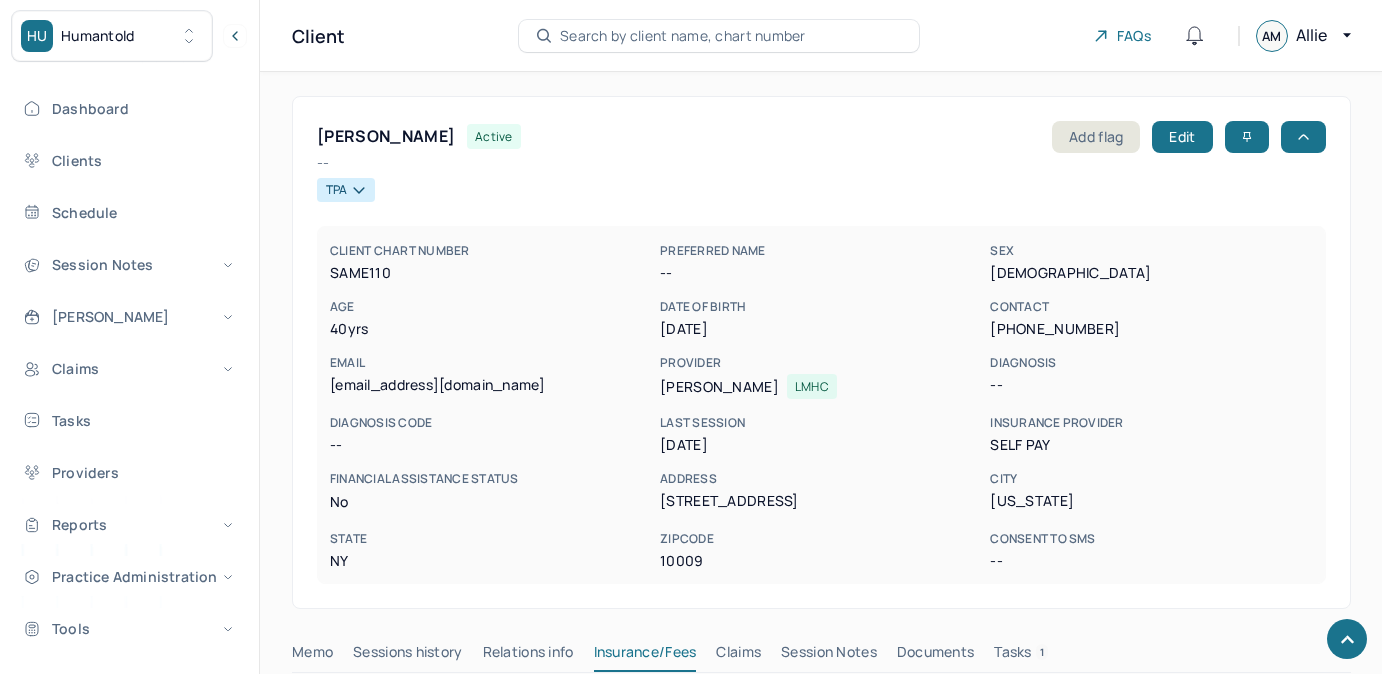 scroll, scrollTop: 1000, scrollLeft: 0, axis: vertical 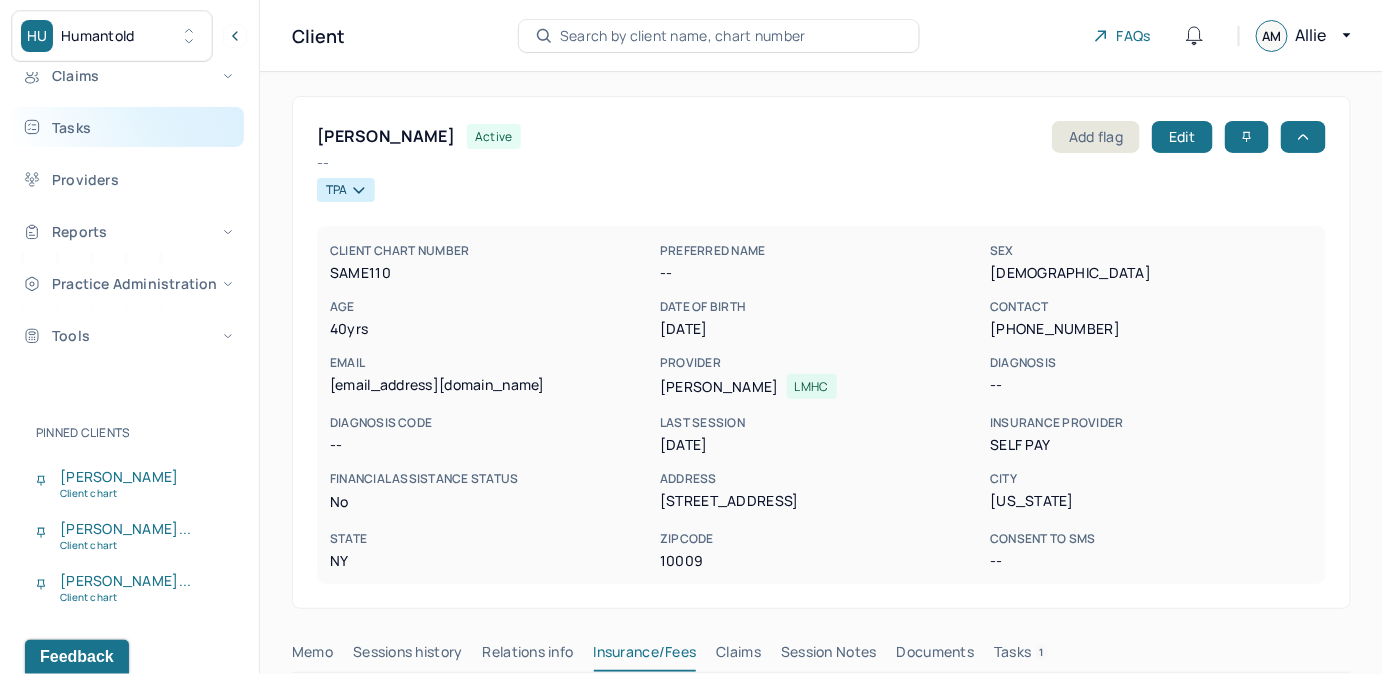 click on "Tasks" at bounding box center (128, 127) 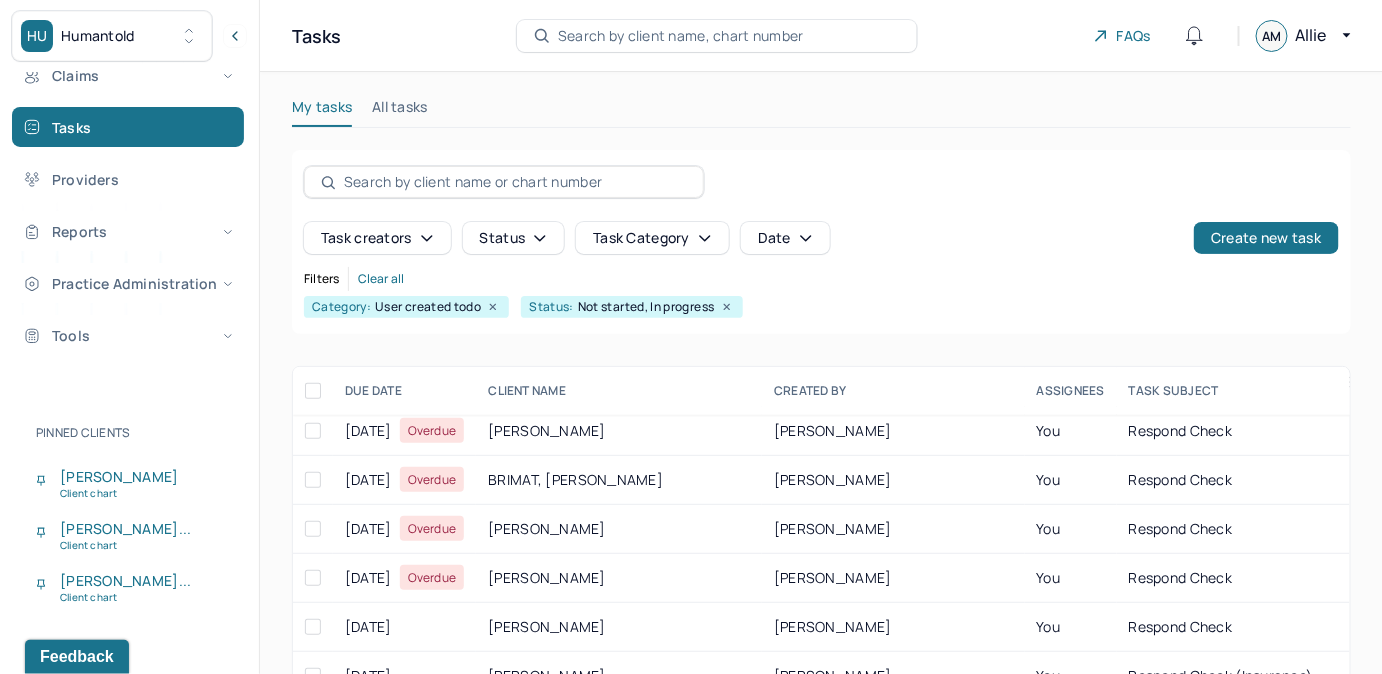 scroll, scrollTop: 909, scrollLeft: 0, axis: vertical 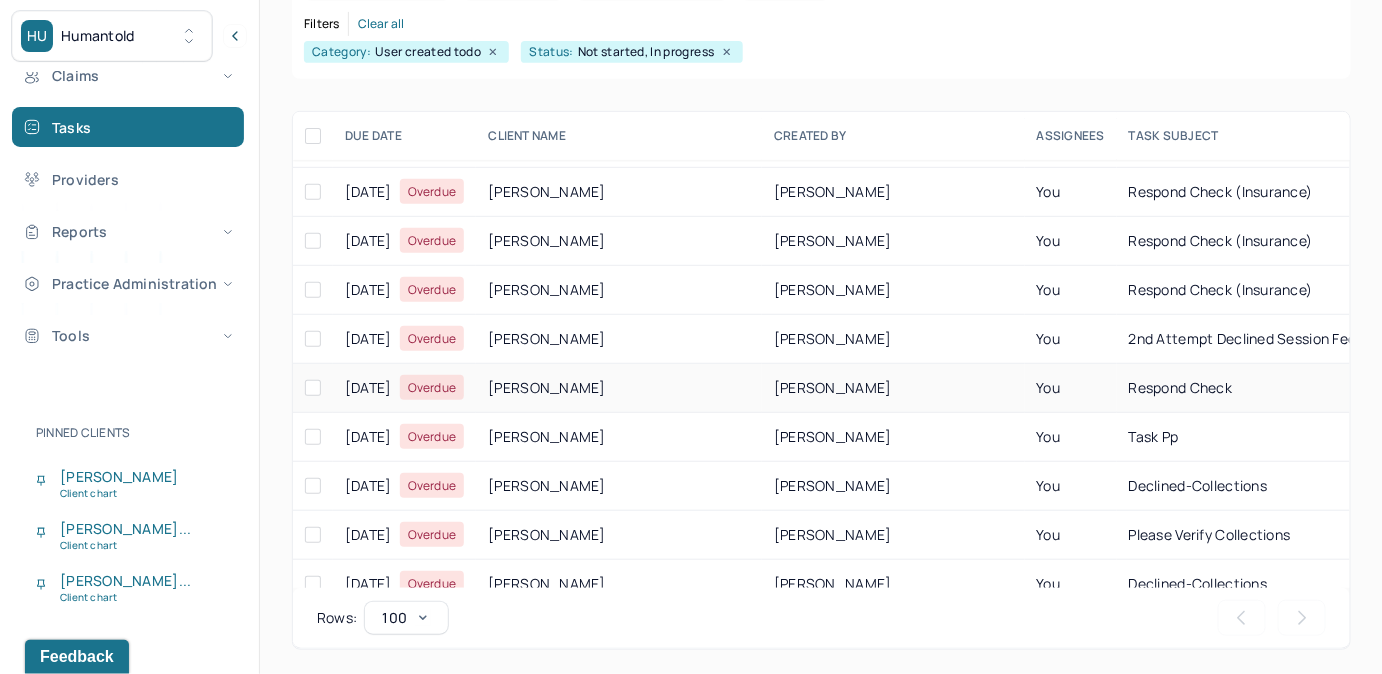 click on "You" at bounding box center (1071, 388) 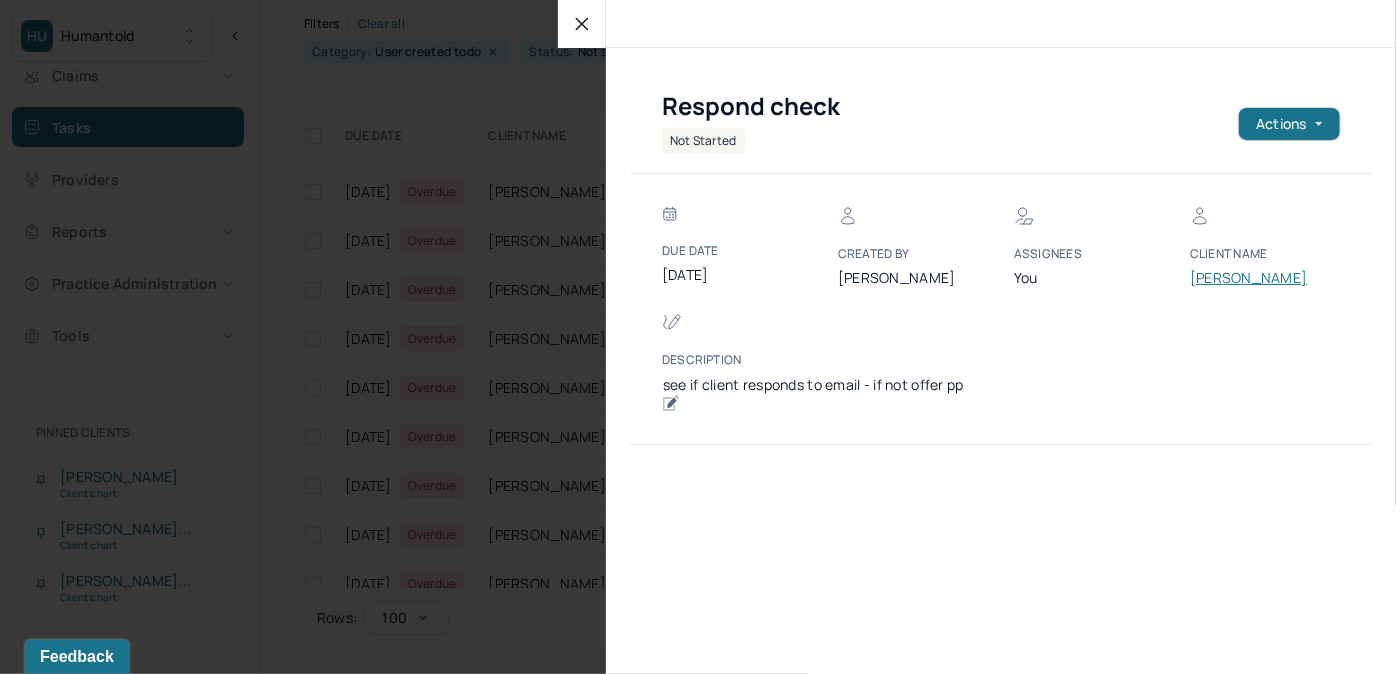 click on "[PERSON_NAME]" at bounding box center (1250, 278) 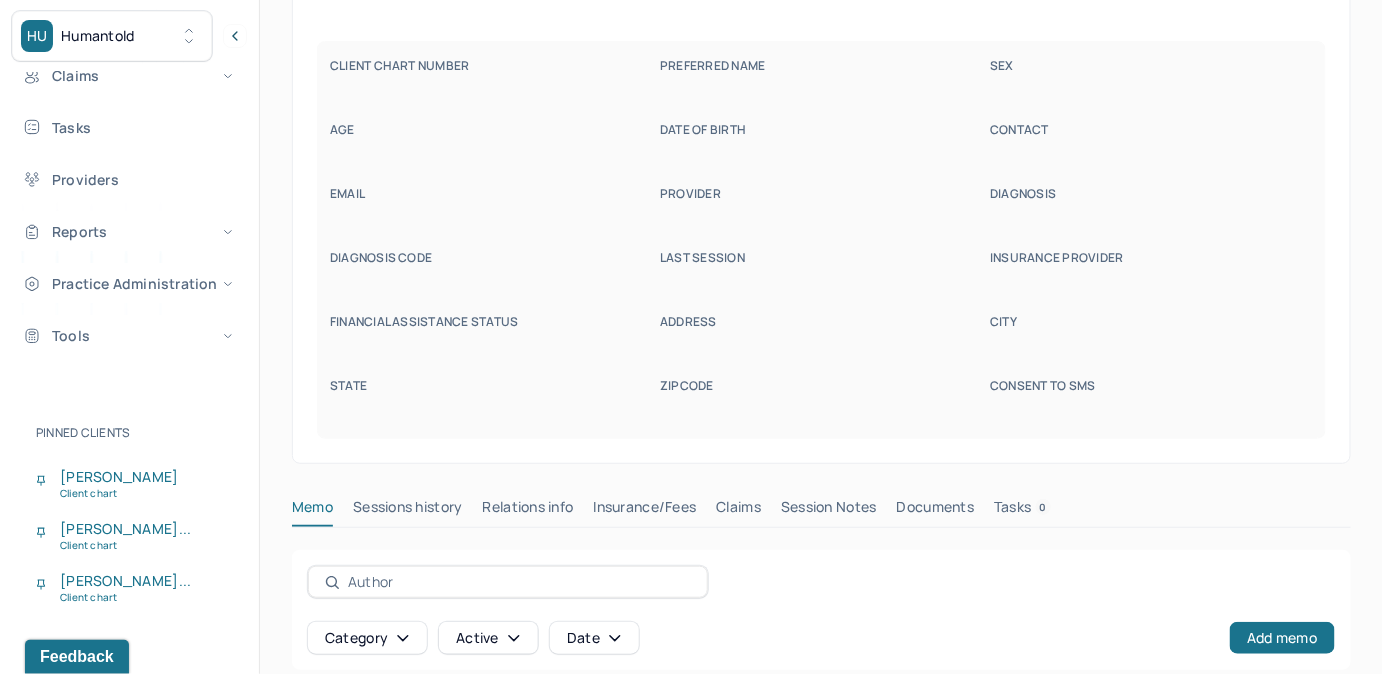 scroll, scrollTop: 160, scrollLeft: 0, axis: vertical 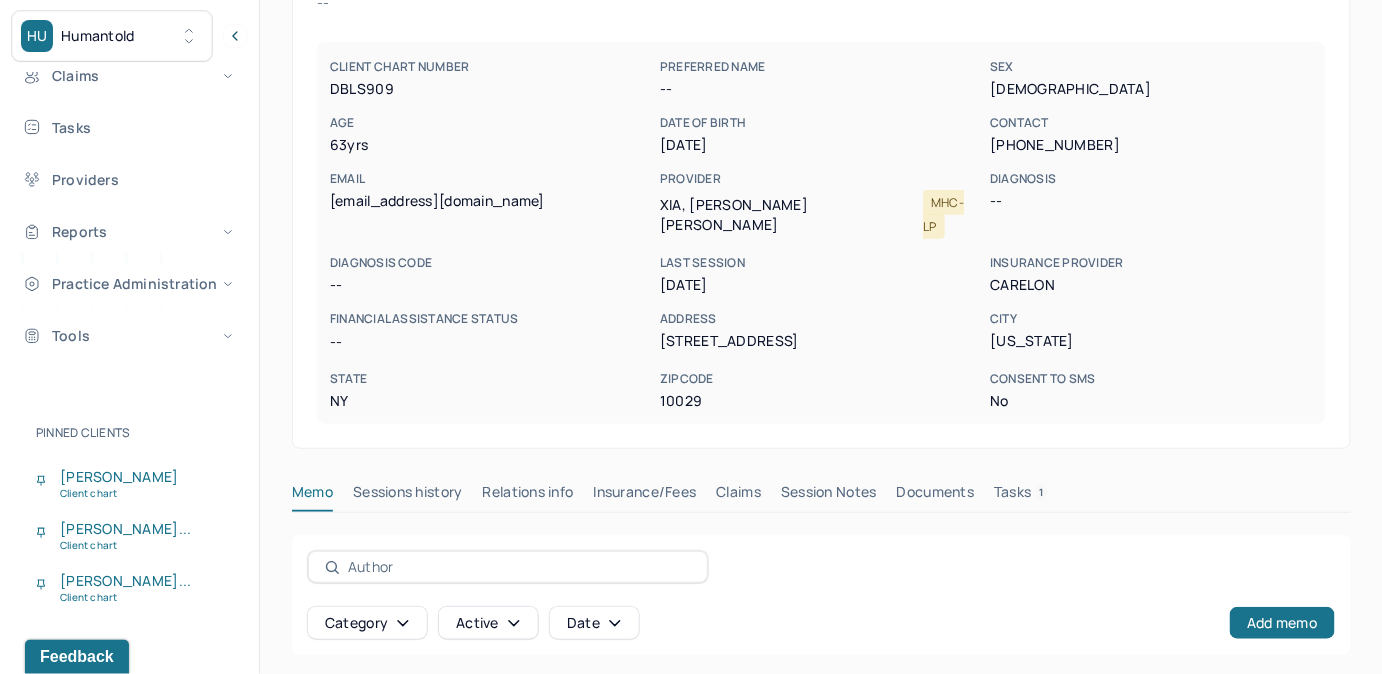 click on "Tasks 1" at bounding box center [1021, 496] 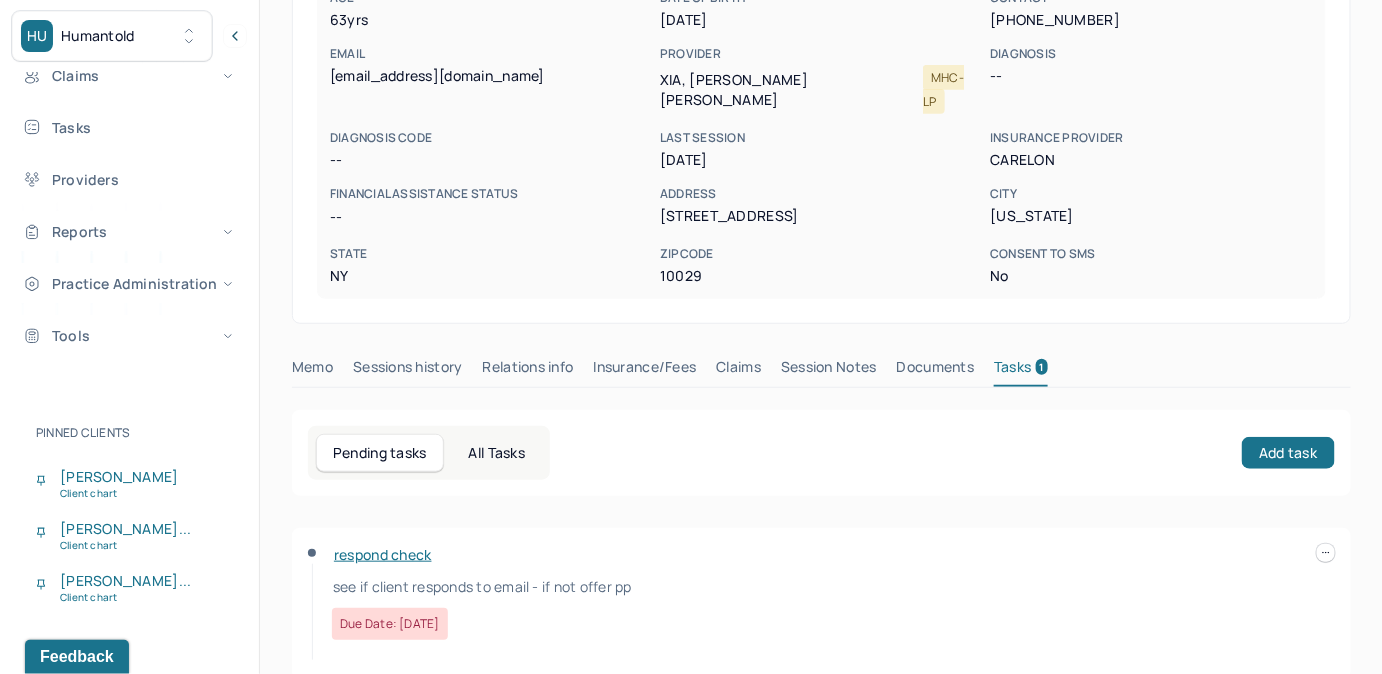 scroll, scrollTop: 292, scrollLeft: 0, axis: vertical 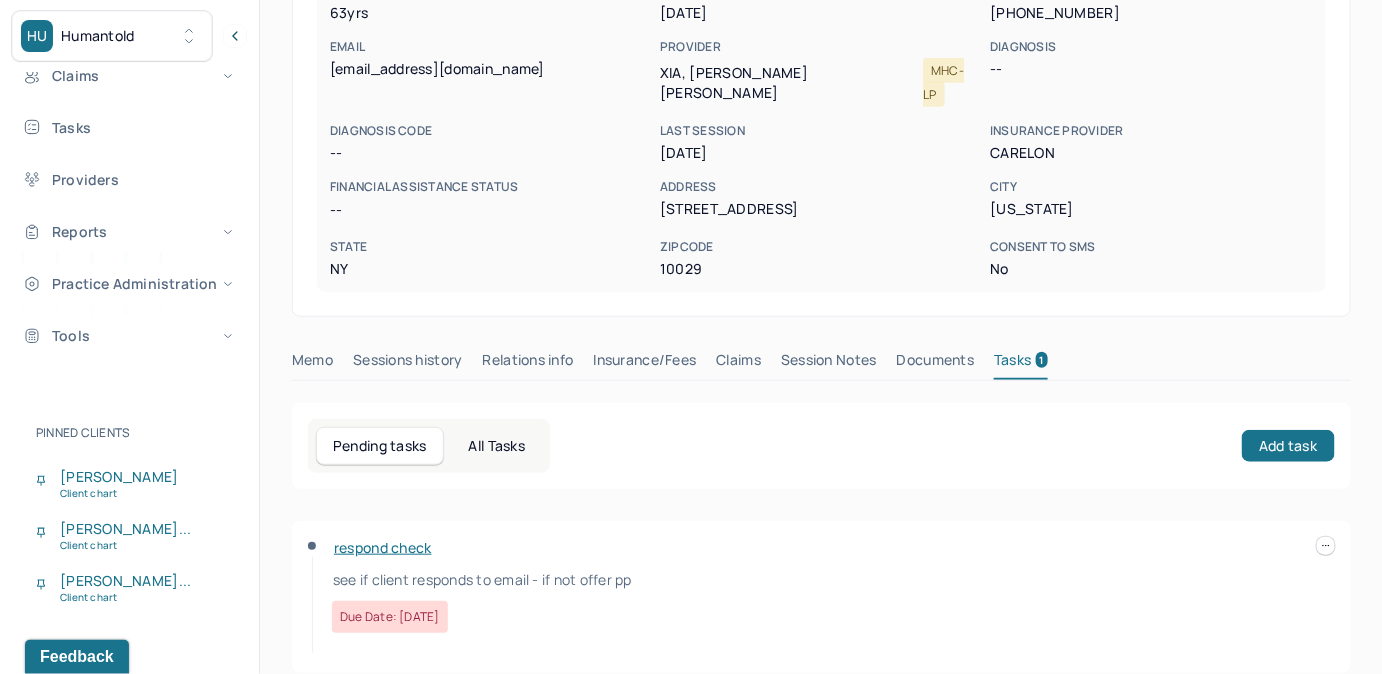 click on "Claims" at bounding box center [738, 364] 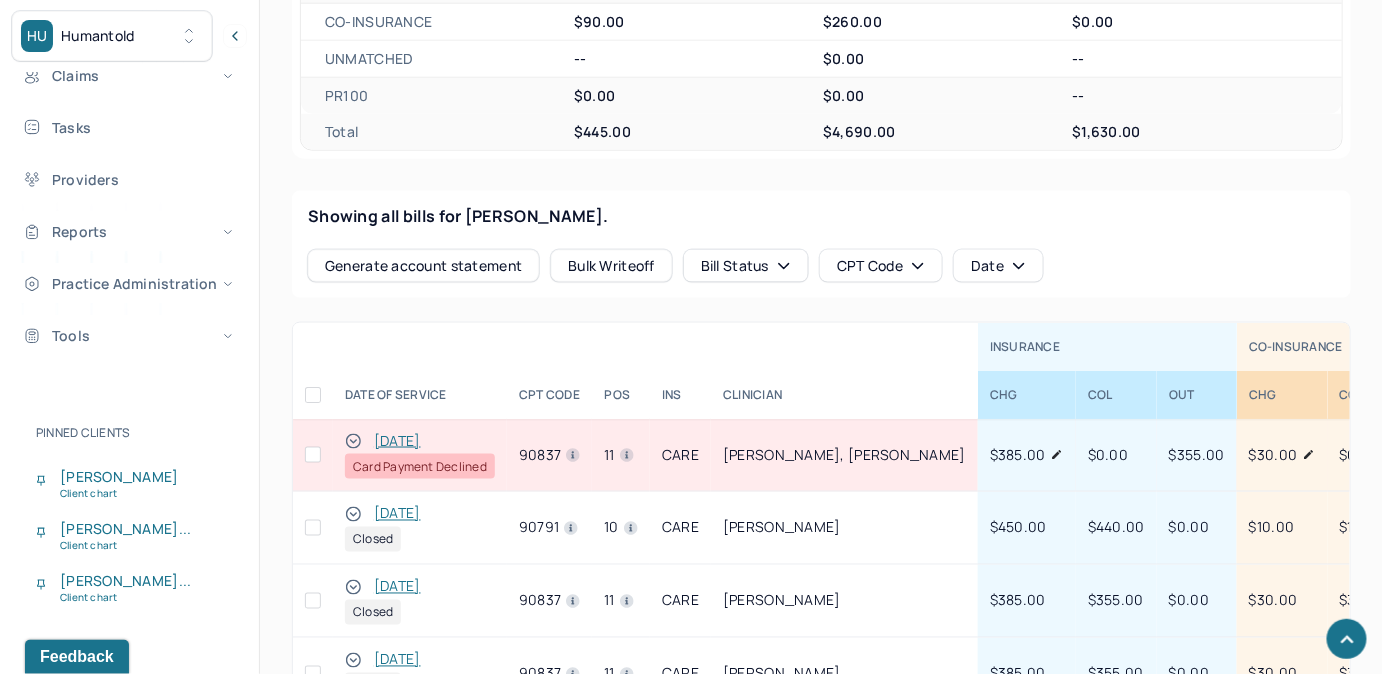 scroll, scrollTop: 837, scrollLeft: 0, axis: vertical 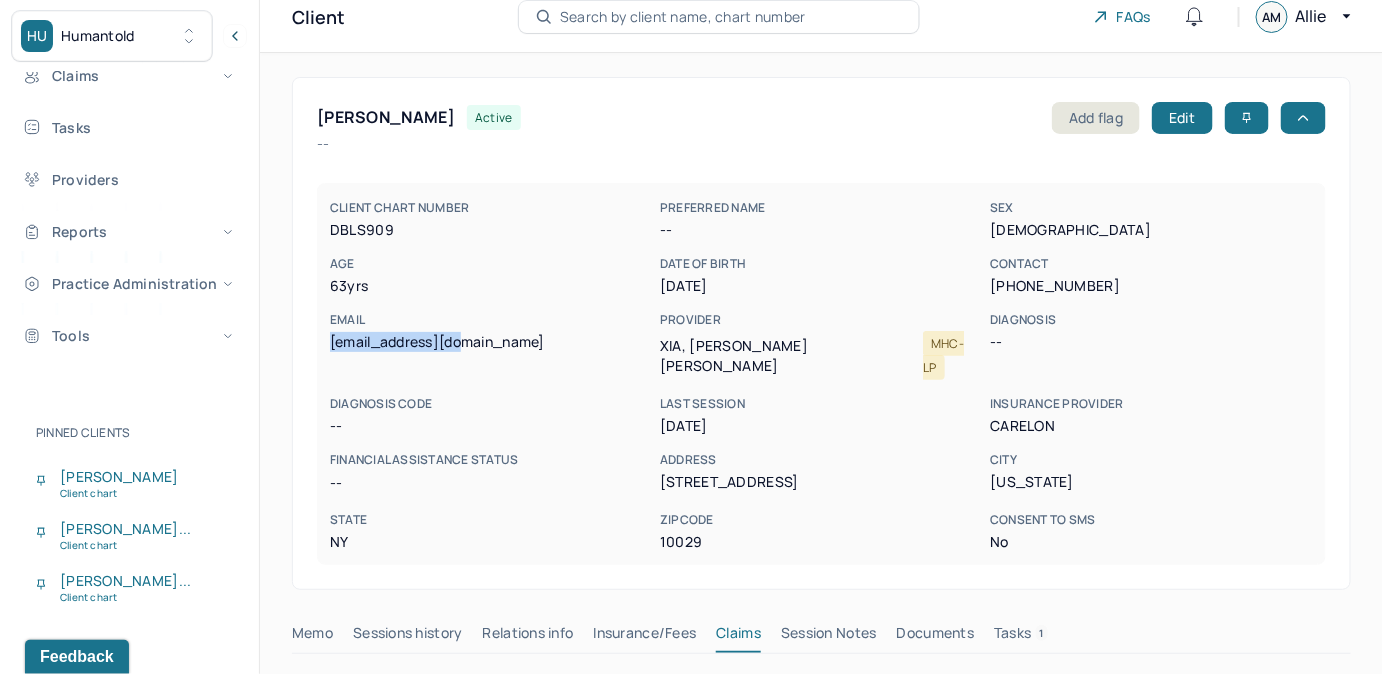 drag, startPoint x: 325, startPoint y: 338, endPoint x: 509, endPoint y: 335, distance: 184.02446 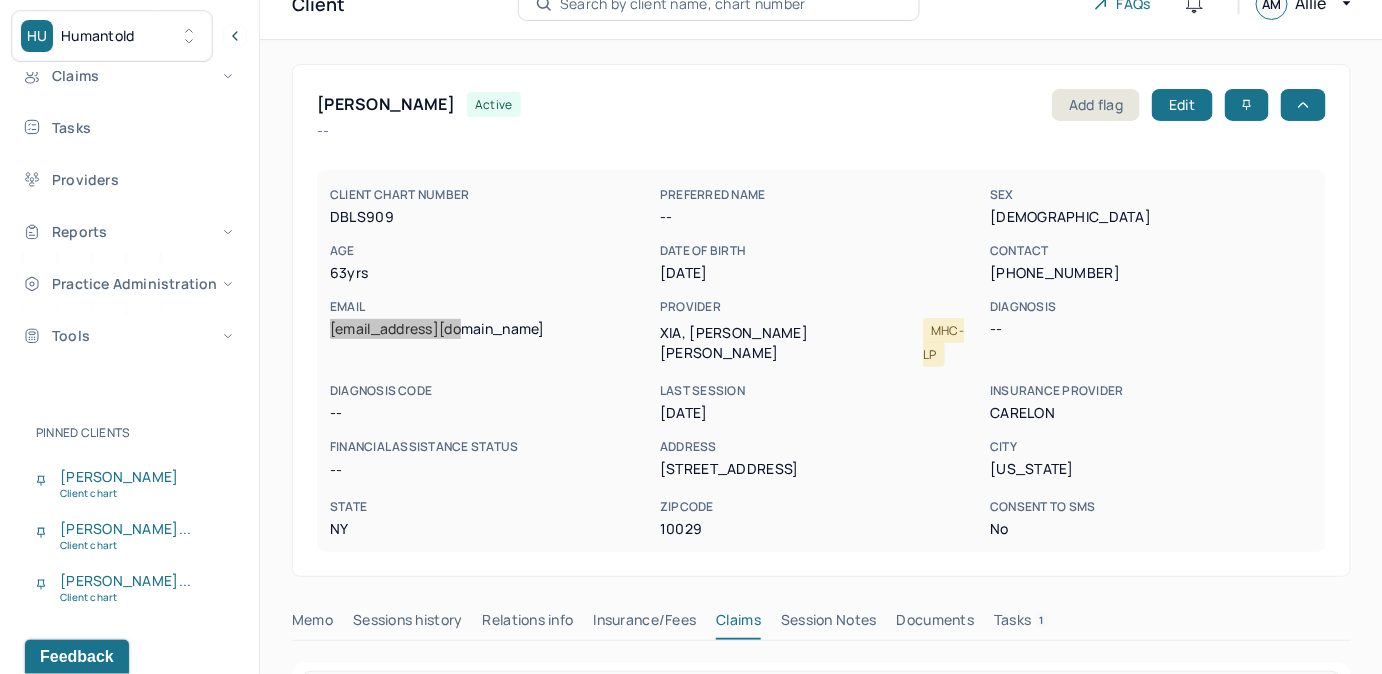 scroll, scrollTop: 19, scrollLeft: 0, axis: vertical 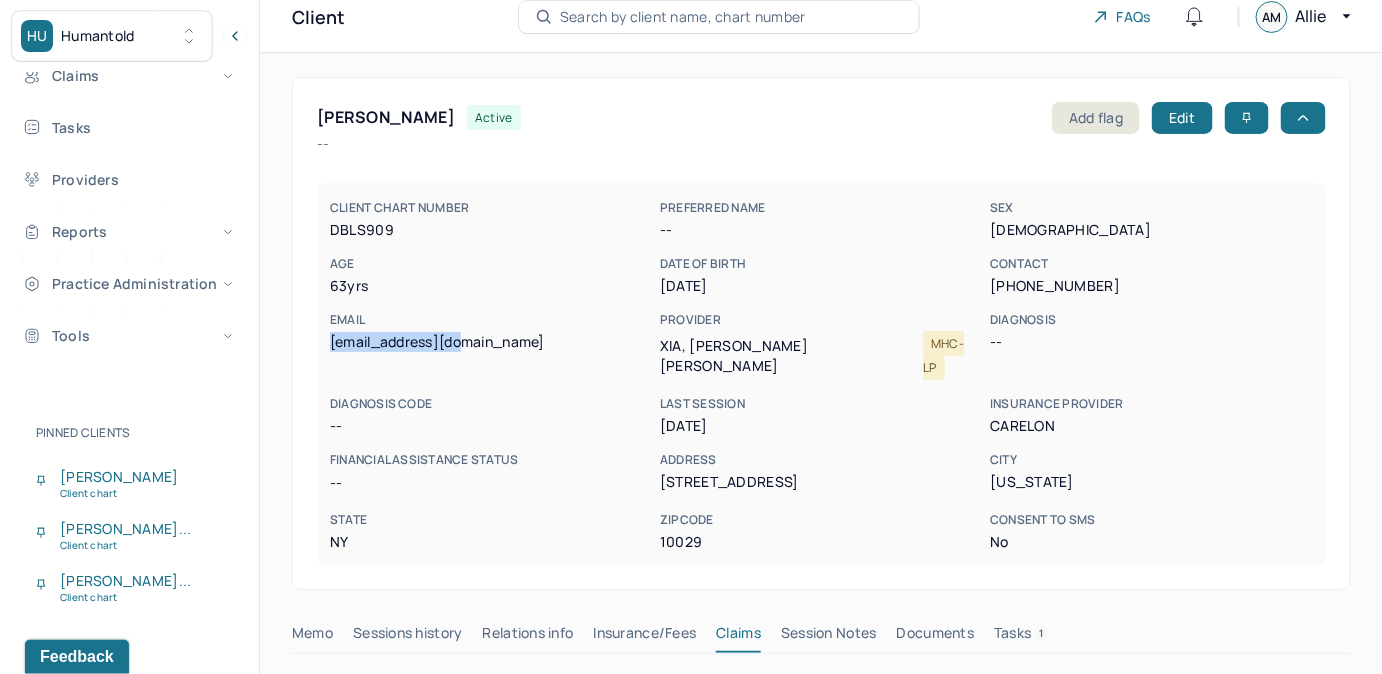 copy on "[EMAIL_ADDRESS][DOMAIN_NAME]" 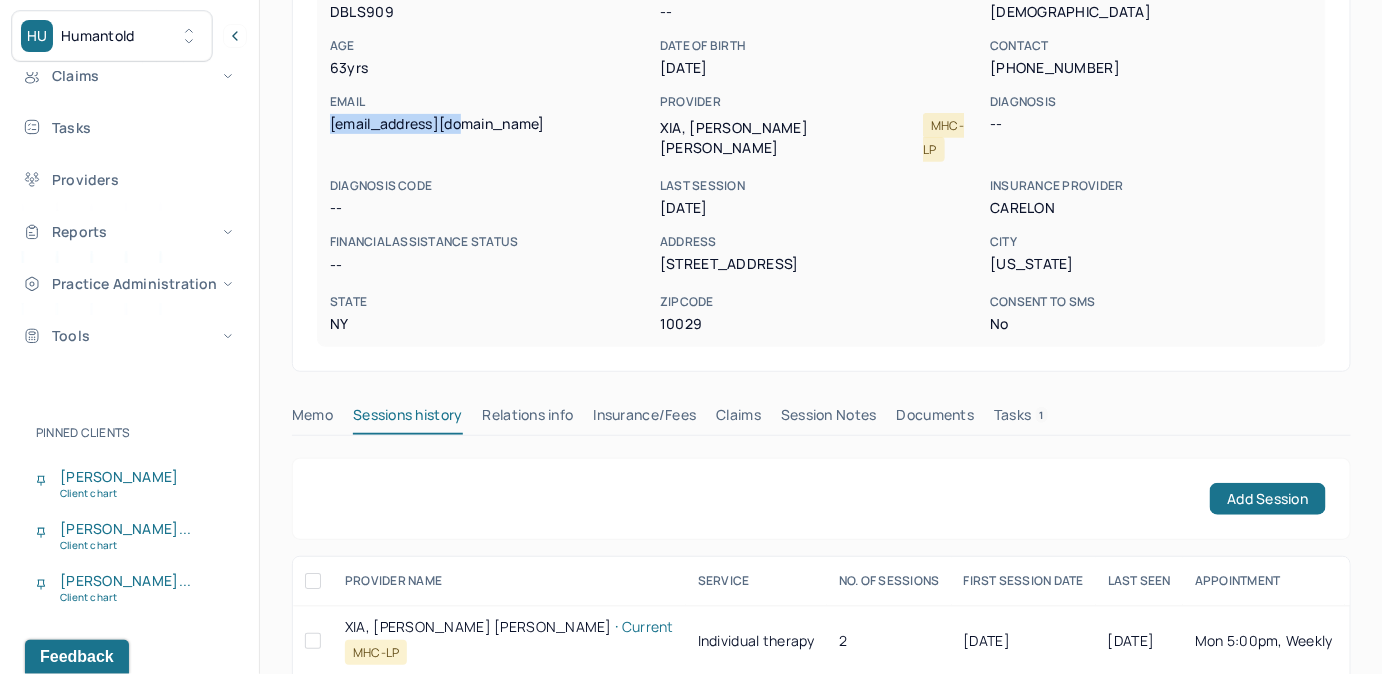 scroll, scrollTop: 234, scrollLeft: 0, axis: vertical 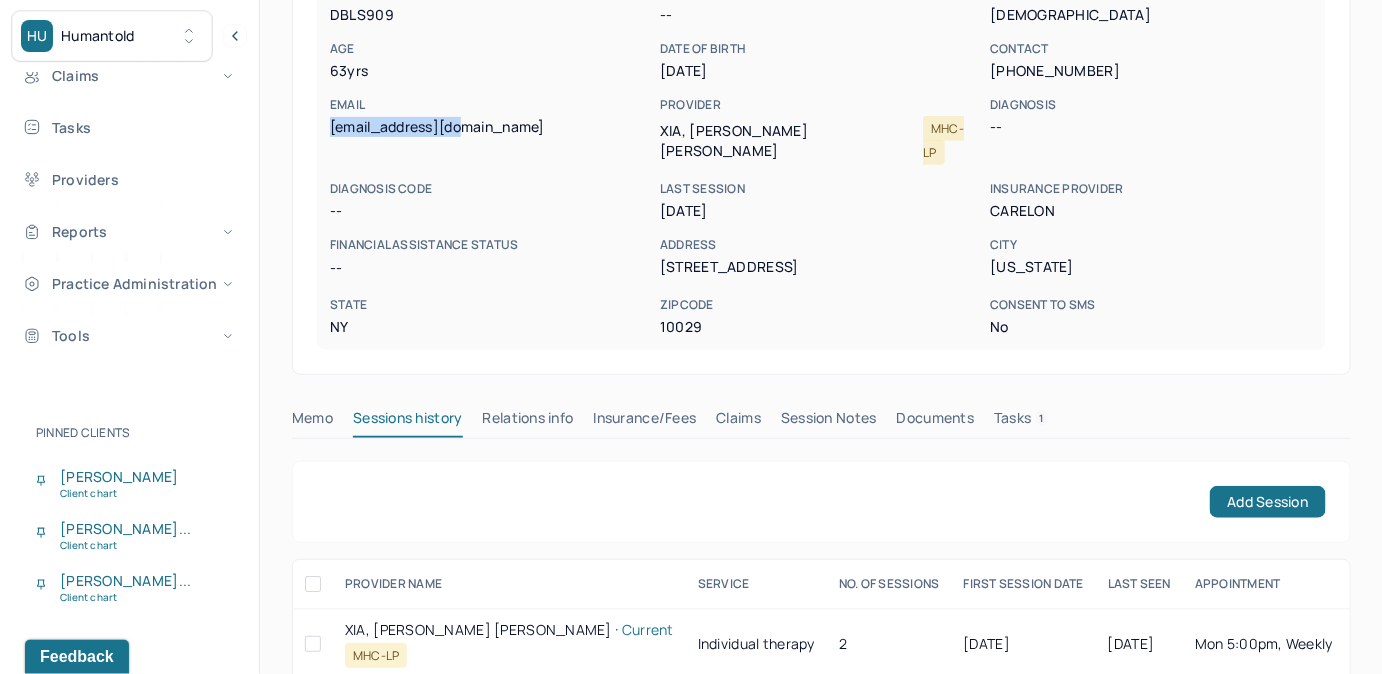 click on "Relations info" at bounding box center [528, 422] 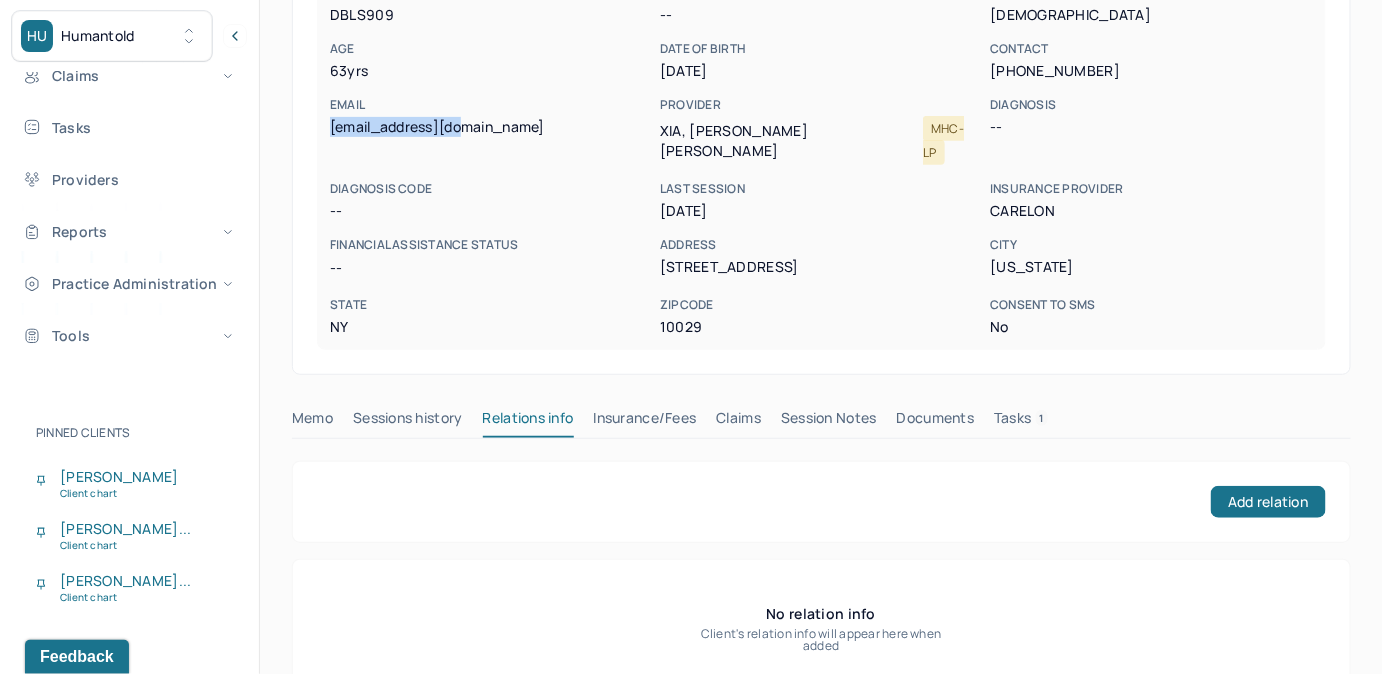 click on "Insurance/Fees" at bounding box center (645, 422) 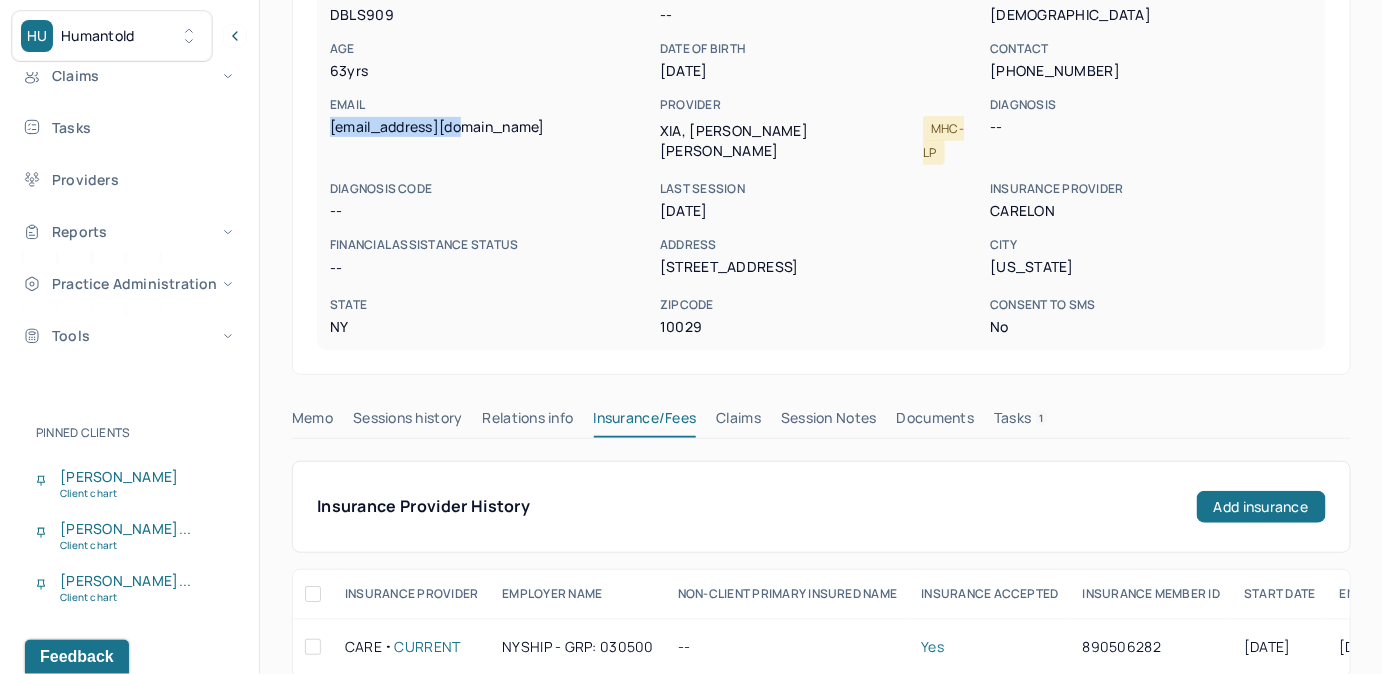 click on "Claims" at bounding box center [738, 422] 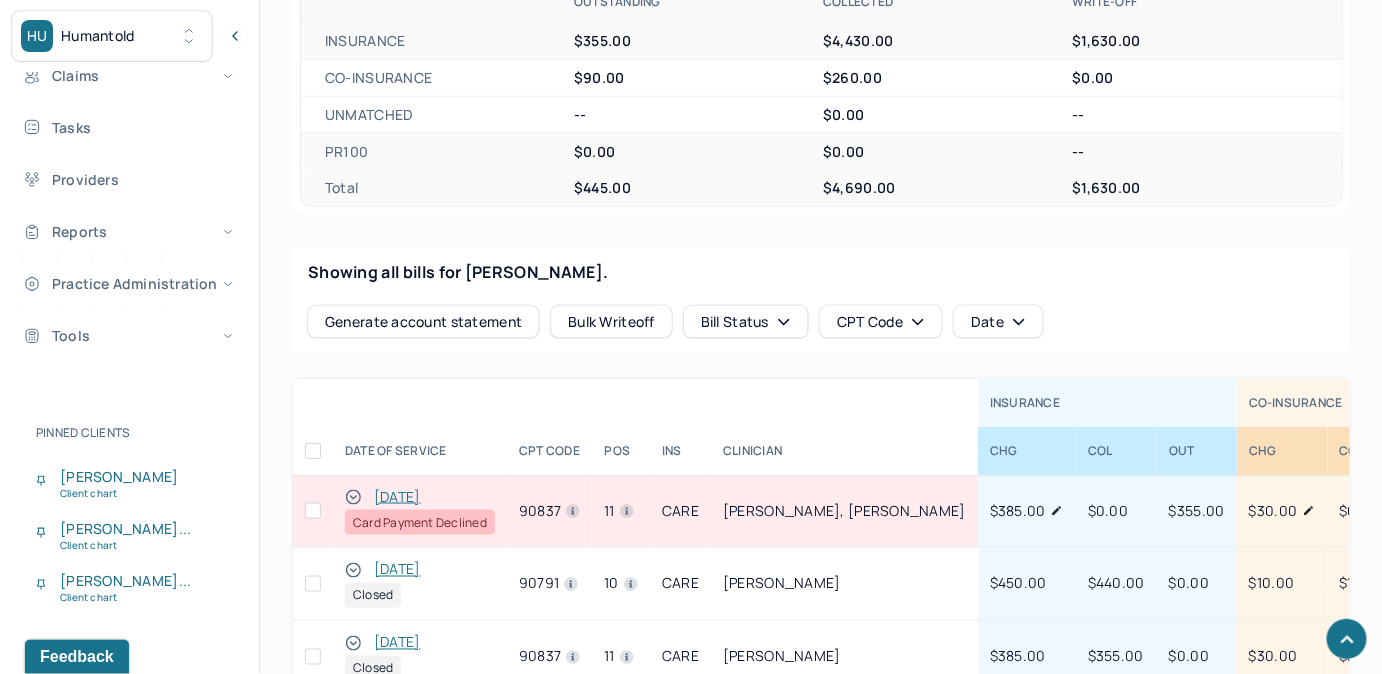 scroll, scrollTop: 780, scrollLeft: 0, axis: vertical 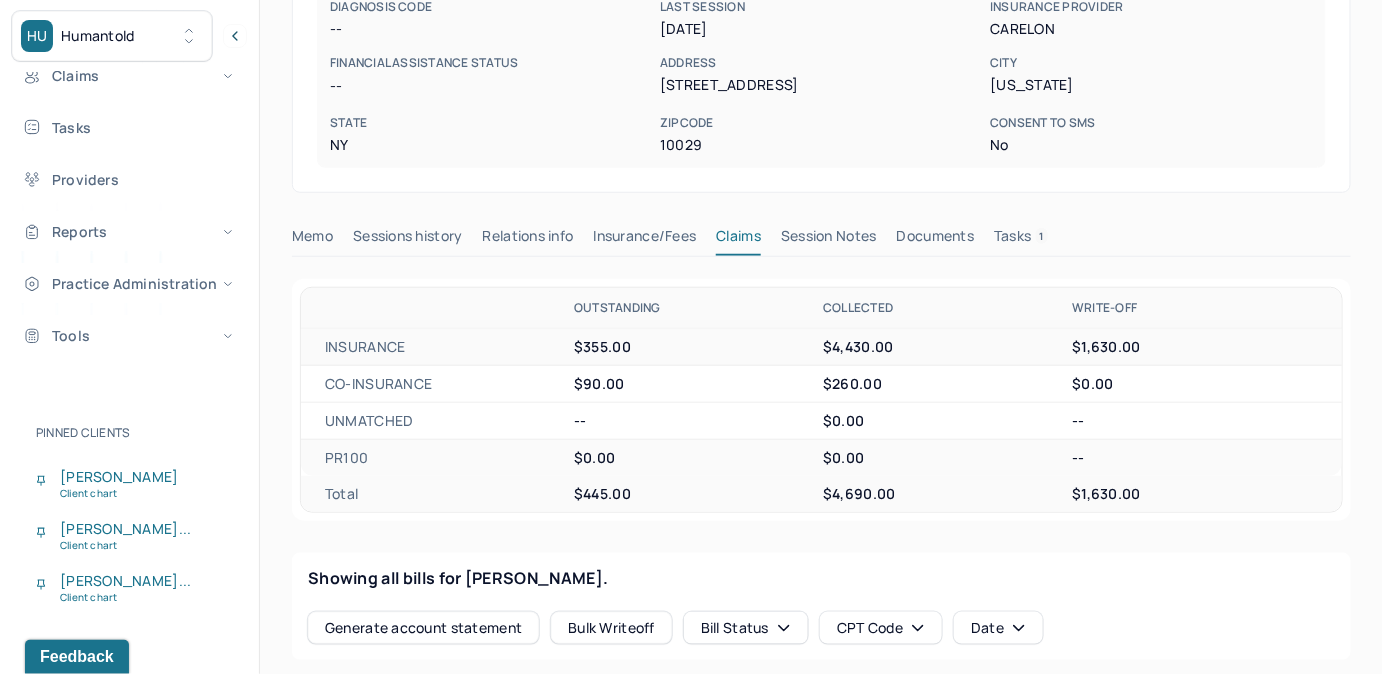 click on "Tasks 1" at bounding box center (1021, 240) 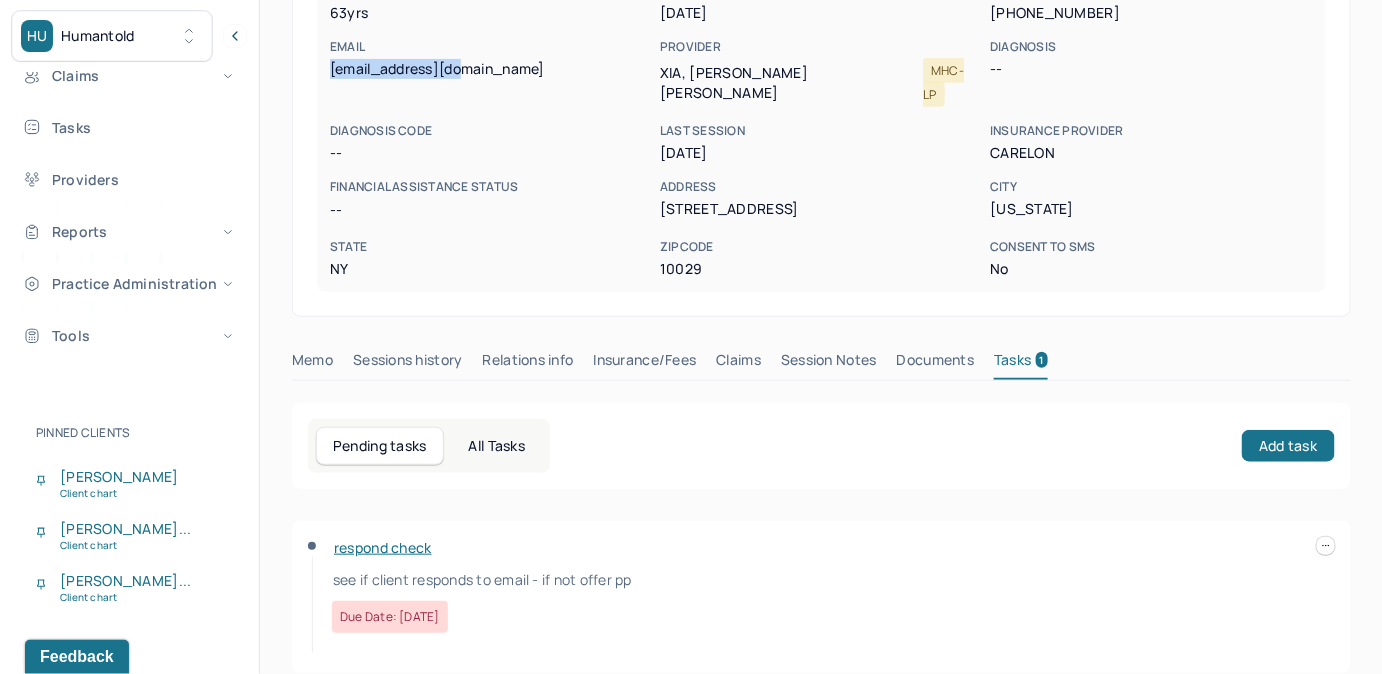 click at bounding box center [1326, 546] 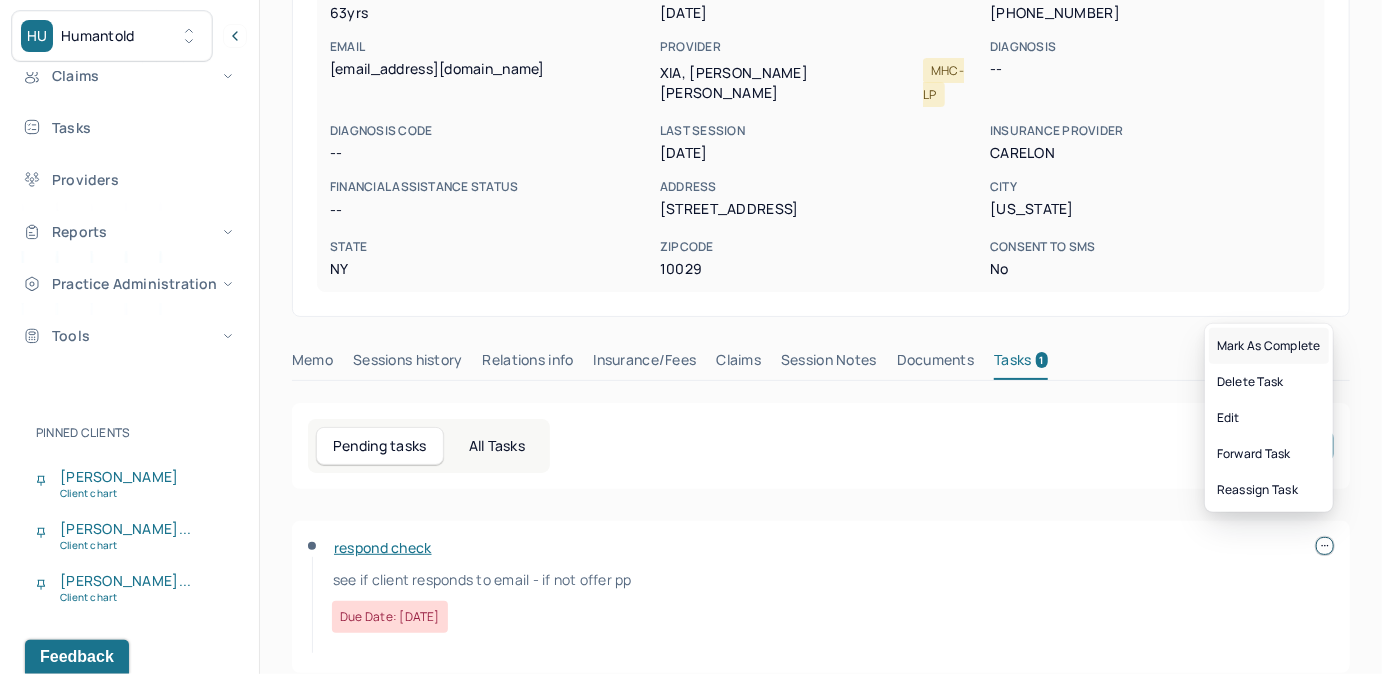 click on "Mark as complete" at bounding box center [1269, 346] 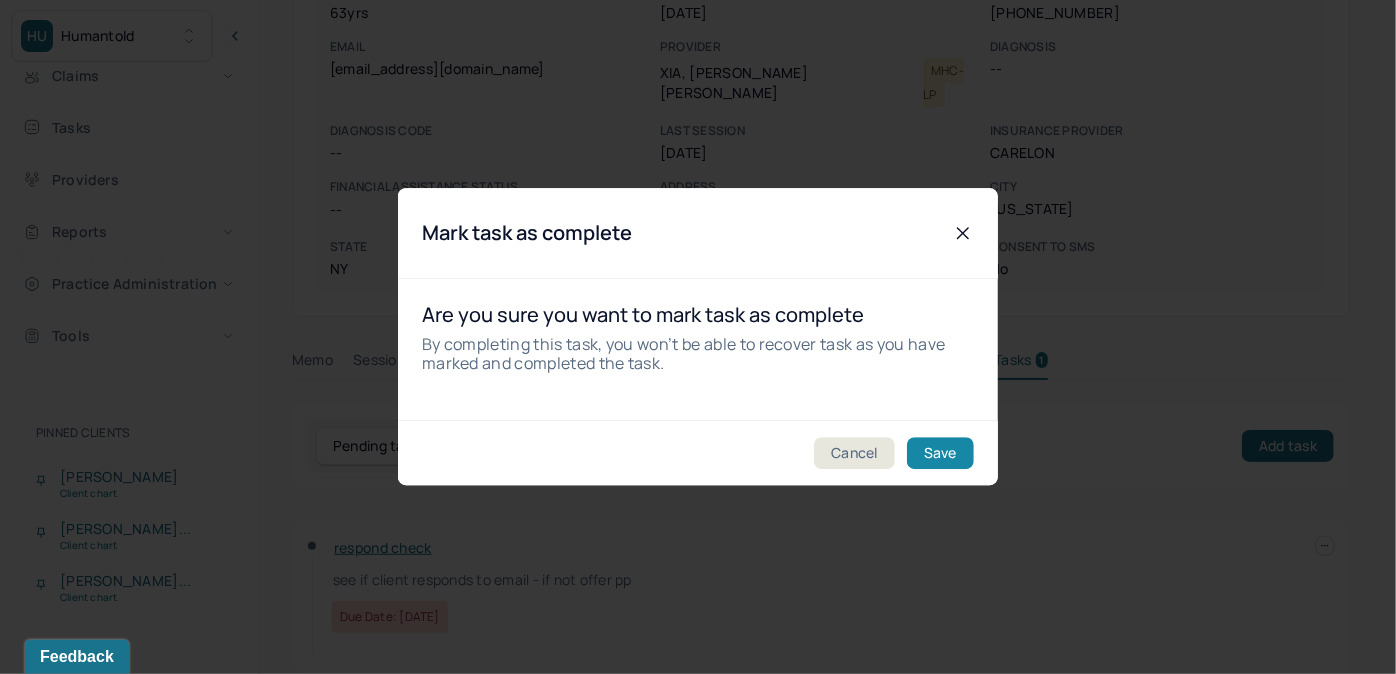 click on "Save" at bounding box center (940, 454) 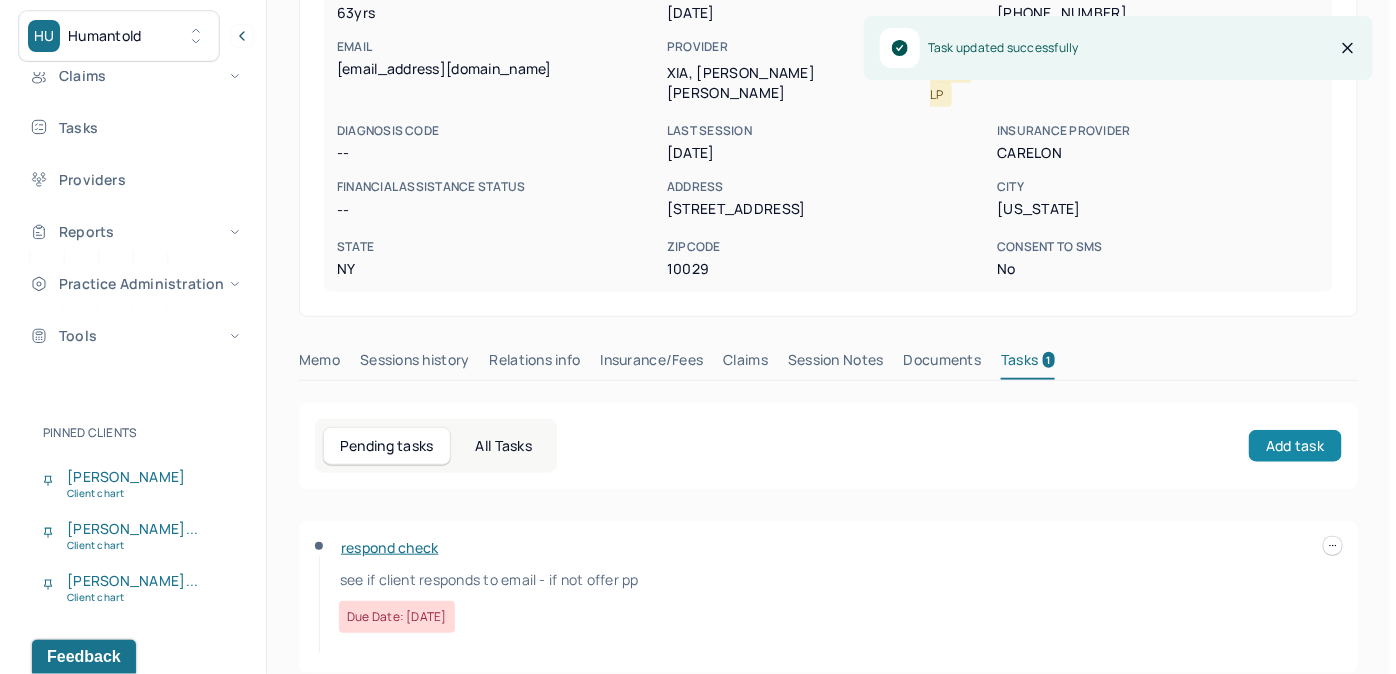 scroll, scrollTop: 258, scrollLeft: 0, axis: vertical 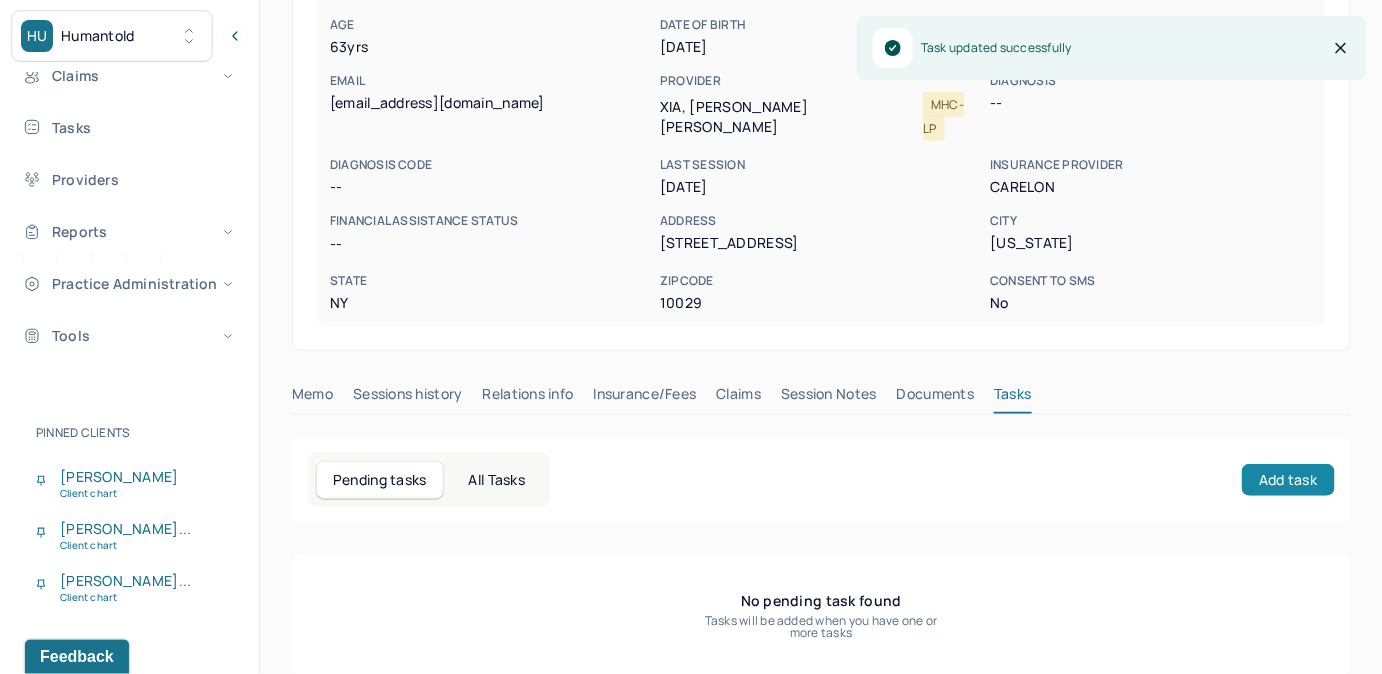 click on "Add task" at bounding box center [1288, 480] 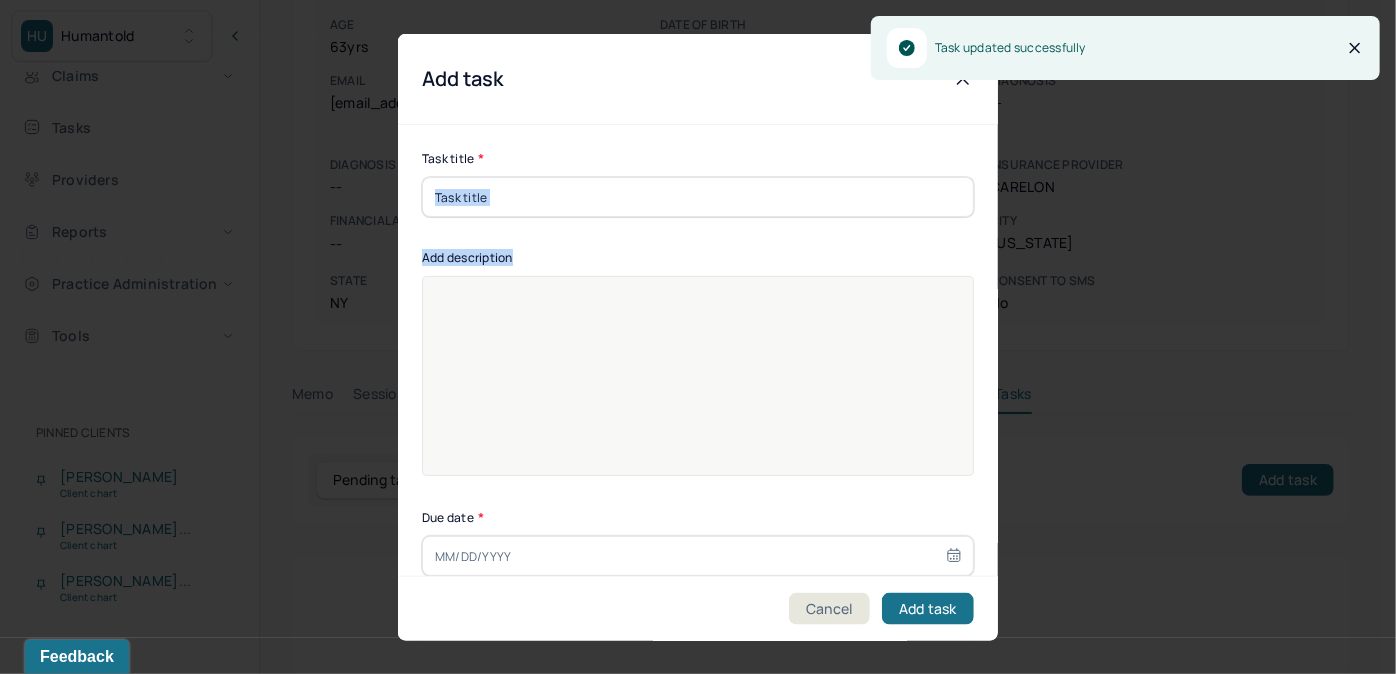 click on "Task title * Add description Due date * Assignees Assignees(Type multiple)   [PERSON_NAME]" at bounding box center (698, 444) 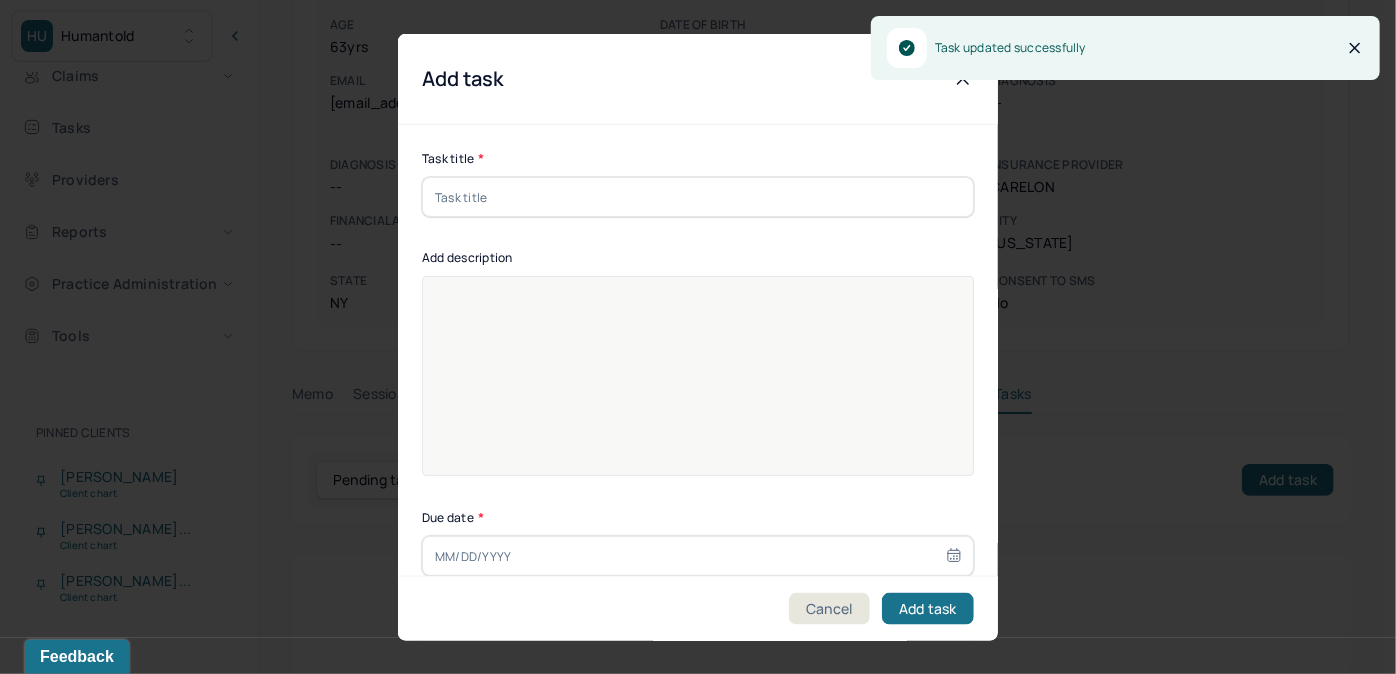 click at bounding box center [698, 197] 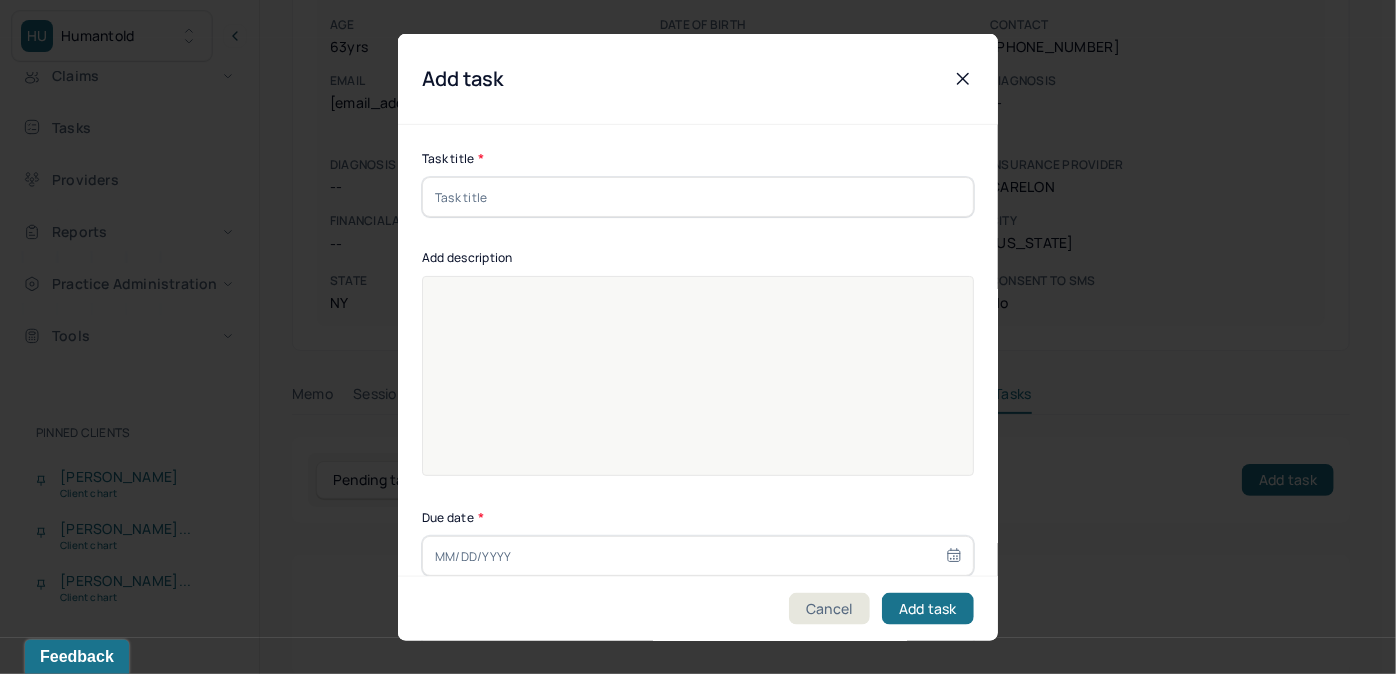 type on "respond check" 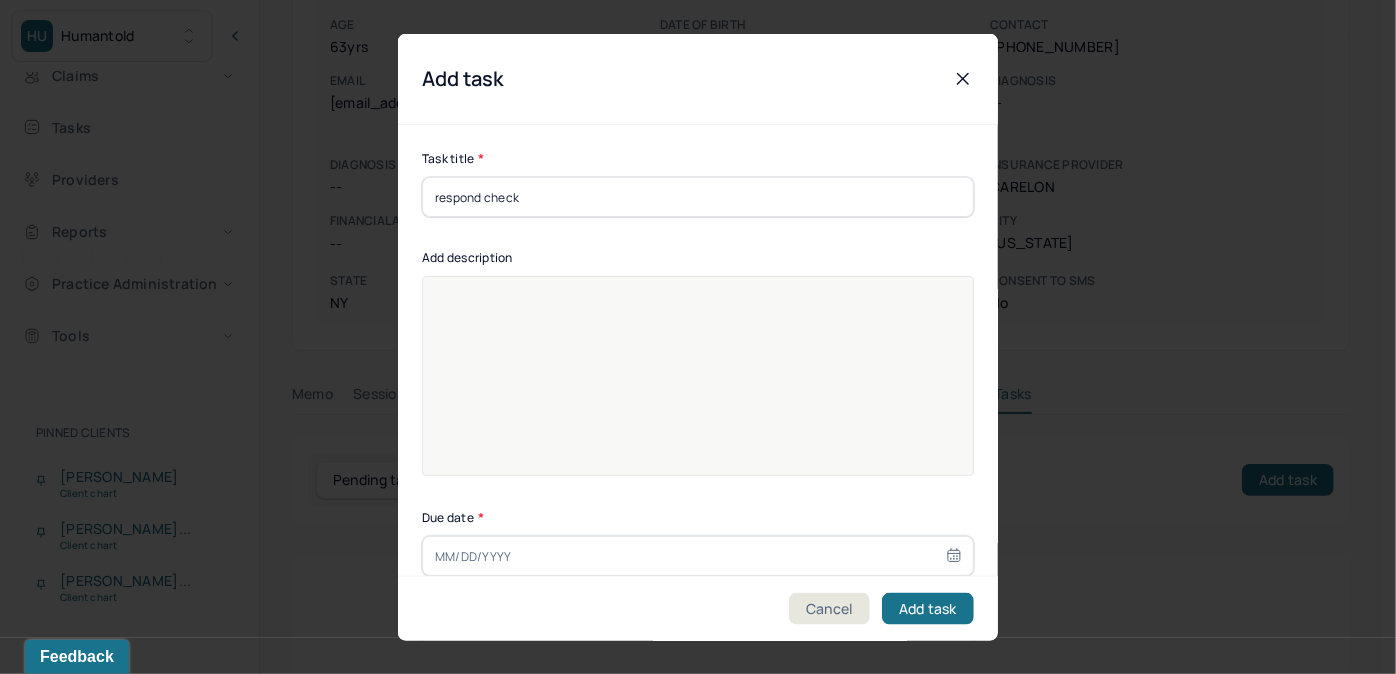 type on "[DATE]" 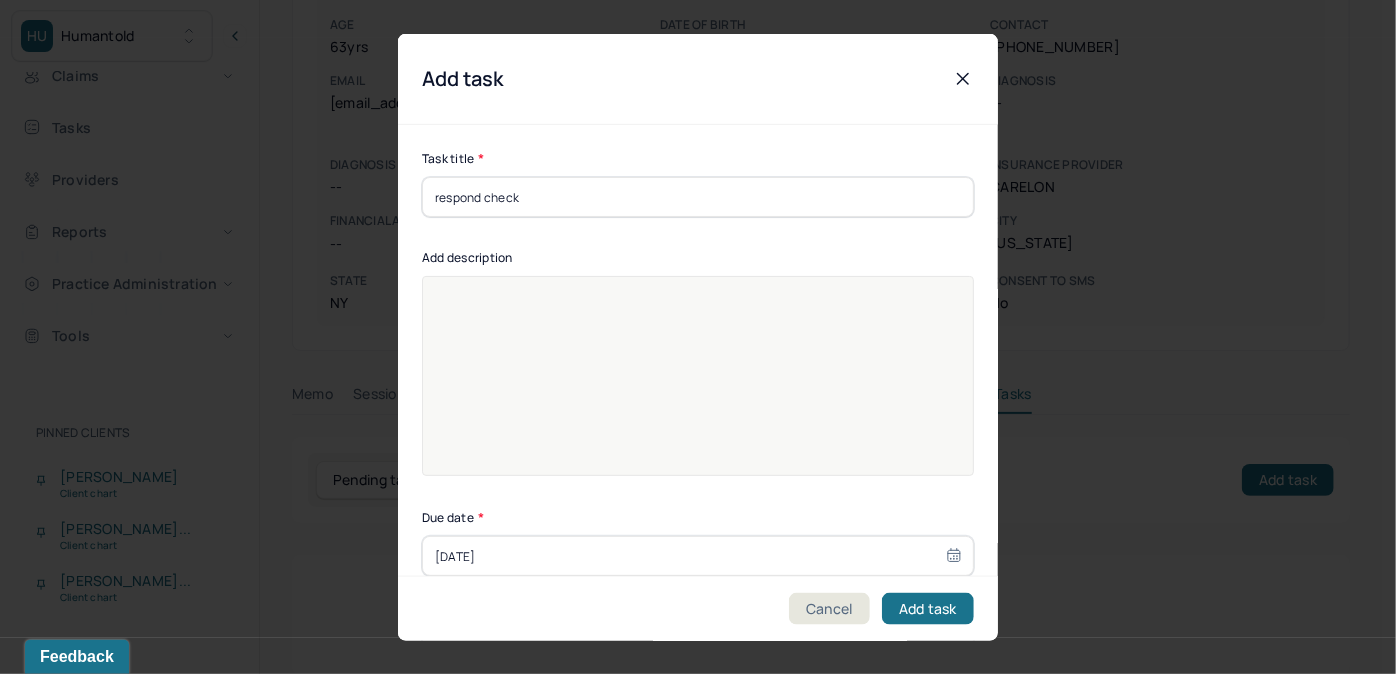 click at bounding box center (698, 389) 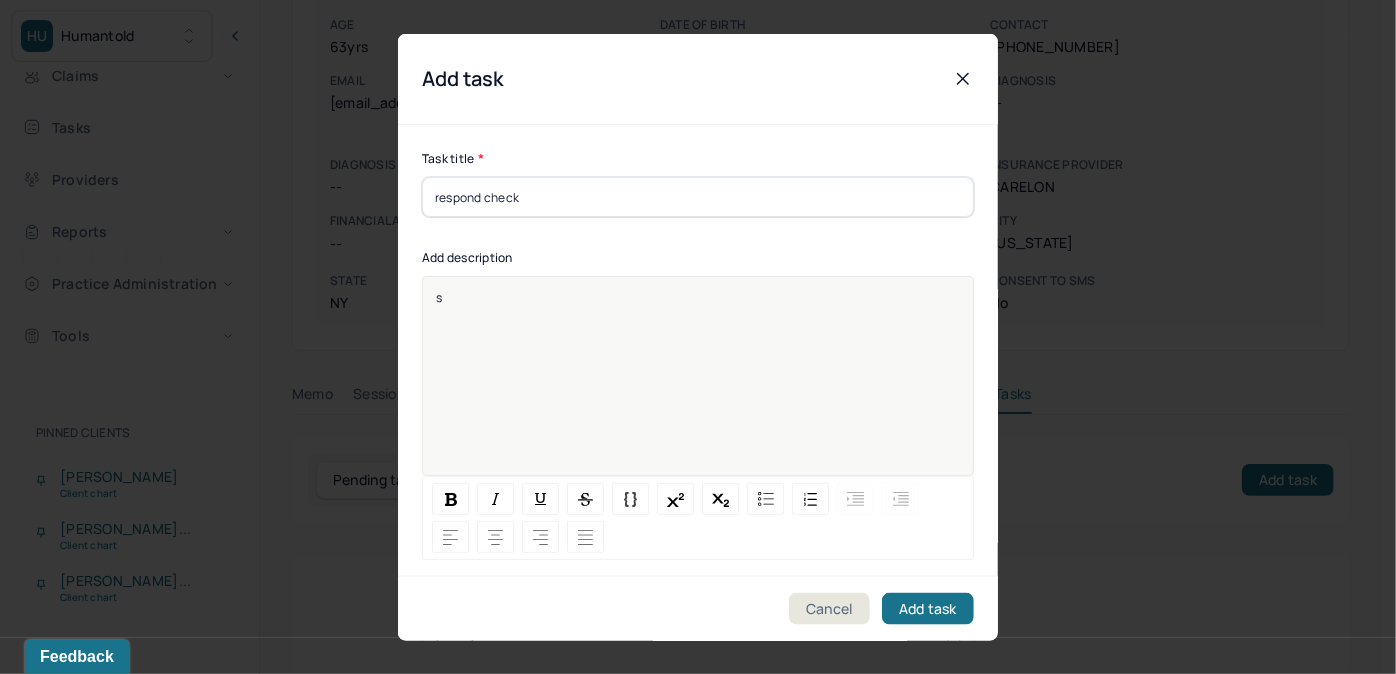 type 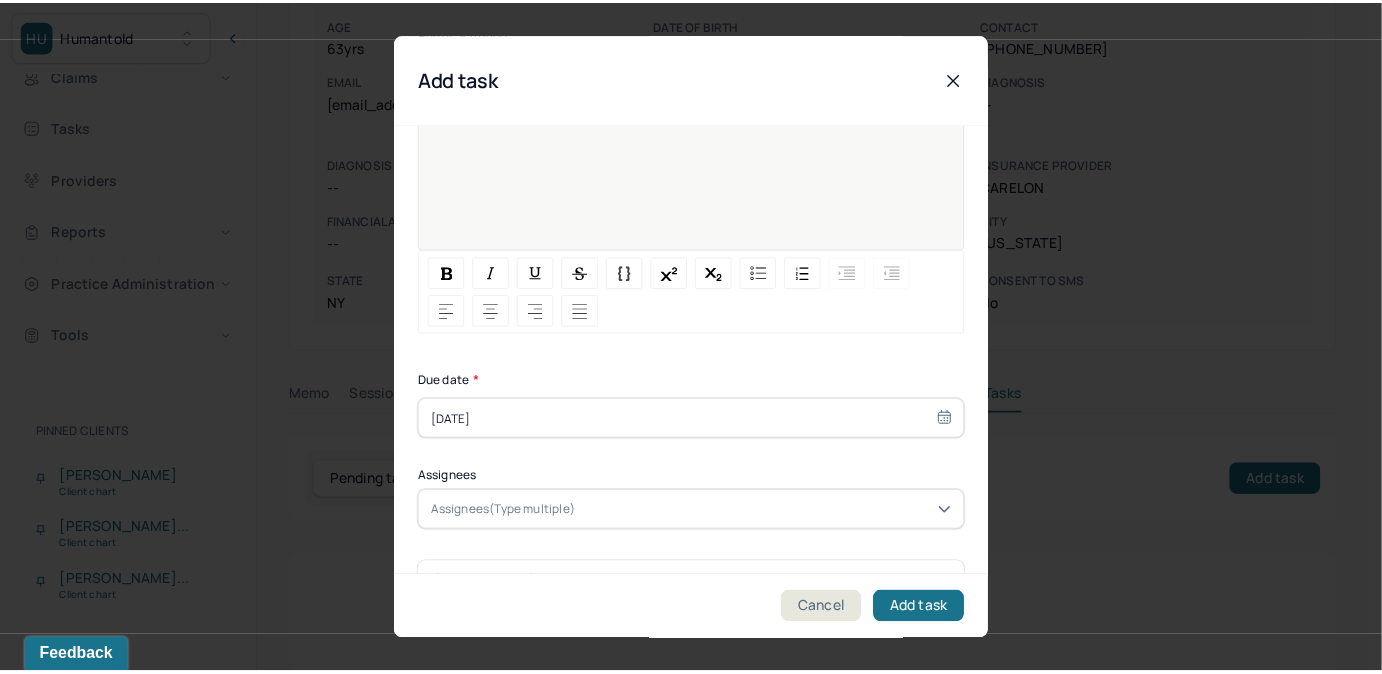 scroll, scrollTop: 274, scrollLeft: 0, axis: vertical 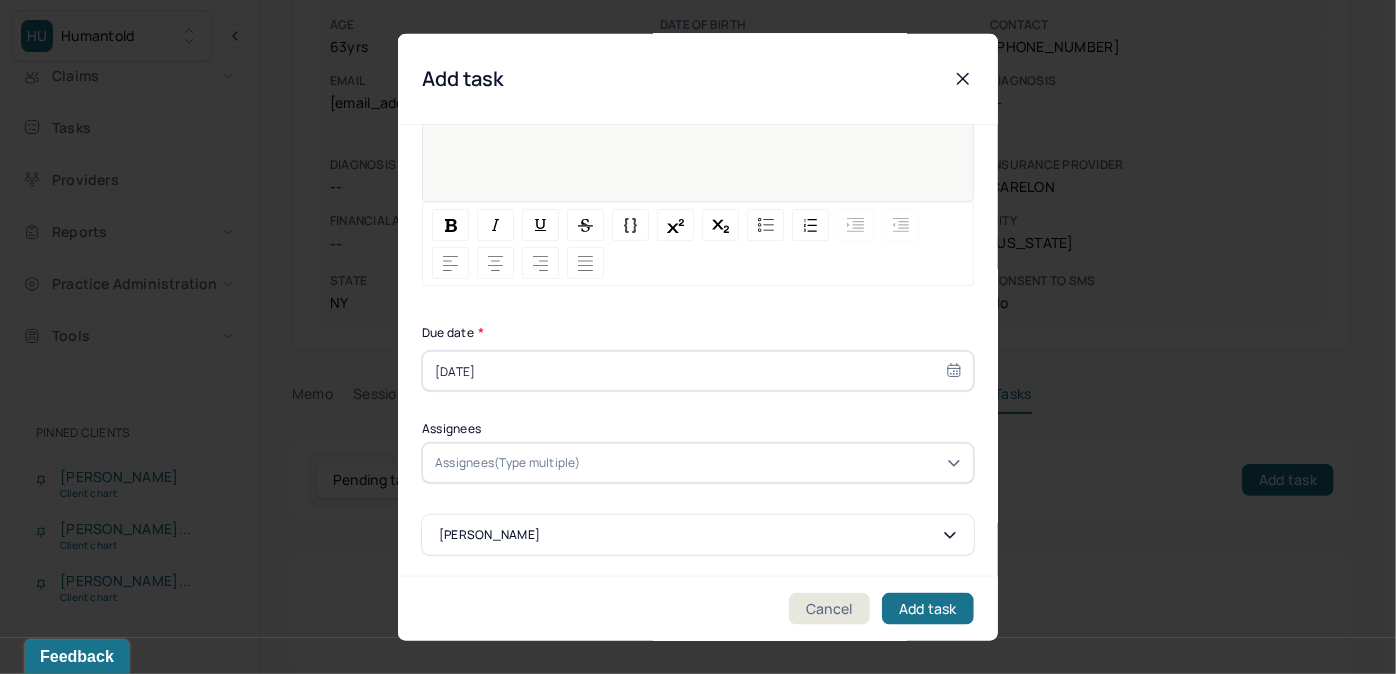 click on "[DATE]" at bounding box center [698, 371] 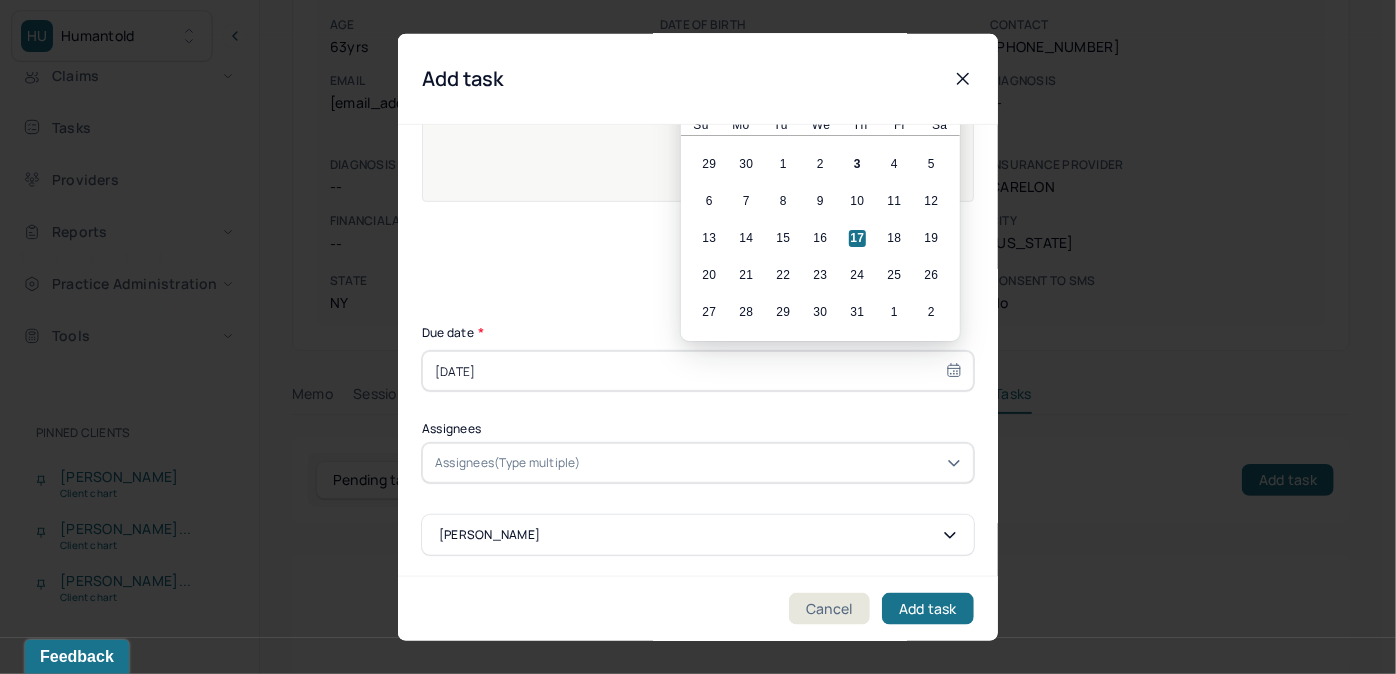 click on "13 14 15 16 17 18 19" at bounding box center (820, 238) 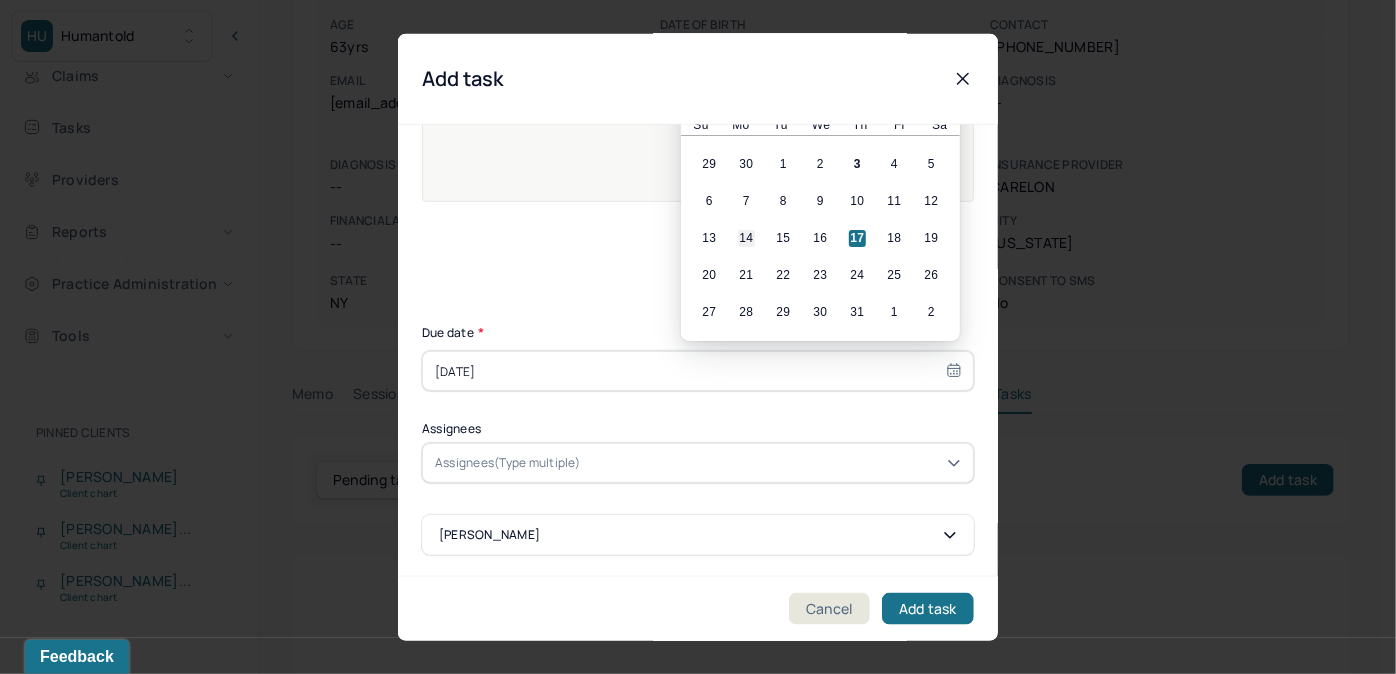 click on "14" at bounding box center [746, 238] 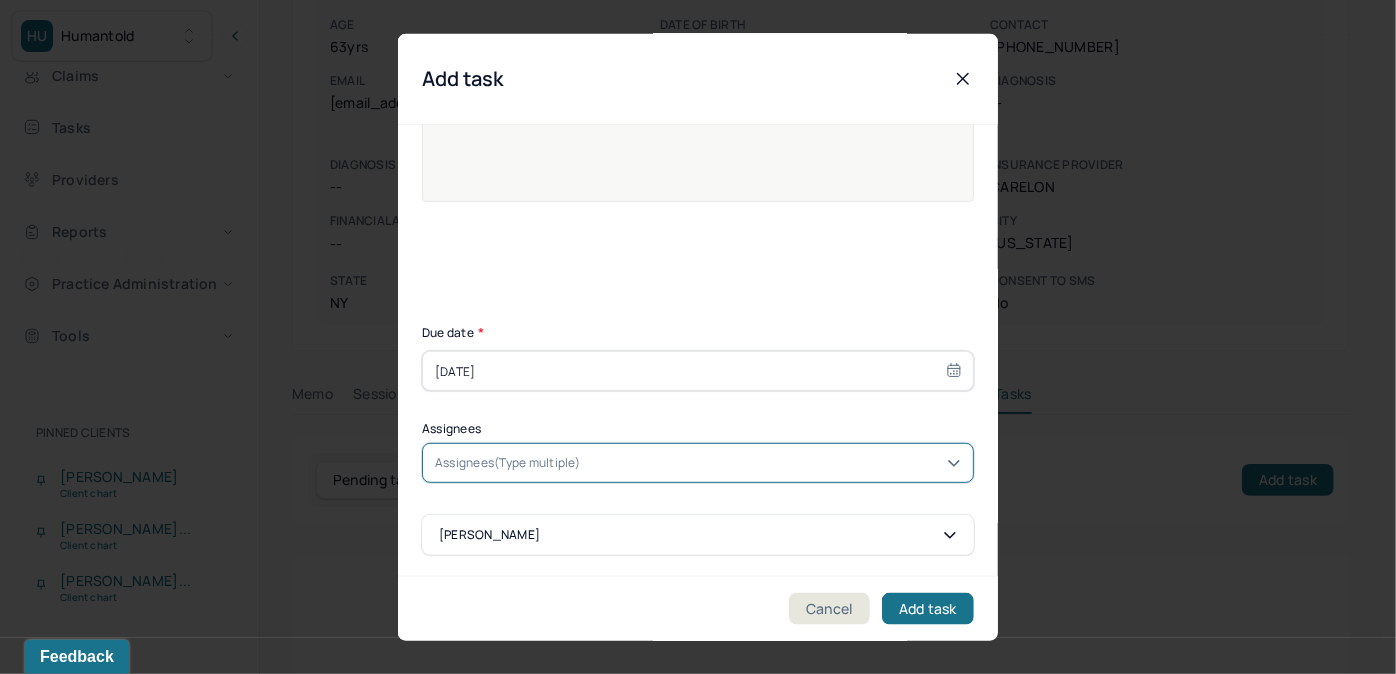 click at bounding box center [588, 463] 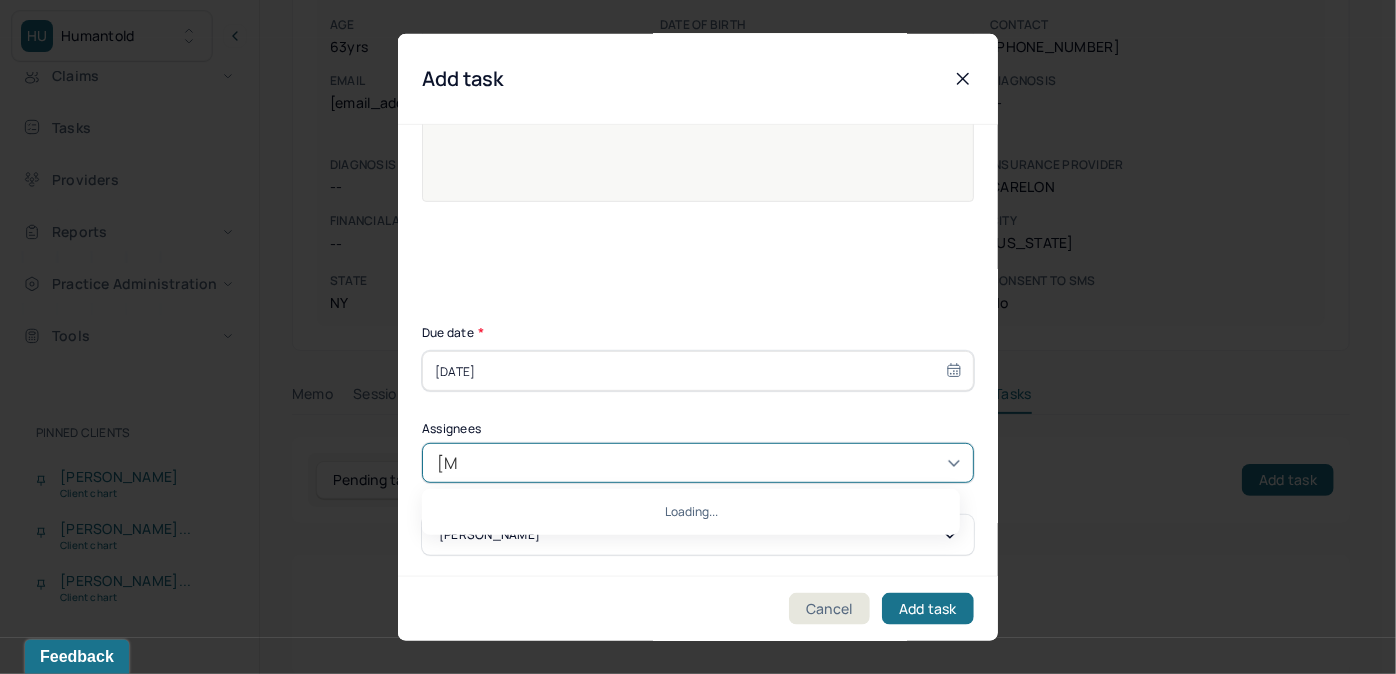 type on "allie" 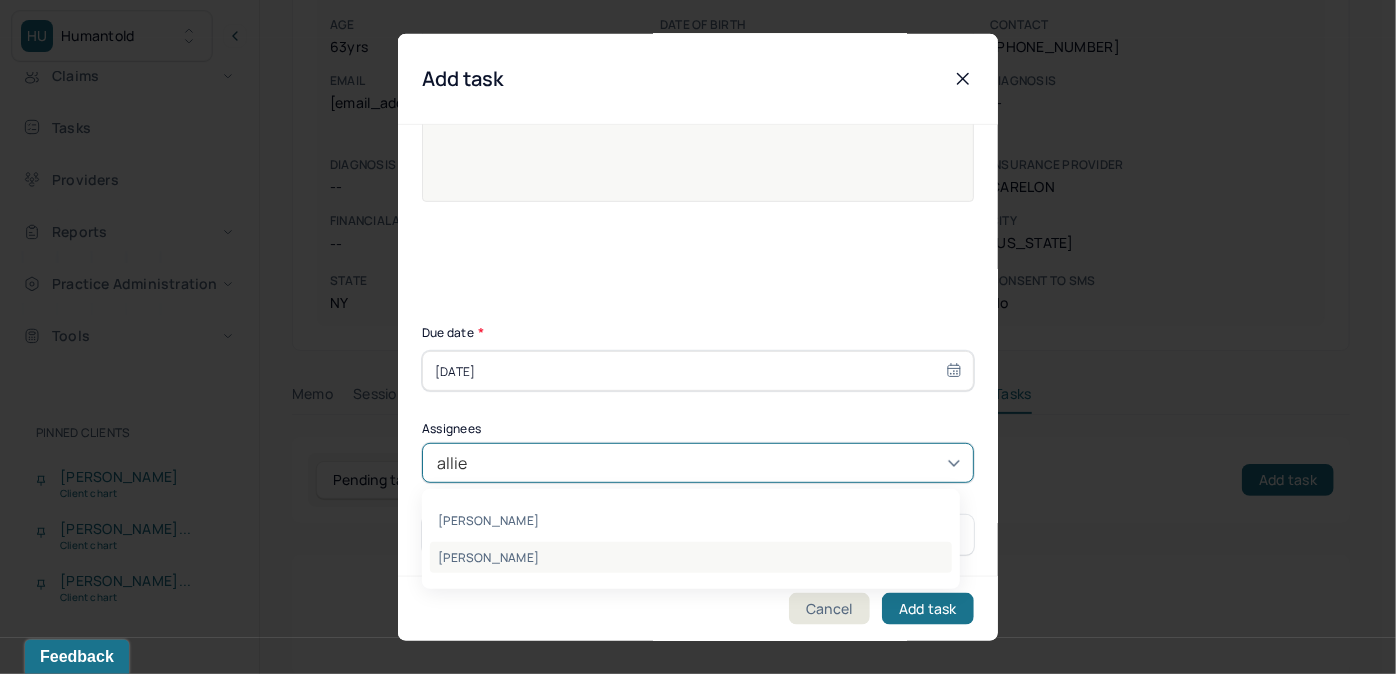 click on "[PERSON_NAME]" at bounding box center [691, 557] 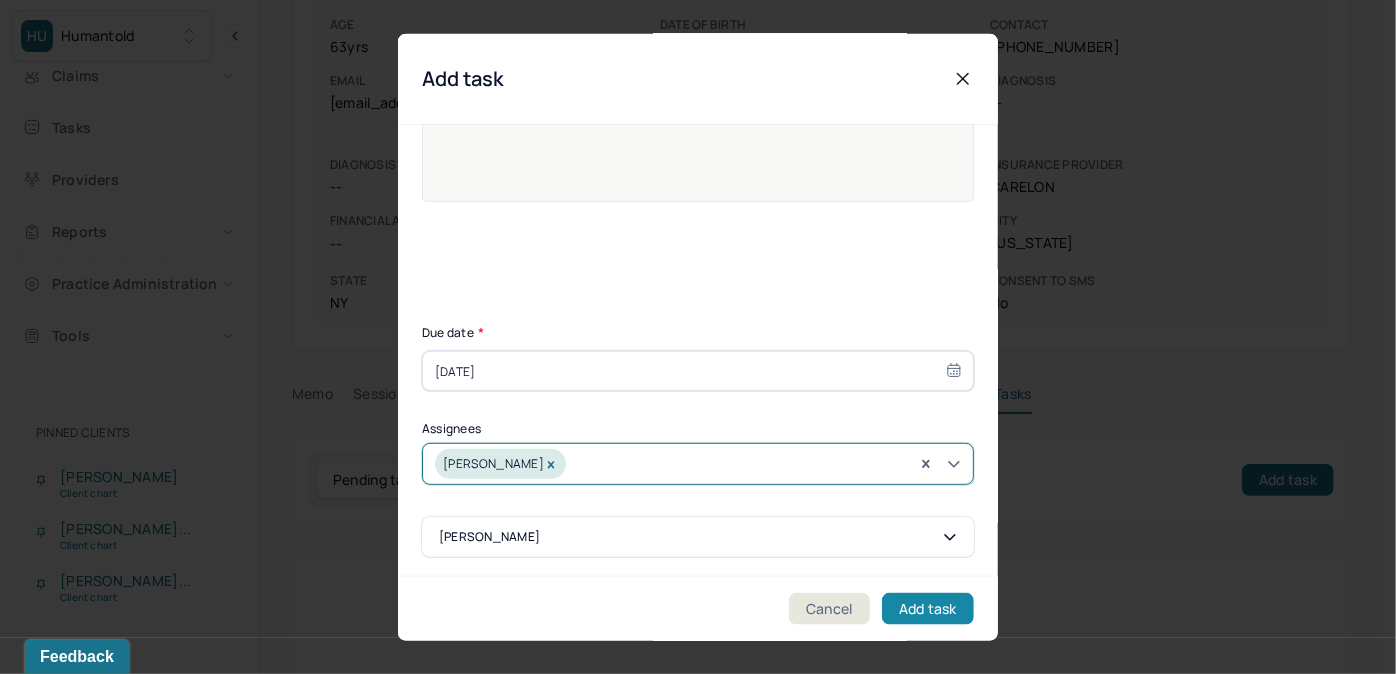 click on "Add task" at bounding box center [928, 608] 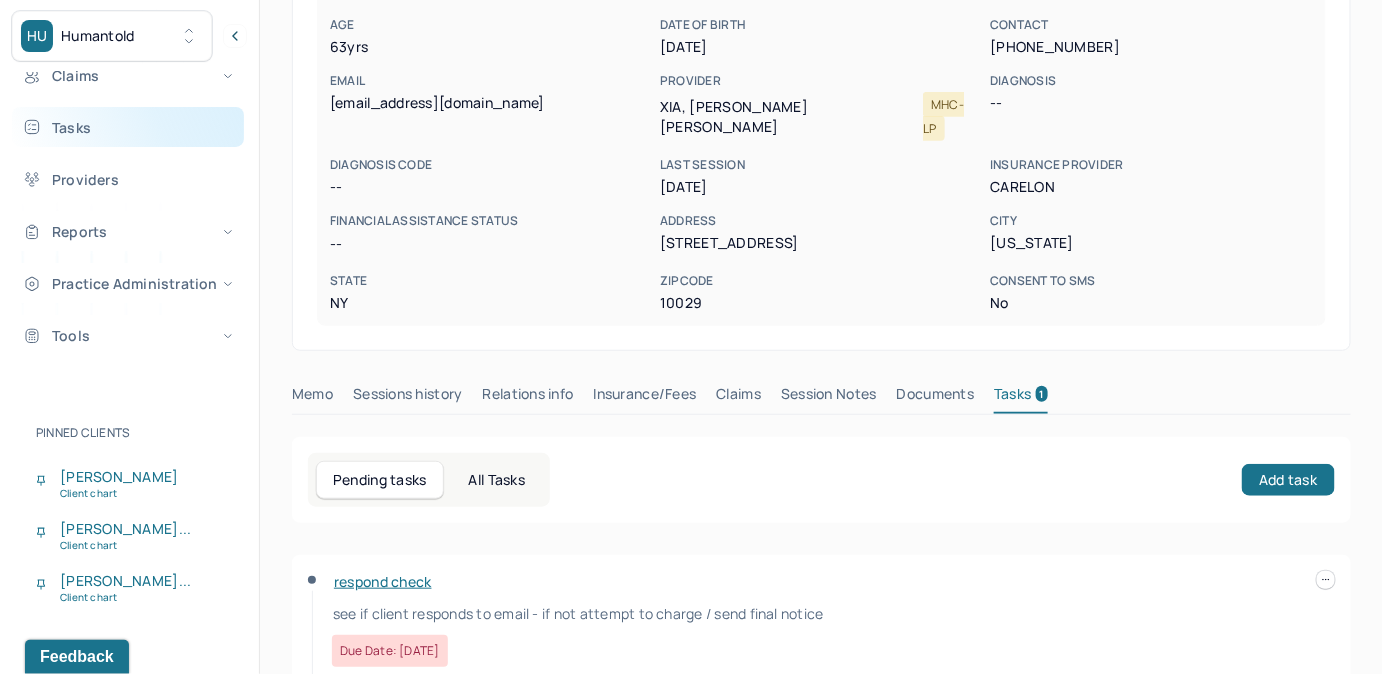 click on "Tasks" at bounding box center (128, 127) 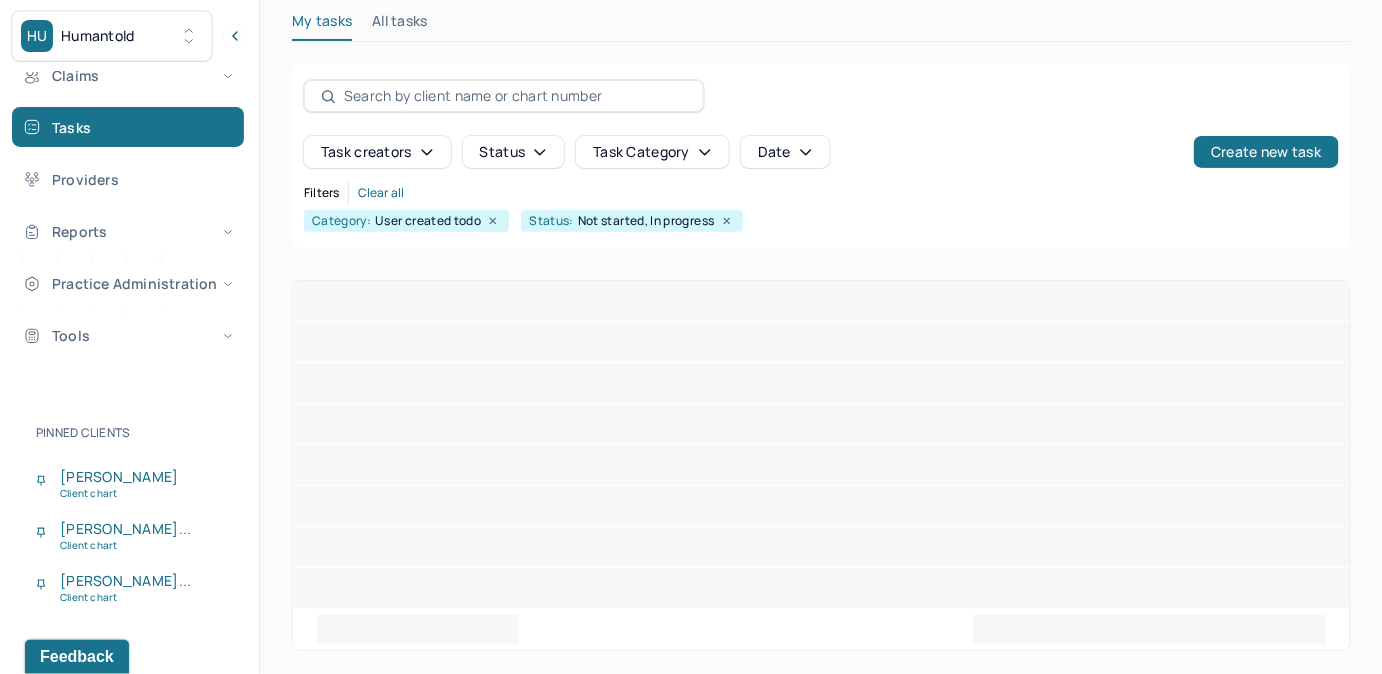 scroll, scrollTop: 256, scrollLeft: 0, axis: vertical 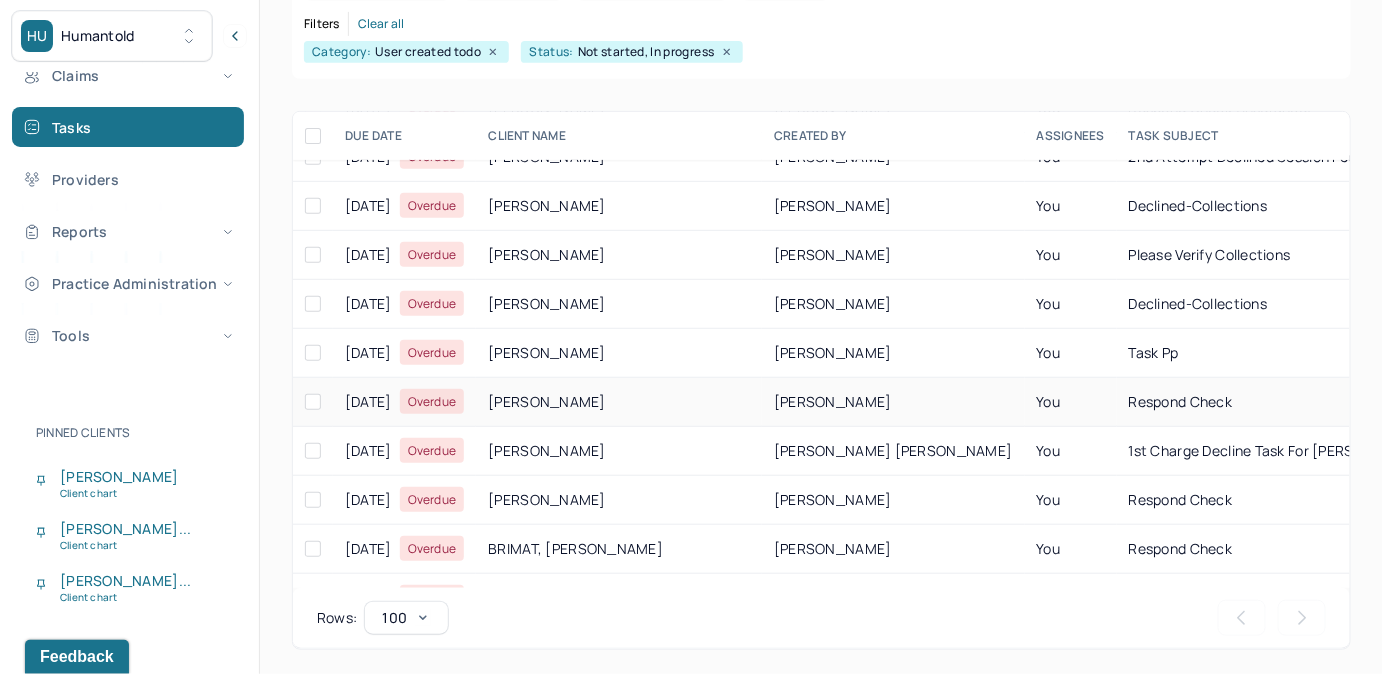 click on "You" at bounding box center [1071, 402] 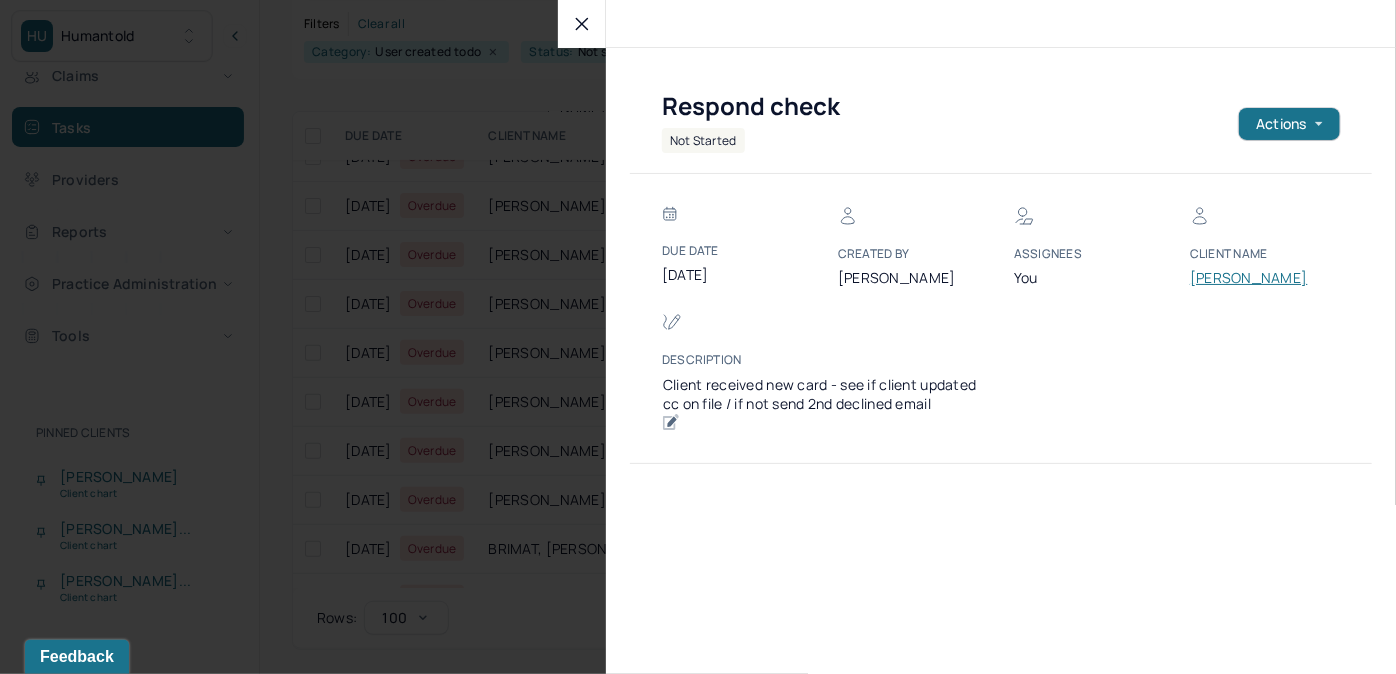 click on "[PERSON_NAME]" at bounding box center [1250, 278] 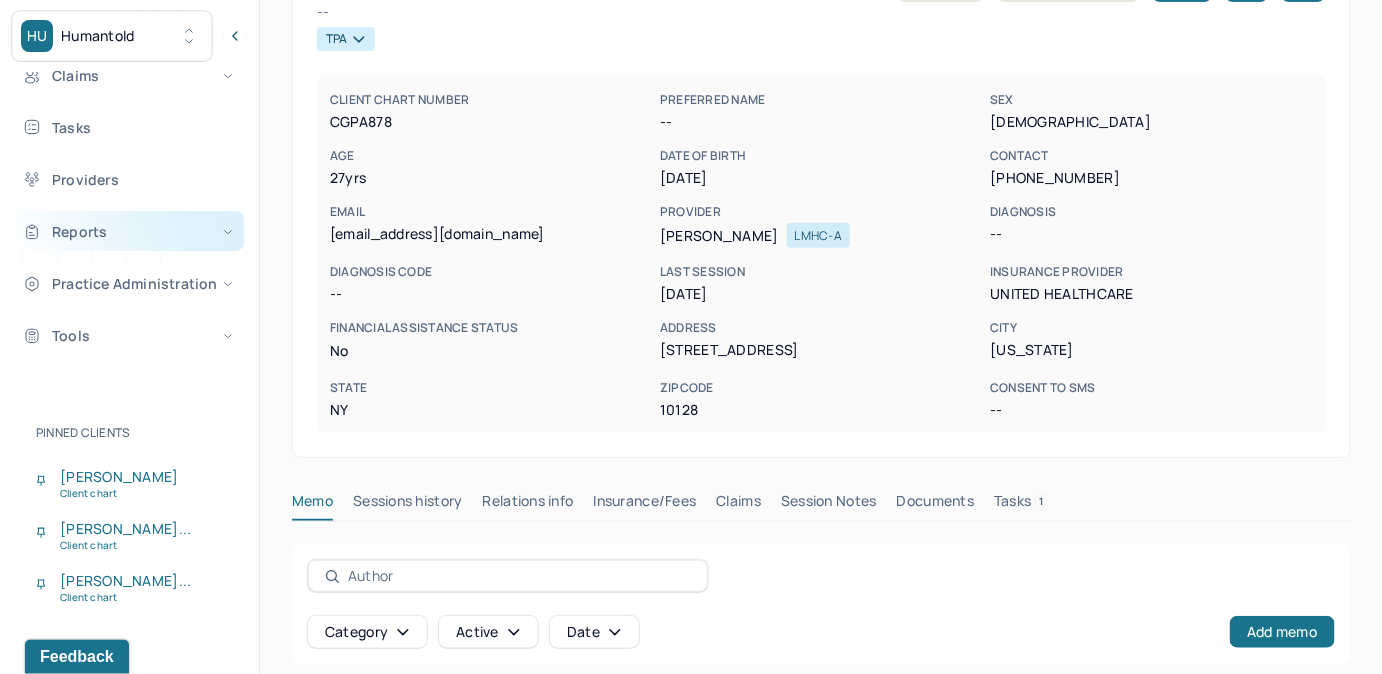 scroll, scrollTop: 160, scrollLeft: 0, axis: vertical 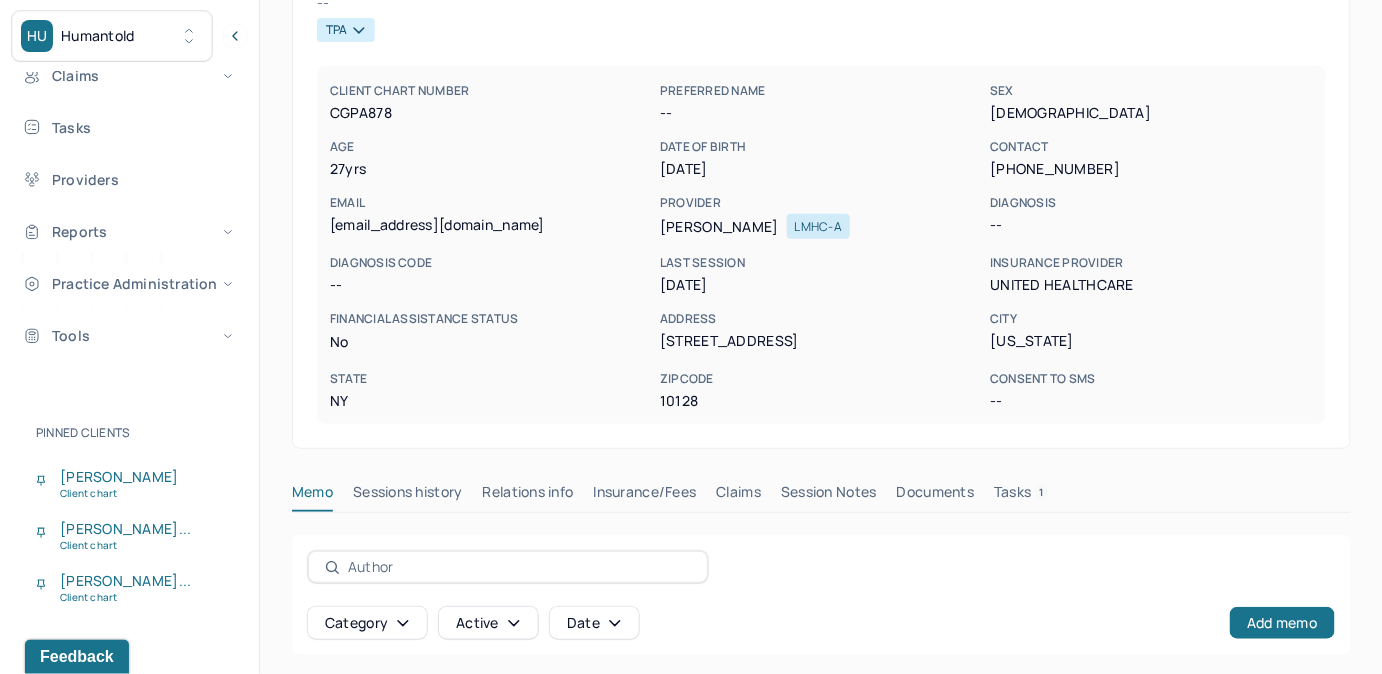 click on "Tasks 1" at bounding box center [1021, 496] 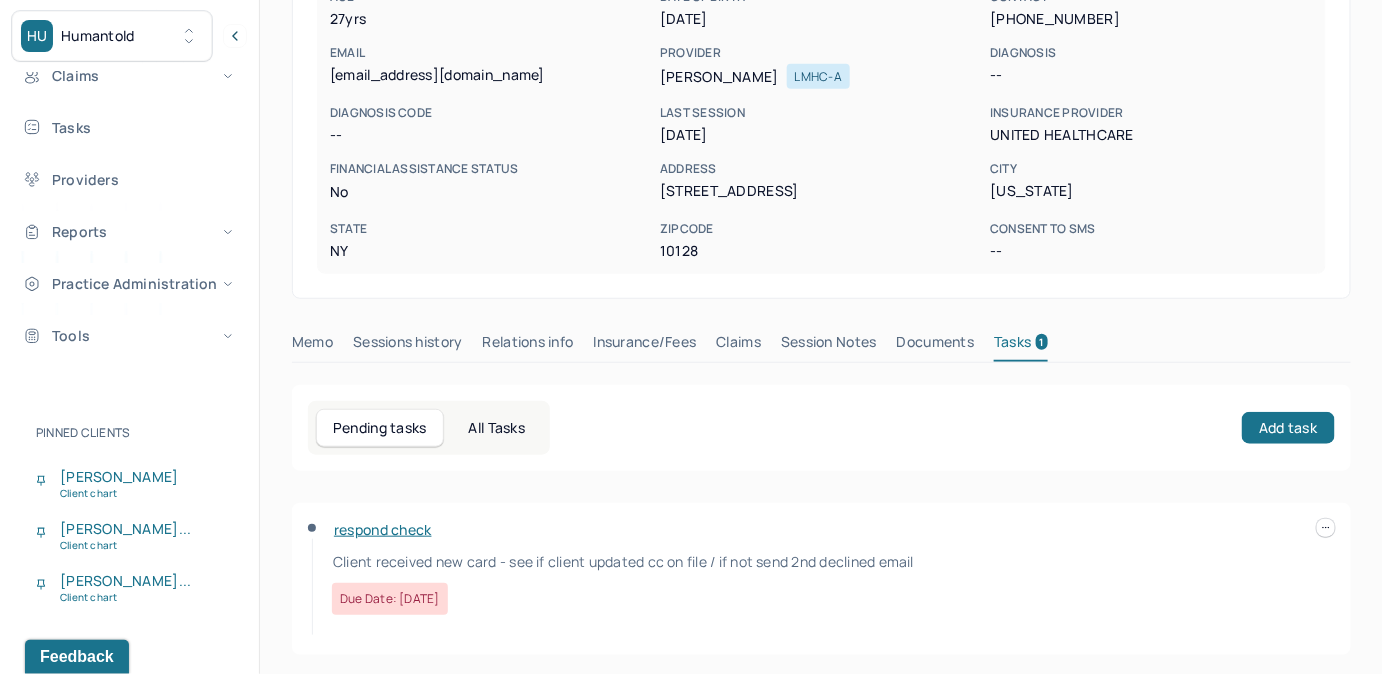 scroll, scrollTop: 316, scrollLeft: 0, axis: vertical 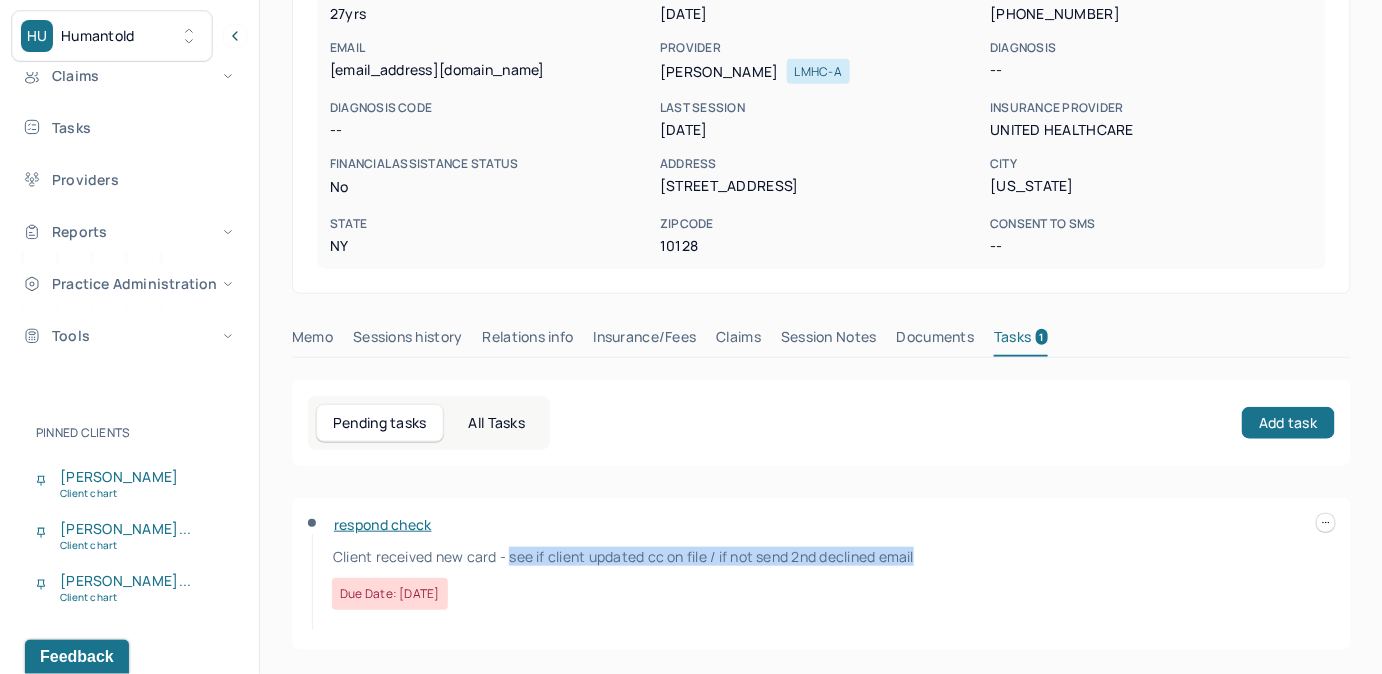 drag, startPoint x: 509, startPoint y: 559, endPoint x: 931, endPoint y: 575, distance: 422.30322 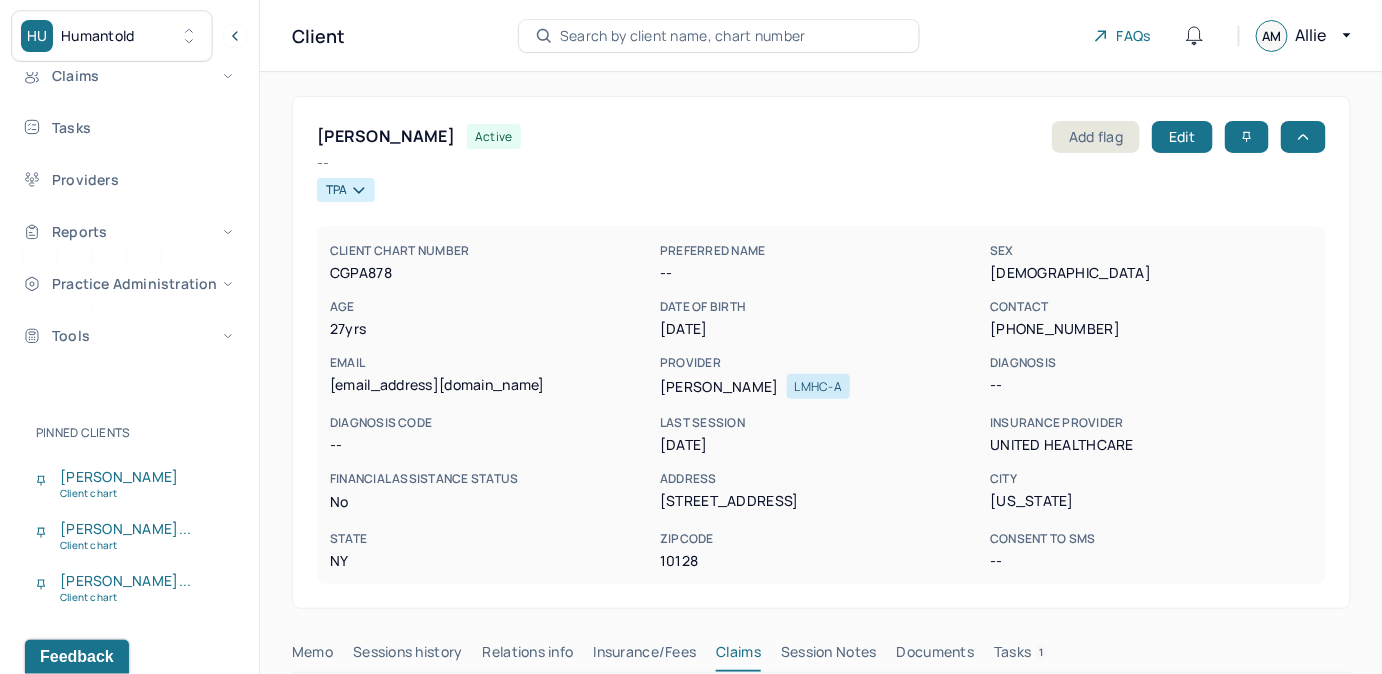scroll, scrollTop: 0, scrollLeft: 0, axis: both 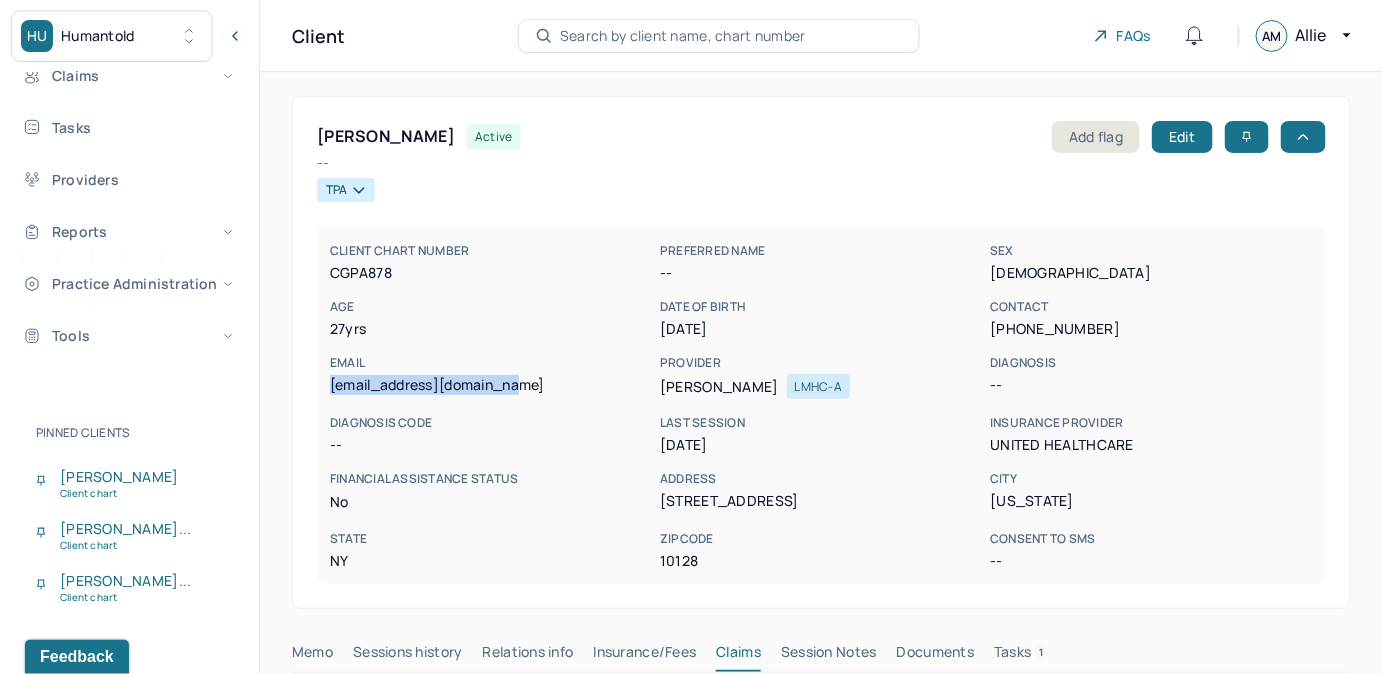 drag, startPoint x: 330, startPoint y: 385, endPoint x: 536, endPoint y: 388, distance: 206.02185 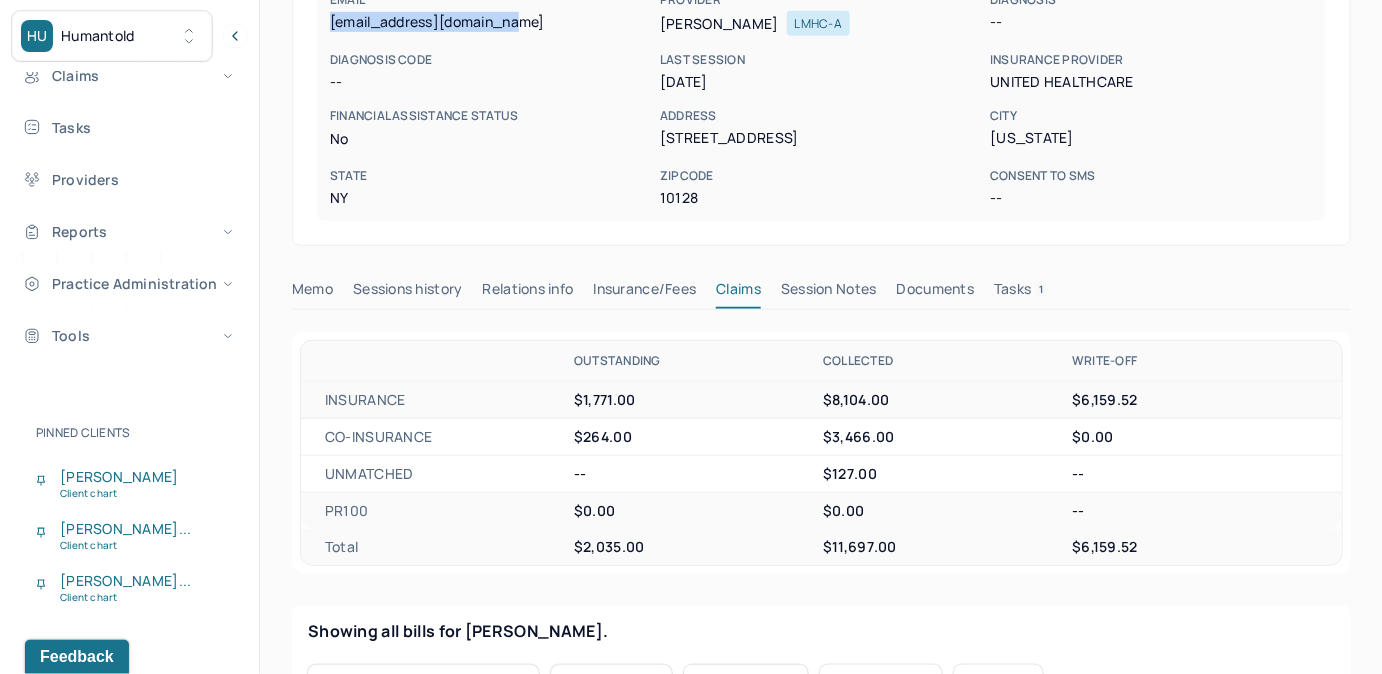 click on "Tasks 1" at bounding box center (1021, 293) 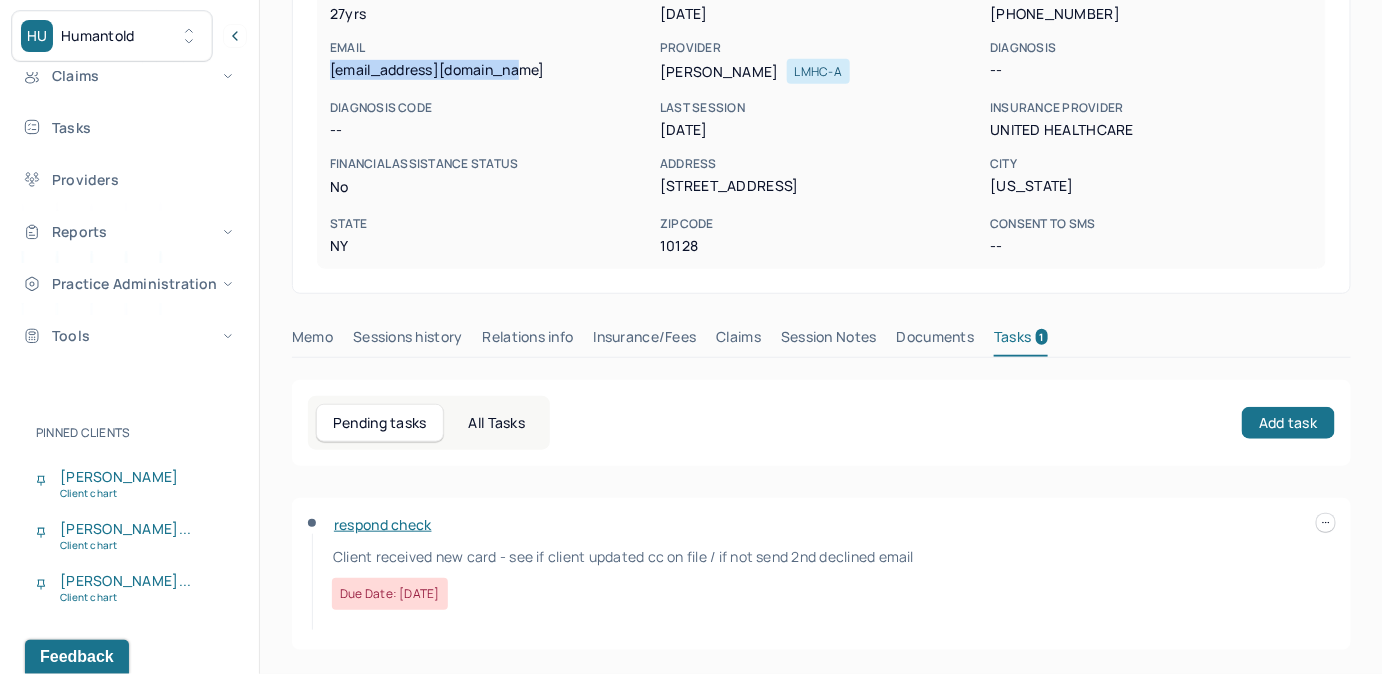 scroll, scrollTop: 316, scrollLeft: 0, axis: vertical 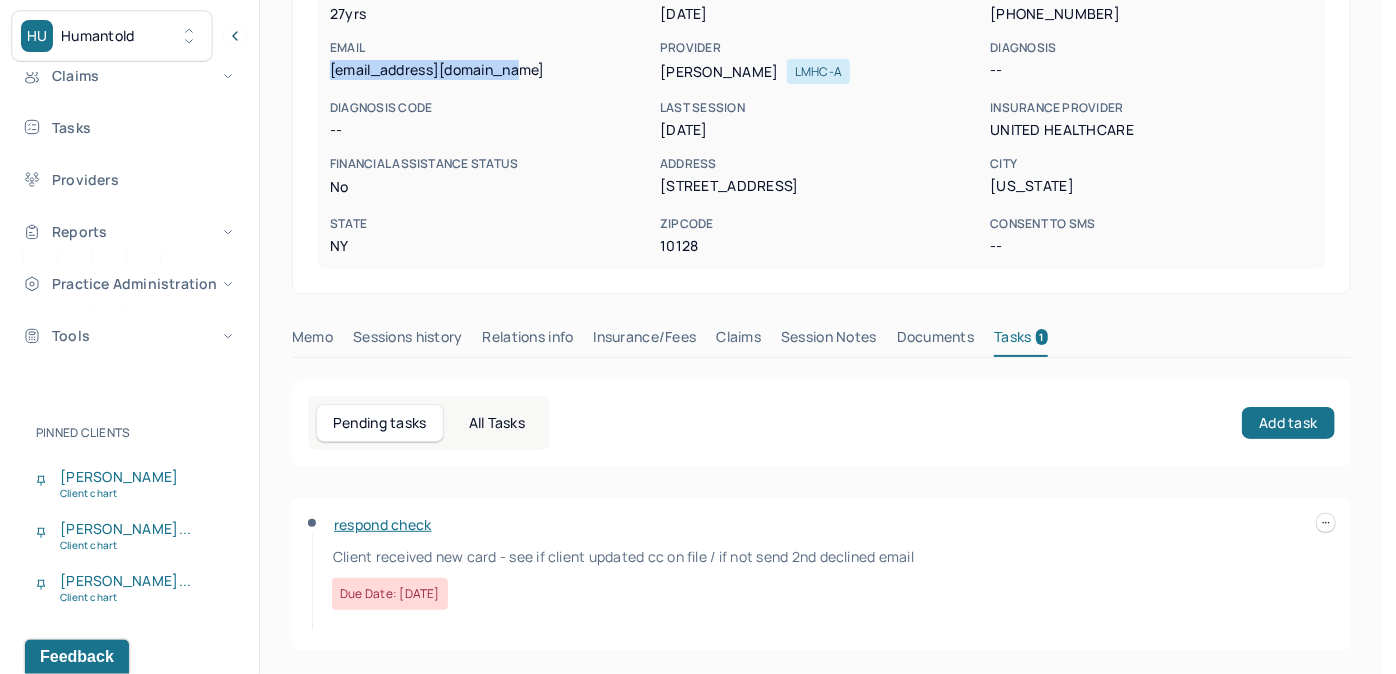 click at bounding box center [1326, 523] 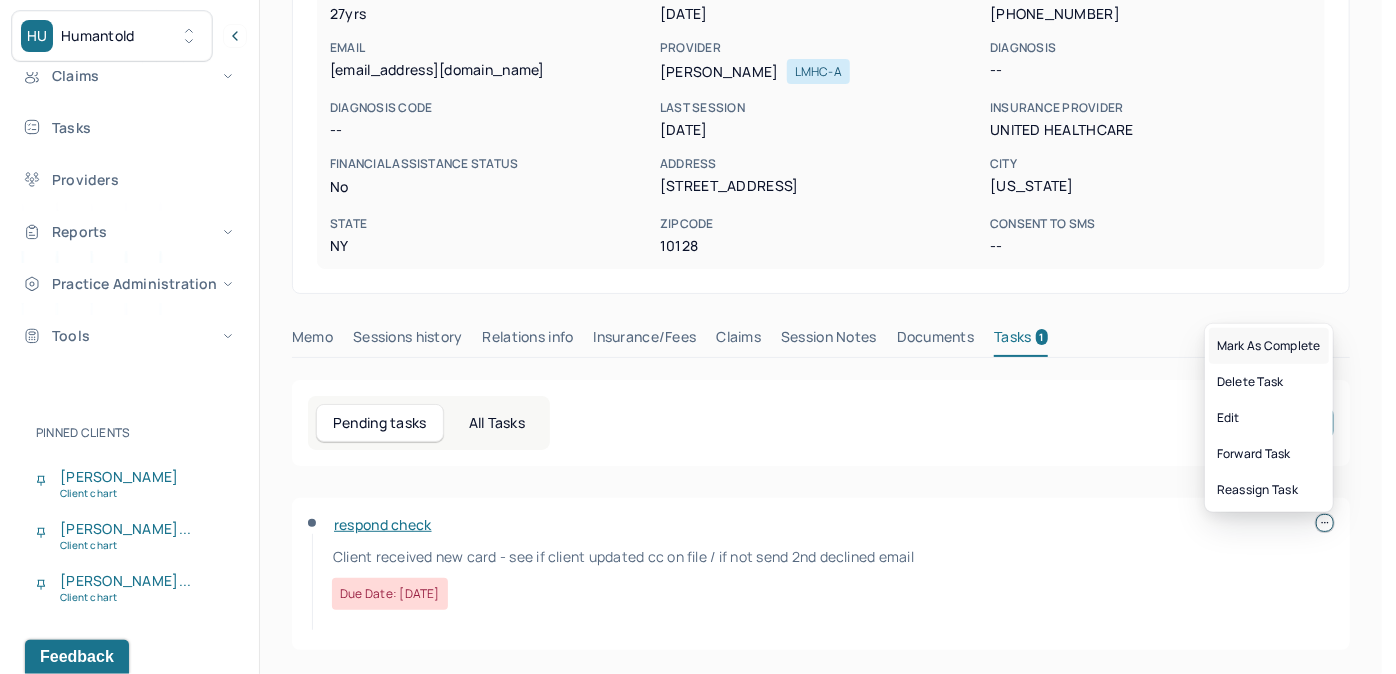 click on "Mark as complete" at bounding box center [1269, 346] 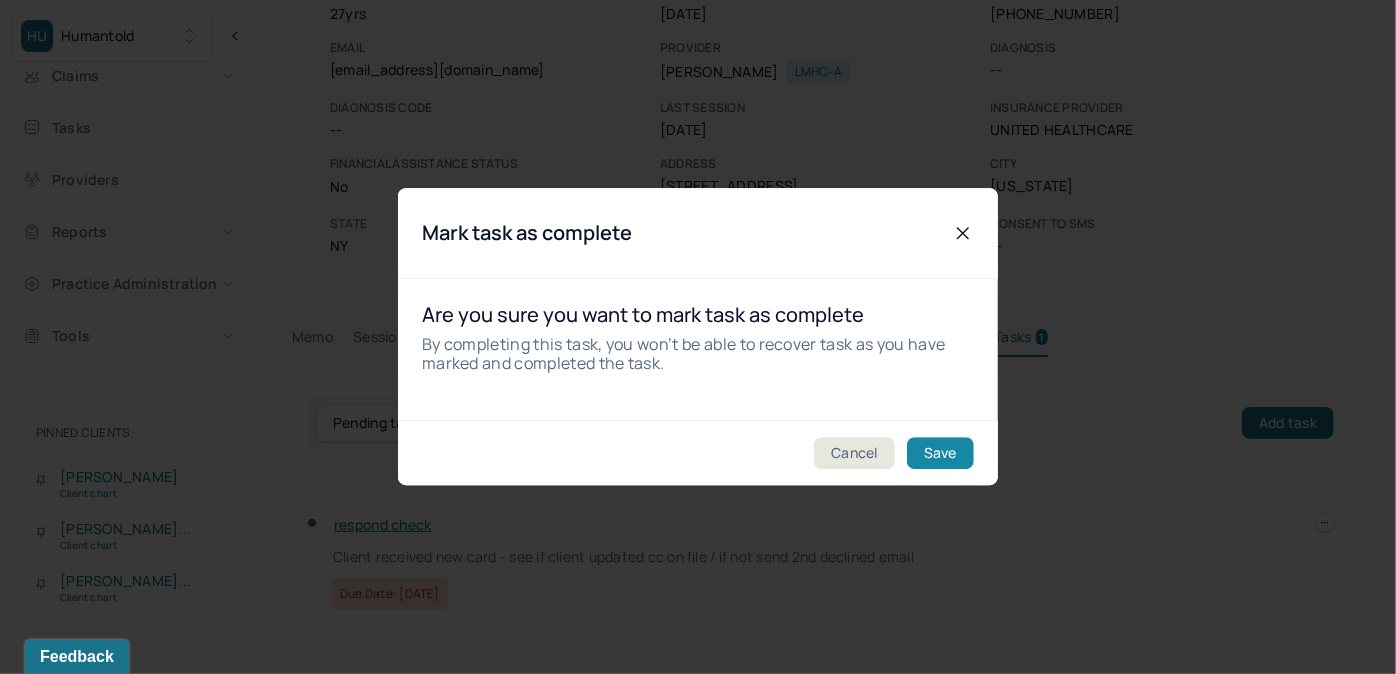 click on "Save" at bounding box center [940, 454] 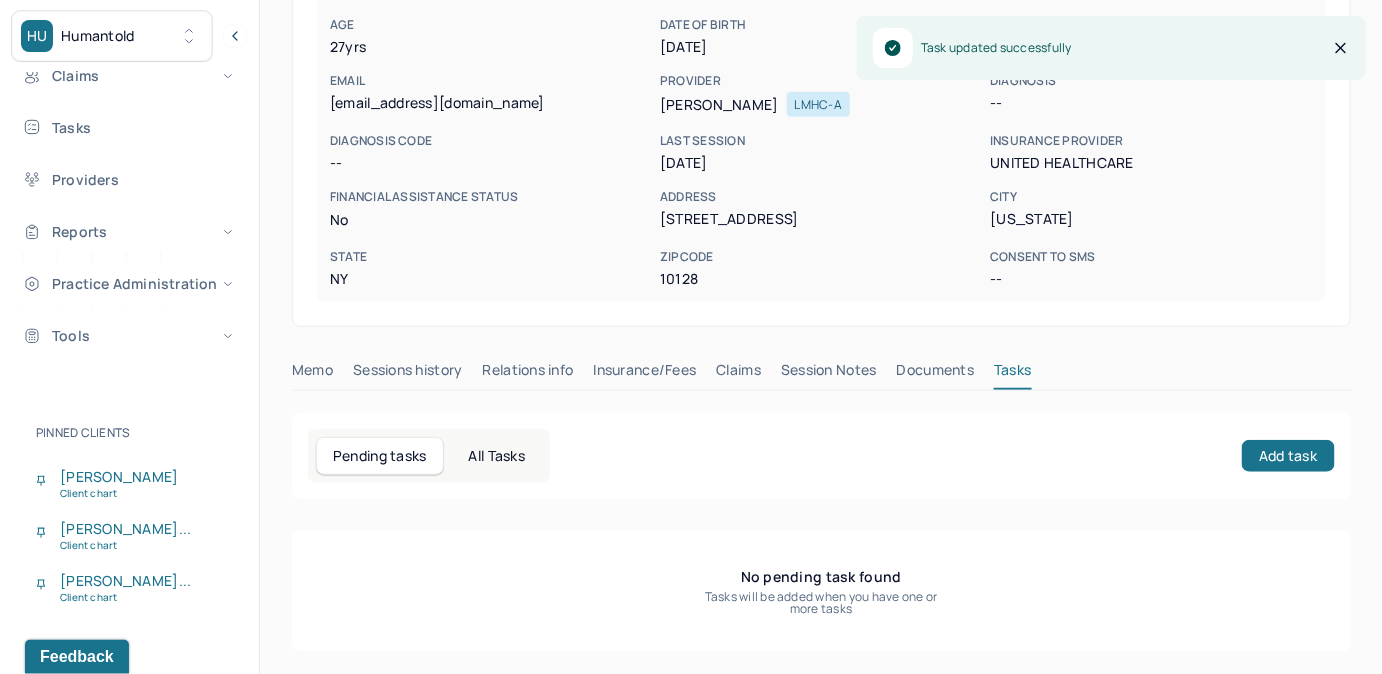 click on "Claims" at bounding box center (738, 374) 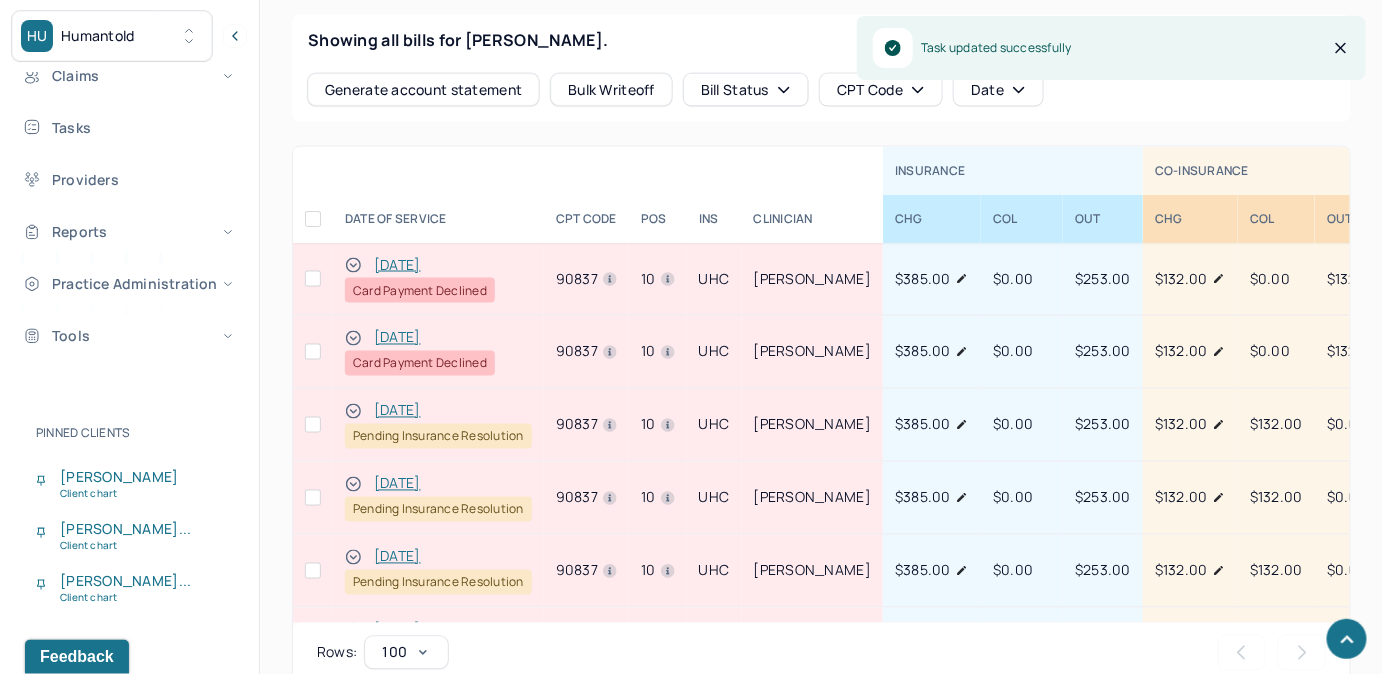 scroll, scrollTop: 909, scrollLeft: 0, axis: vertical 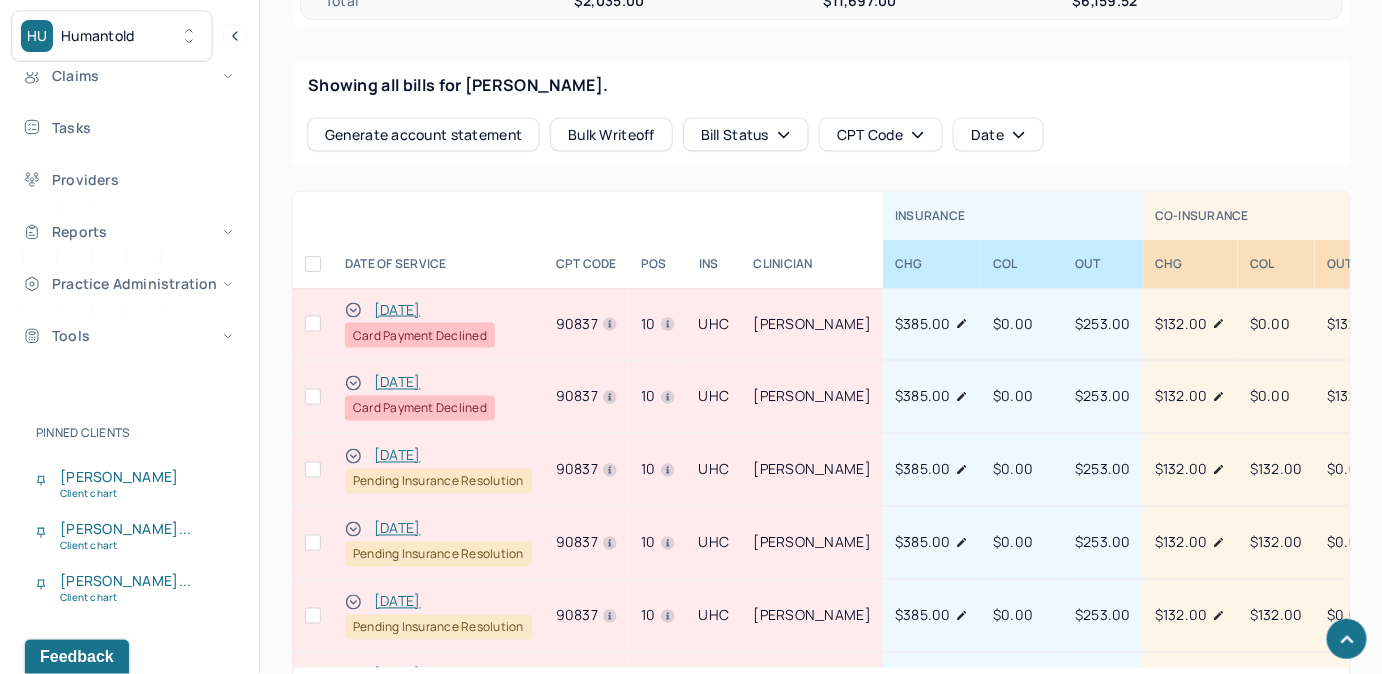 click at bounding box center [313, 397] 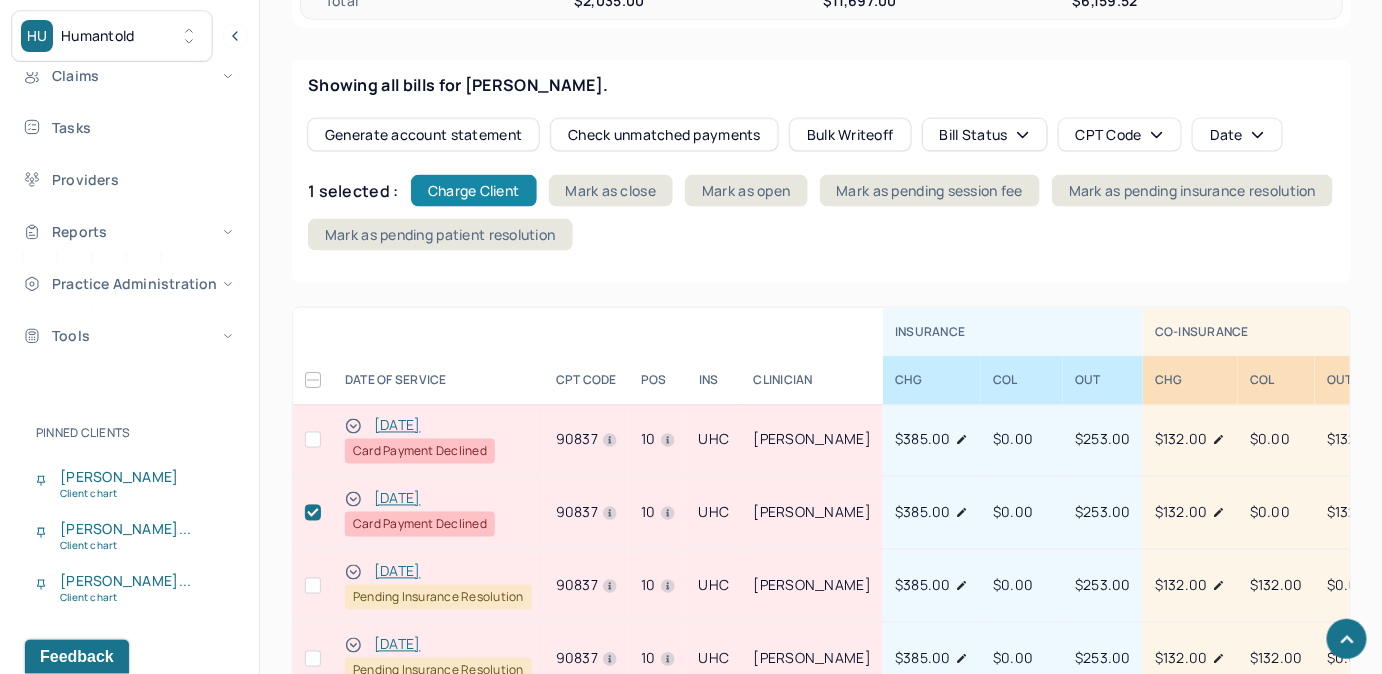 click on "Charge Client" at bounding box center [474, 191] 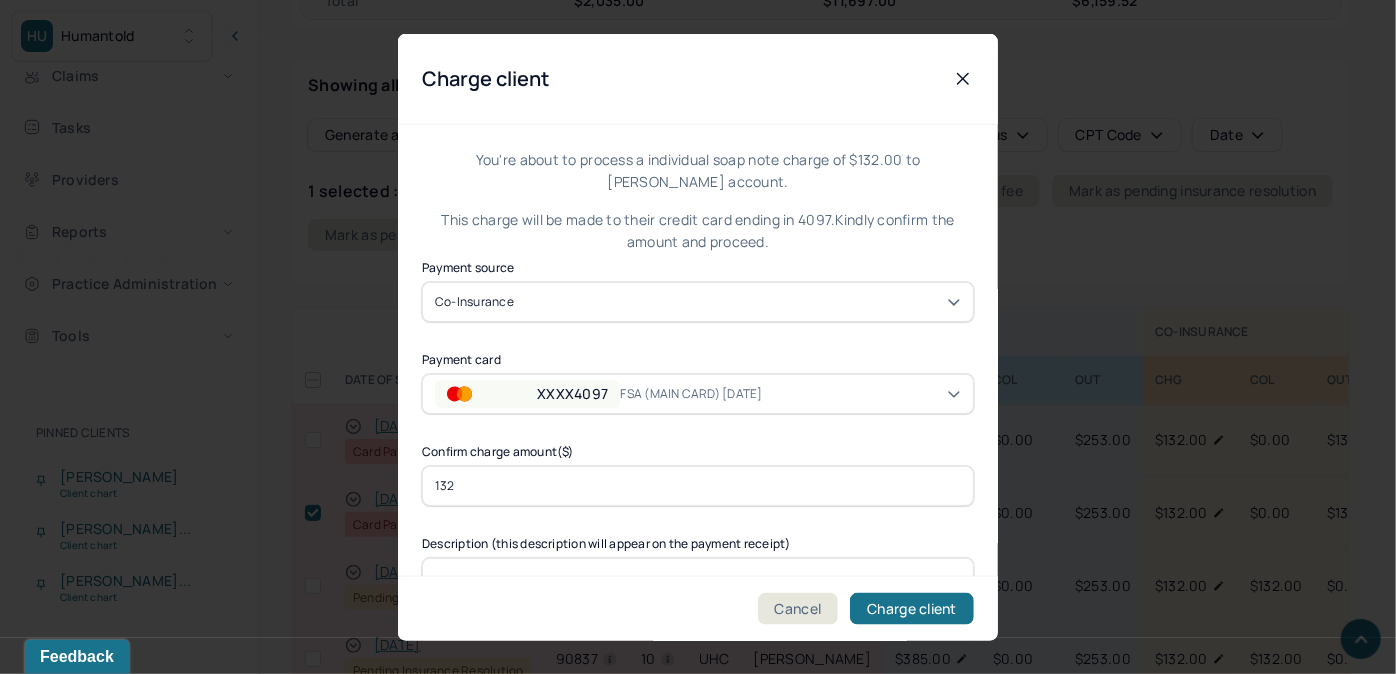 click on "XXXX4097" at bounding box center (572, 393) 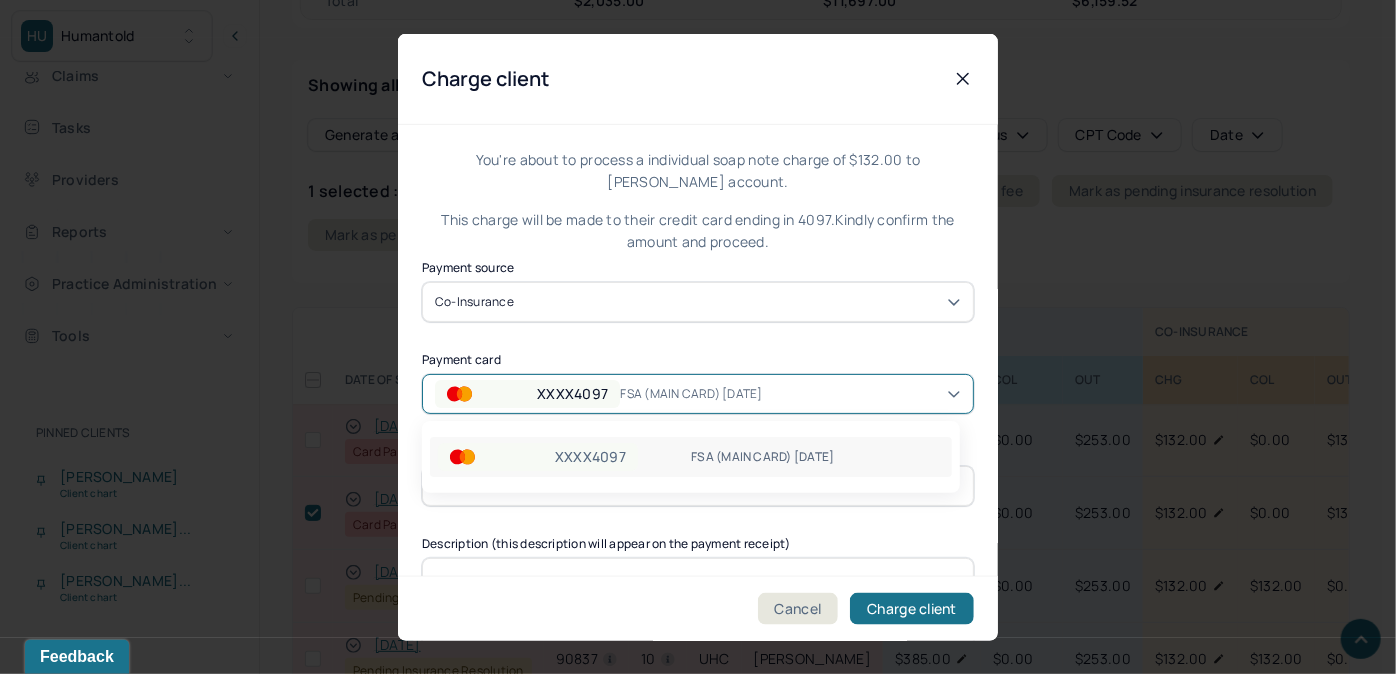 click on "XXXX4097" at bounding box center (572, 393) 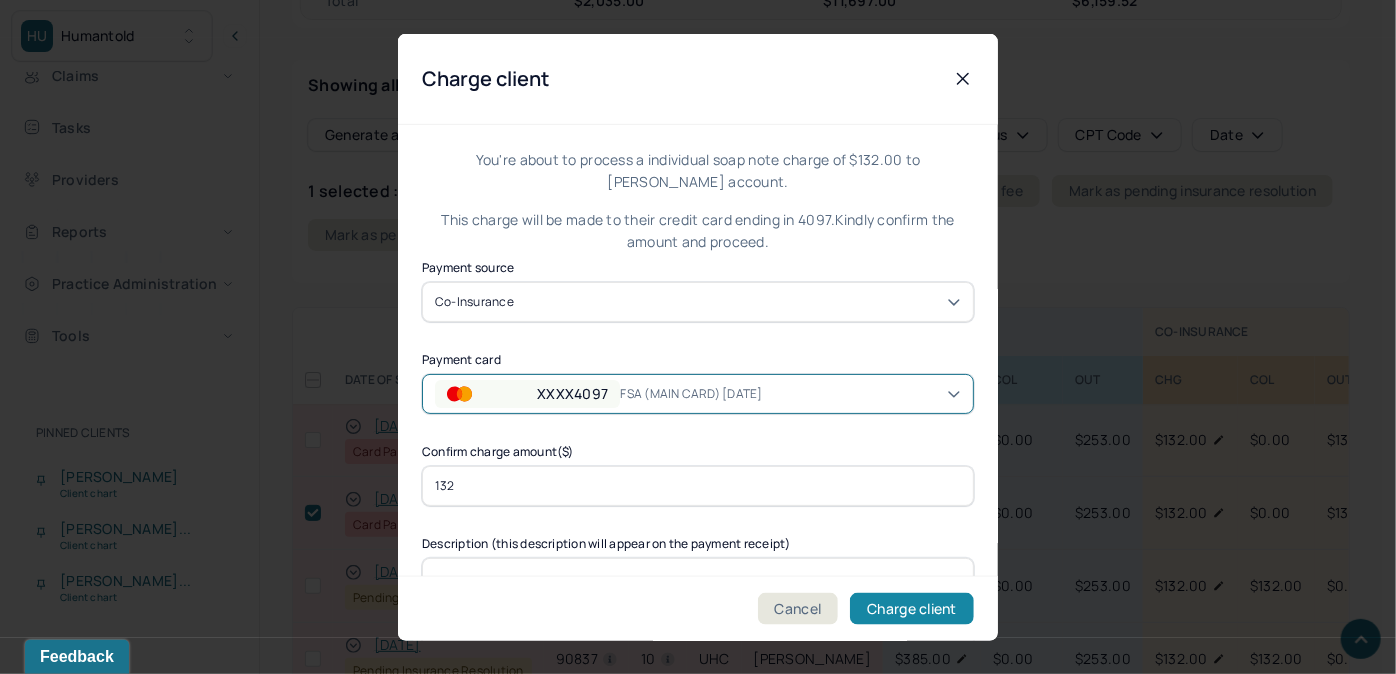 click on "Charge client" at bounding box center (912, 608) 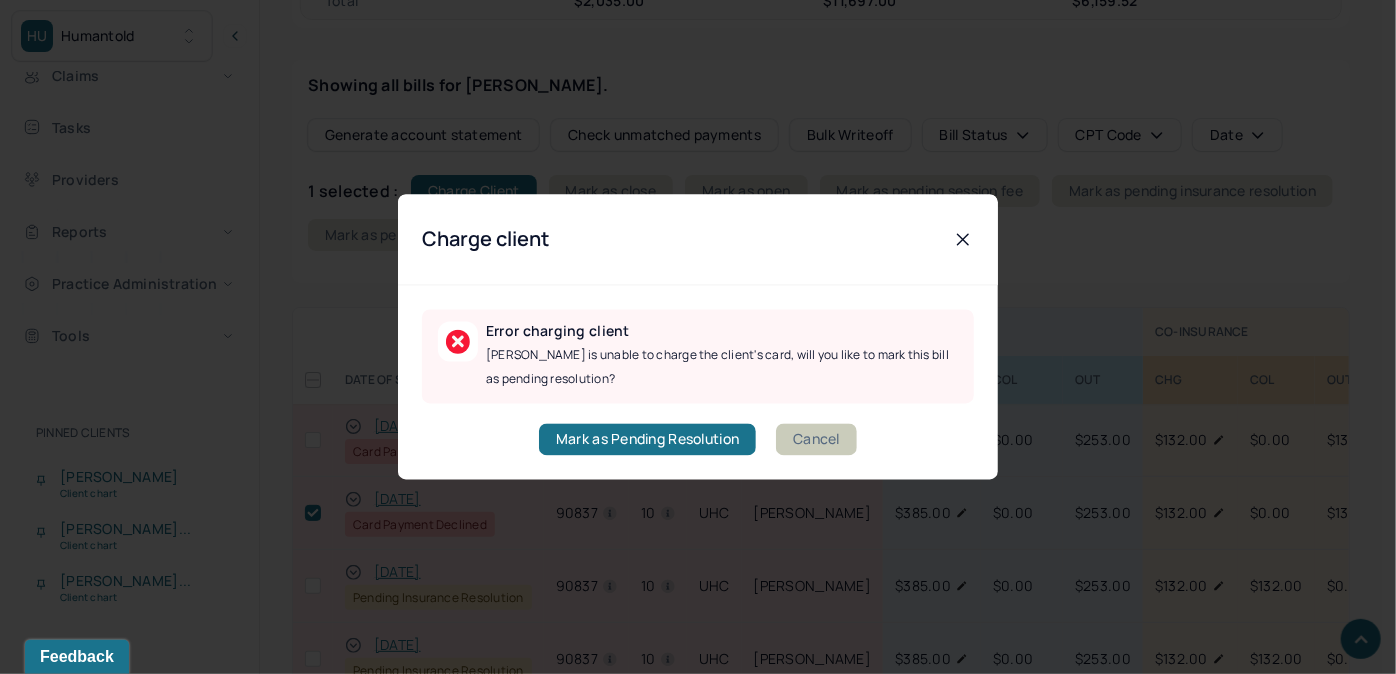 click on "Cancel" at bounding box center (816, 440) 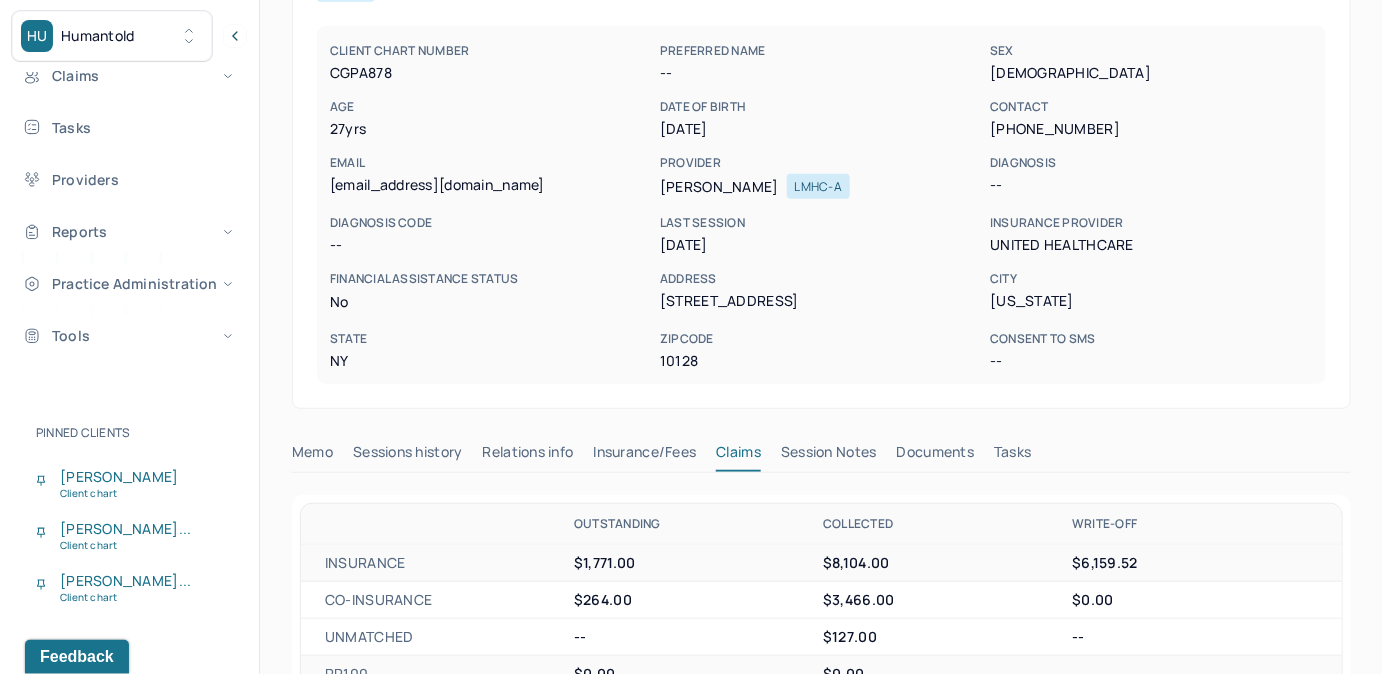 scroll, scrollTop: 0, scrollLeft: 0, axis: both 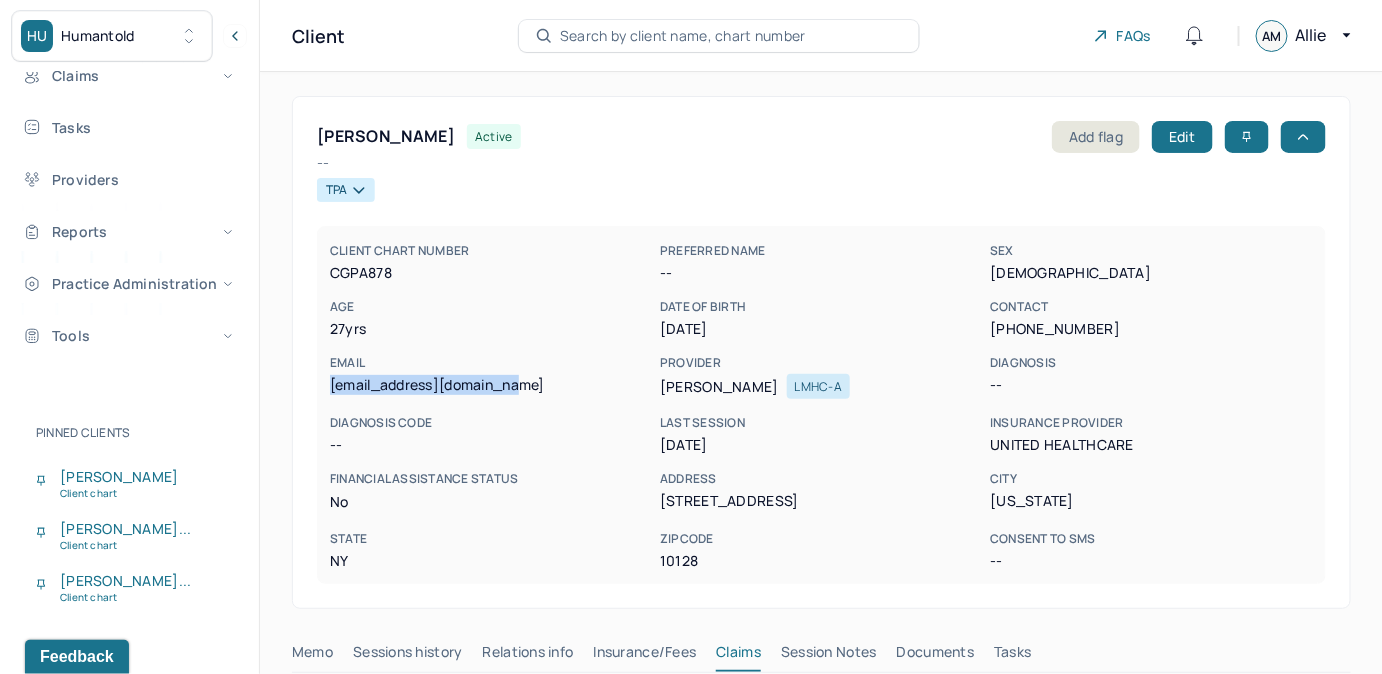 drag, startPoint x: 329, startPoint y: 384, endPoint x: 546, endPoint y: 390, distance: 217.08293 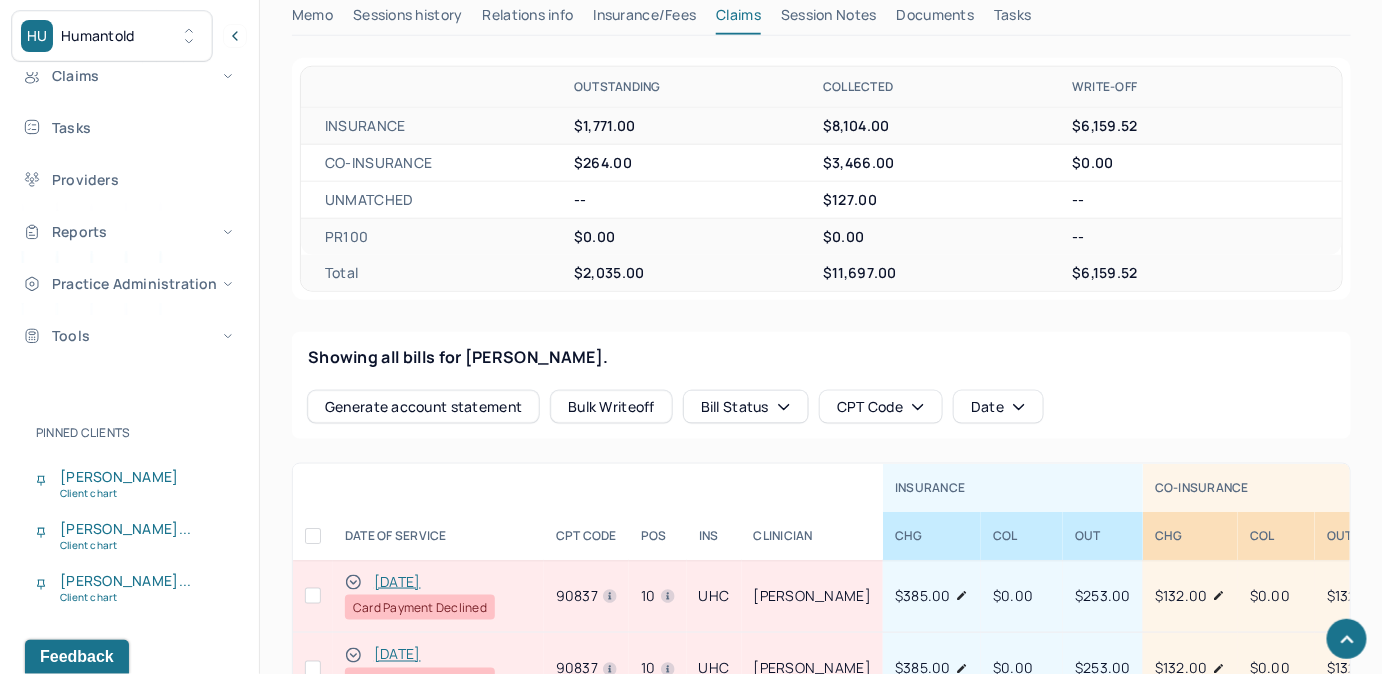 scroll, scrollTop: 0, scrollLeft: 0, axis: both 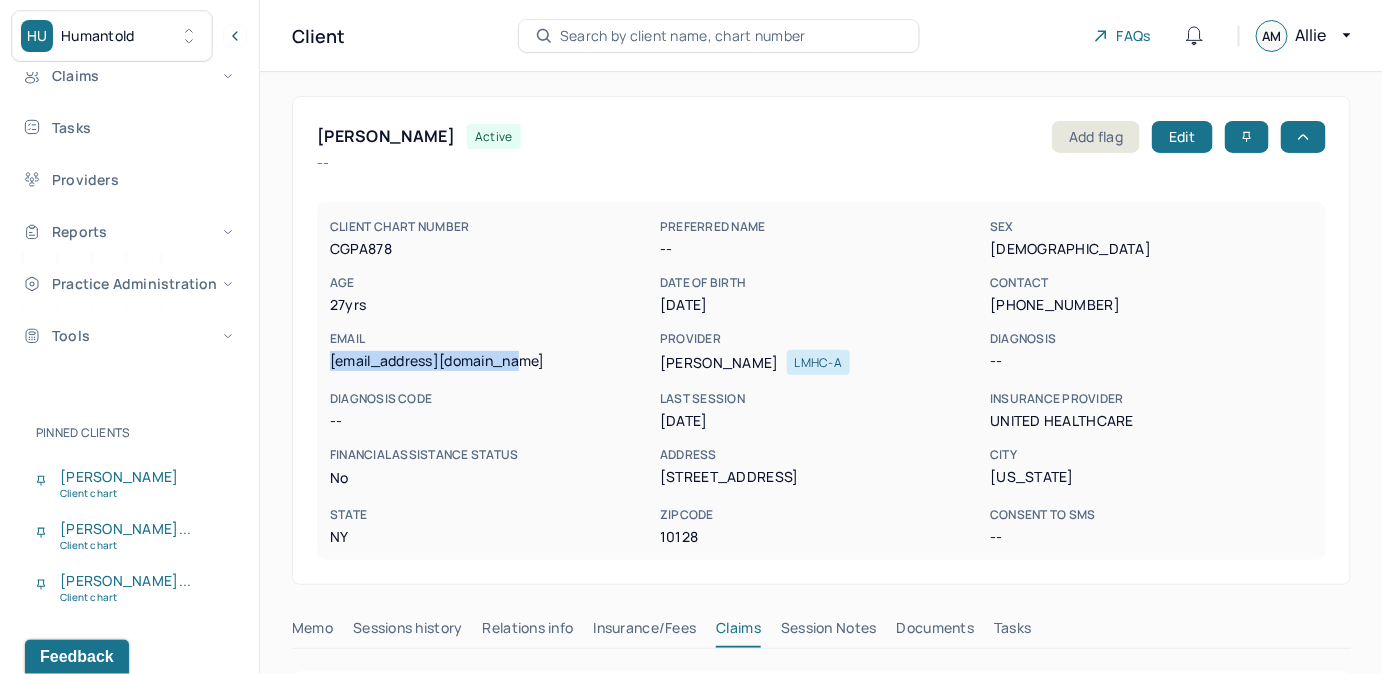 click on "Tasks" at bounding box center (1012, 632) 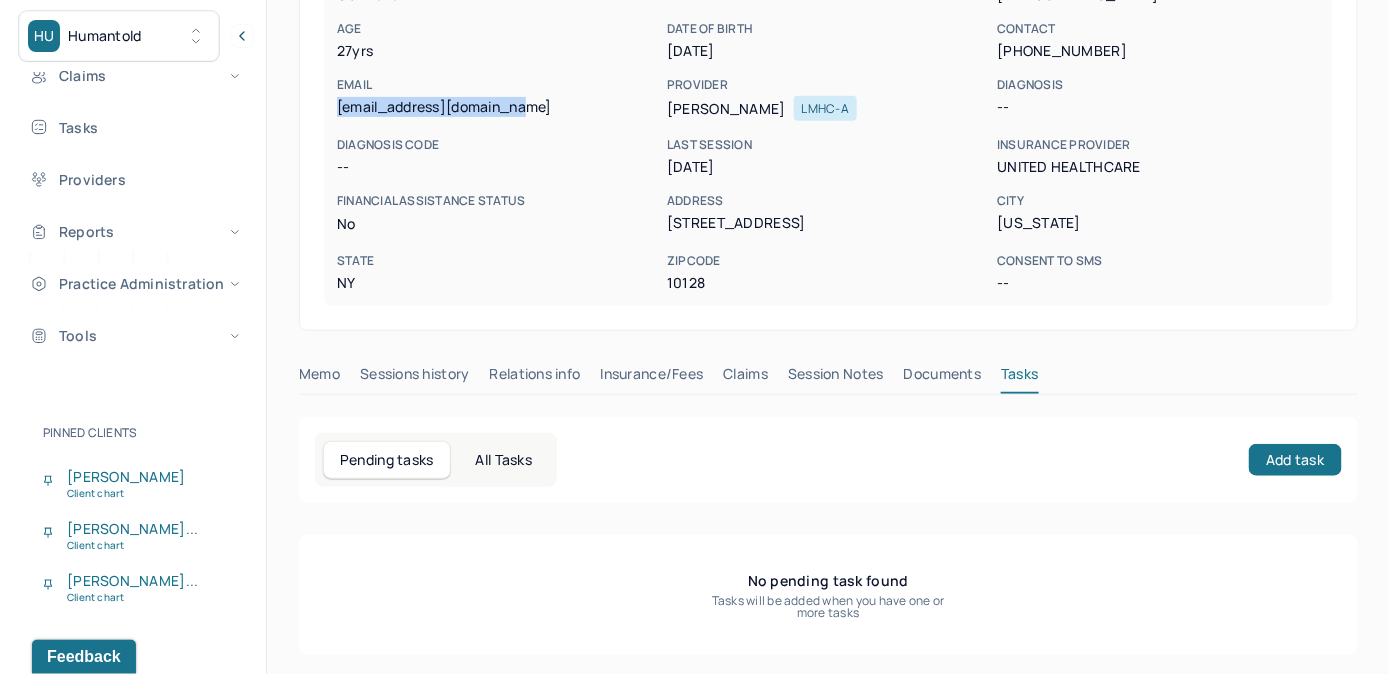 scroll, scrollTop: 258, scrollLeft: 0, axis: vertical 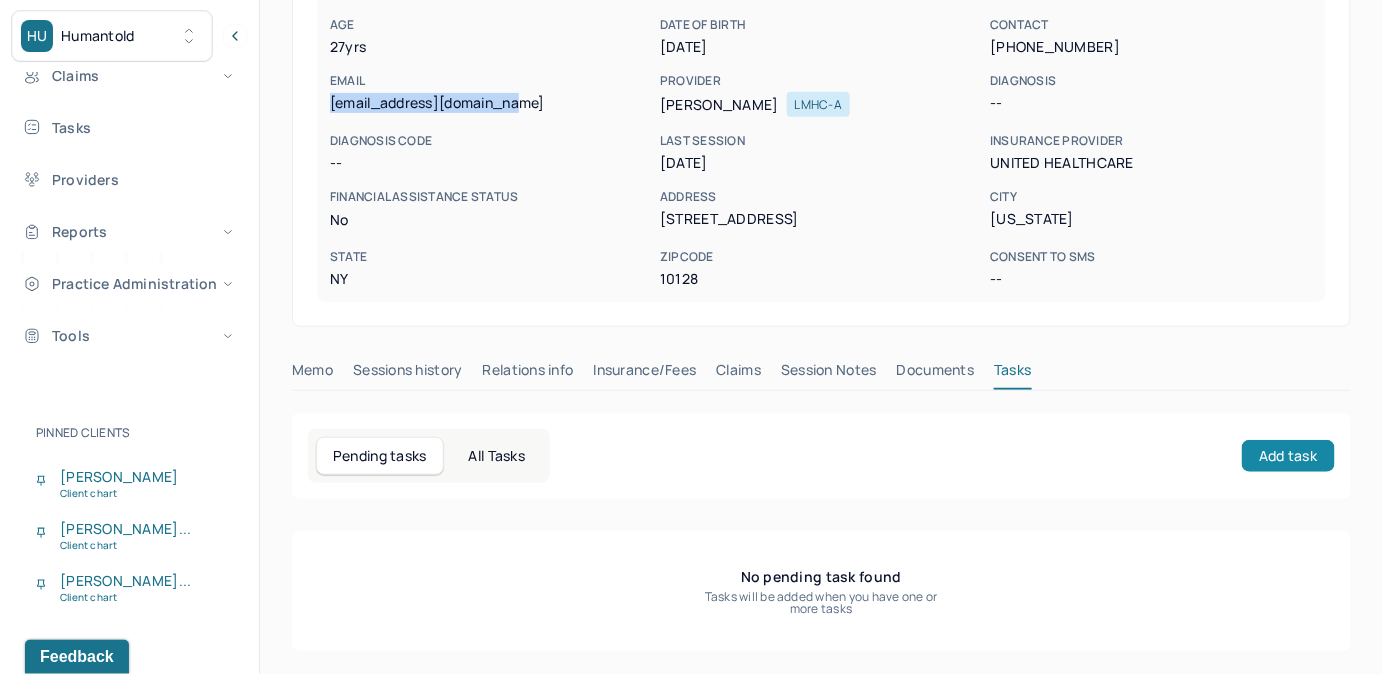 click on "Add task" at bounding box center (1288, 456) 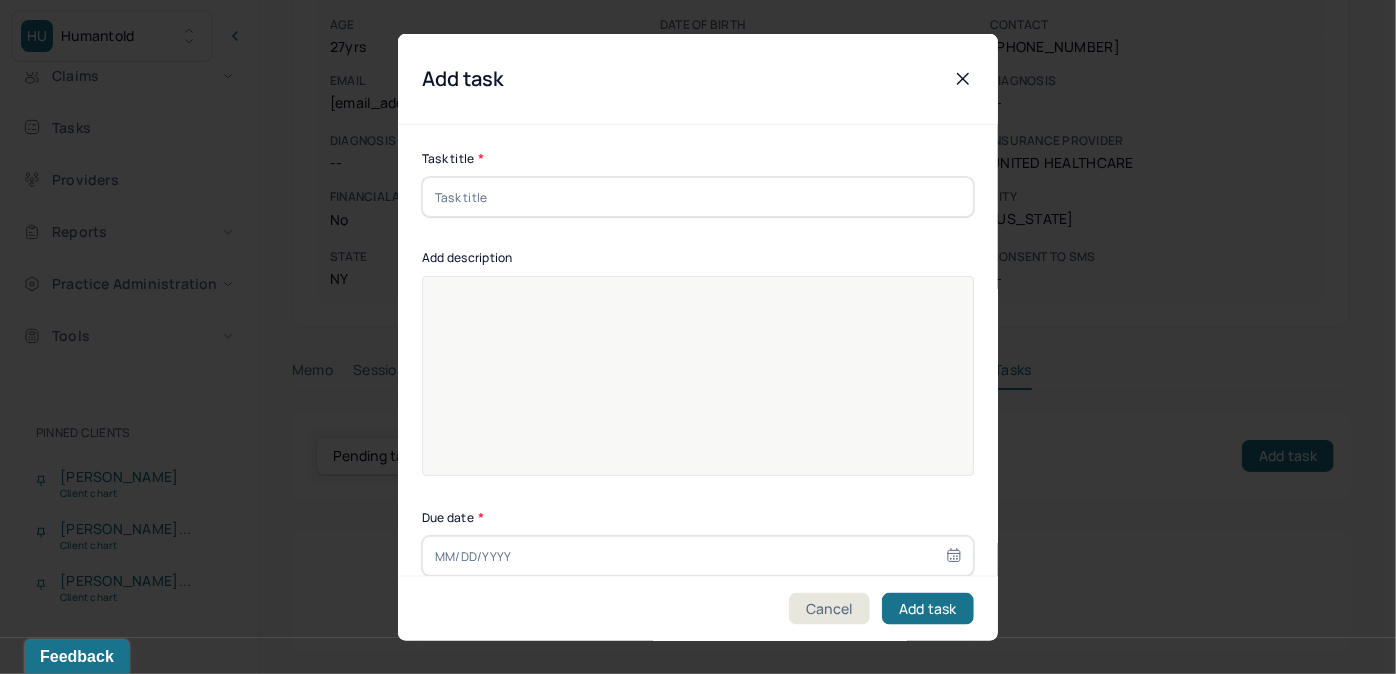 click at bounding box center [698, 197] 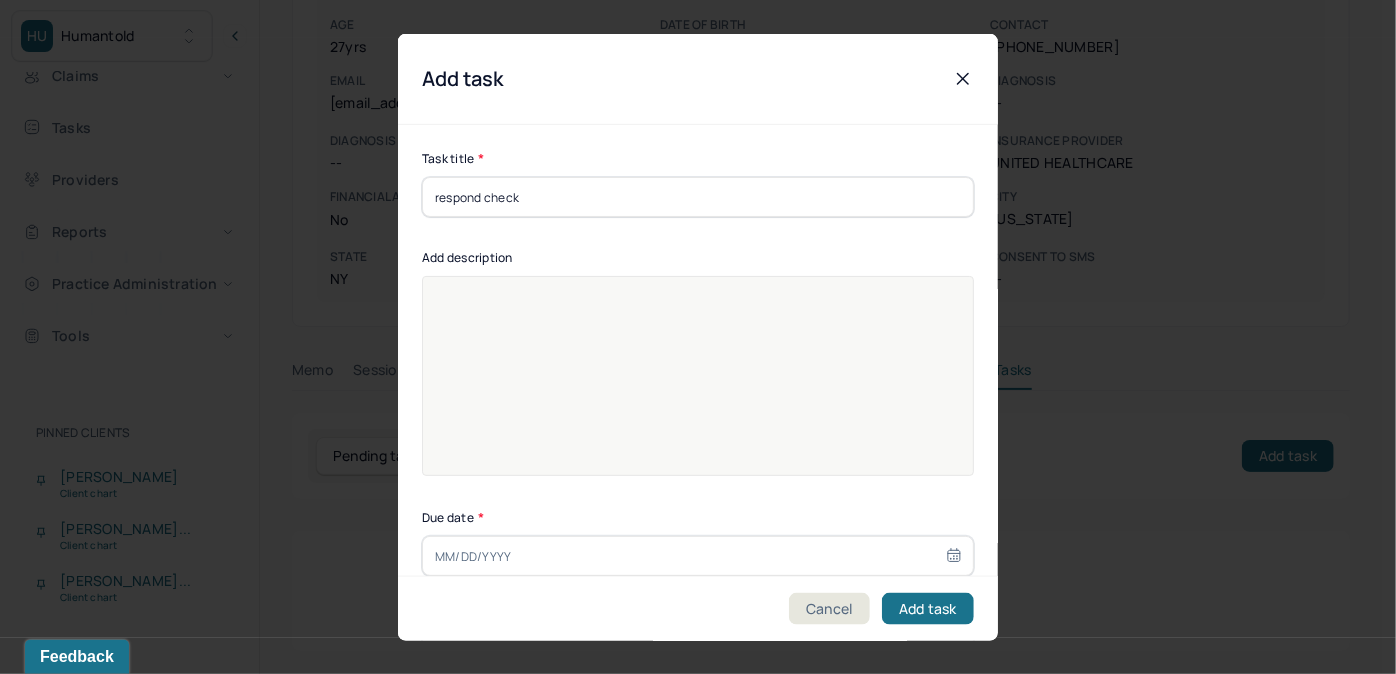 type on "[DATE]" 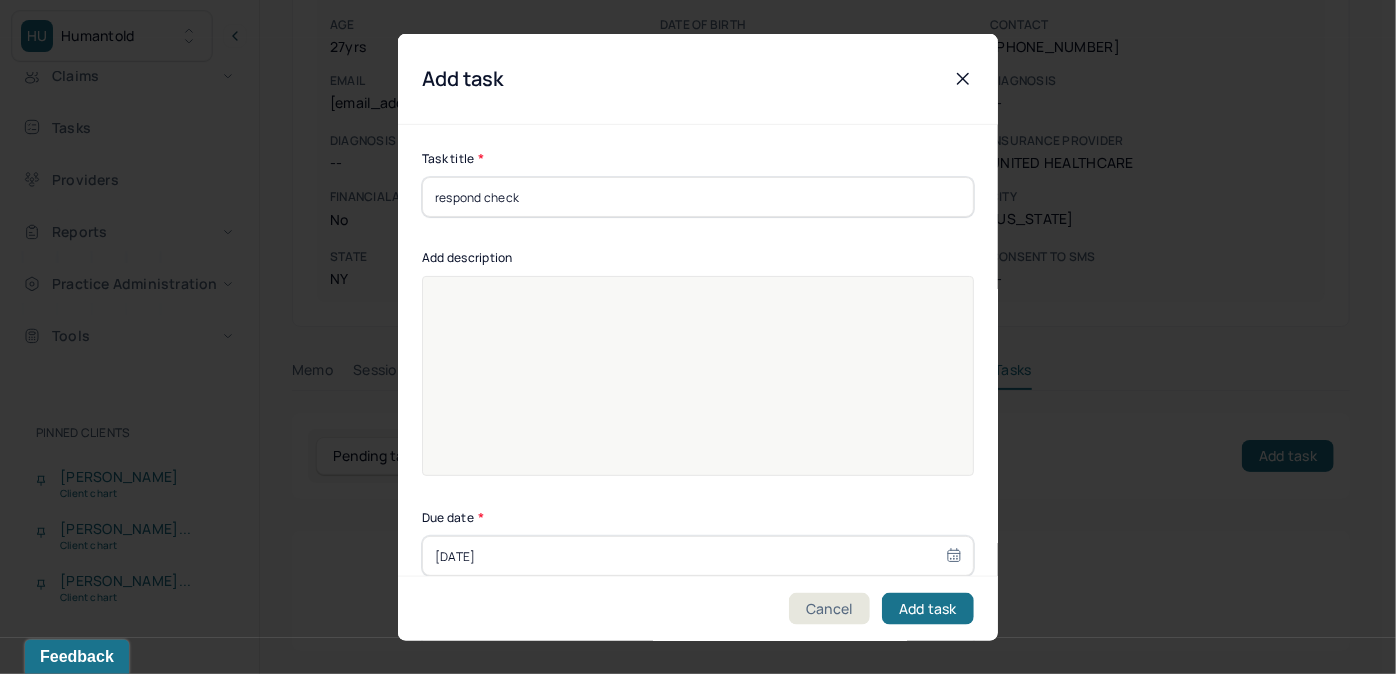 click at bounding box center [698, 389] 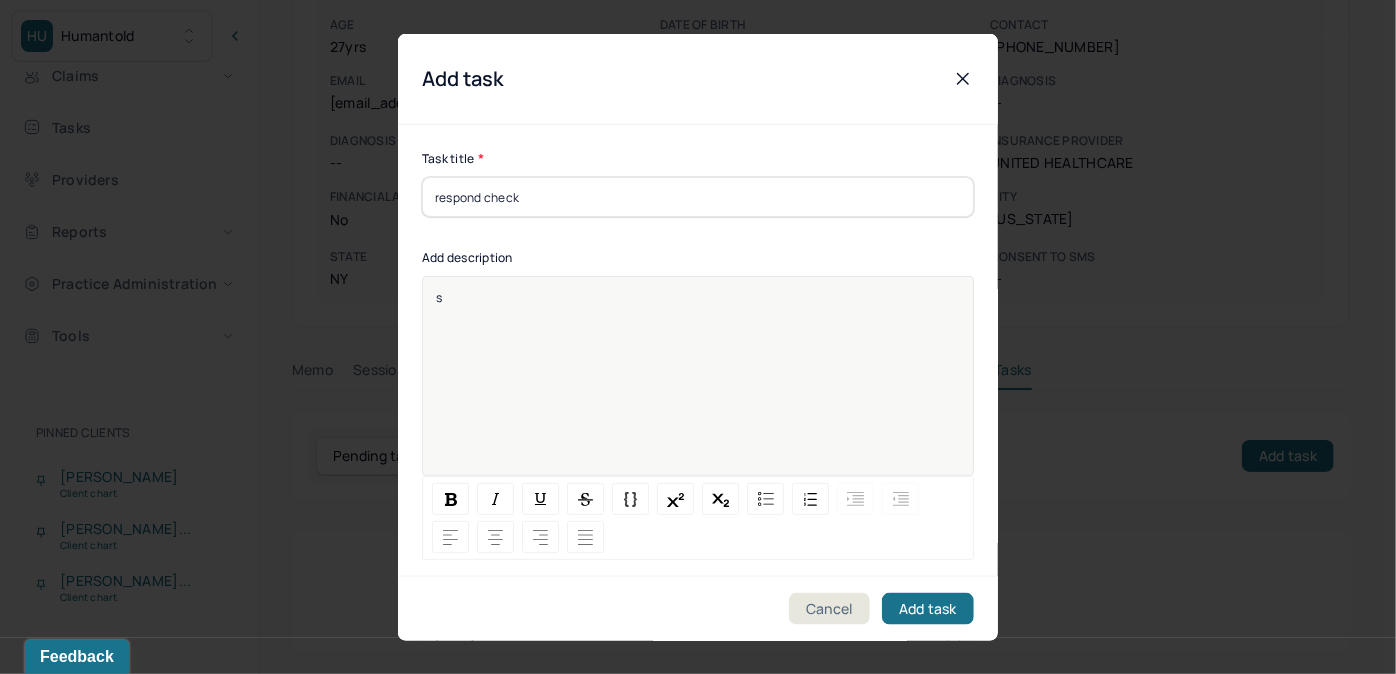 type 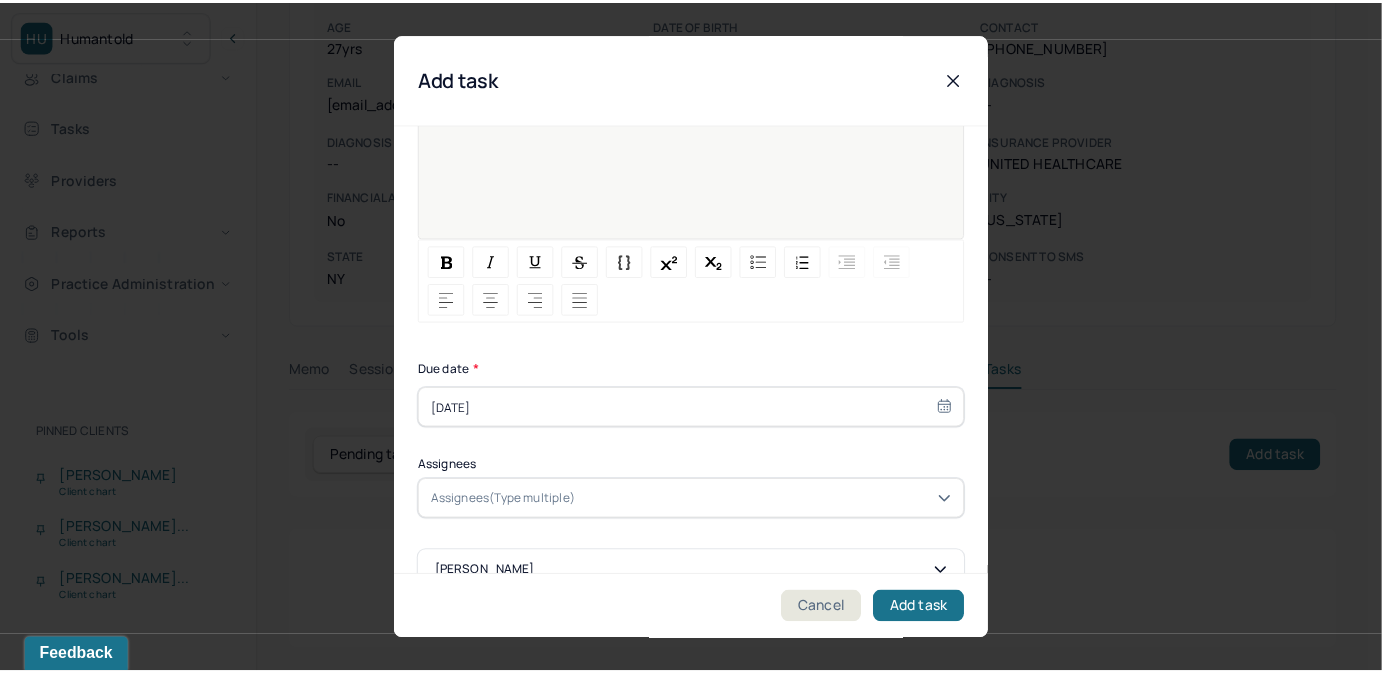 scroll, scrollTop: 274, scrollLeft: 0, axis: vertical 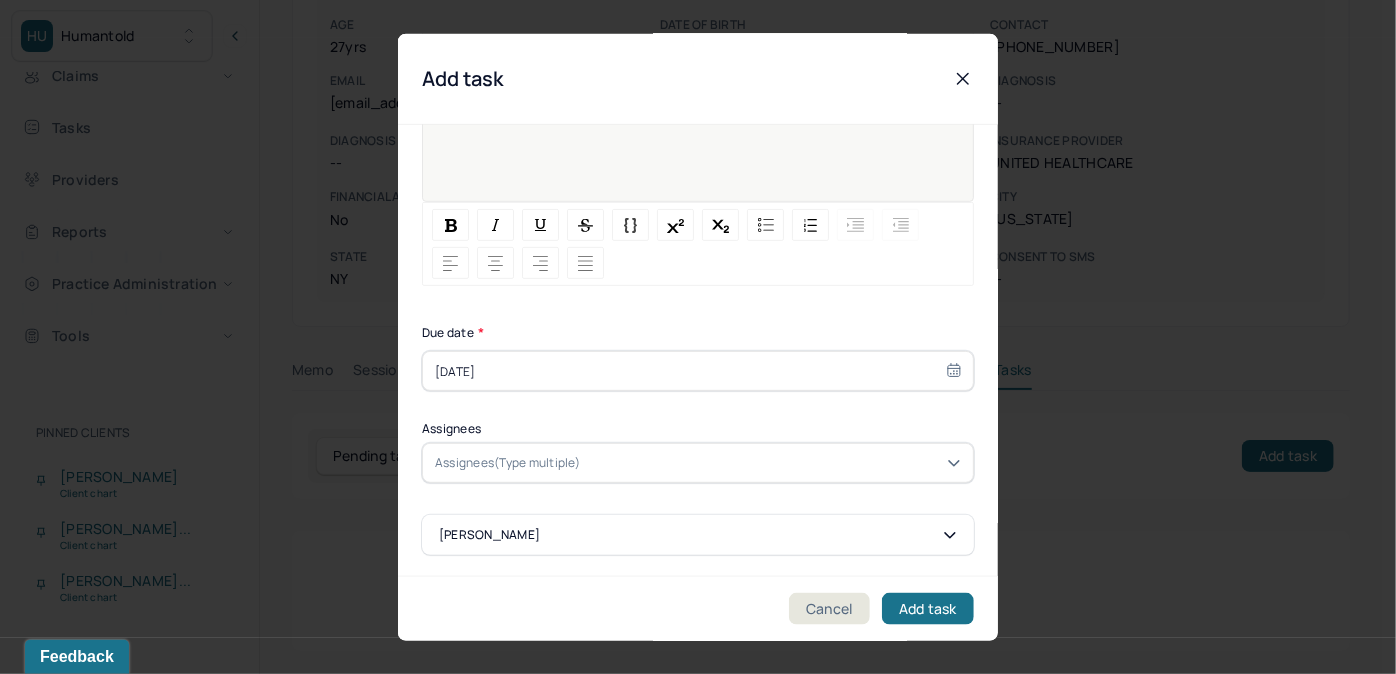 select on "6" 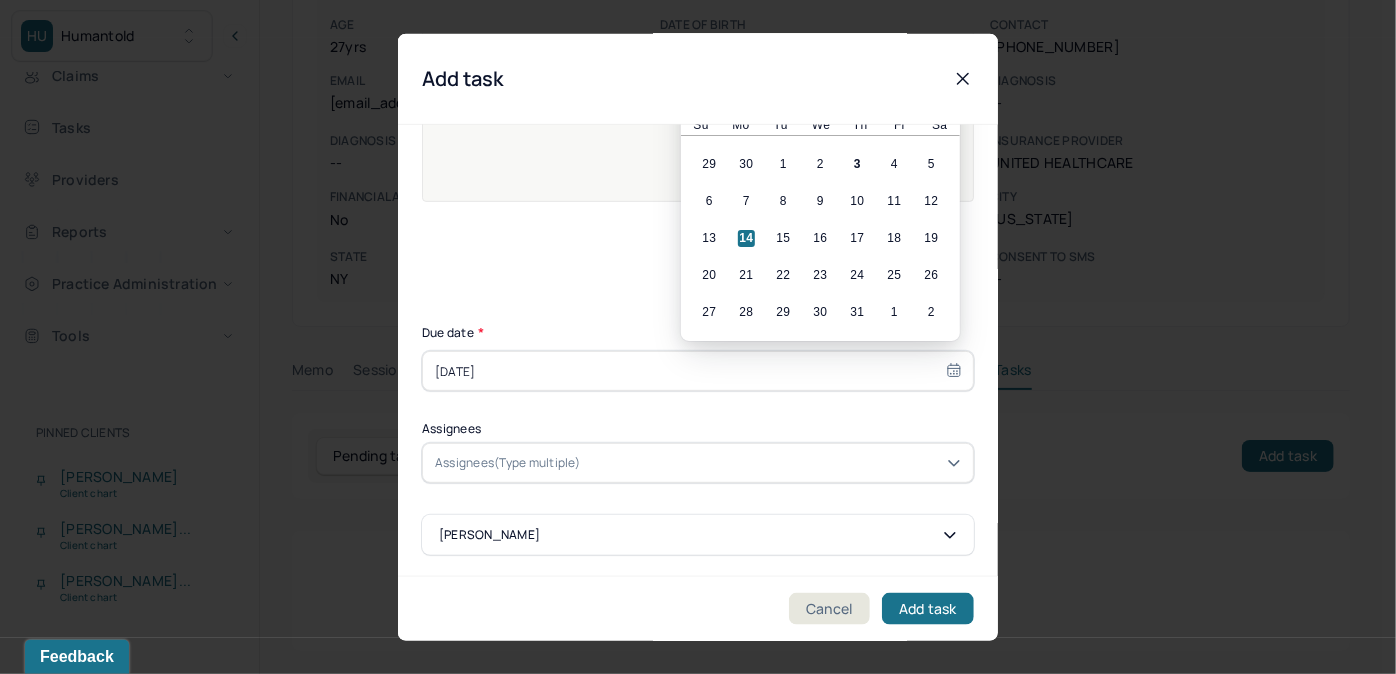 click on "[DATE]" at bounding box center [698, 371] 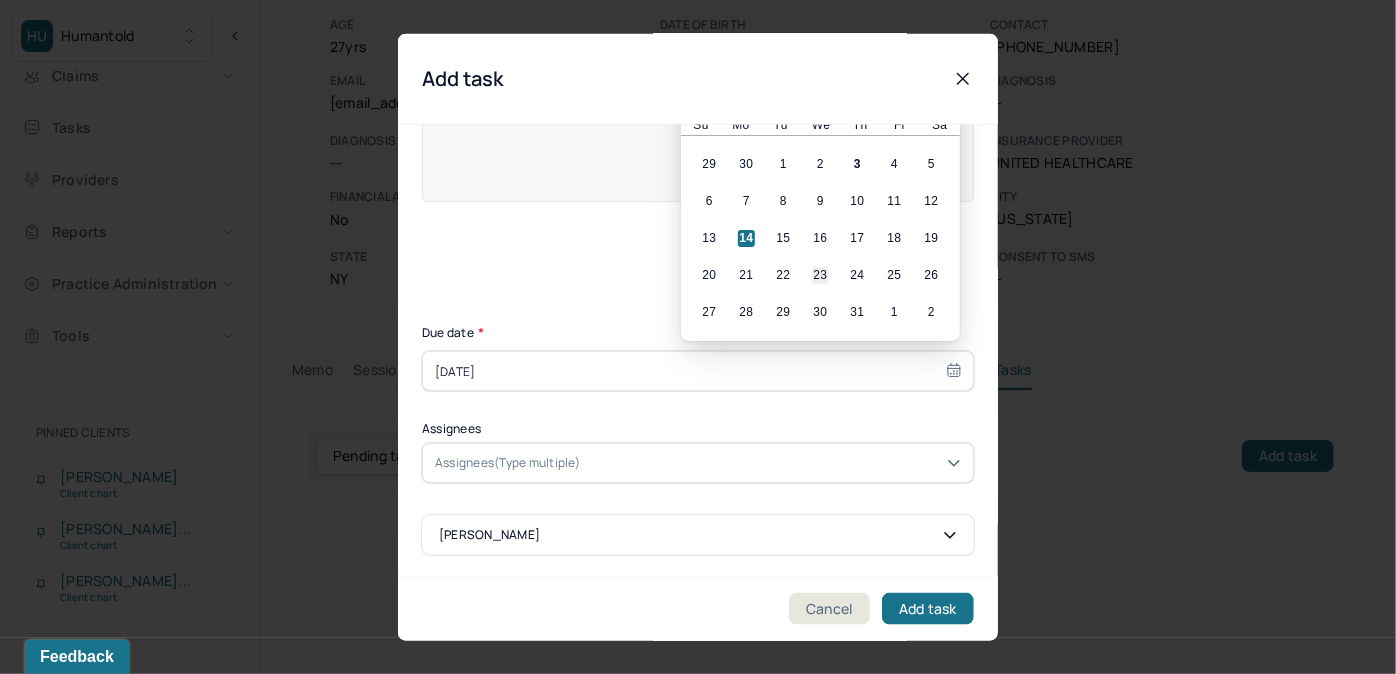 click on "23" at bounding box center [820, 275] 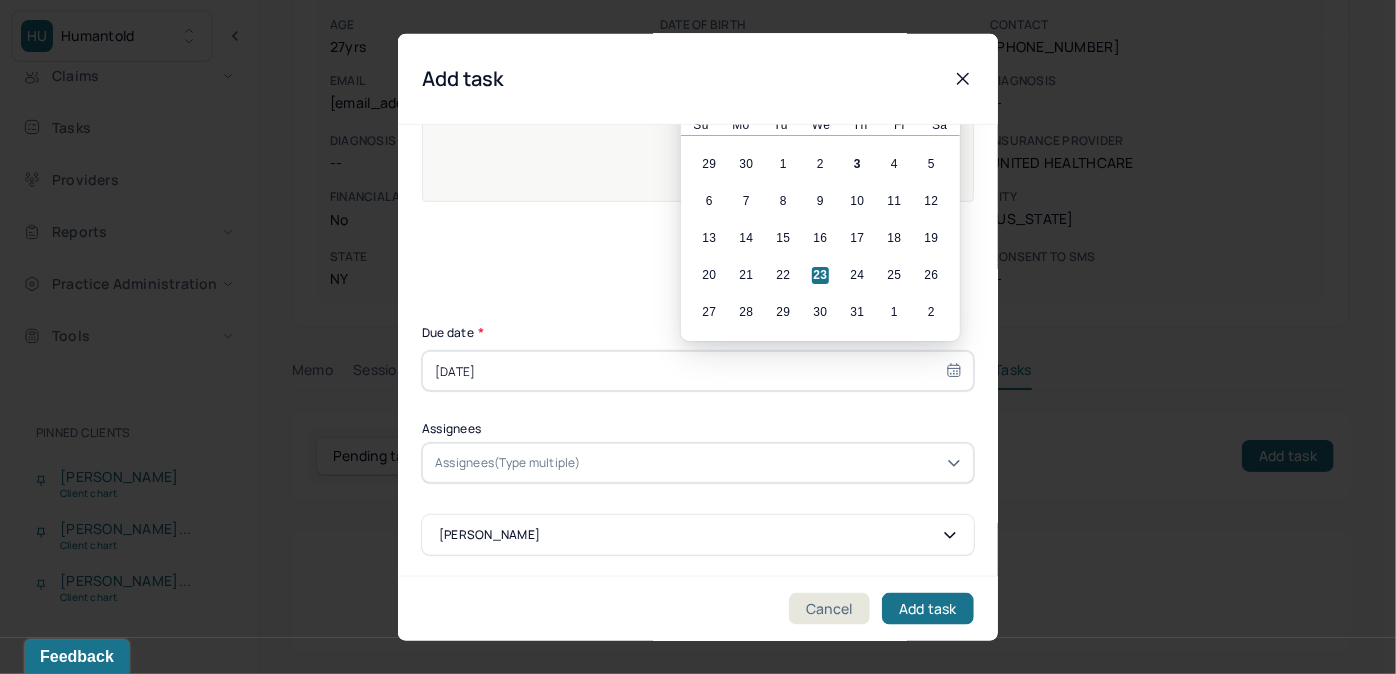 click at bounding box center [773, 463] 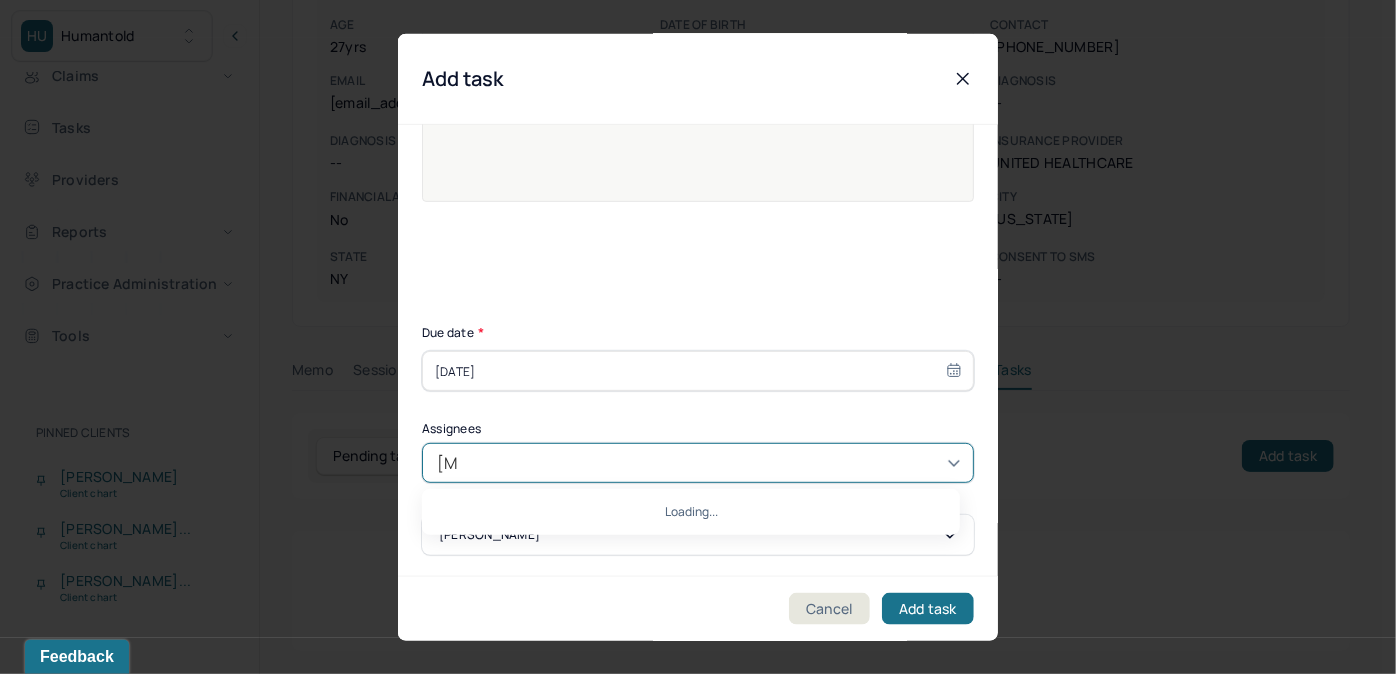 type on "allie" 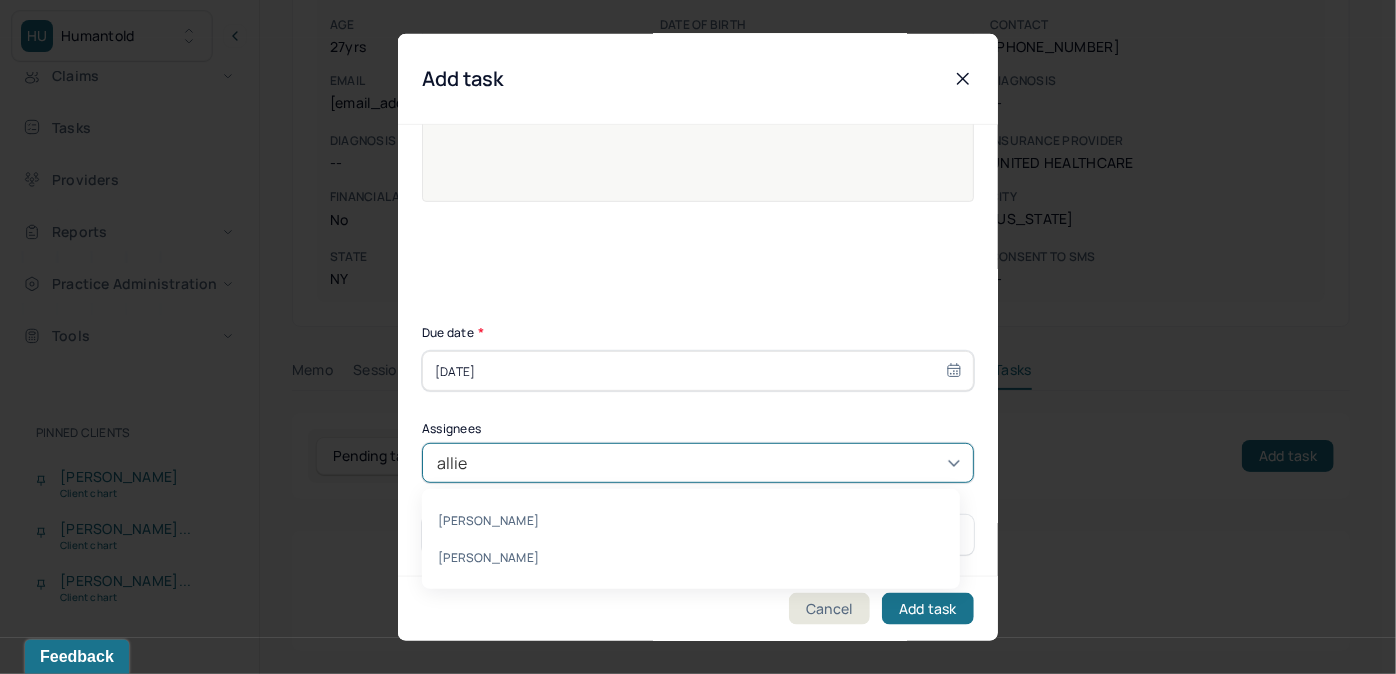 click on "[PERSON_NAME]" at bounding box center (691, 520) 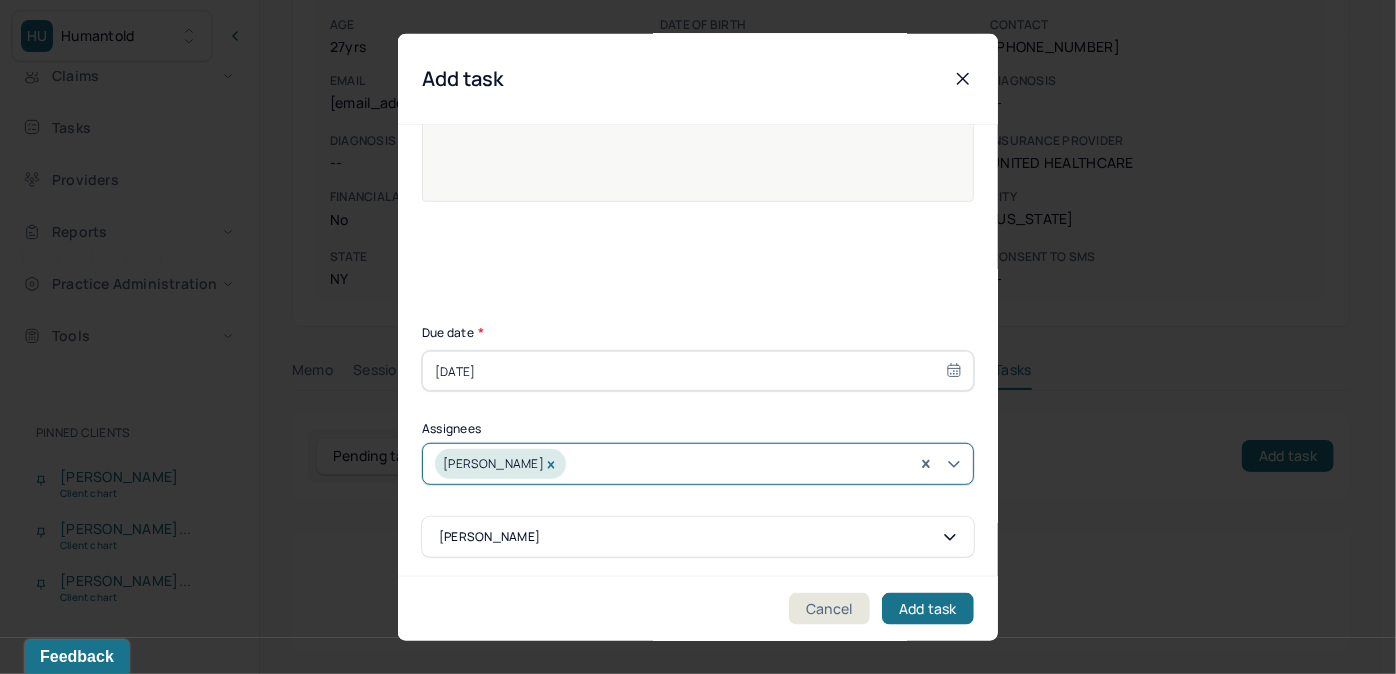 click 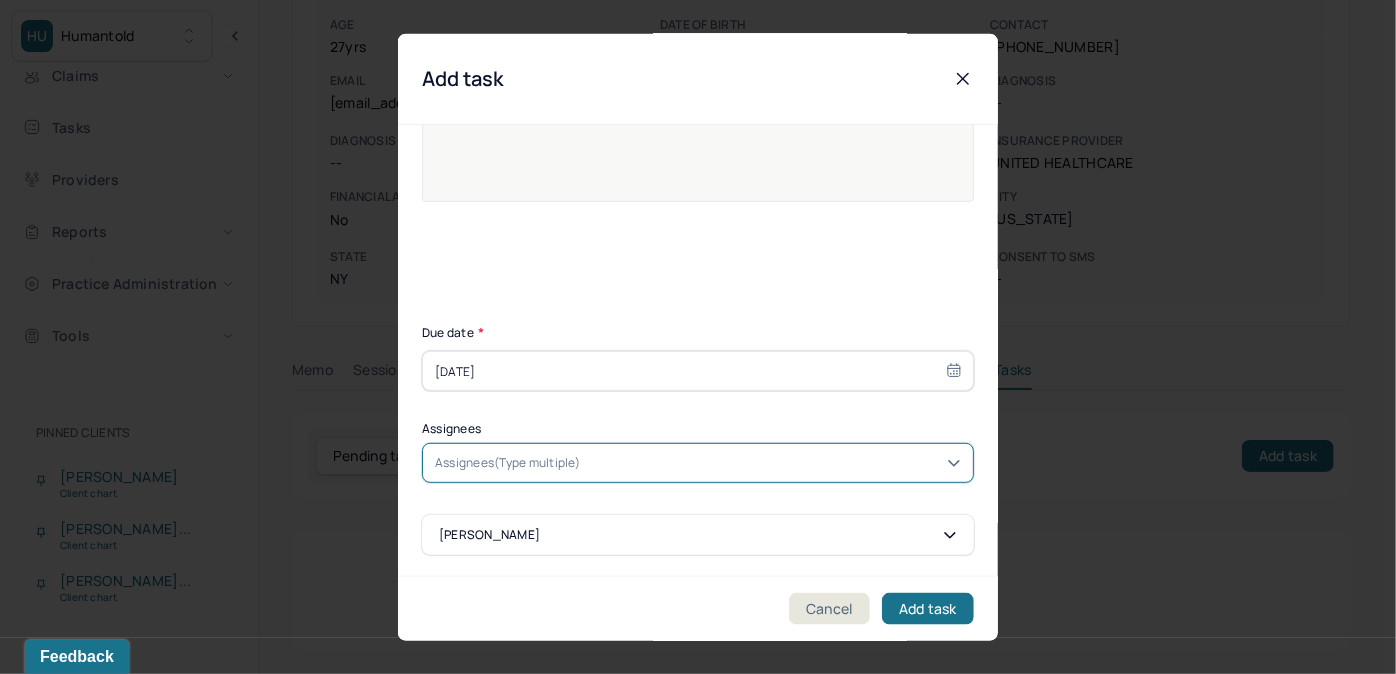 click on "Assignees(Type multiple)" at bounding box center [508, 463] 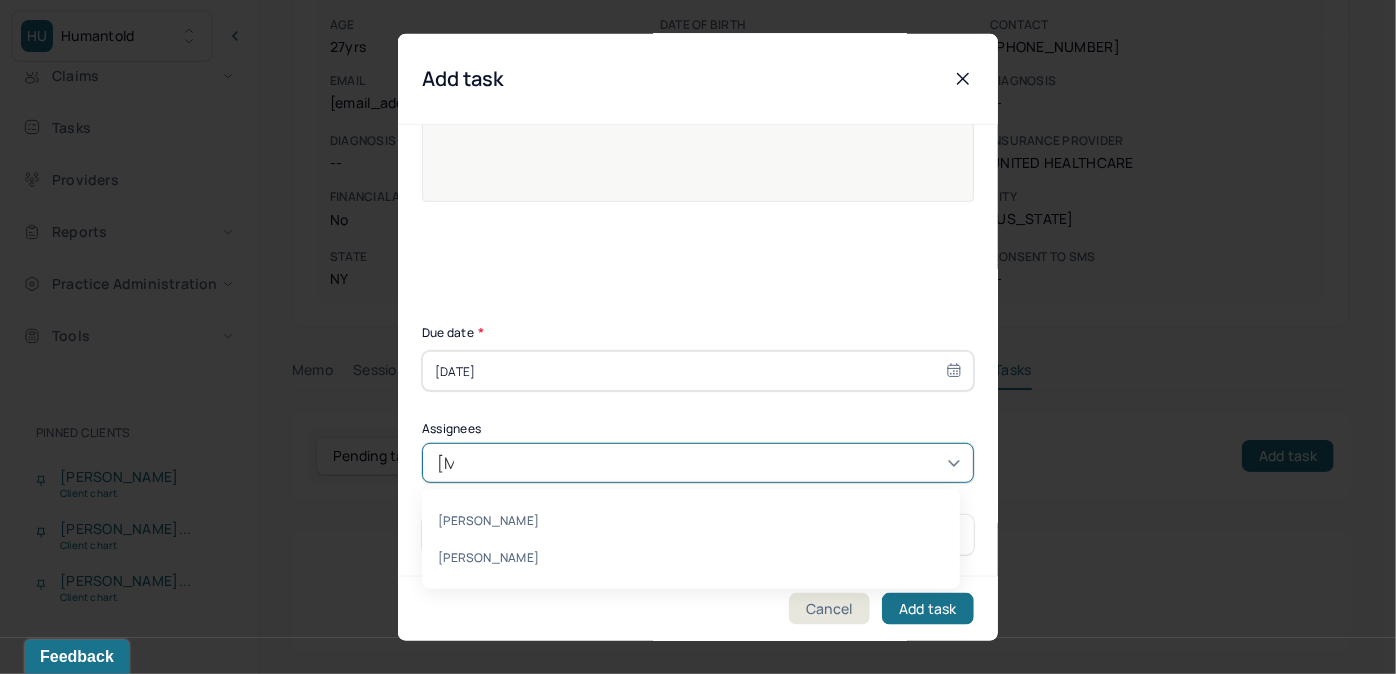 type on "allie" 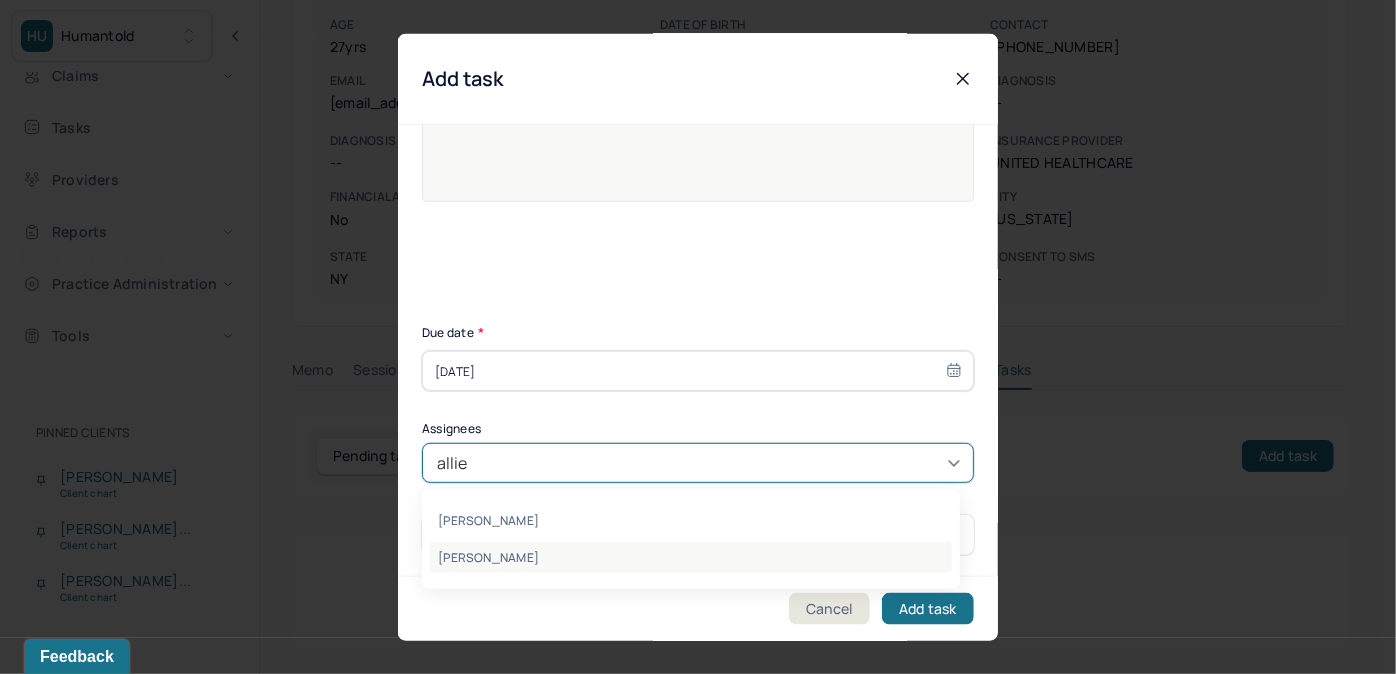 click on "[PERSON_NAME]" at bounding box center [691, 557] 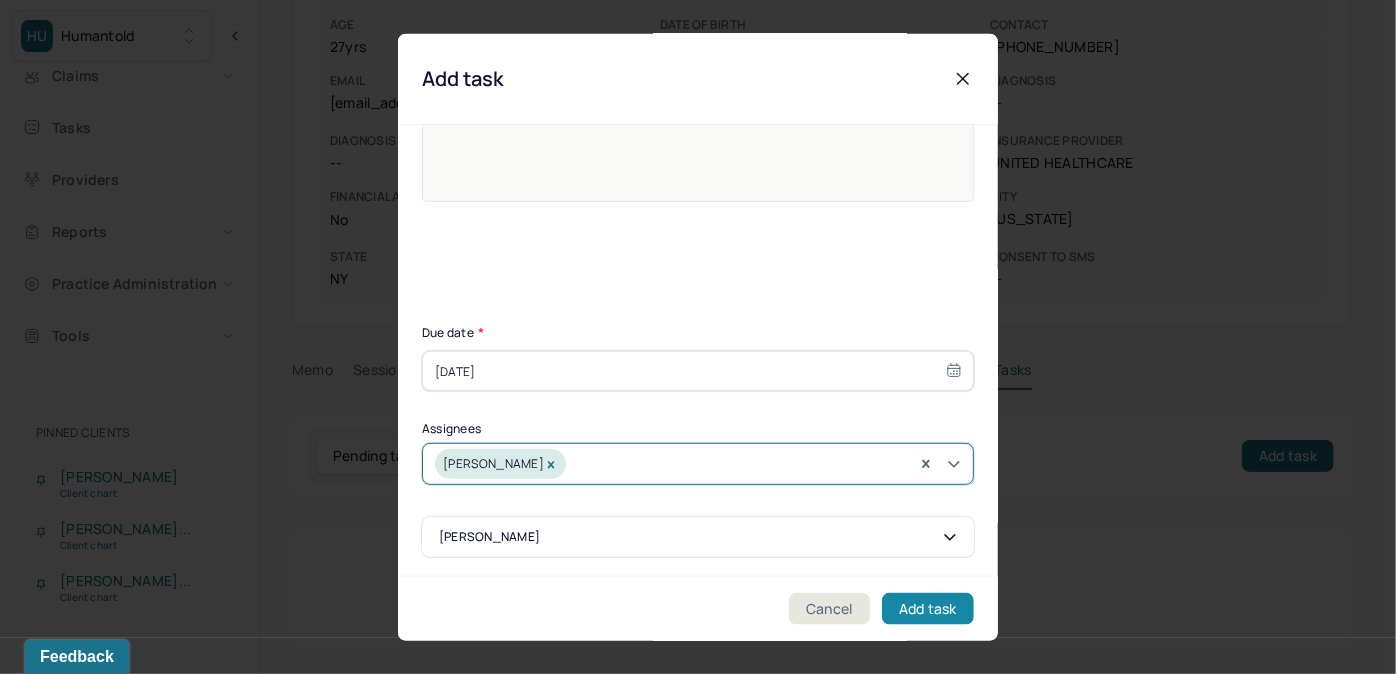 click on "Add task" at bounding box center (928, 608) 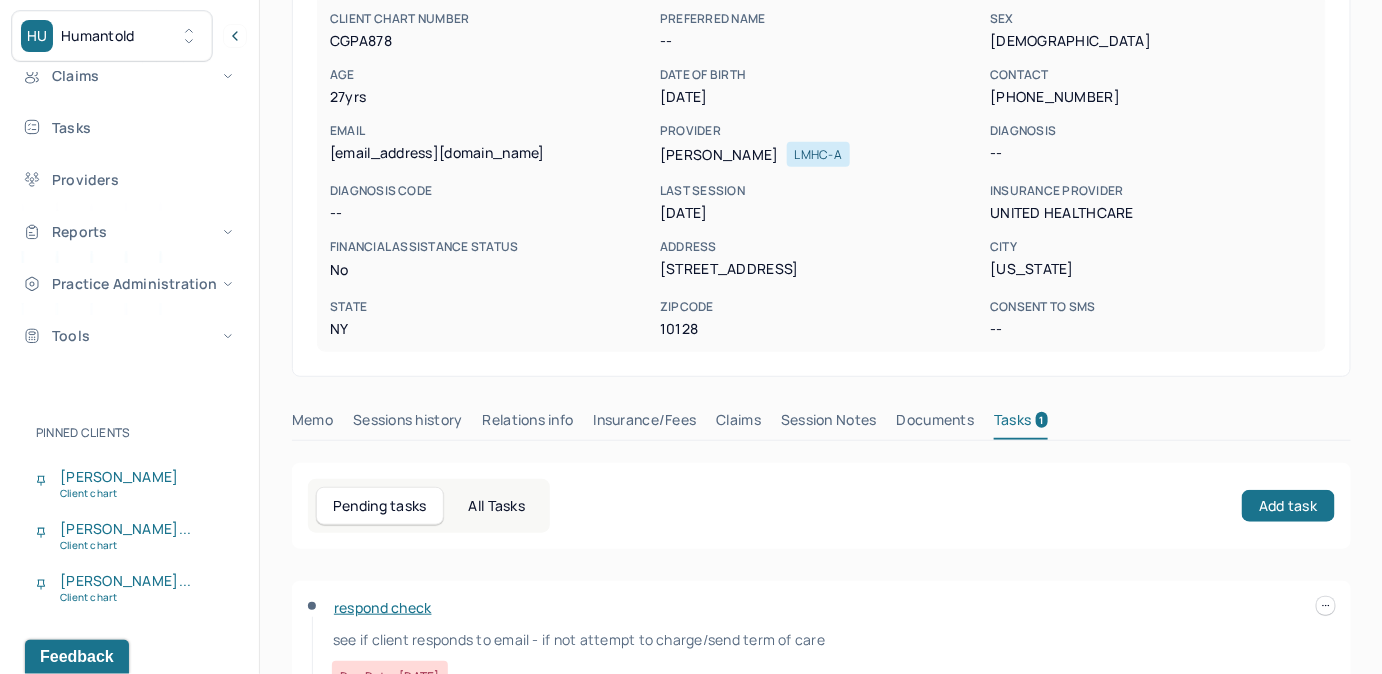scroll, scrollTop: 76, scrollLeft: 0, axis: vertical 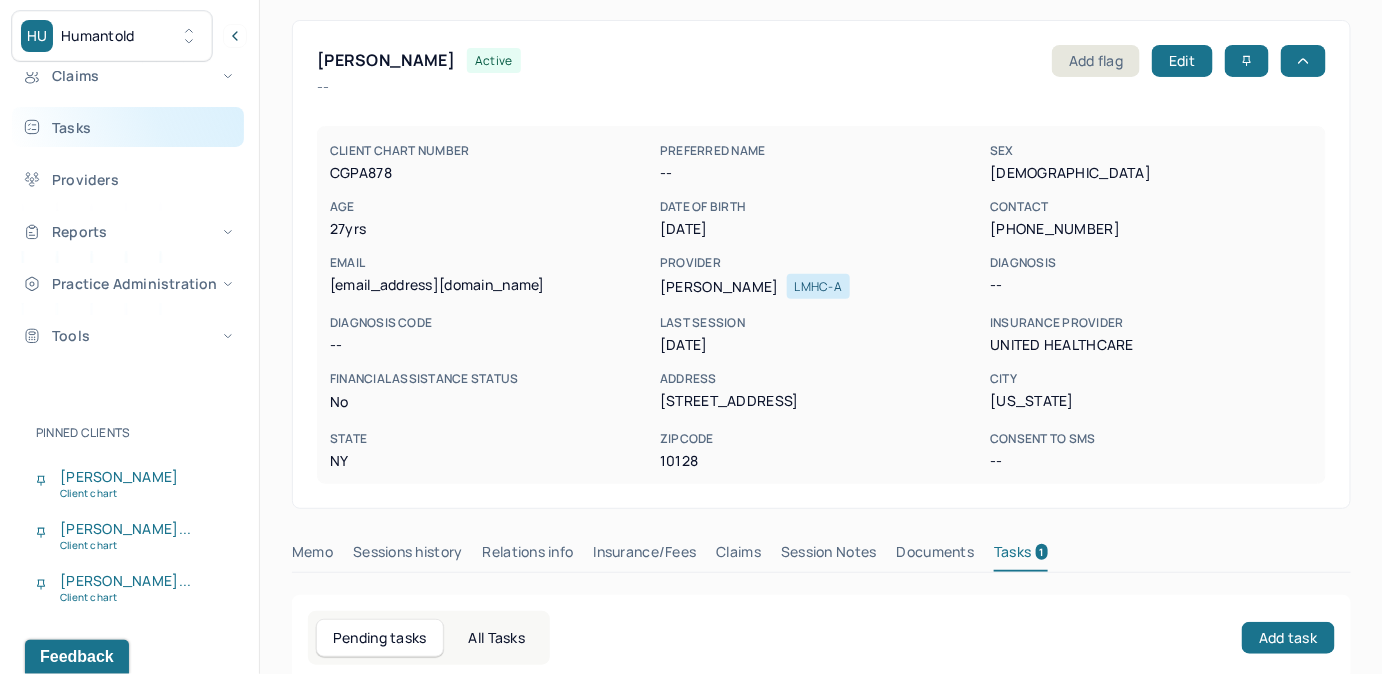 click on "Tasks" at bounding box center (128, 127) 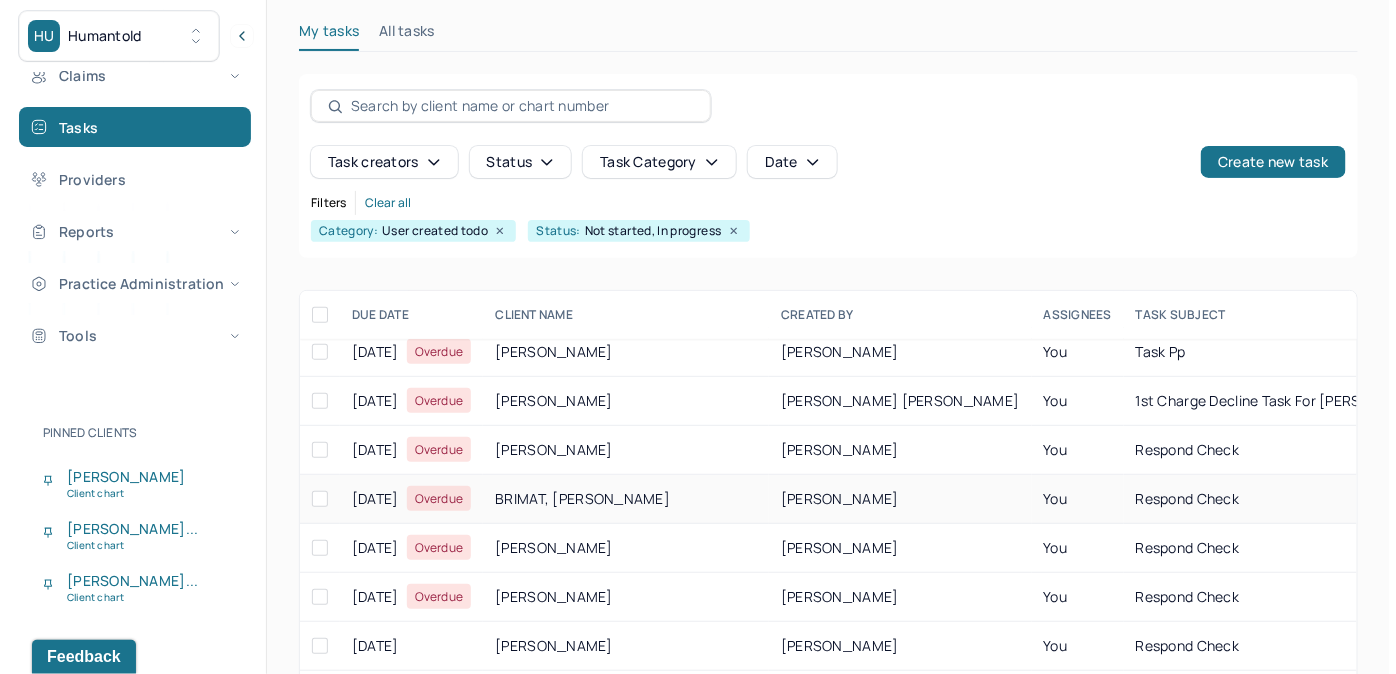 scroll, scrollTop: 454, scrollLeft: 0, axis: vertical 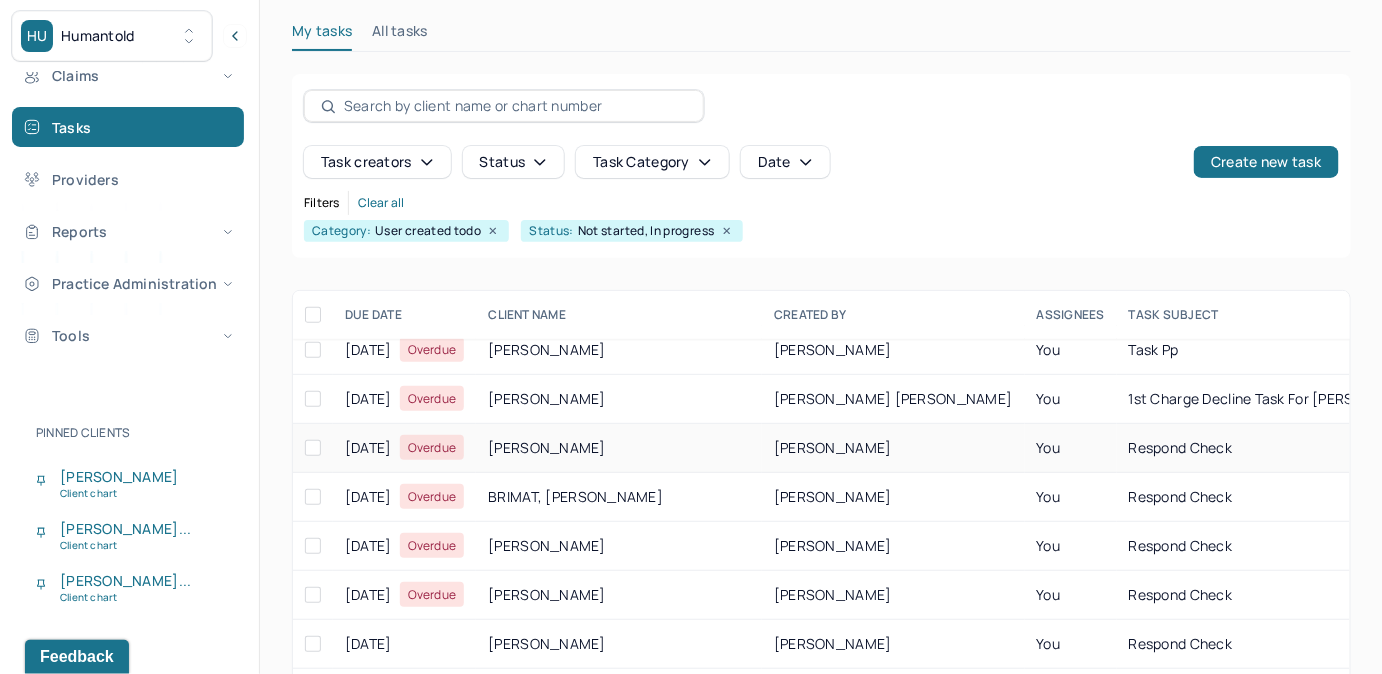 click on "You" at bounding box center (1071, 448) 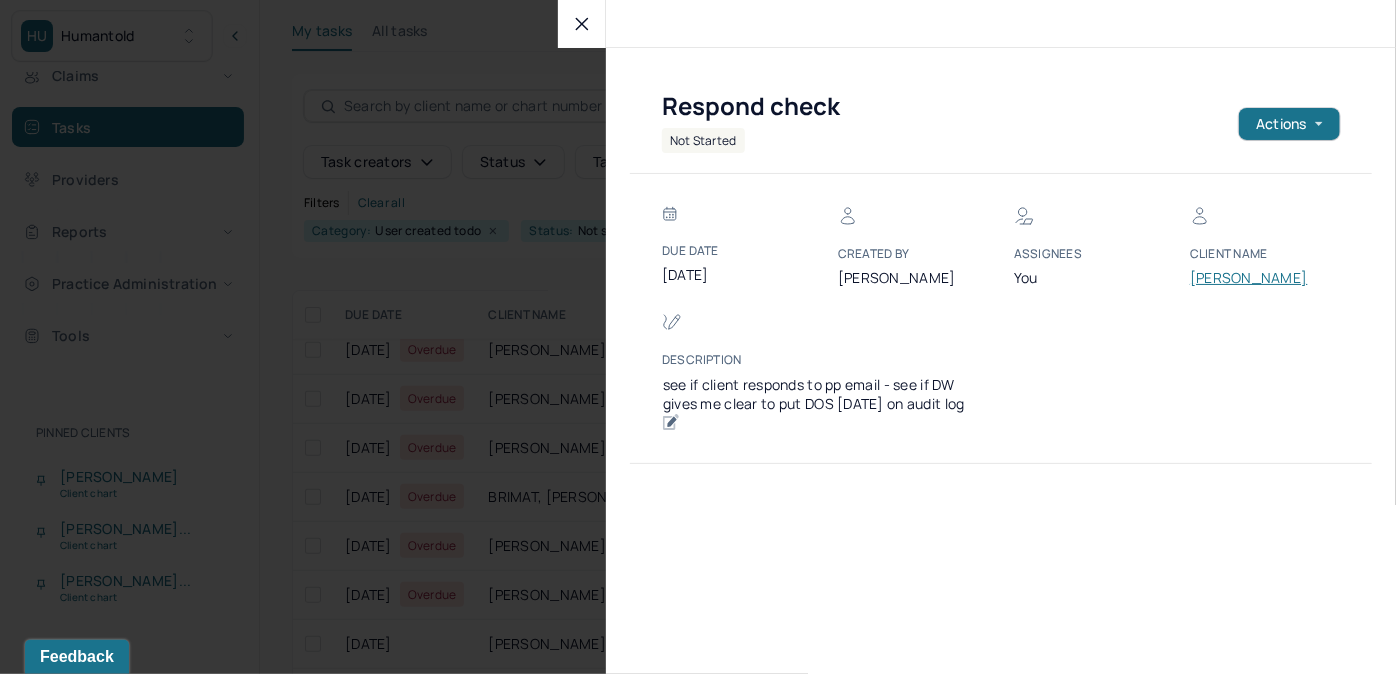 click on "[PERSON_NAME]" at bounding box center [1250, 278] 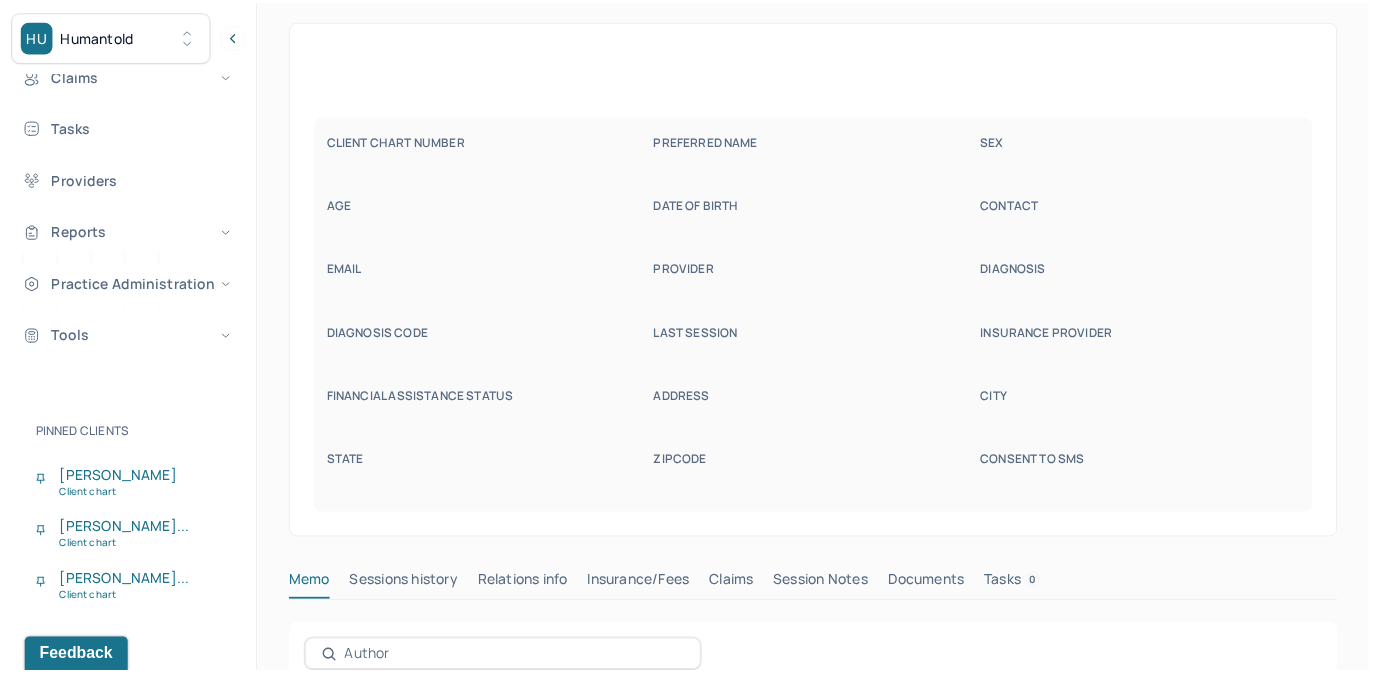 scroll, scrollTop: 4, scrollLeft: 0, axis: vertical 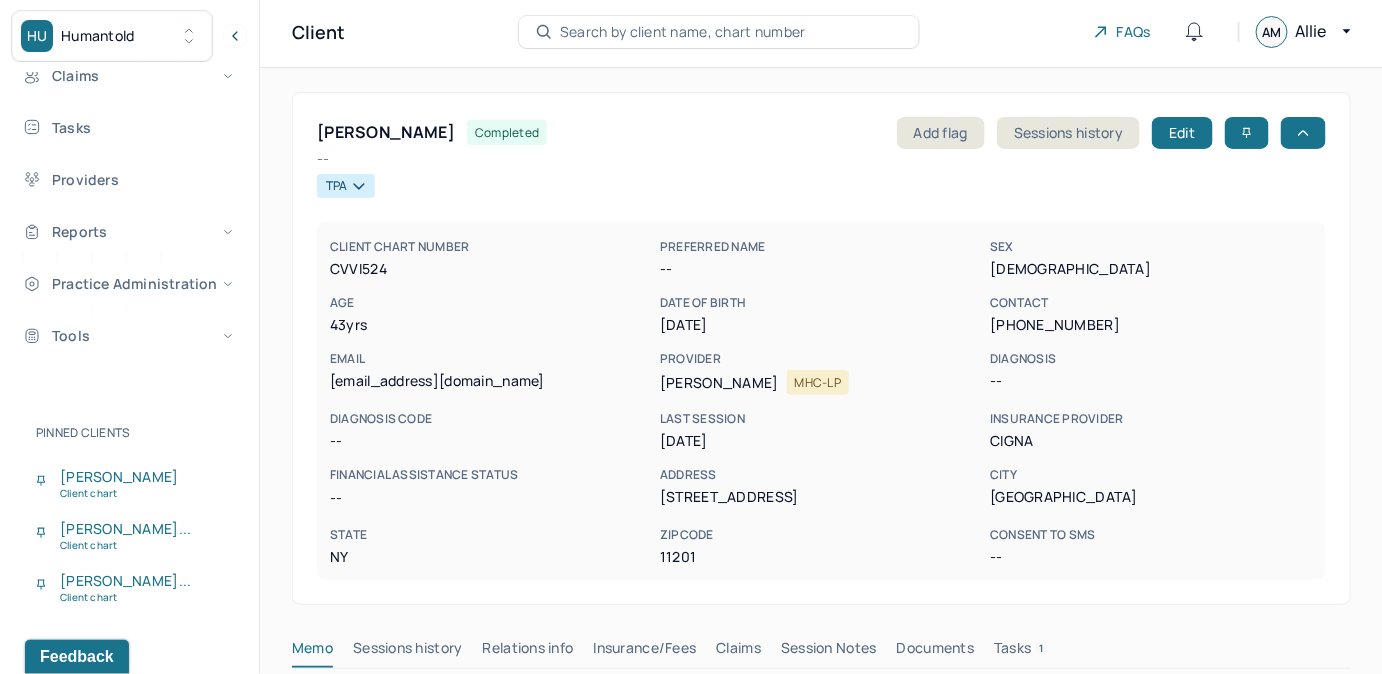 click on "Tasks 1" at bounding box center (1021, 652) 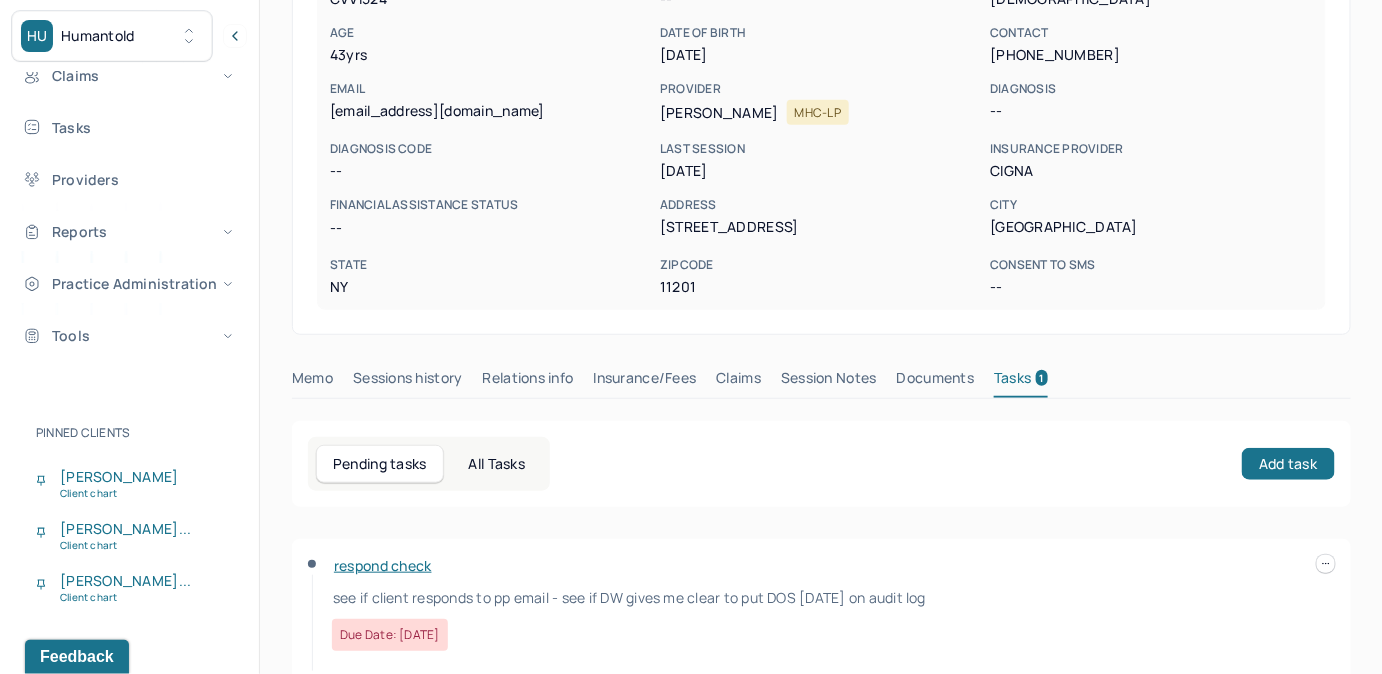scroll, scrollTop: 316, scrollLeft: 0, axis: vertical 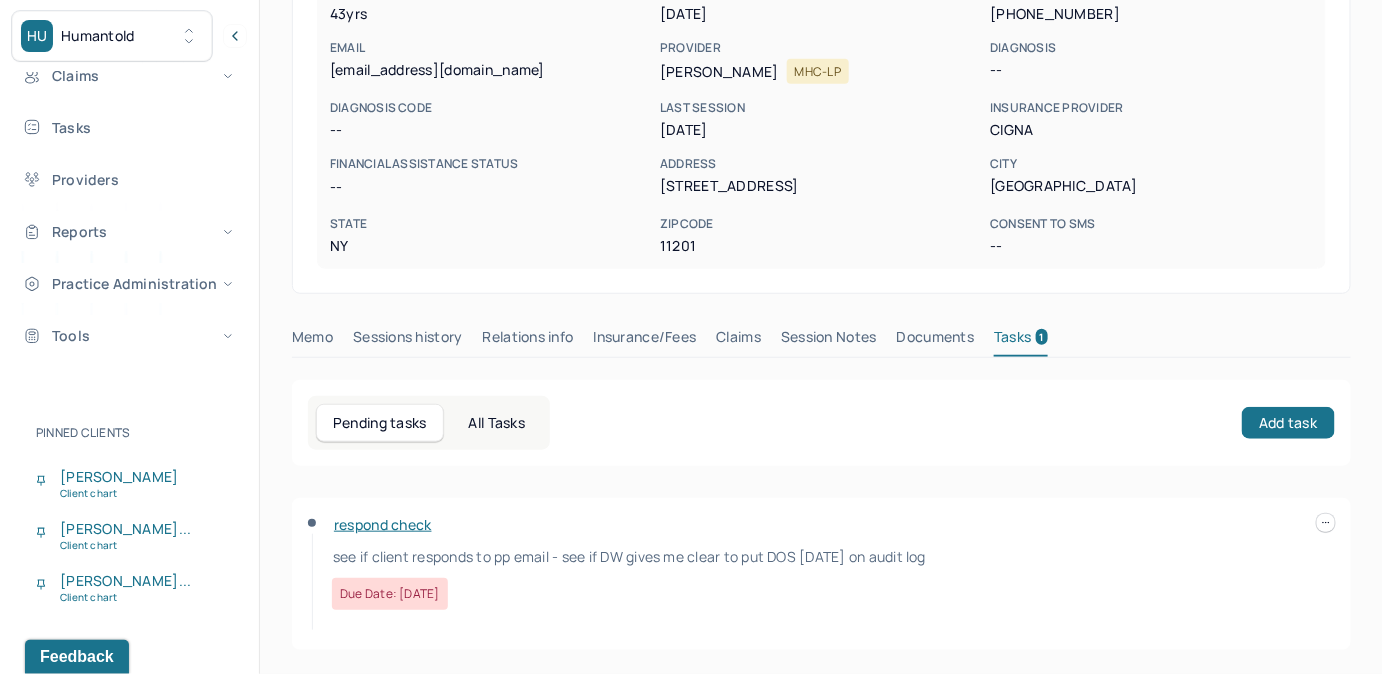 click on "Claims" at bounding box center [738, 341] 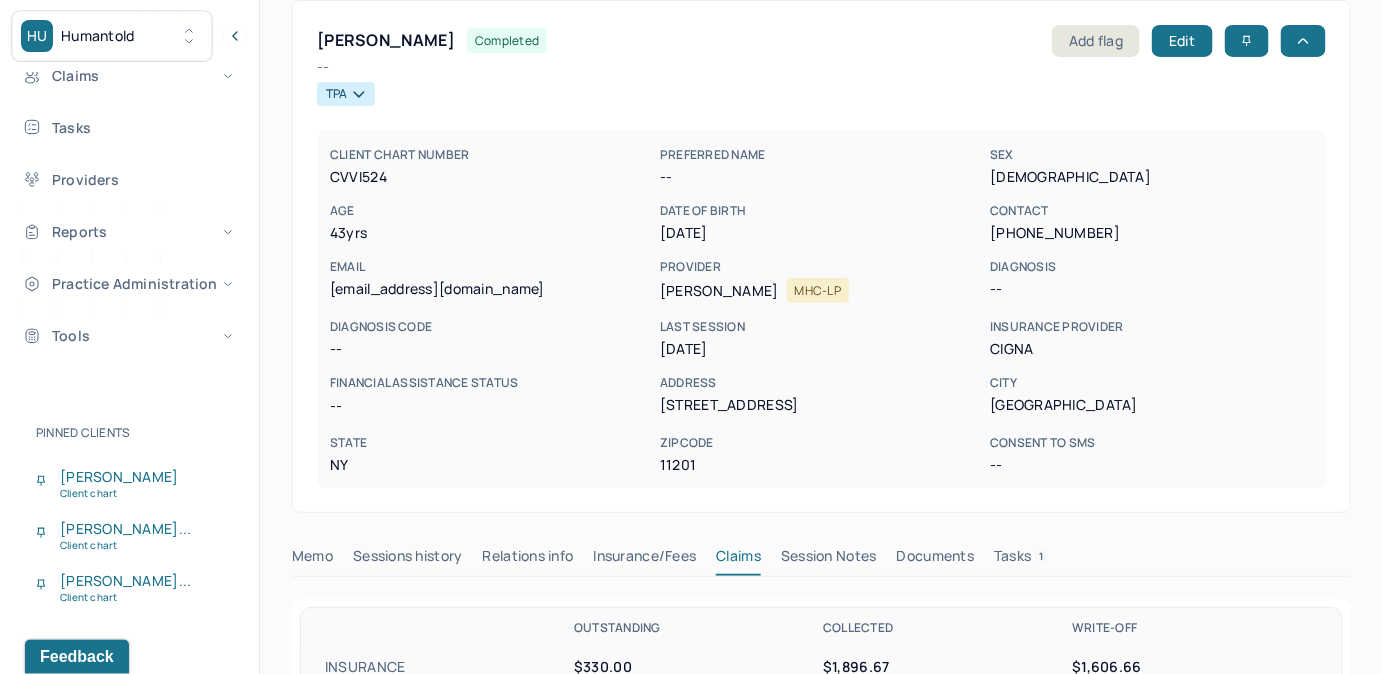 scroll, scrollTop: 0, scrollLeft: 0, axis: both 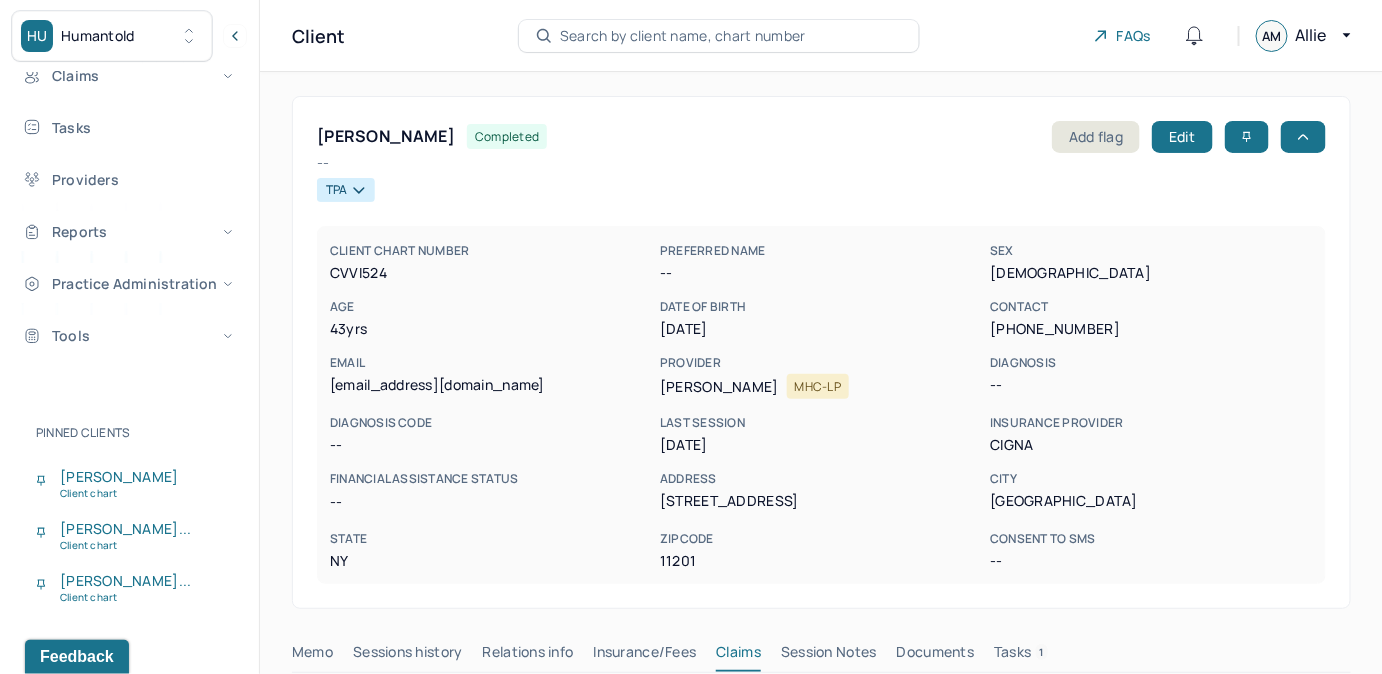 click on "Search by client name, chart number" at bounding box center (683, 36) 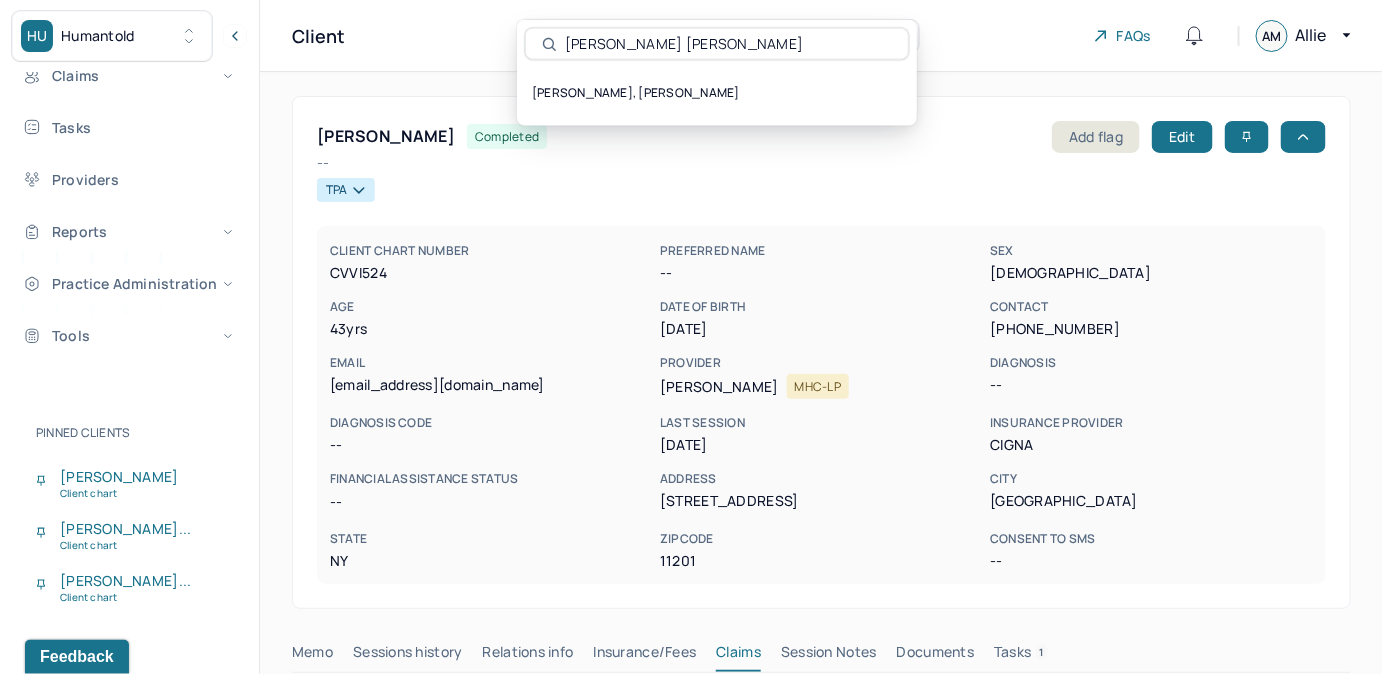 type on "[PERSON_NAME] [PERSON_NAME]" 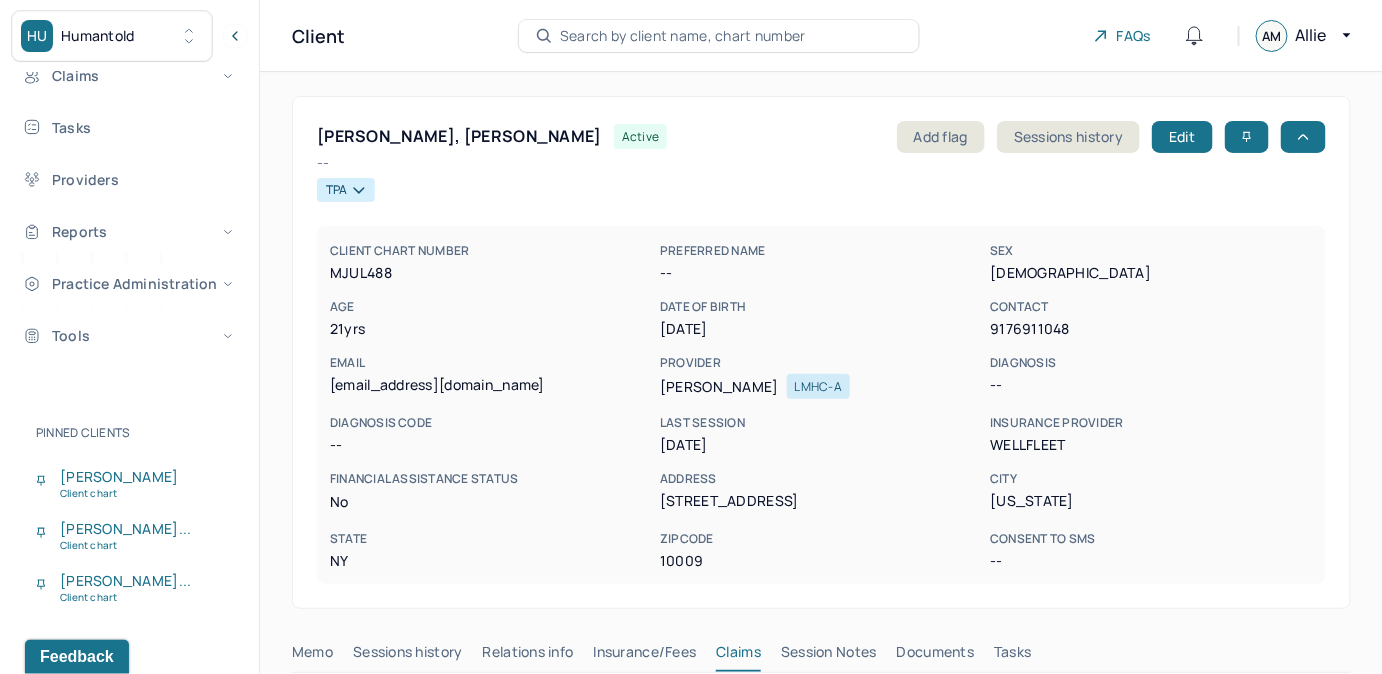 scroll, scrollTop: 0, scrollLeft: 0, axis: both 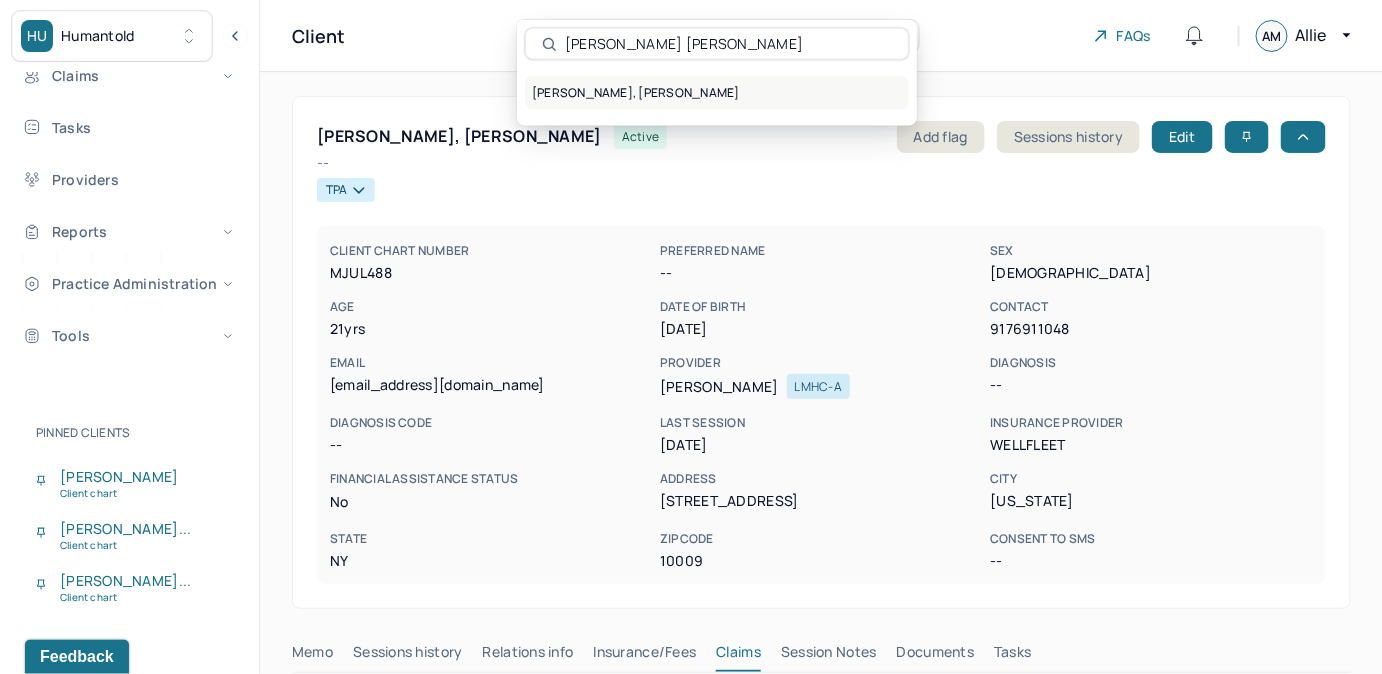 type on "[PERSON_NAME] [PERSON_NAME]" 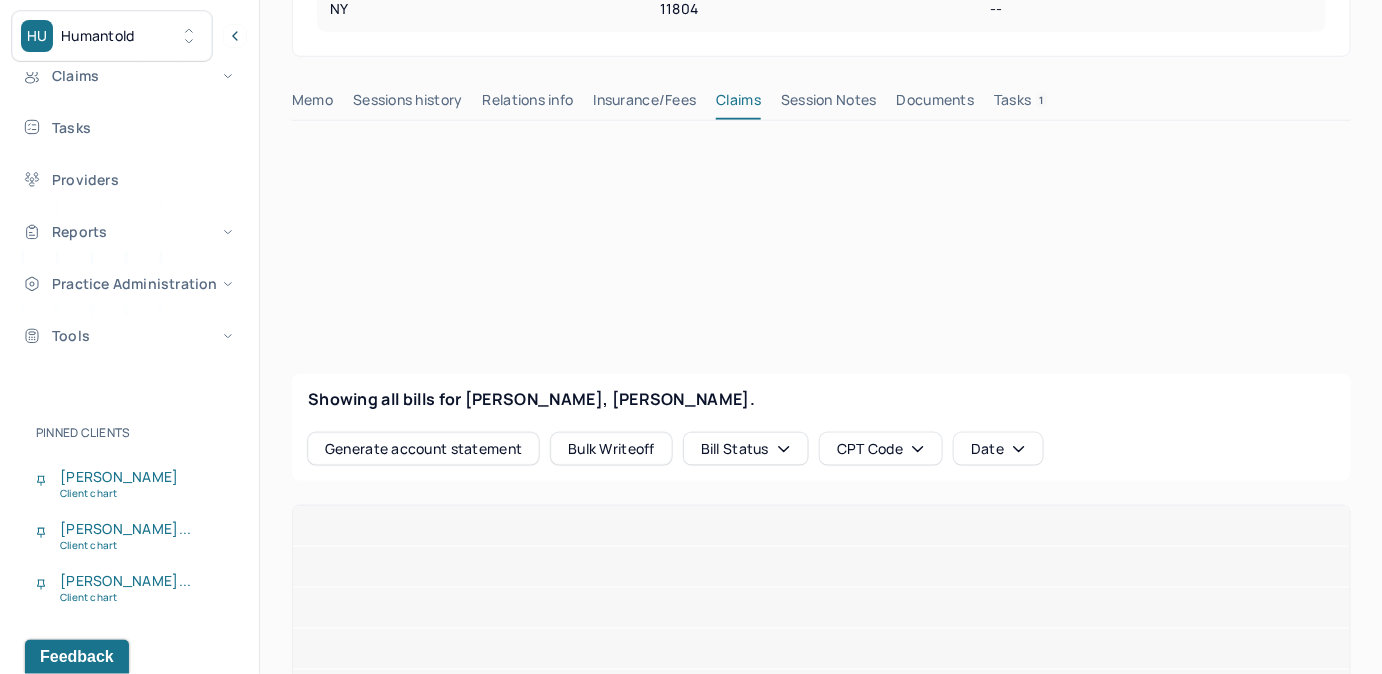 scroll, scrollTop: 545, scrollLeft: 0, axis: vertical 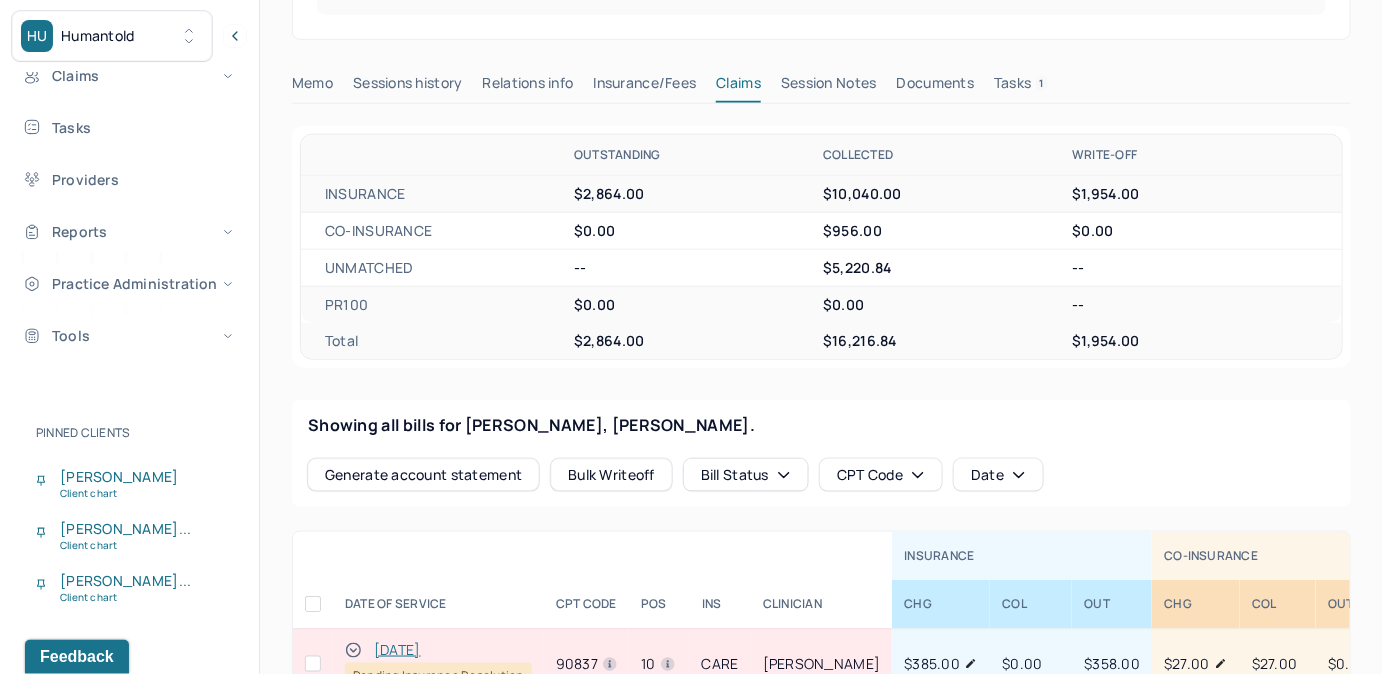 click on "Tasks 1" at bounding box center (1021, 87) 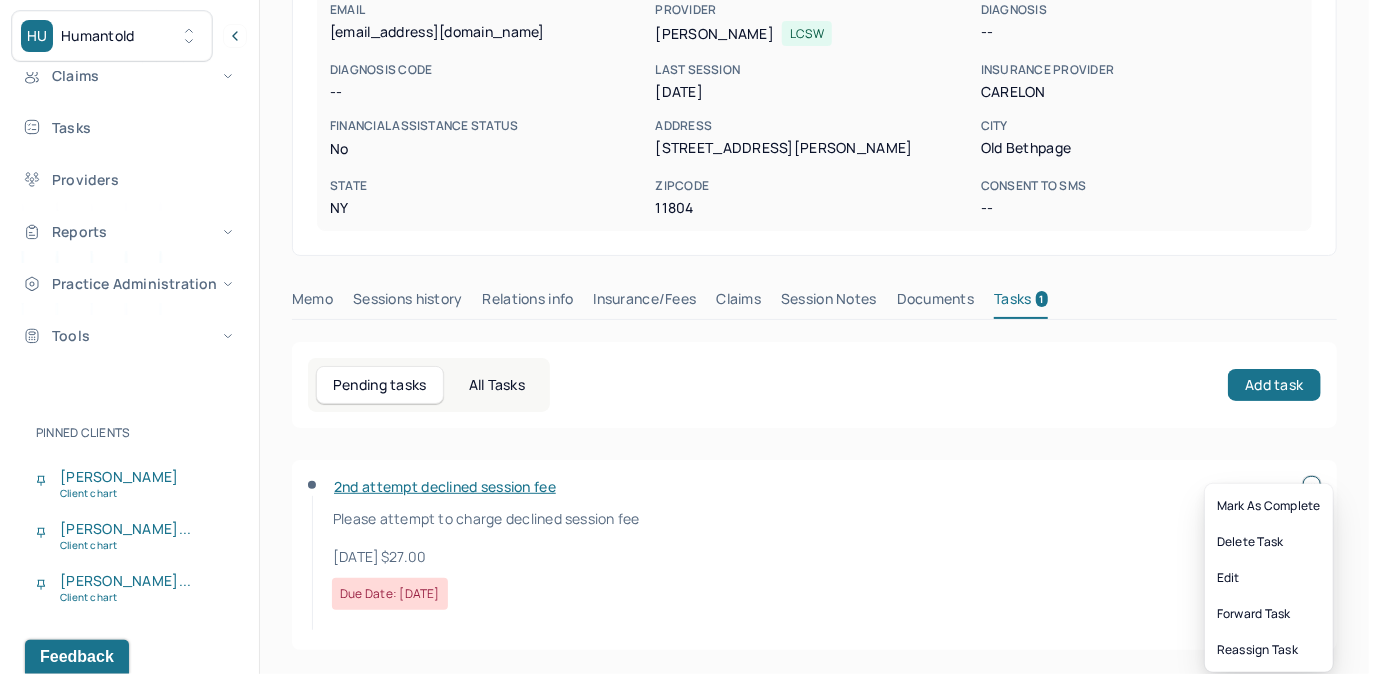 click 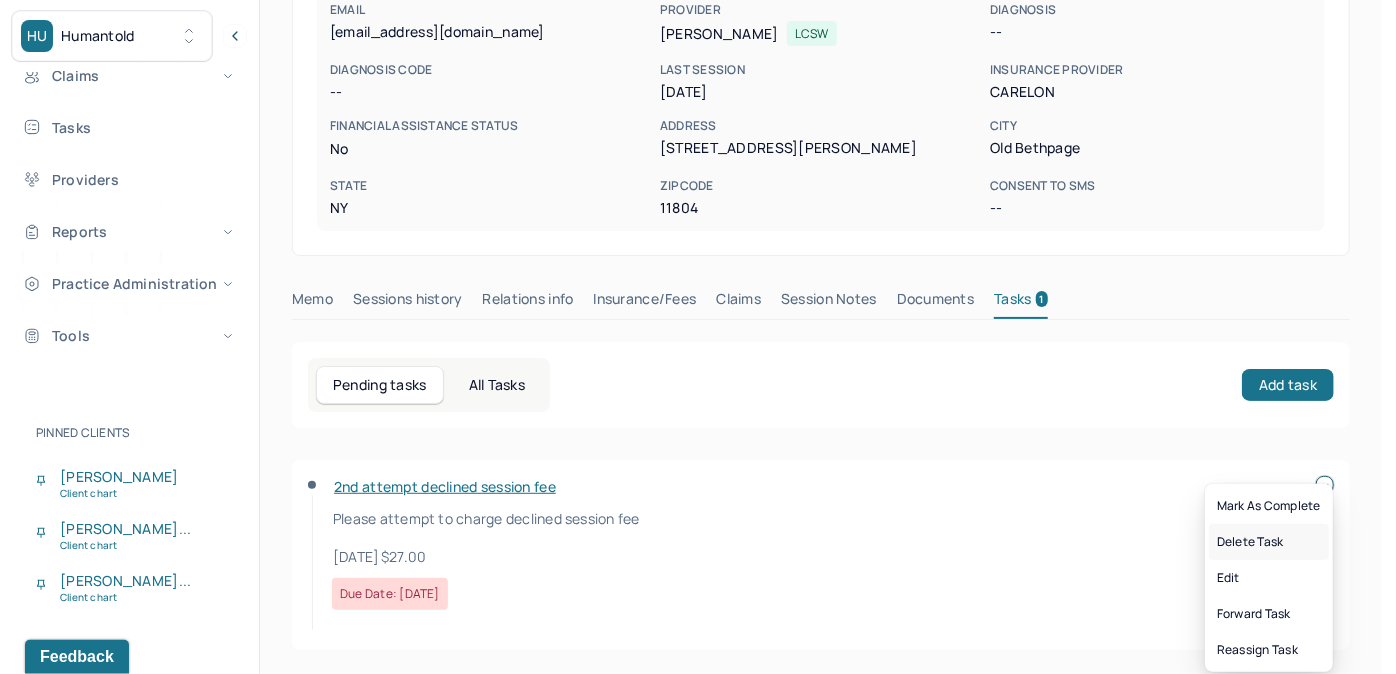click on "Delete Task" at bounding box center [1269, 542] 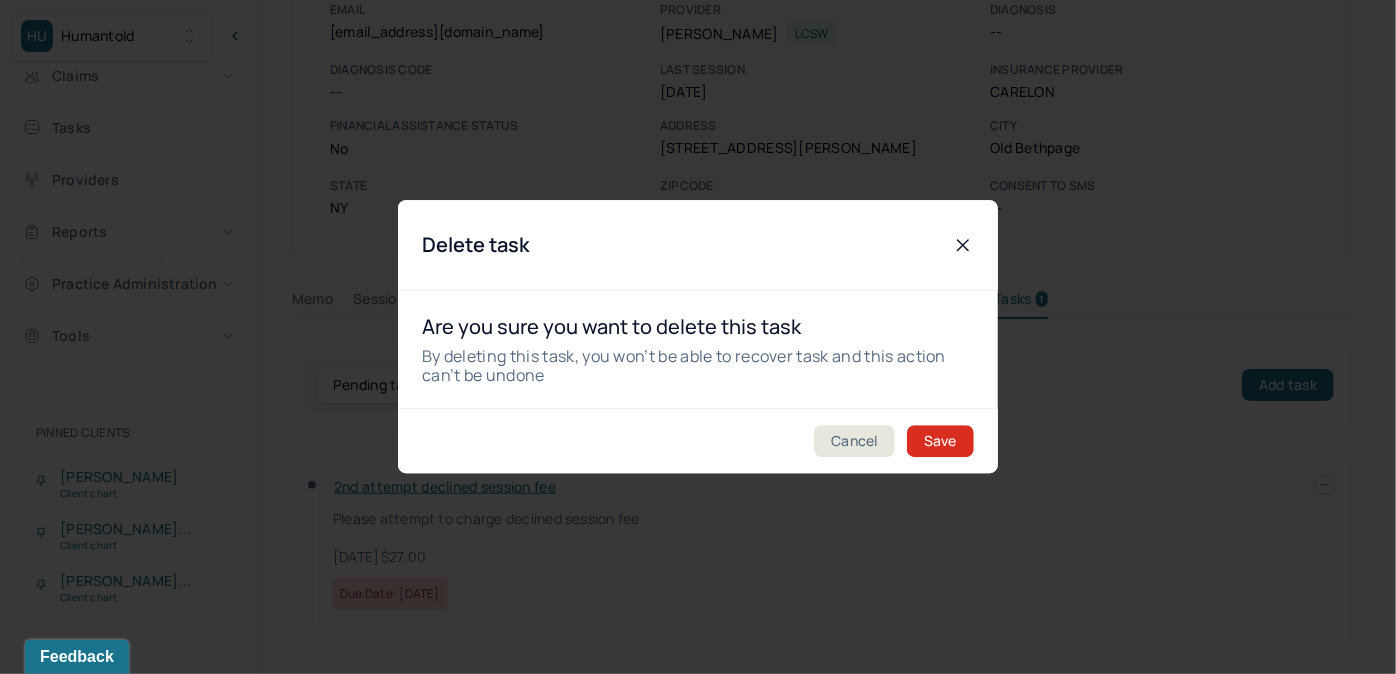 click on "Save" at bounding box center (940, 442) 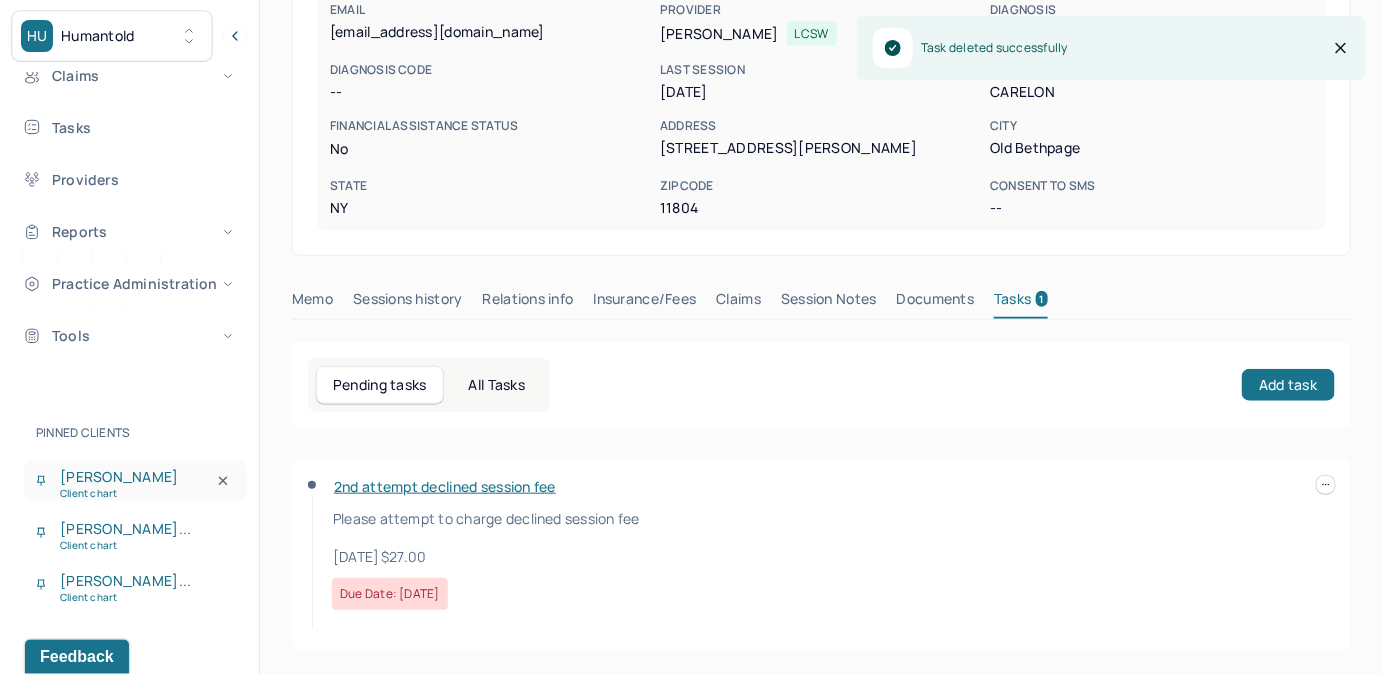 scroll, scrollTop: 258, scrollLeft: 0, axis: vertical 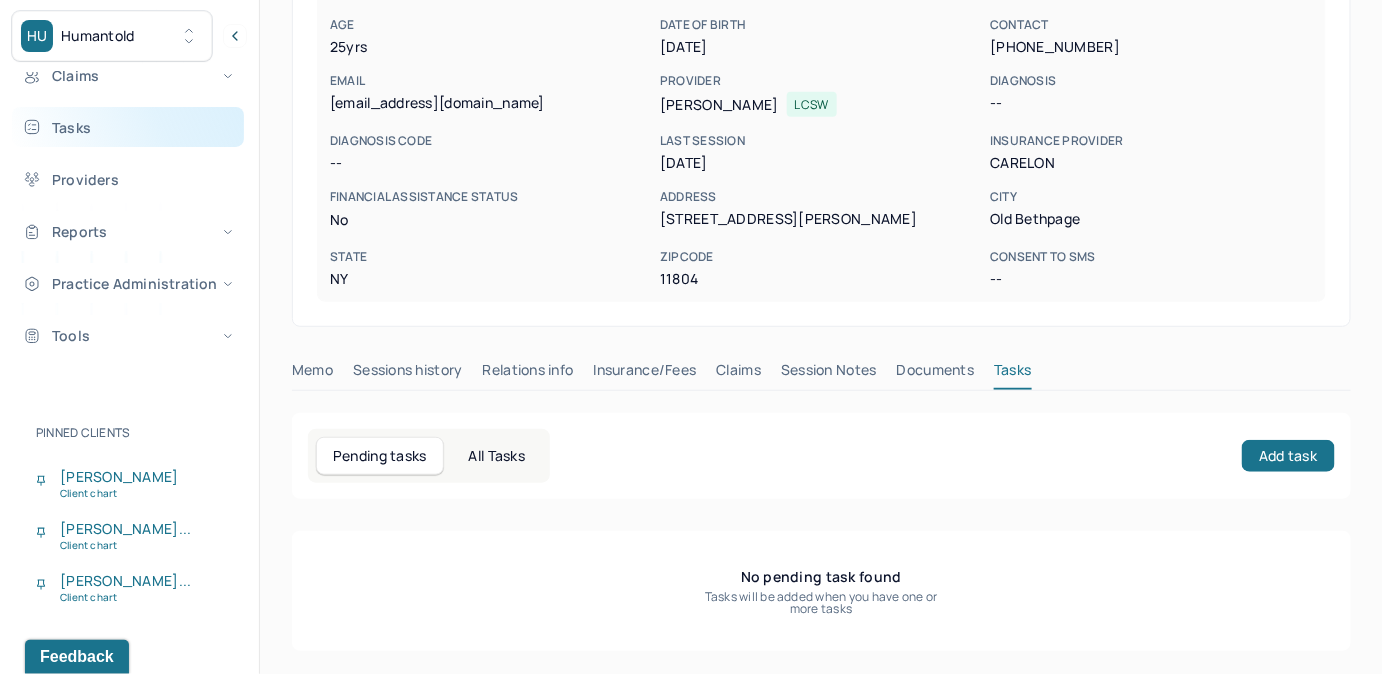 click on "Tasks" at bounding box center (128, 127) 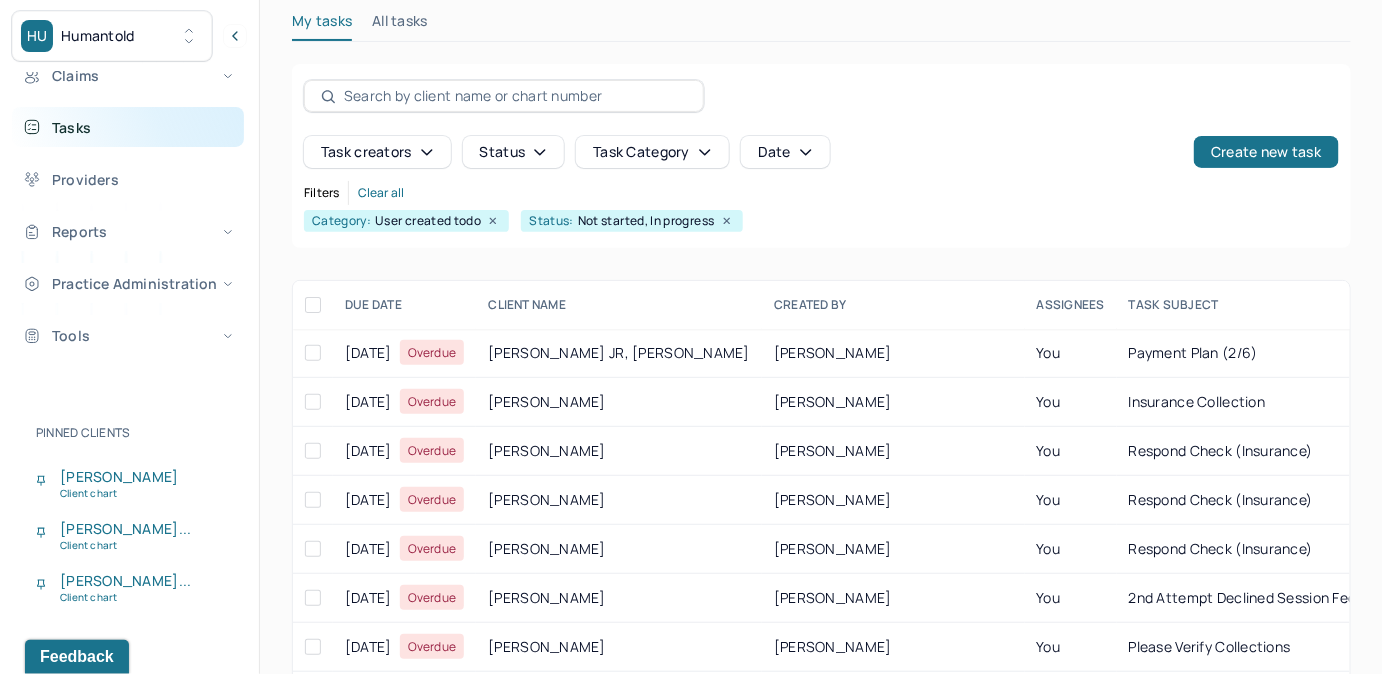 scroll, scrollTop: 256, scrollLeft: 0, axis: vertical 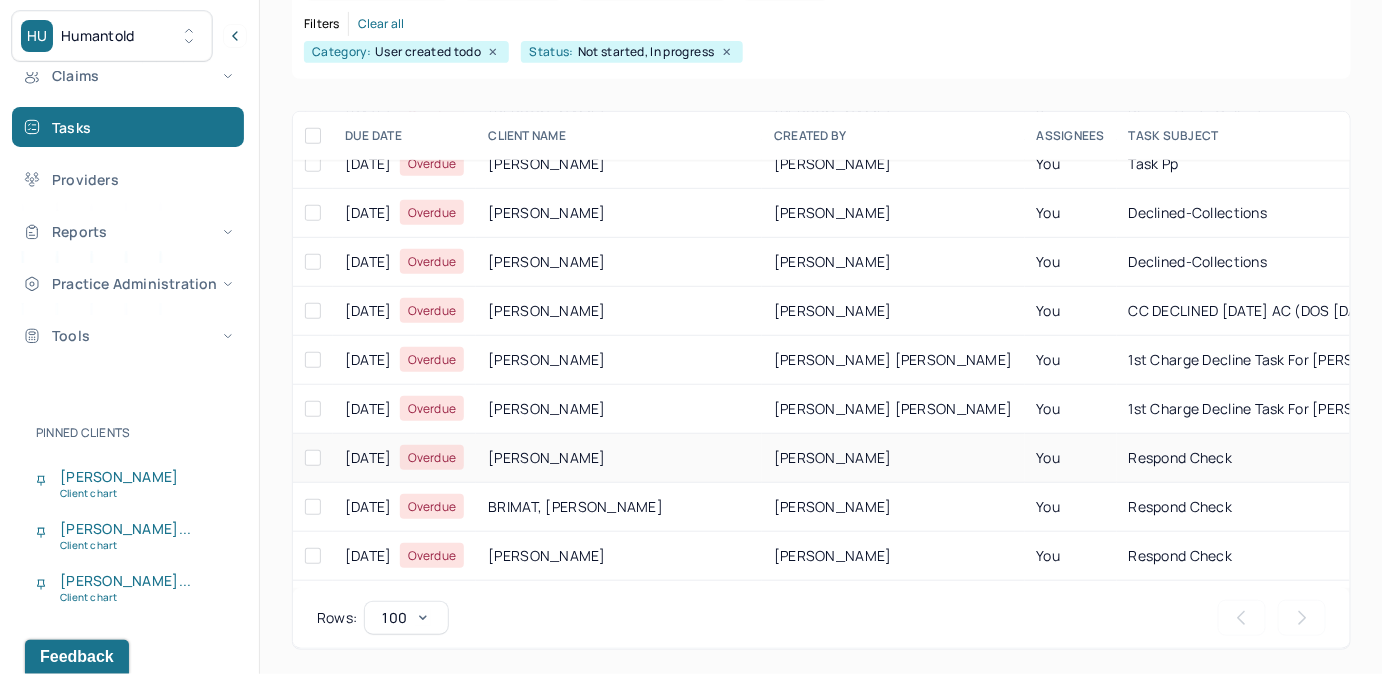 click on "You" at bounding box center [1071, 458] 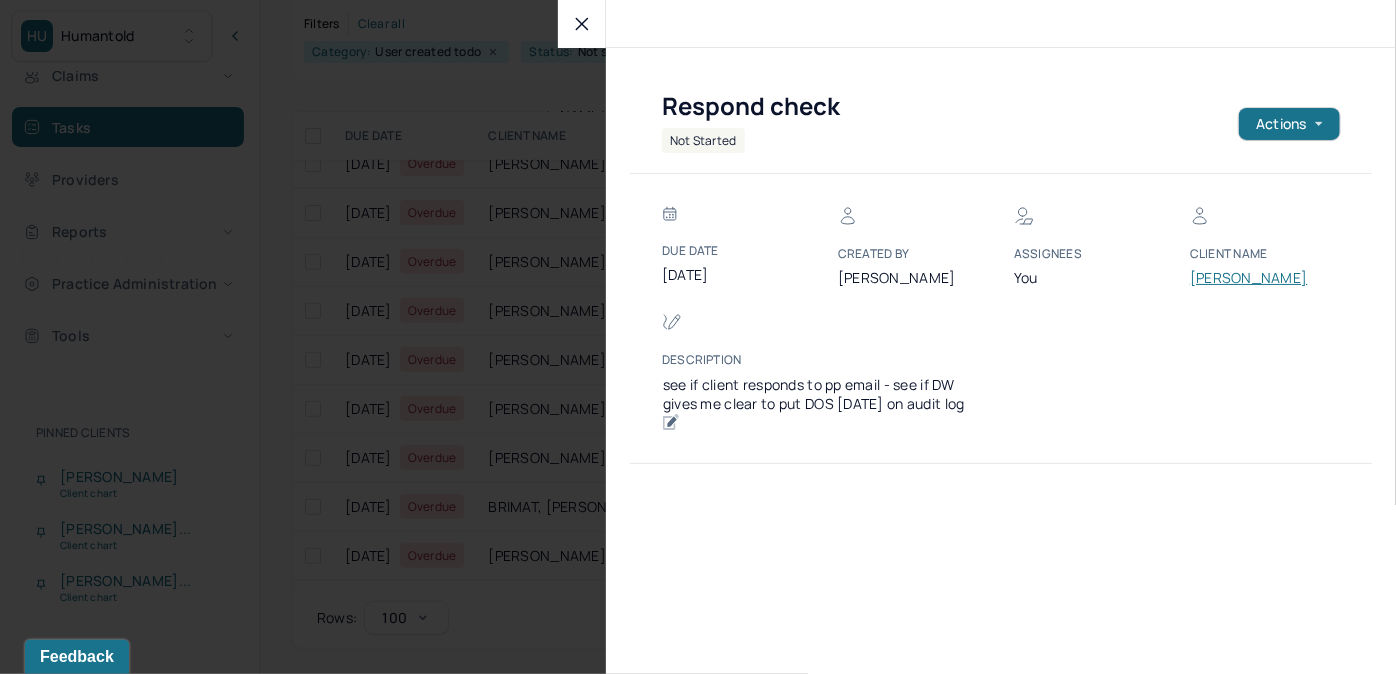 click at bounding box center [582, 24] 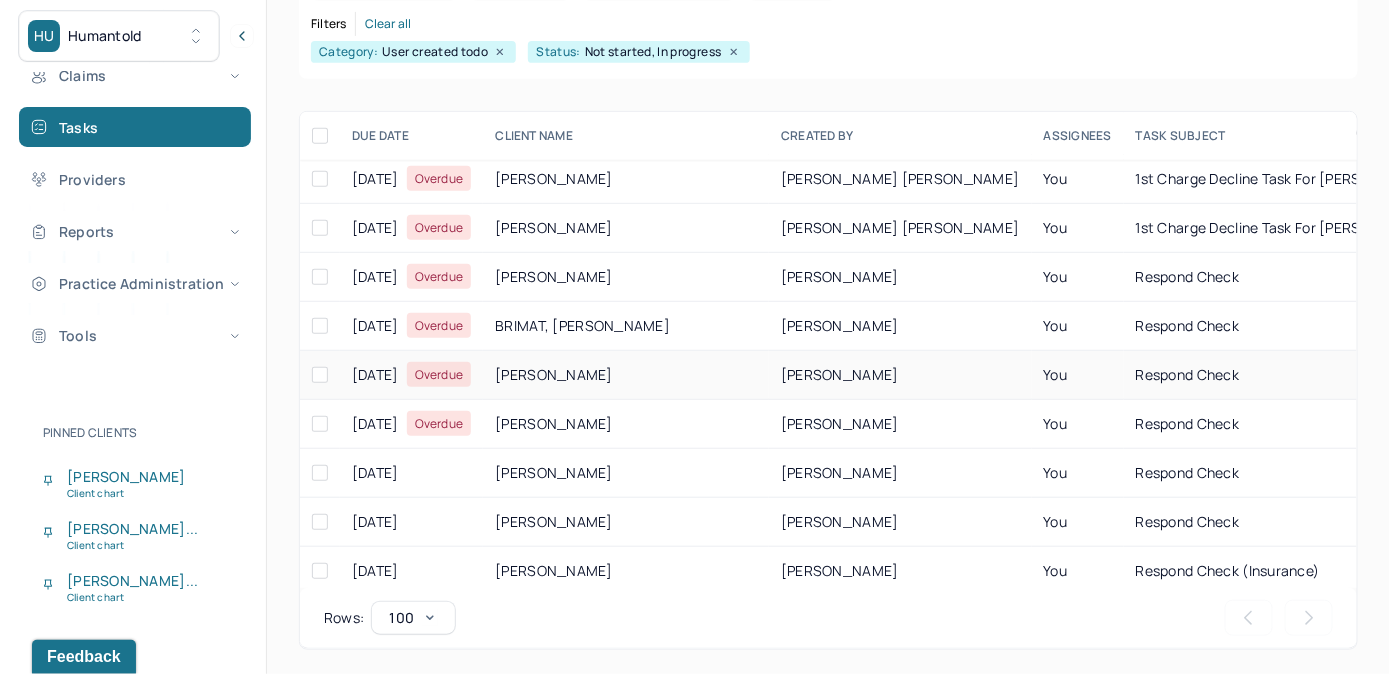 scroll, scrollTop: 545, scrollLeft: 0, axis: vertical 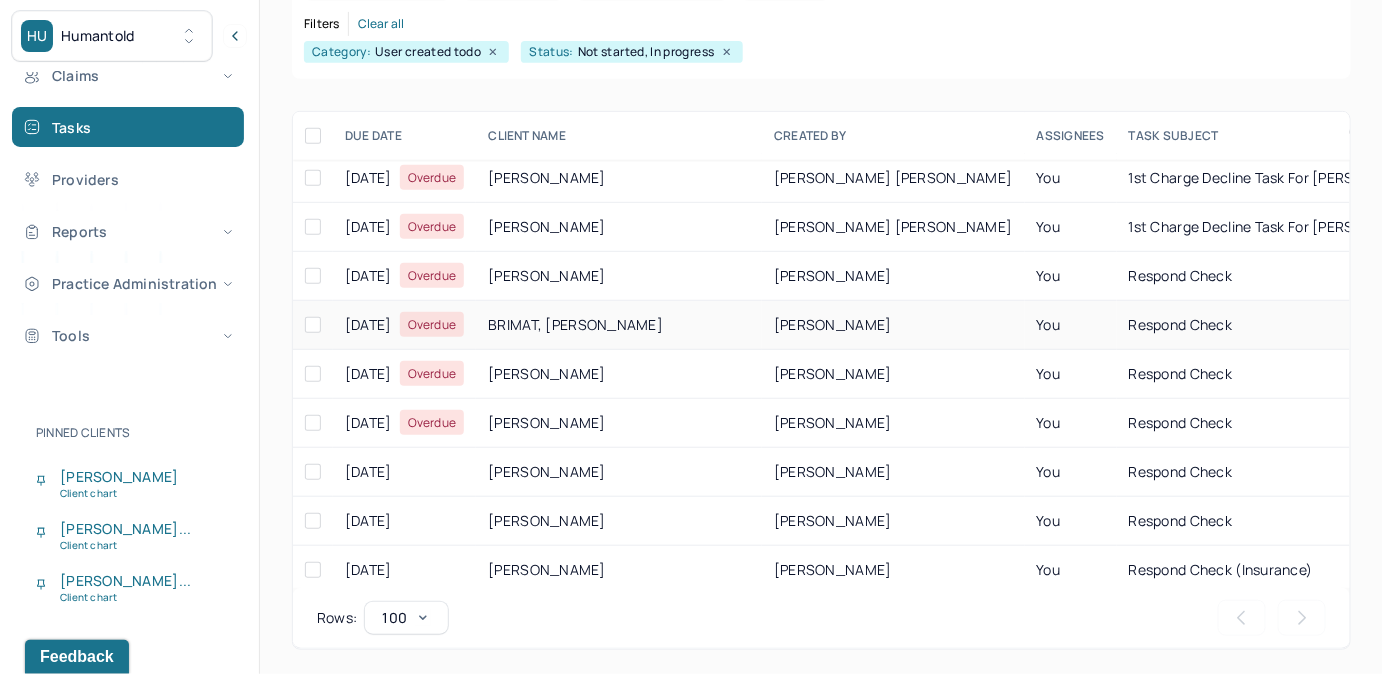 click on "respond check" at bounding box center (1321, 325) 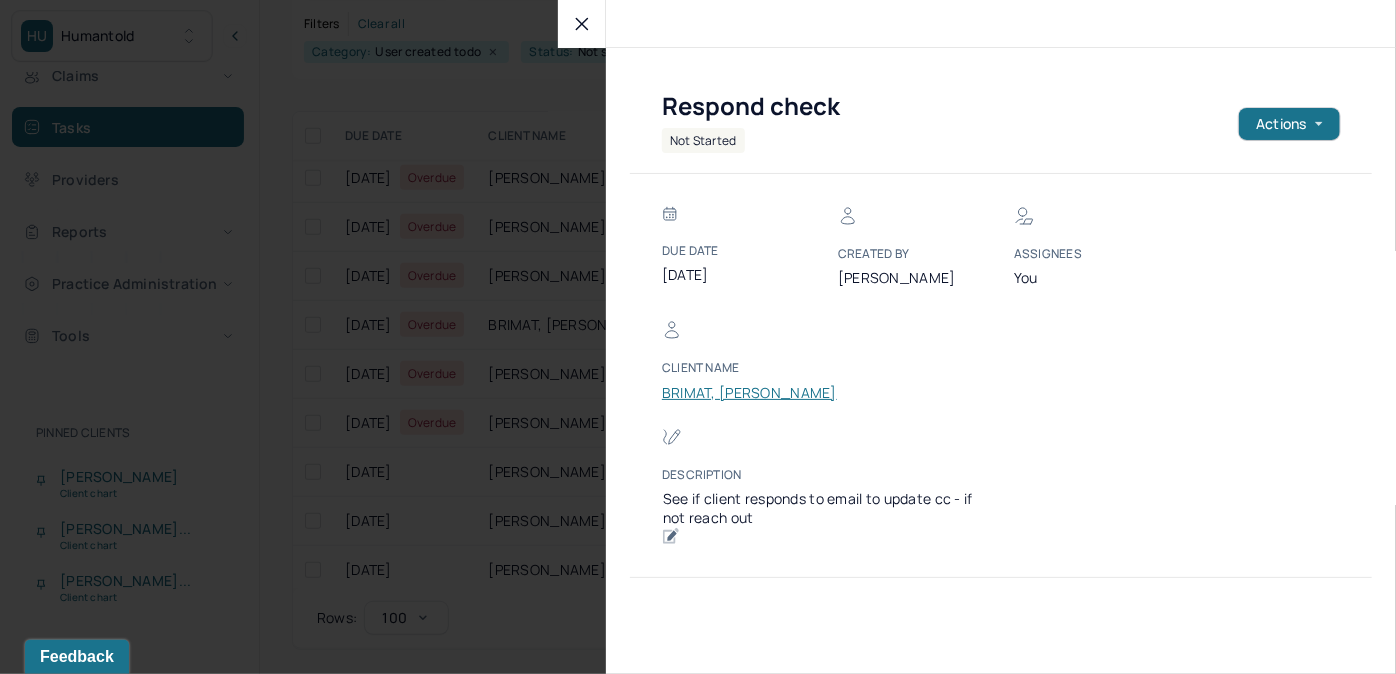 click on "BRIMAT, [PERSON_NAME]" at bounding box center [749, 393] 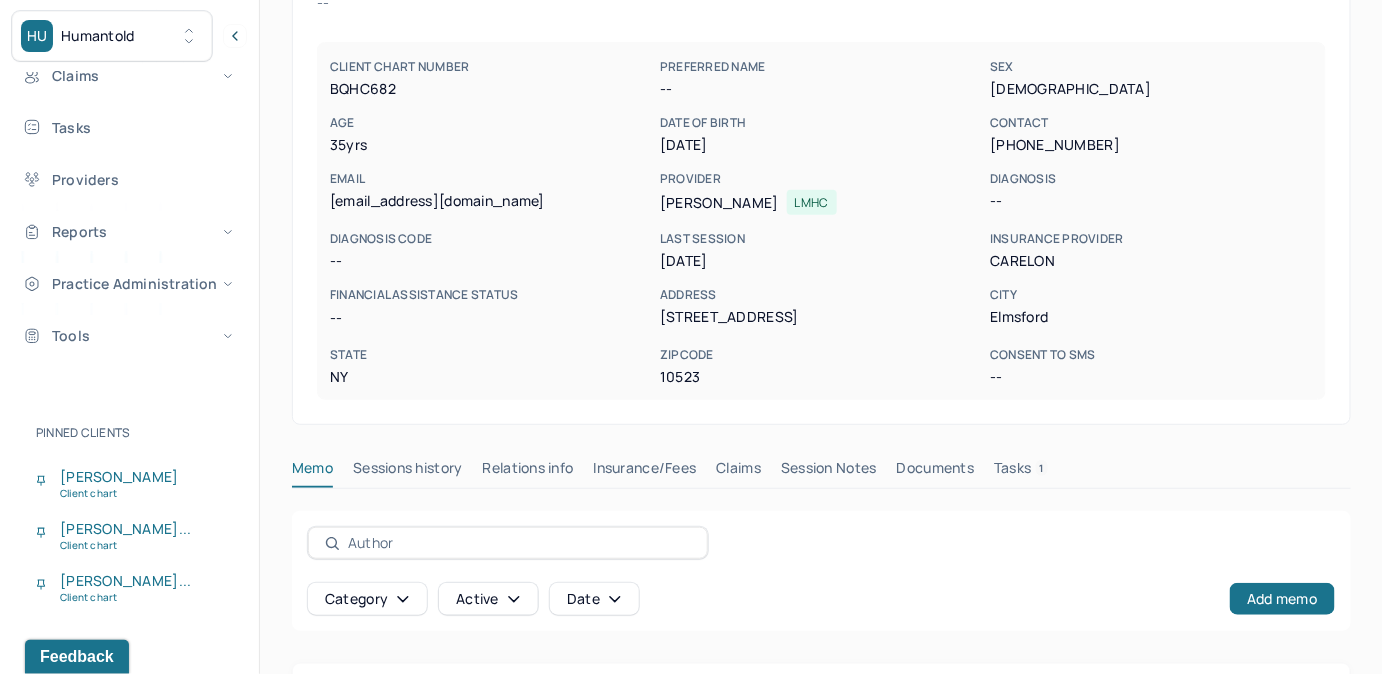click on "Tasks 1" at bounding box center [1021, 472] 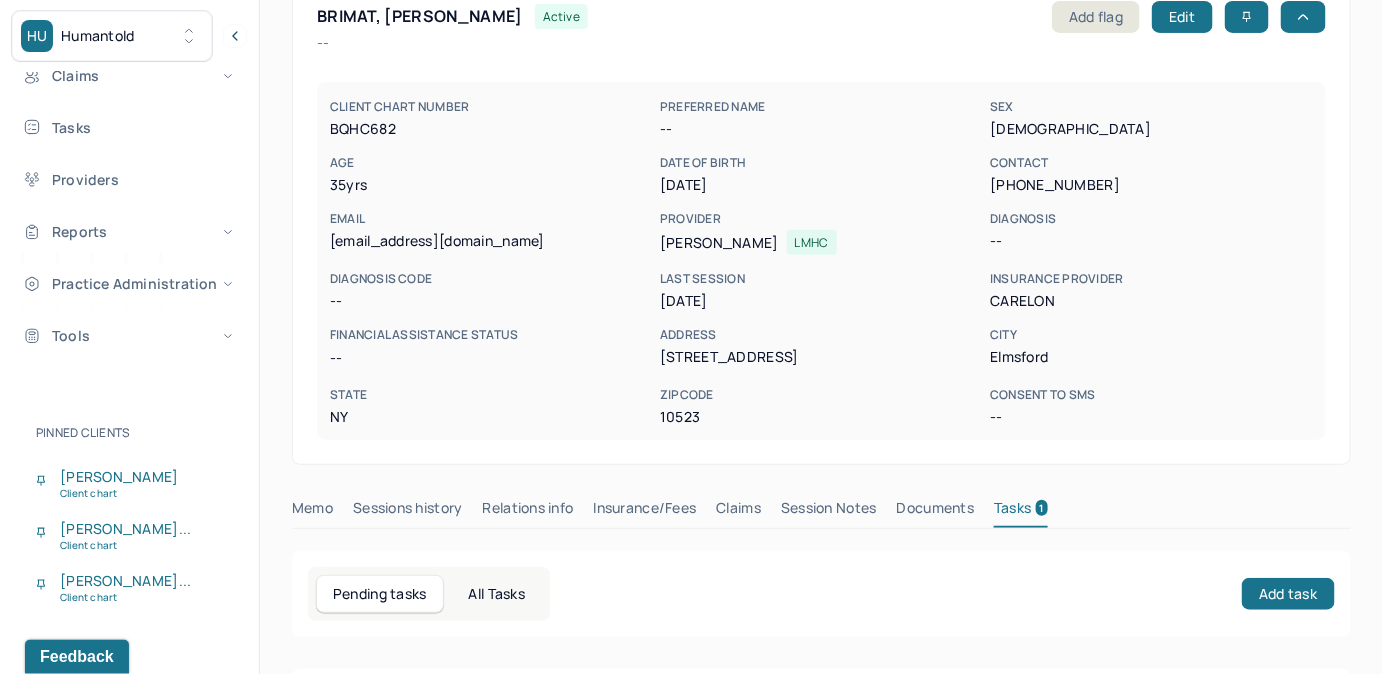scroll, scrollTop: 110, scrollLeft: 0, axis: vertical 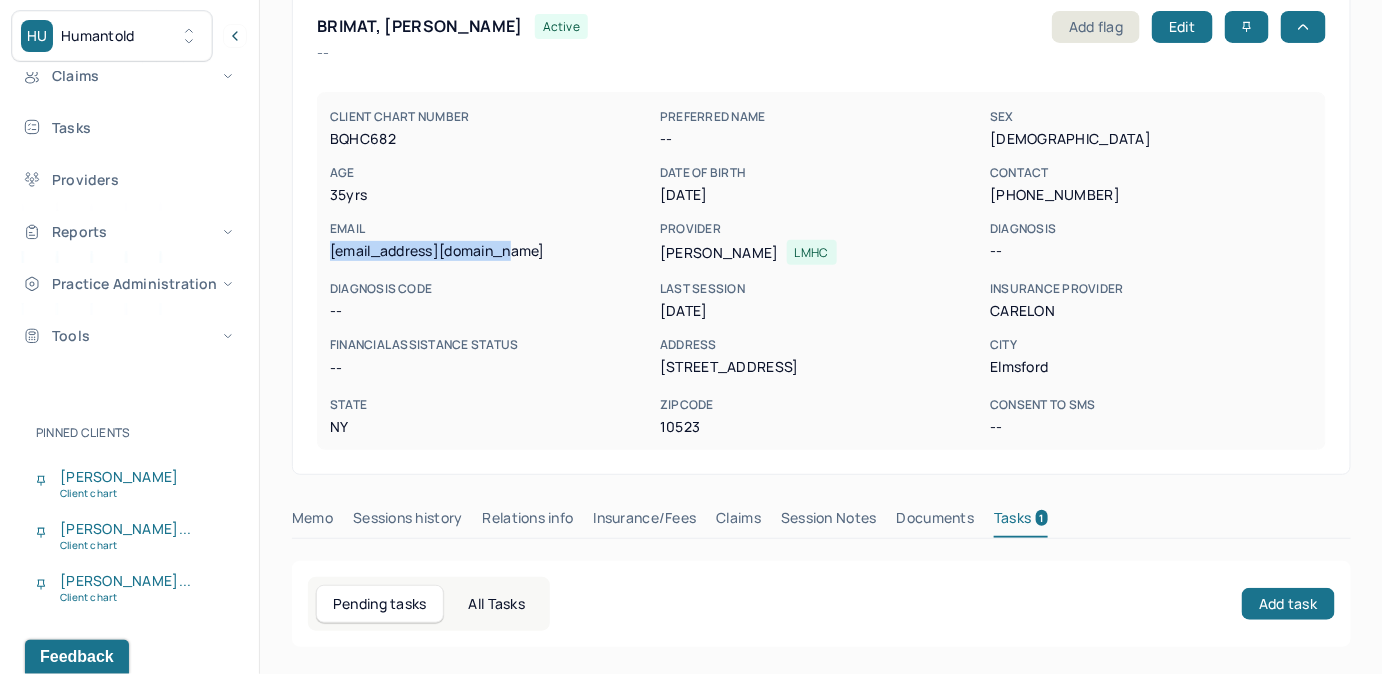 drag, startPoint x: 330, startPoint y: 254, endPoint x: 534, endPoint y: 258, distance: 204.03922 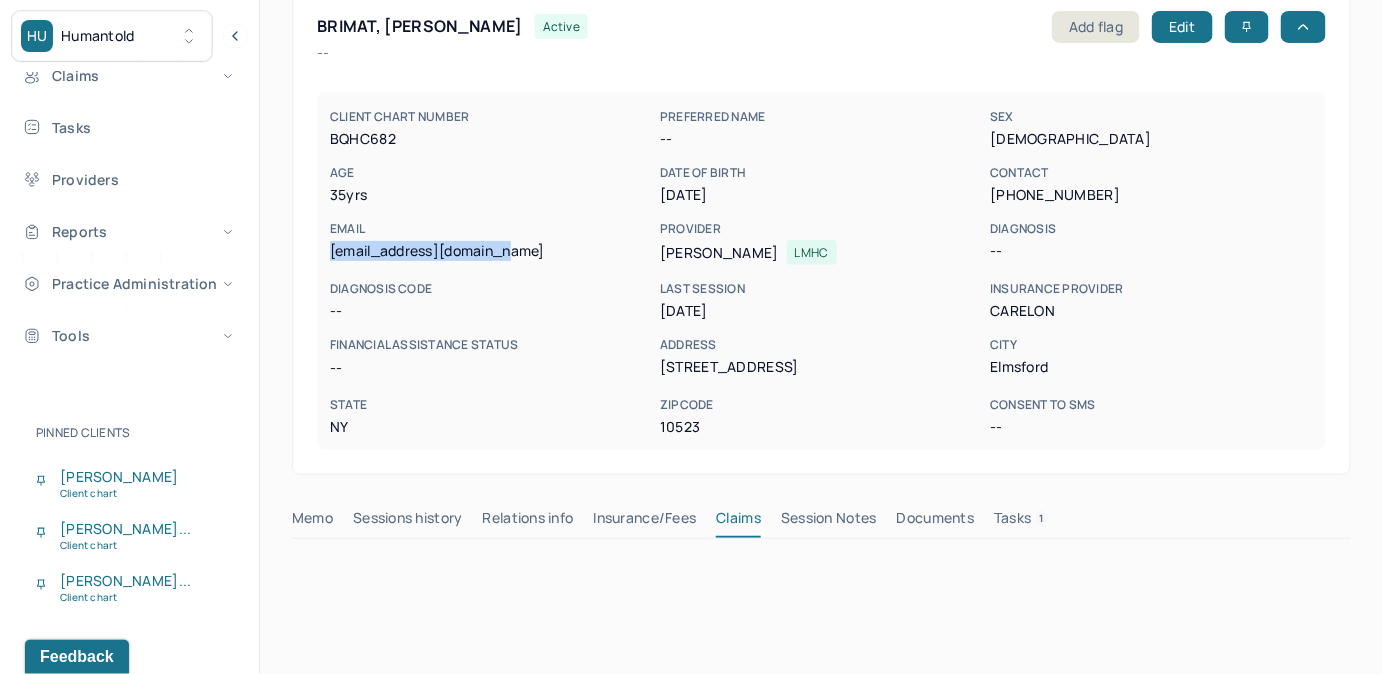 scroll, scrollTop: 474, scrollLeft: 0, axis: vertical 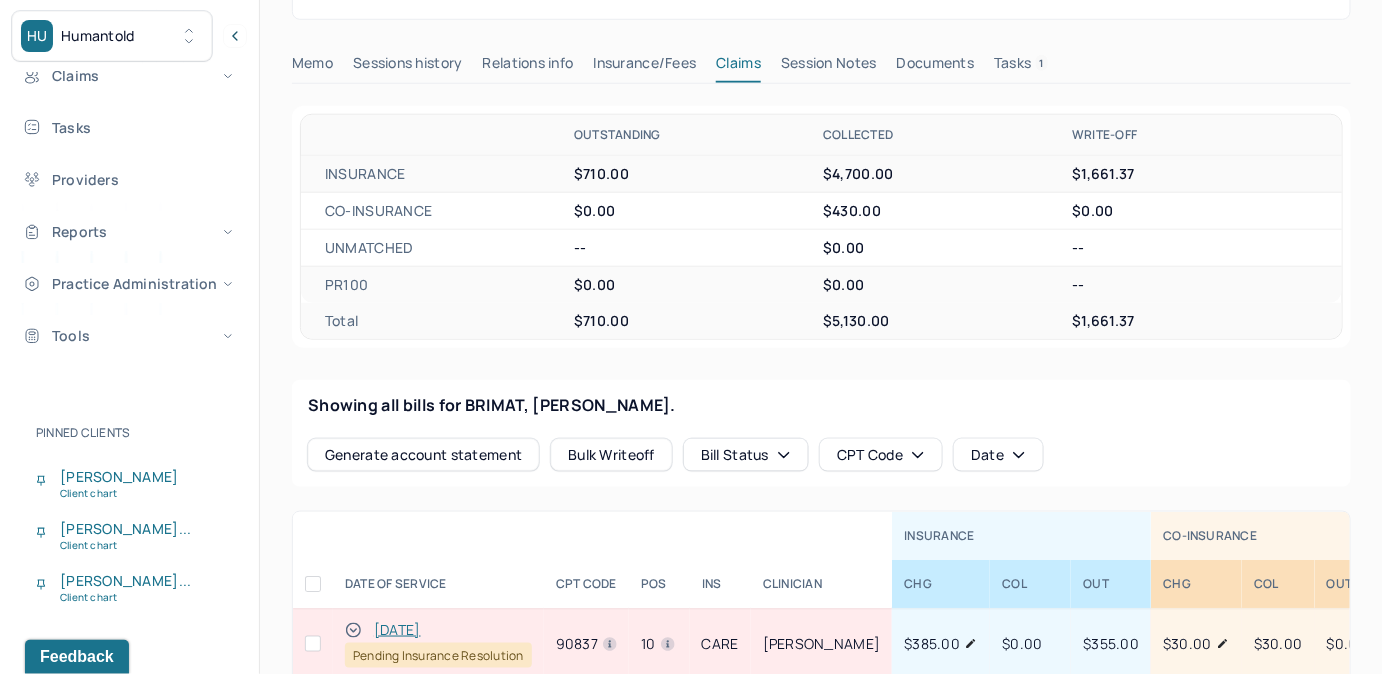 drag, startPoint x: 1039, startPoint y: 51, endPoint x: 1046, endPoint y: 80, distance: 29.832869 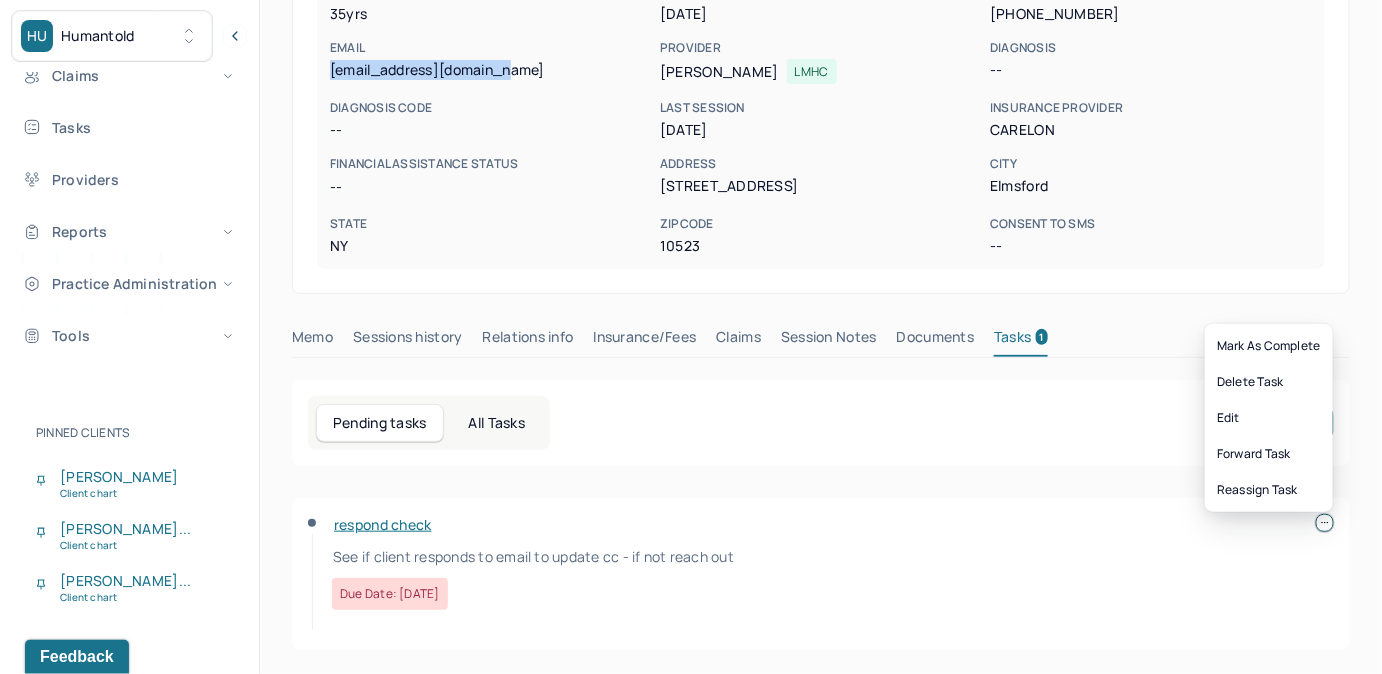 click at bounding box center [1325, 523] 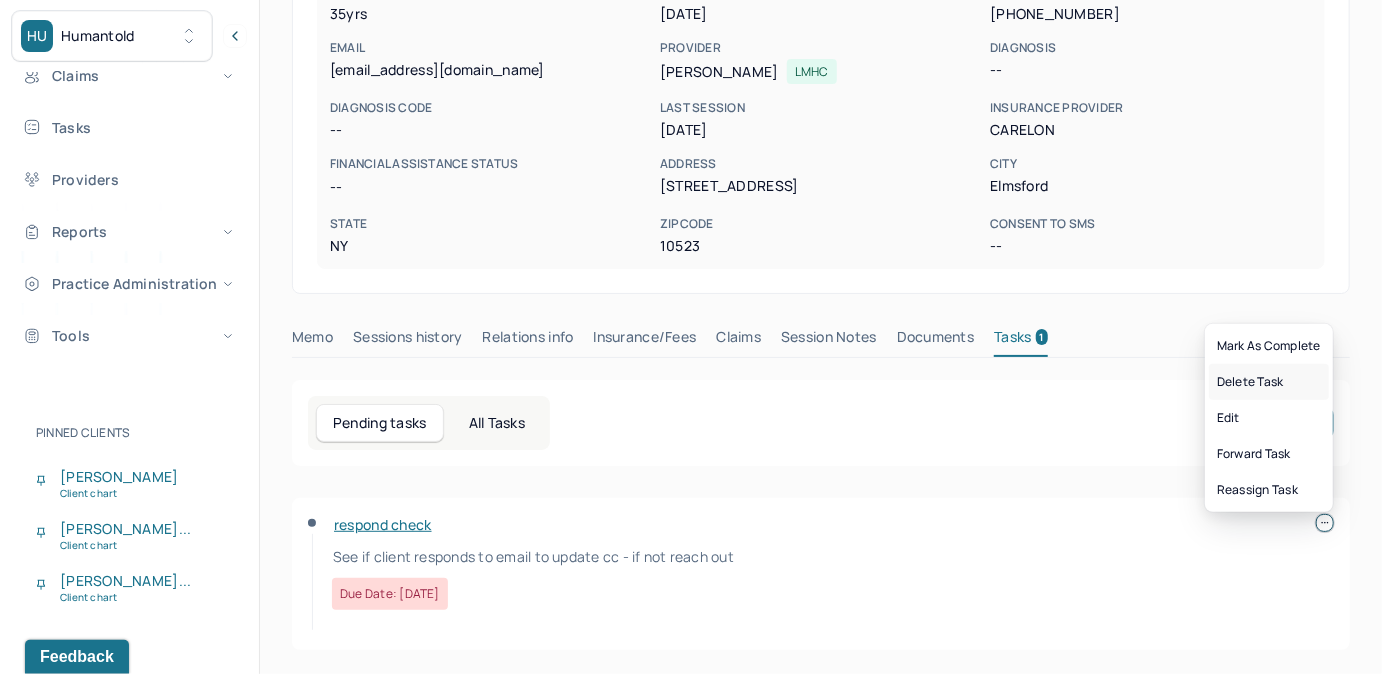 click on "Delete Task" at bounding box center [1269, 382] 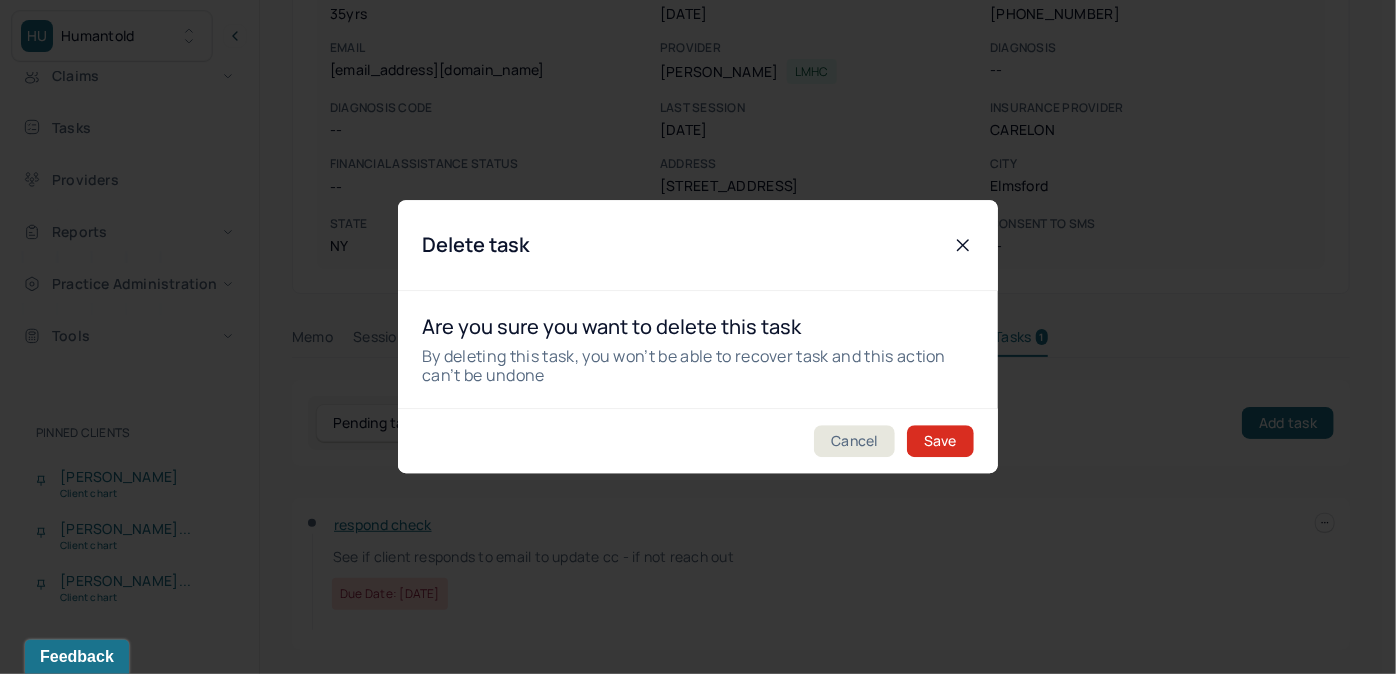 click on "Save" at bounding box center (940, 442) 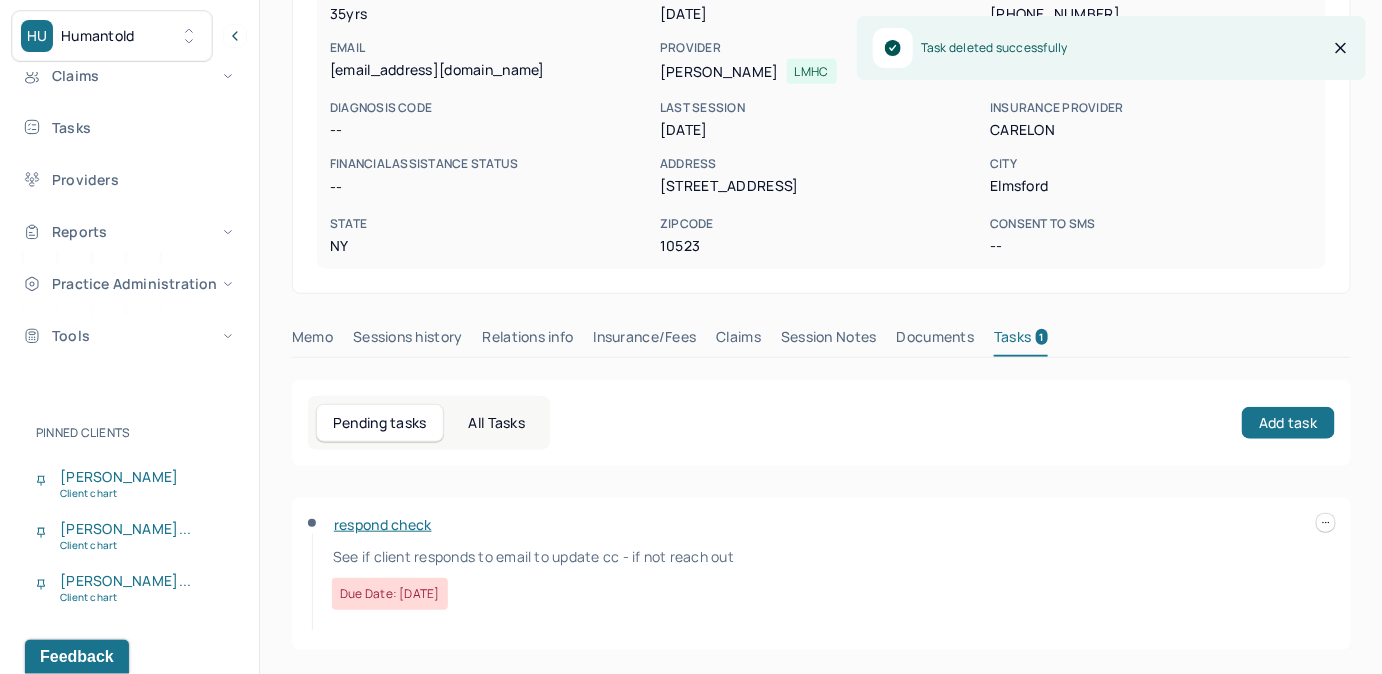 scroll, scrollTop: 258, scrollLeft: 0, axis: vertical 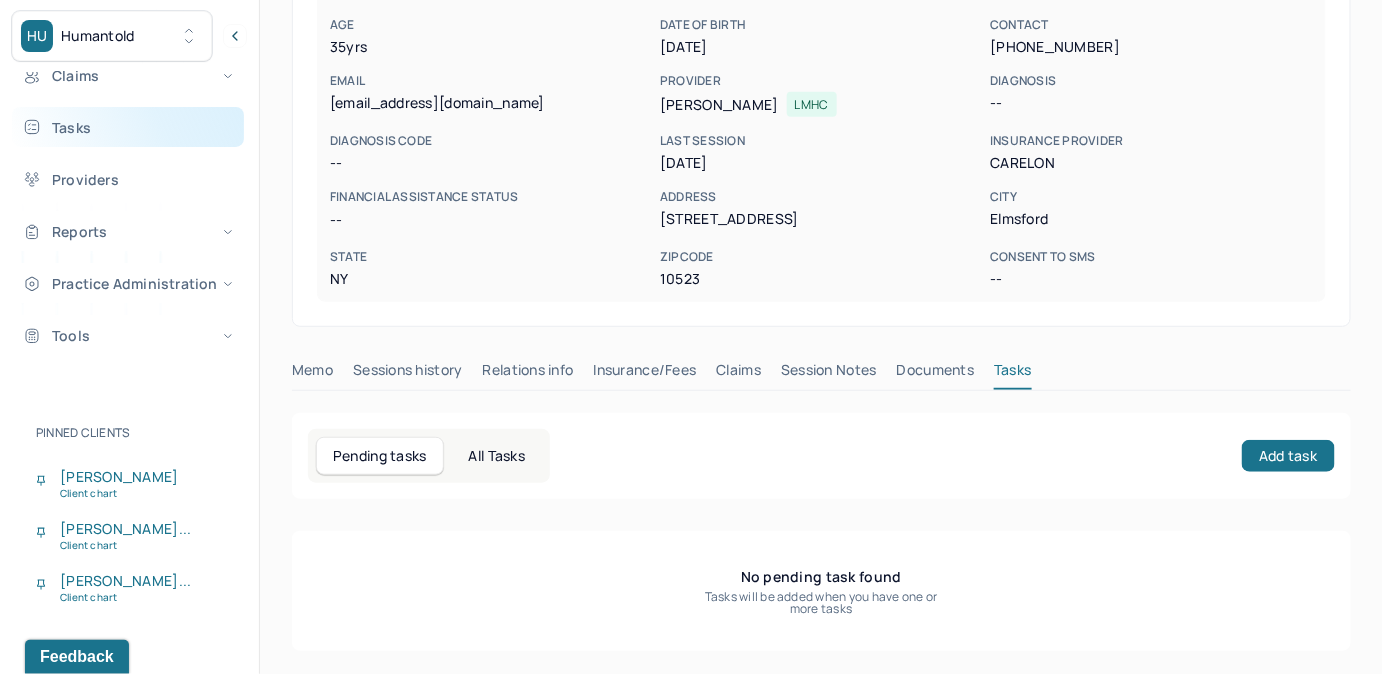 click on "Tasks" at bounding box center [128, 127] 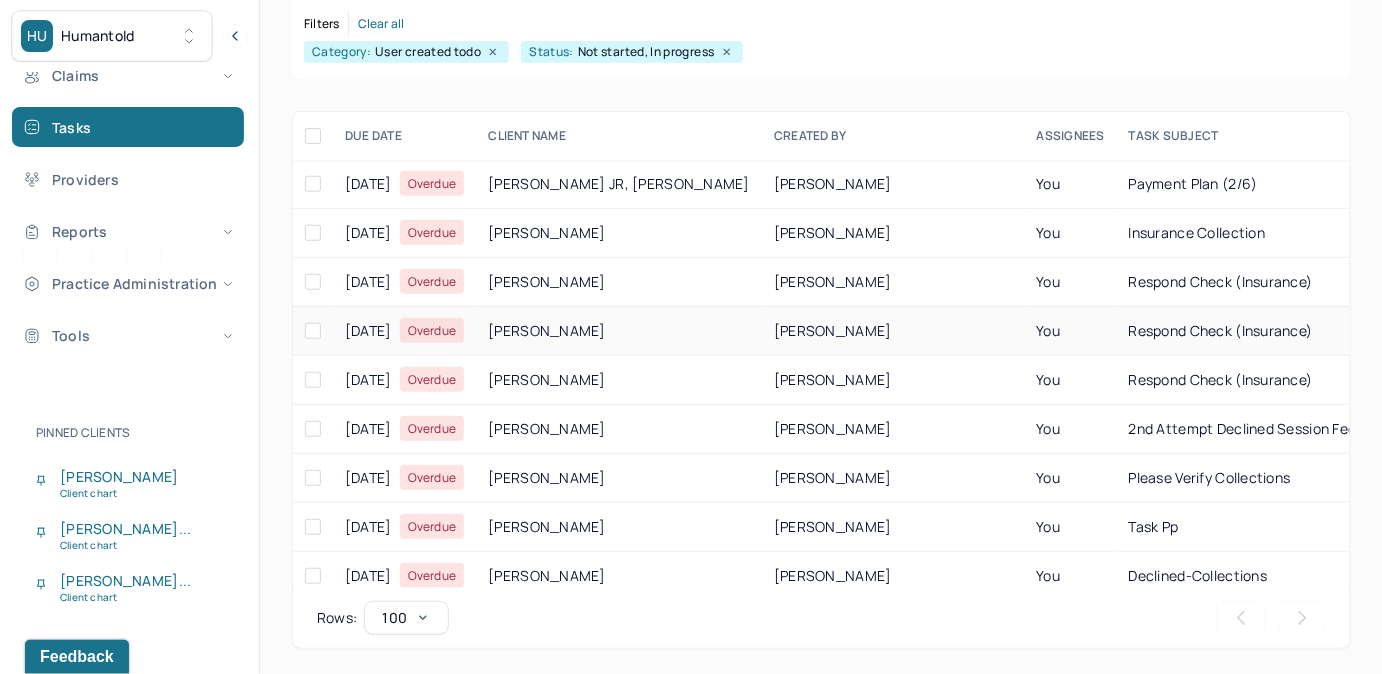 scroll, scrollTop: 256, scrollLeft: 0, axis: vertical 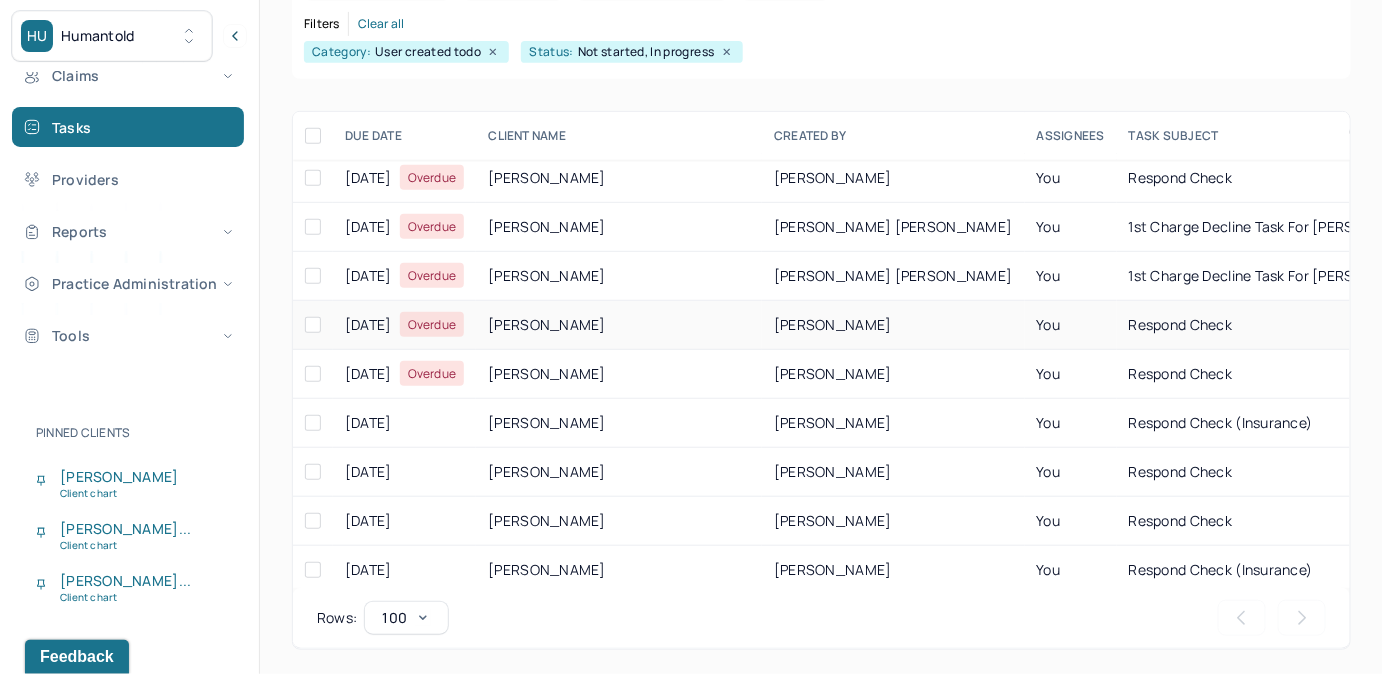 click on "respond check" at bounding box center (1321, 325) 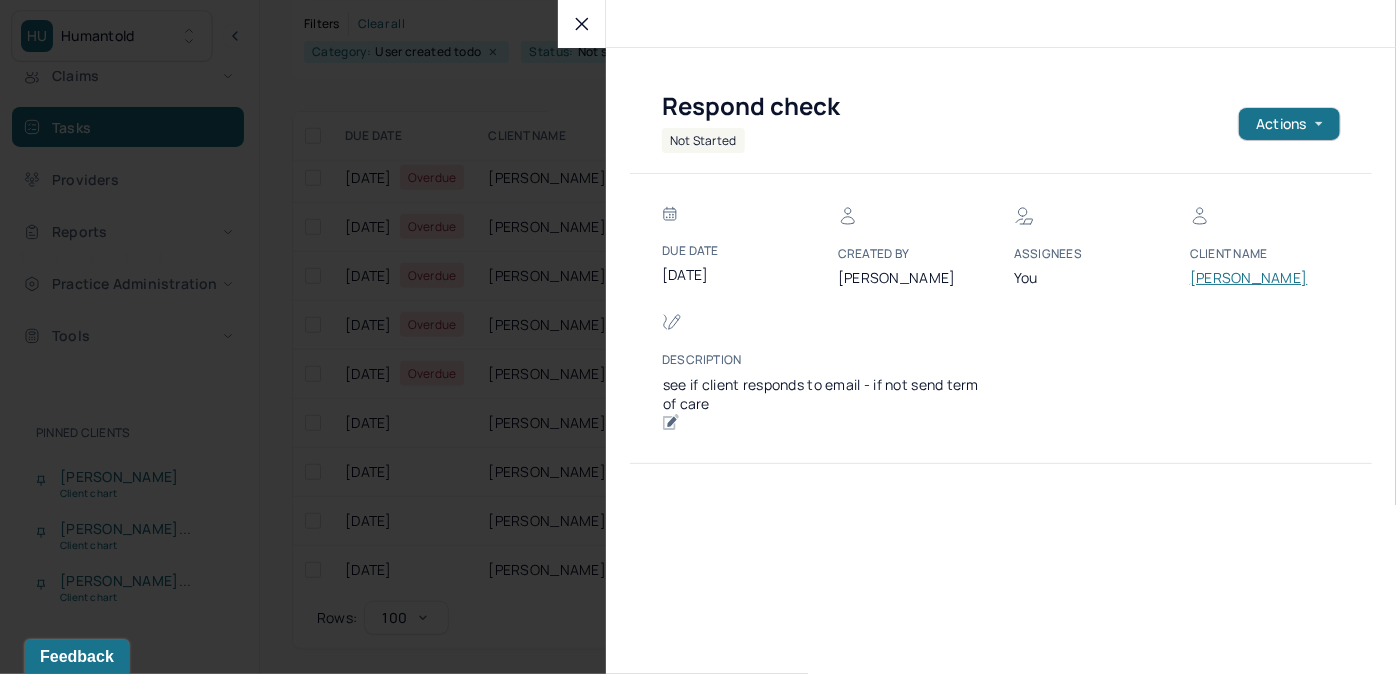 click on "[PERSON_NAME]" at bounding box center [1250, 278] 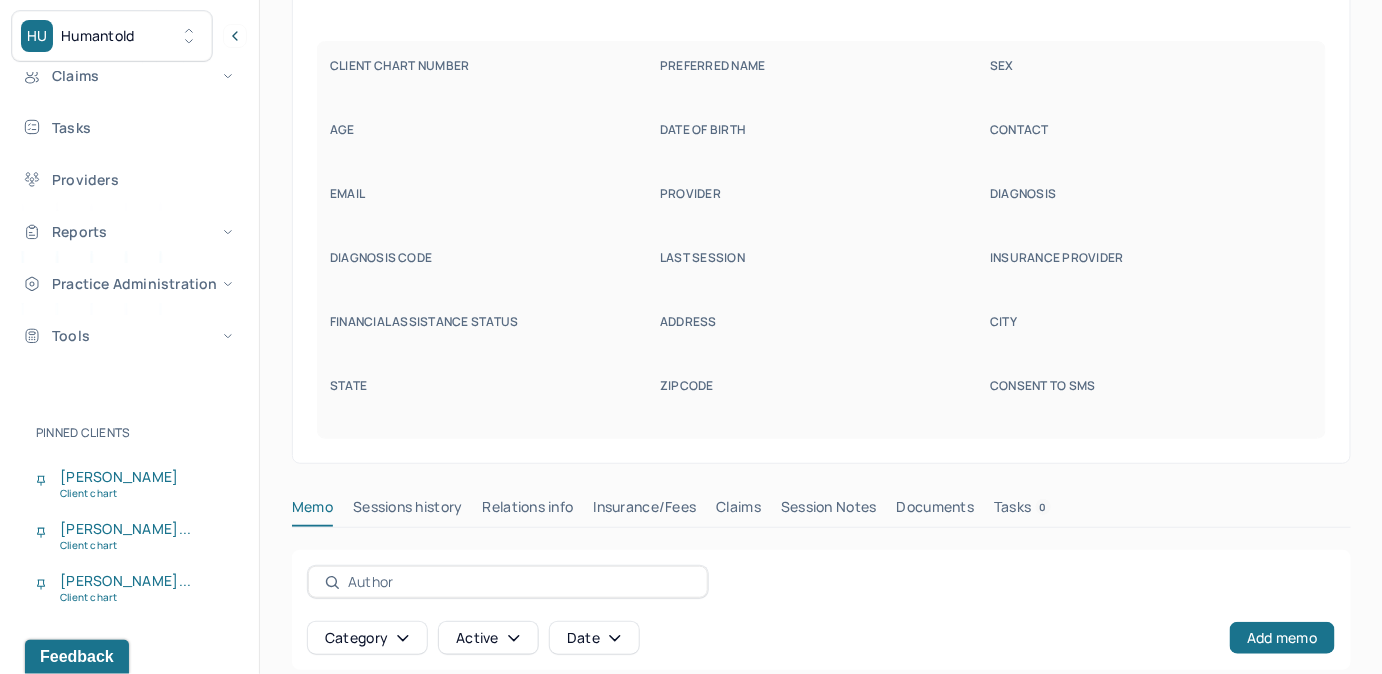 scroll, scrollTop: 160, scrollLeft: 0, axis: vertical 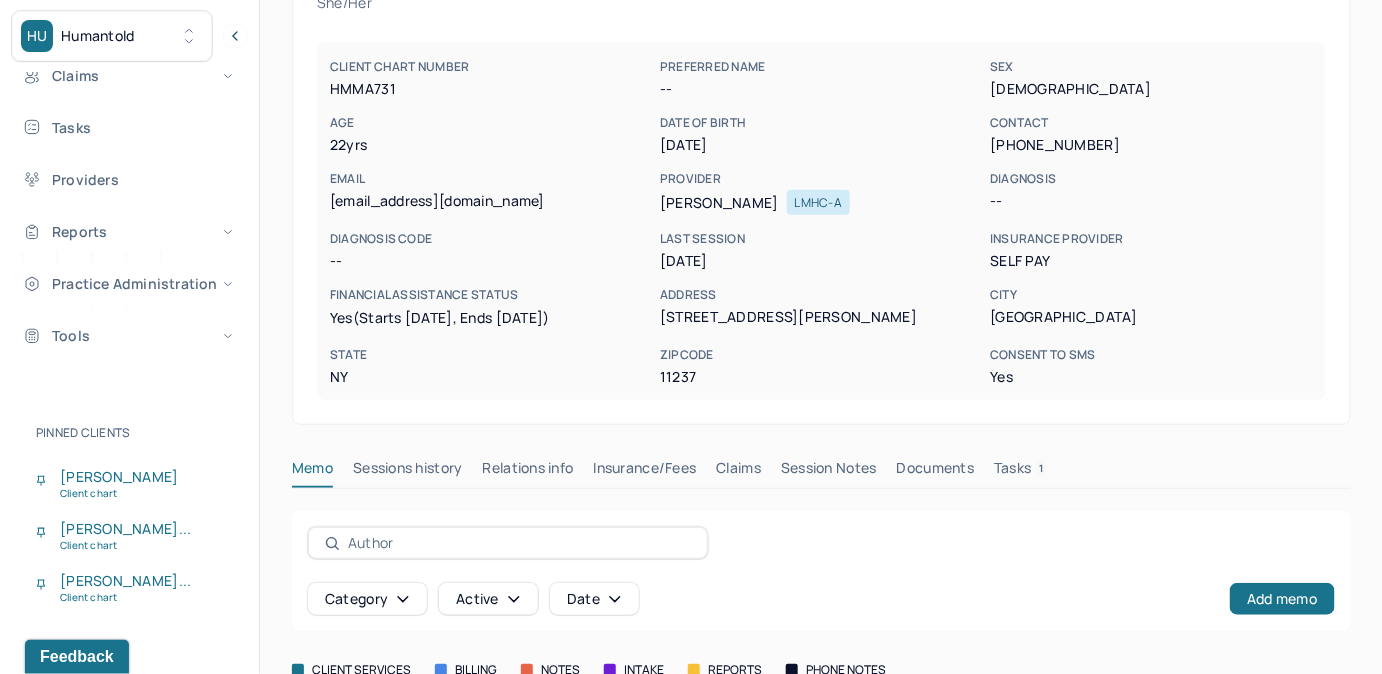 click on "Tasks 1" at bounding box center (1021, 472) 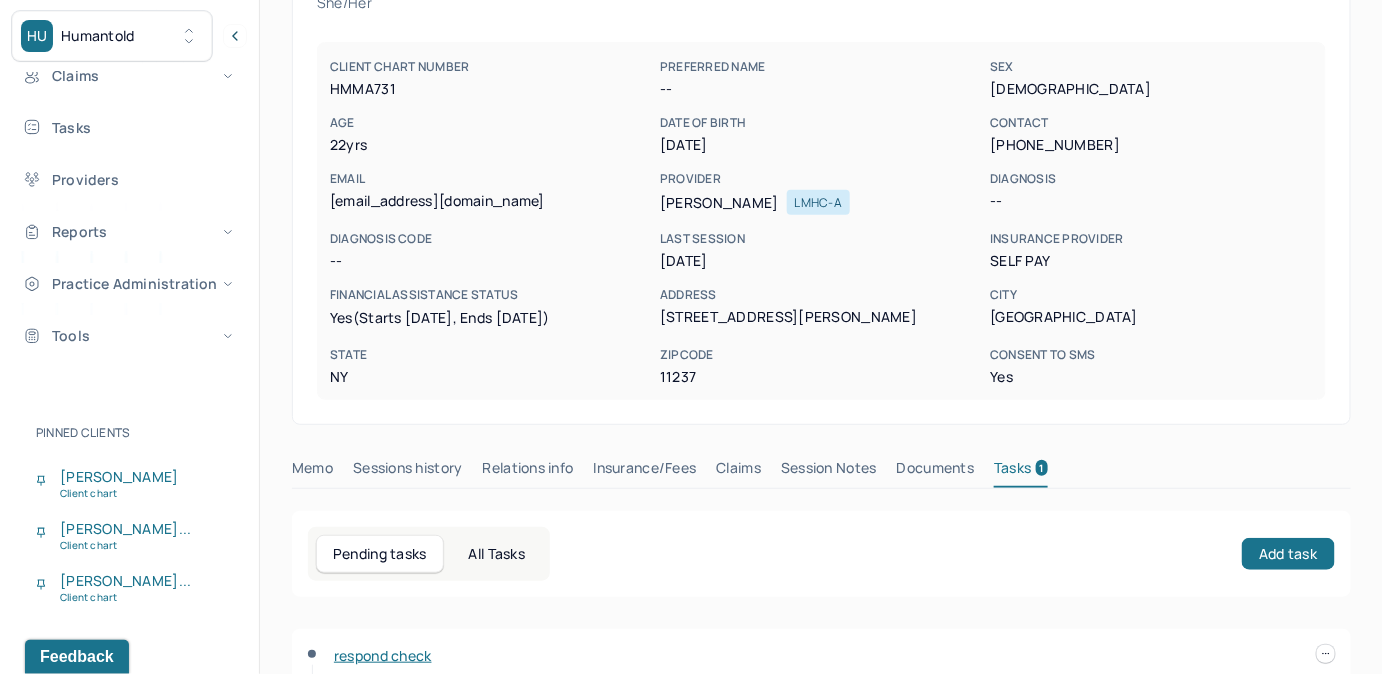 click on "Claims" at bounding box center [738, 472] 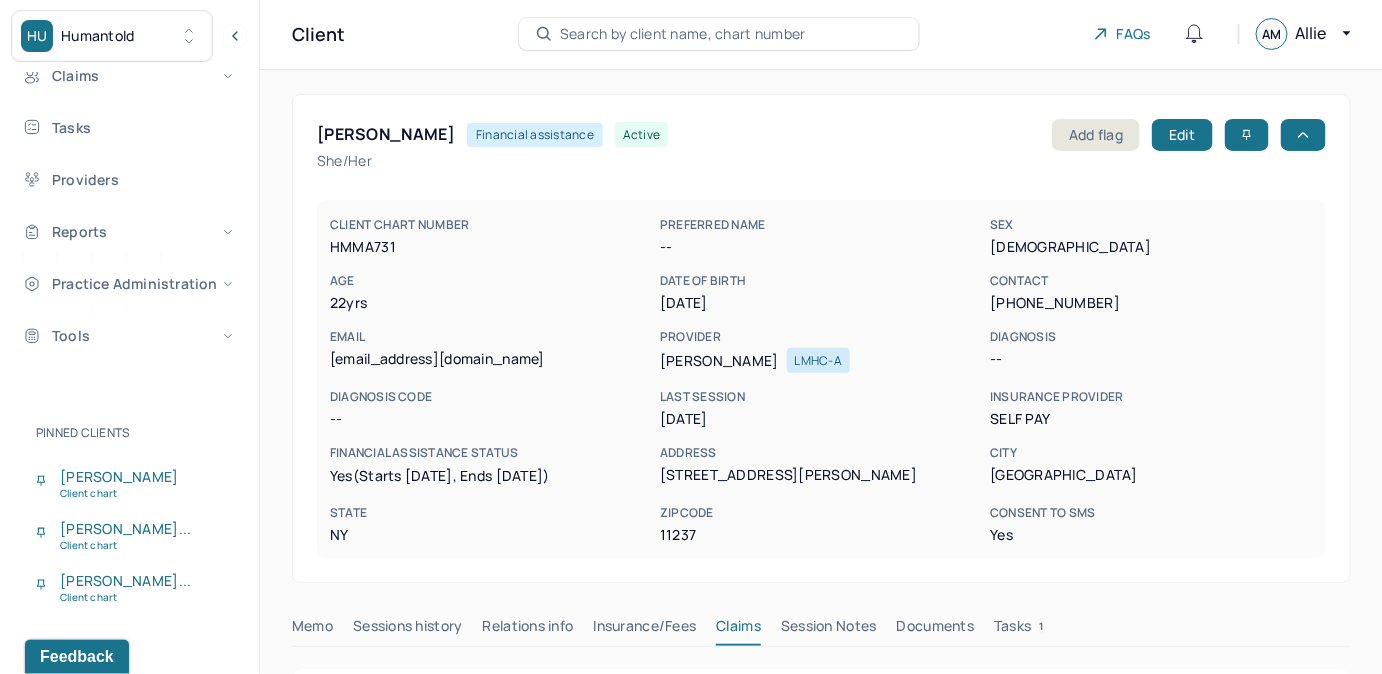 scroll, scrollTop: 0, scrollLeft: 0, axis: both 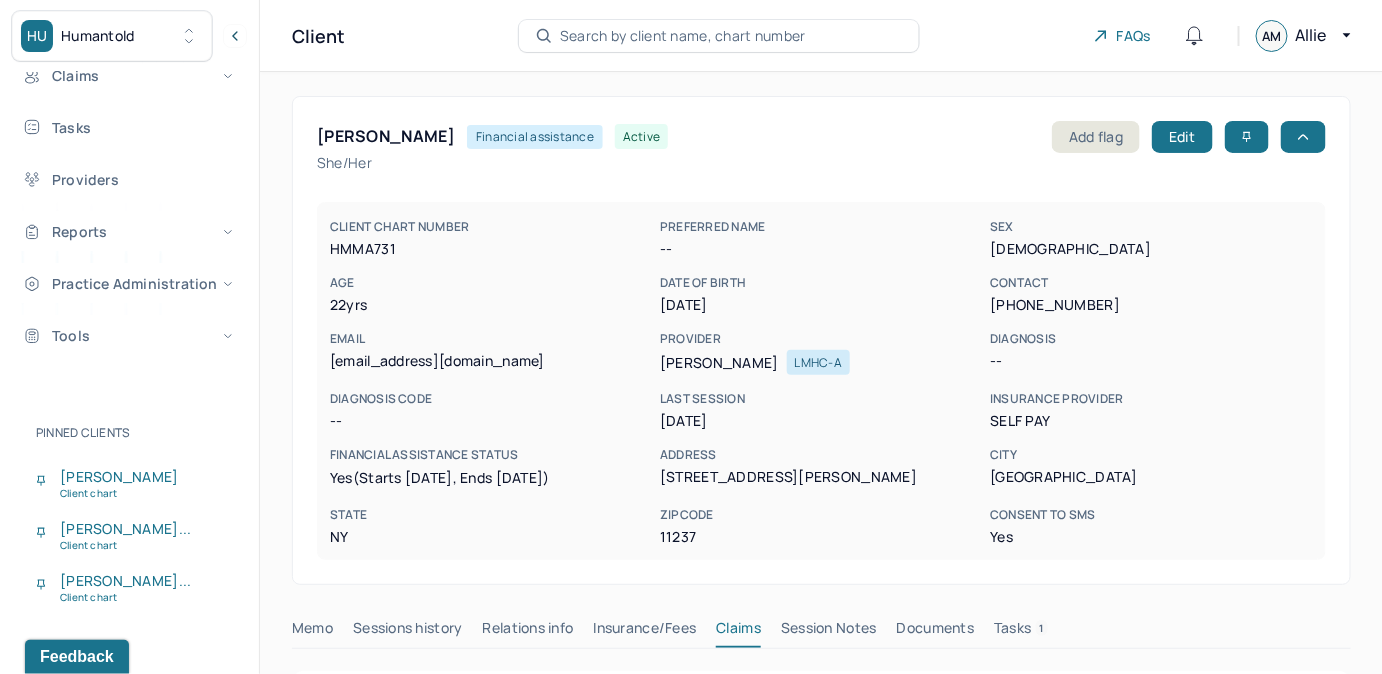 click on "Tasks 1" at bounding box center (1021, 632) 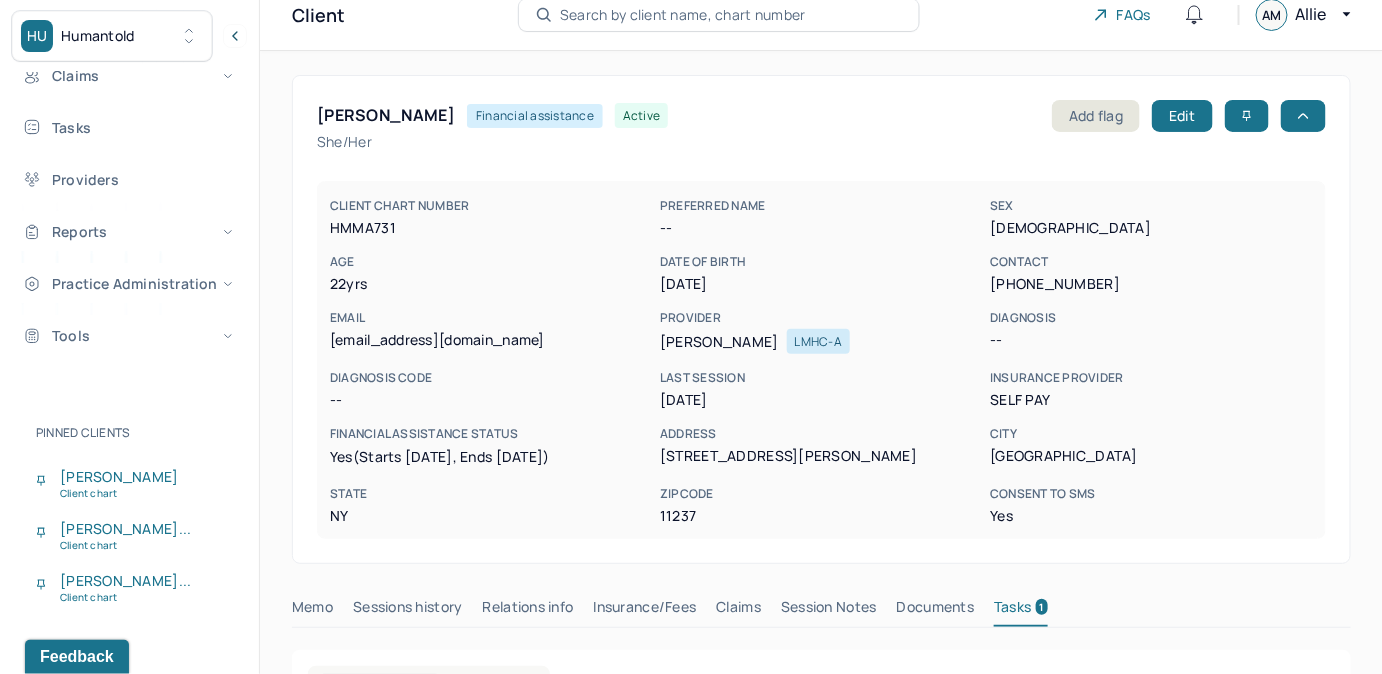 scroll, scrollTop: 19, scrollLeft: 0, axis: vertical 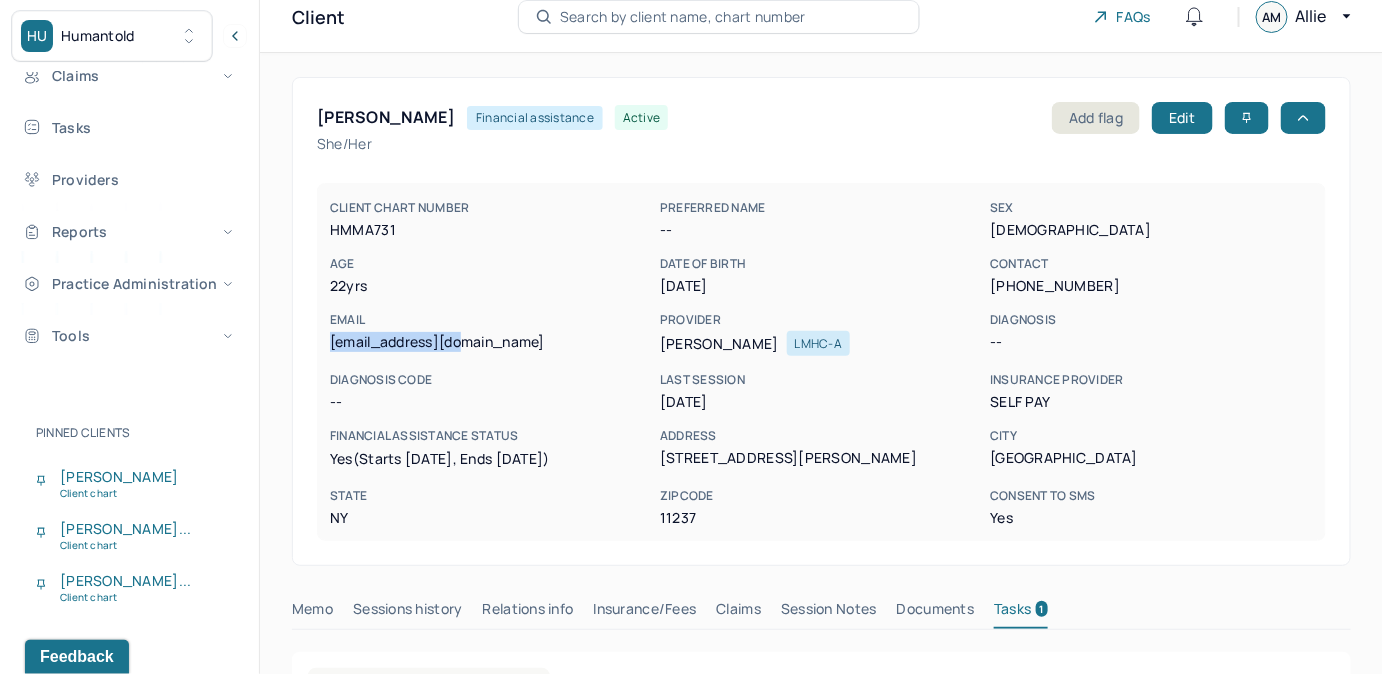 drag, startPoint x: 327, startPoint y: 344, endPoint x: 488, endPoint y: 344, distance: 161 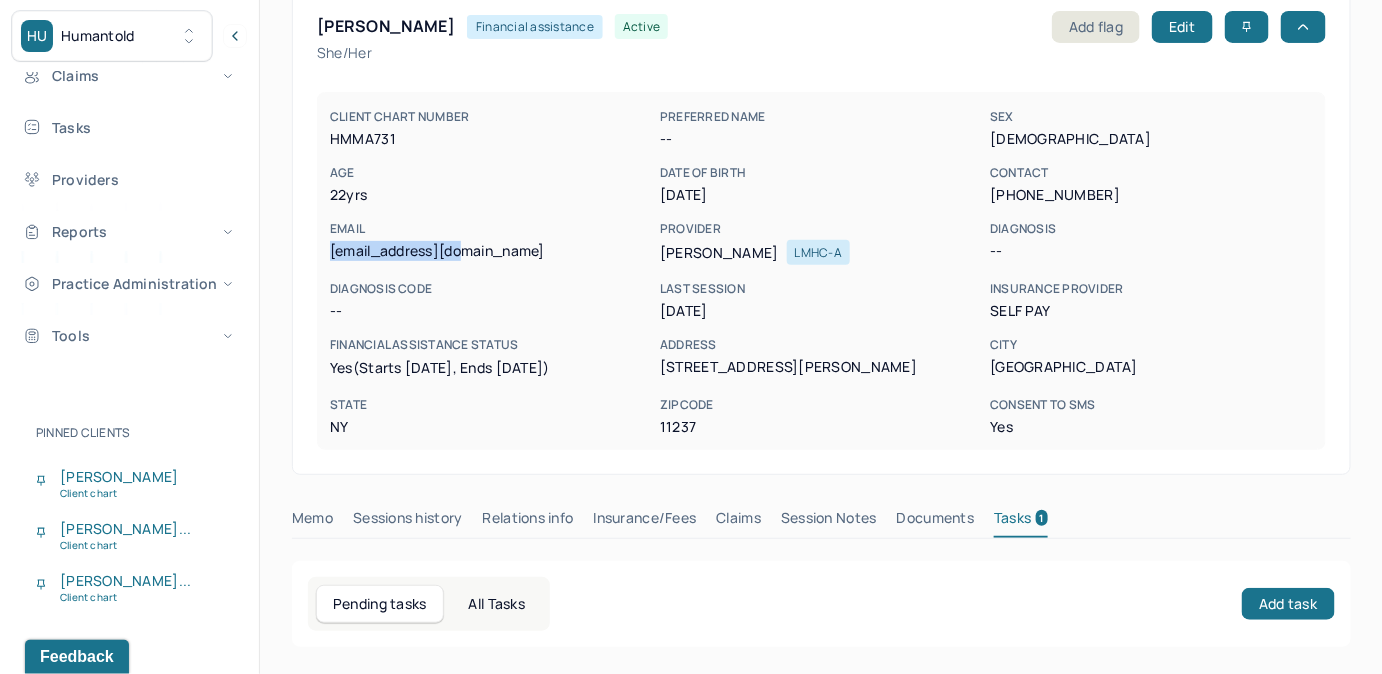 click on "Claims" at bounding box center [738, 522] 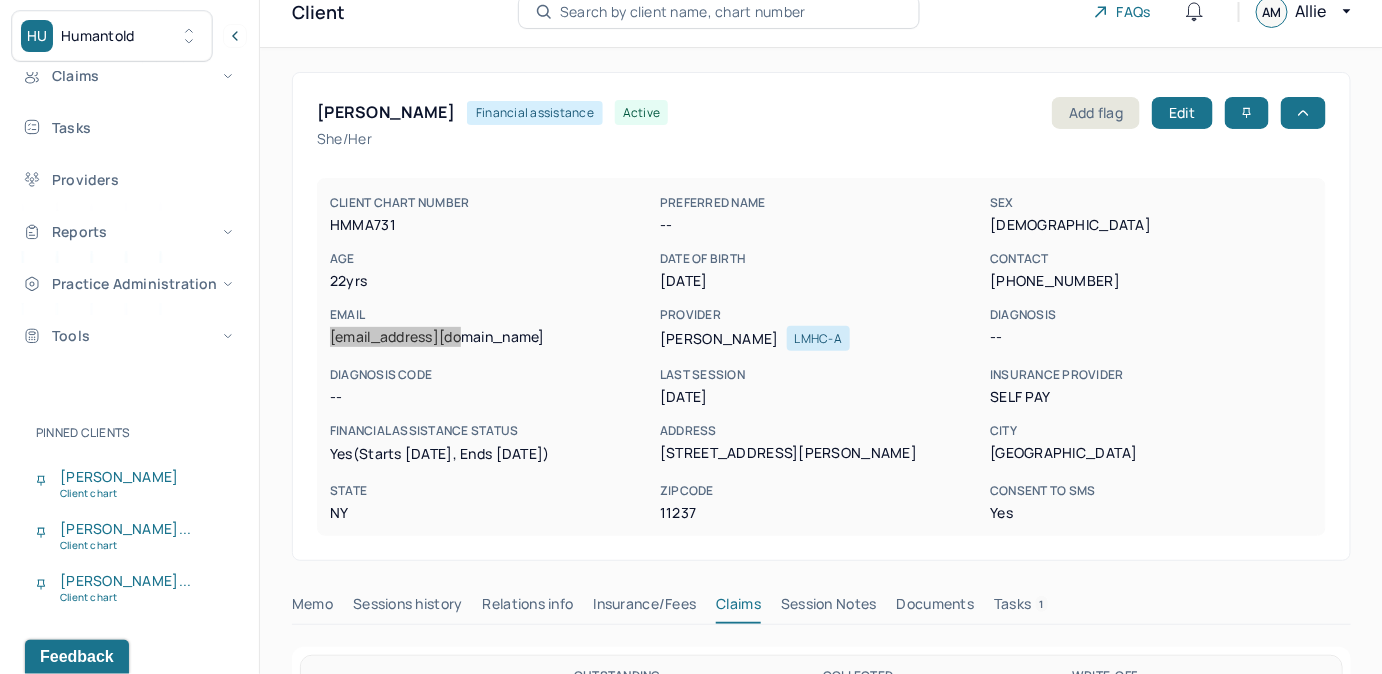 scroll, scrollTop: 19, scrollLeft: 0, axis: vertical 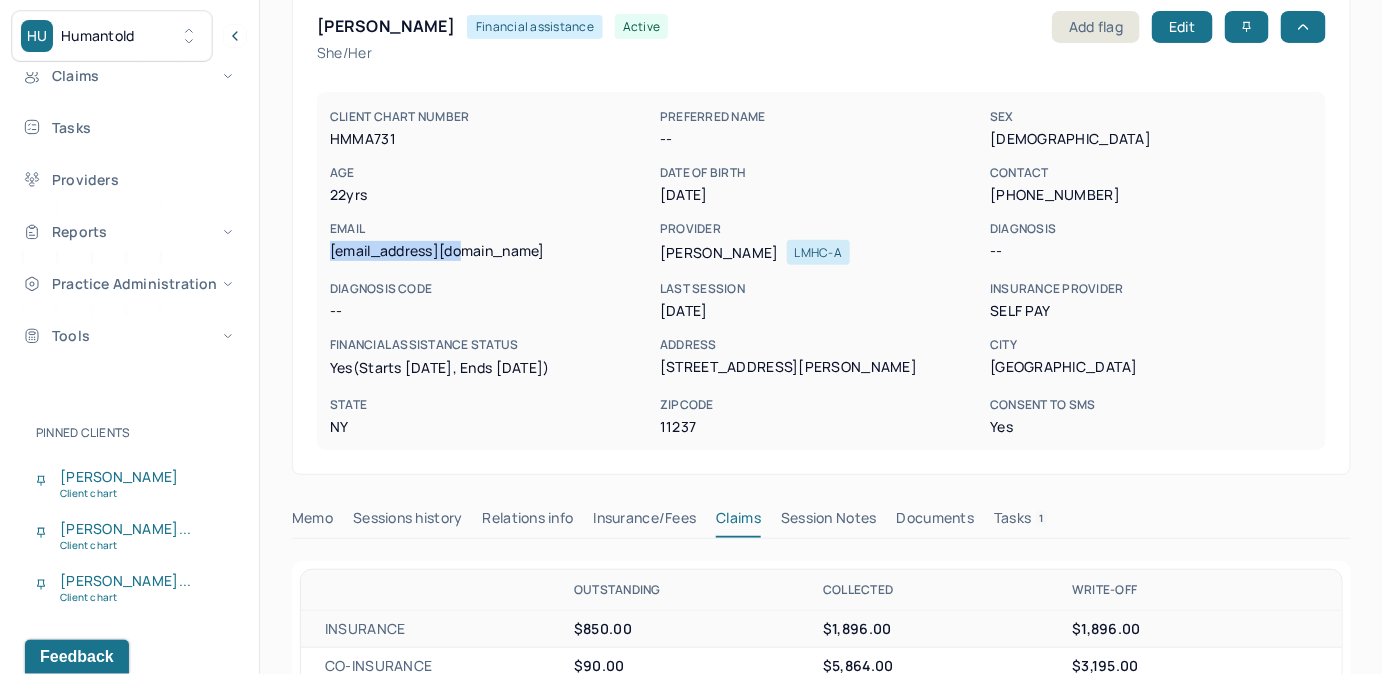 drag, startPoint x: 1032, startPoint y: 518, endPoint x: 1033, endPoint y: 484, distance: 34.0147 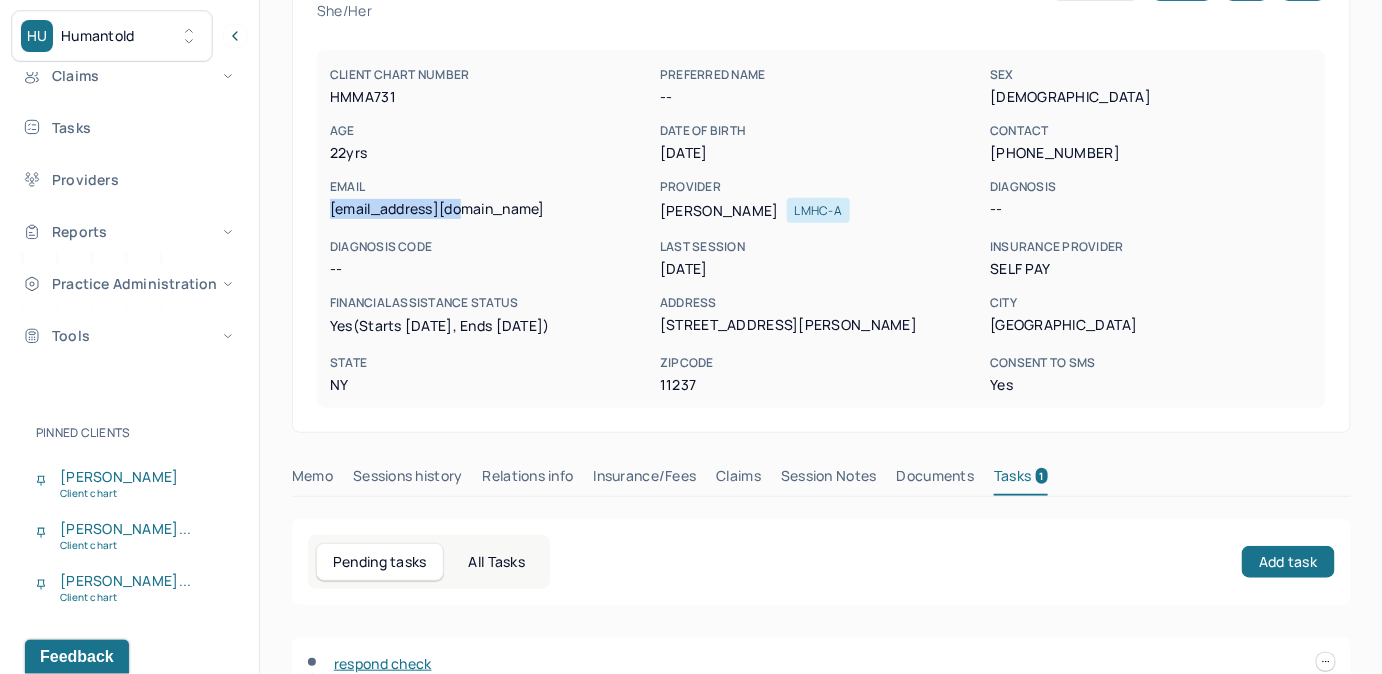 scroll, scrollTop: 292, scrollLeft: 0, axis: vertical 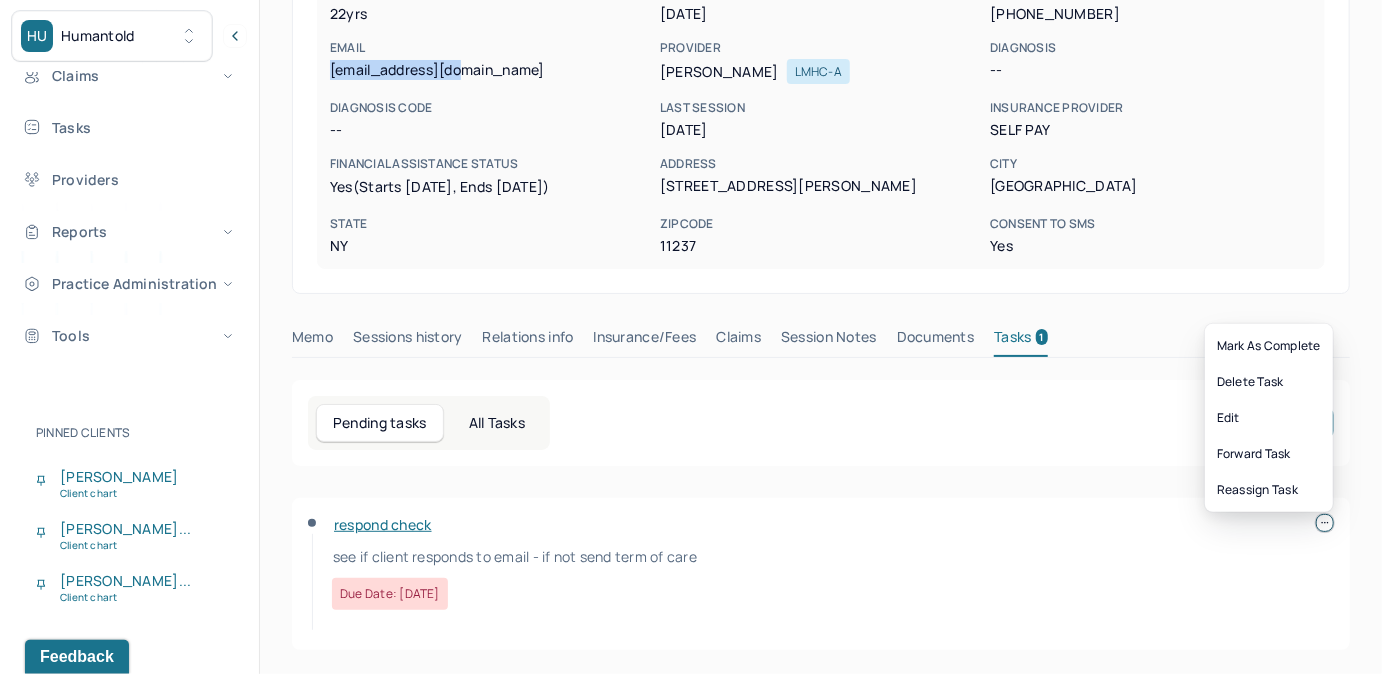 click at bounding box center (1325, 523) 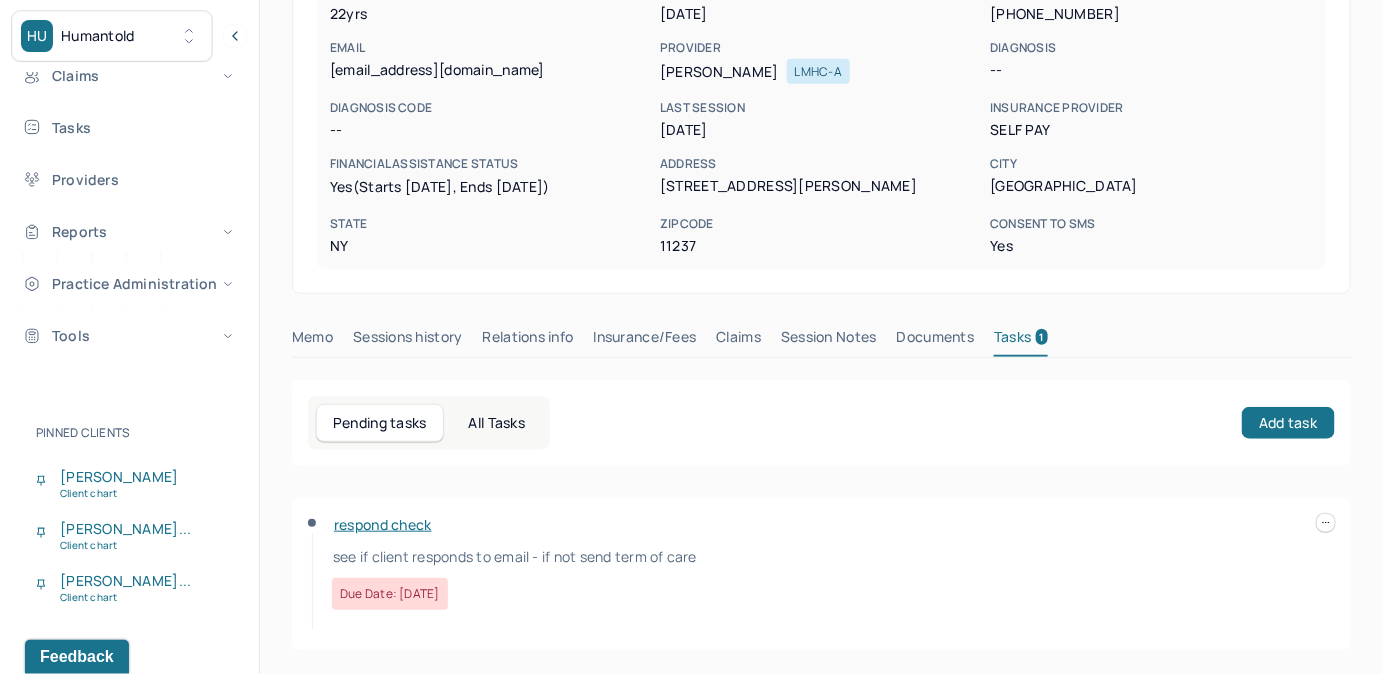 drag, startPoint x: 331, startPoint y: 554, endPoint x: 591, endPoint y: 556, distance: 260.0077 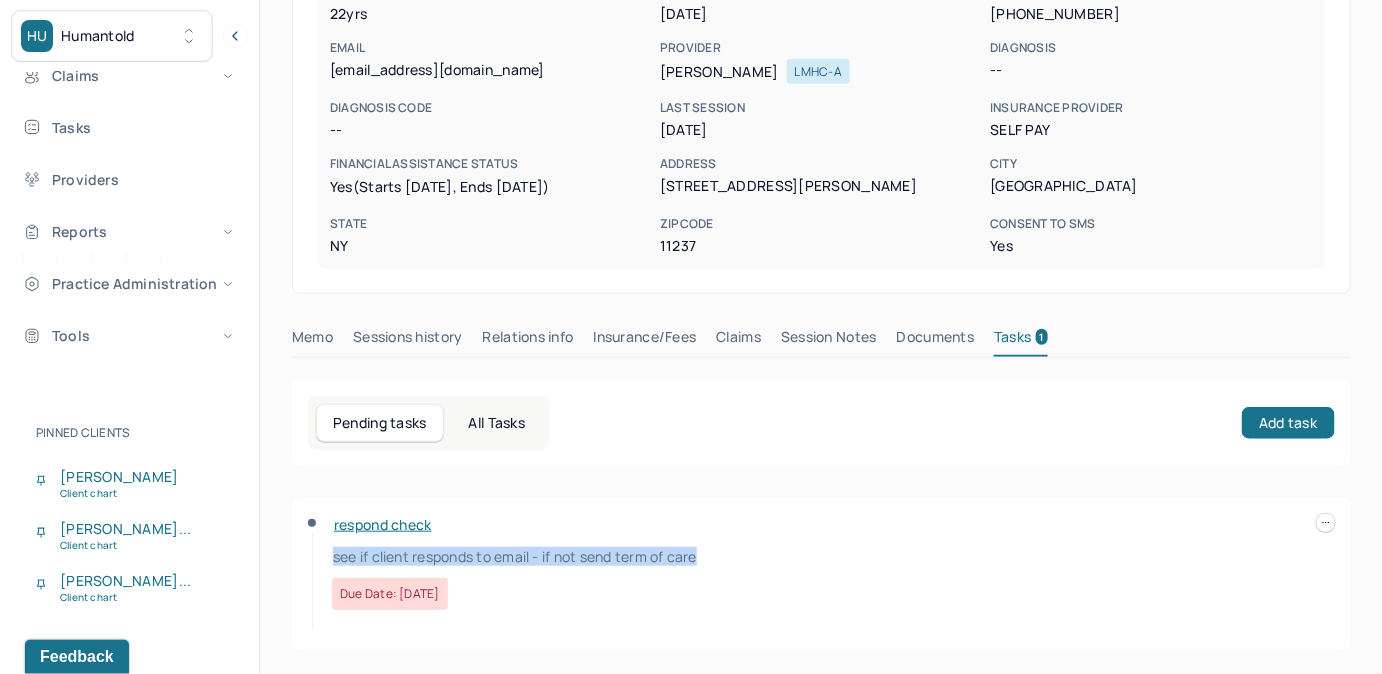 drag, startPoint x: 335, startPoint y: 559, endPoint x: 704, endPoint y: 568, distance: 369.10974 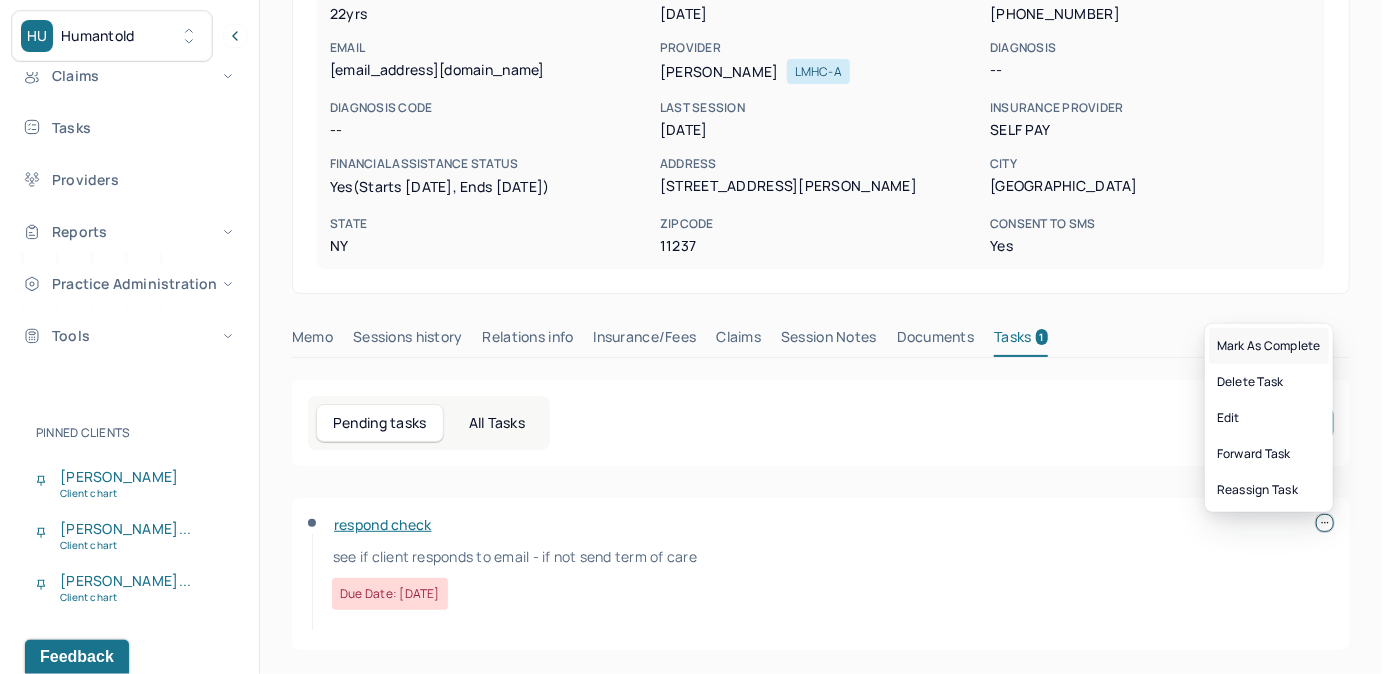click on "Mark as complete" at bounding box center [1269, 346] 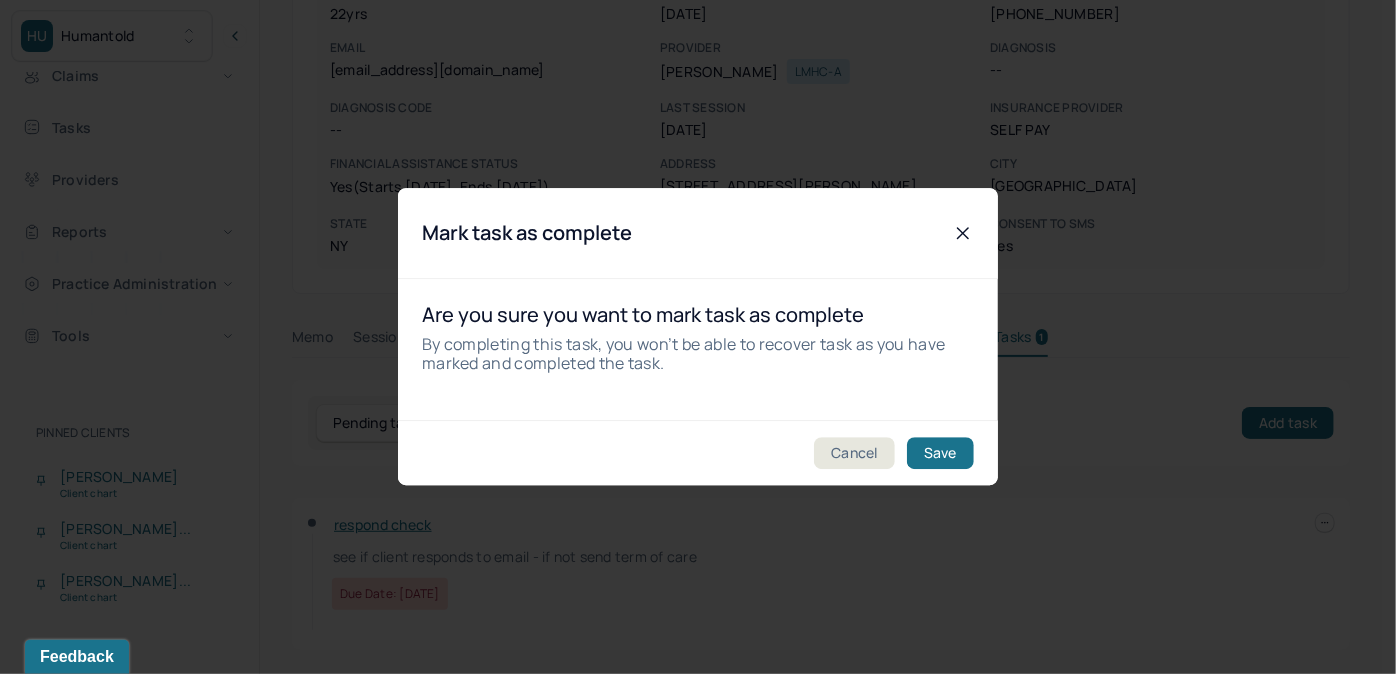 click 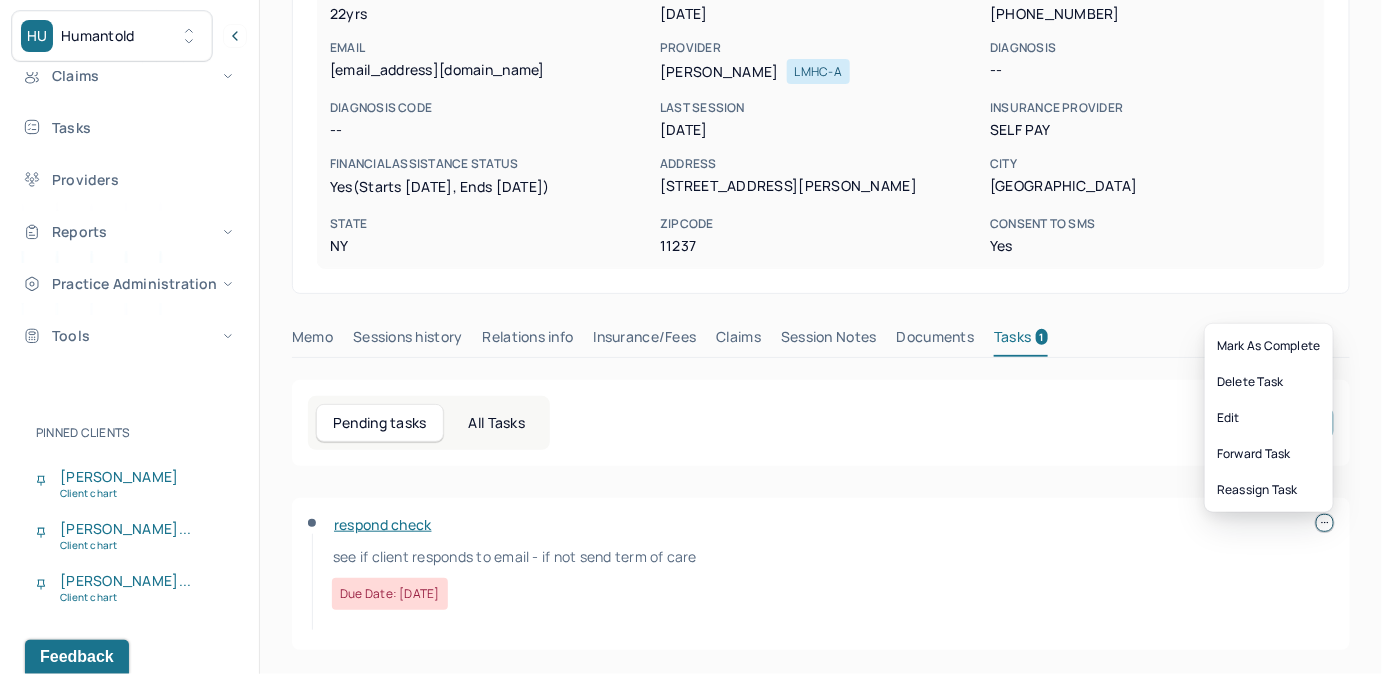 click 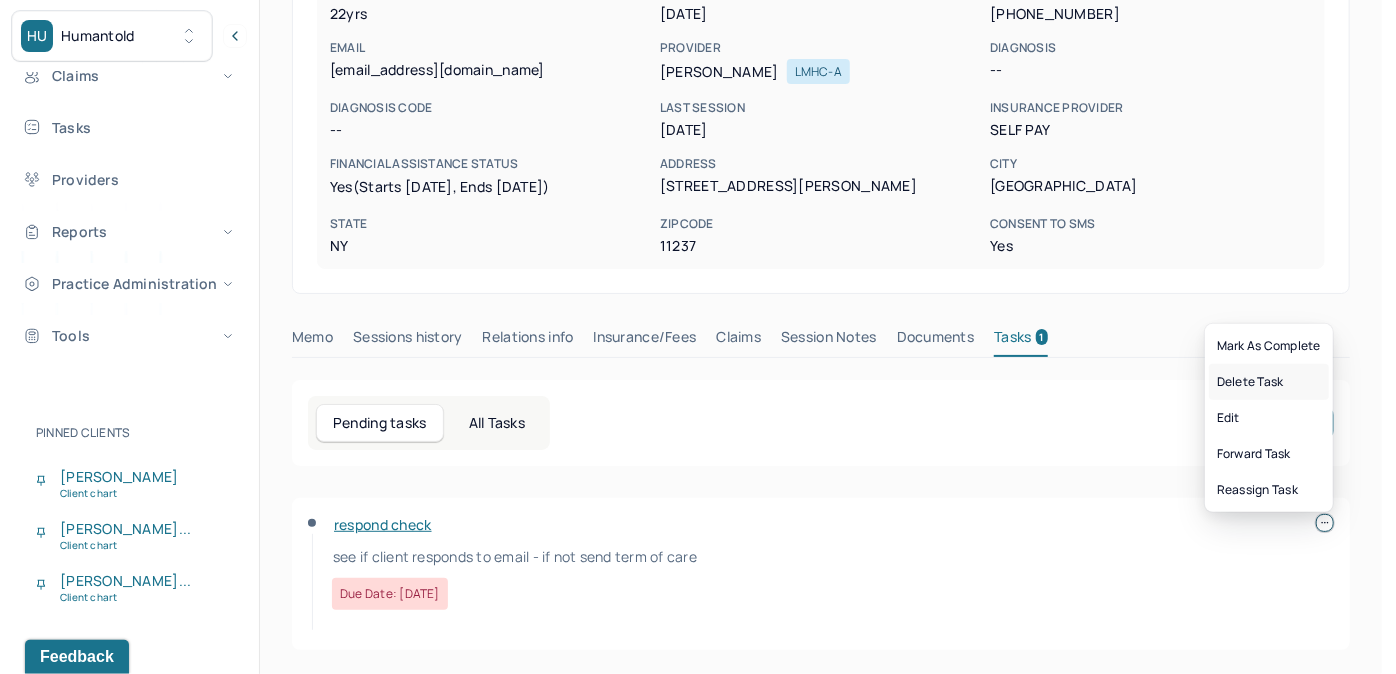 click on "Delete Task" at bounding box center (1269, 382) 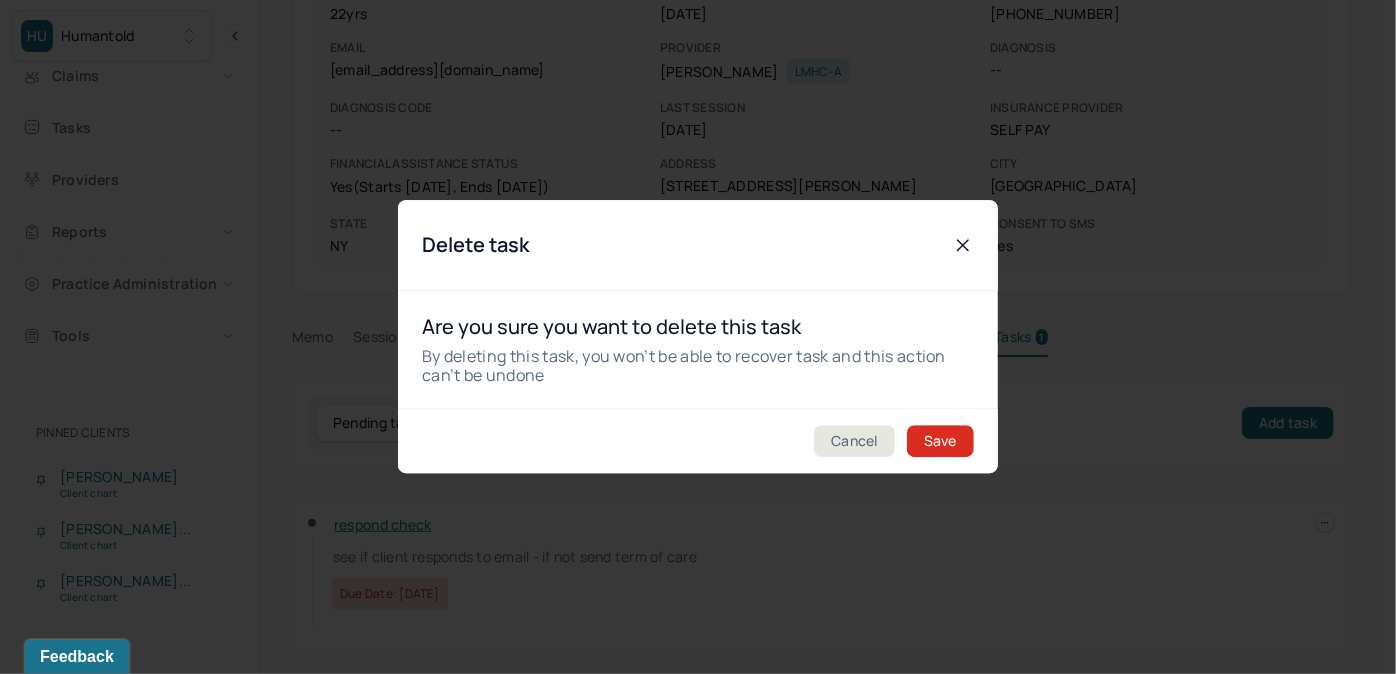 click on "Save" at bounding box center [940, 442] 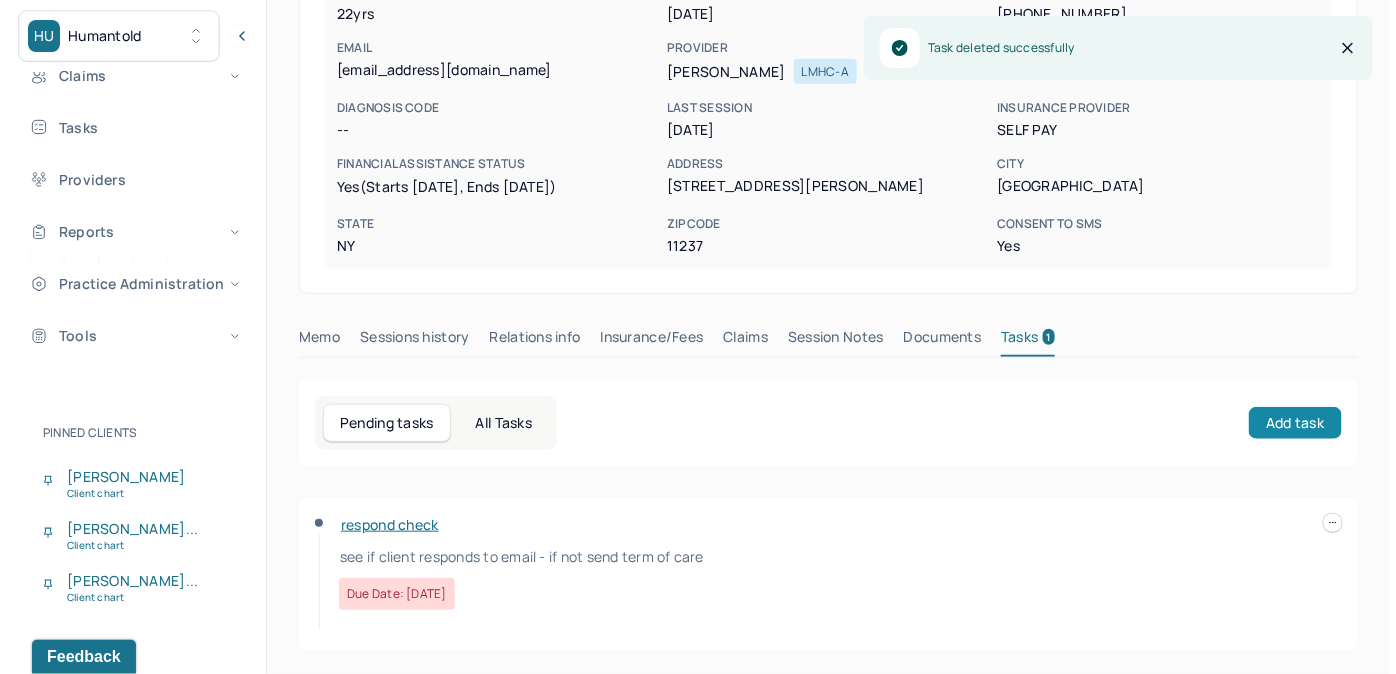 scroll, scrollTop: 258, scrollLeft: 0, axis: vertical 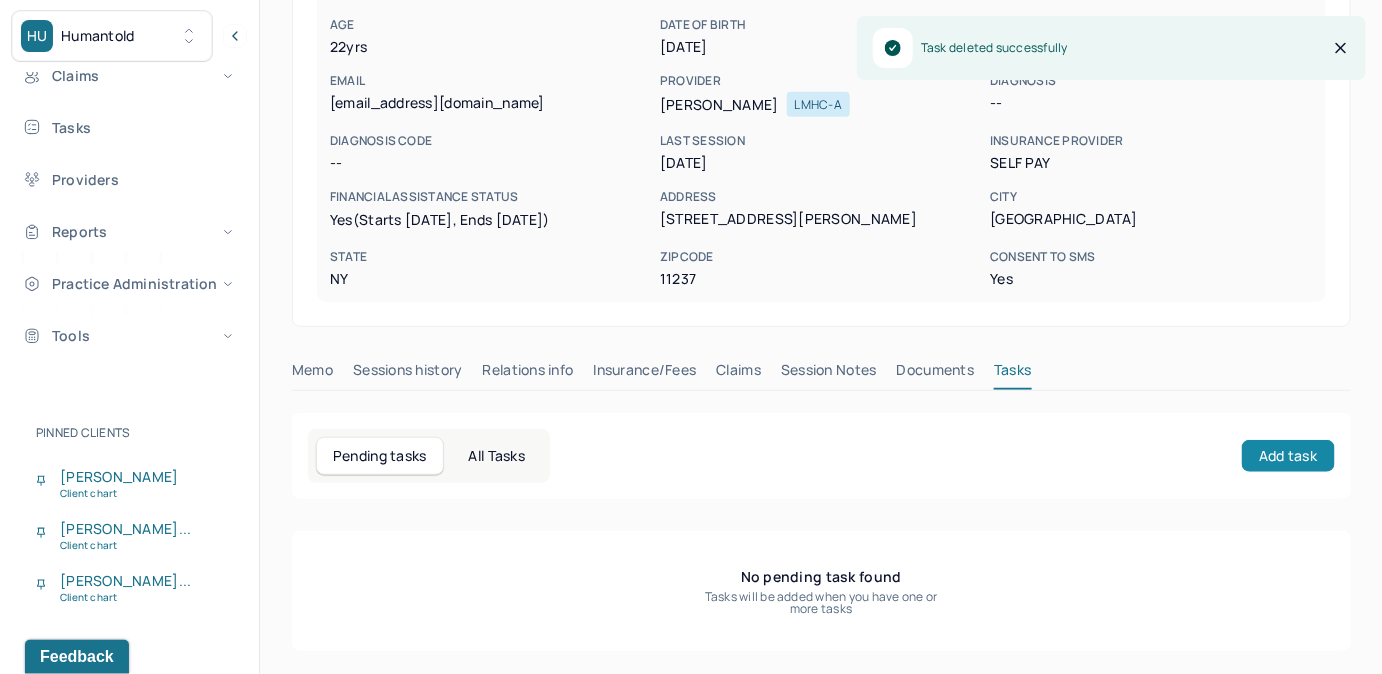 click on "Add task" at bounding box center [1288, 456] 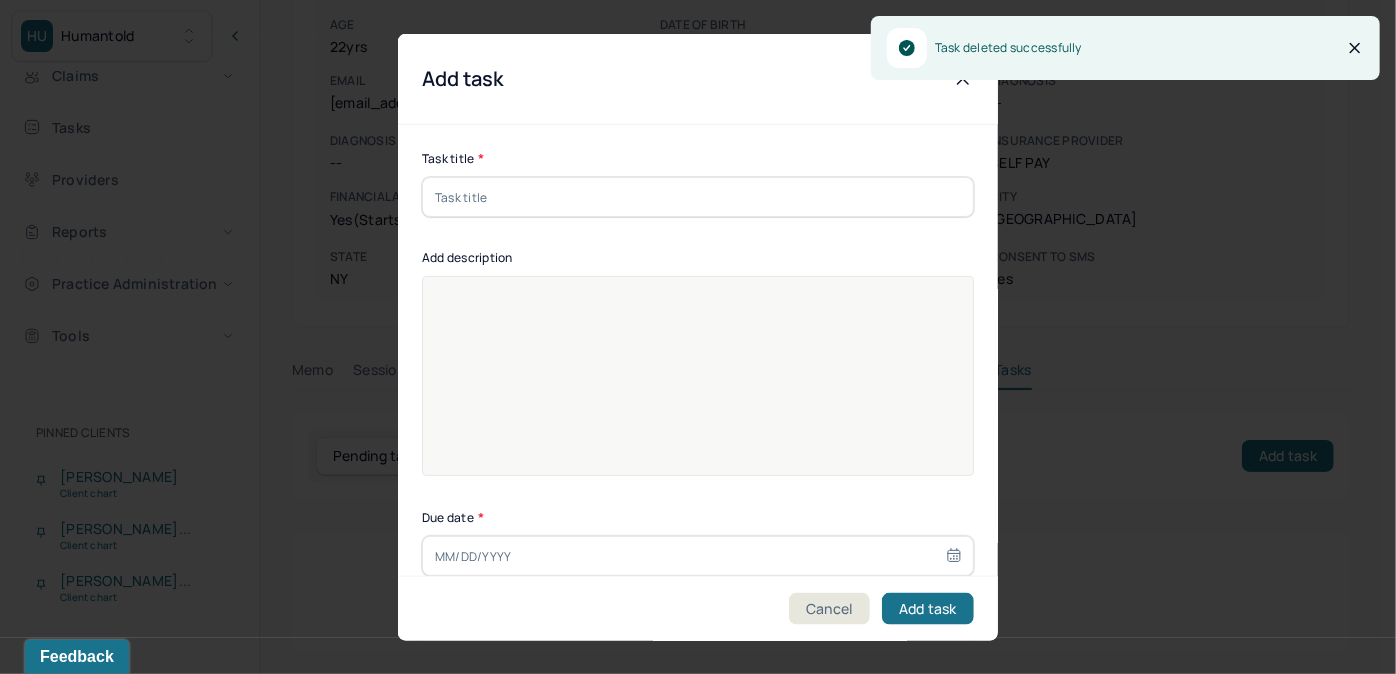 click at bounding box center (698, 197) 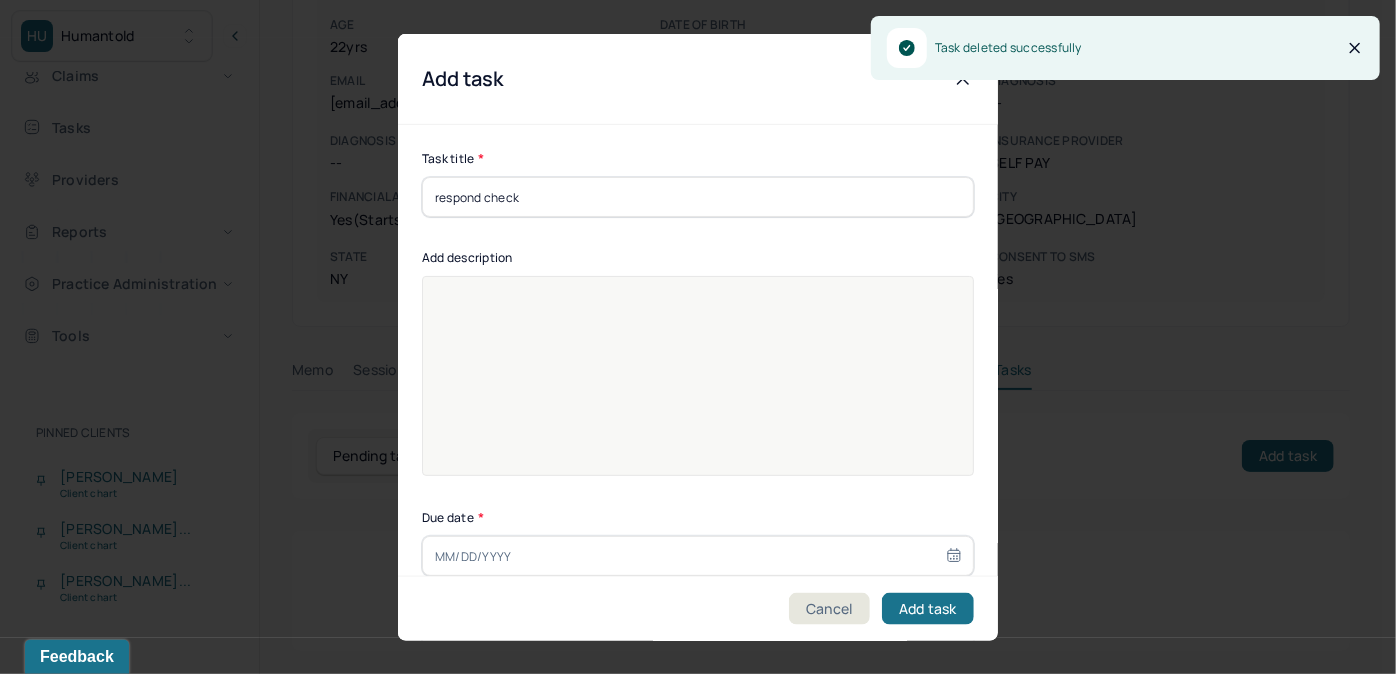 type on "[DATE]" 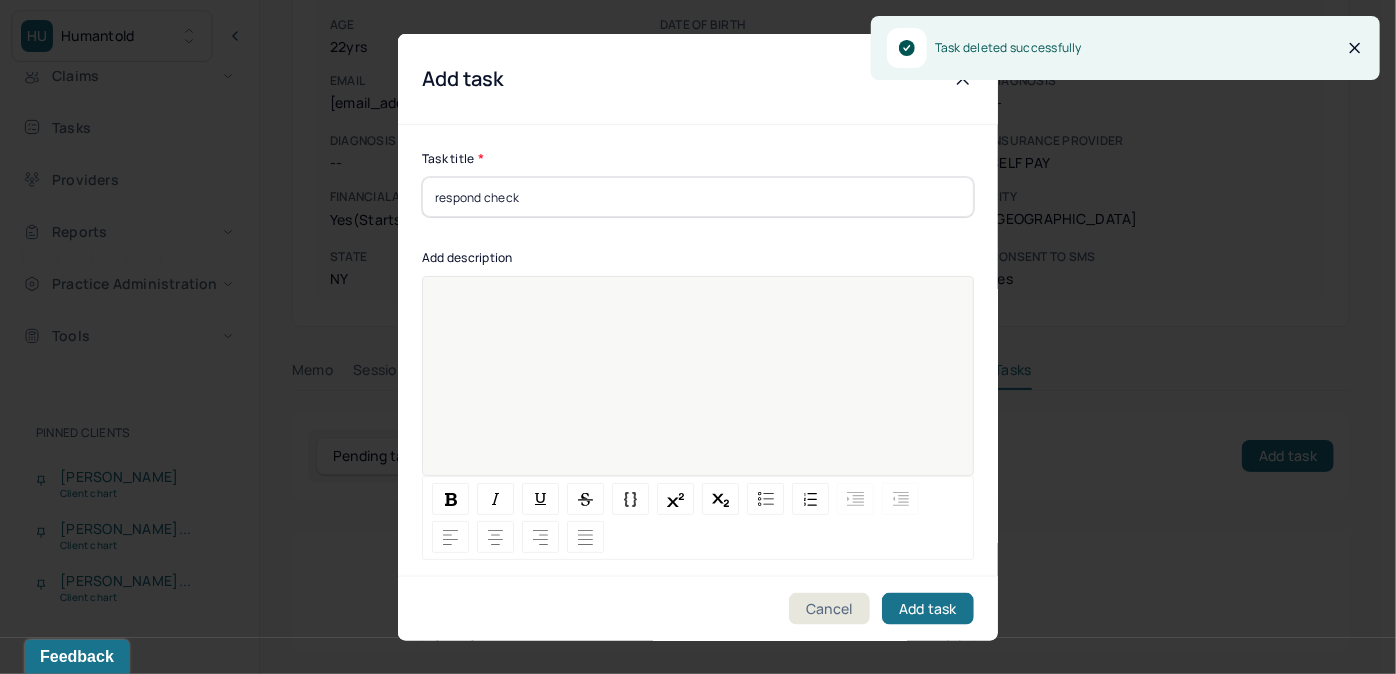 click at bounding box center [698, 389] 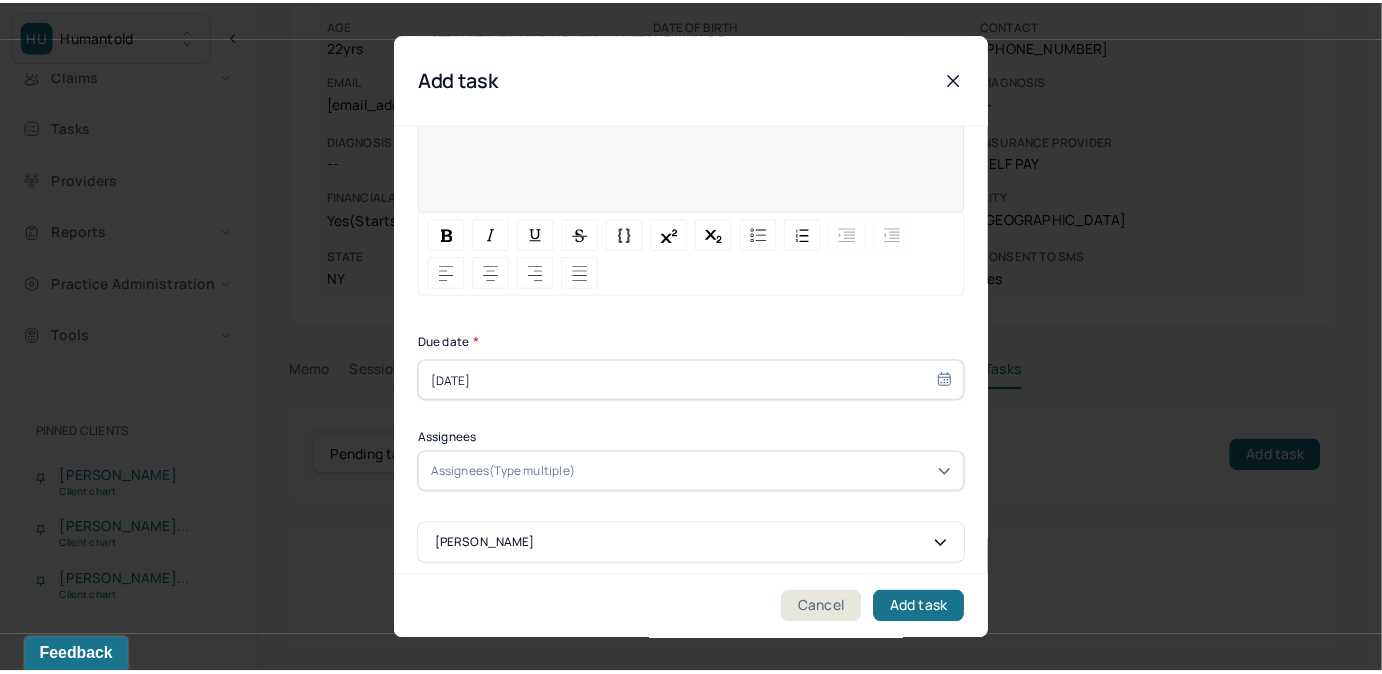 scroll, scrollTop: 272, scrollLeft: 0, axis: vertical 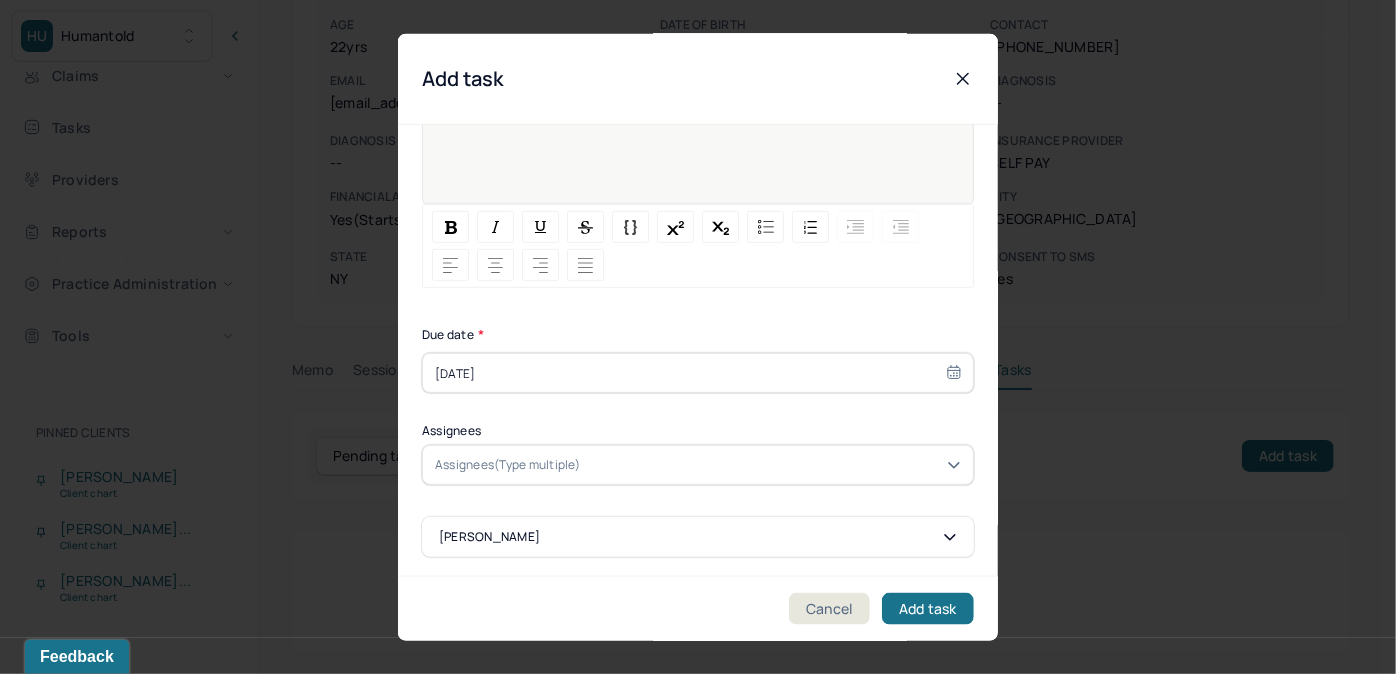 click on "[DATE]" at bounding box center [698, 373] 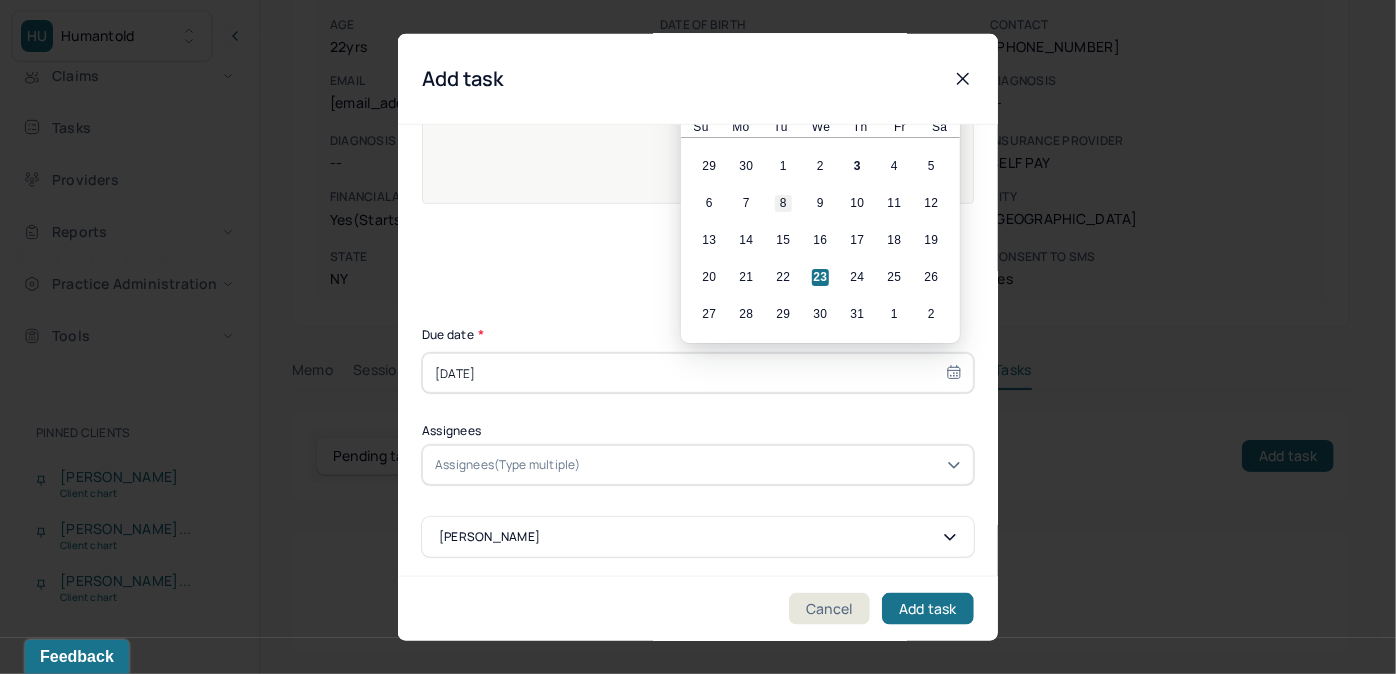 click on "8" at bounding box center (783, 203) 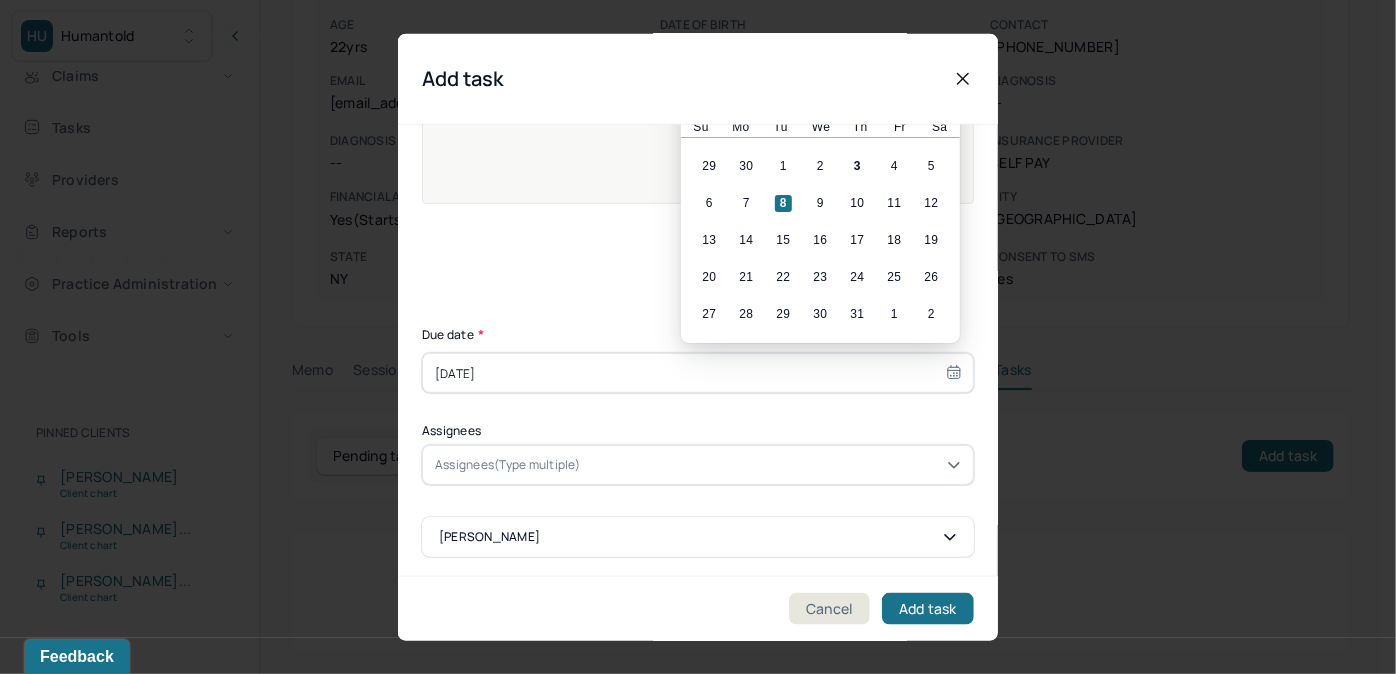 click at bounding box center [773, 465] 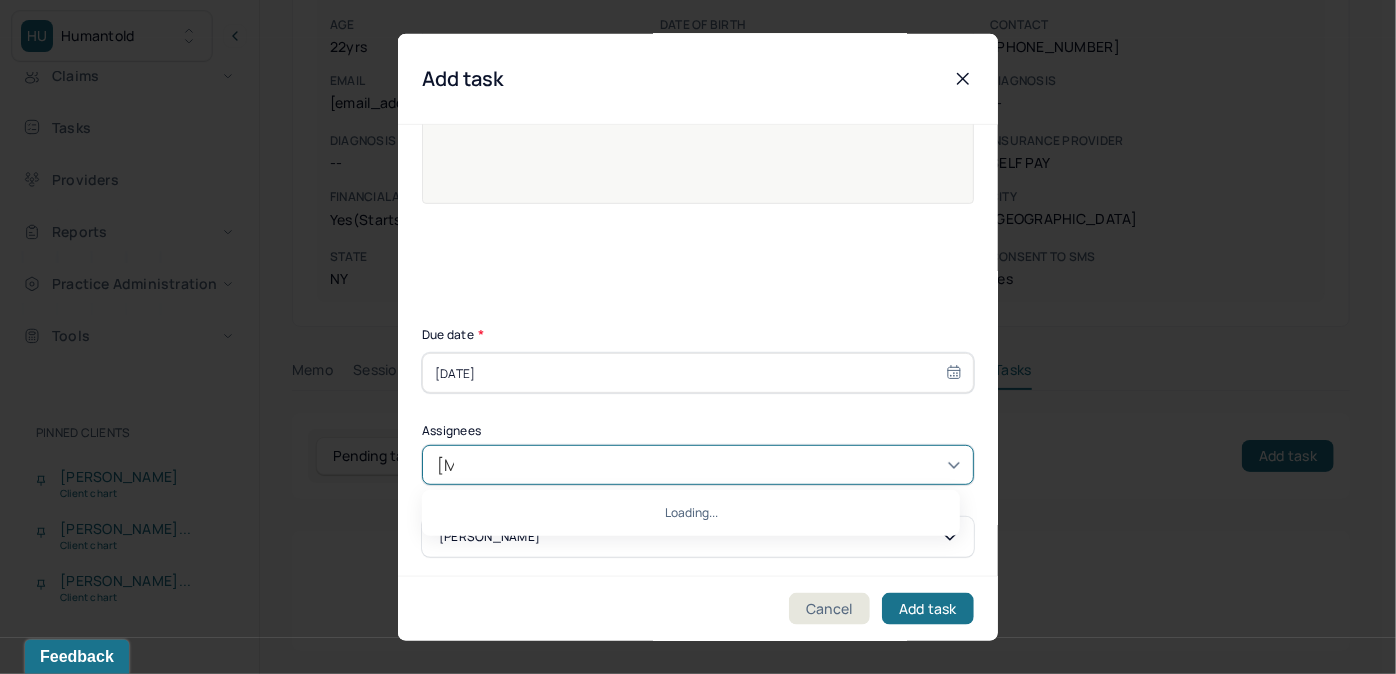 type on "allie" 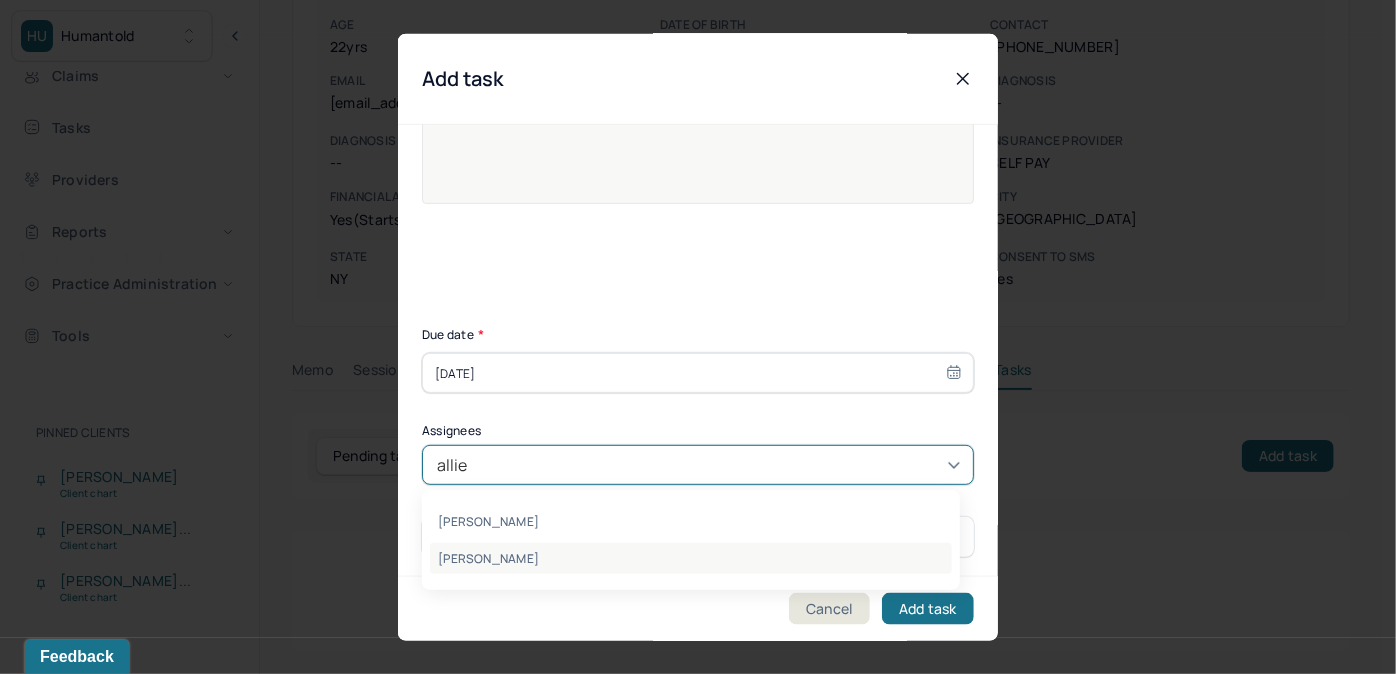 click on "[PERSON_NAME]" at bounding box center [691, 558] 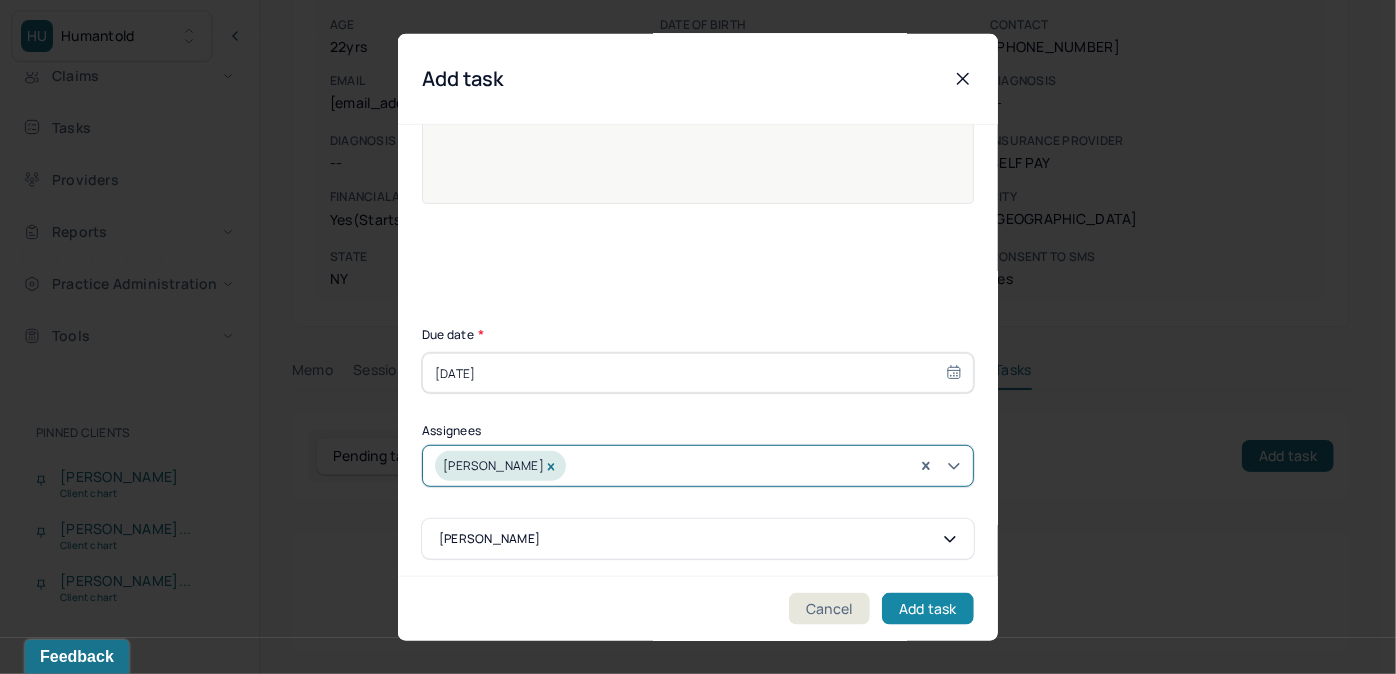 click on "Add task" at bounding box center [928, 608] 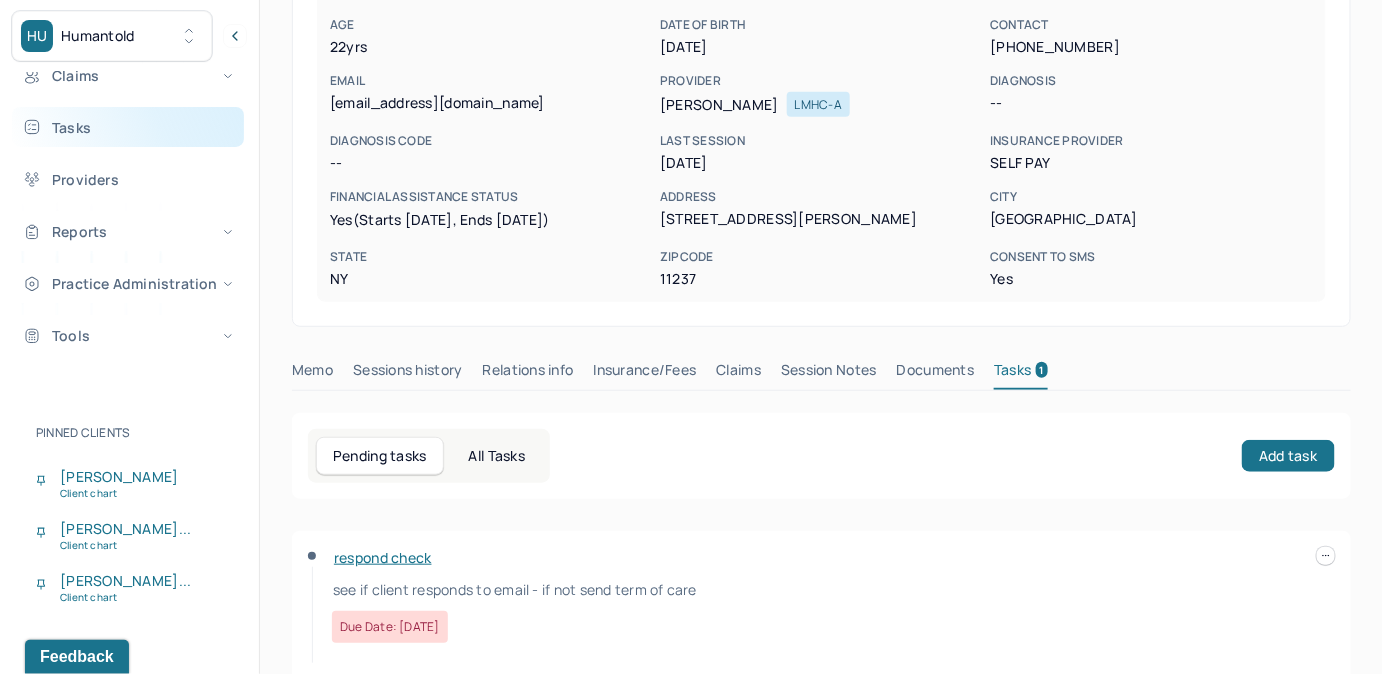 click on "Tasks" at bounding box center (128, 127) 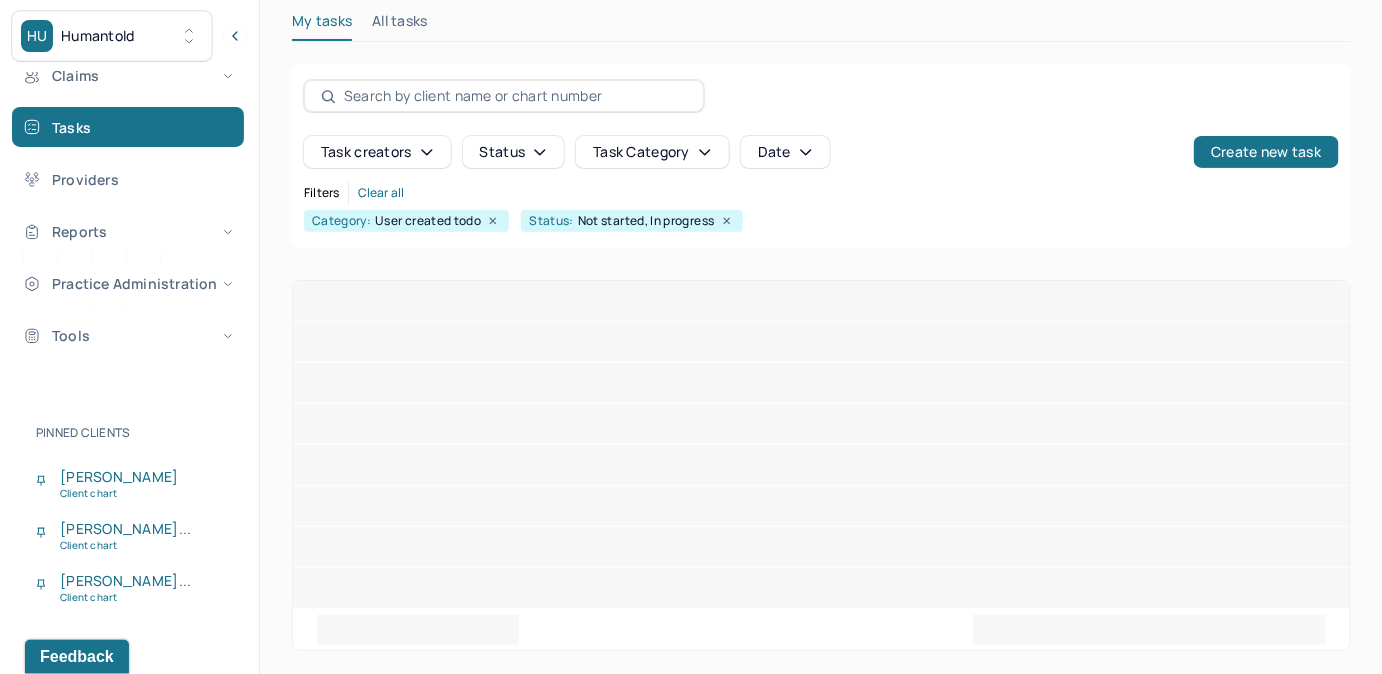 scroll, scrollTop: 256, scrollLeft: 0, axis: vertical 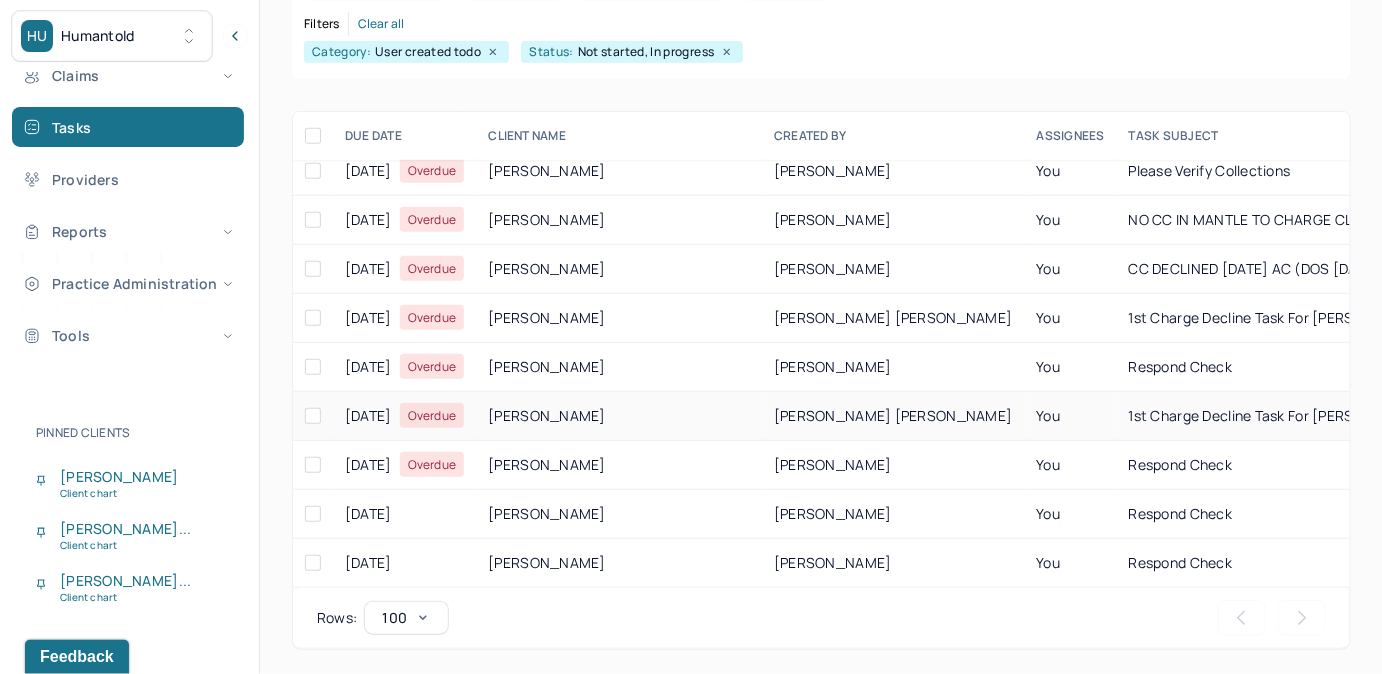 click on "You" at bounding box center (1071, 416) 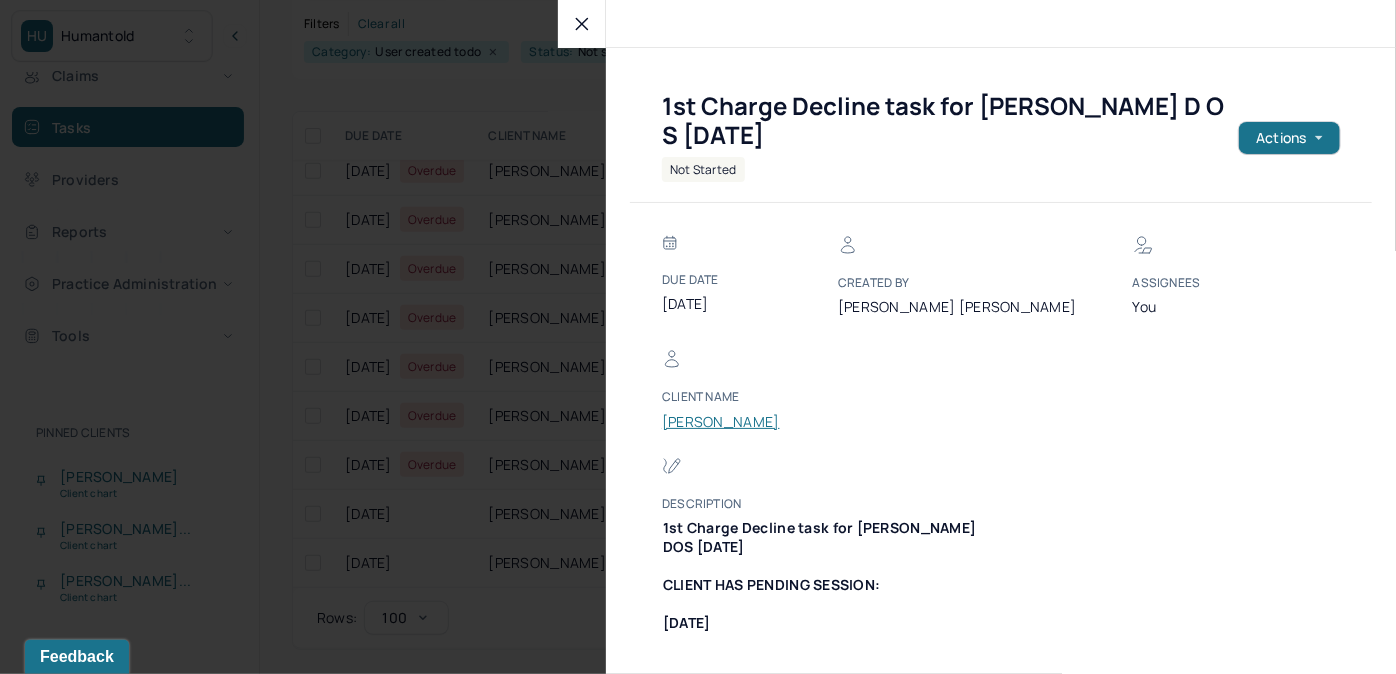 click on "[PERSON_NAME]" at bounding box center [722, 422] 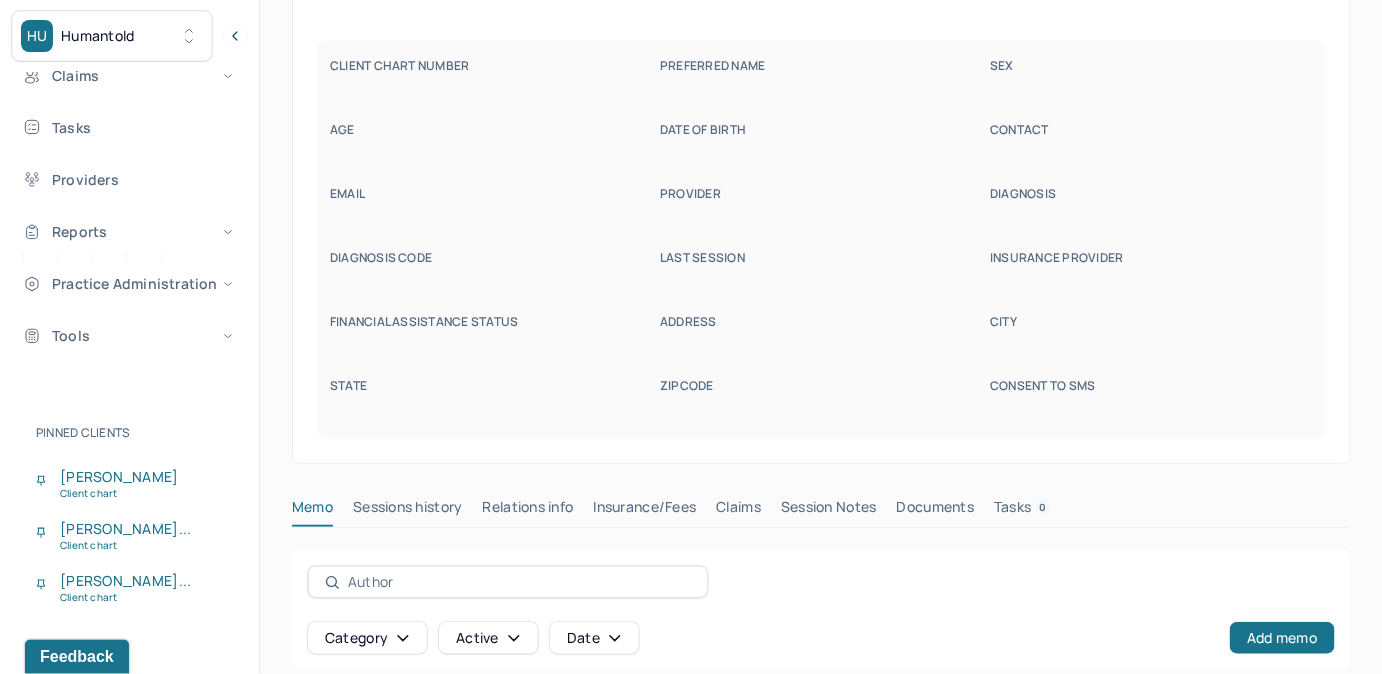 scroll, scrollTop: 160, scrollLeft: 0, axis: vertical 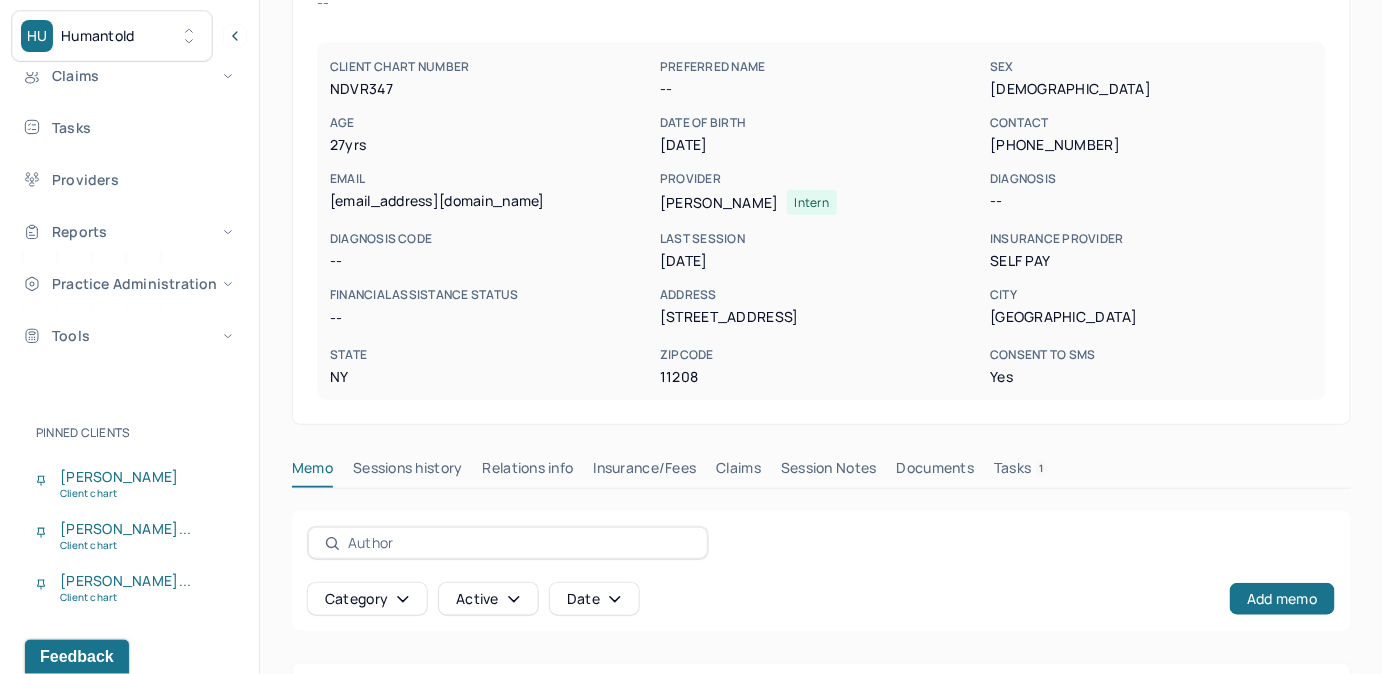 click on "Tasks 1" at bounding box center [1021, 472] 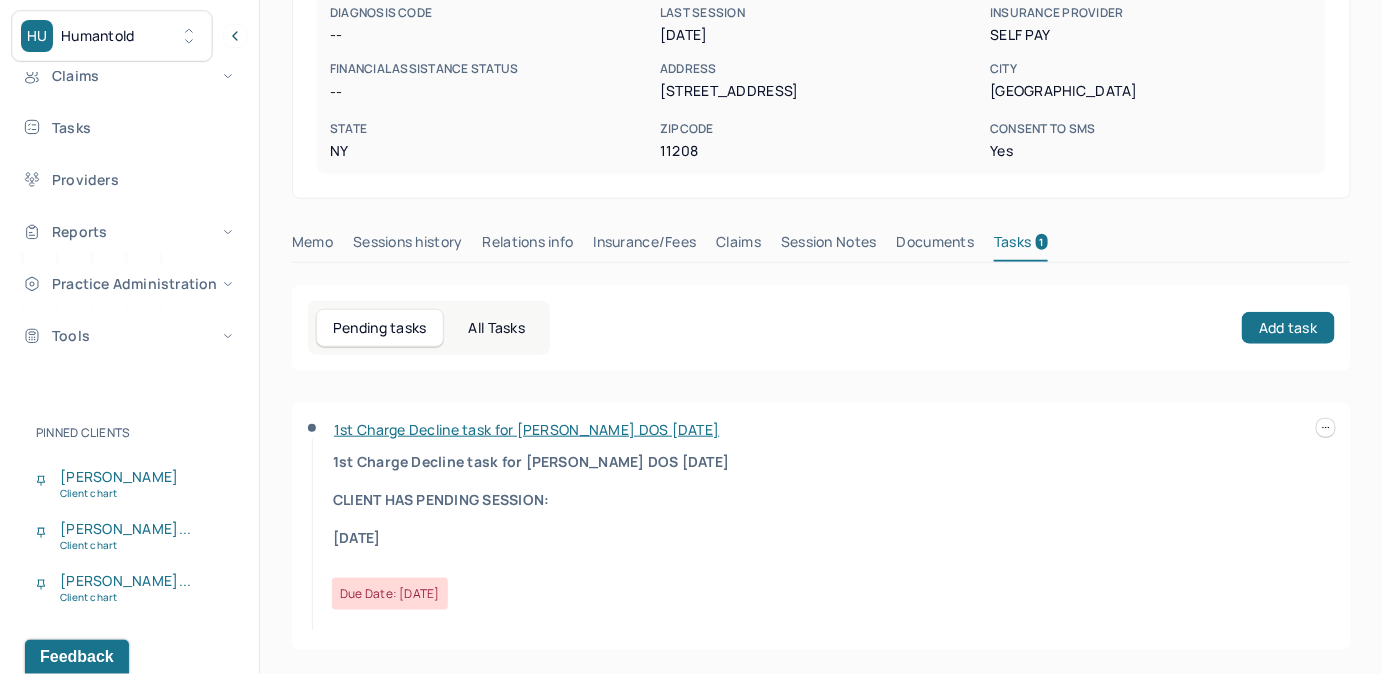 scroll, scrollTop: 390, scrollLeft: 0, axis: vertical 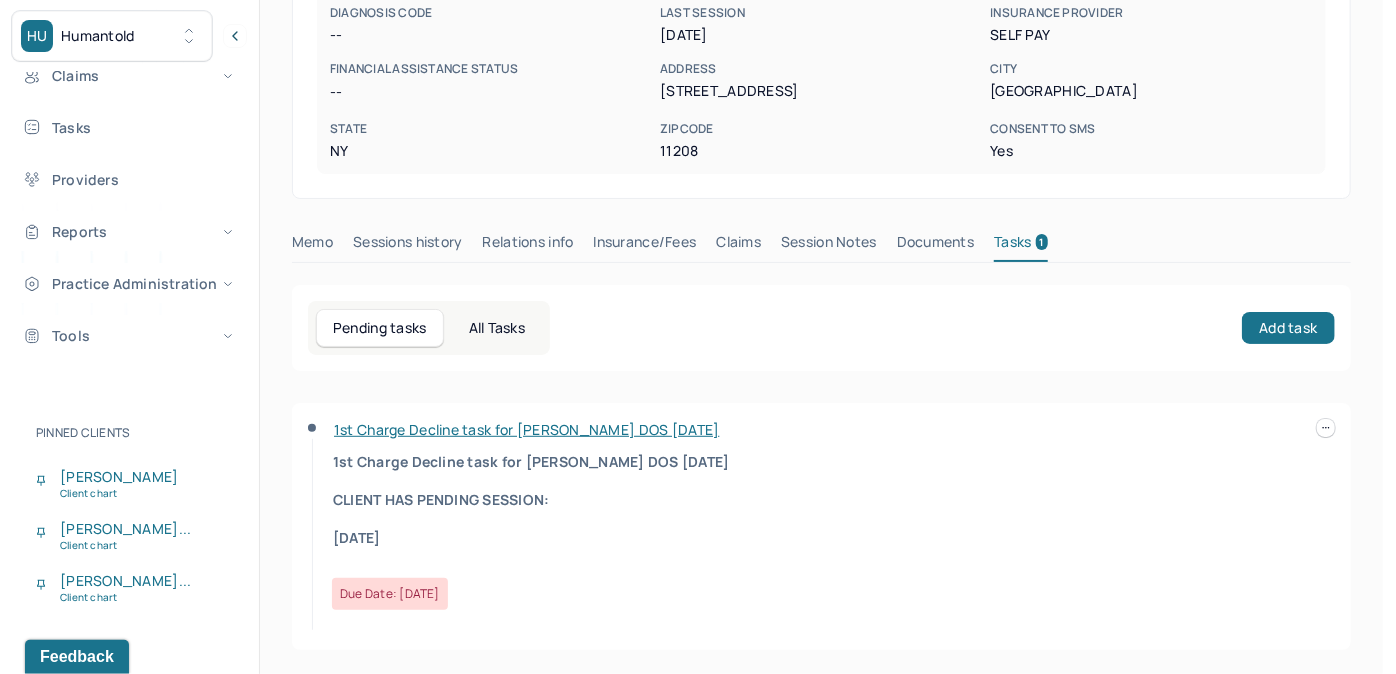 click on "HU Humantold       Dashboard Clients Schedule Session Notes [PERSON_NAME] Claims Tasks Providers Reports Practice Administration Tools Pinned clients [PERSON_NAME] Client chart     [PERSON_NAME]... Client chart     [PERSON_NAME]... Client chart     AM [PERSON_NAME] clientsupport,[PERSON_NAME]   Logout Client   Search by client name, chart number     FAQs     AM [PERSON_NAME], [PERSON_NAME] active   Add flag     Edit               -- CLIENT CHART NUMBER NDVR347 PREFERRED NAME -- SEX [DEMOGRAPHIC_DATA] AGE [DEMOGRAPHIC_DATA]  yrs DATE OF BIRTH [DEMOGRAPHIC_DATA]  CONTACT [PHONE_NUMBER] EMAIL [EMAIL_ADDRESS][DOMAIN_NAME] PROVIDER [PERSON_NAME] Intern DIAGNOSIS -- DIAGNOSIS CODE -- LAST SESSION [DATE] insurance provider Self Pay FINANCIAL ASSISTANCE STATUS -- Address [STREET_ADDRESS][US_STATE] Consent to Sms Yes   Memo     Sessions history     Relations info     Insurance/Fees     Claims     Session Notes     Documents     Tasks 1     Pending tasks     All Tasks     Add task       [DATE]" at bounding box center [691, 144] 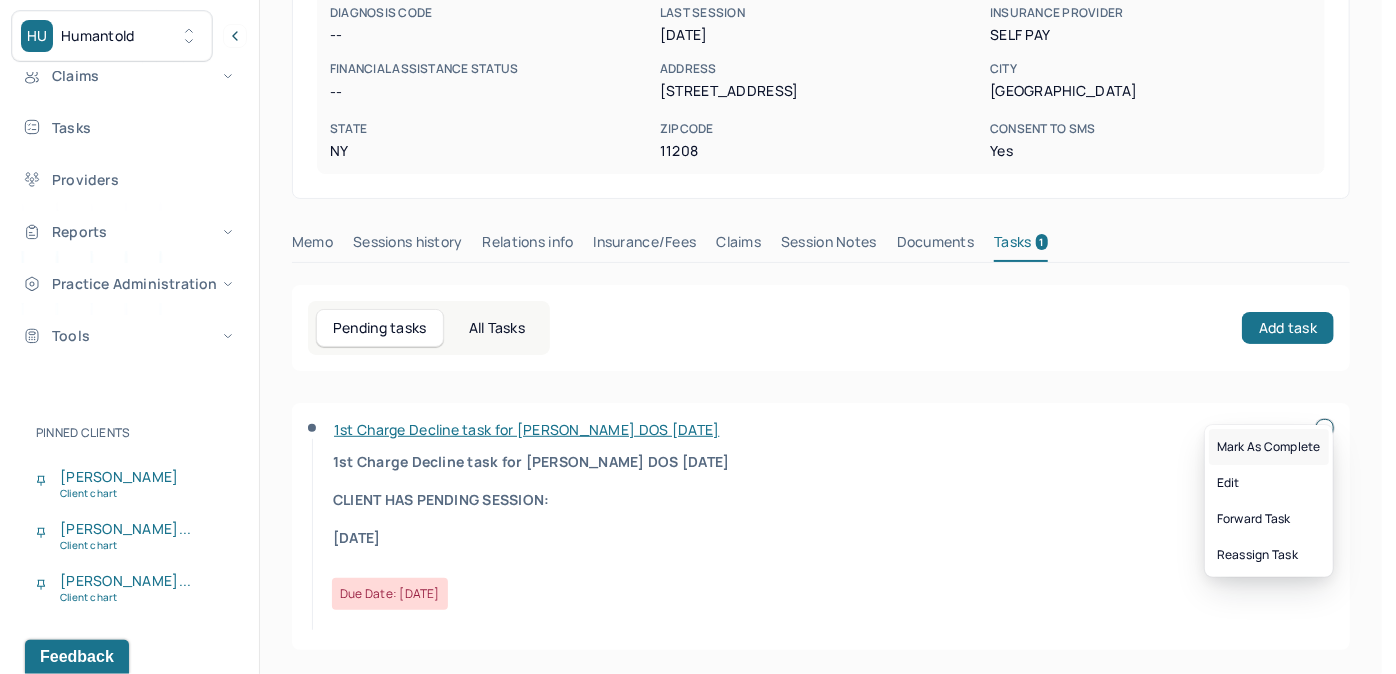 click on "Mark as complete" at bounding box center [1269, 447] 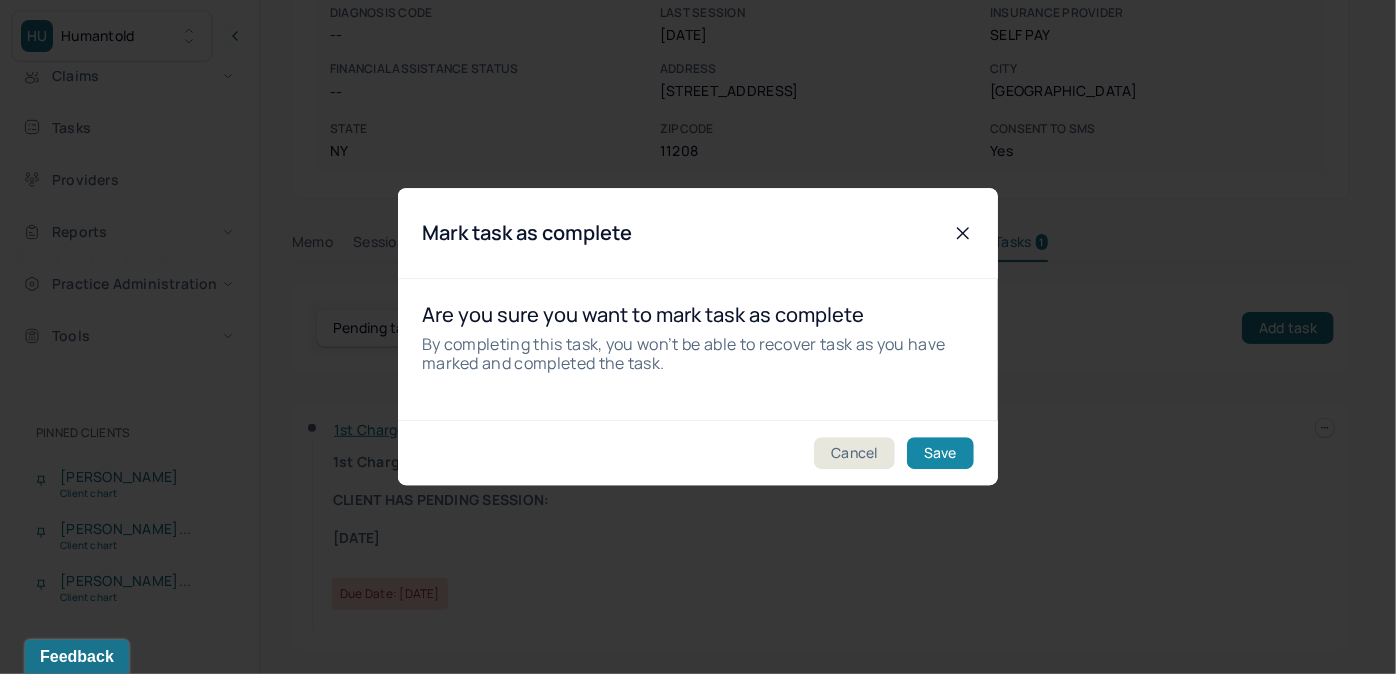 click on "Save" at bounding box center (940, 454) 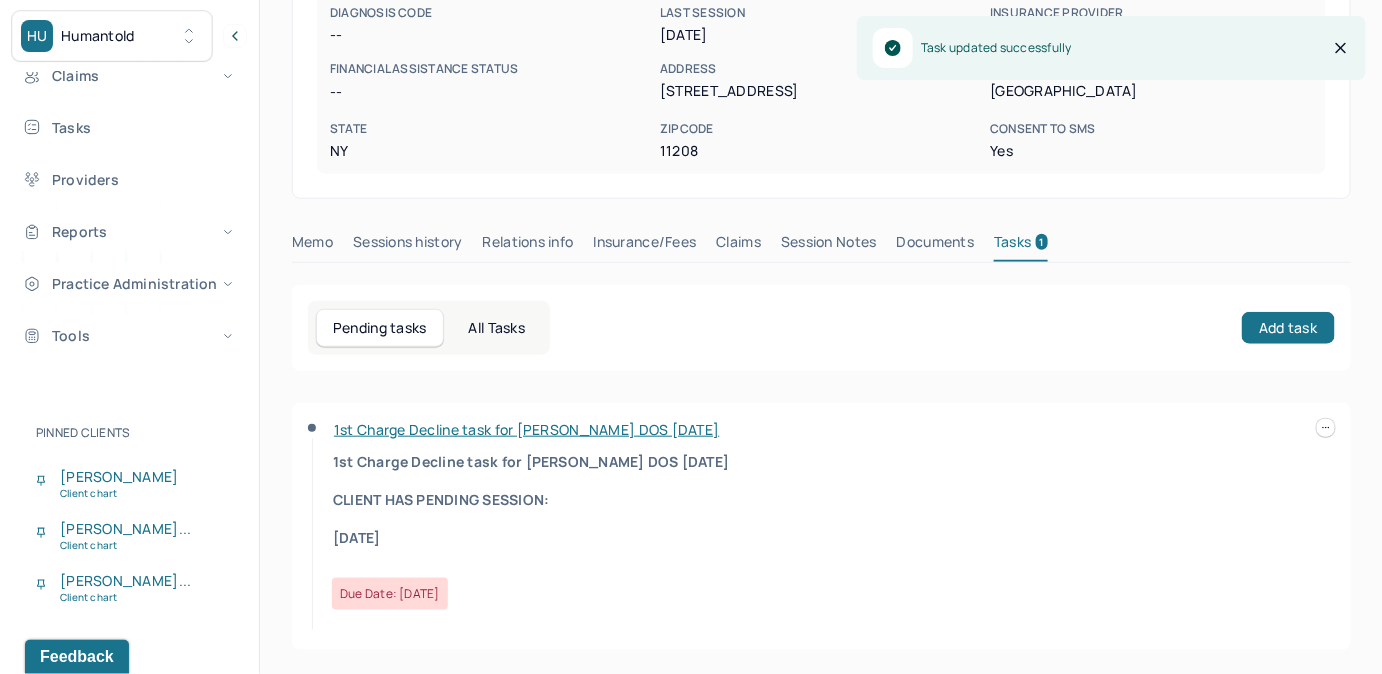 scroll, scrollTop: 0, scrollLeft: 0, axis: both 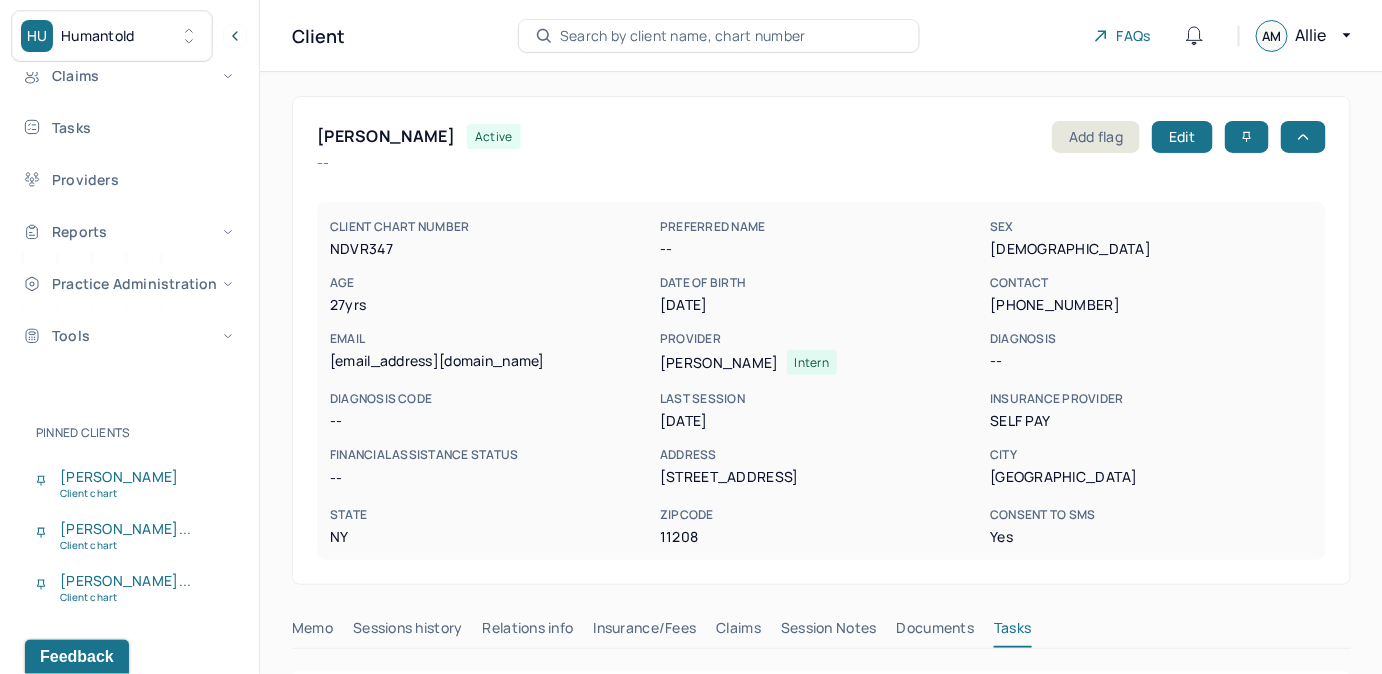 click on "Claims" at bounding box center [738, 632] 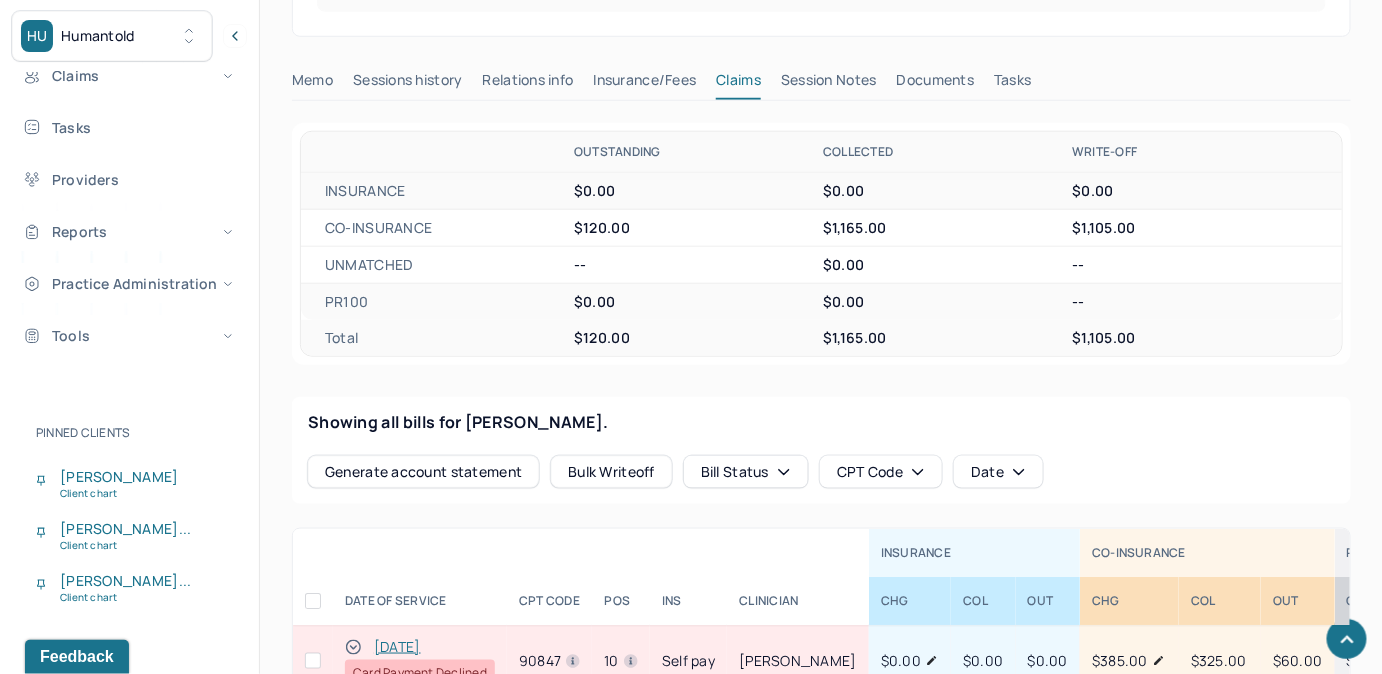 scroll, scrollTop: 545, scrollLeft: 0, axis: vertical 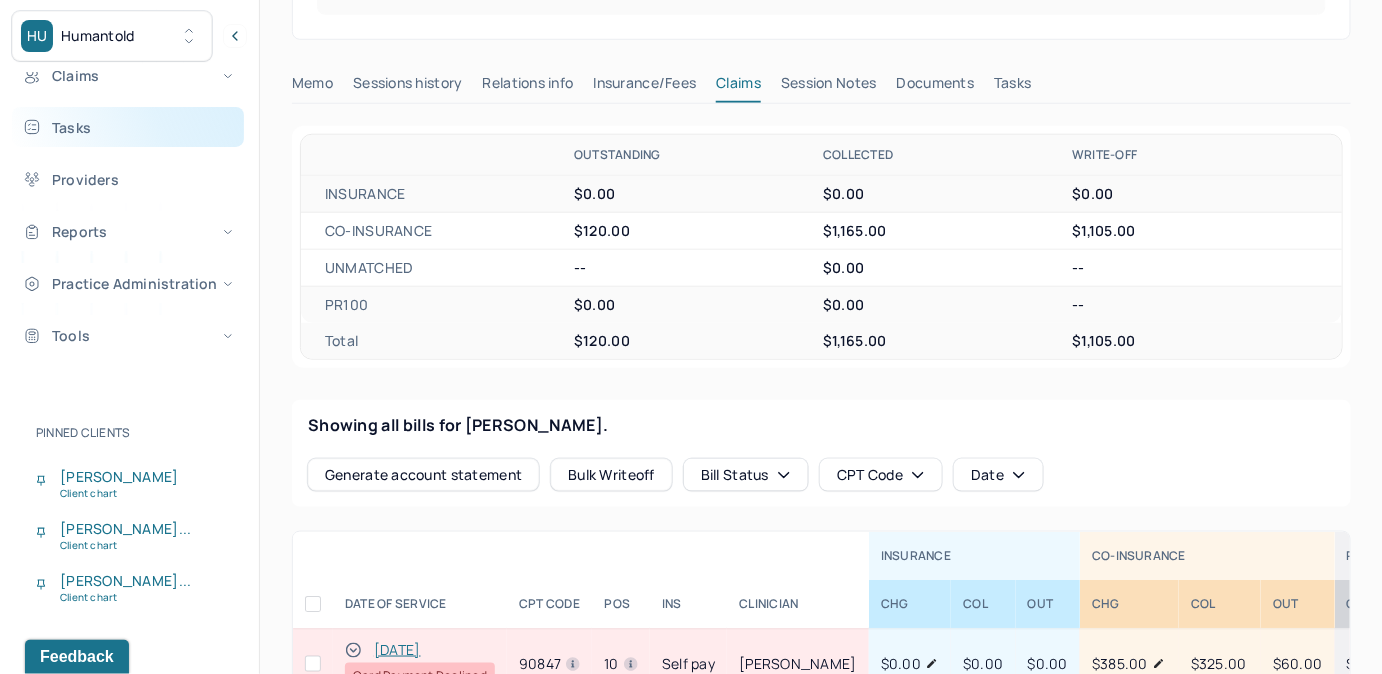 click on "Tasks" at bounding box center [128, 127] 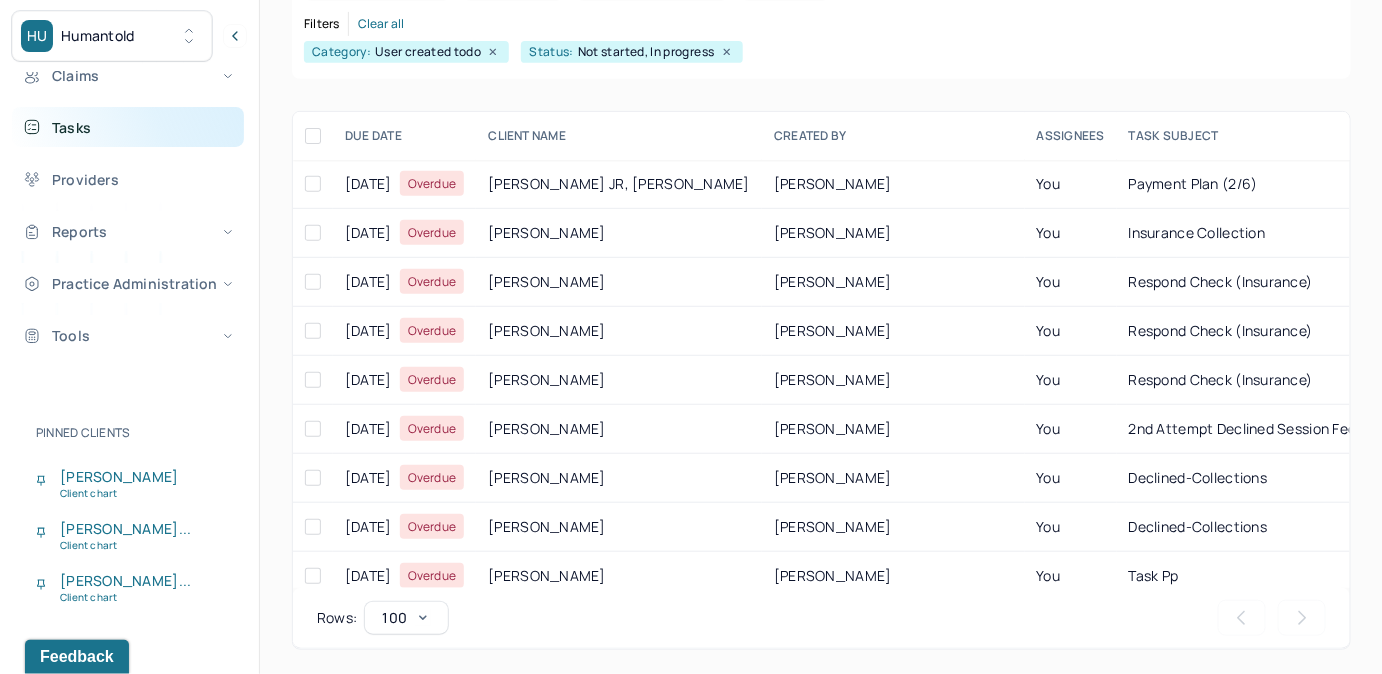 scroll, scrollTop: 256, scrollLeft: 0, axis: vertical 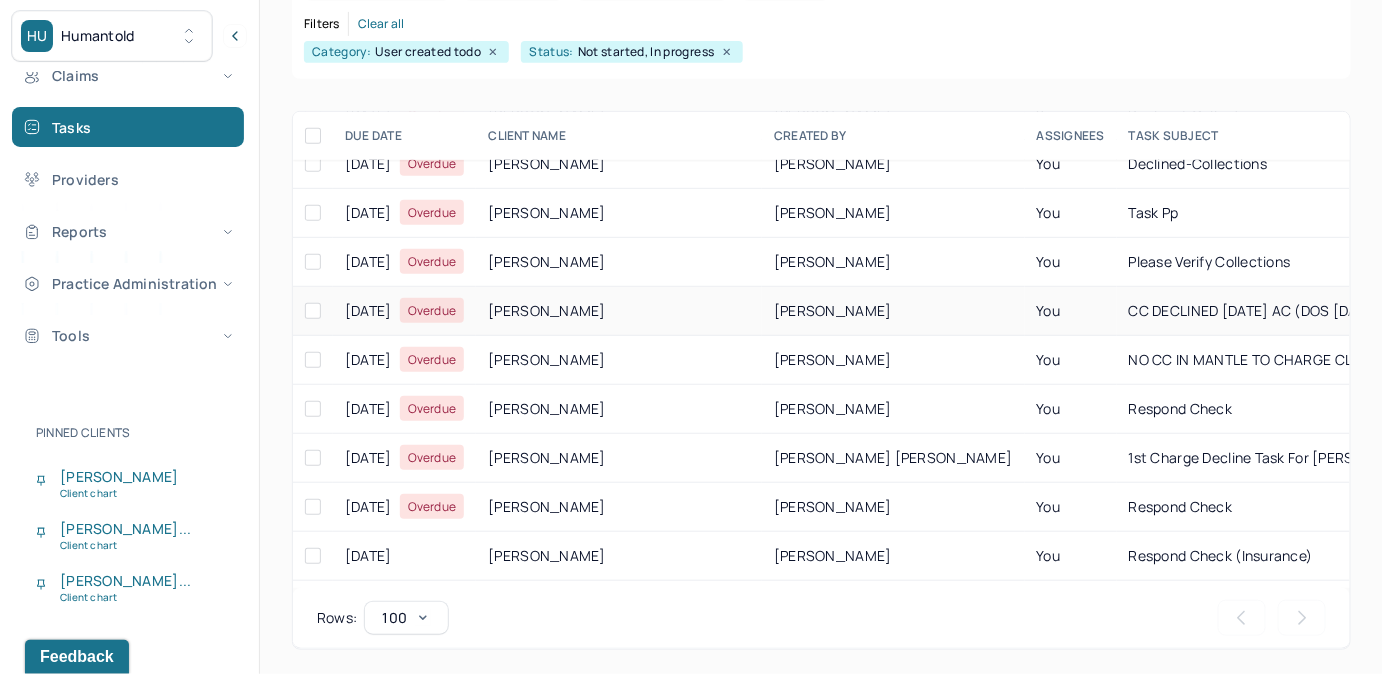 click on "CC DECLINED [DATE] AC (DOS [DATE])" at bounding box center (1258, 310) 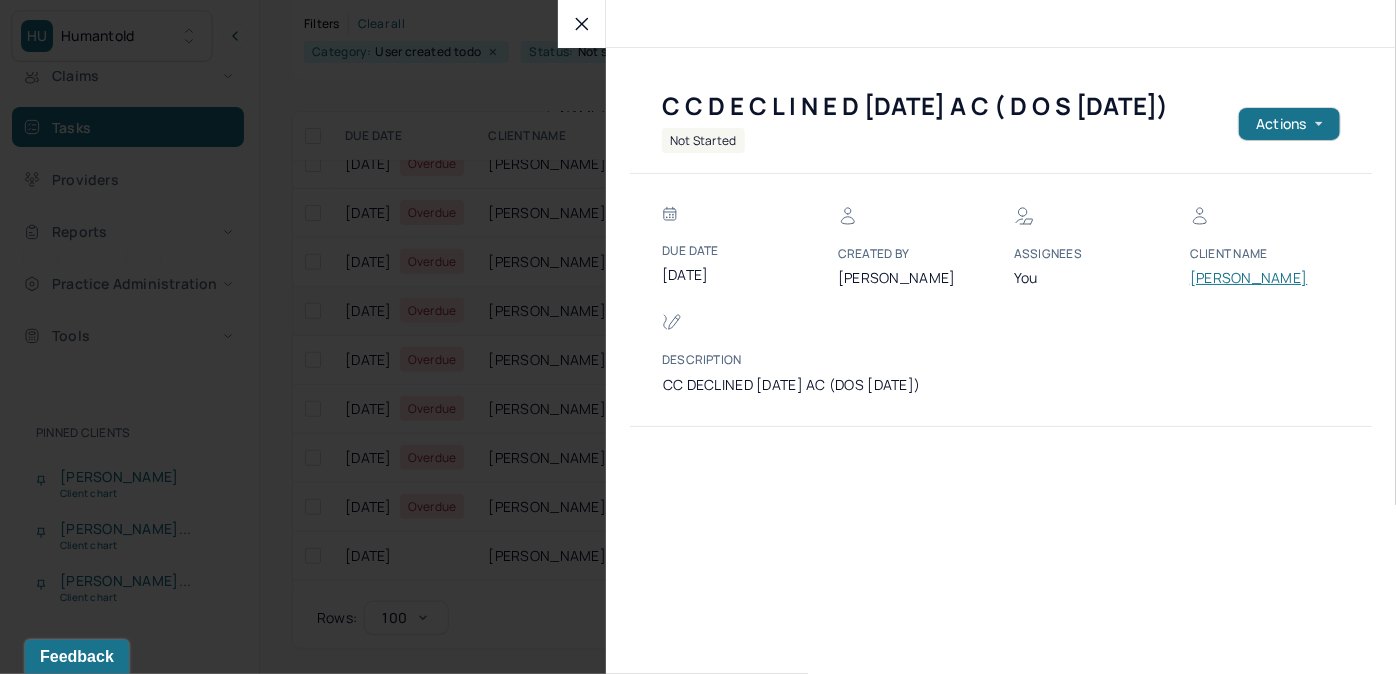 click on "[PERSON_NAME]" at bounding box center [1250, 278] 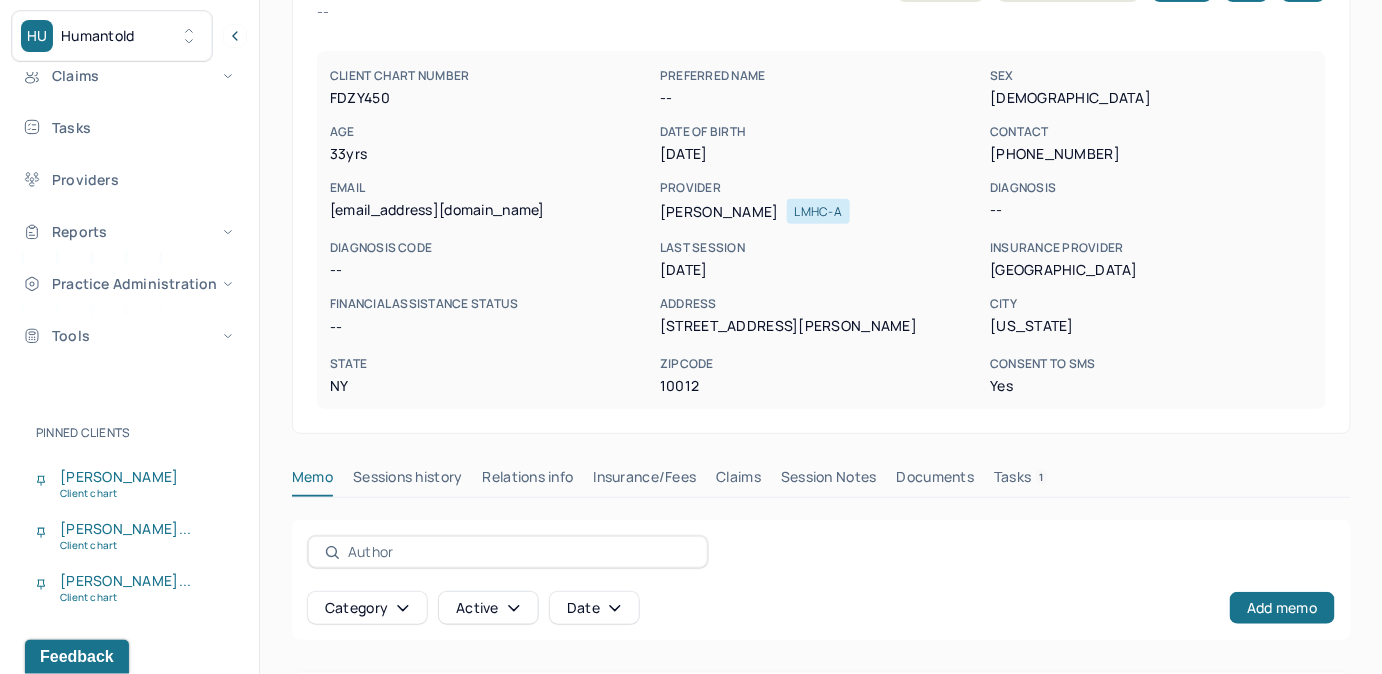 scroll, scrollTop: 160, scrollLeft: 0, axis: vertical 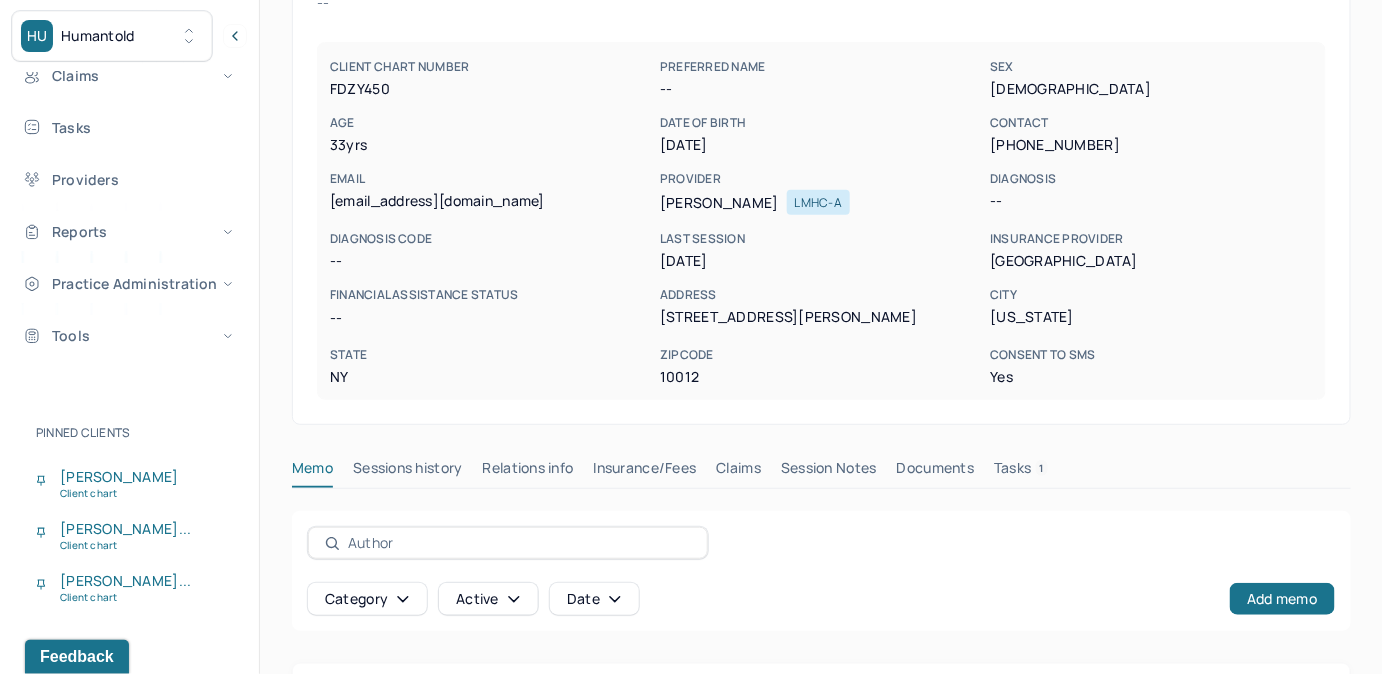 click on "Tasks 1" at bounding box center (1021, 472) 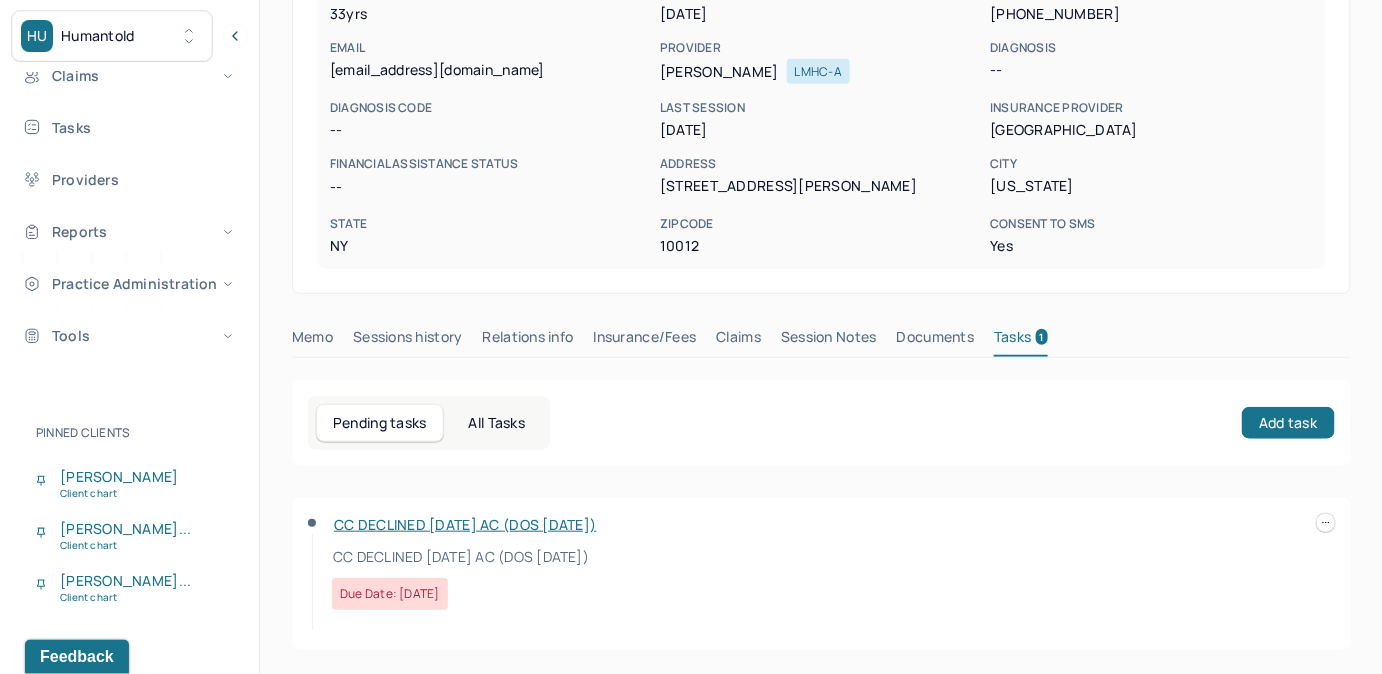 scroll, scrollTop: 292, scrollLeft: 0, axis: vertical 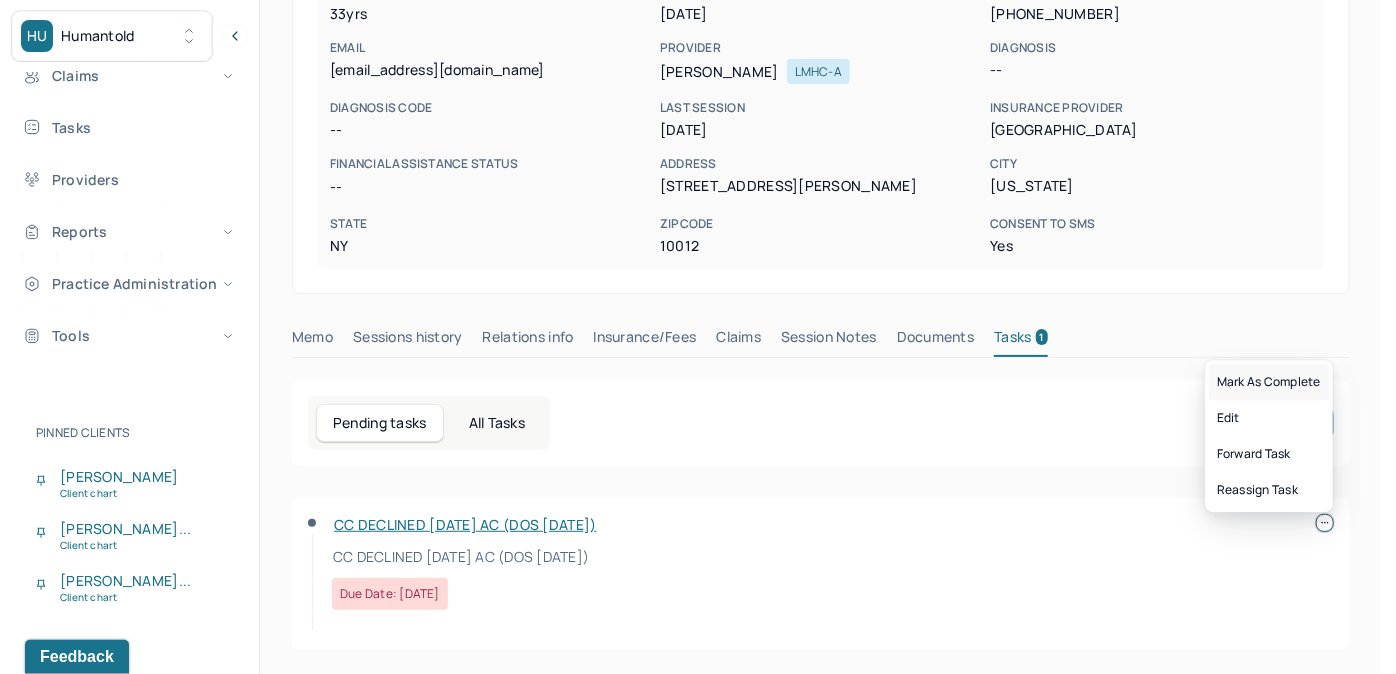 click on "Mark as complete" at bounding box center [1269, 382] 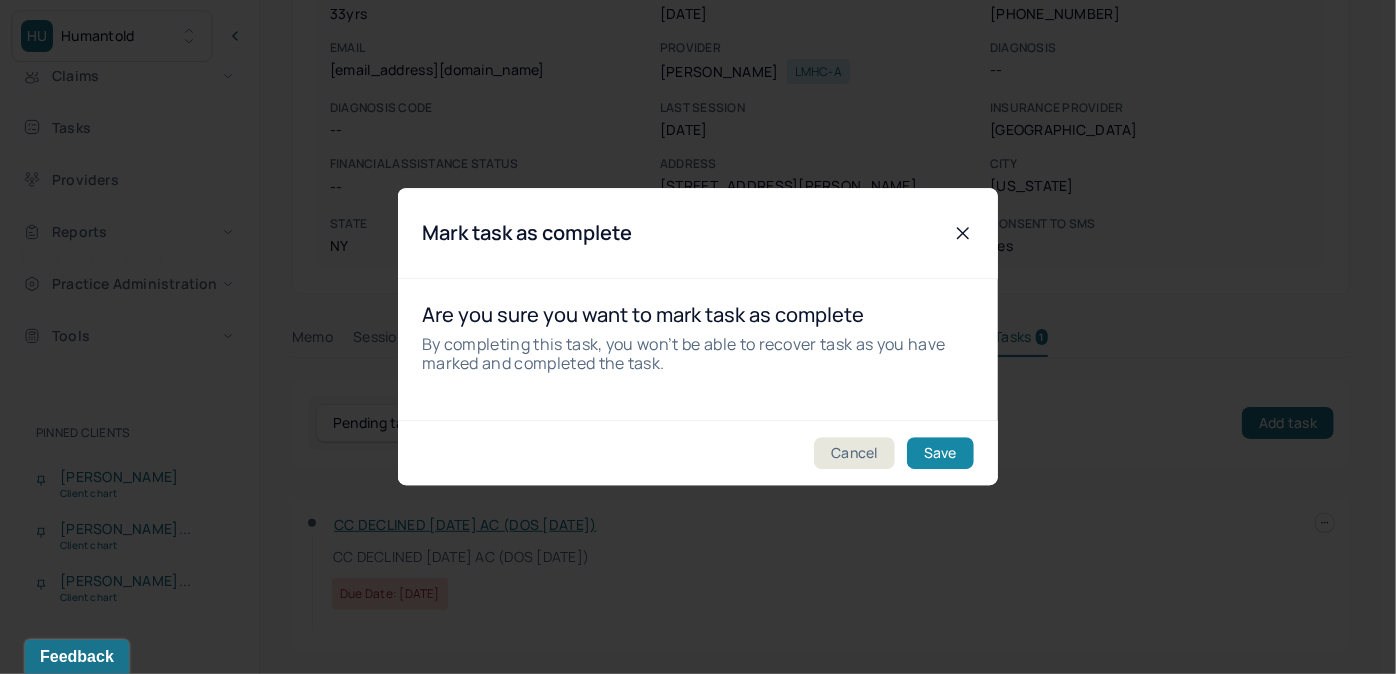 click on "Save" at bounding box center (940, 454) 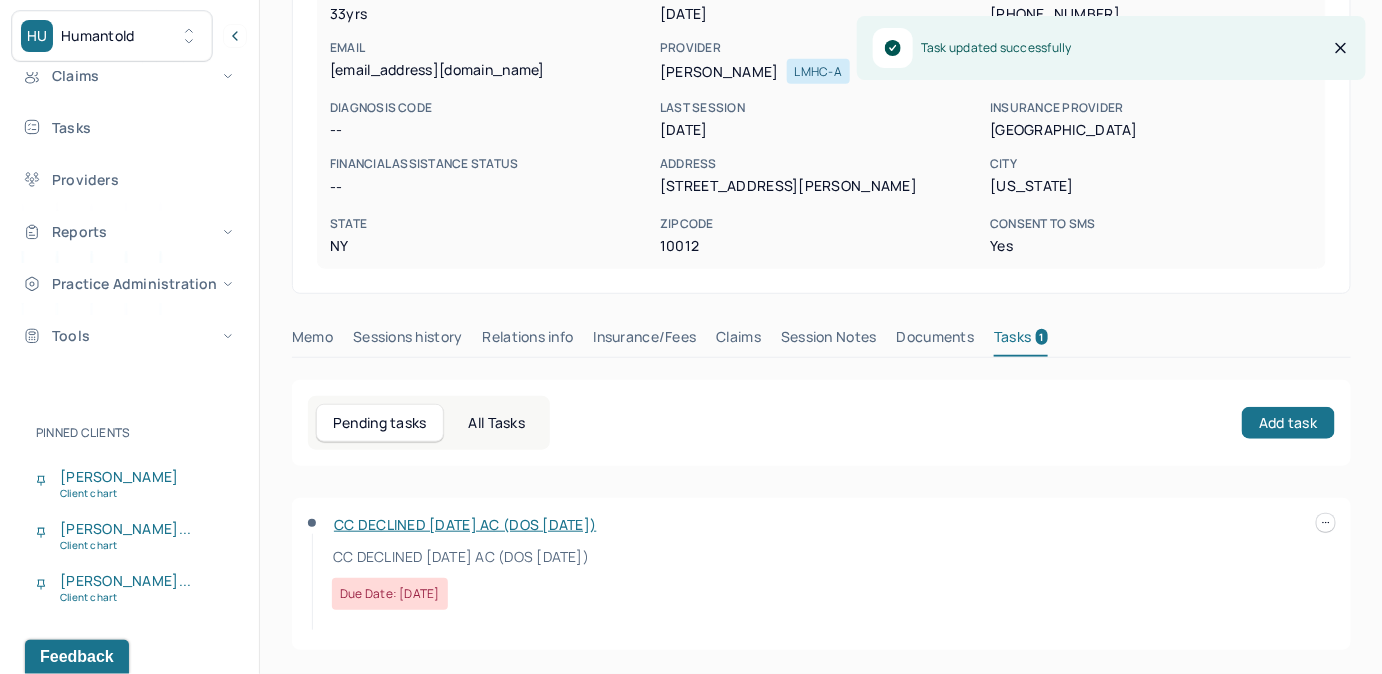 scroll, scrollTop: 258, scrollLeft: 0, axis: vertical 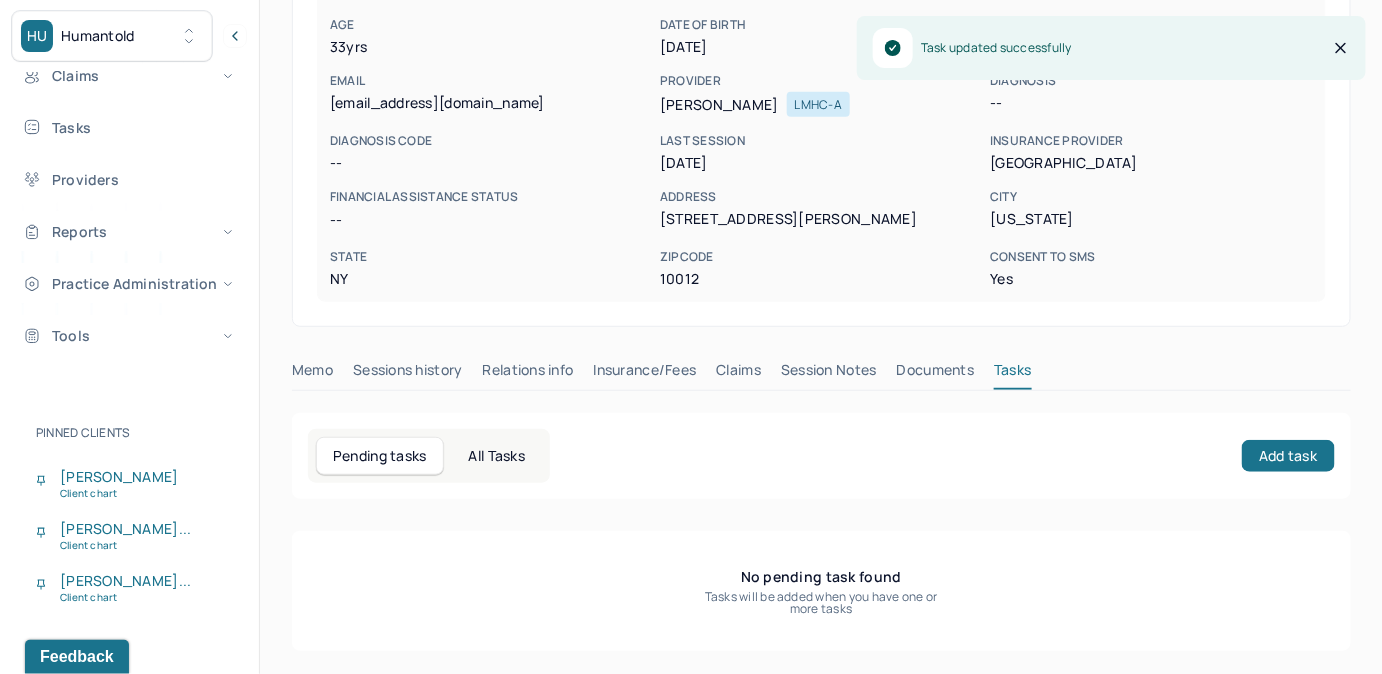 click on "Memo     Sessions history     Relations info     Insurance/Fees     Claims     Session Notes     Documents     Tasks" at bounding box center (821, 375) 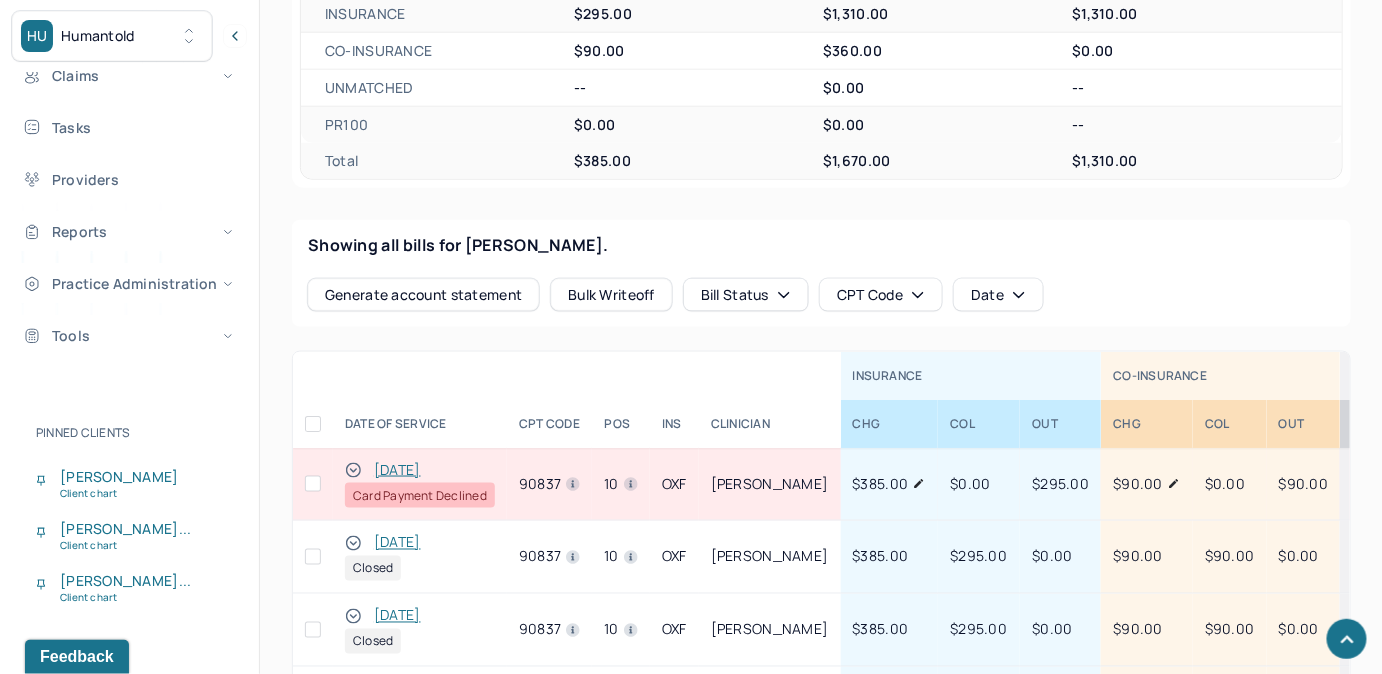 scroll, scrollTop: 727, scrollLeft: 0, axis: vertical 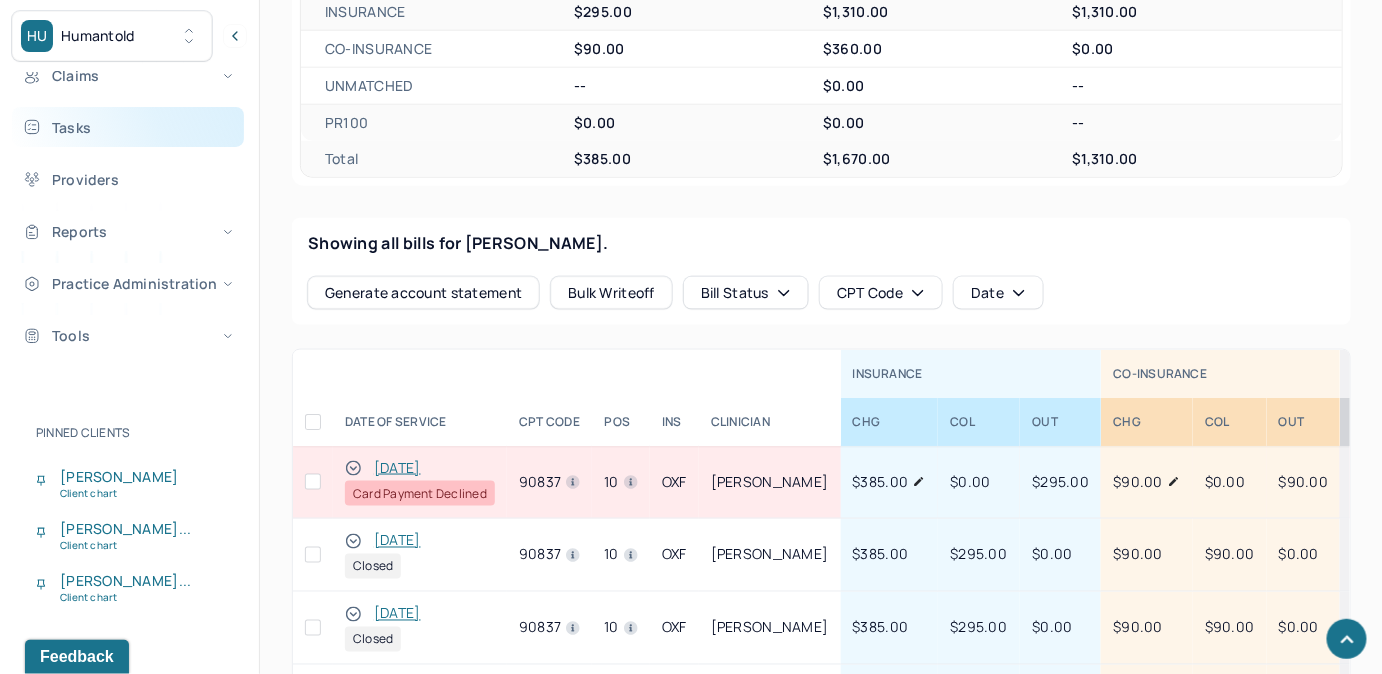 click on "Tasks" at bounding box center [128, 127] 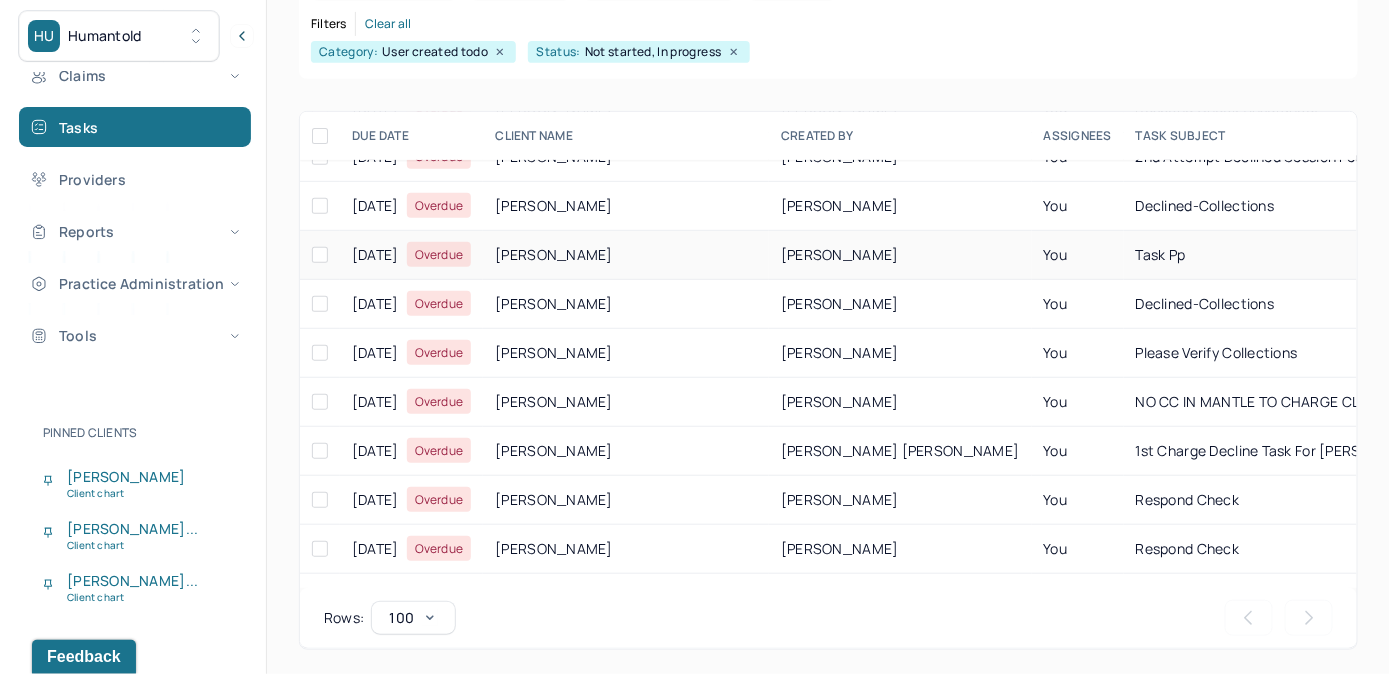 scroll, scrollTop: 272, scrollLeft: 0, axis: vertical 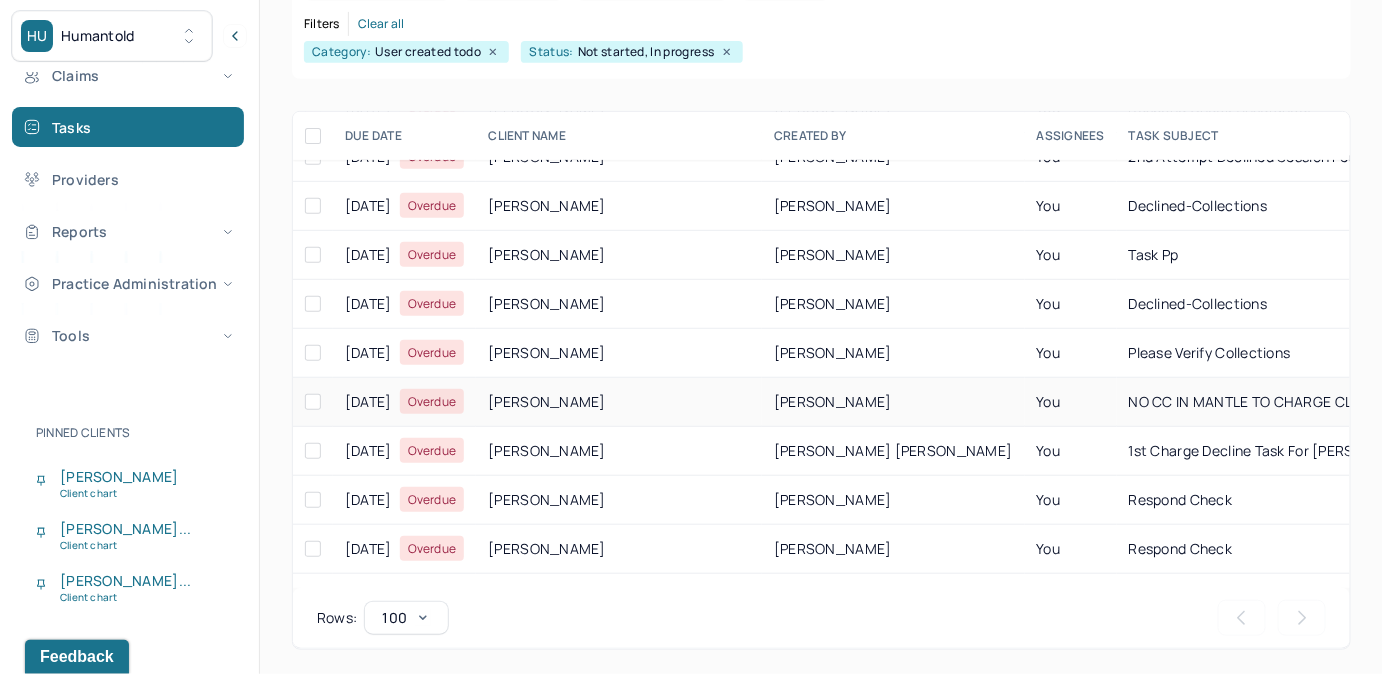 click on "[PERSON_NAME]" at bounding box center (893, 402) 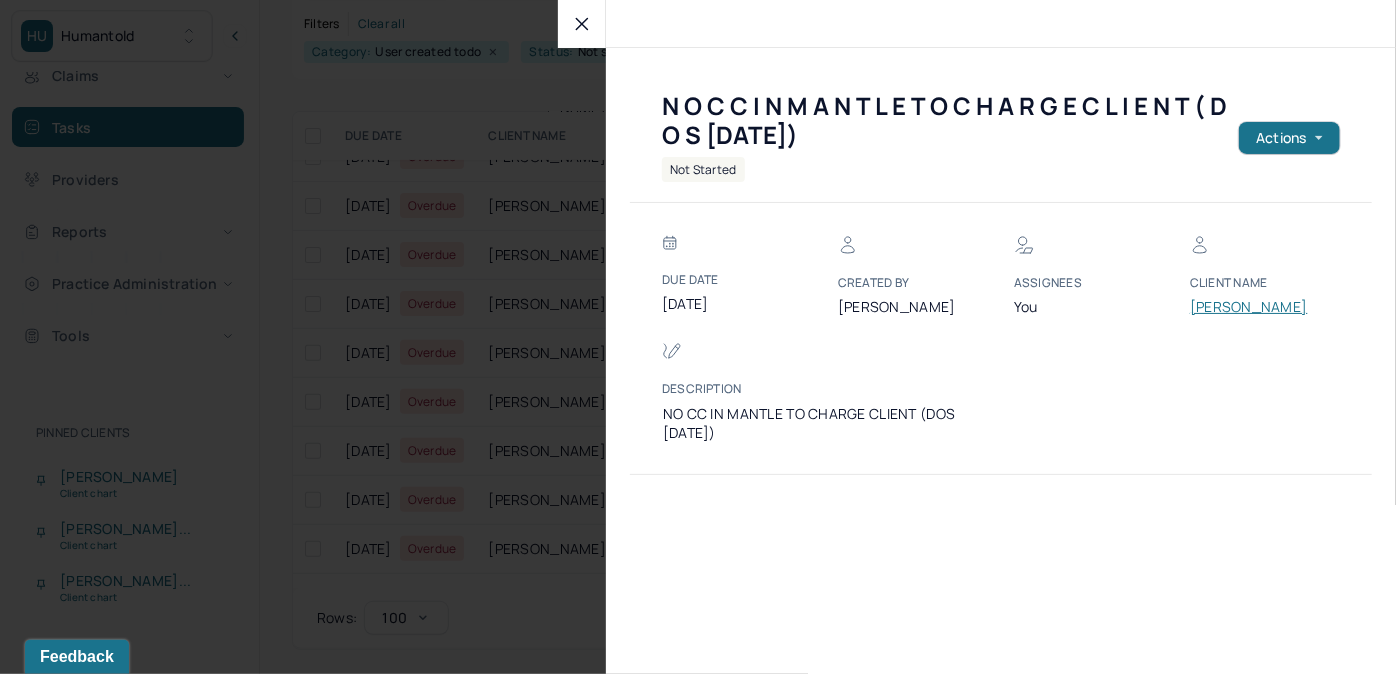 click on "[PERSON_NAME]" at bounding box center (1250, 307) 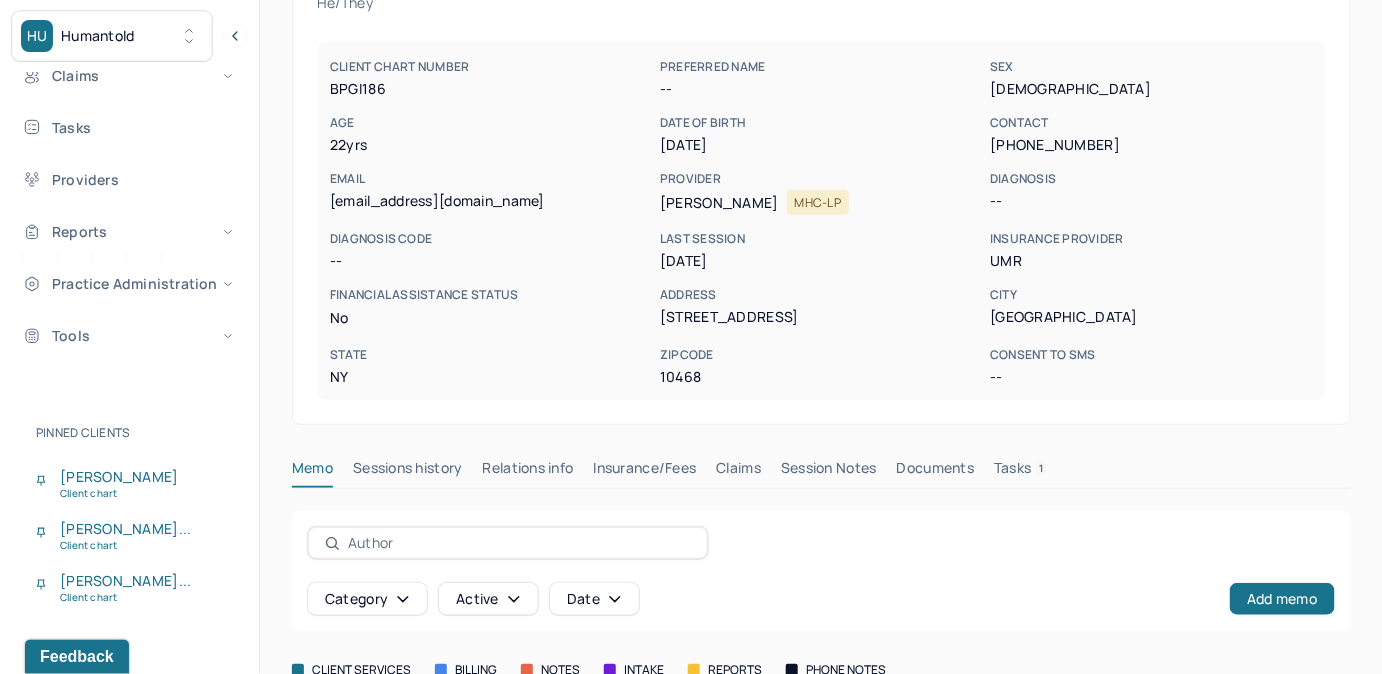 click on "Tasks 1" at bounding box center [1021, 472] 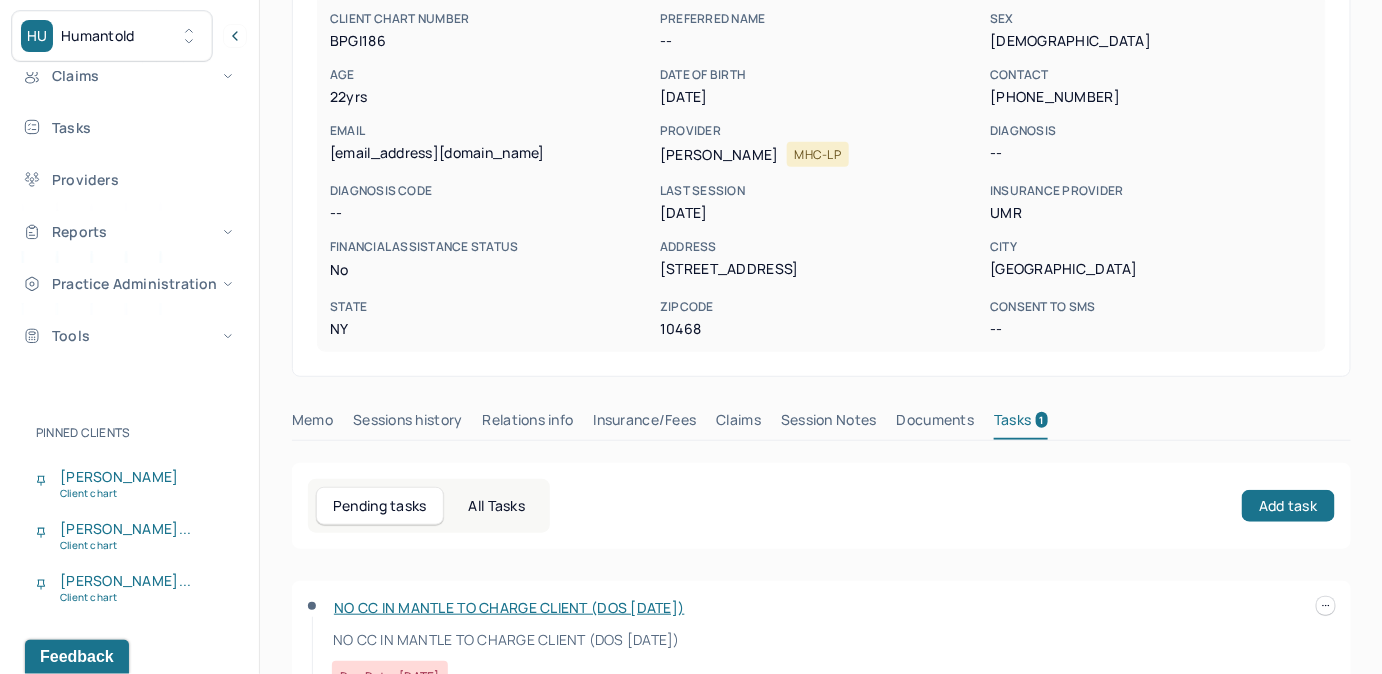 scroll, scrollTop: 292, scrollLeft: 0, axis: vertical 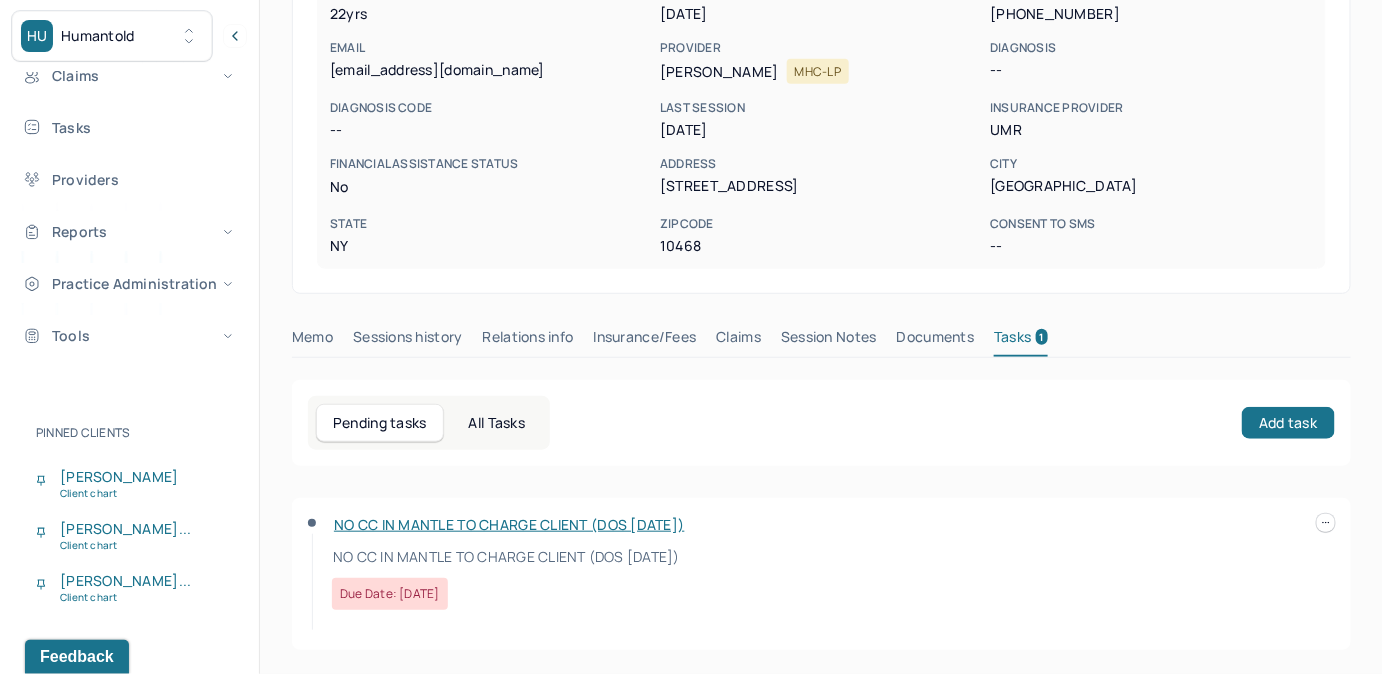 click at bounding box center [1326, 523] 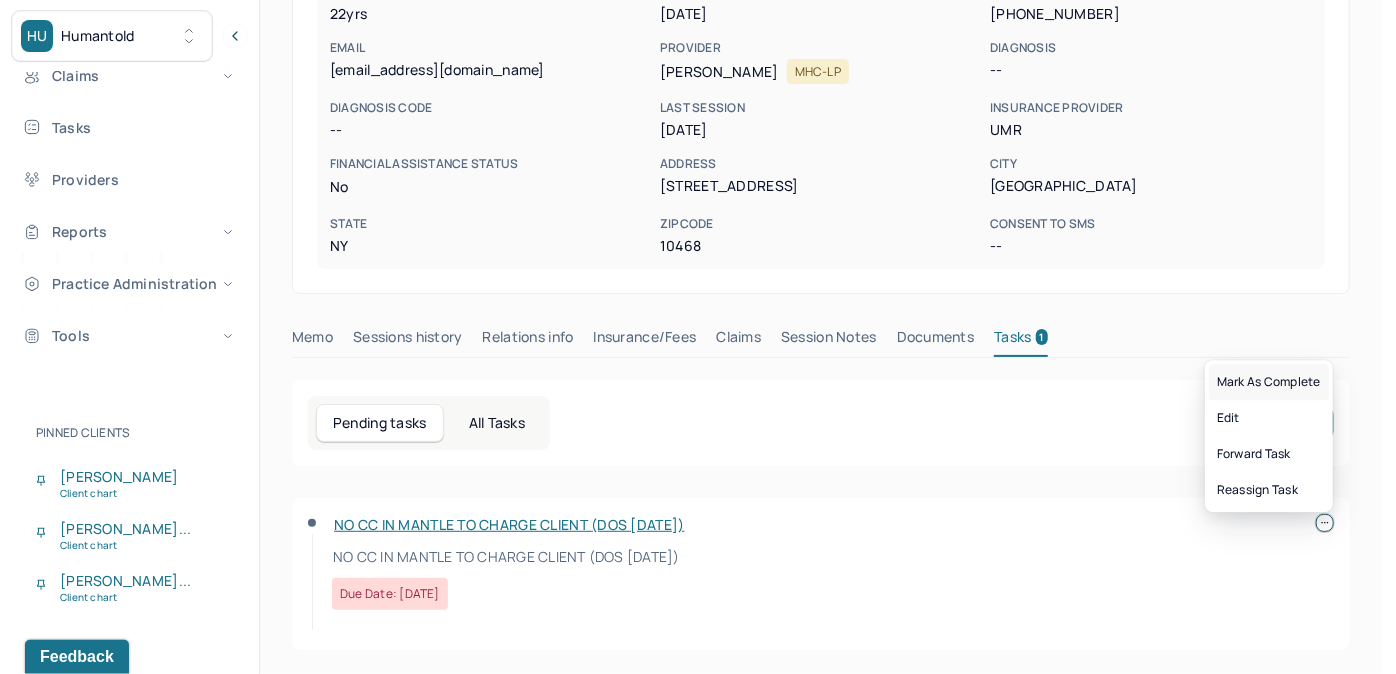 click on "Mark as complete" at bounding box center [1269, 382] 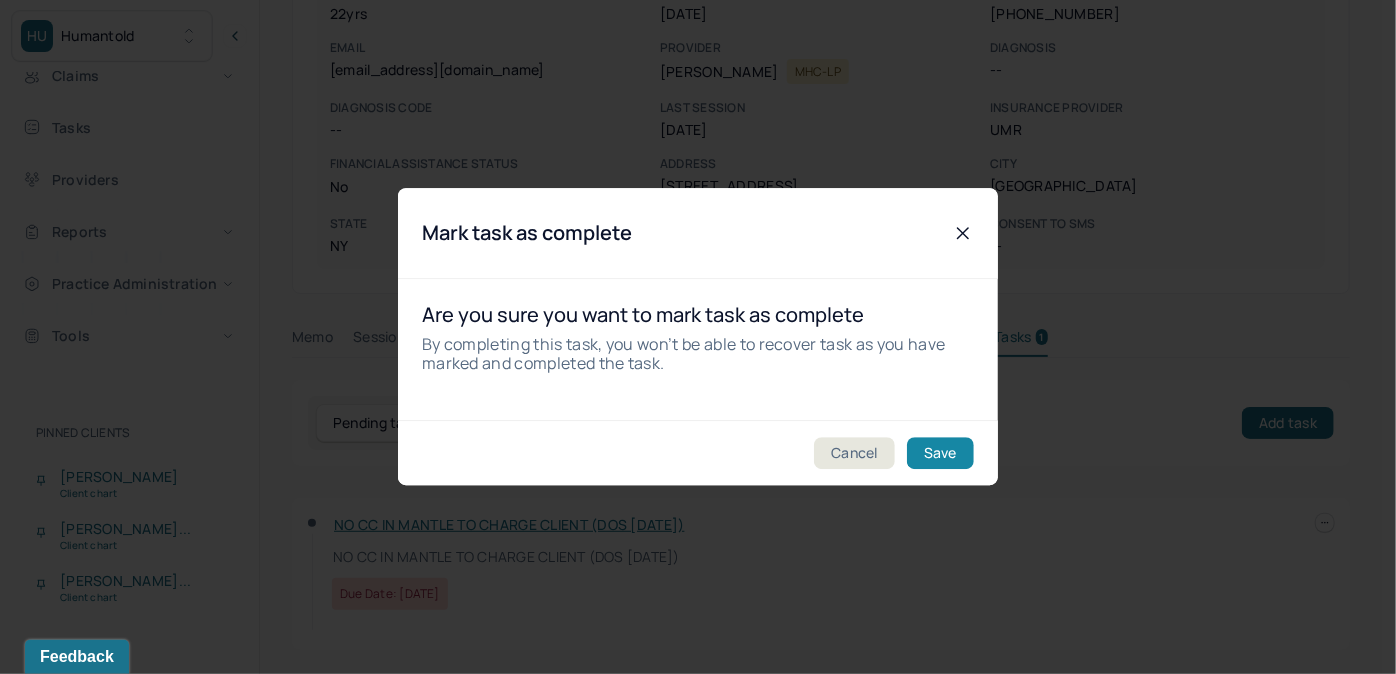 click on "Save" at bounding box center [940, 454] 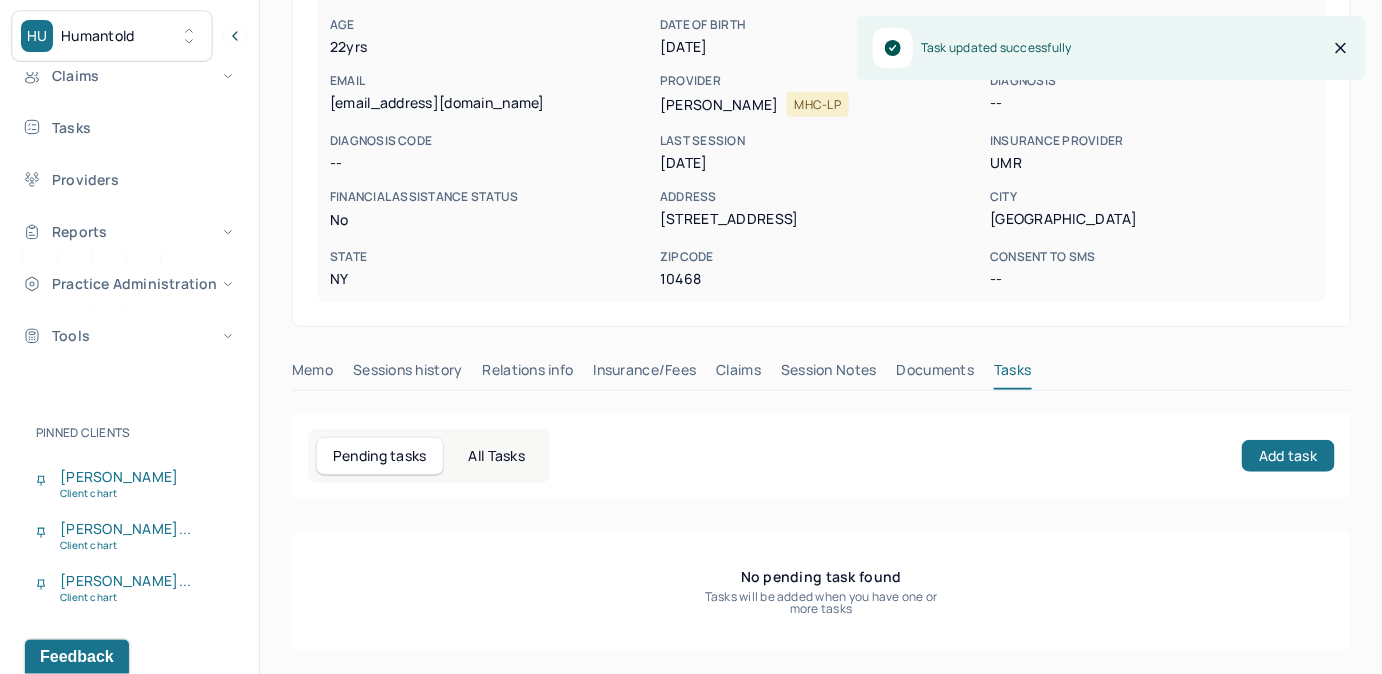 click on "Claims" at bounding box center (738, 374) 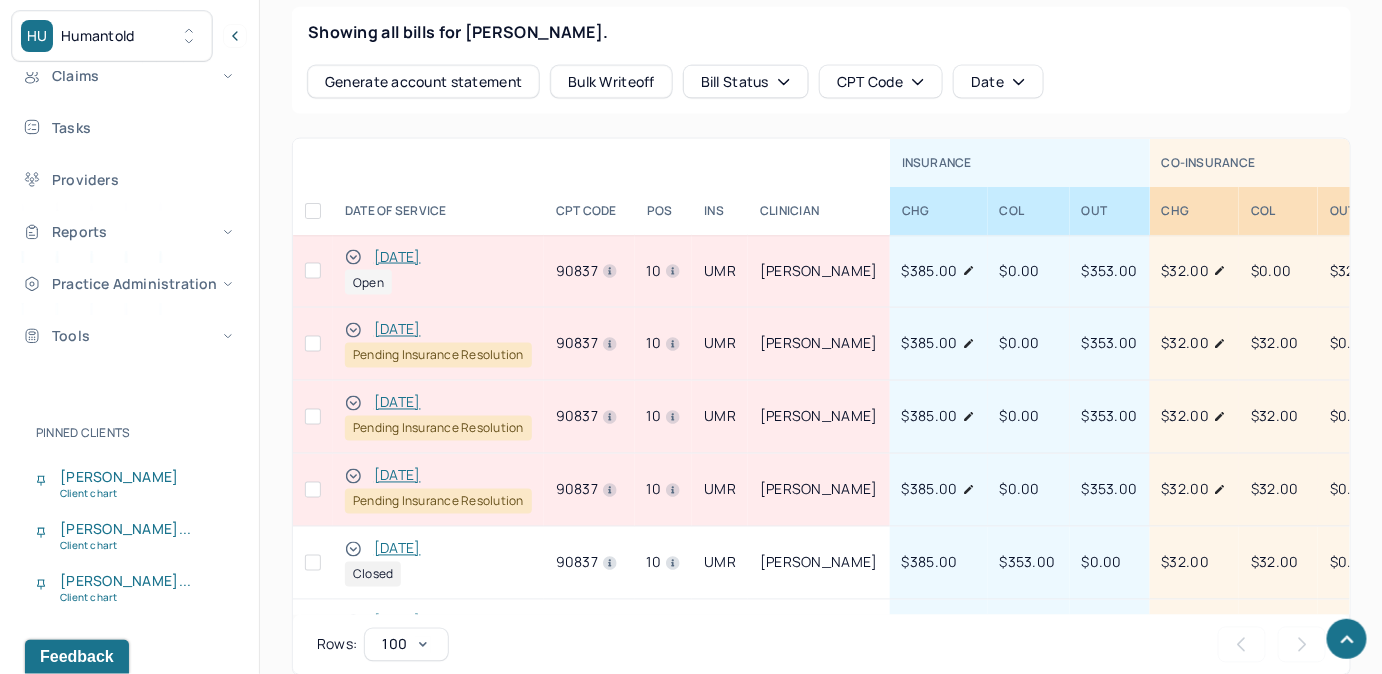 scroll, scrollTop: 1000, scrollLeft: 0, axis: vertical 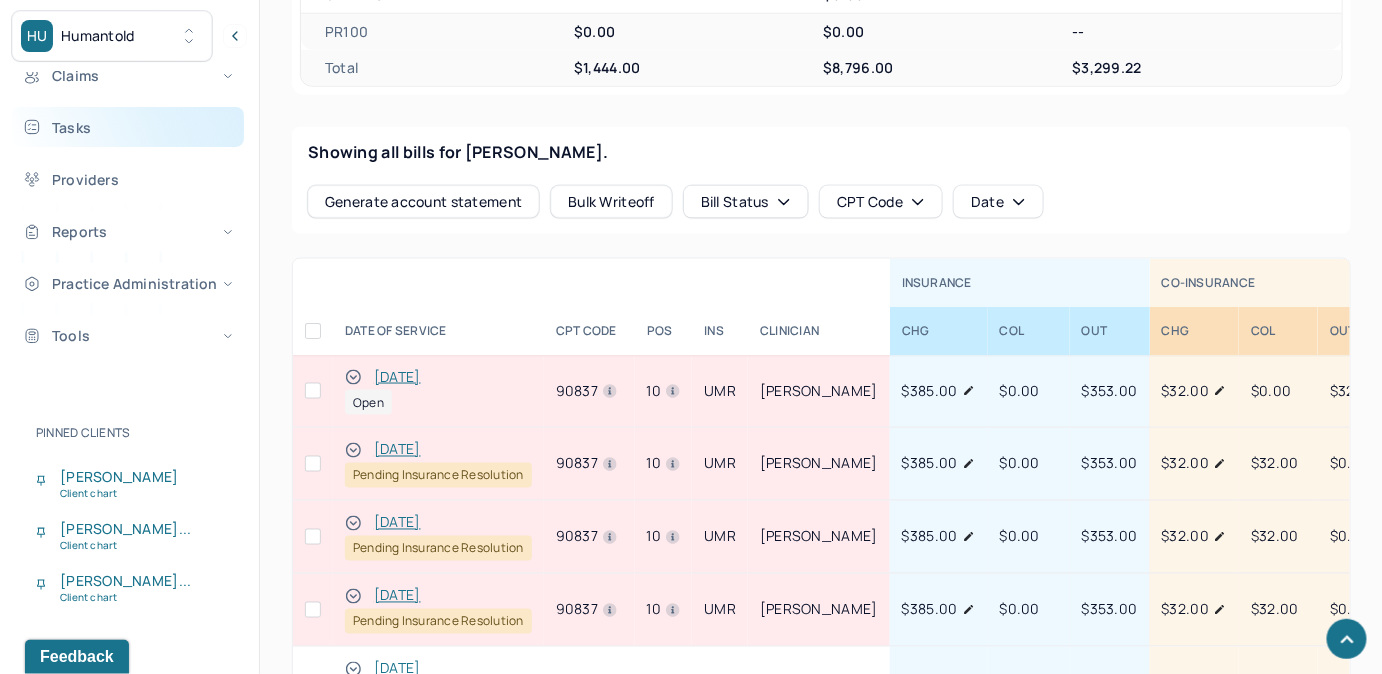 click on "Tasks" at bounding box center (128, 127) 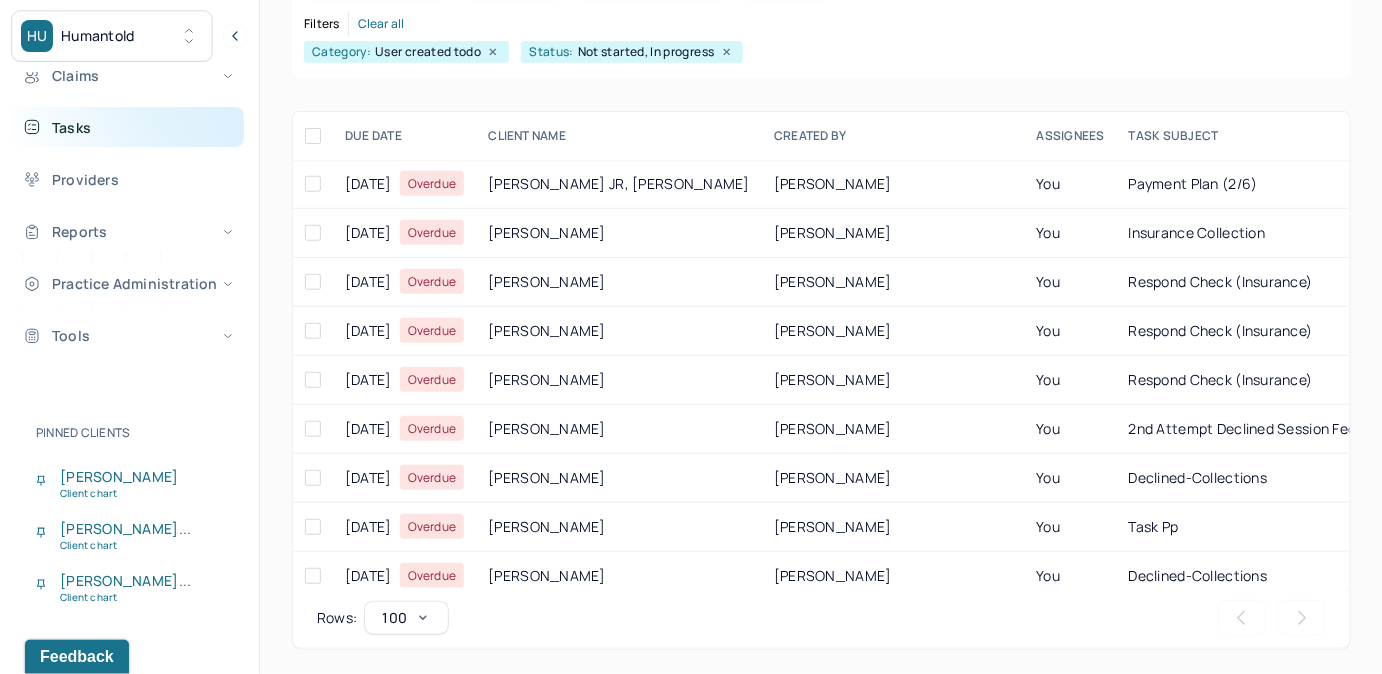 scroll, scrollTop: 256, scrollLeft: 0, axis: vertical 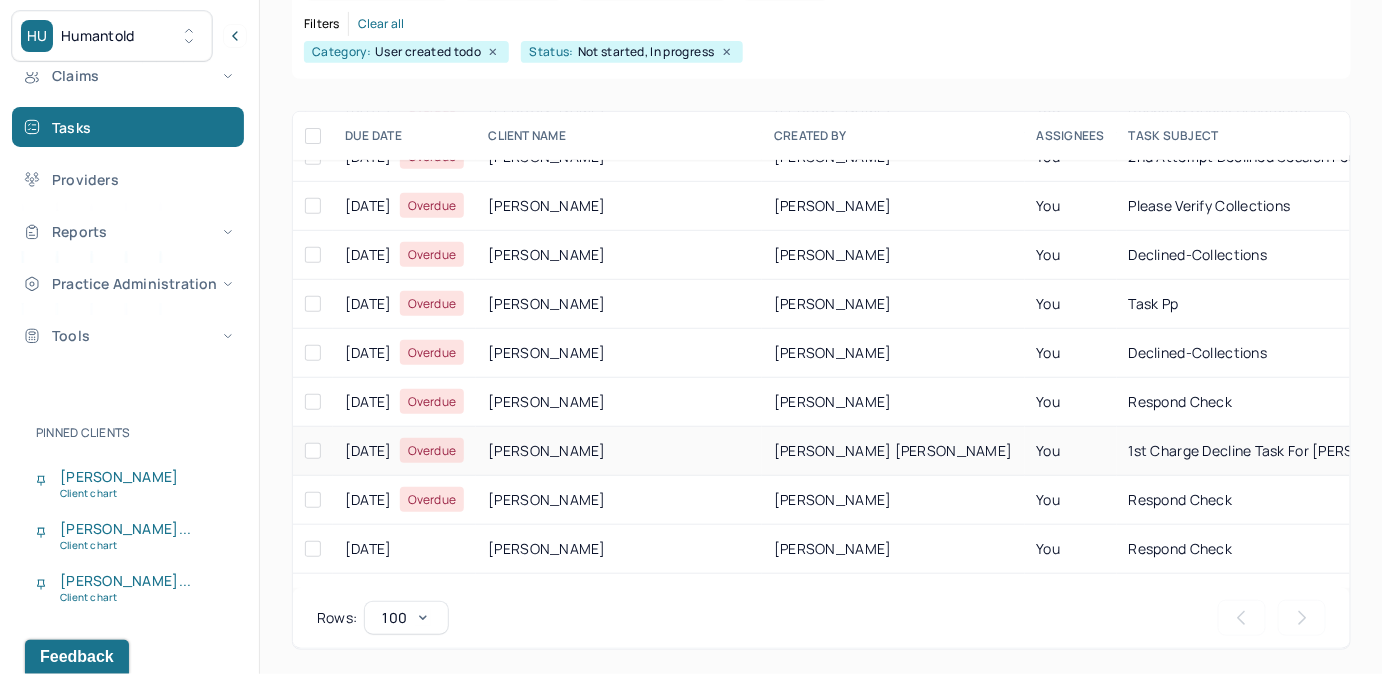 click on "1st Charge Decline task for [PERSON_NAME] DOS [DATE]" at bounding box center [1321, 450] 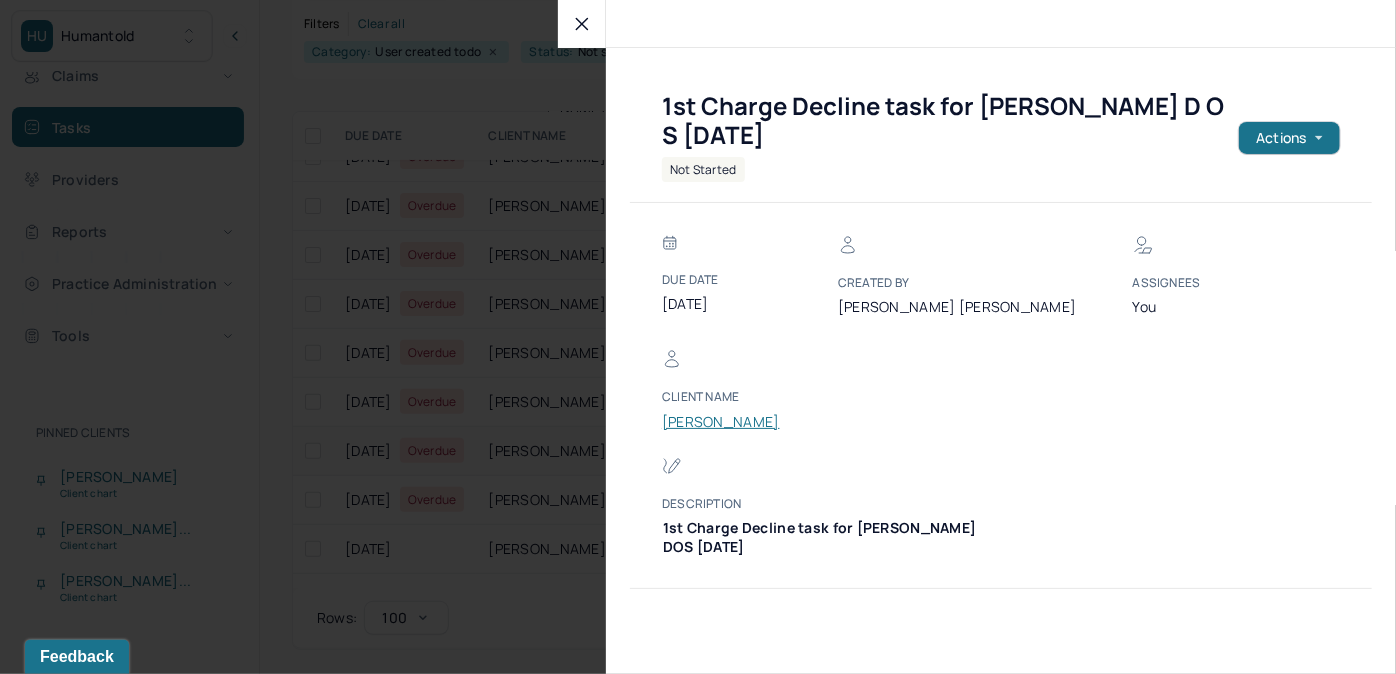 click on "[PERSON_NAME]" at bounding box center [722, 422] 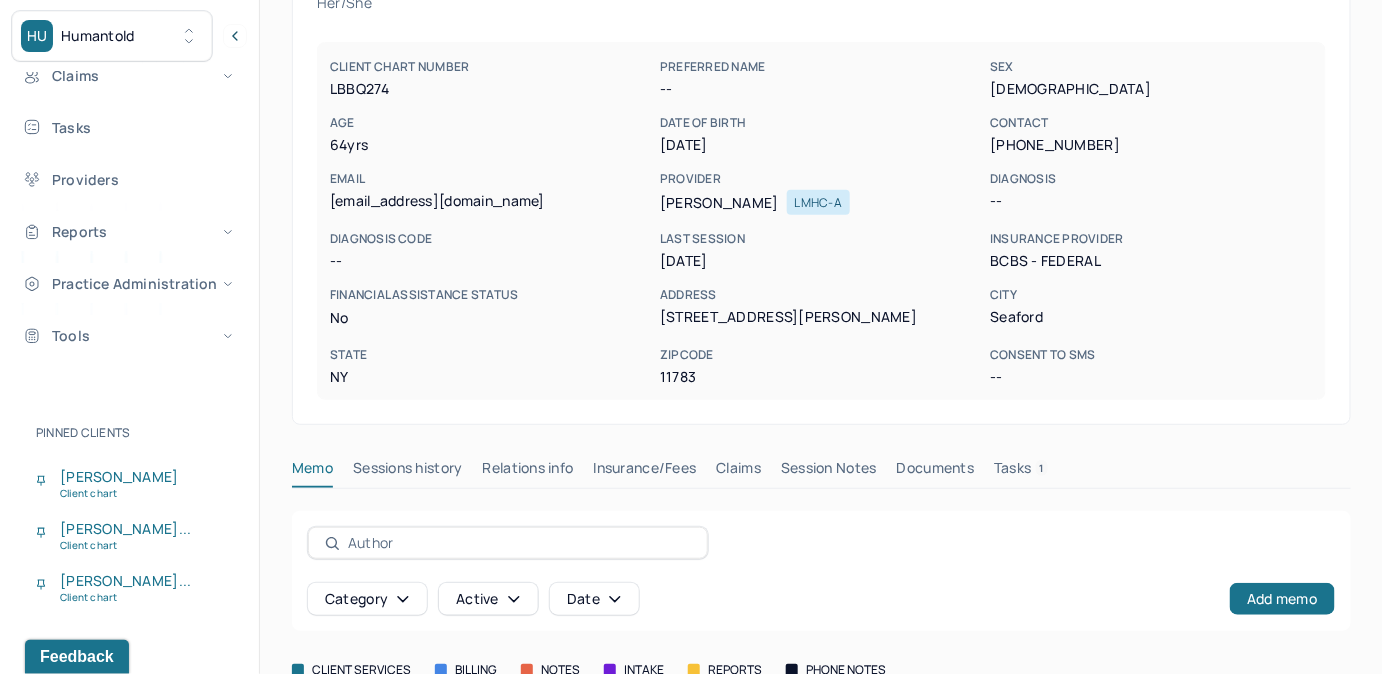 click on "Tasks 1" at bounding box center [1021, 472] 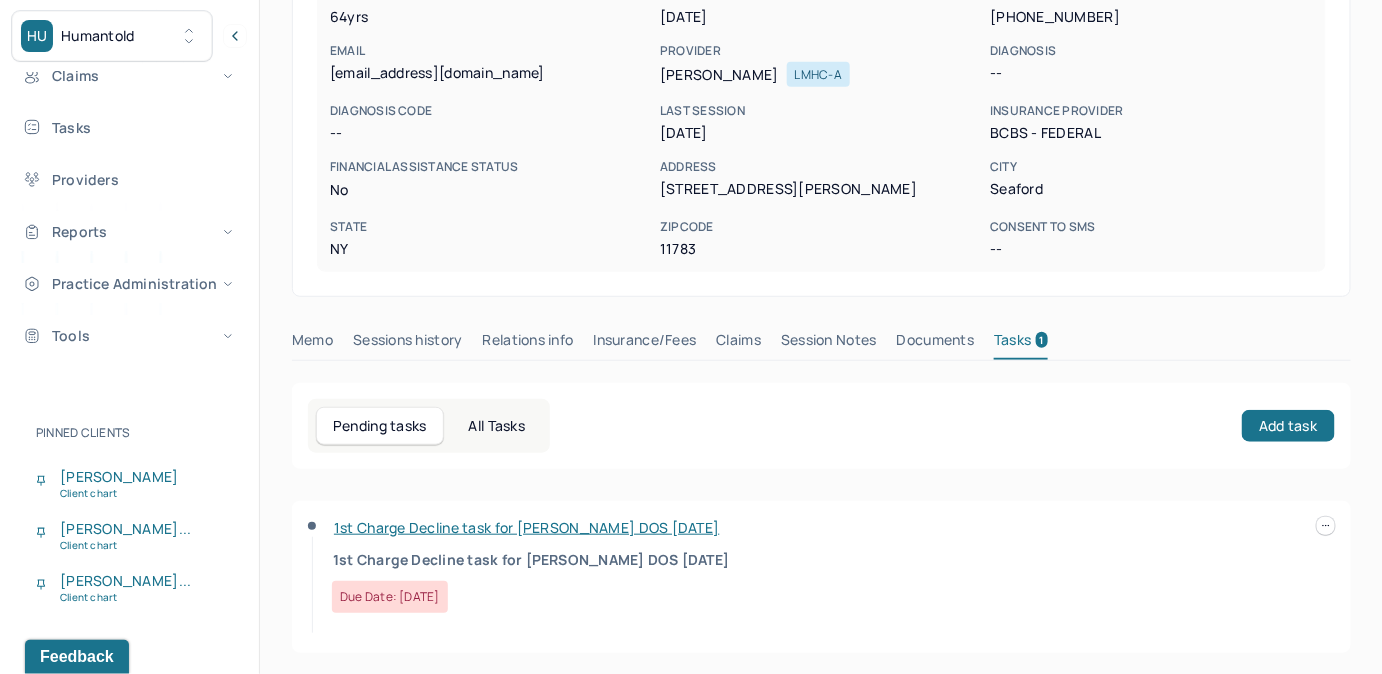 scroll, scrollTop: 292, scrollLeft: 0, axis: vertical 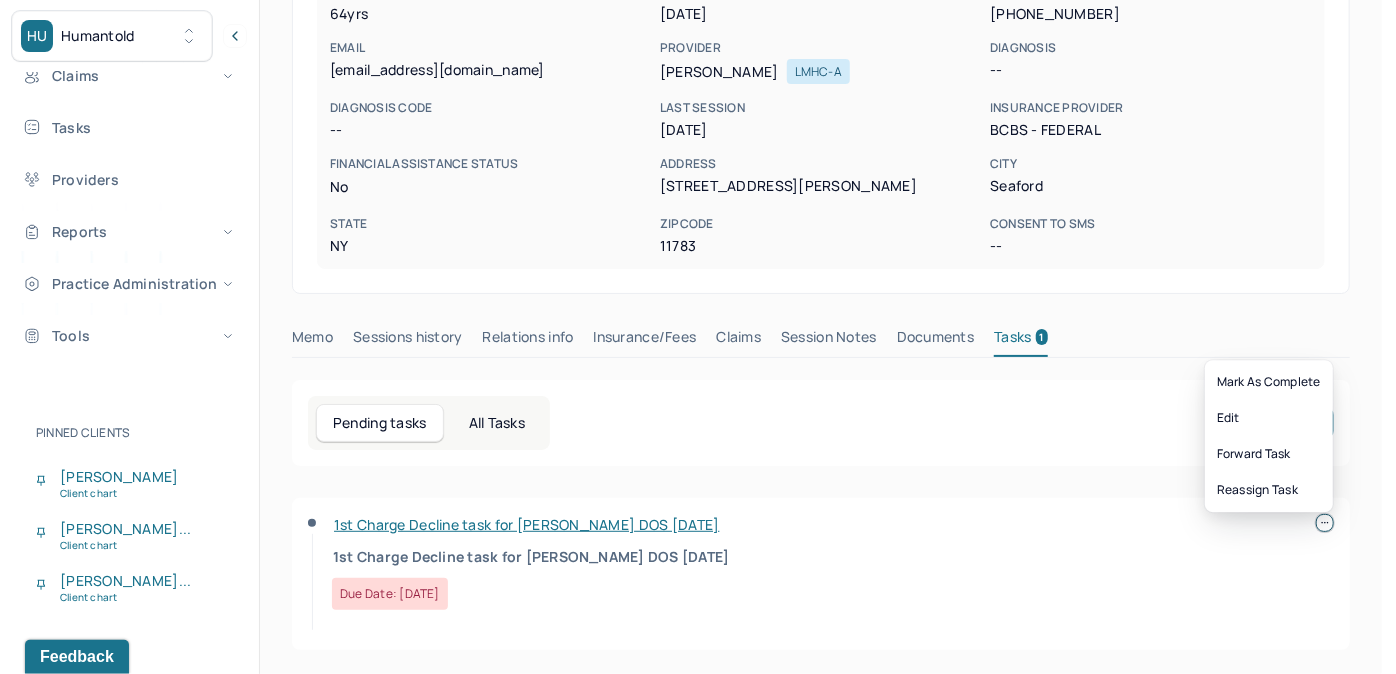 click at bounding box center [1325, 523] 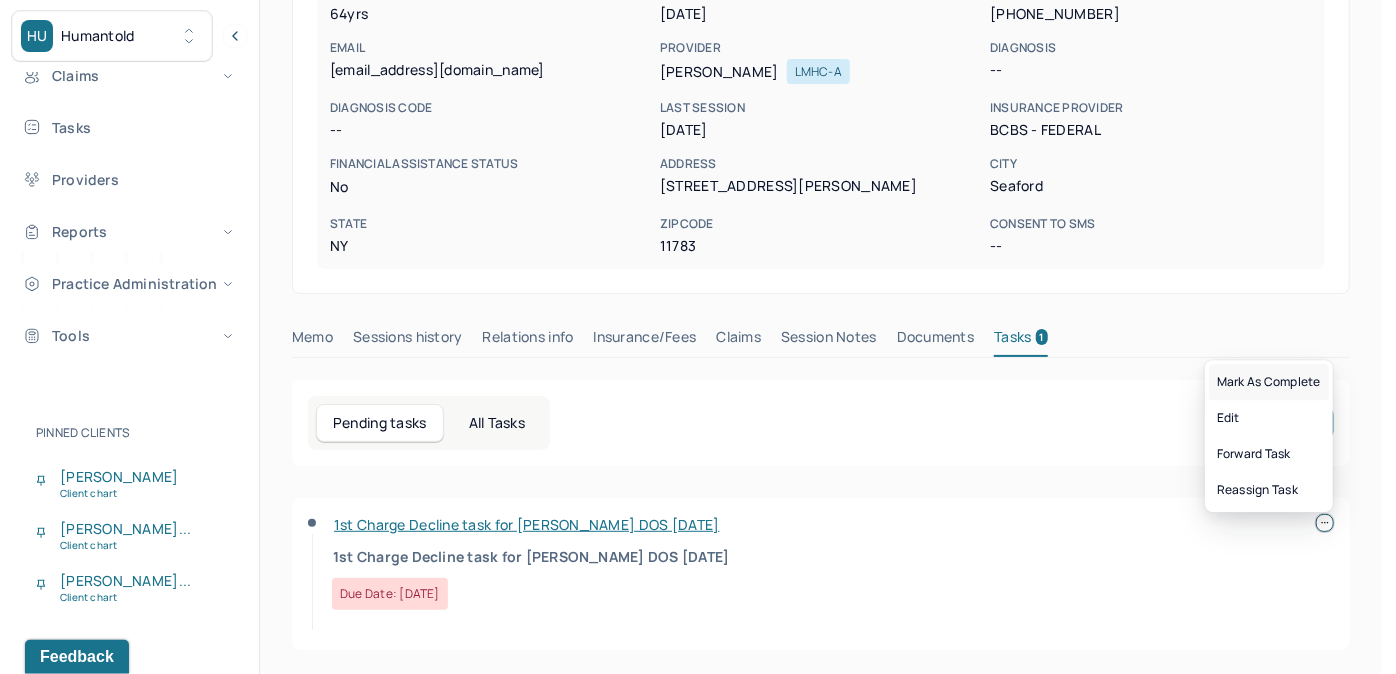click on "Mark as complete" at bounding box center (1269, 382) 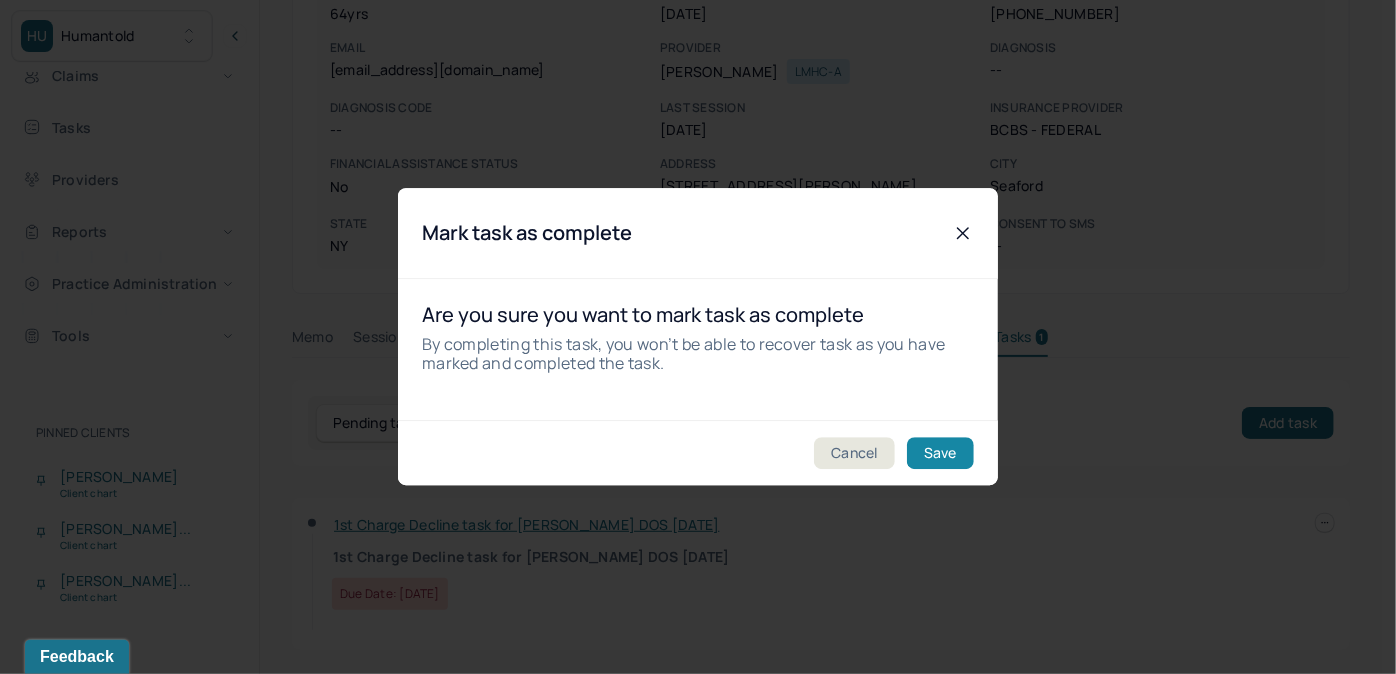 click on "Save" at bounding box center (940, 454) 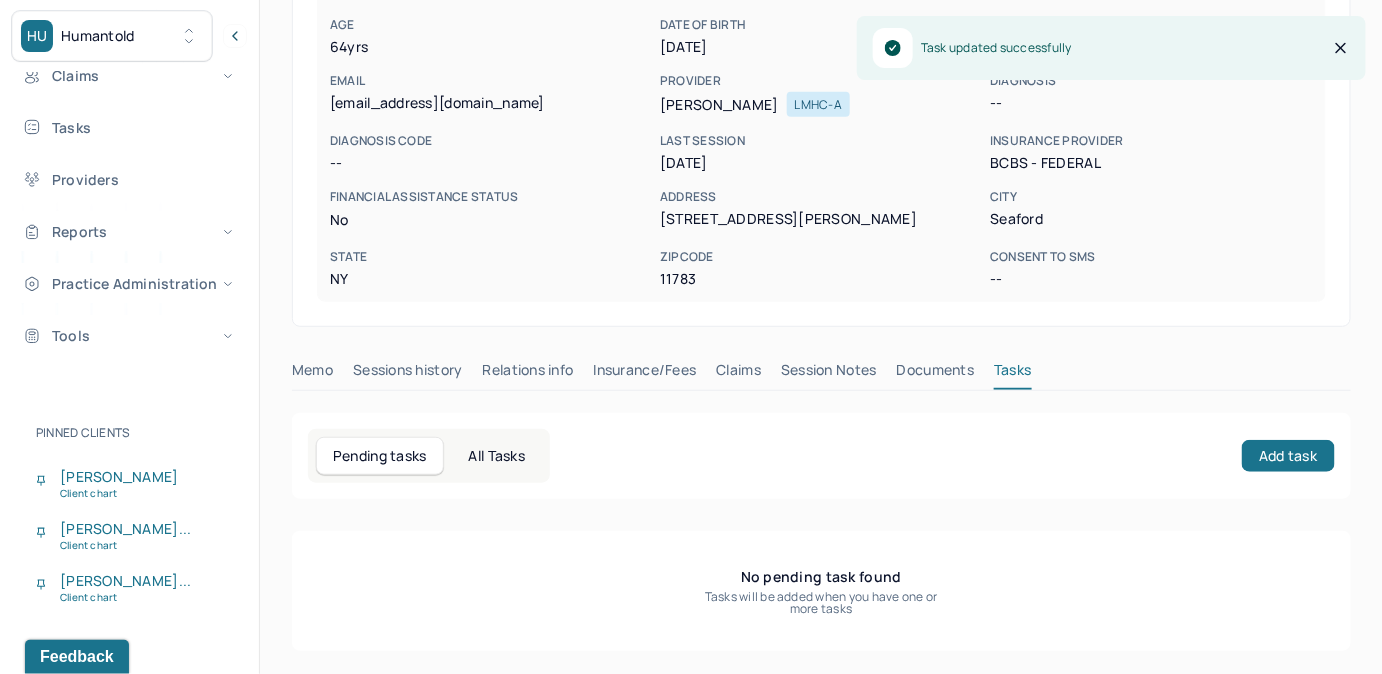 click on "Claims" at bounding box center (738, 374) 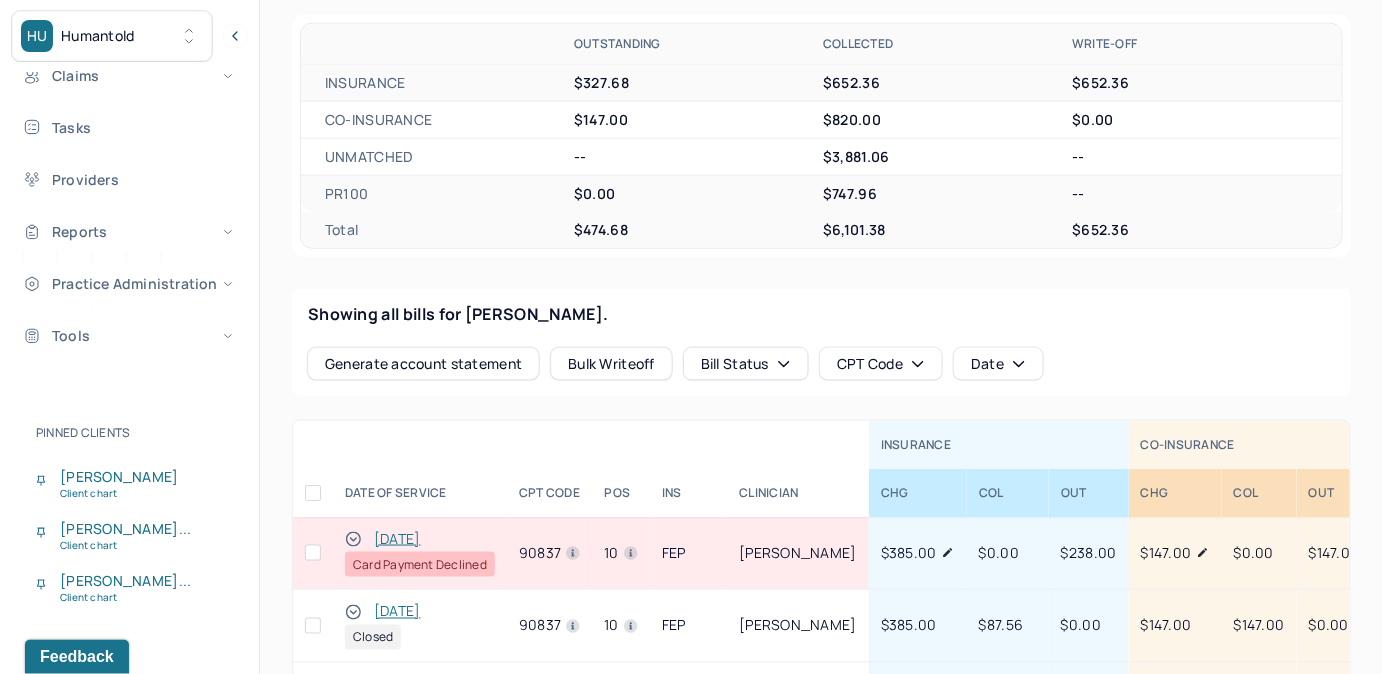 scroll, scrollTop: 727, scrollLeft: 0, axis: vertical 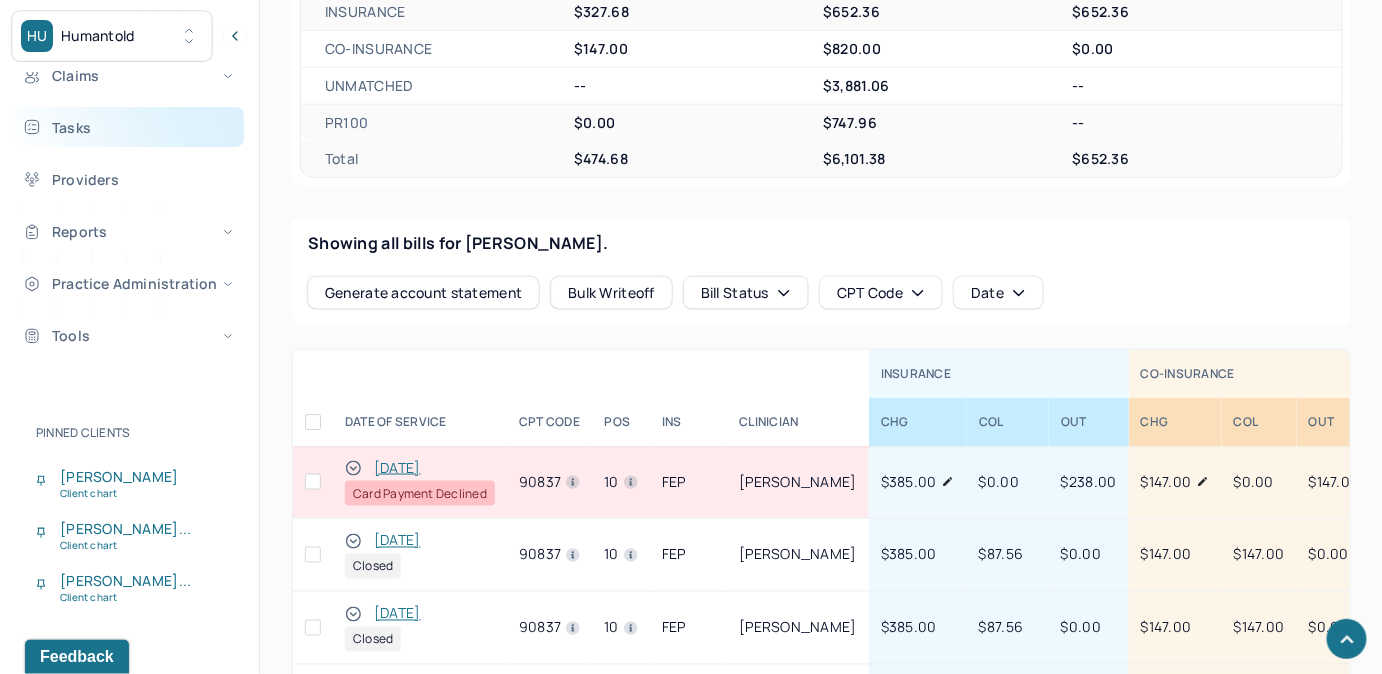 click on "Tasks" at bounding box center [128, 127] 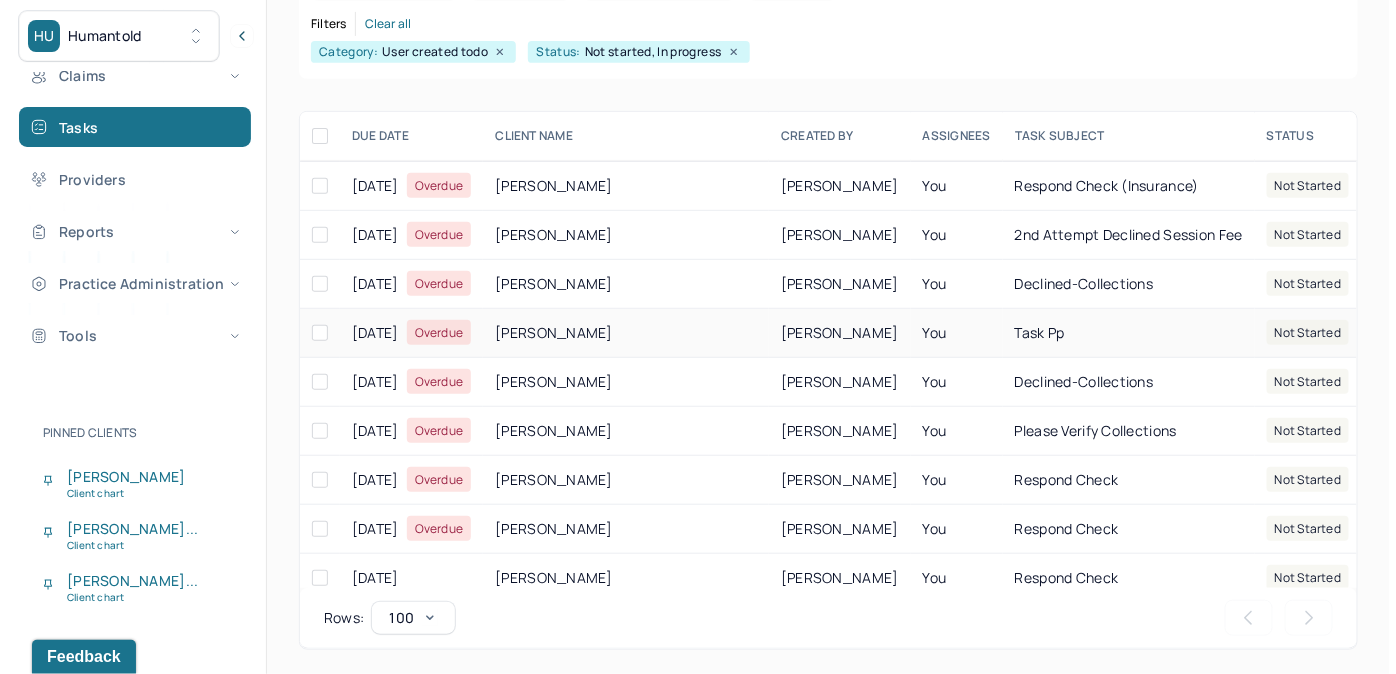 scroll, scrollTop: 181, scrollLeft: 0, axis: vertical 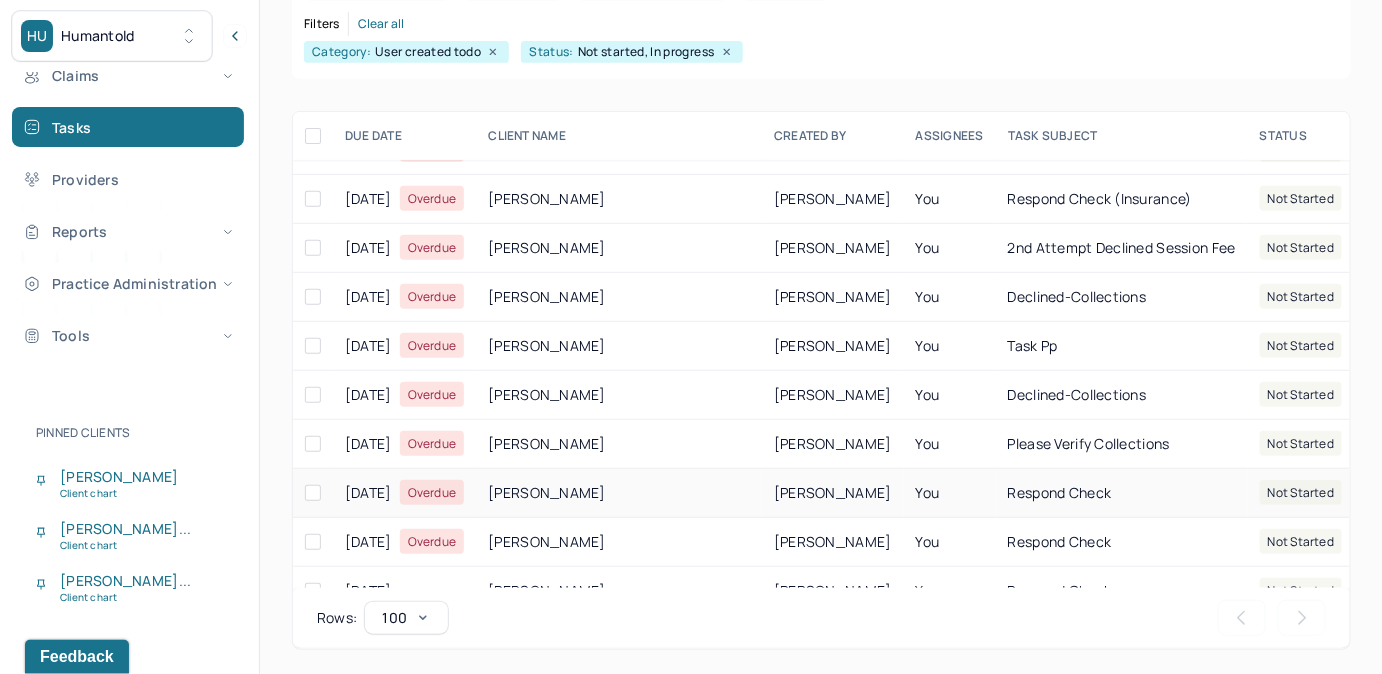 click on "respond check" at bounding box center (1122, 493) 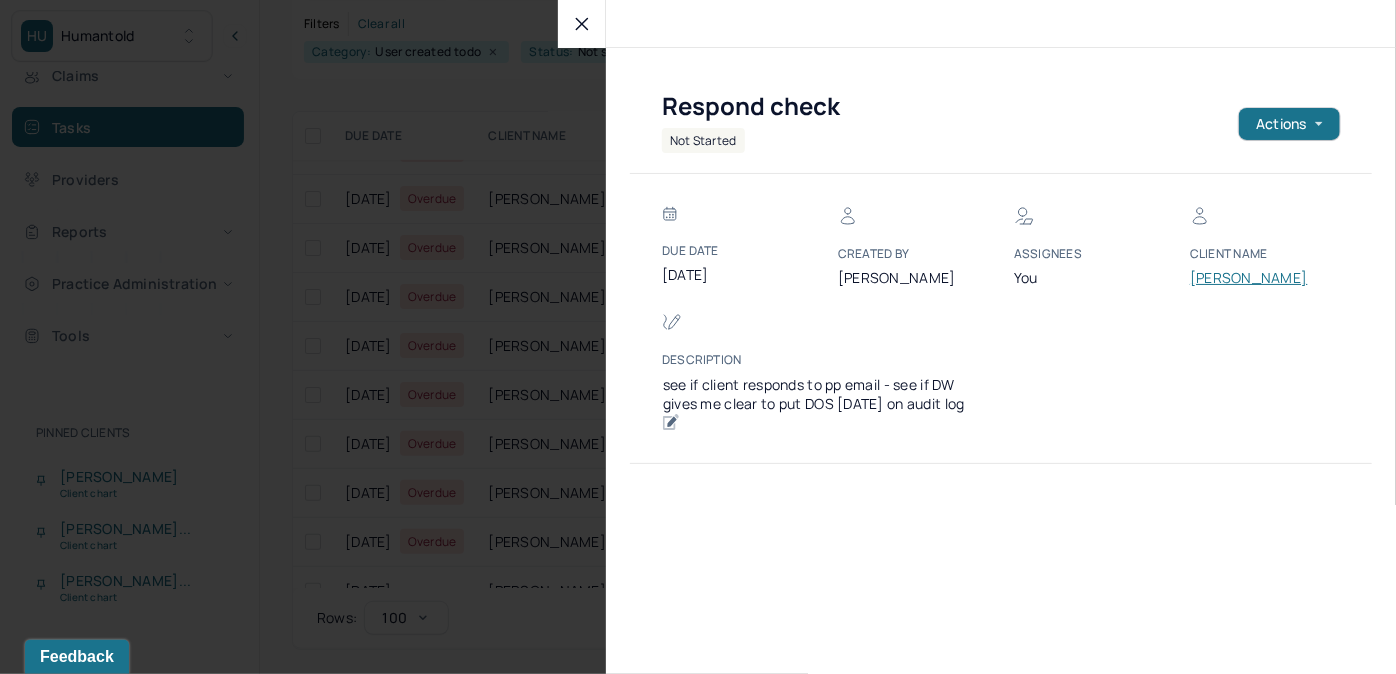 click 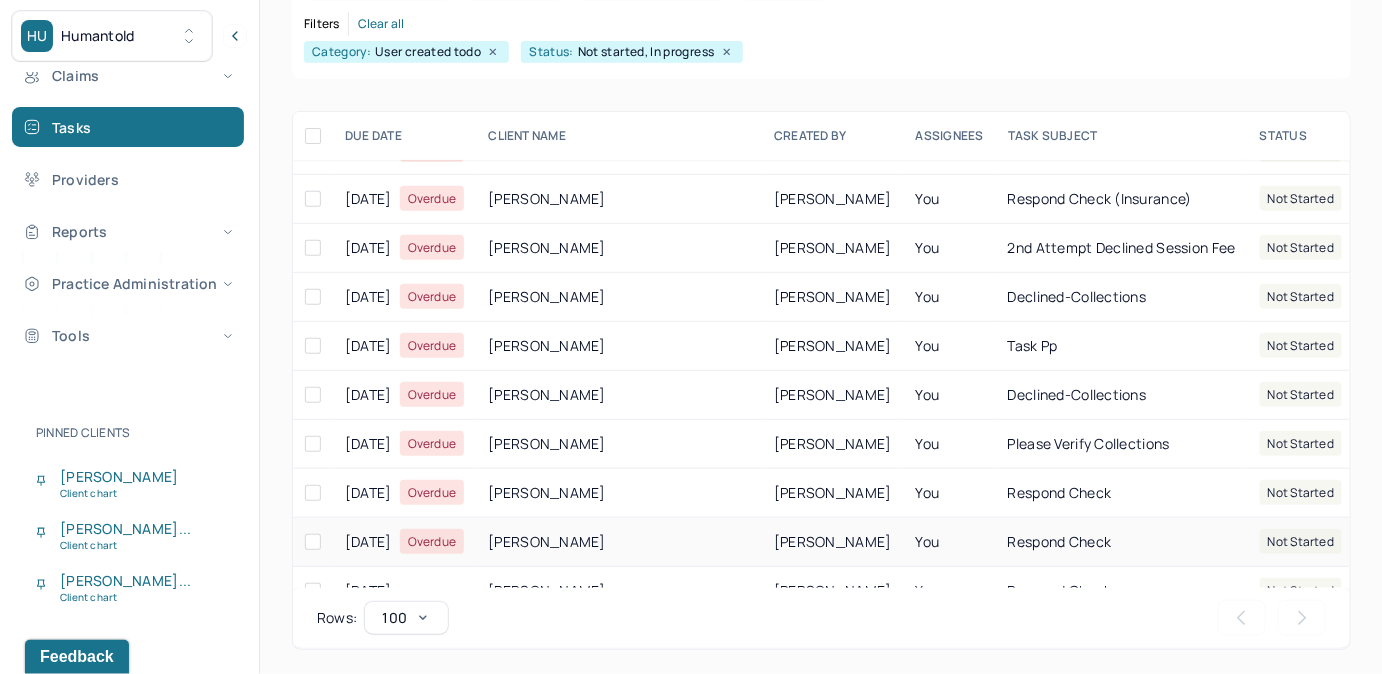 click on "respond check" at bounding box center (1060, 541) 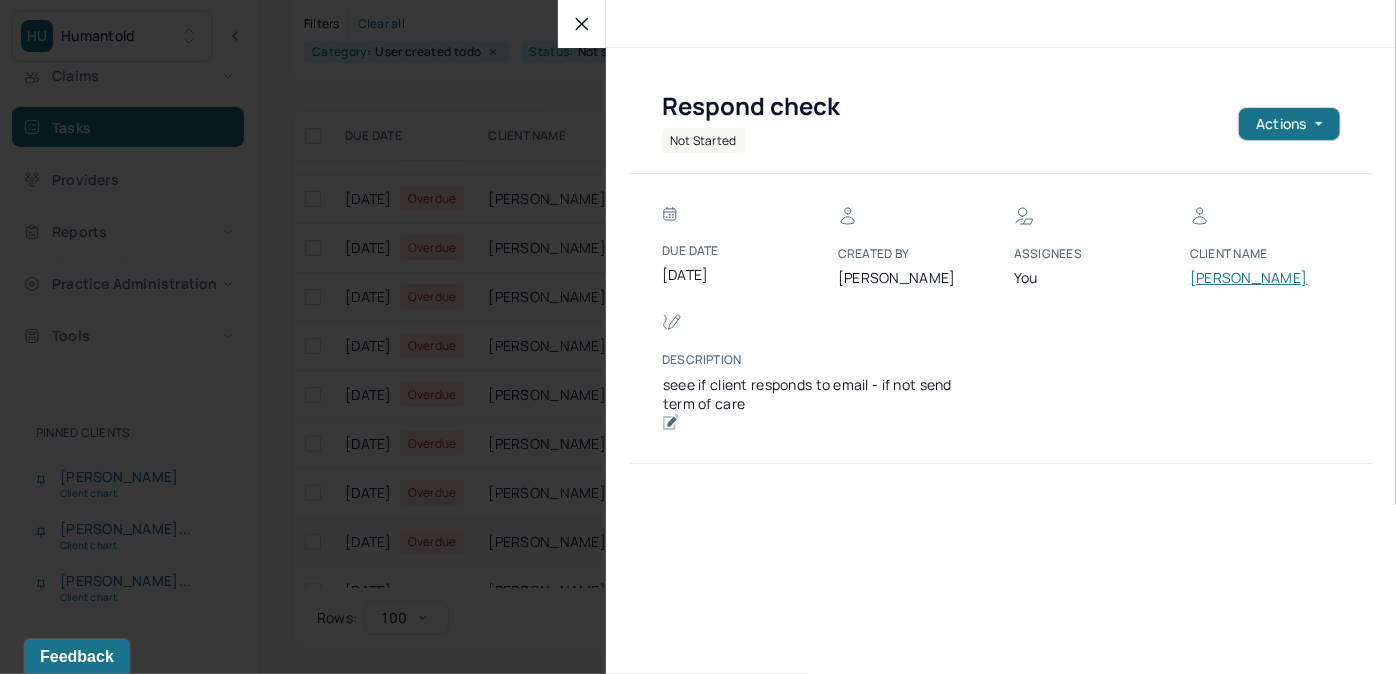 click on "[PERSON_NAME]" at bounding box center [1250, 278] 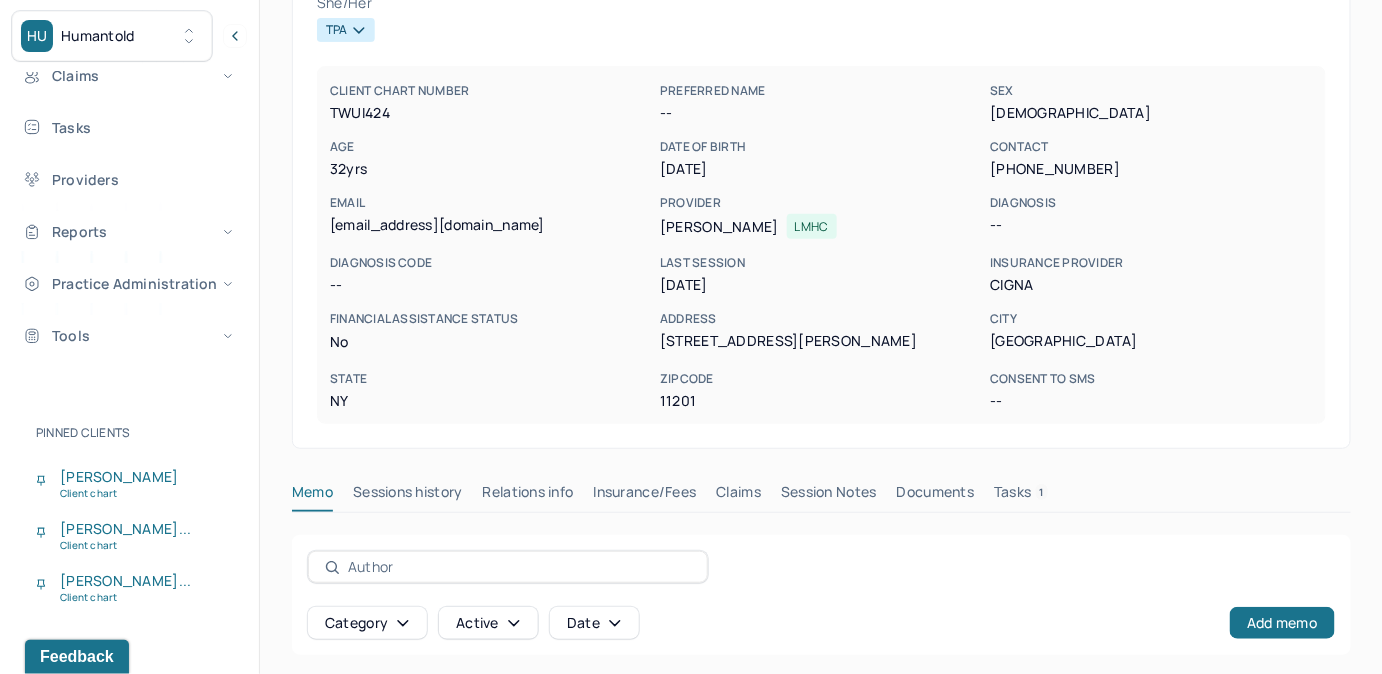 click on "Tasks 1" at bounding box center (1021, 496) 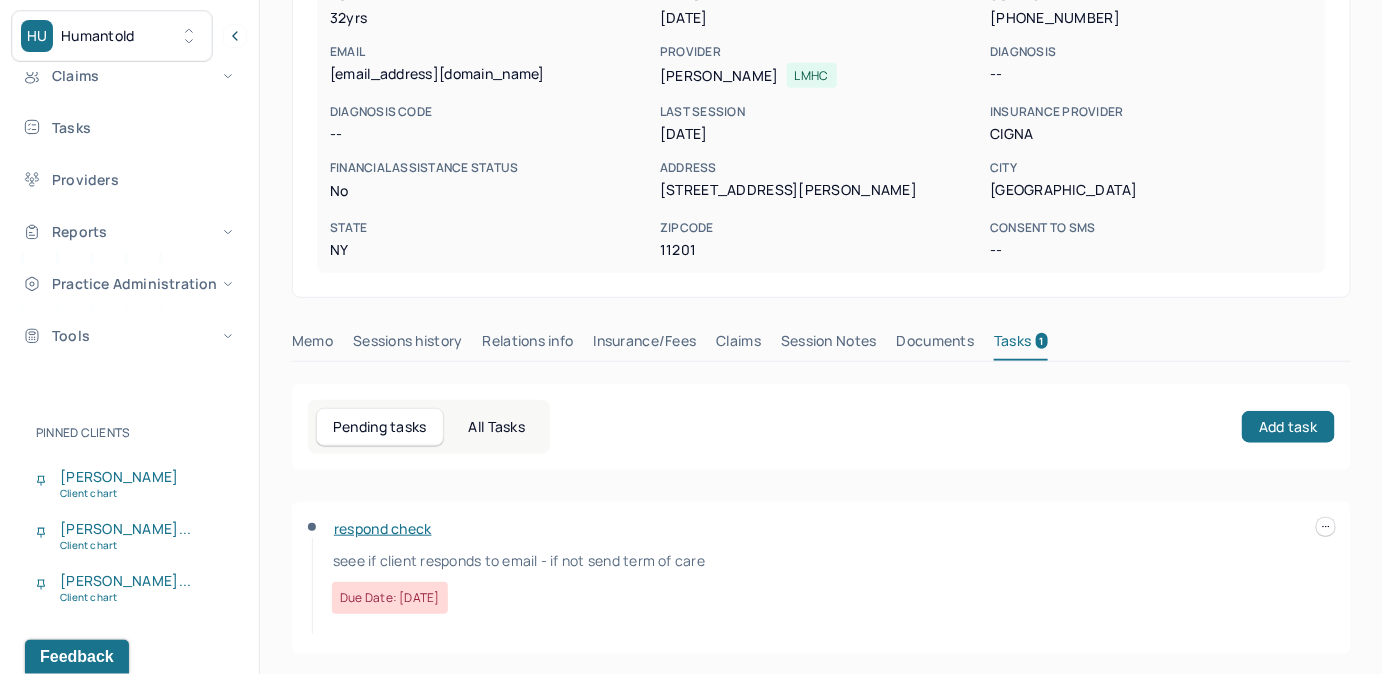 scroll, scrollTop: 316, scrollLeft: 0, axis: vertical 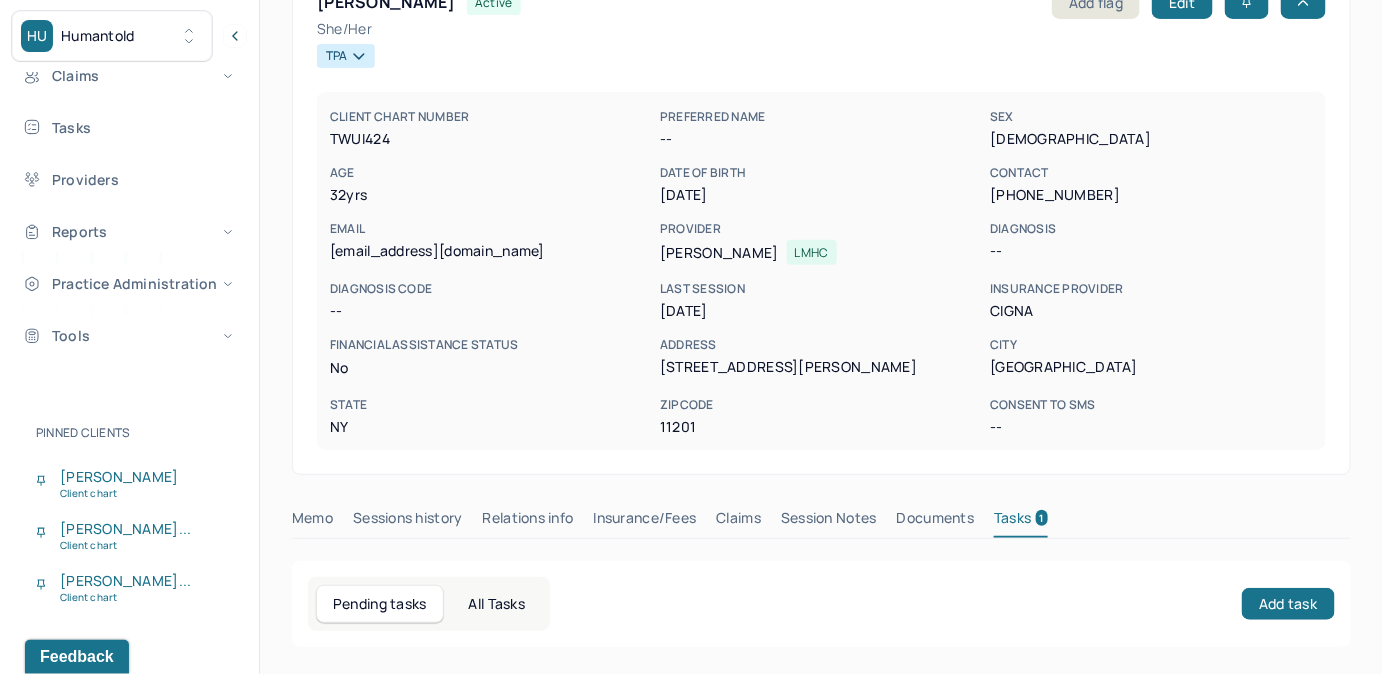 click on "Claims" at bounding box center [738, 522] 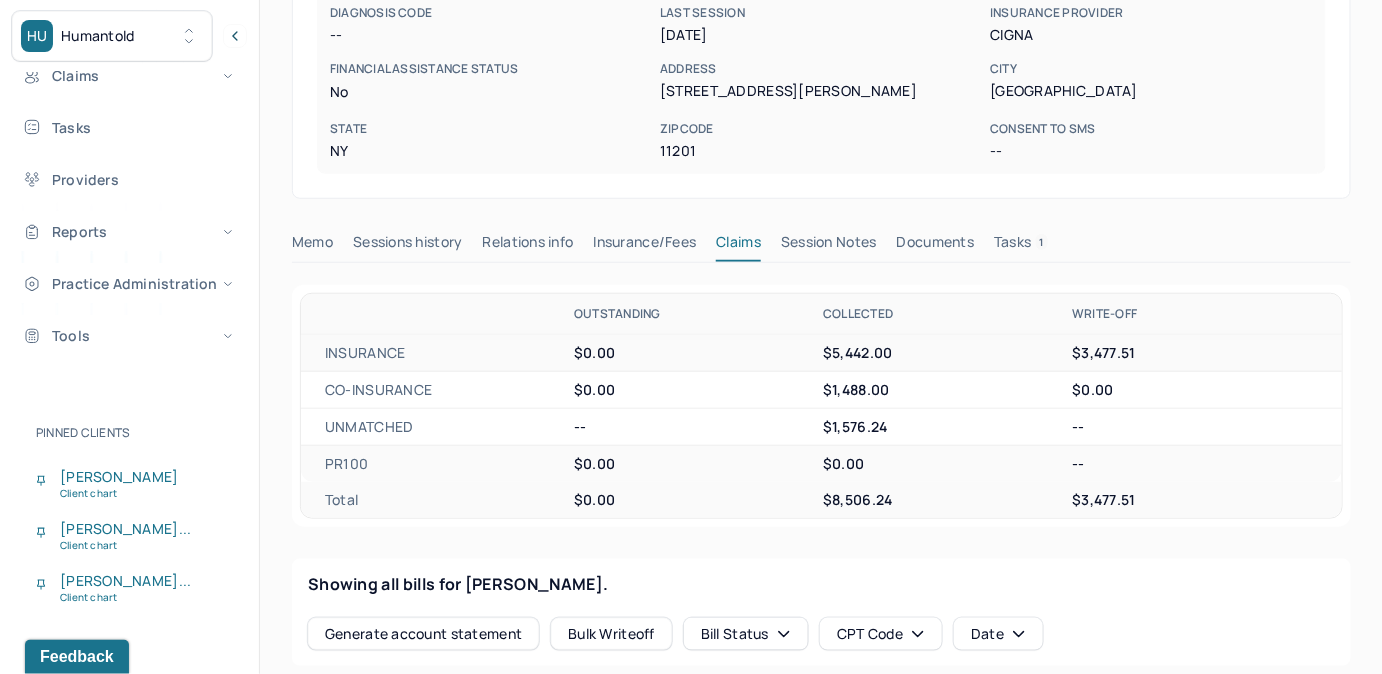scroll, scrollTop: 225, scrollLeft: 0, axis: vertical 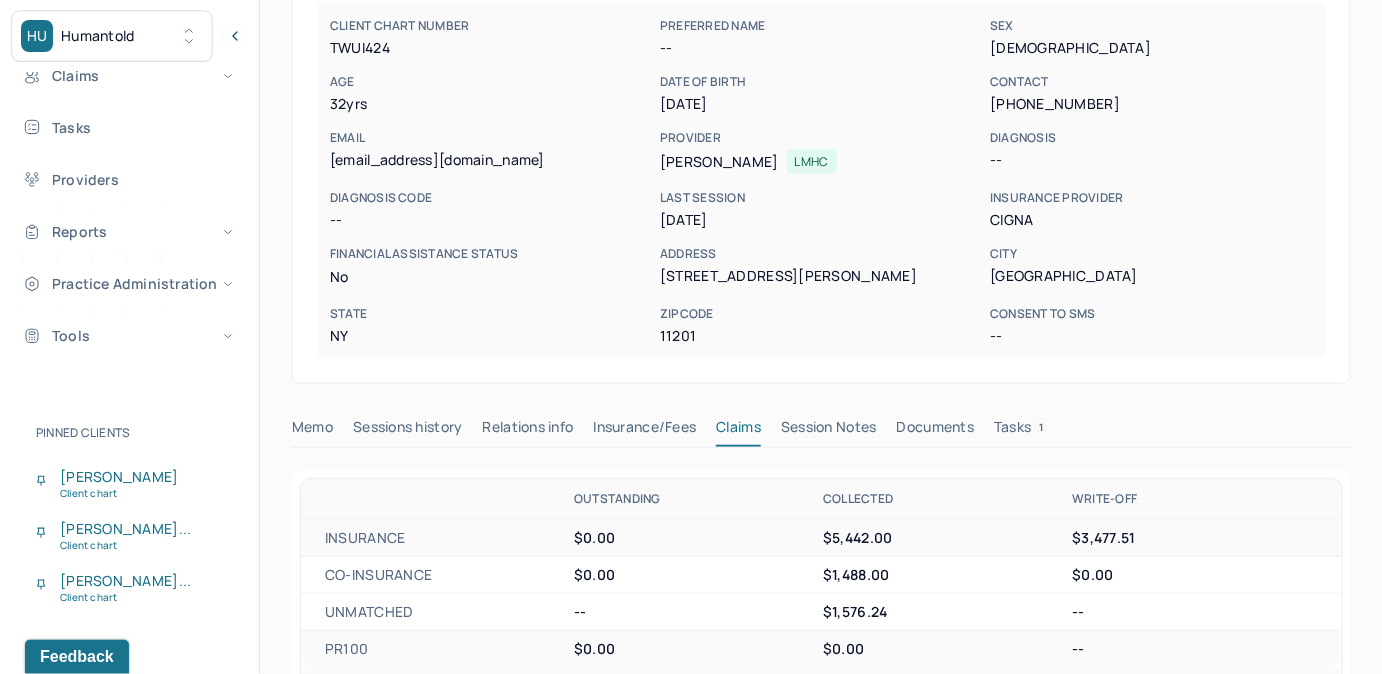 click on "Tasks 1" at bounding box center (1021, 431) 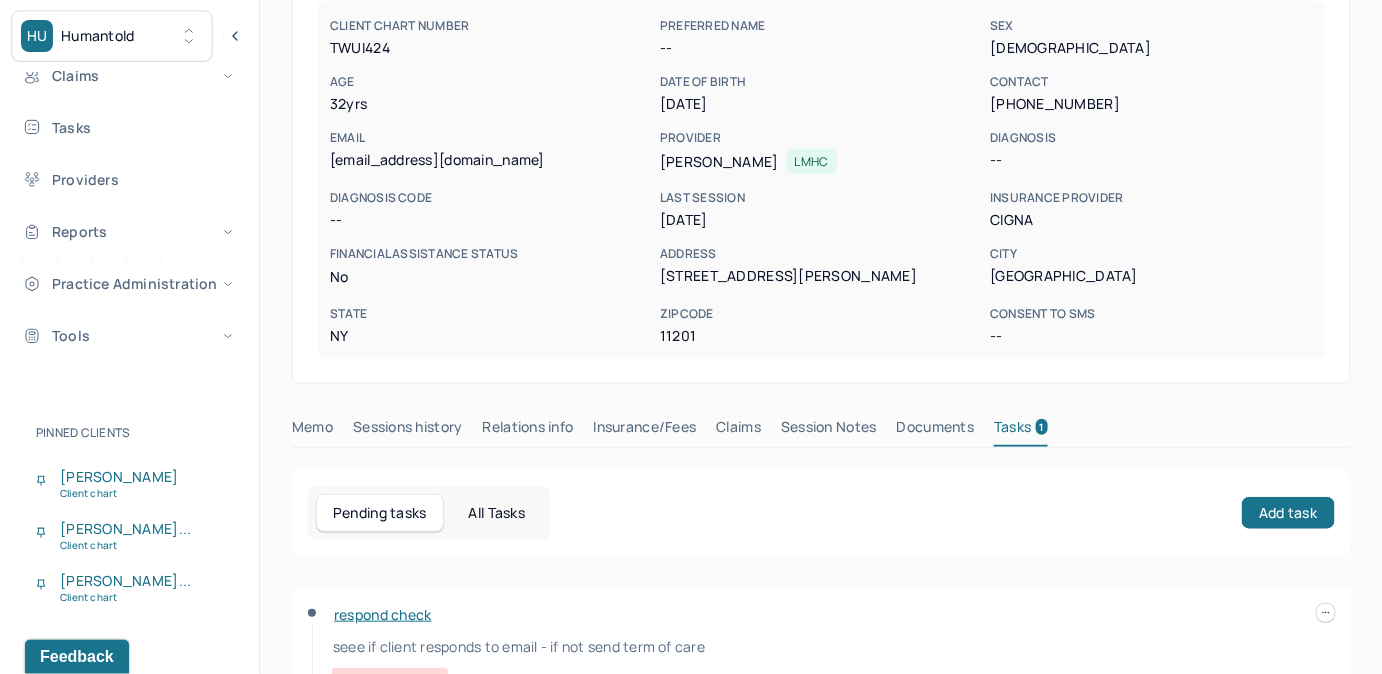 click at bounding box center (1326, 613) 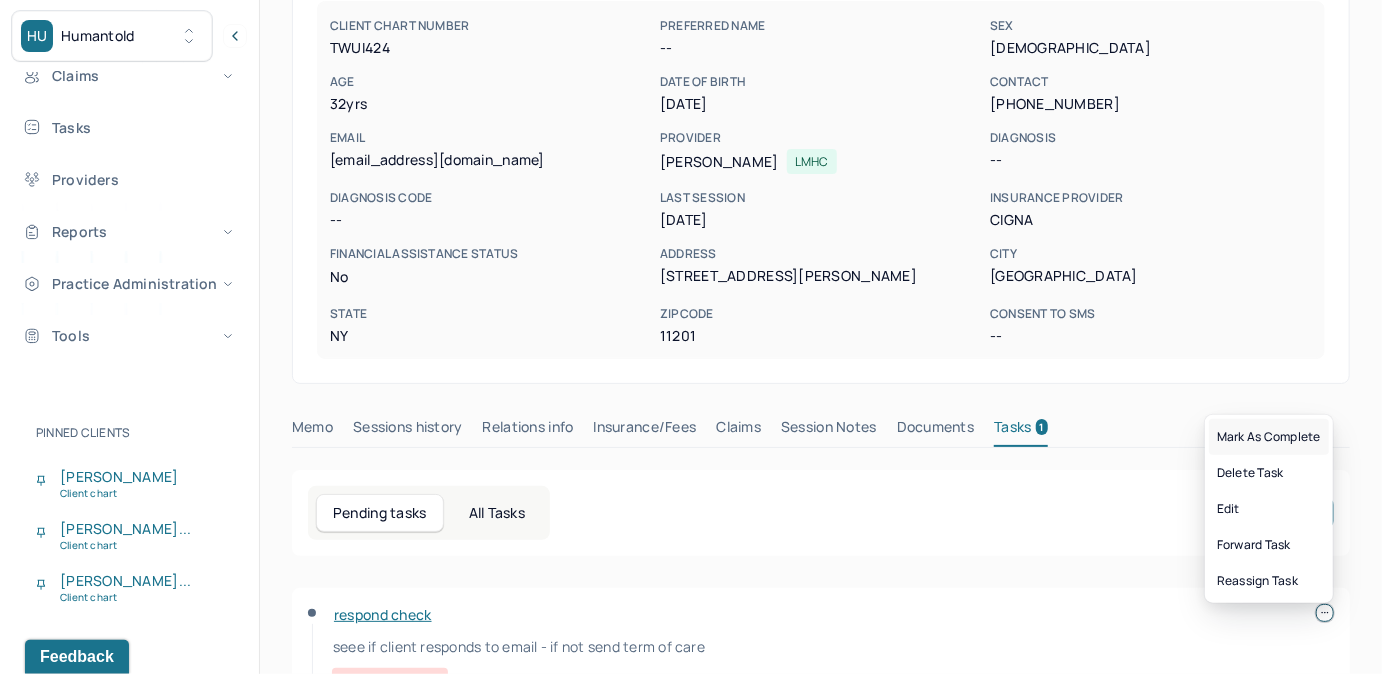 click on "Mark as complete" at bounding box center [1269, 437] 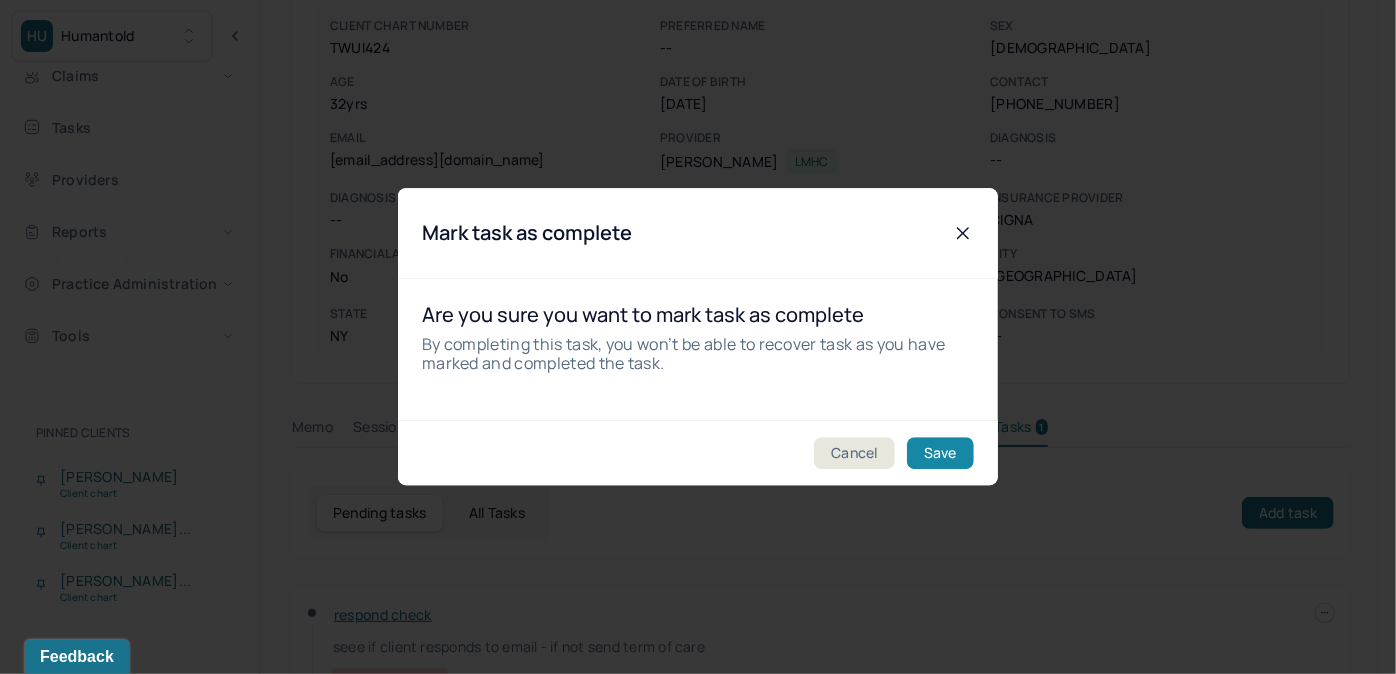 click on "Save" at bounding box center [940, 454] 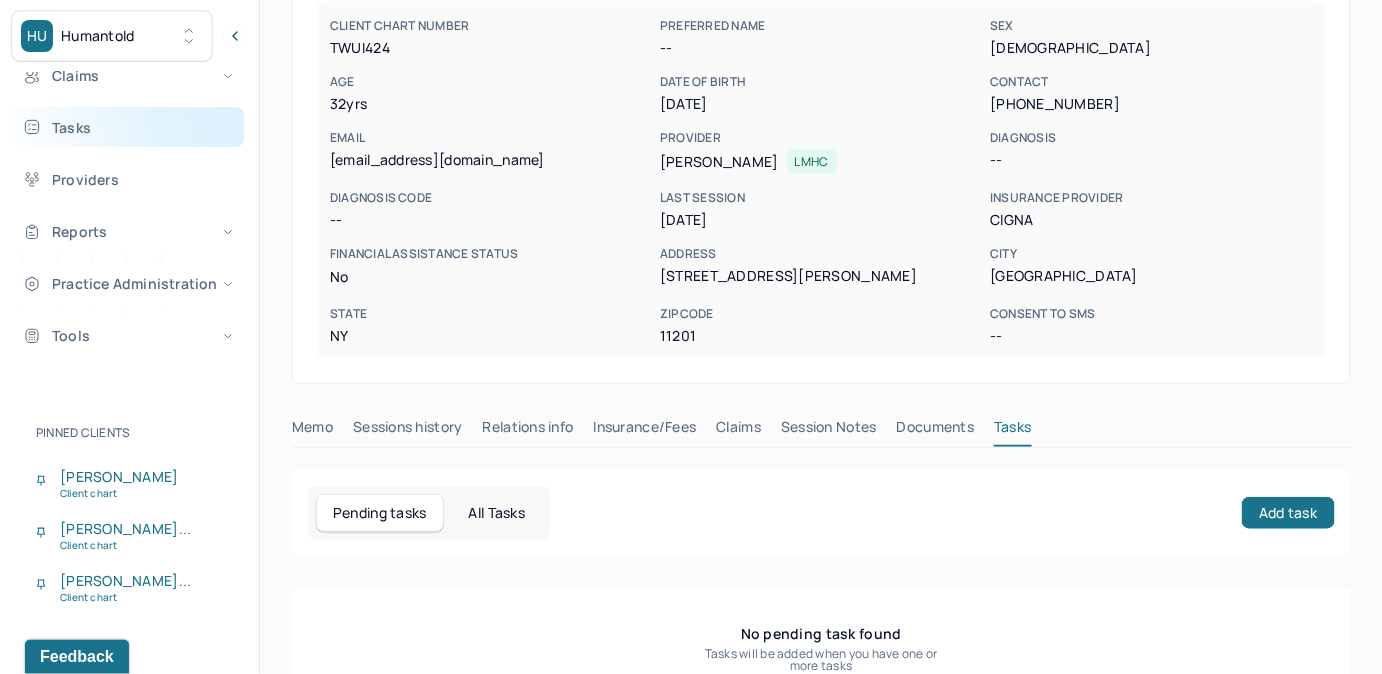 click on "Tasks" at bounding box center (128, 127) 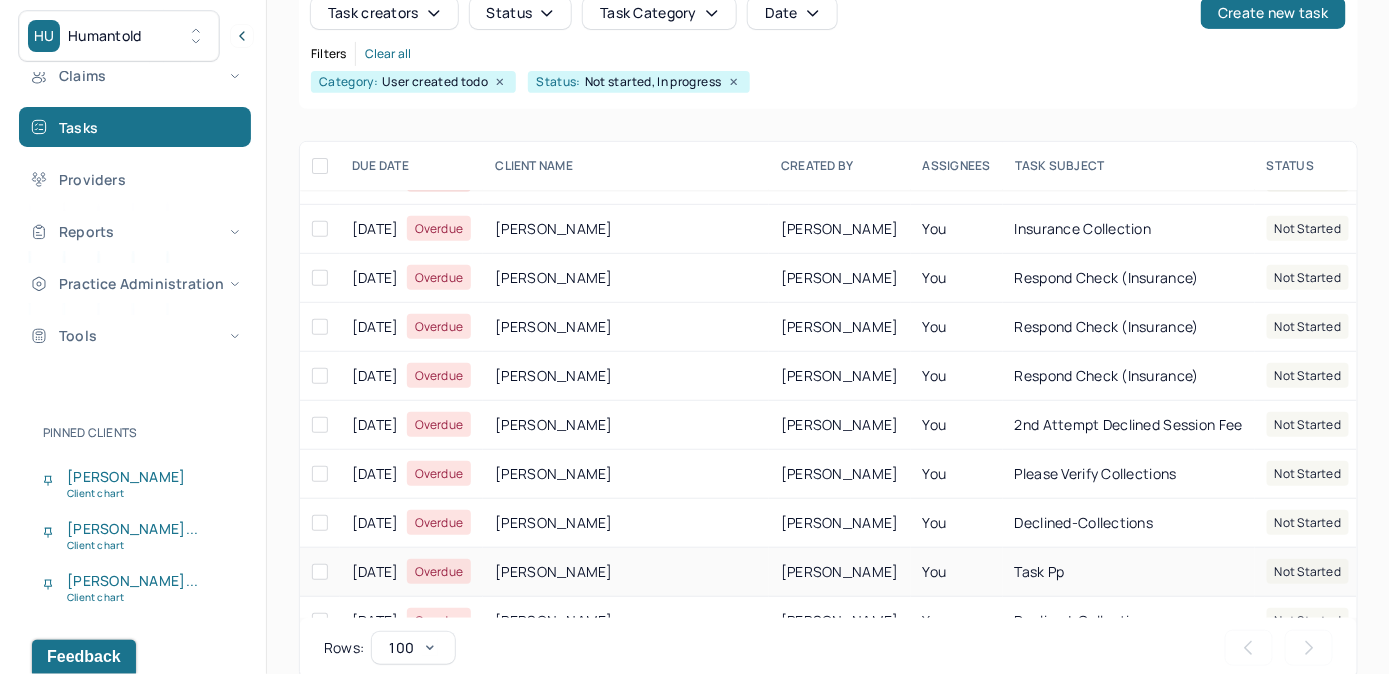 scroll, scrollTop: 0, scrollLeft: 0, axis: both 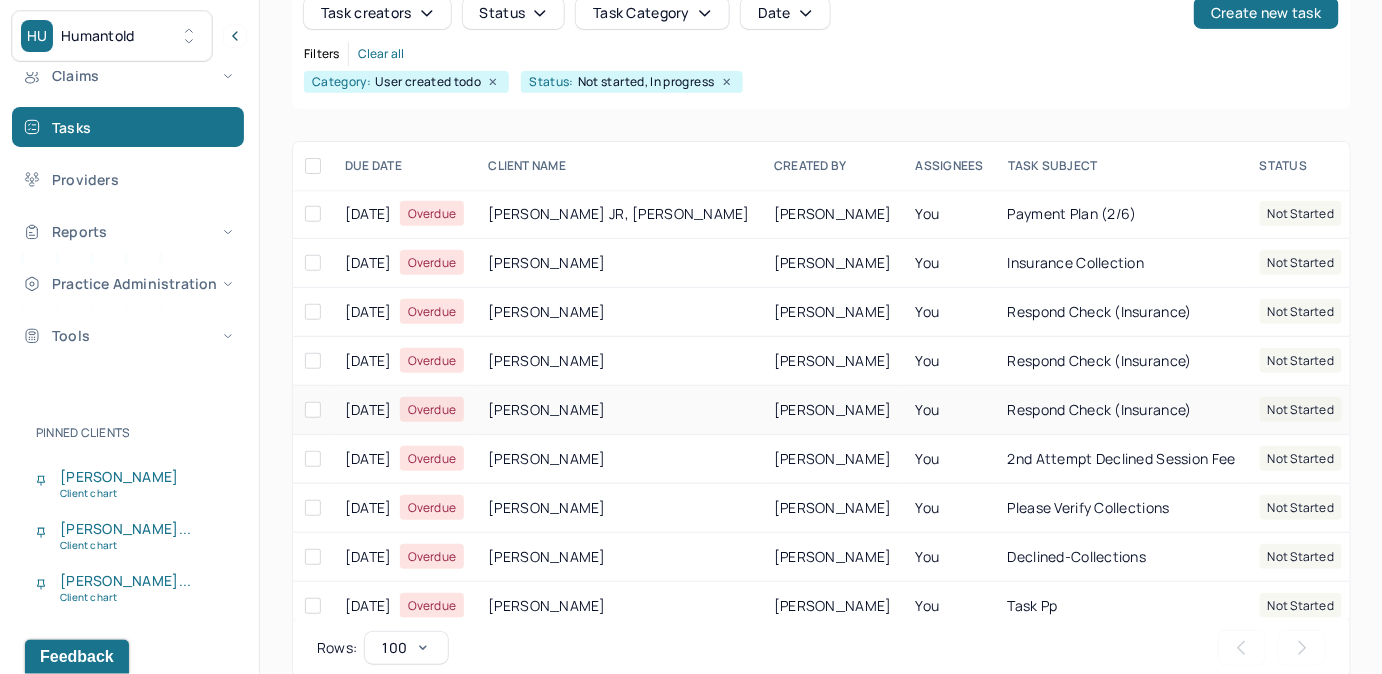 click on "respond check (insurance)" at bounding box center [1100, 409] 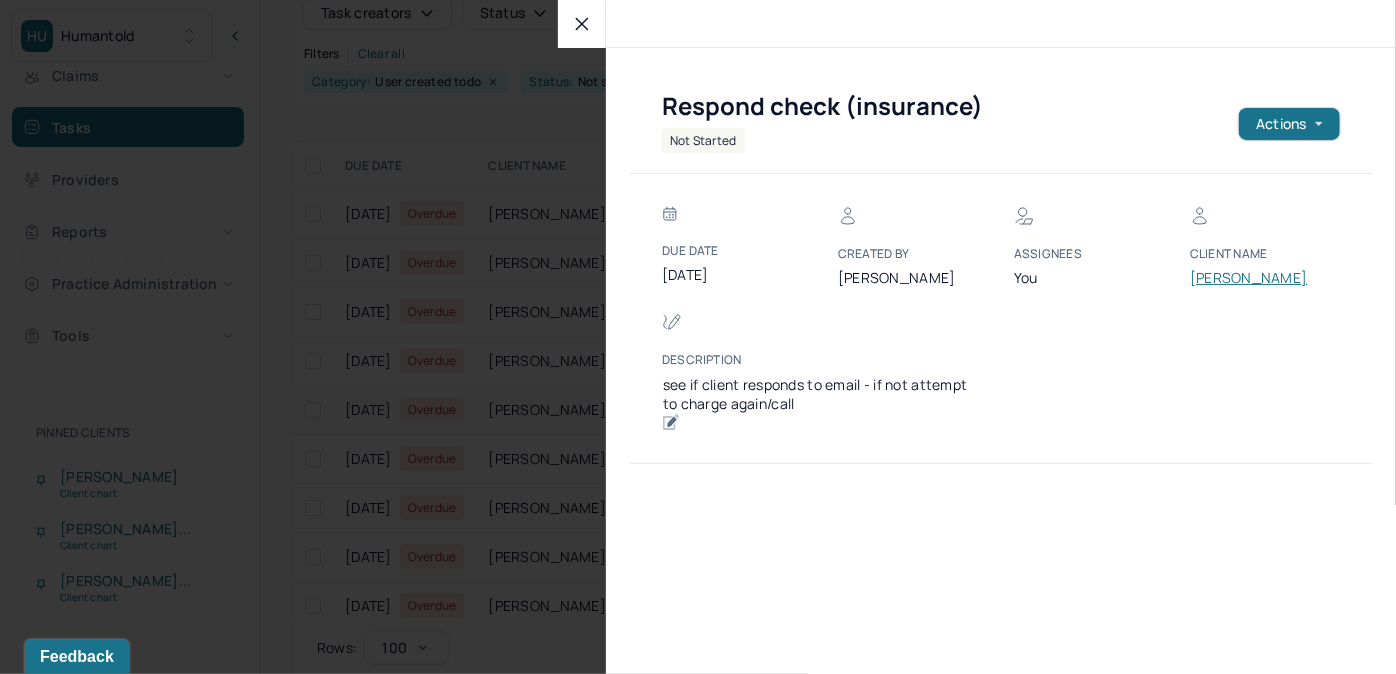 click on "[PERSON_NAME]" at bounding box center (1250, 278) 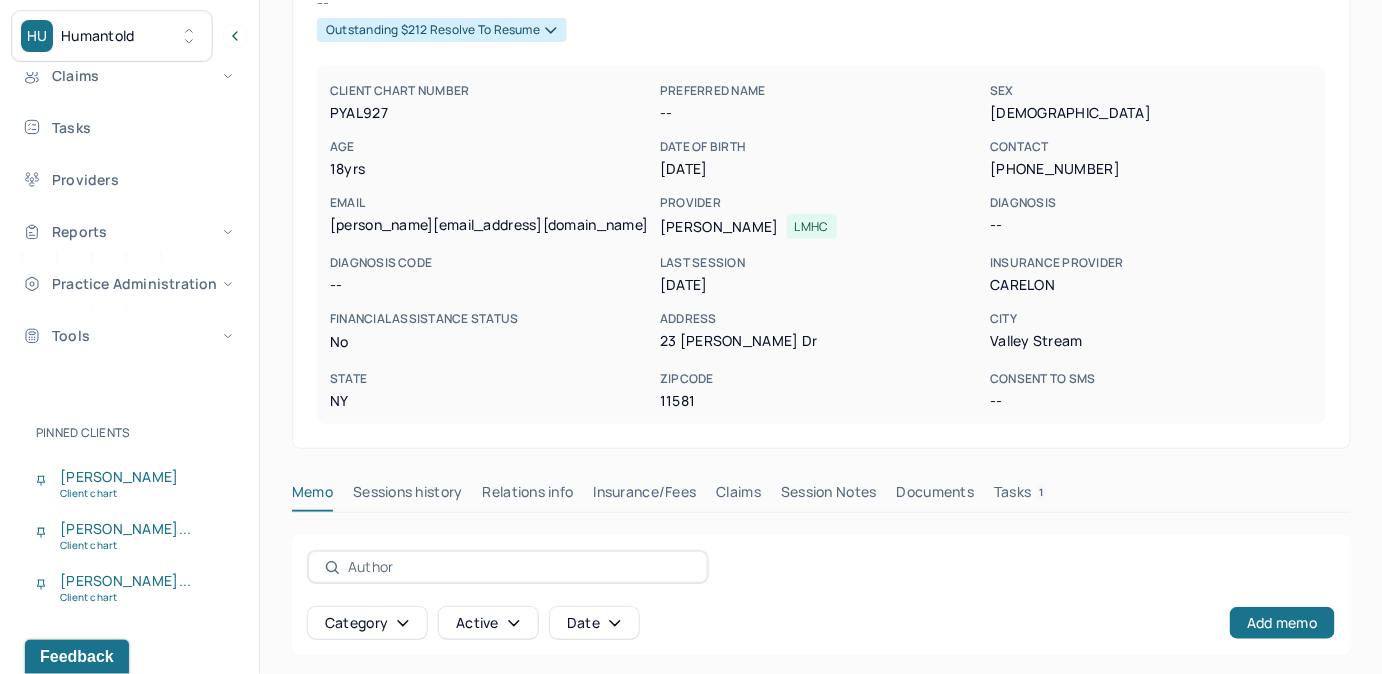 click on "Tasks 1" at bounding box center (1021, 496) 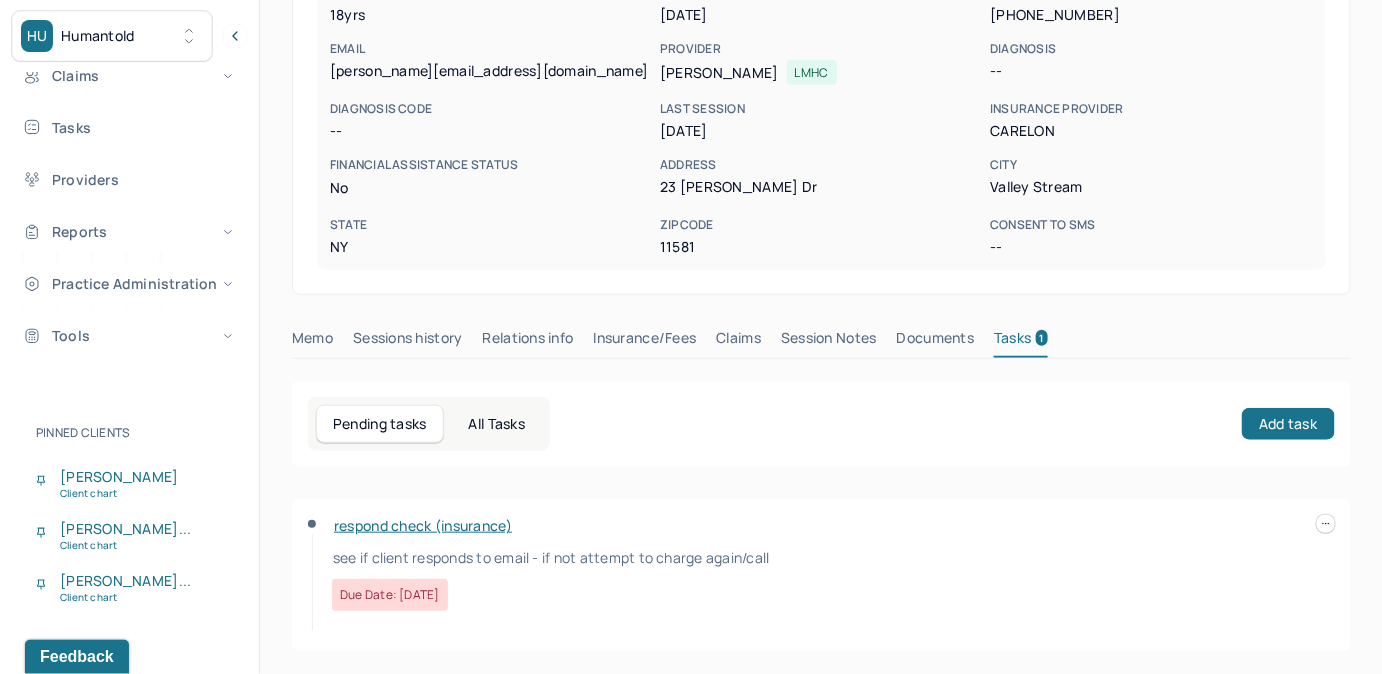 scroll, scrollTop: 316, scrollLeft: 0, axis: vertical 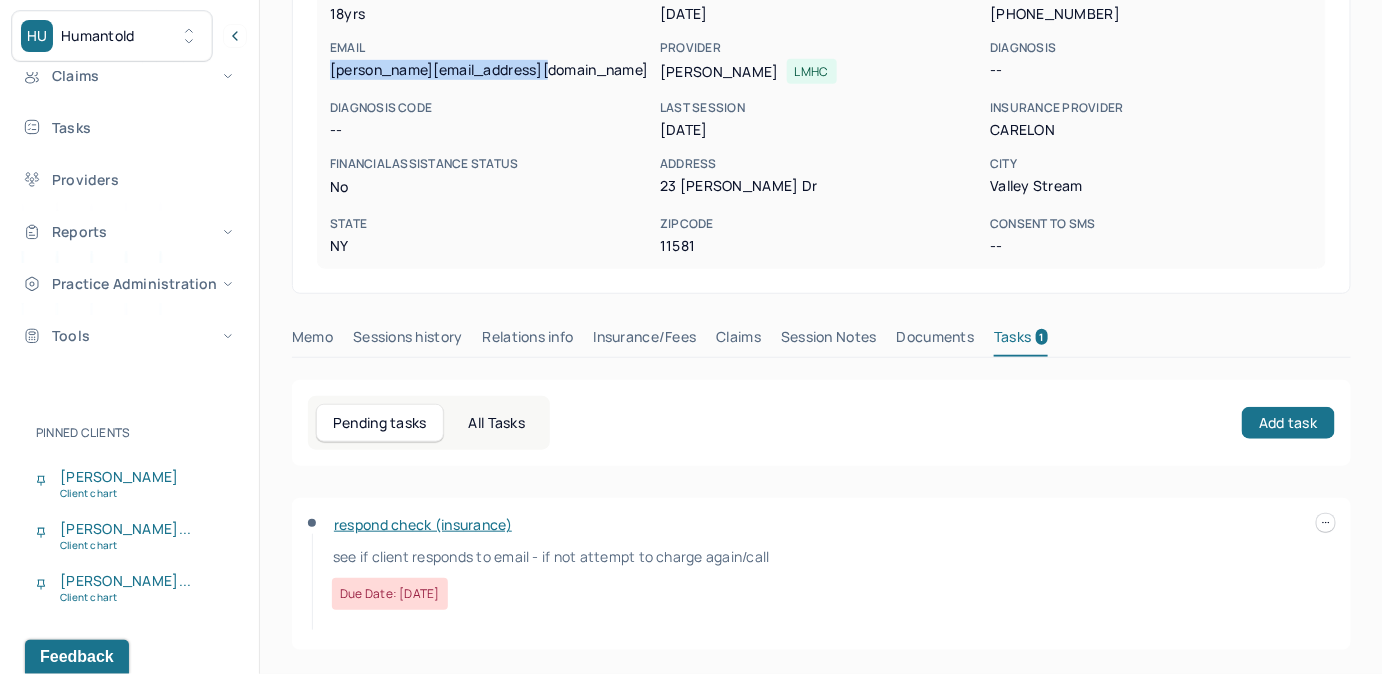 drag, startPoint x: 328, startPoint y: 68, endPoint x: 572, endPoint y: 72, distance: 244.03279 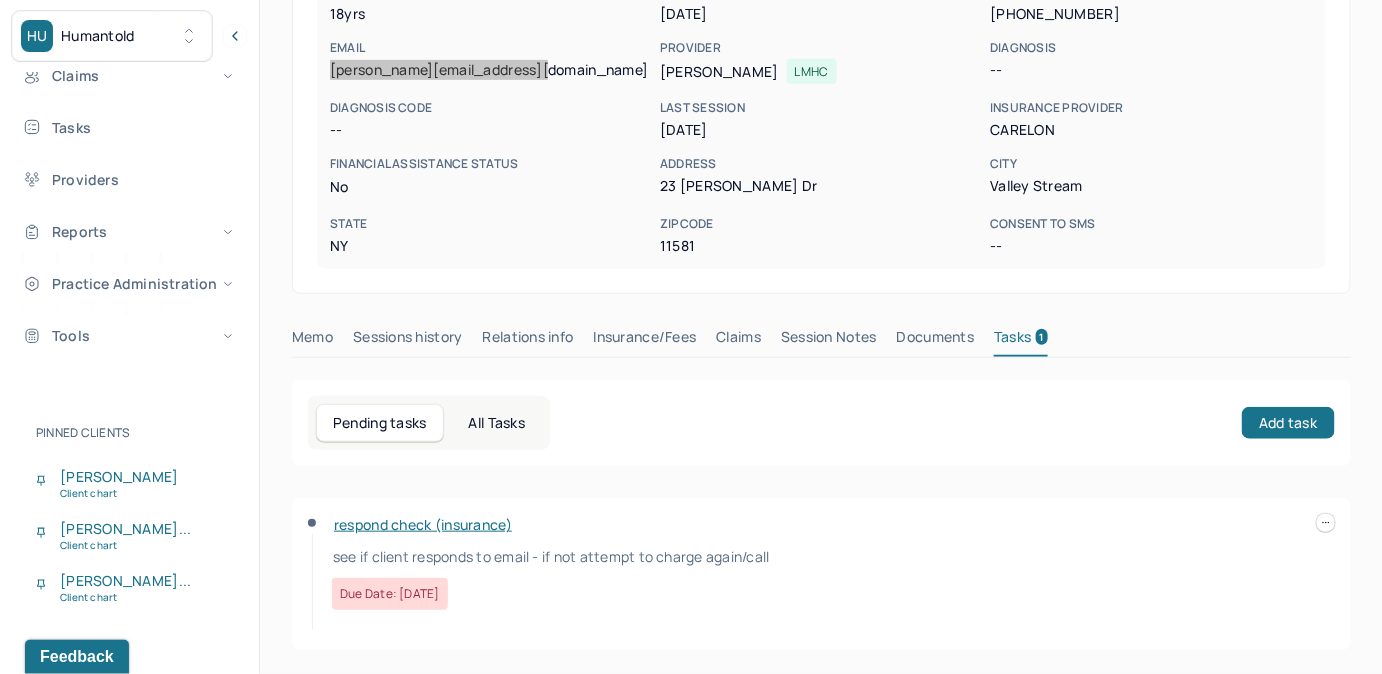 scroll, scrollTop: 0, scrollLeft: 0, axis: both 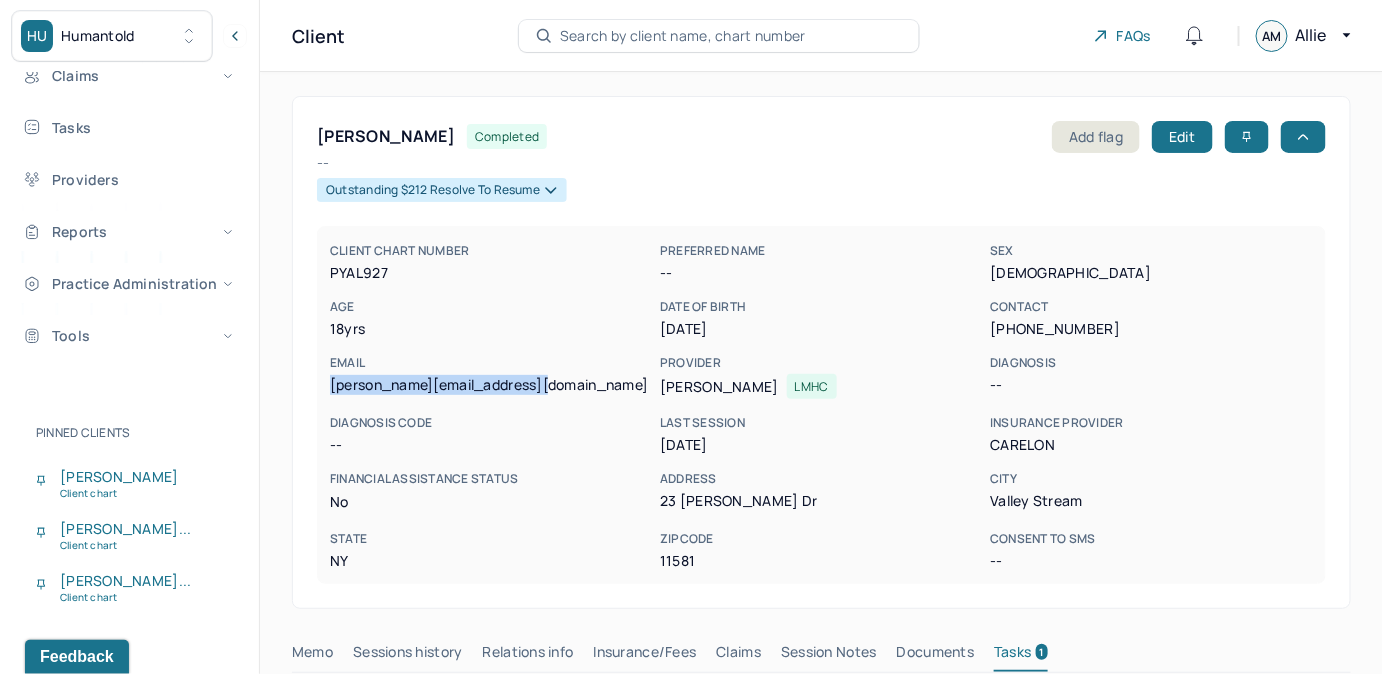 click on "Search by client name, chart number" at bounding box center (683, 36) 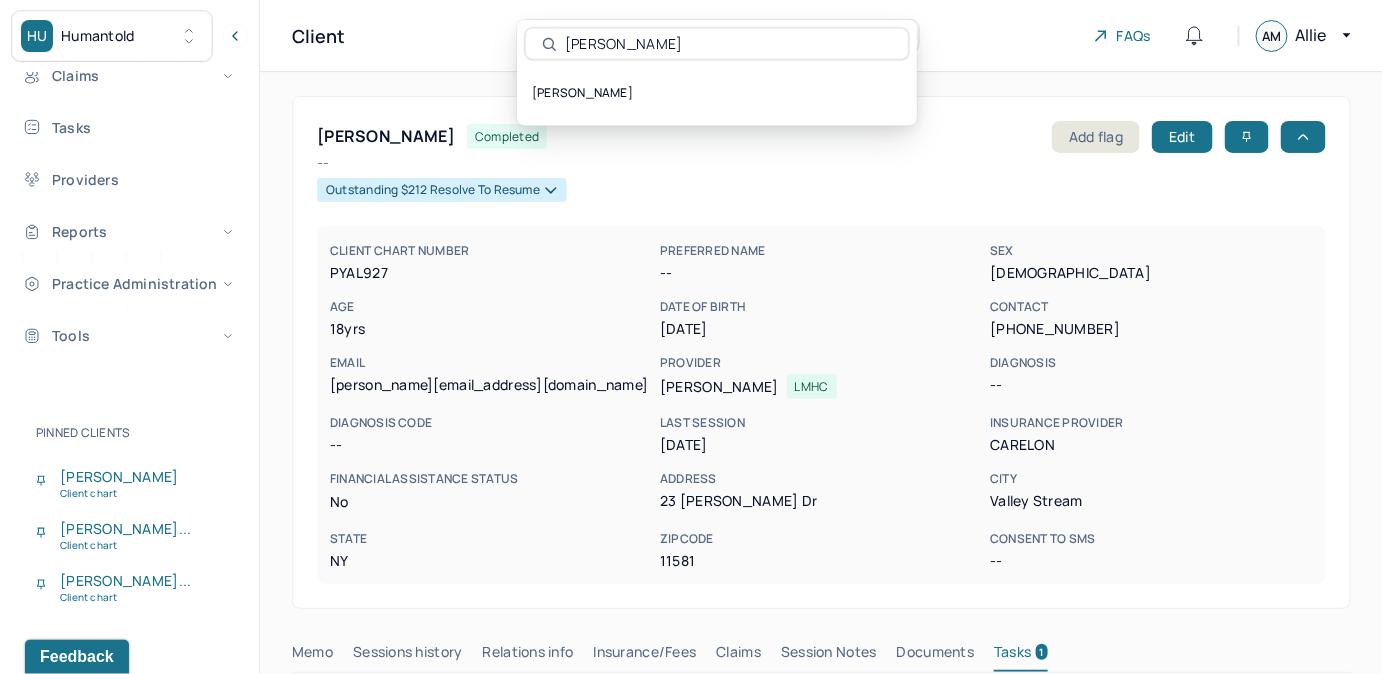 type on "[PERSON_NAME]" 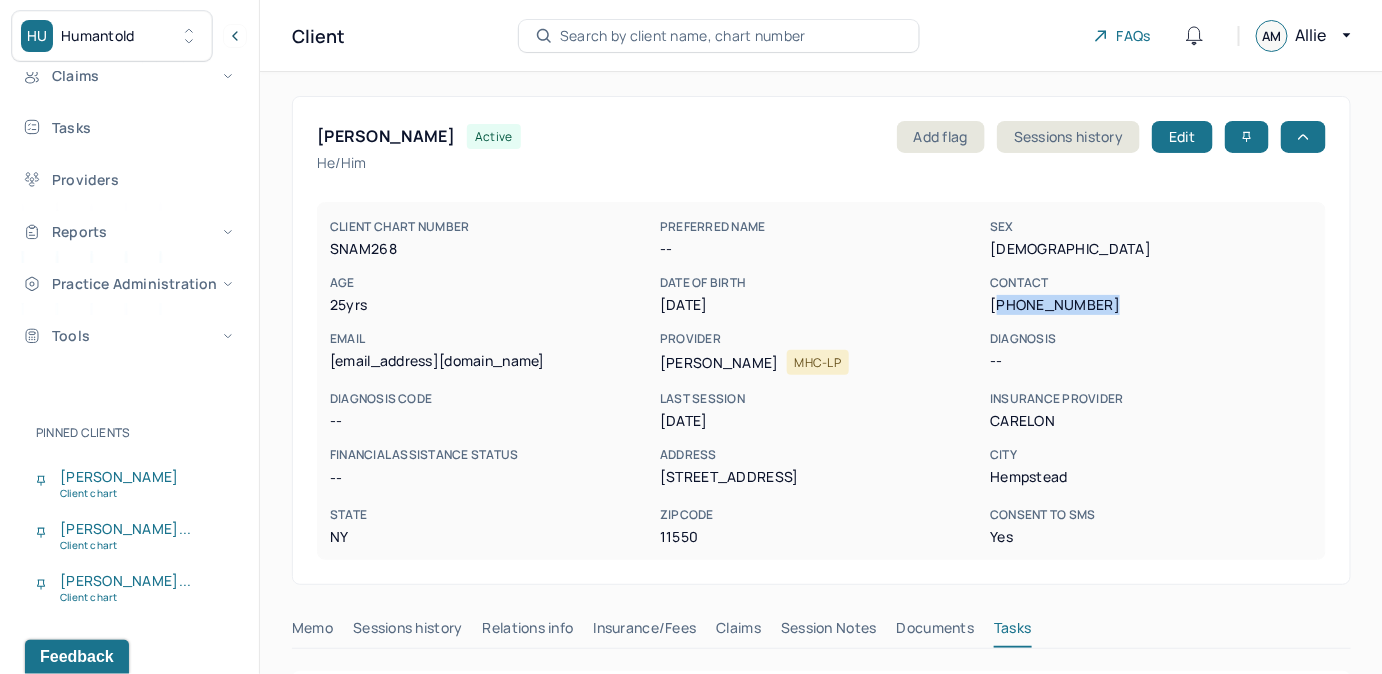 drag, startPoint x: 994, startPoint y: 308, endPoint x: 1125, endPoint y: 304, distance: 131.06105 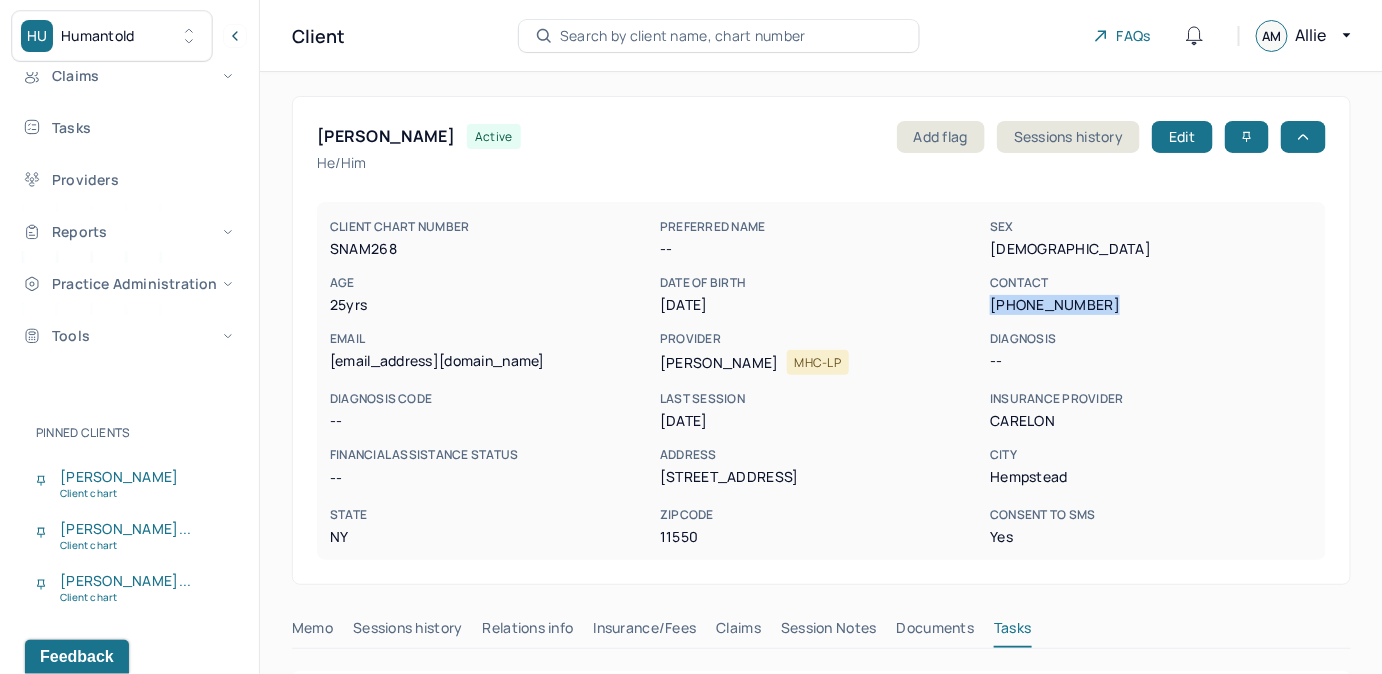 click on "CLIENT CHART NUMBER SNAM268 PREFERRED NAME -- SEX [DEMOGRAPHIC_DATA] AGE [DEMOGRAPHIC_DATA]  yrs DATE OF BIRTH [DEMOGRAPHIC_DATA]  CONTACT [PHONE_NUMBER] EMAIL [EMAIL_ADDRESS][DOMAIN_NAME] PROVIDER [PERSON_NAME] MHC-LP DIAGNOSIS -- DIAGNOSIS CODE -- LAST SESSION [DATE] insurance provider CARELON FINANCIAL ASSISTANCE STATUS -- Address [STREET_ADDRESS][US_STATE] Consent to Sms Yes" at bounding box center (821, 381) 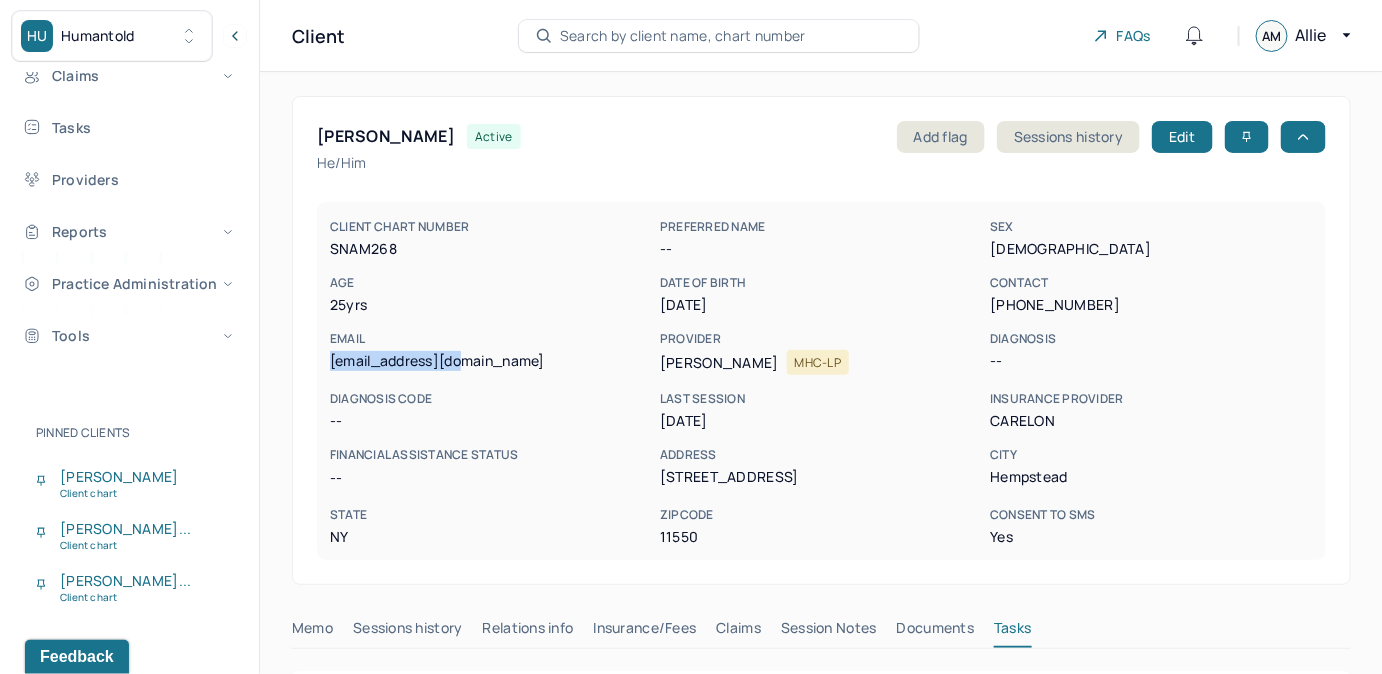 copy on "[EMAIL_ADDRESS][DOMAIN_NAME]" 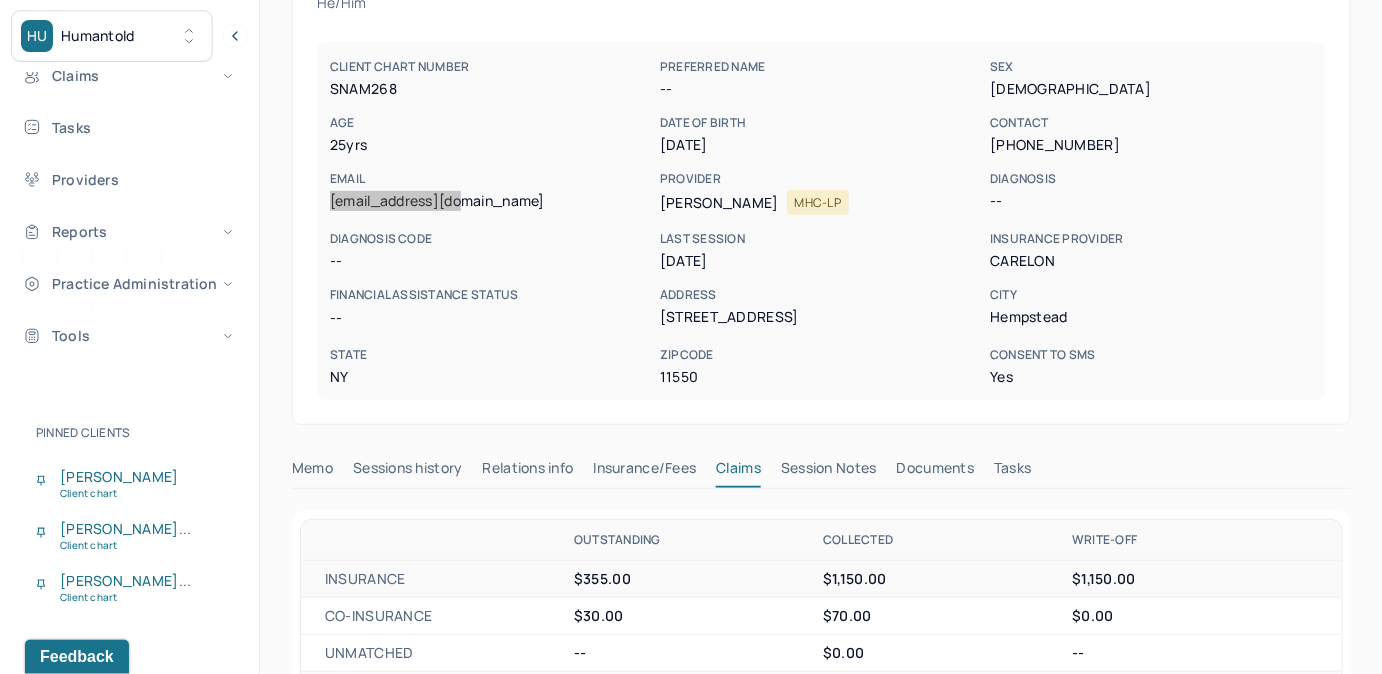scroll, scrollTop: 0, scrollLeft: 0, axis: both 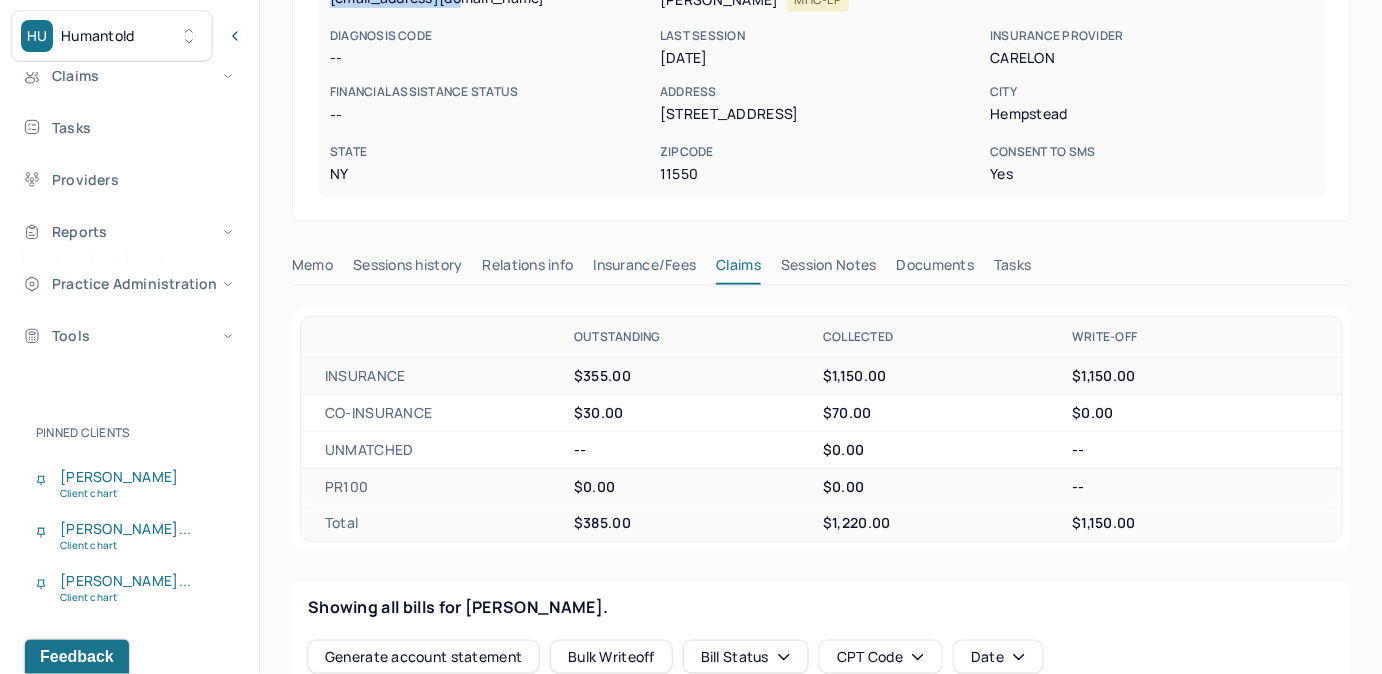 drag, startPoint x: 1040, startPoint y: 269, endPoint x: 1051, endPoint y: 288, distance: 21.954498 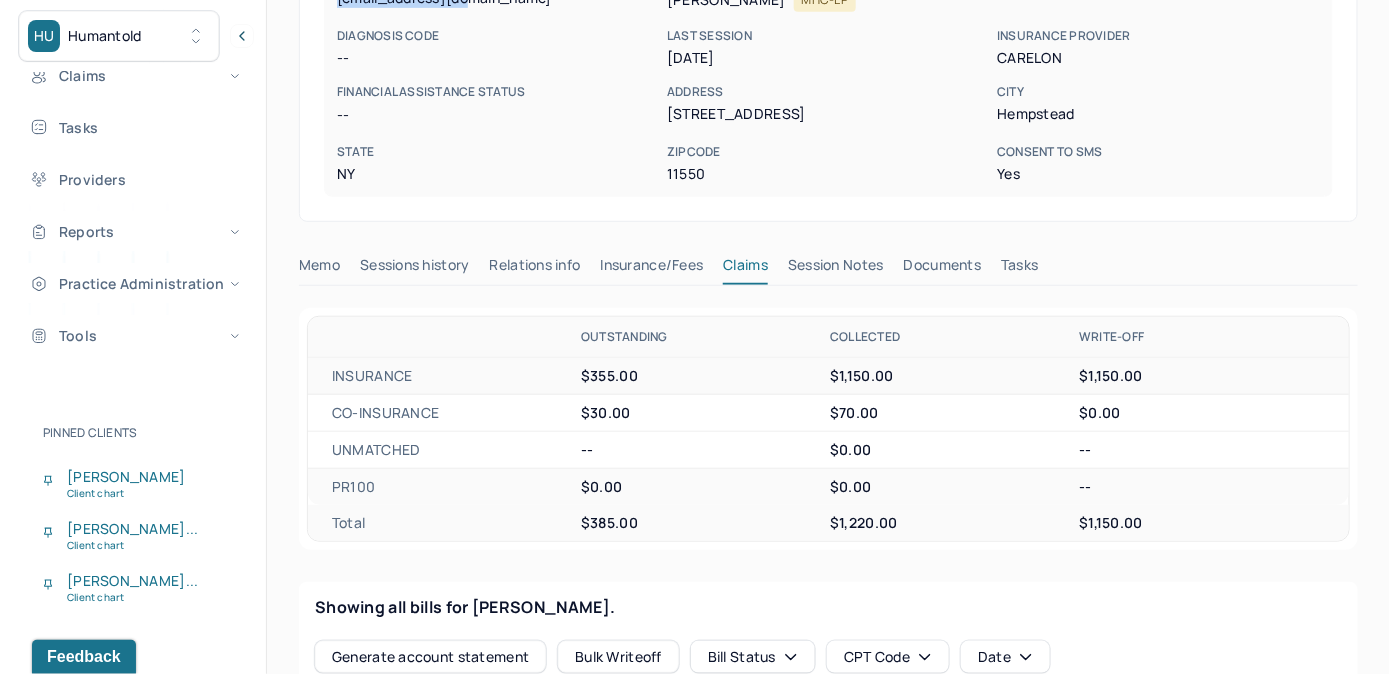 scroll, scrollTop: 258, scrollLeft: 0, axis: vertical 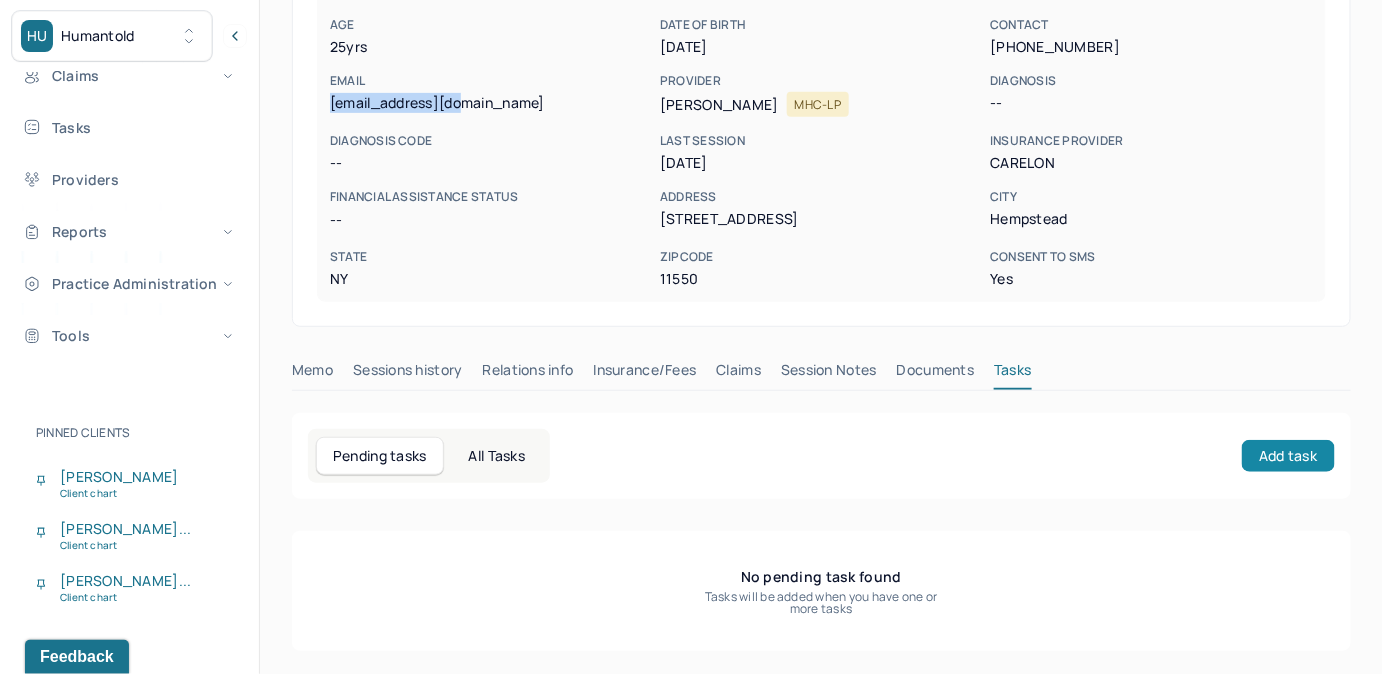 click on "Add task" at bounding box center (1288, 456) 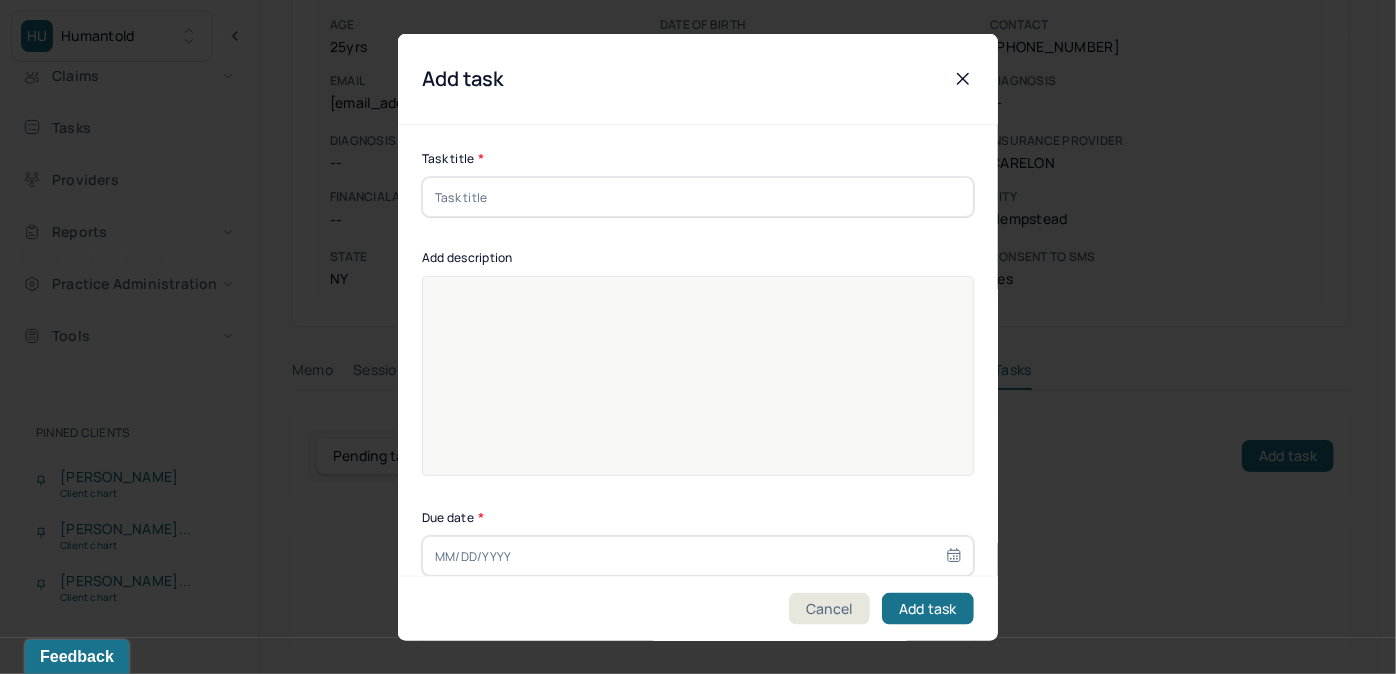 click at bounding box center (698, 197) 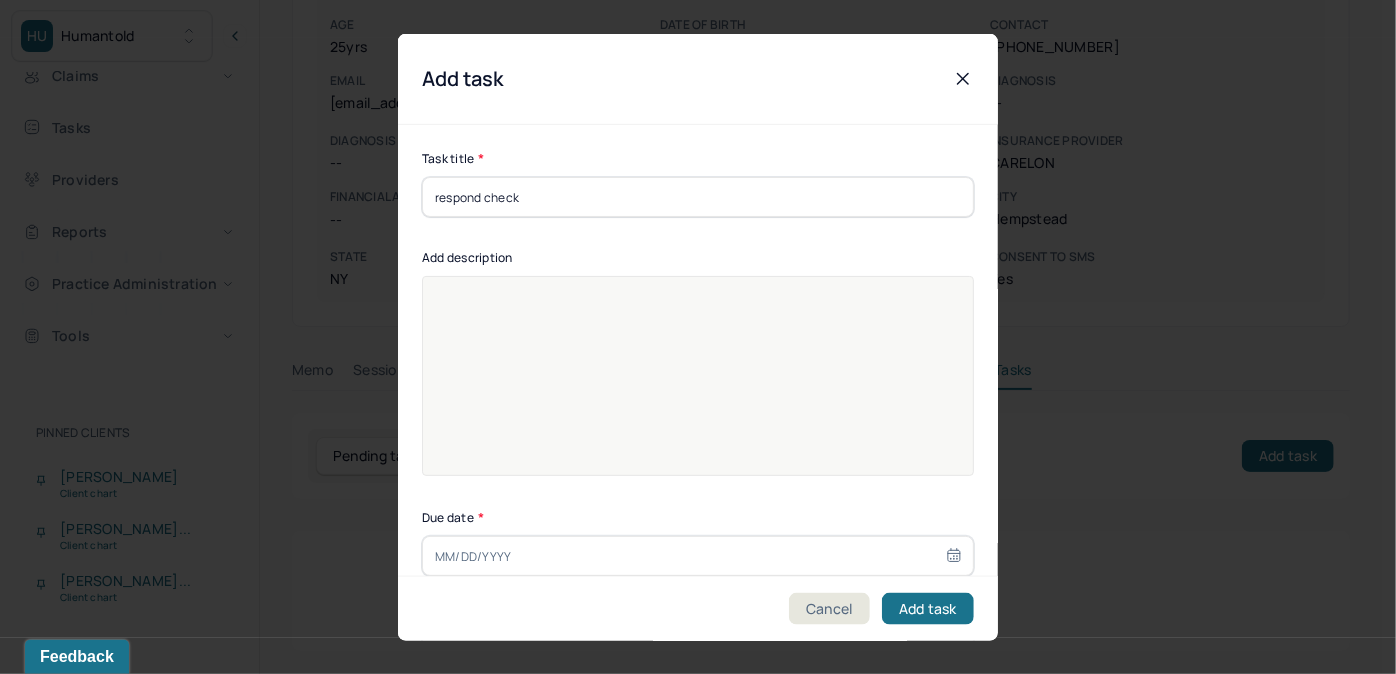 type on "[DATE]" 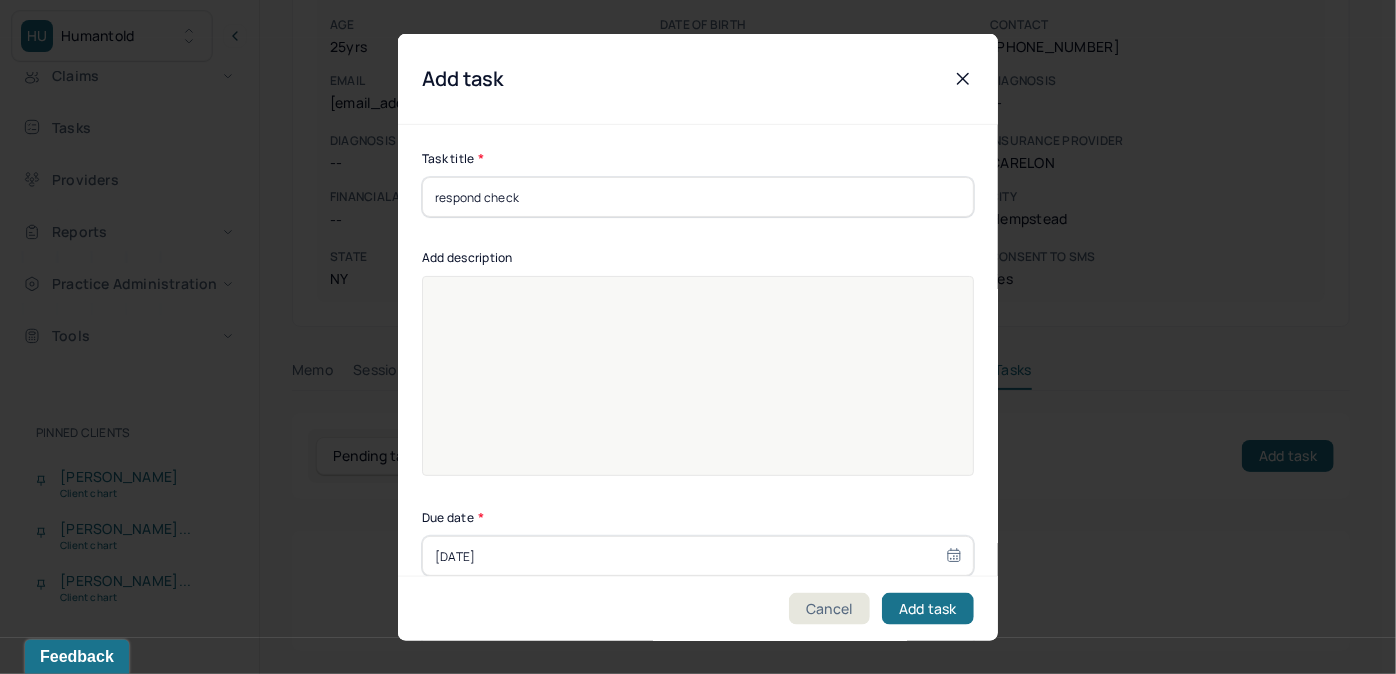 click at bounding box center (698, 389) 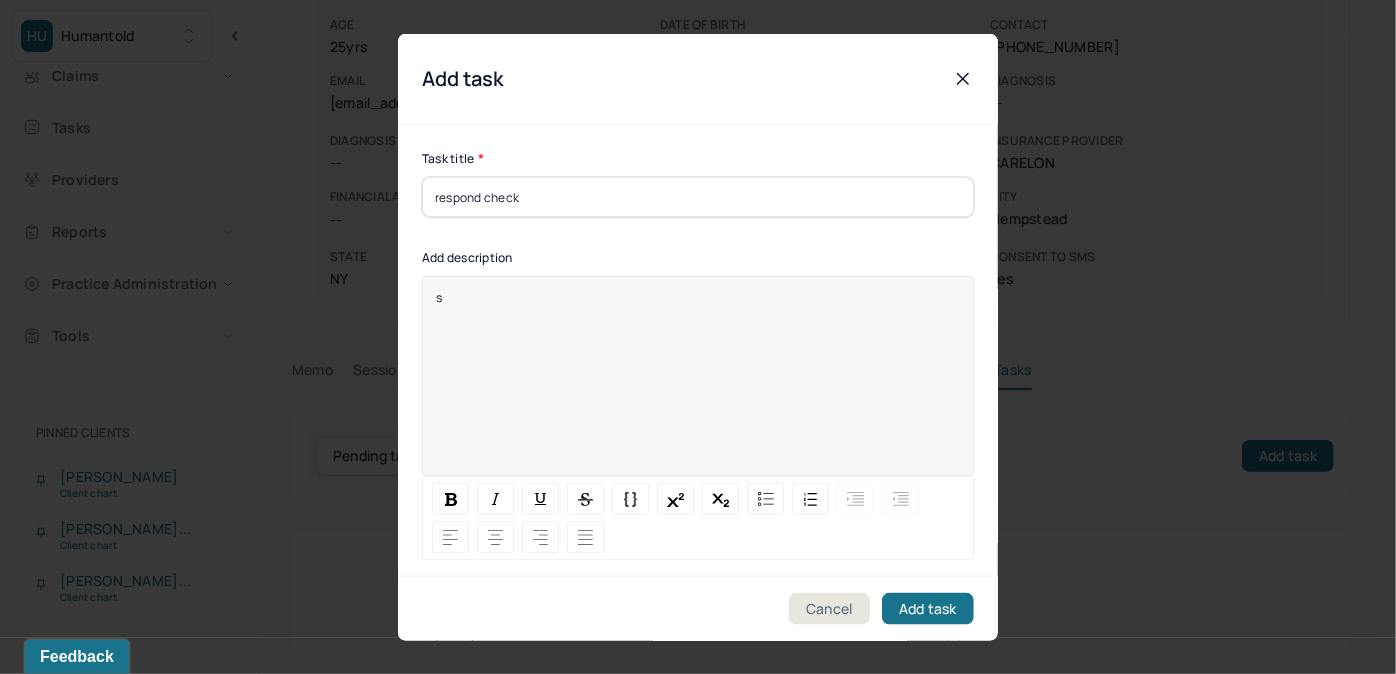 type 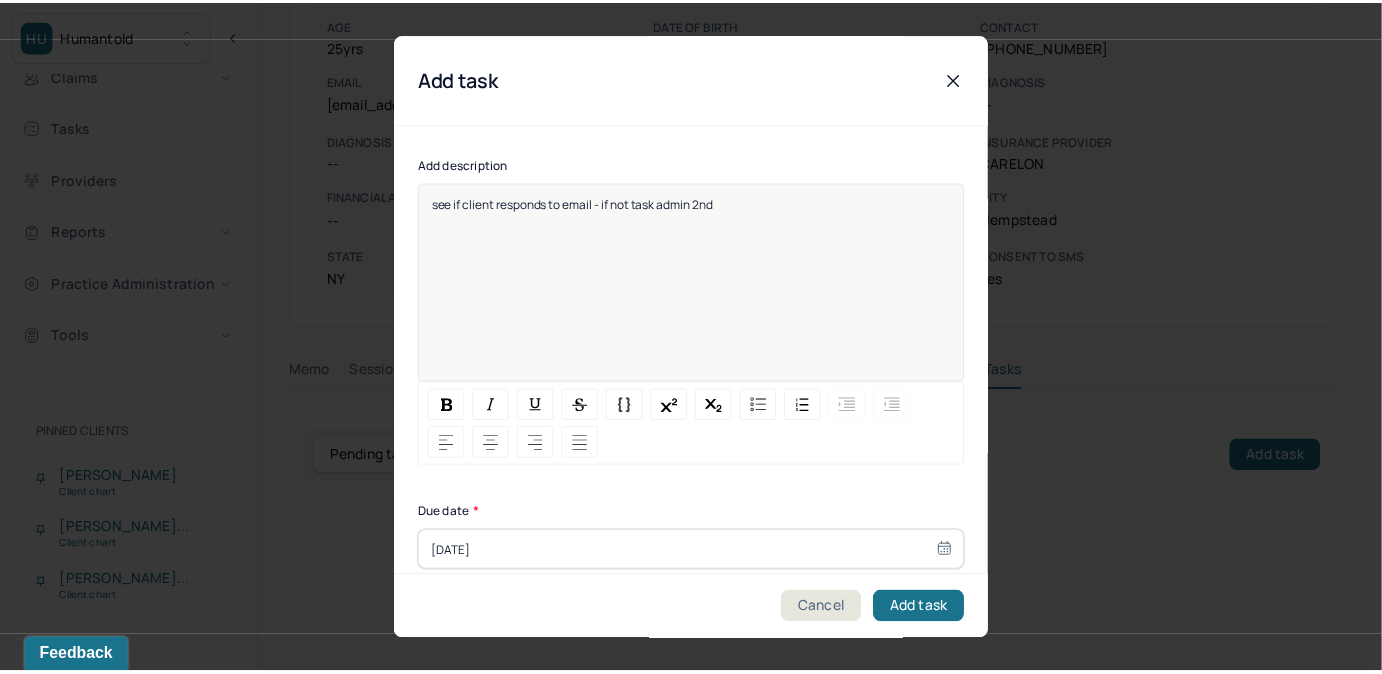 scroll, scrollTop: 274, scrollLeft: 0, axis: vertical 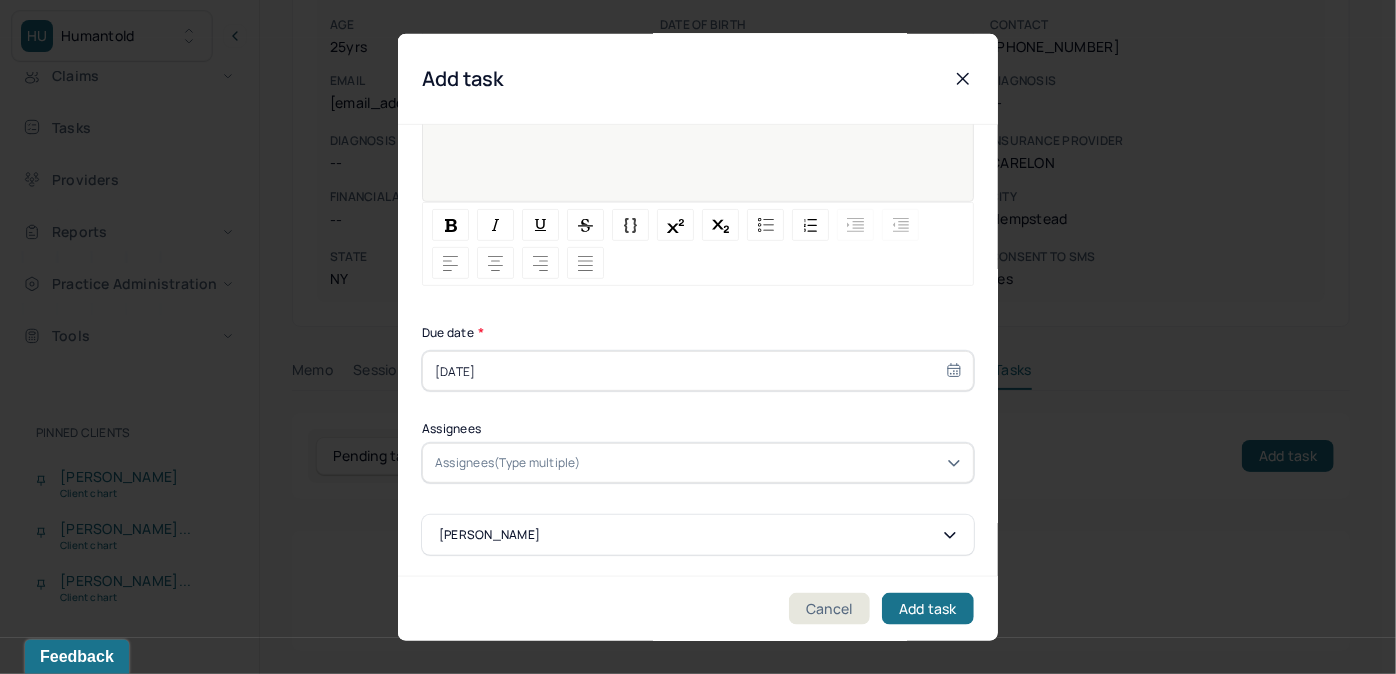 select on "6" 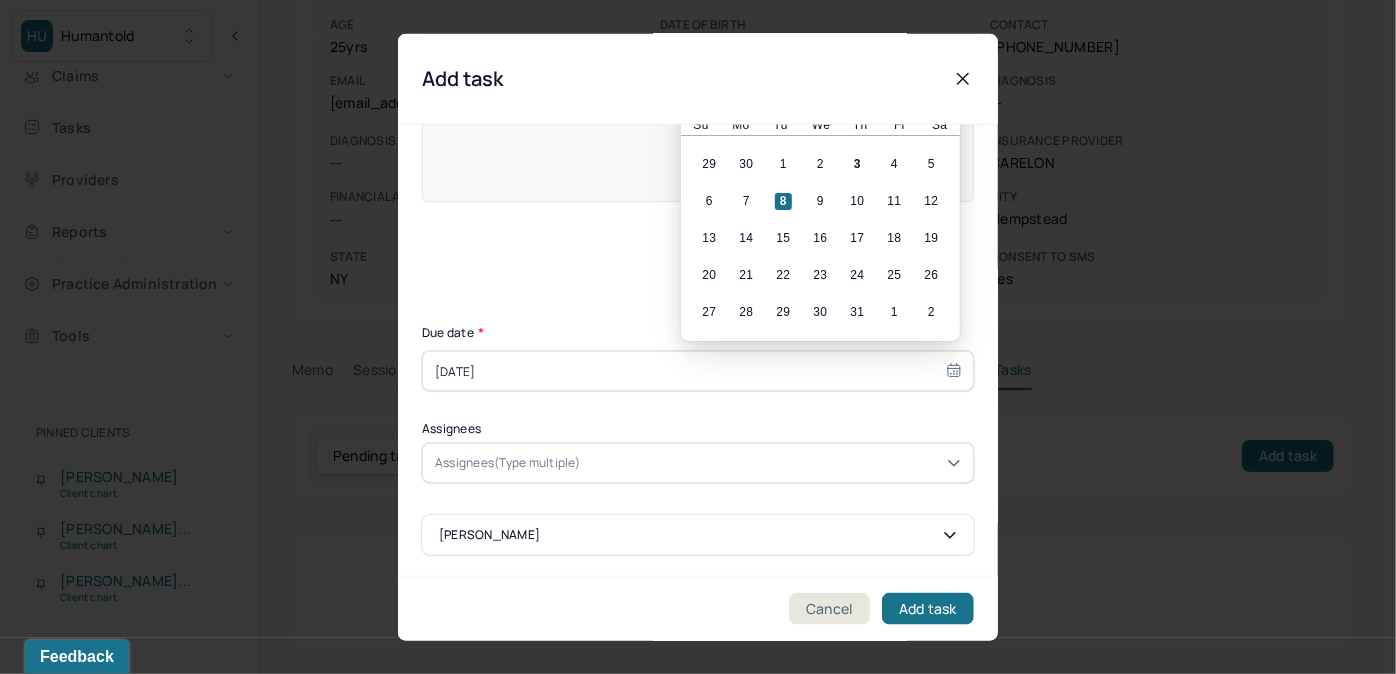 click on "[DATE]" at bounding box center (698, 371) 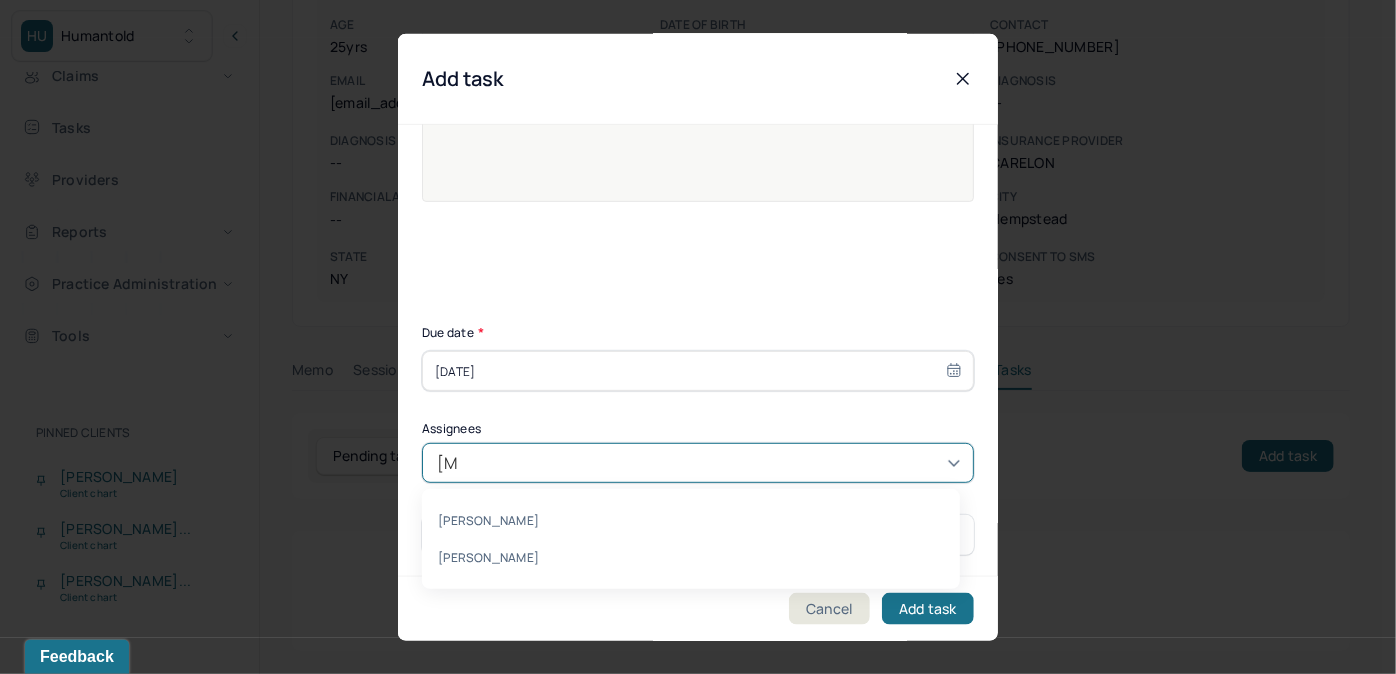 type on "ALLIE" 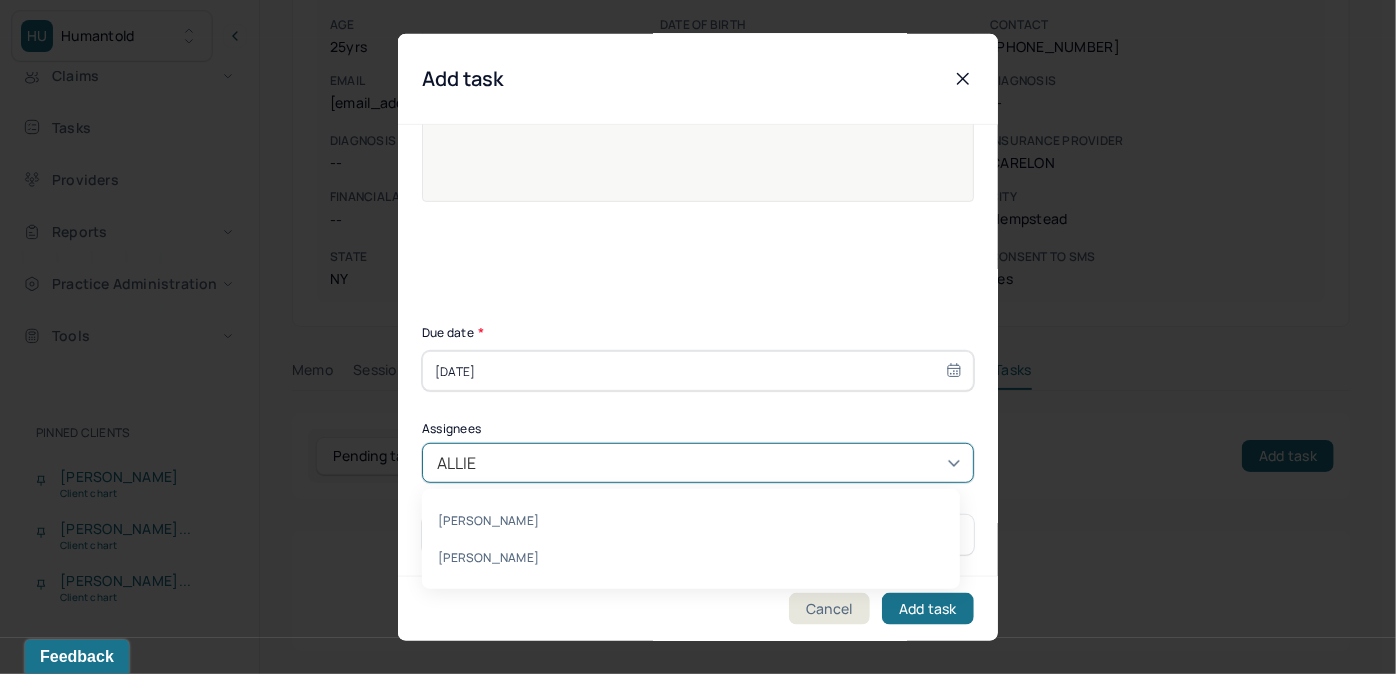 click on "[PERSON_NAME]" at bounding box center [691, 557] 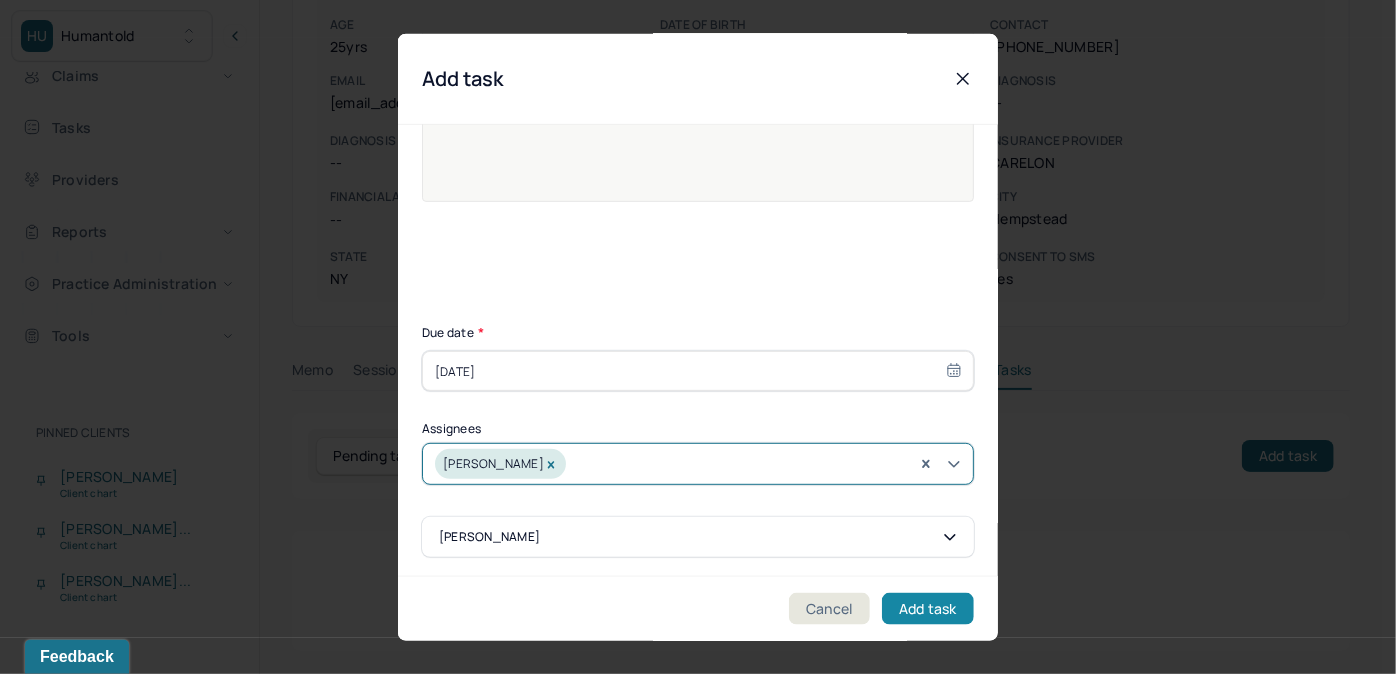 click on "Add task" at bounding box center (928, 608) 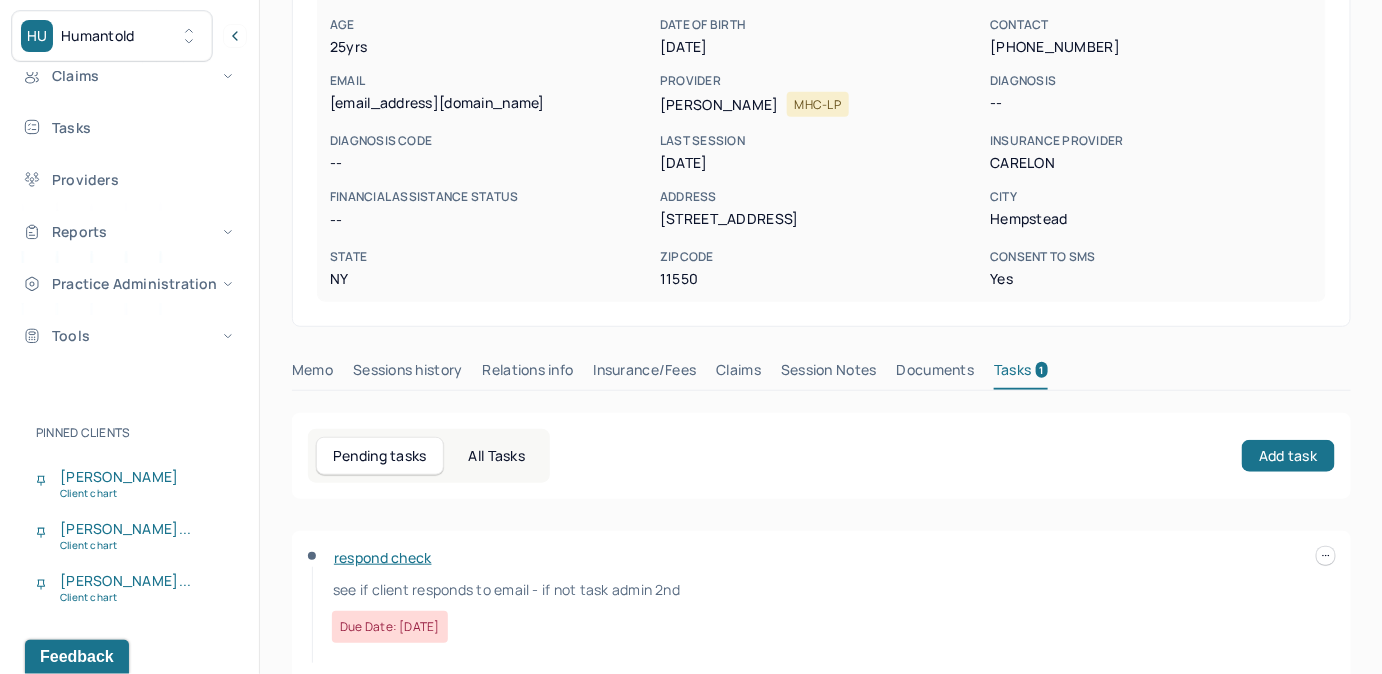 scroll, scrollTop: 0, scrollLeft: 0, axis: both 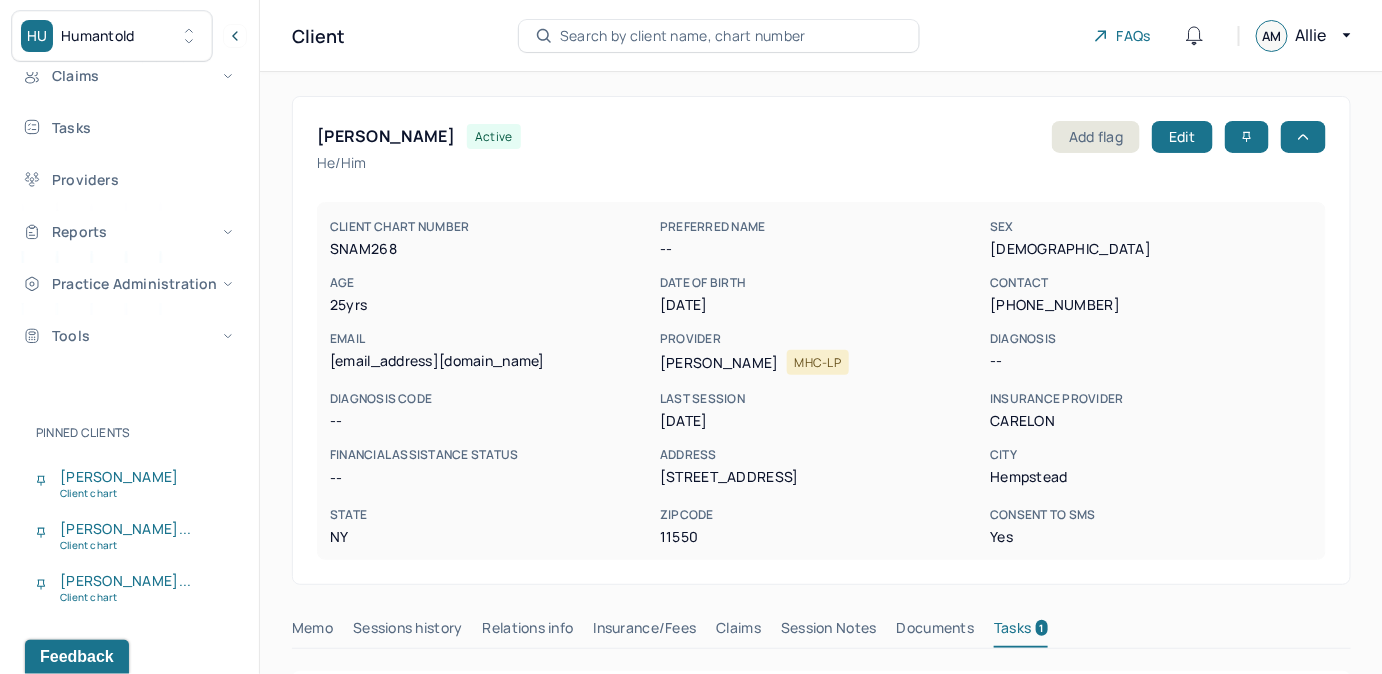 type 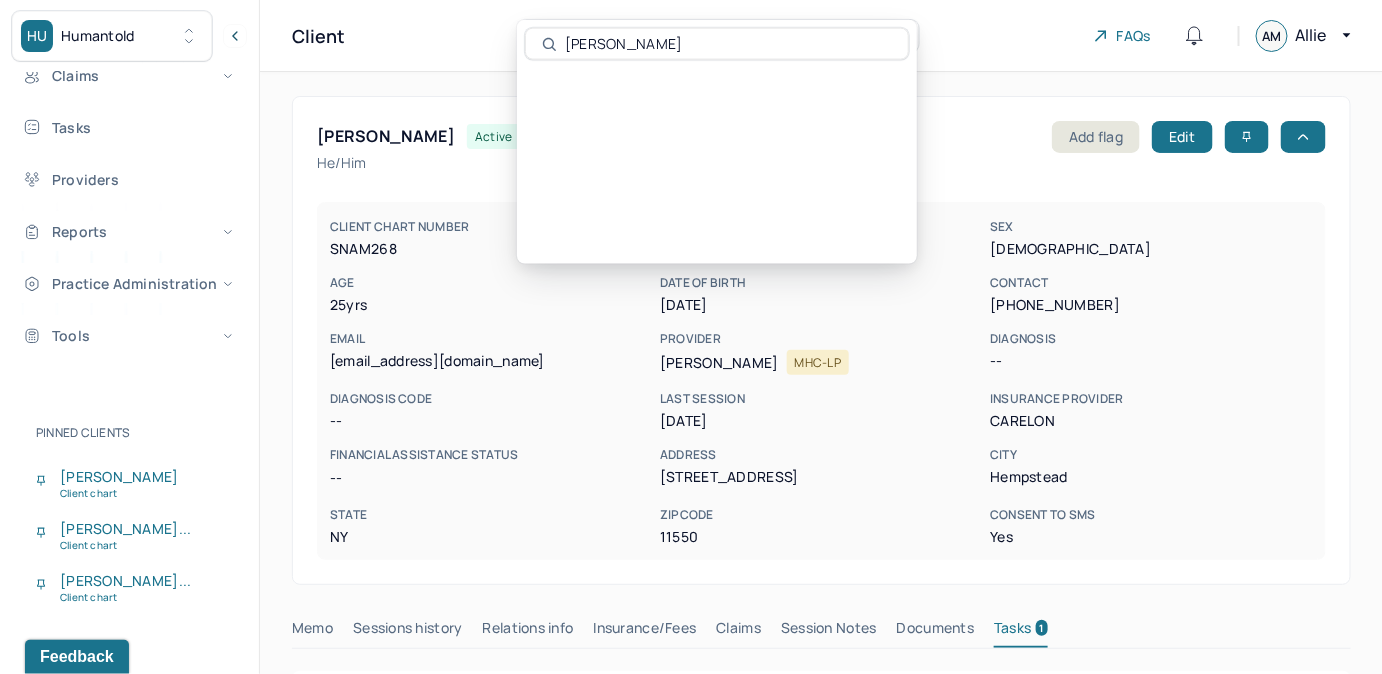 type on "[PERSON_NAME]" 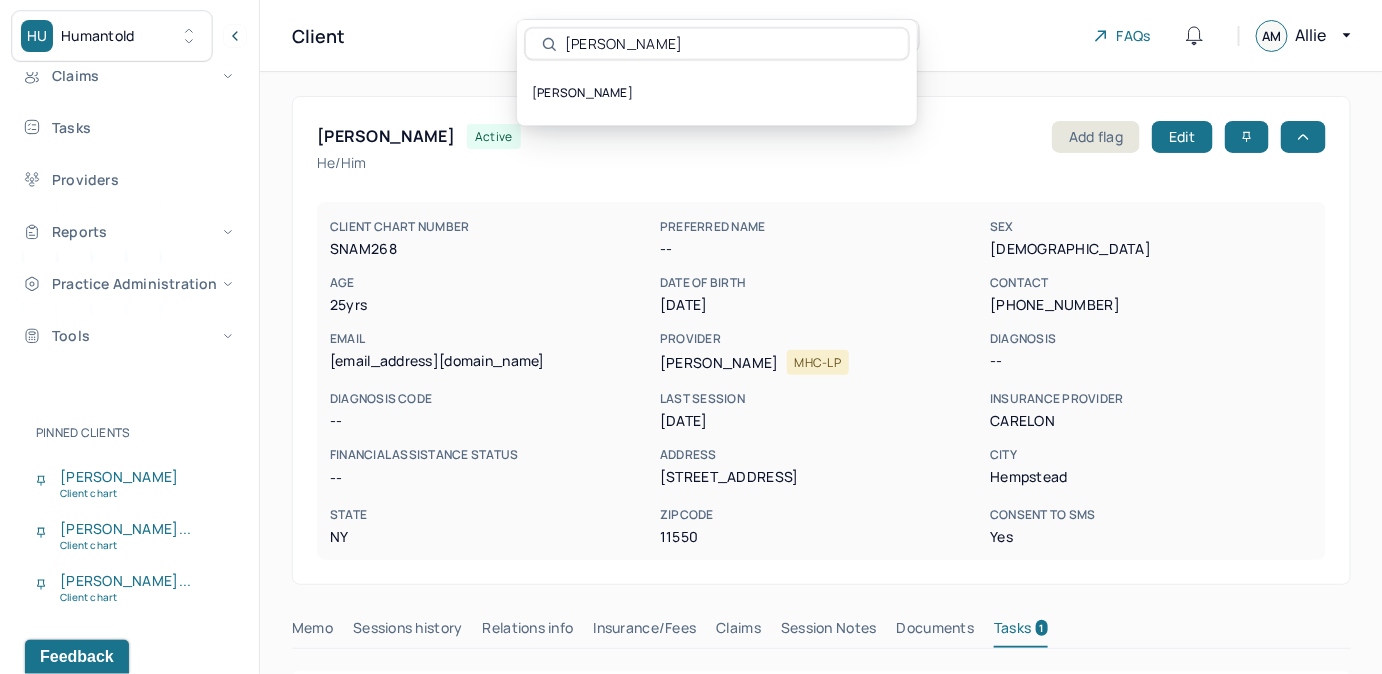 click on "[PERSON_NAME]" at bounding box center (717, 93) 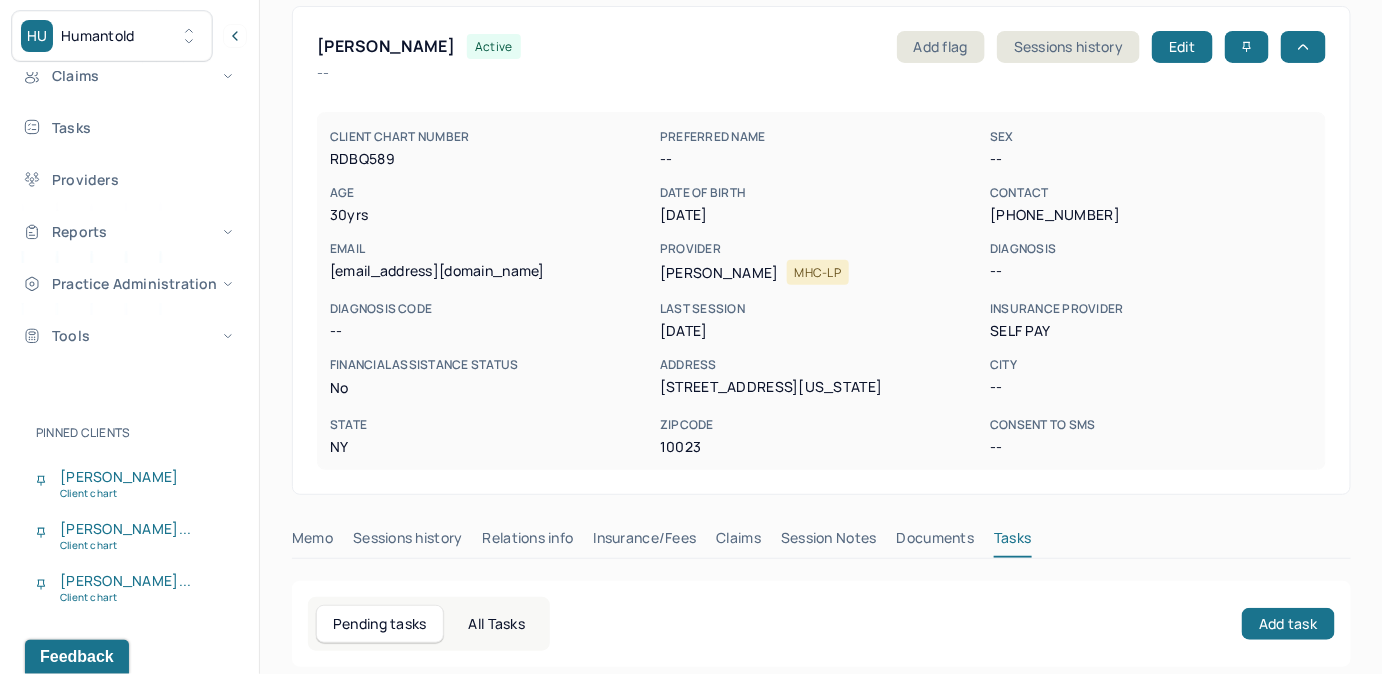 drag, startPoint x: 754, startPoint y: 542, endPoint x: 768, endPoint y: 516, distance: 29.529646 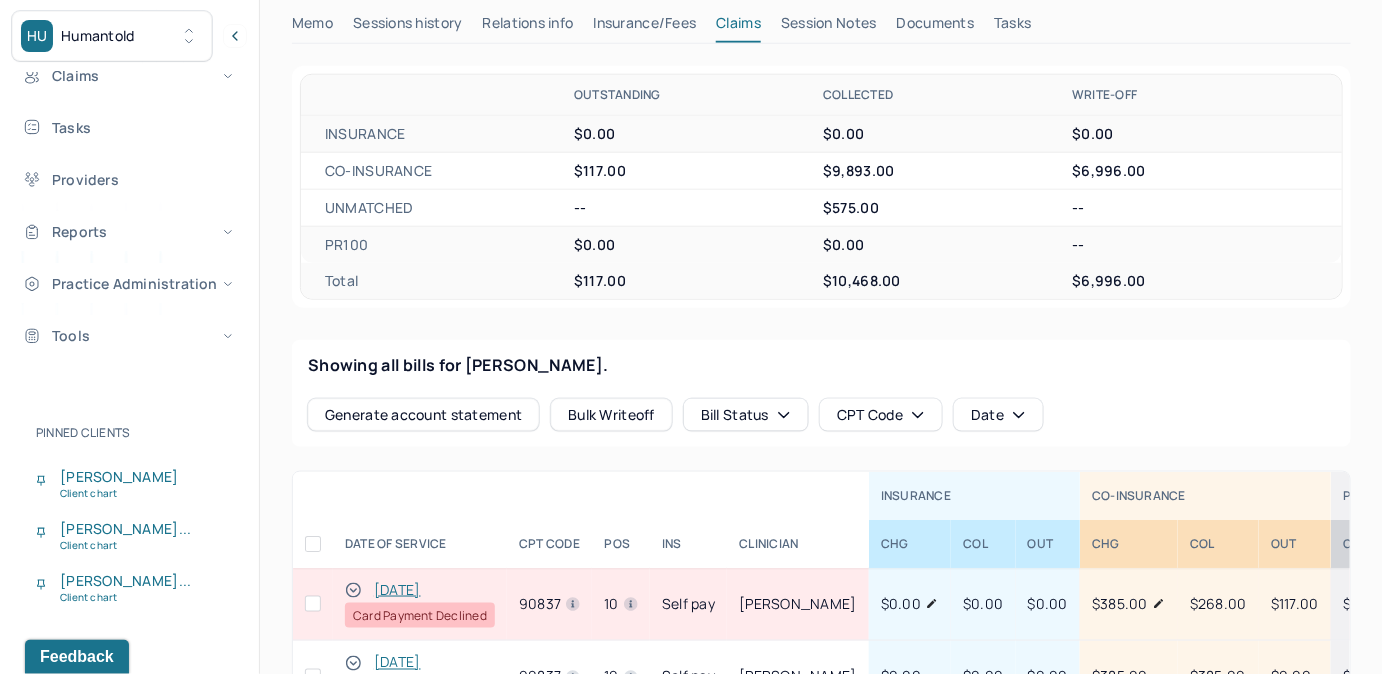 scroll, scrollTop: 495, scrollLeft: 0, axis: vertical 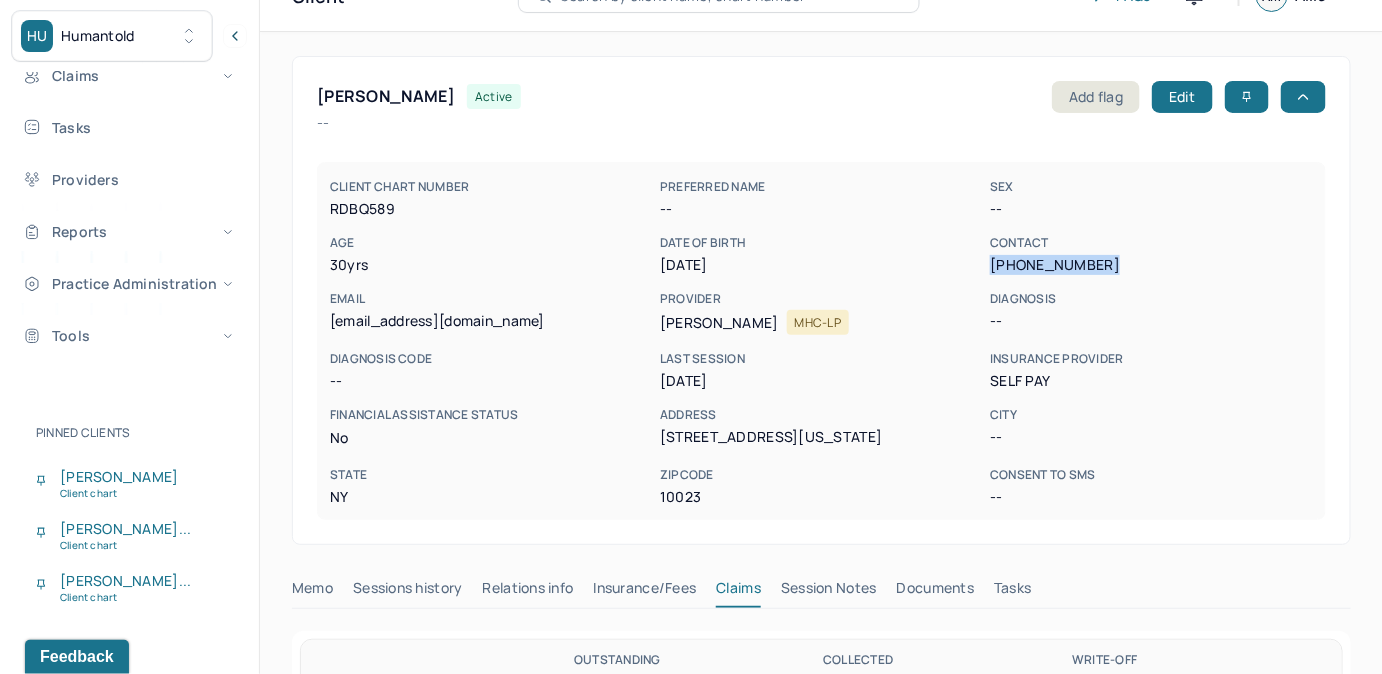 drag, startPoint x: 992, startPoint y: 260, endPoint x: 1122, endPoint y: 259, distance: 130.00385 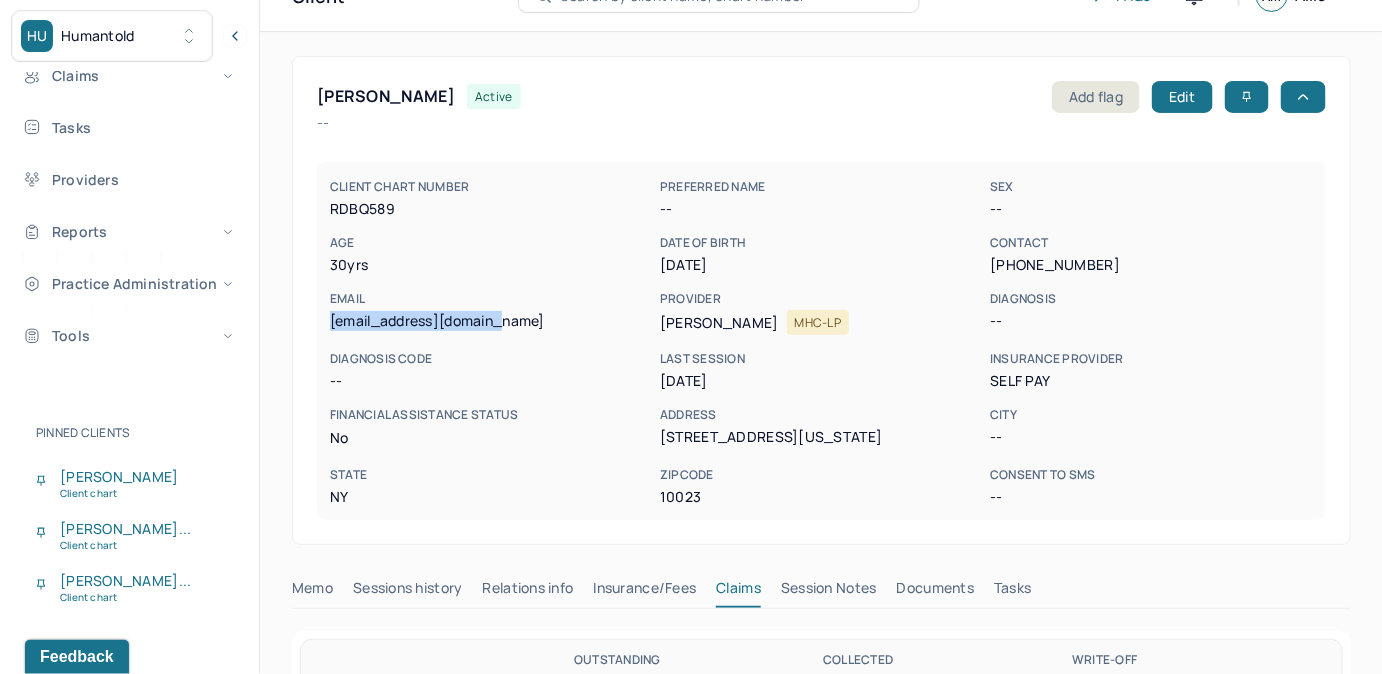 drag, startPoint x: 329, startPoint y: 320, endPoint x: 554, endPoint y: 317, distance: 225.02 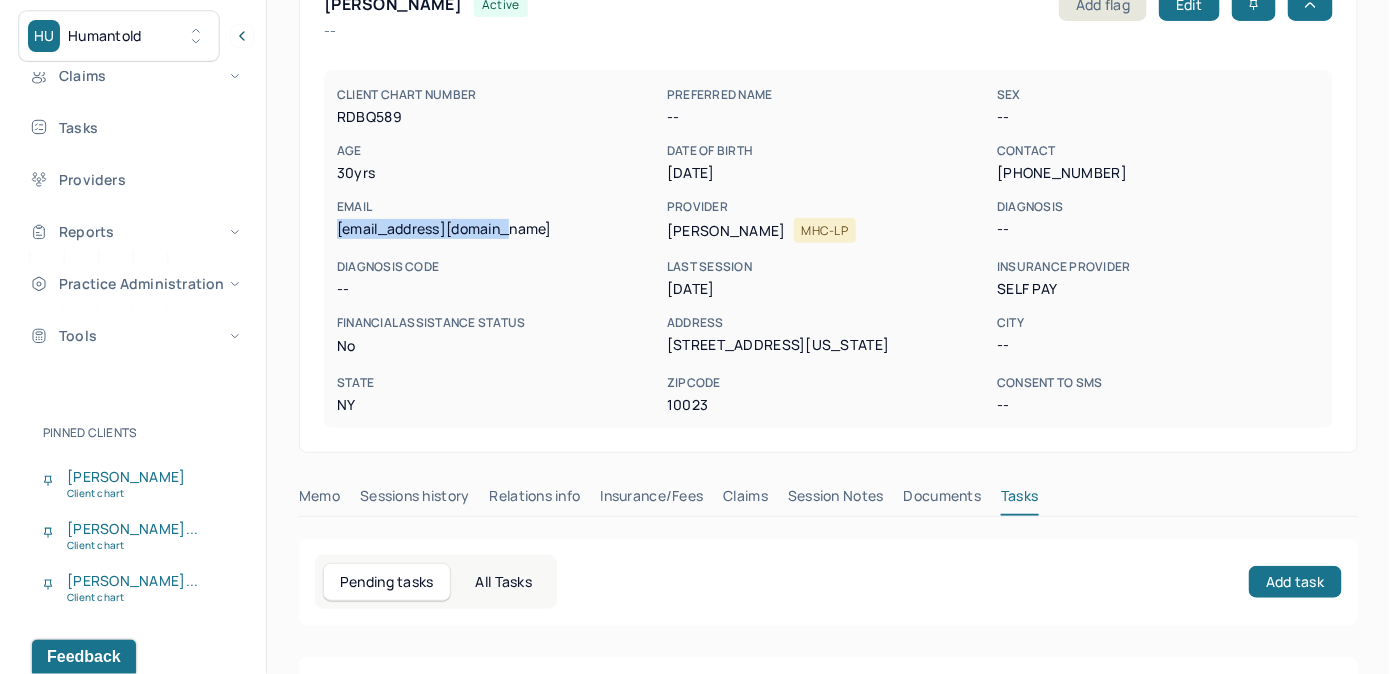 scroll, scrollTop: 258, scrollLeft: 0, axis: vertical 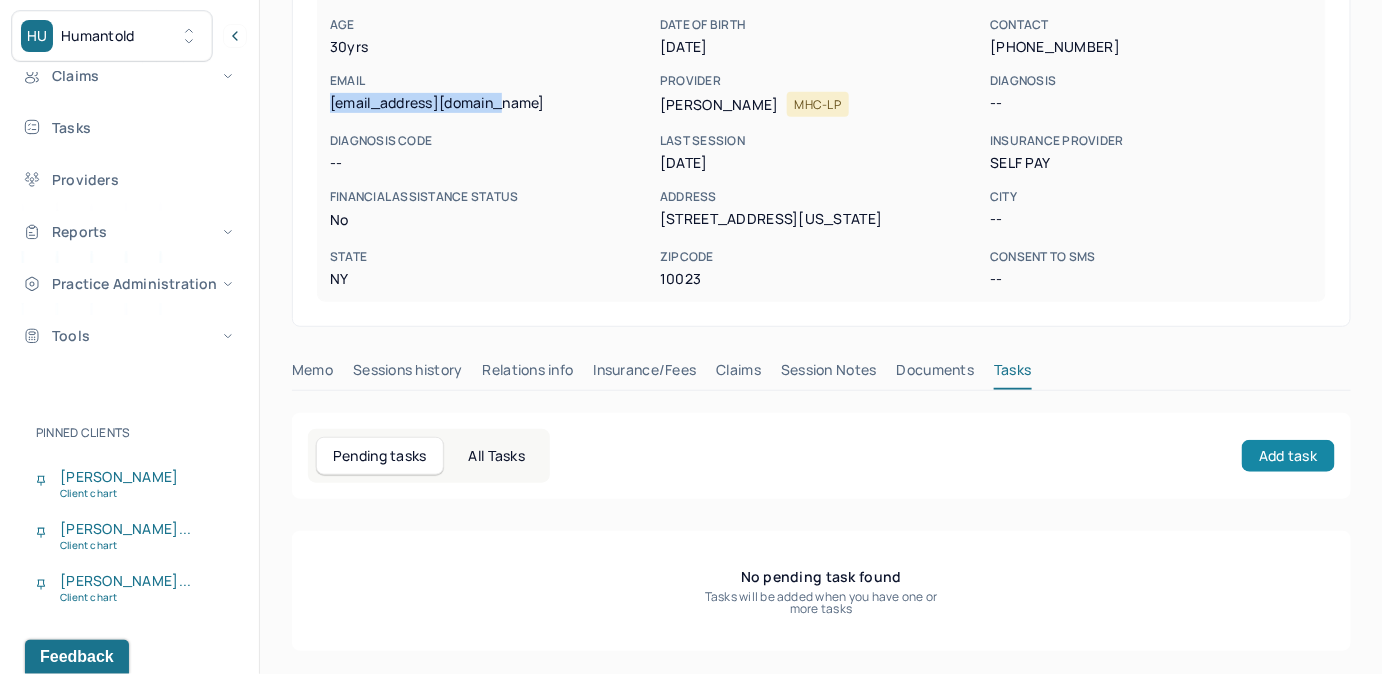 click on "Add task" at bounding box center [1288, 456] 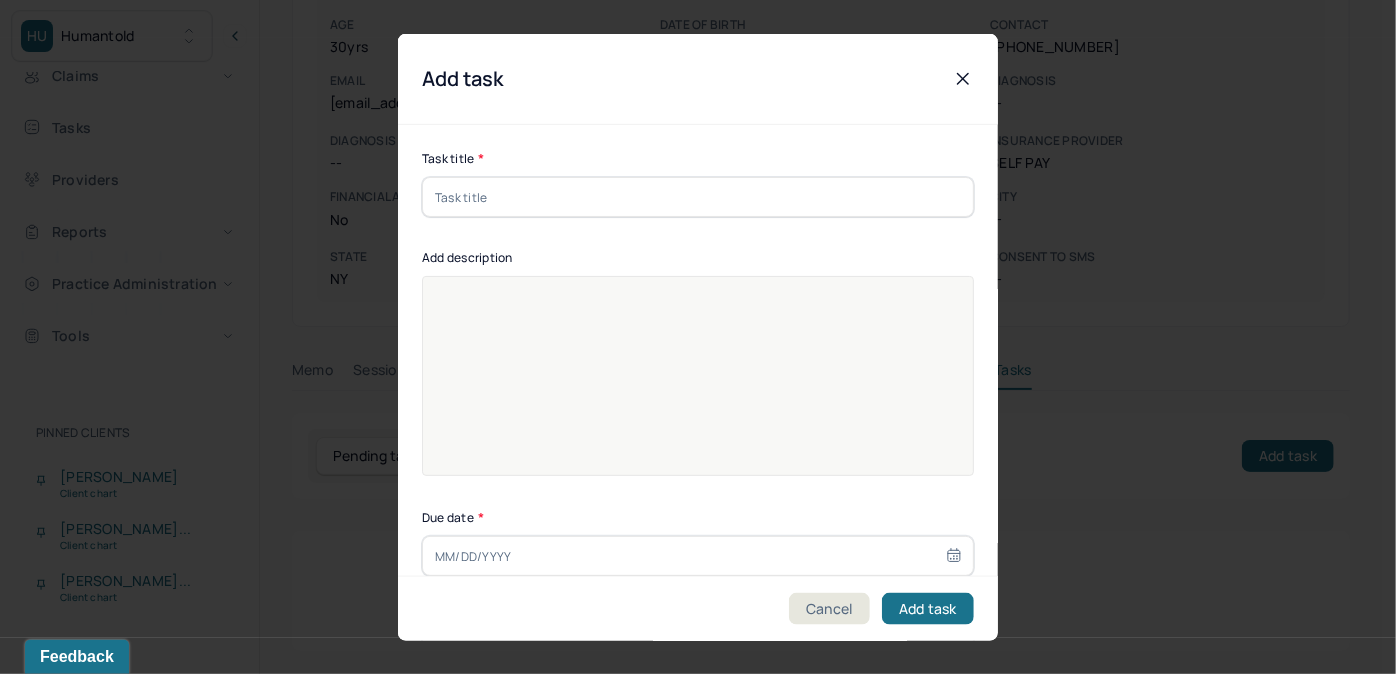click at bounding box center [698, 197] 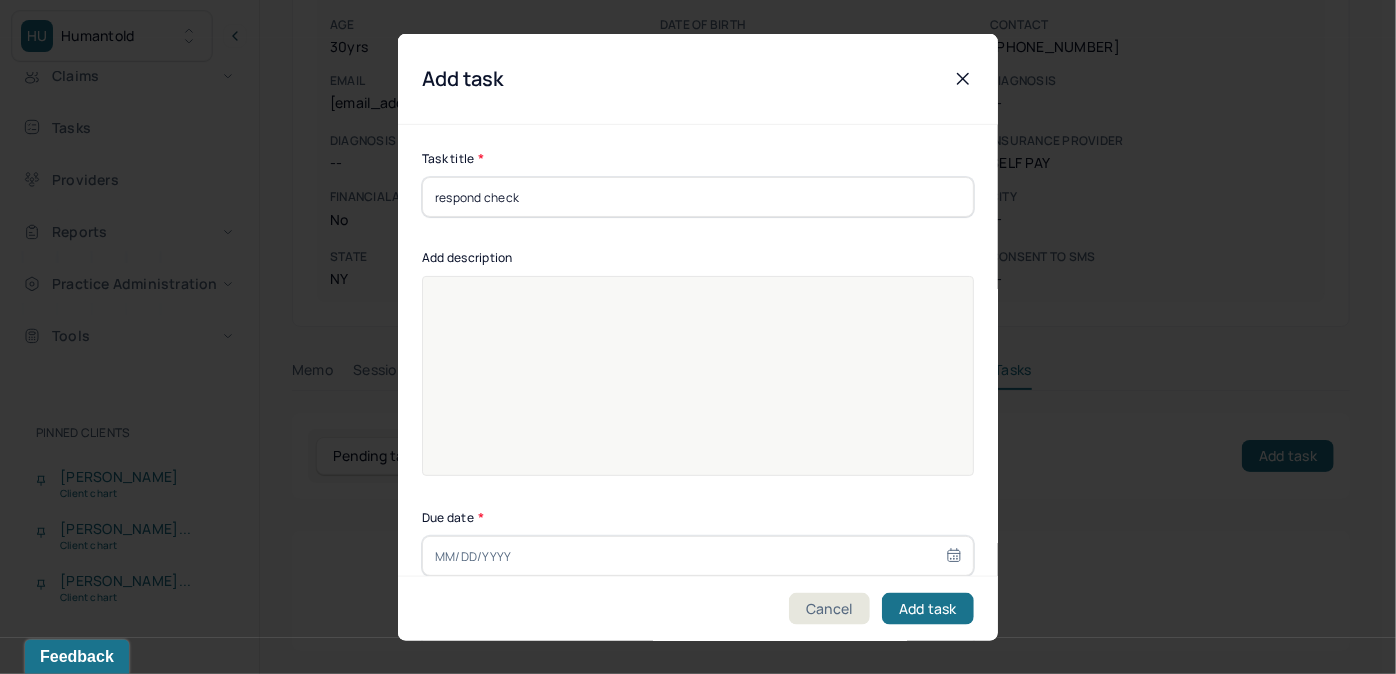 type on "[DATE]" 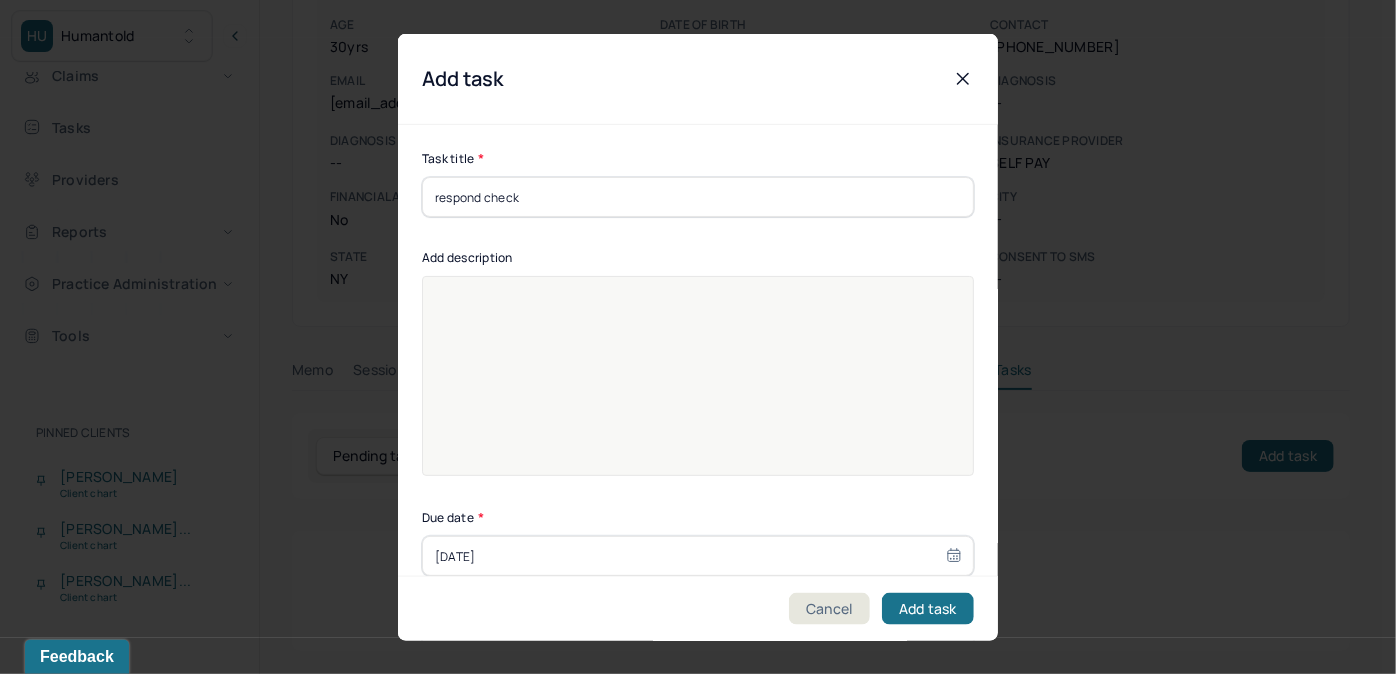 click at bounding box center [698, 389] 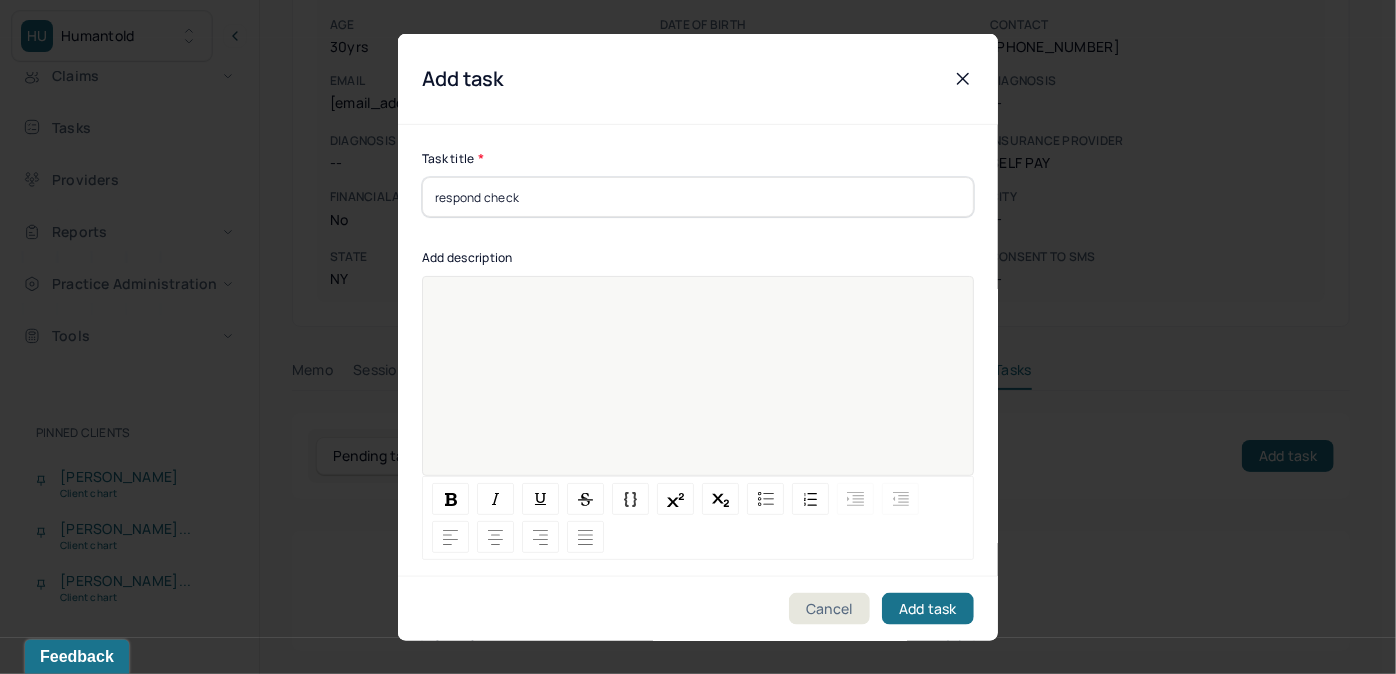 type 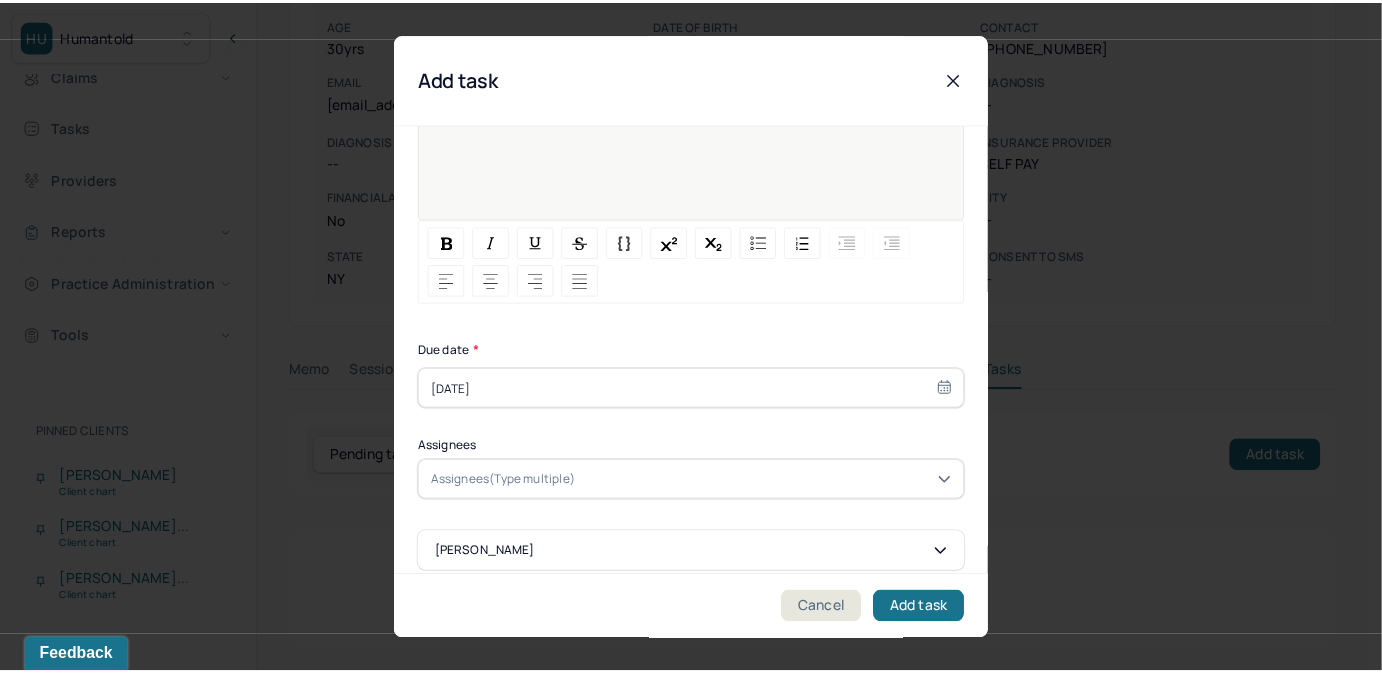 scroll, scrollTop: 274, scrollLeft: 0, axis: vertical 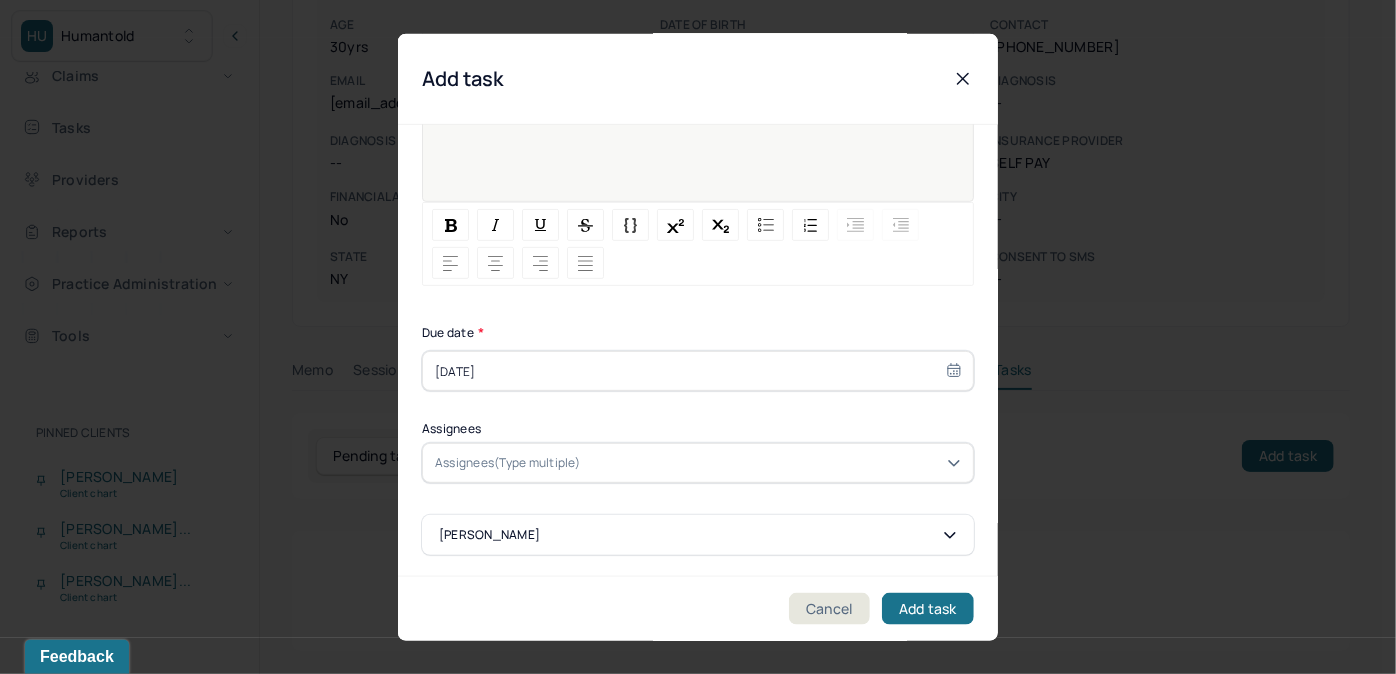select on "6" 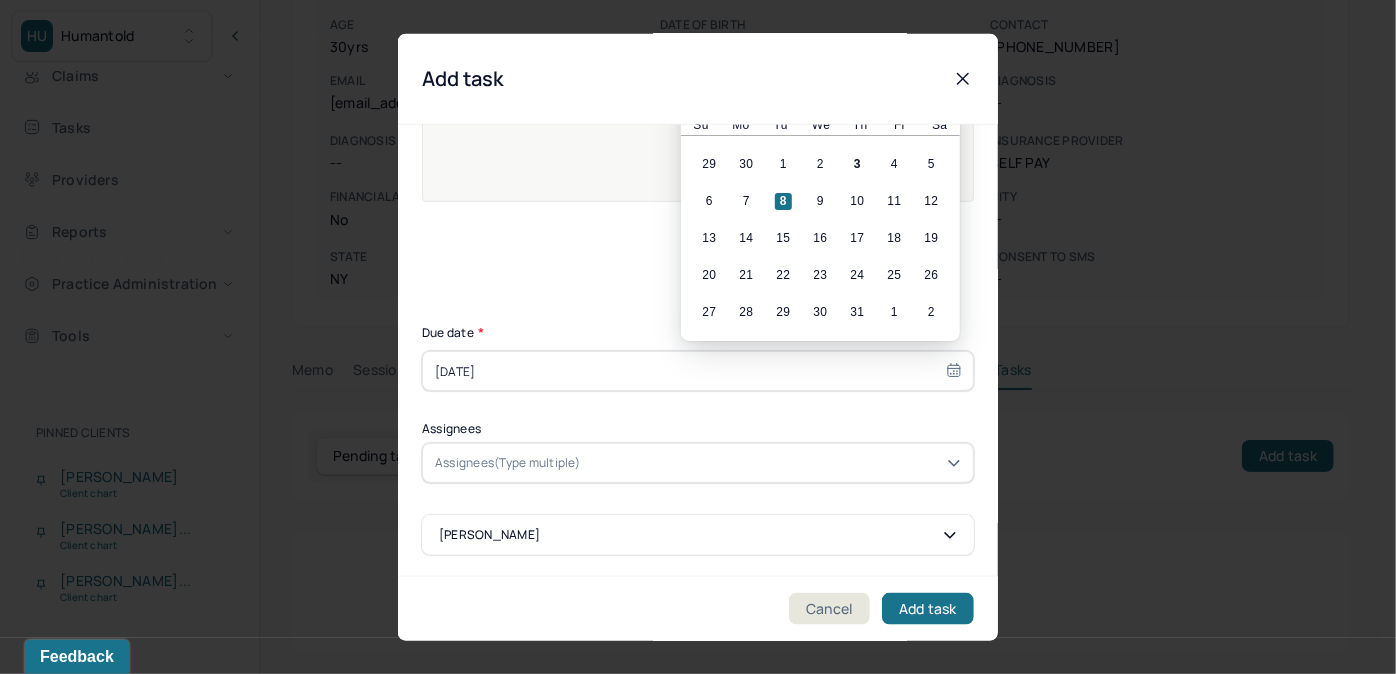 click on "[DATE]" at bounding box center [698, 371] 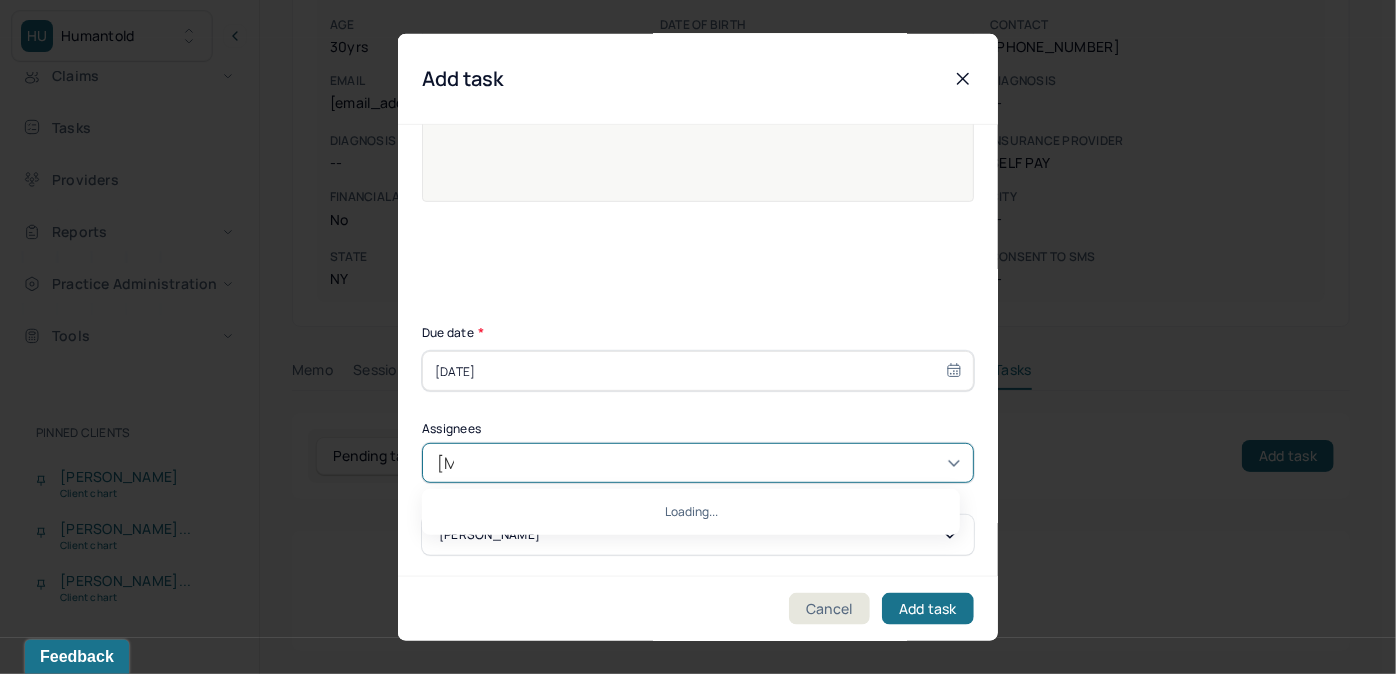 type on "allie" 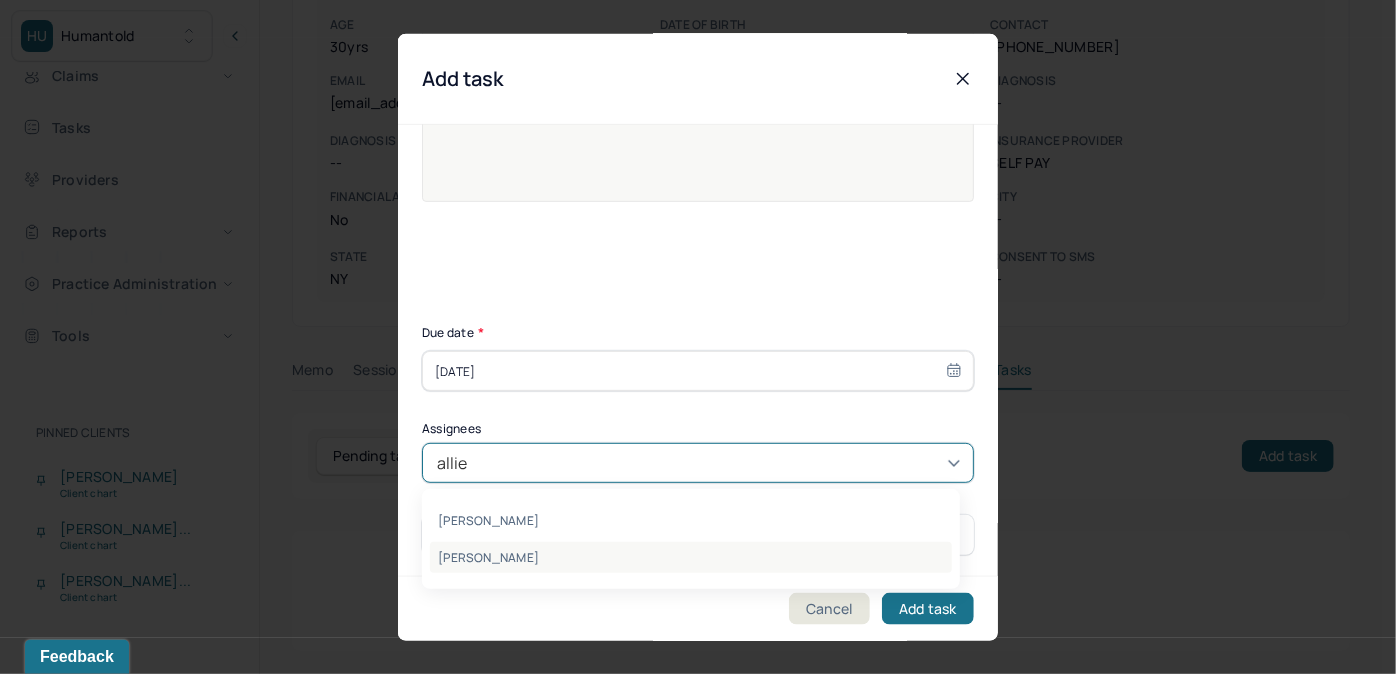 click on "[PERSON_NAME]" at bounding box center [691, 557] 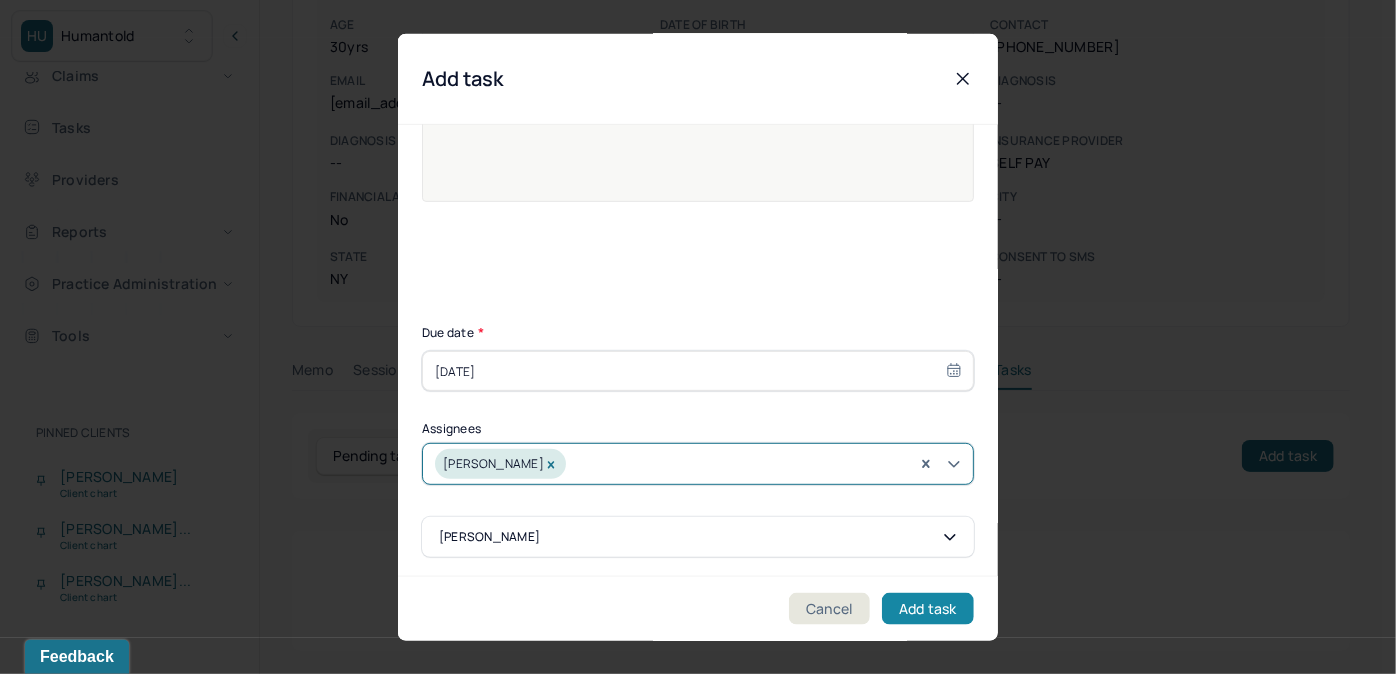 click on "Add task" at bounding box center (928, 608) 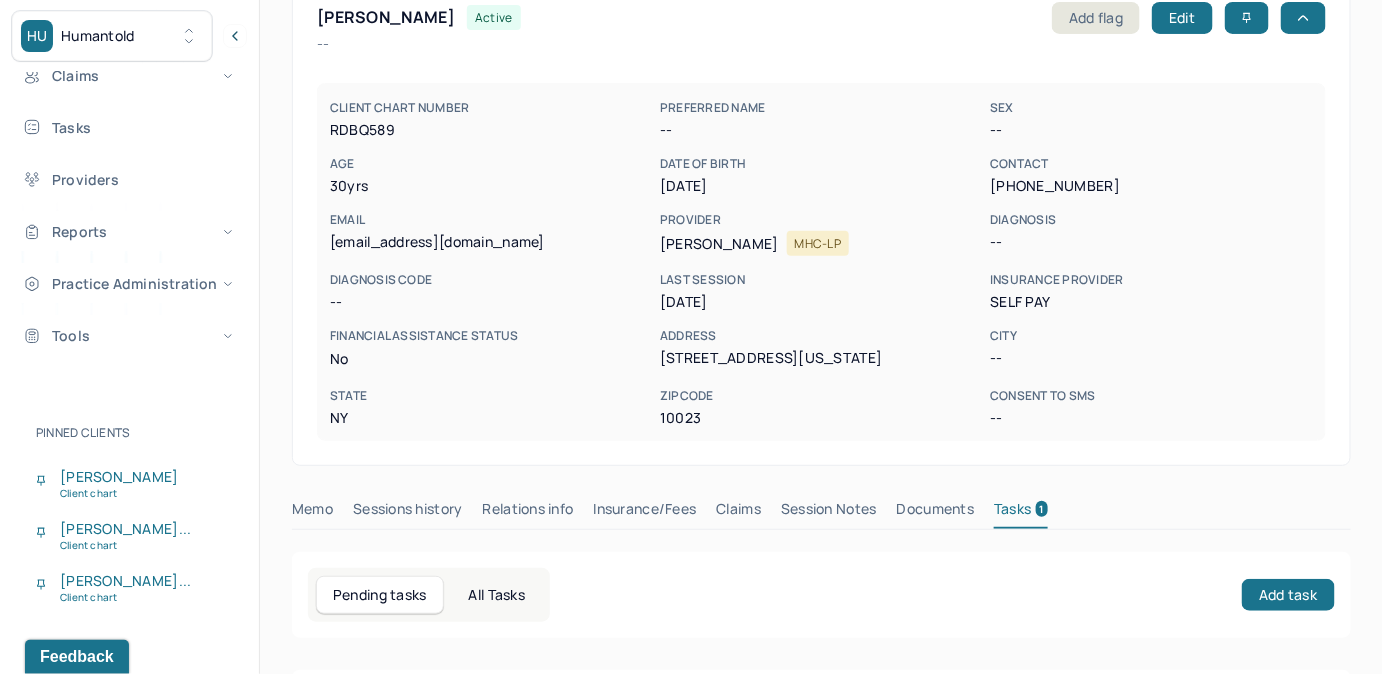 scroll, scrollTop: 0, scrollLeft: 0, axis: both 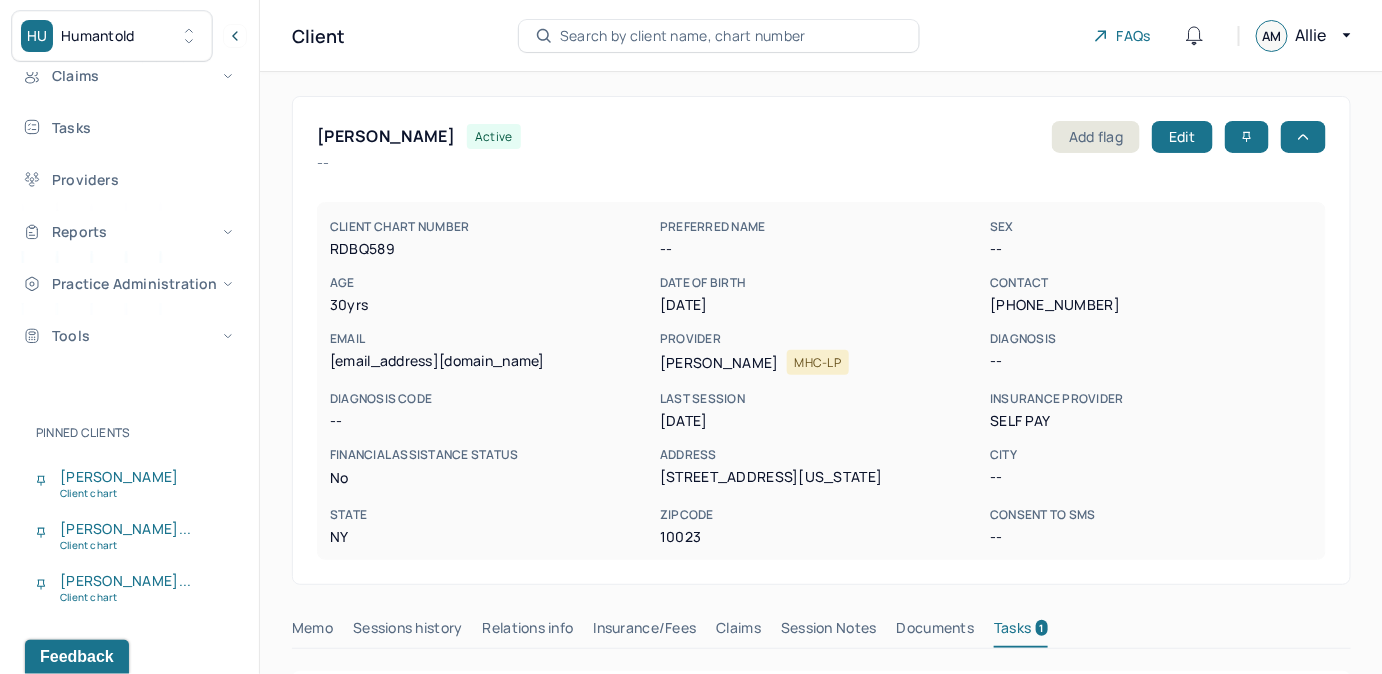 click on "Search by client name, chart number" at bounding box center [719, 36] 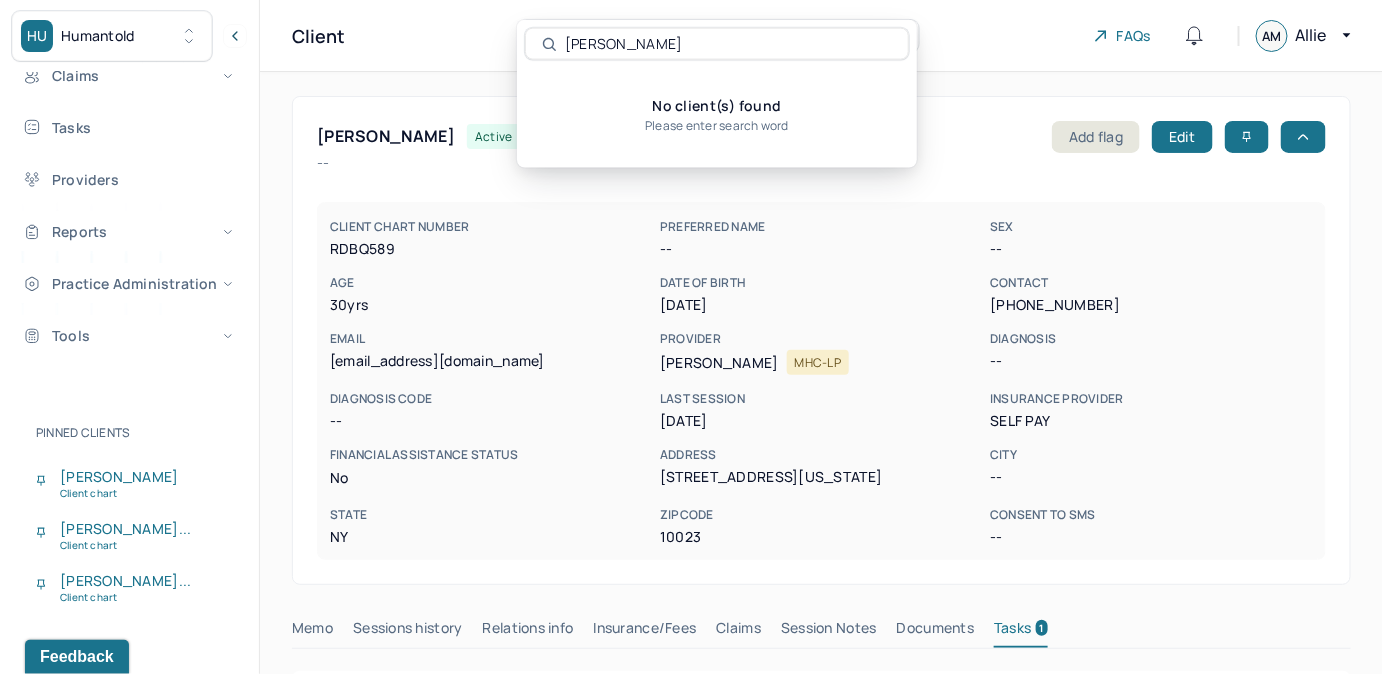 click on "No client(s) found Please enter search word" at bounding box center [717, 114] 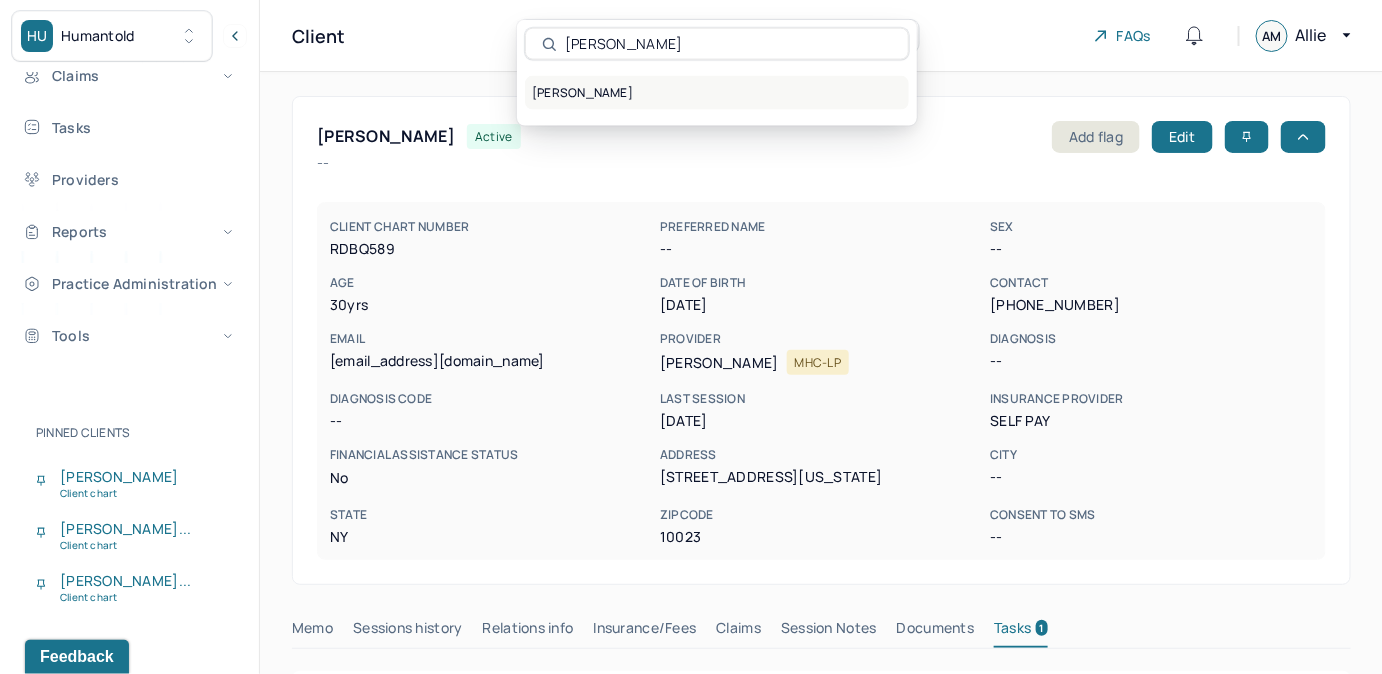 type on "[PERSON_NAME]" 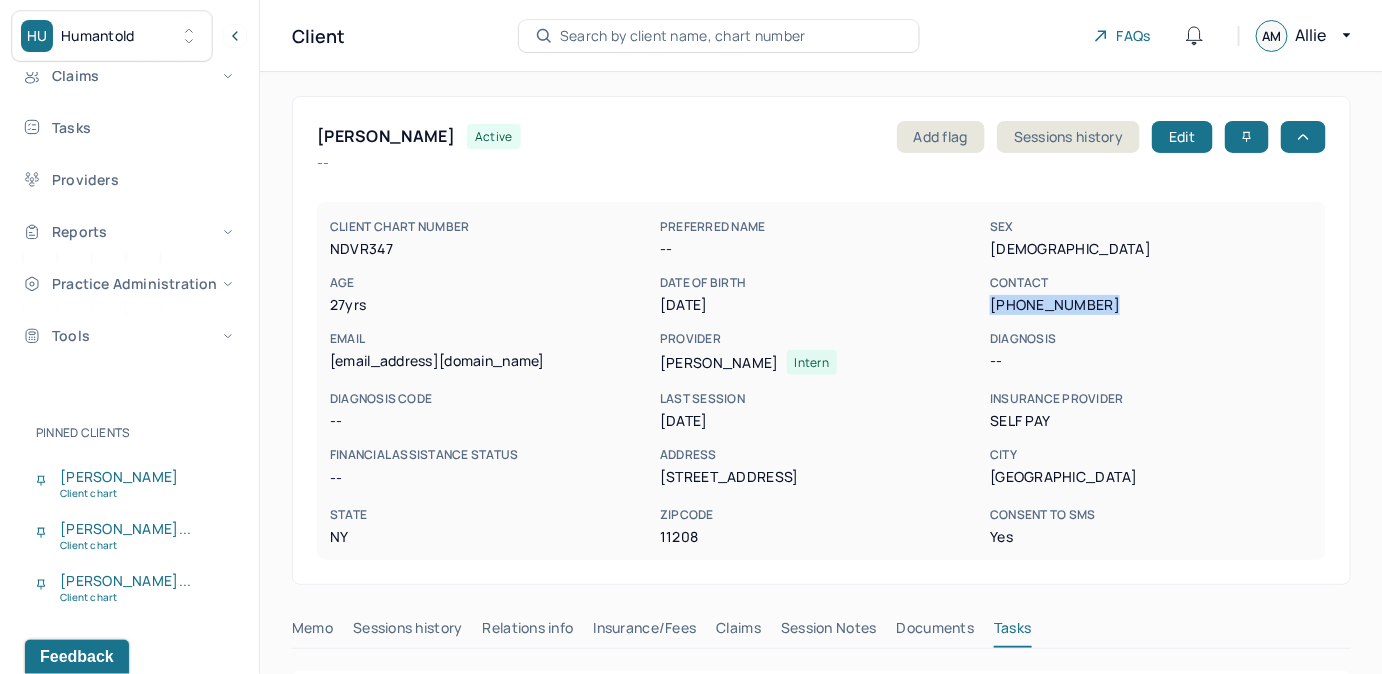 drag, startPoint x: 992, startPoint y: 307, endPoint x: 1106, endPoint y: 300, distance: 114.21471 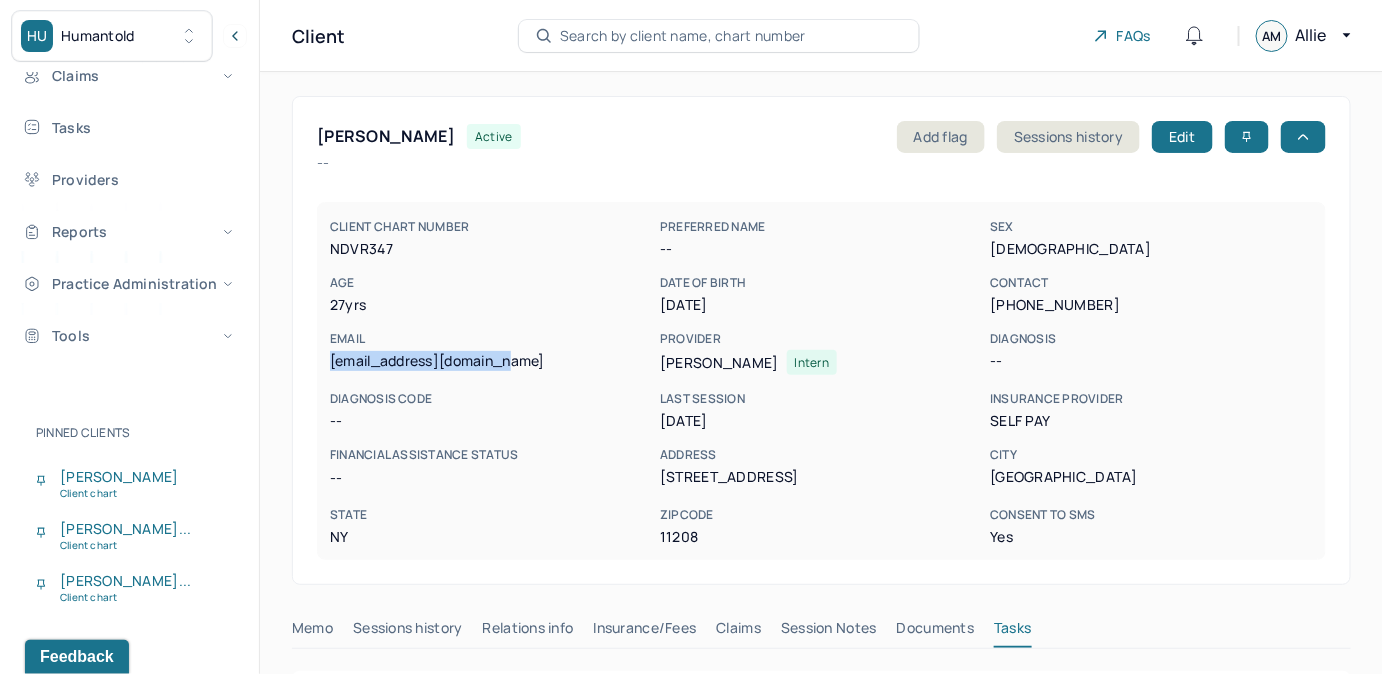 drag, startPoint x: 330, startPoint y: 362, endPoint x: 566, endPoint y: 372, distance: 236.21178 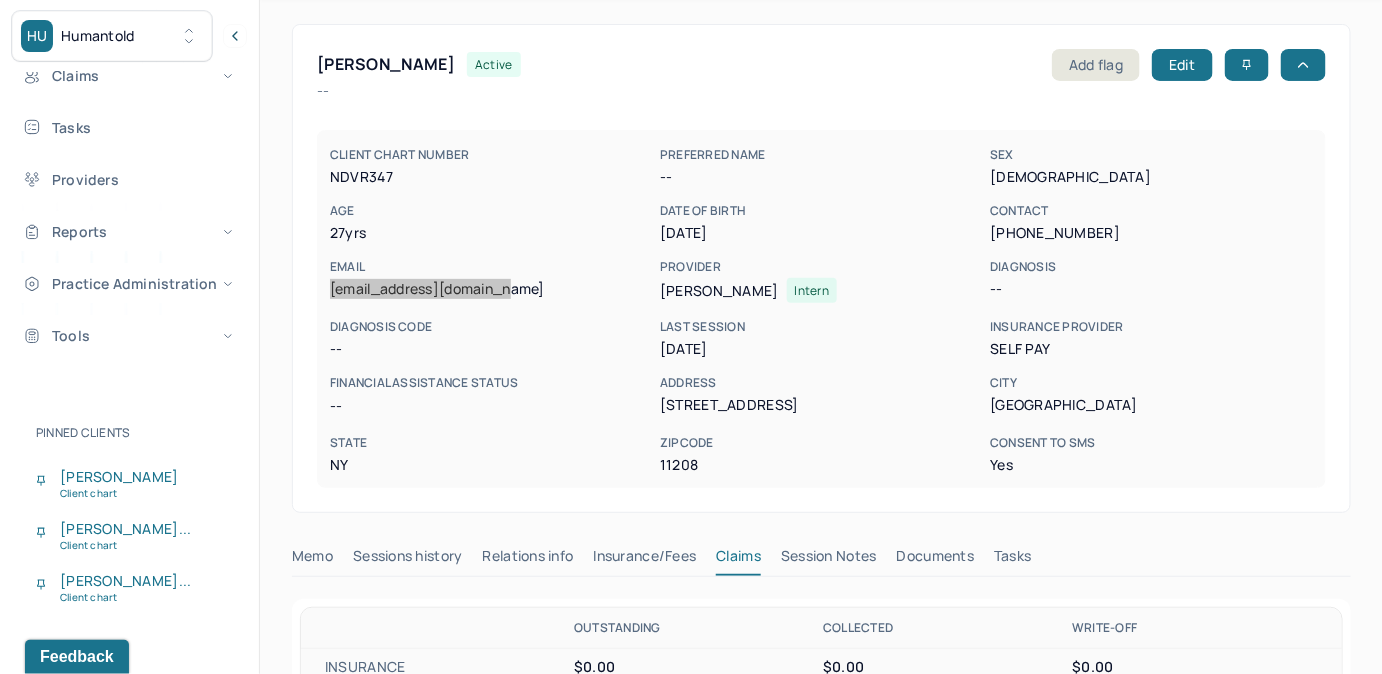 scroll, scrollTop: 0, scrollLeft: 0, axis: both 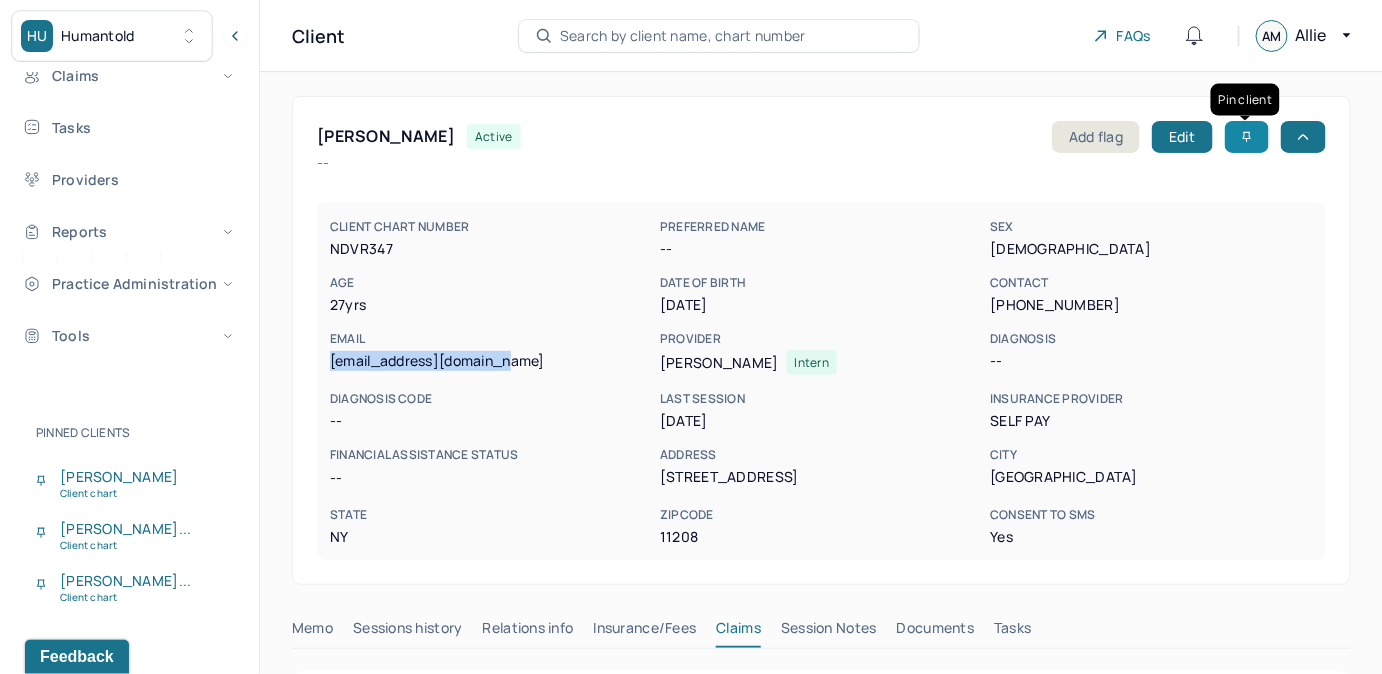 click 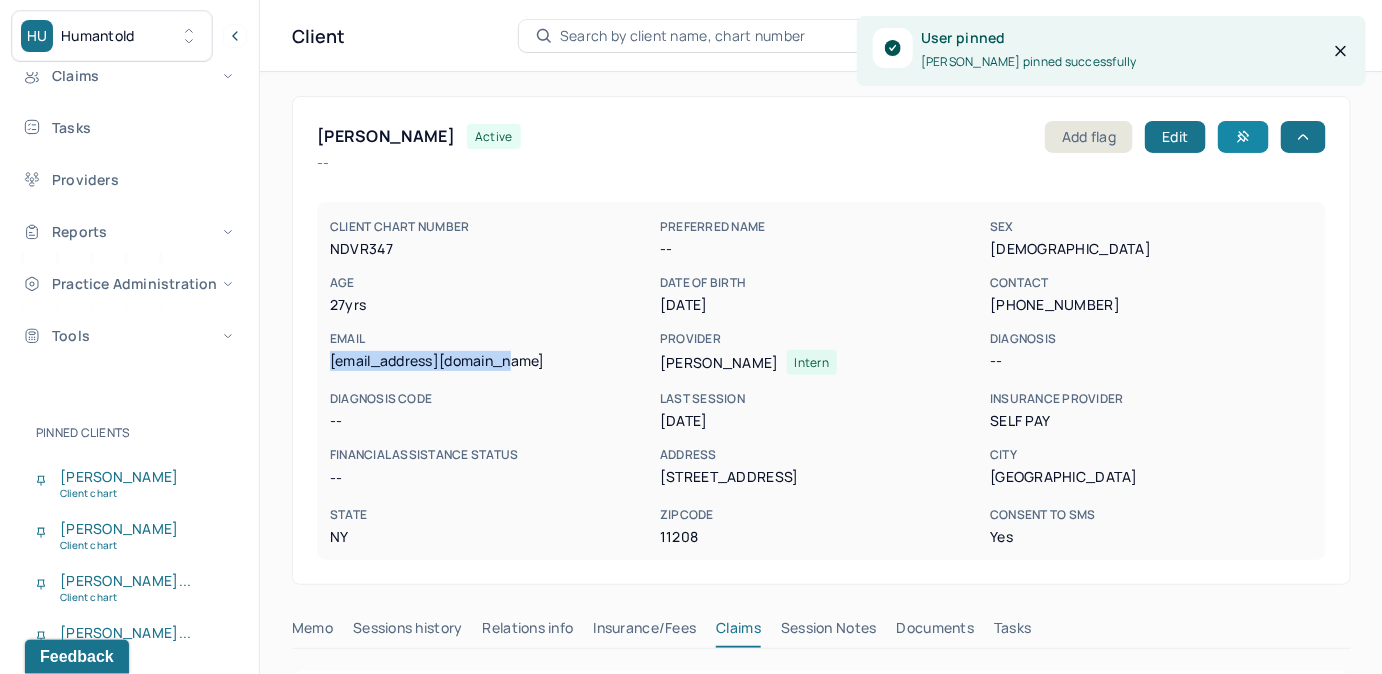 click on "Search by client name, chart number" at bounding box center [683, 36] 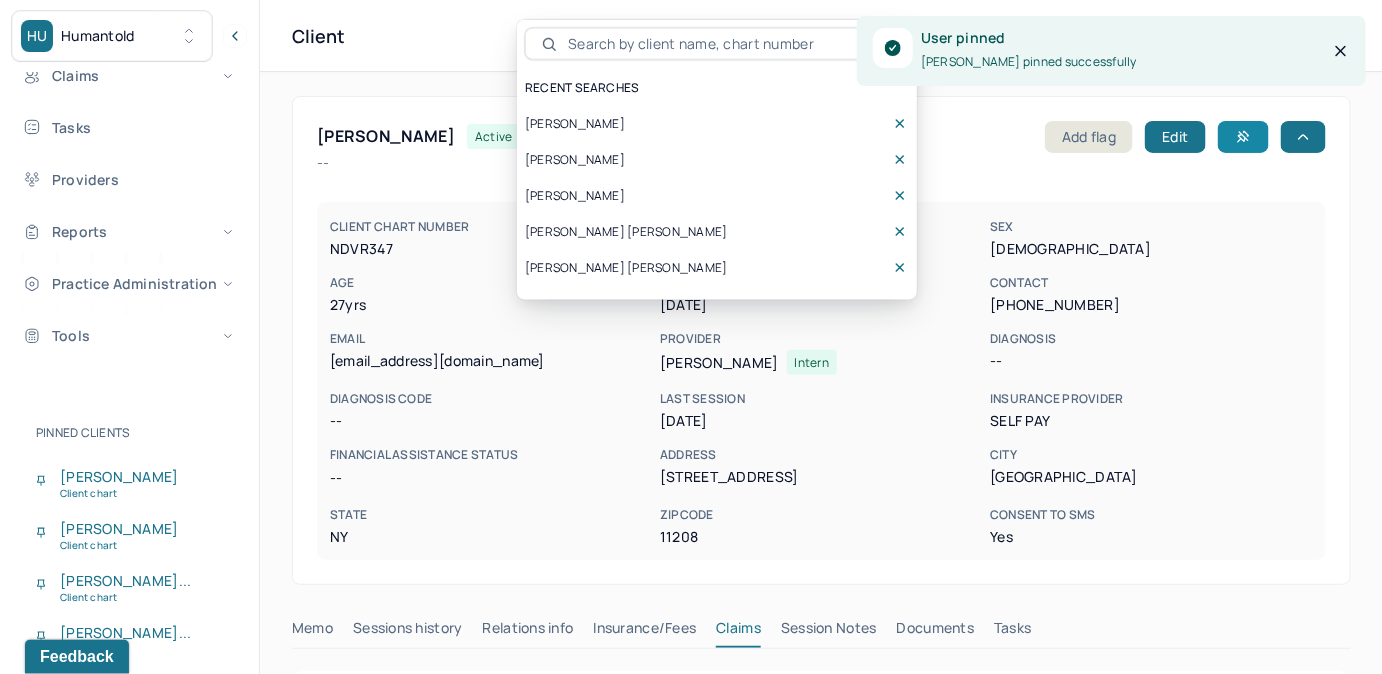 type 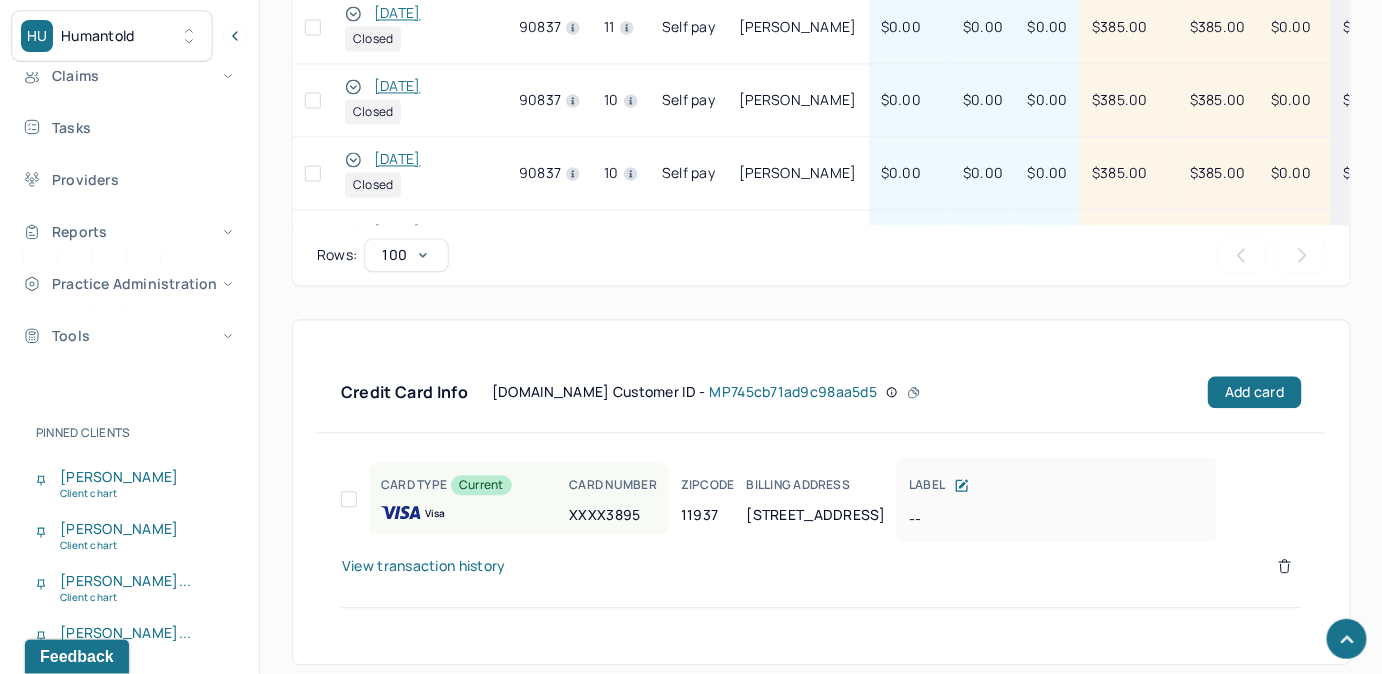 scroll, scrollTop: 1340, scrollLeft: 0, axis: vertical 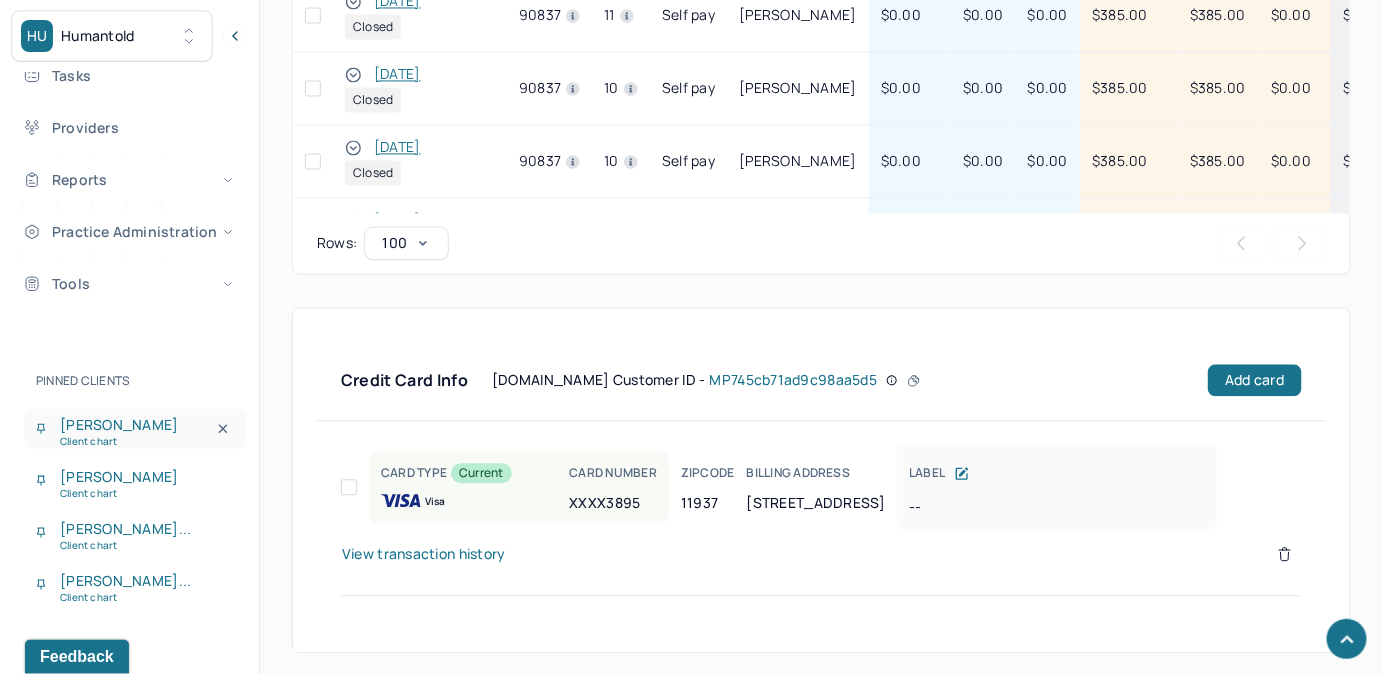 click on "[PERSON_NAME] Client chart     [PERSON_NAME] Client chart     [PERSON_NAME]... Client chart     [PERSON_NAME]... Client chart" at bounding box center (135, 507) 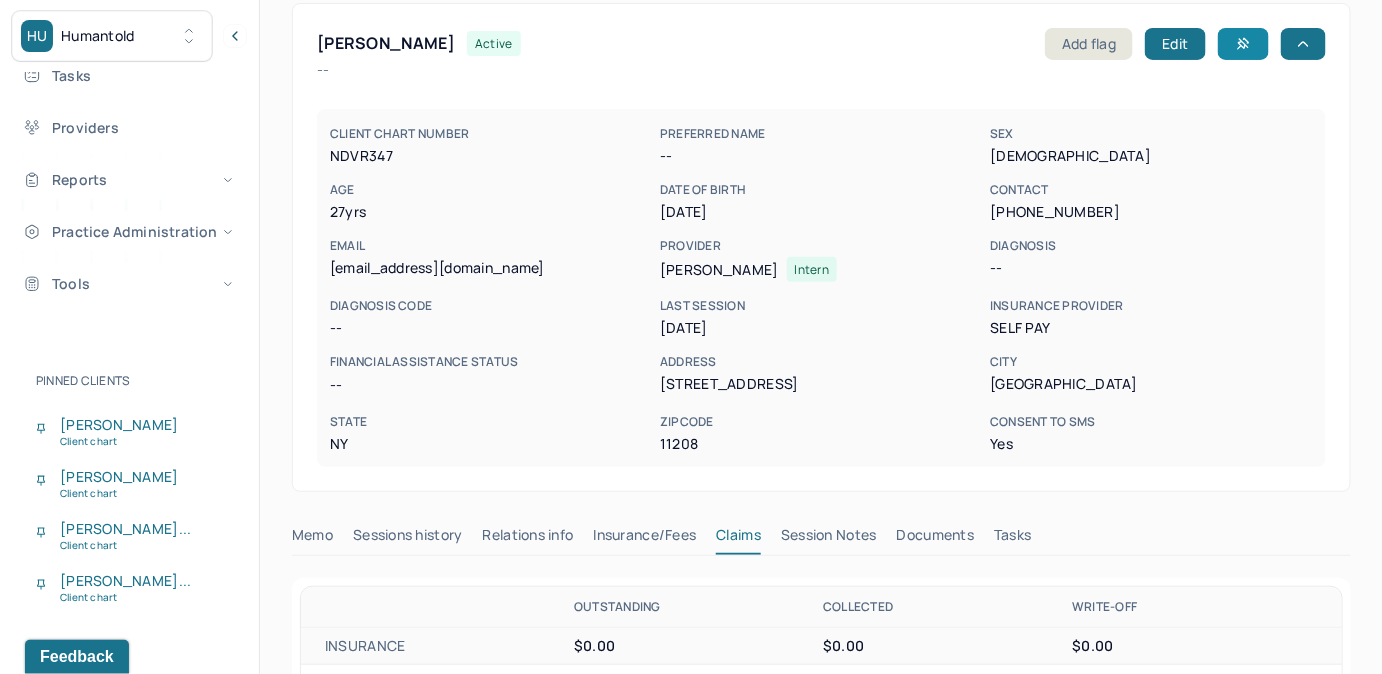 scroll, scrollTop: 67, scrollLeft: 0, axis: vertical 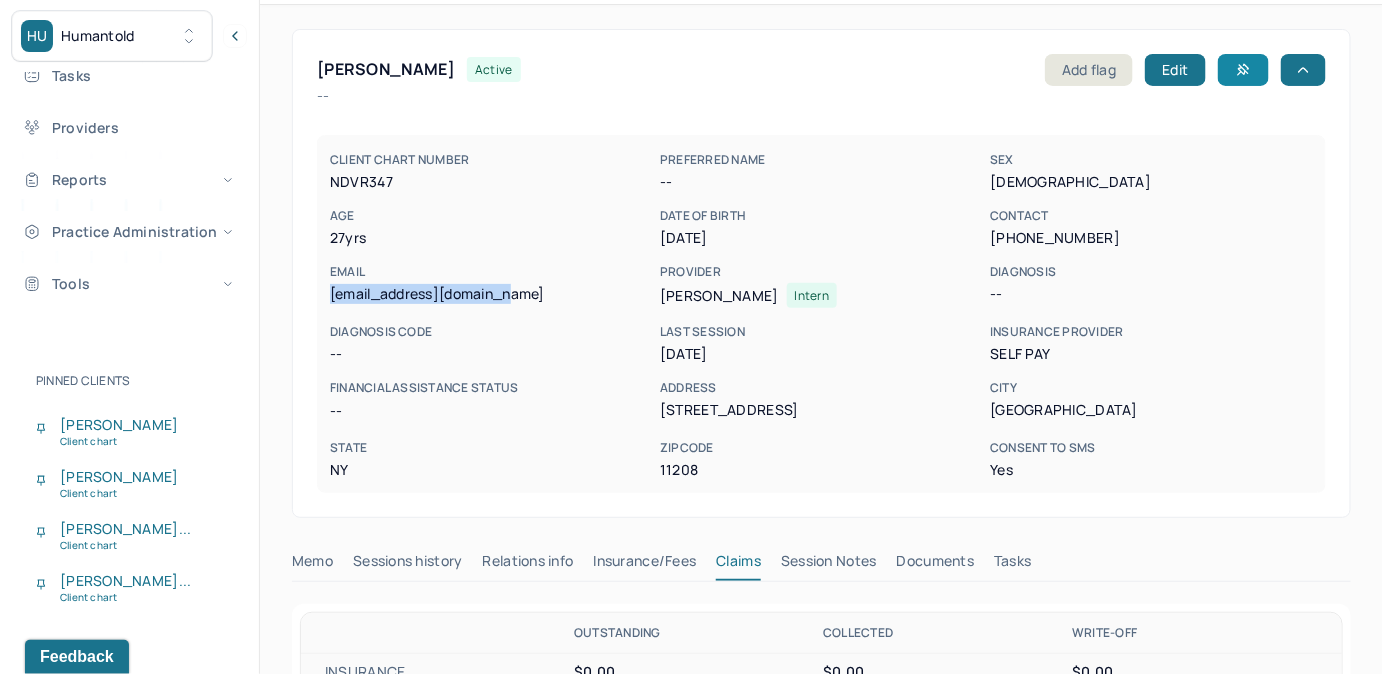 drag, startPoint x: 327, startPoint y: 294, endPoint x: 528, endPoint y: 293, distance: 201.00249 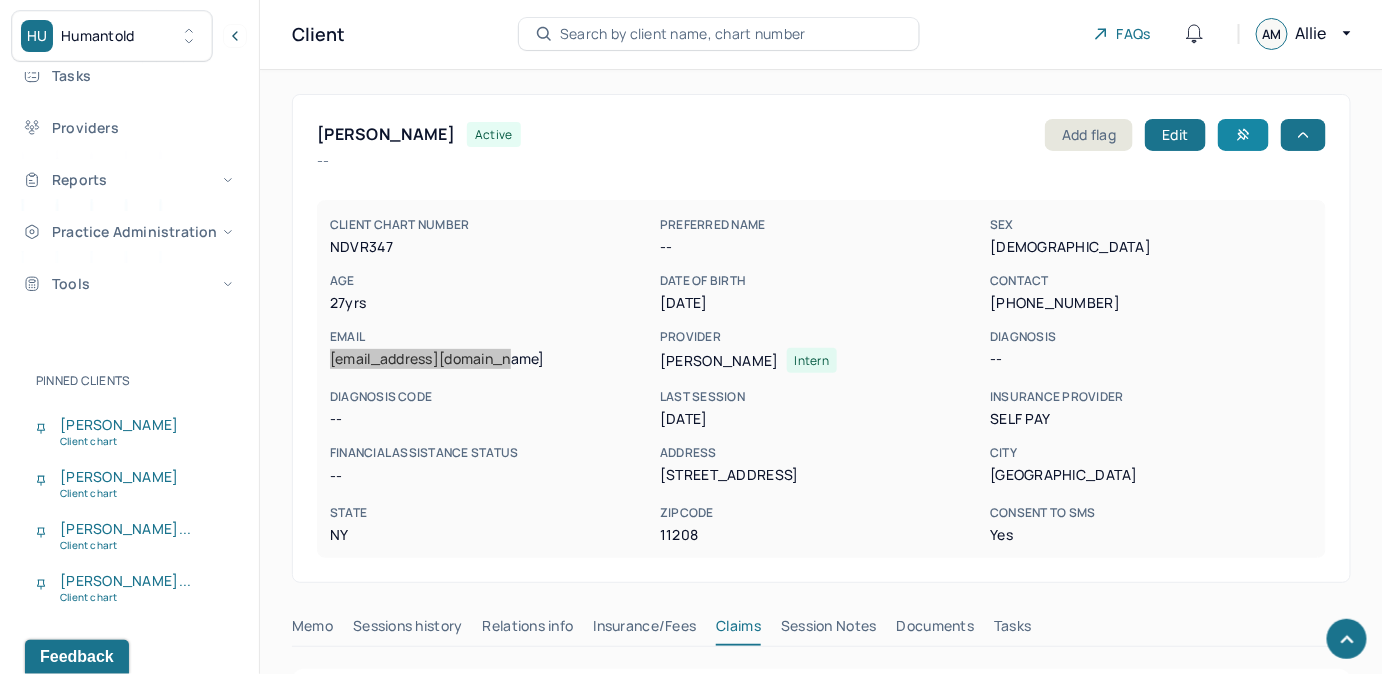 scroll, scrollTop: 0, scrollLeft: 0, axis: both 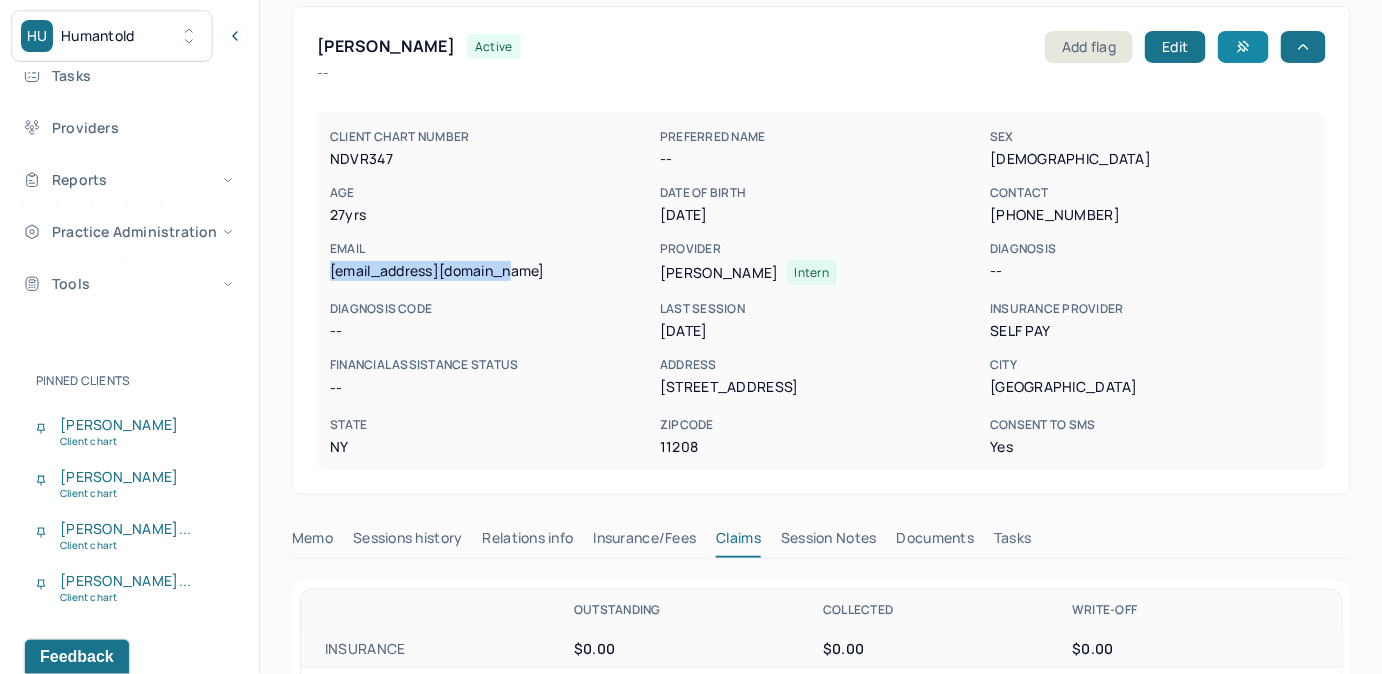 click on "Tasks" at bounding box center (1012, 542) 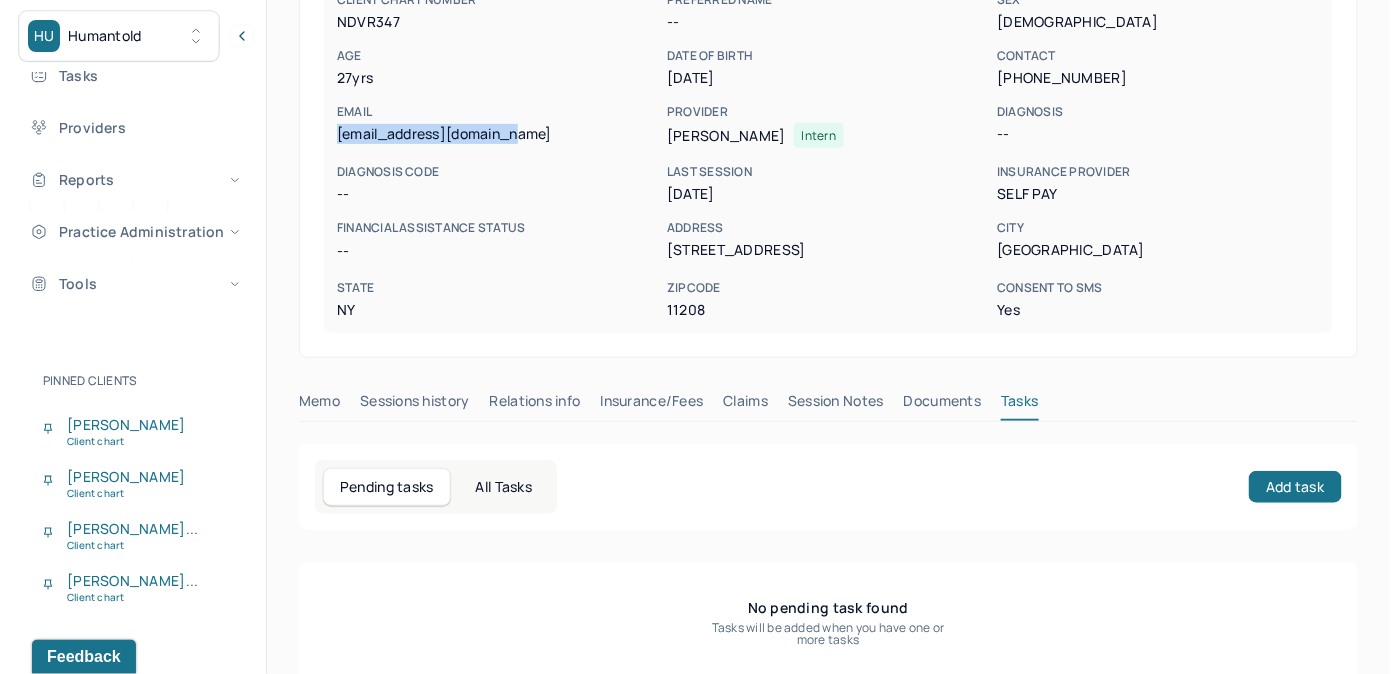scroll, scrollTop: 258, scrollLeft: 0, axis: vertical 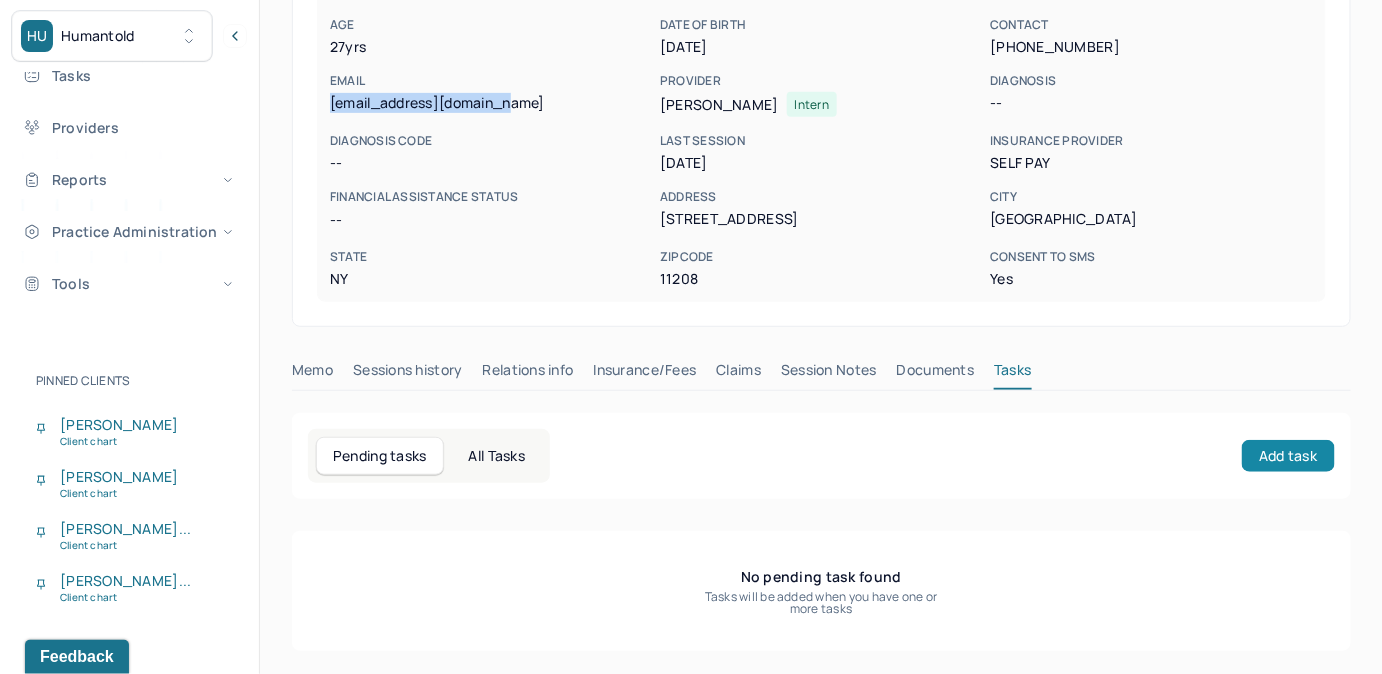 click on "Add task" at bounding box center (1288, 456) 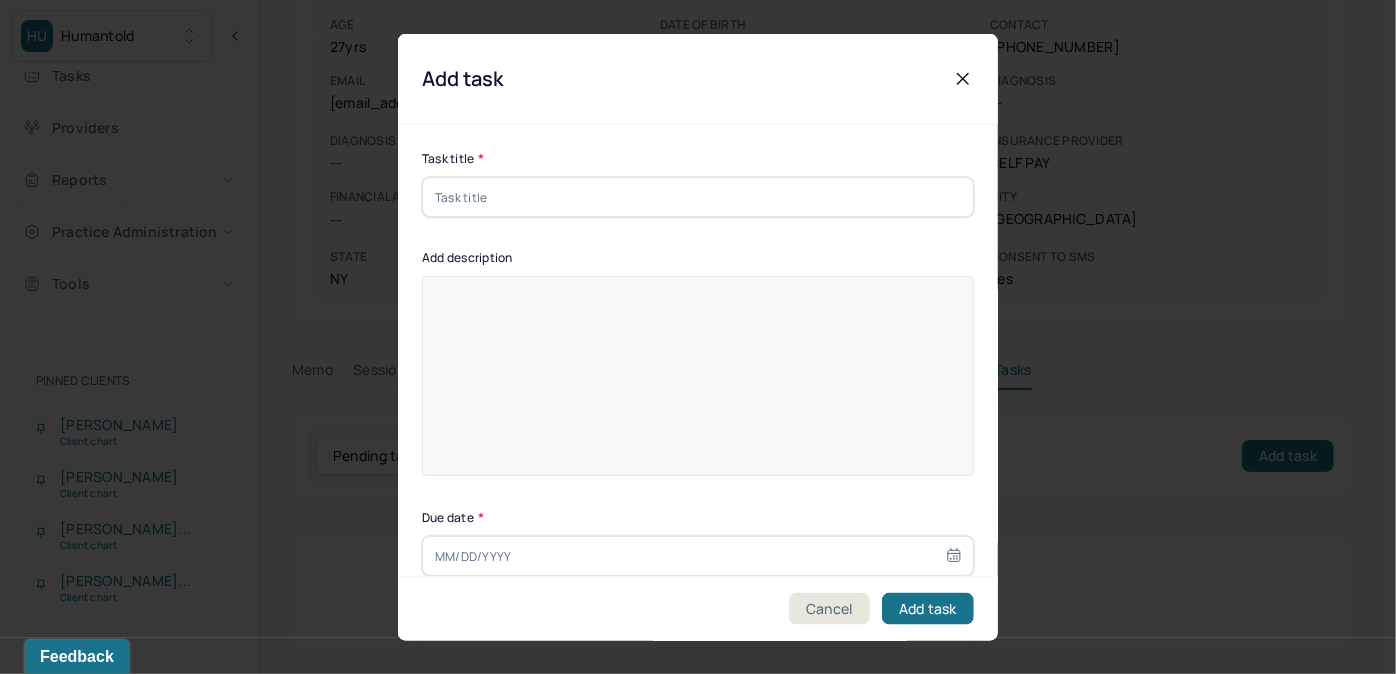 click at bounding box center [698, 197] 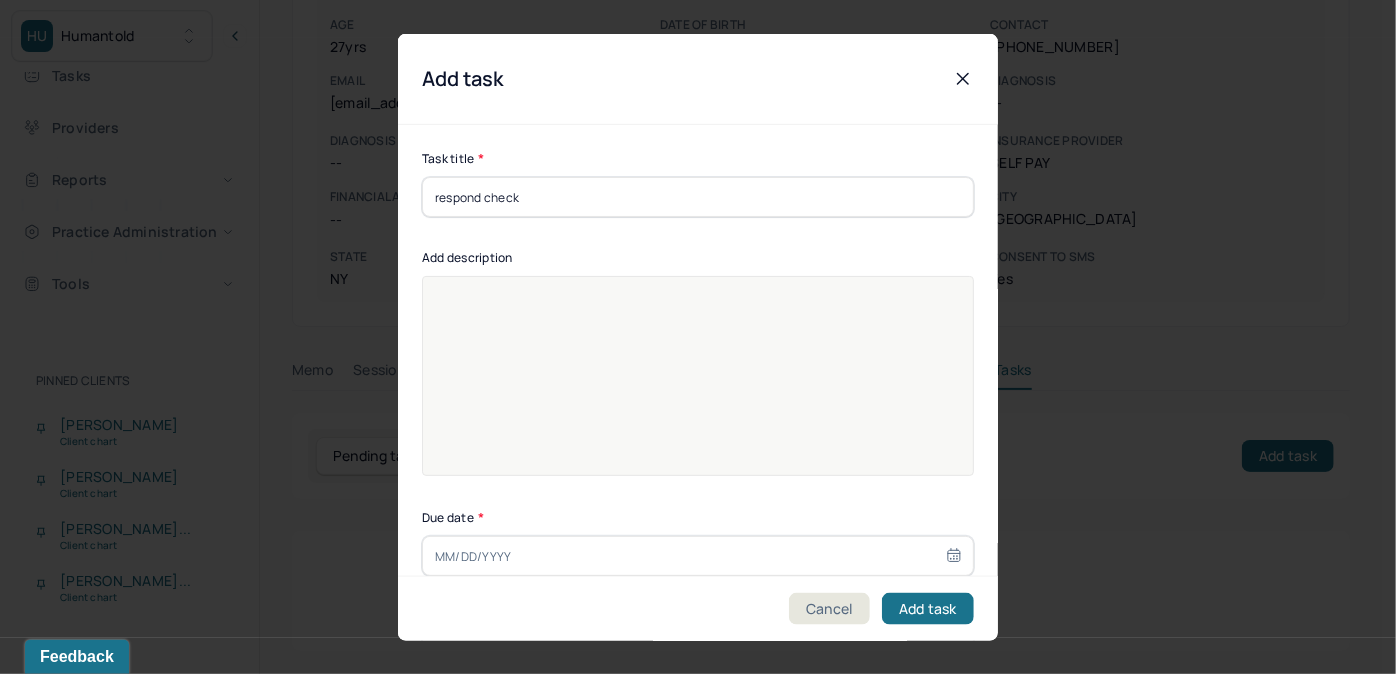 type on "[DATE]" 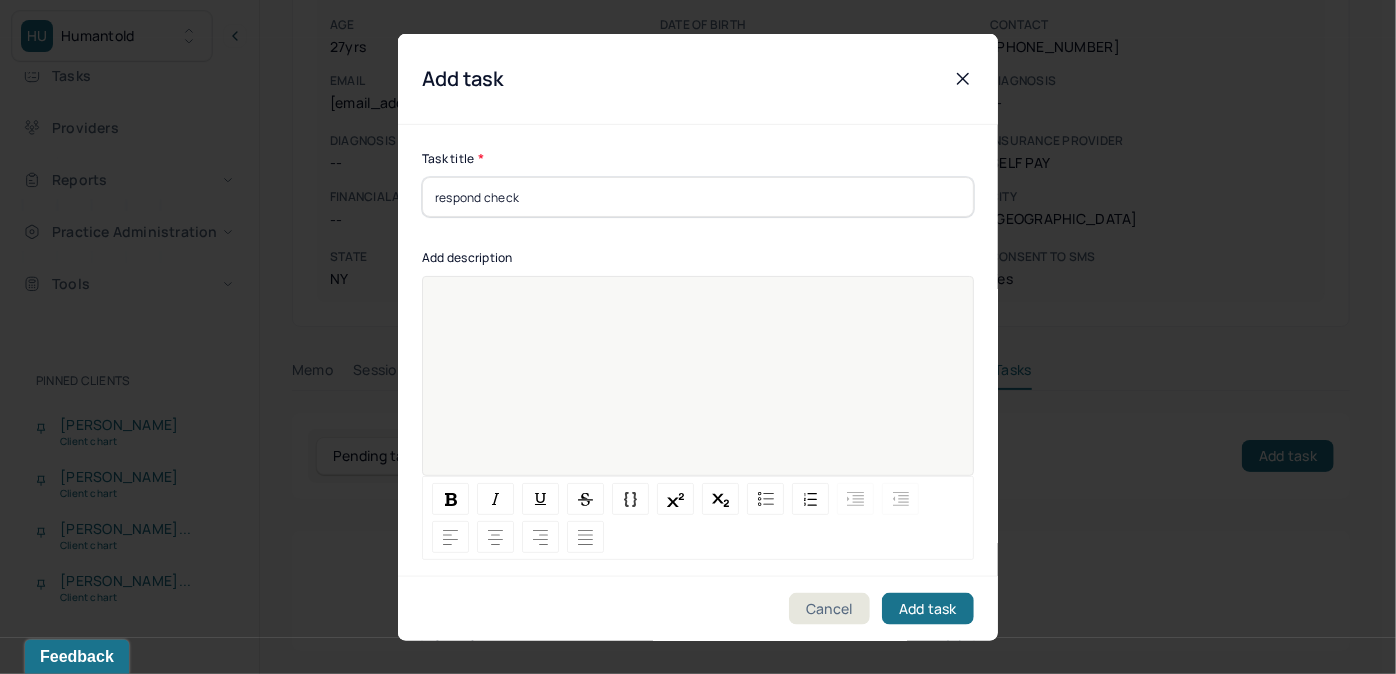 click at bounding box center (698, 389) 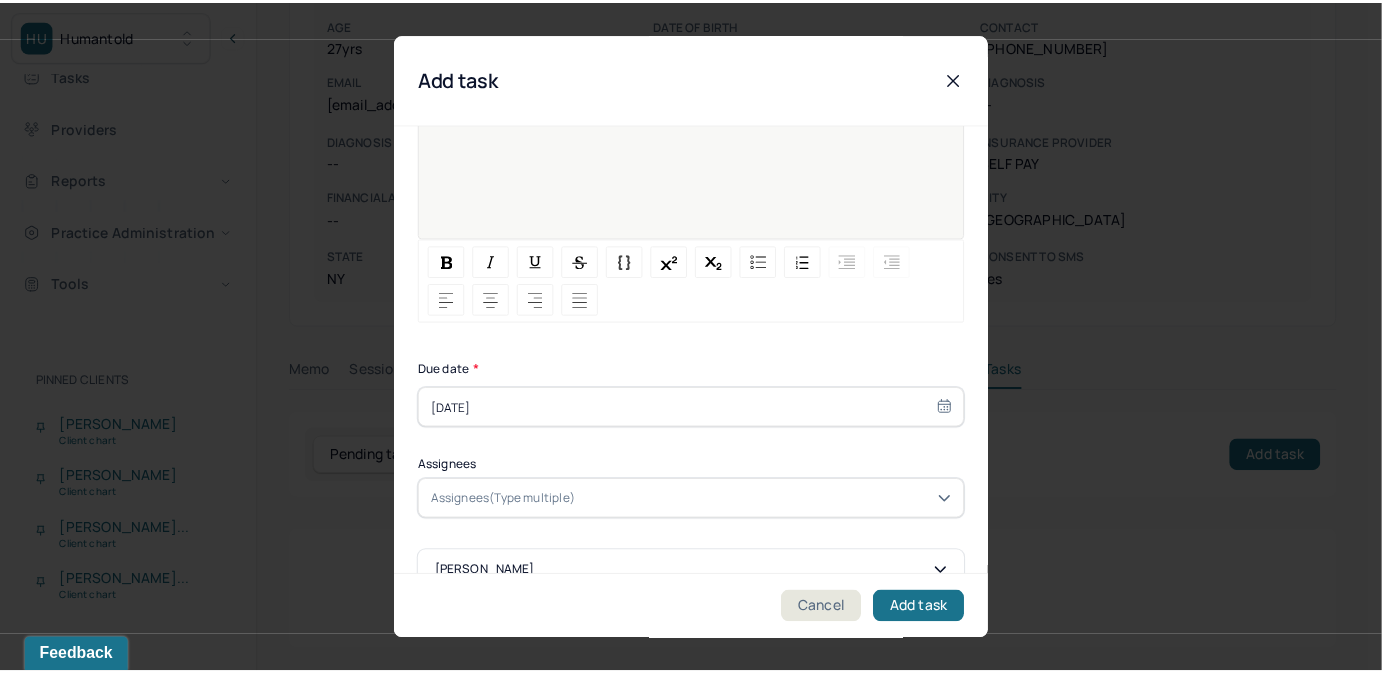scroll, scrollTop: 274, scrollLeft: 0, axis: vertical 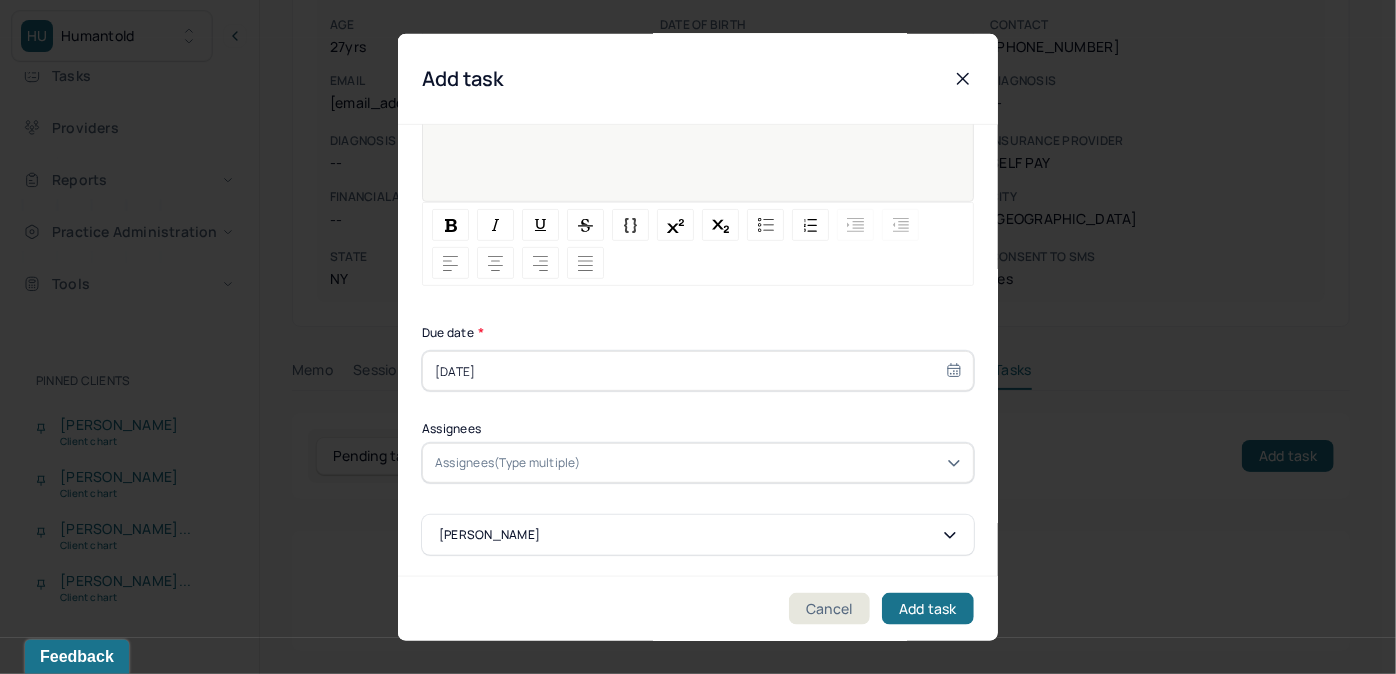 click on "Task title * respond check Add description see if client responds to email or calls back - if not task admin 2nd  Due date * [DATE] Assignees Assignees(Type multiple)   [PERSON_NAME]" at bounding box center [698, 215] 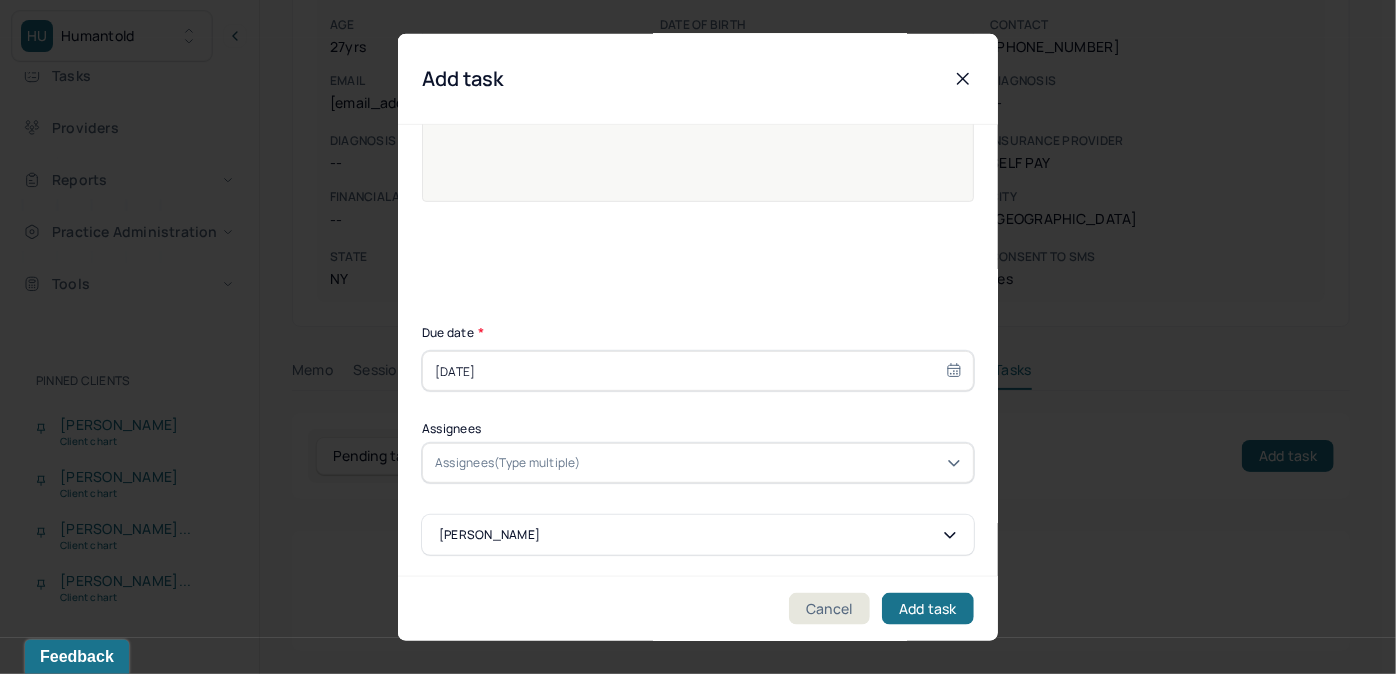 click on "[DATE]" at bounding box center (698, 371) 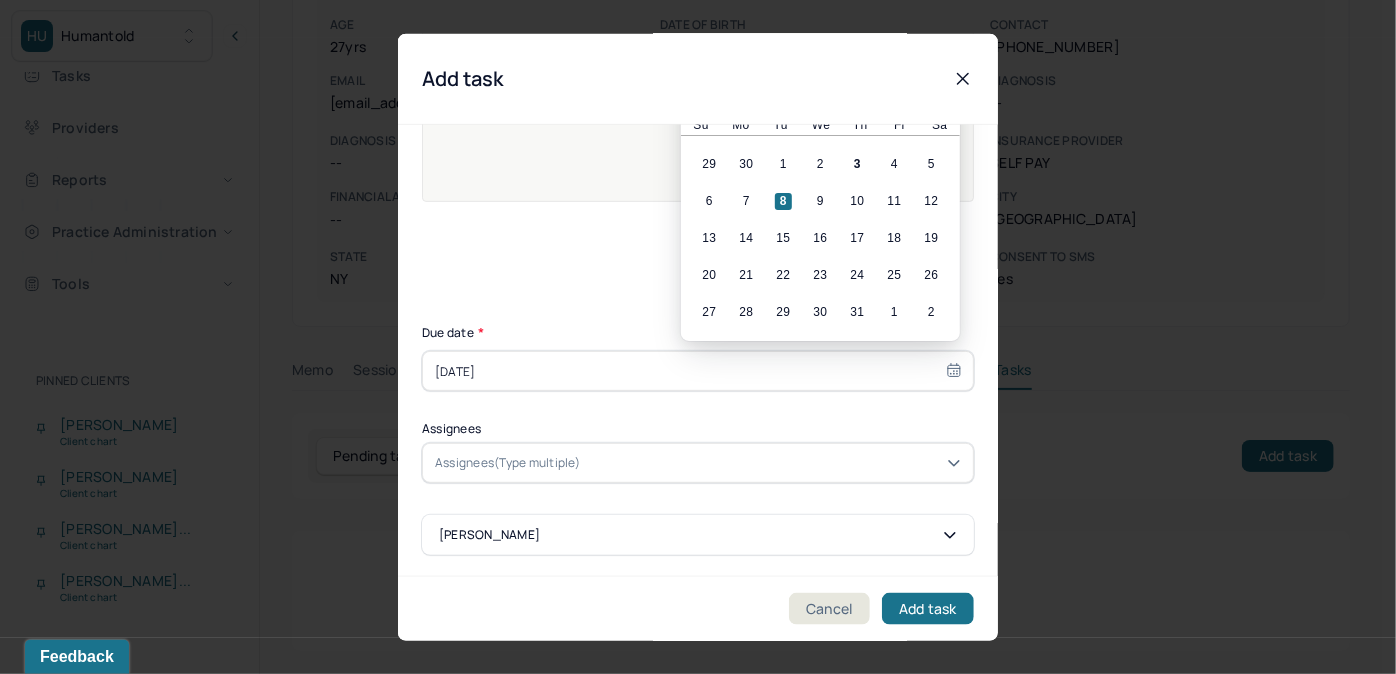 click on "Assignees(Type multiple)" at bounding box center (508, 463) 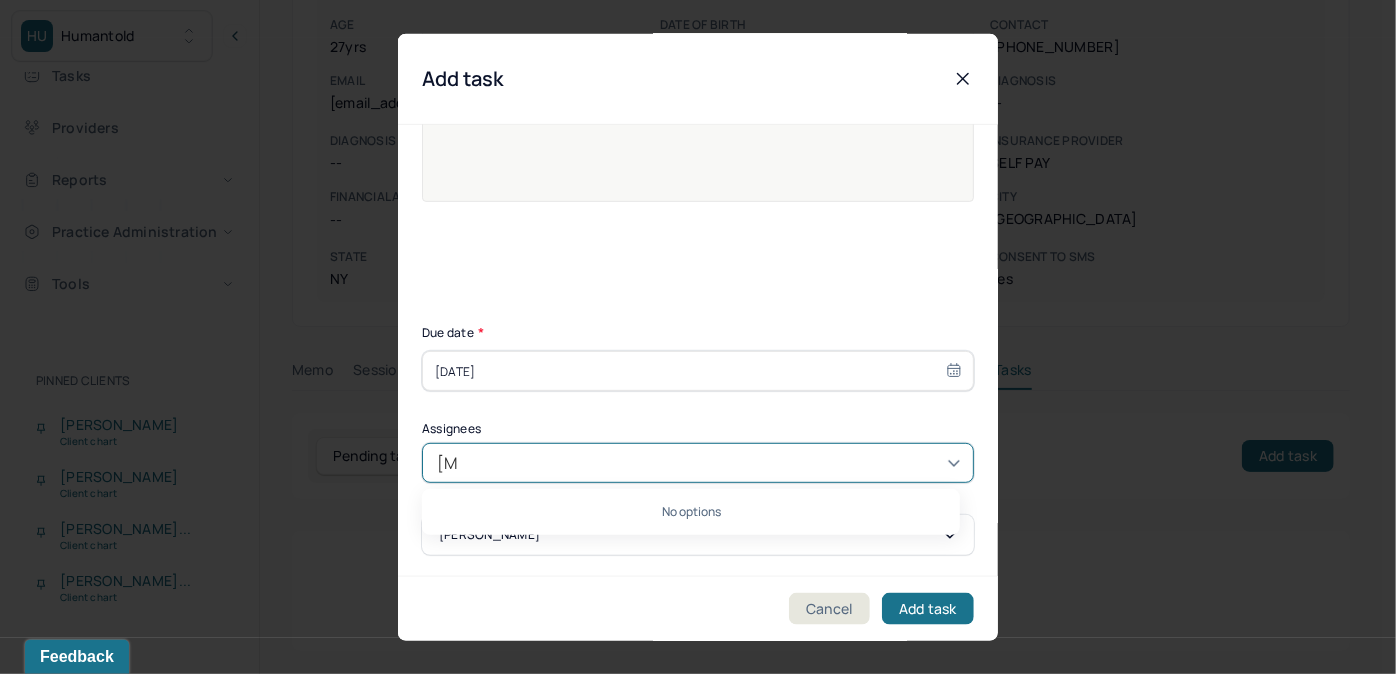 type on "allie" 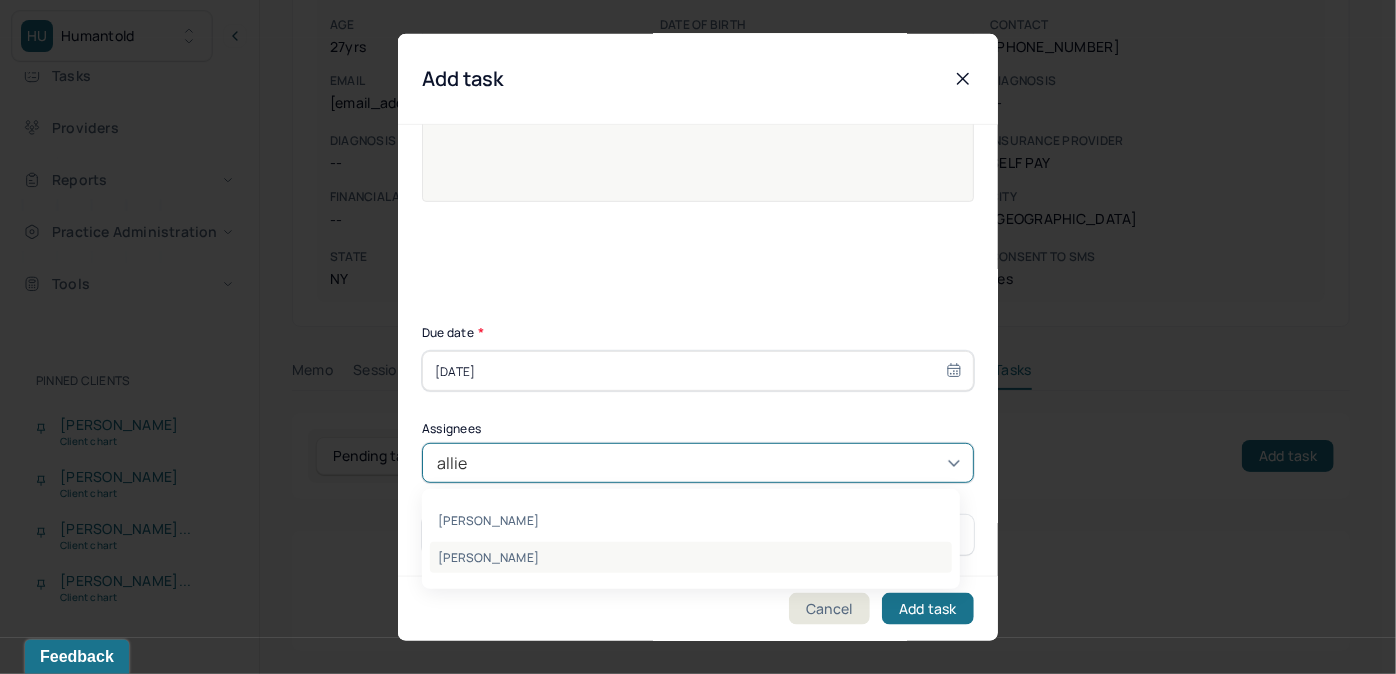 click on "[PERSON_NAME]" at bounding box center (691, 557) 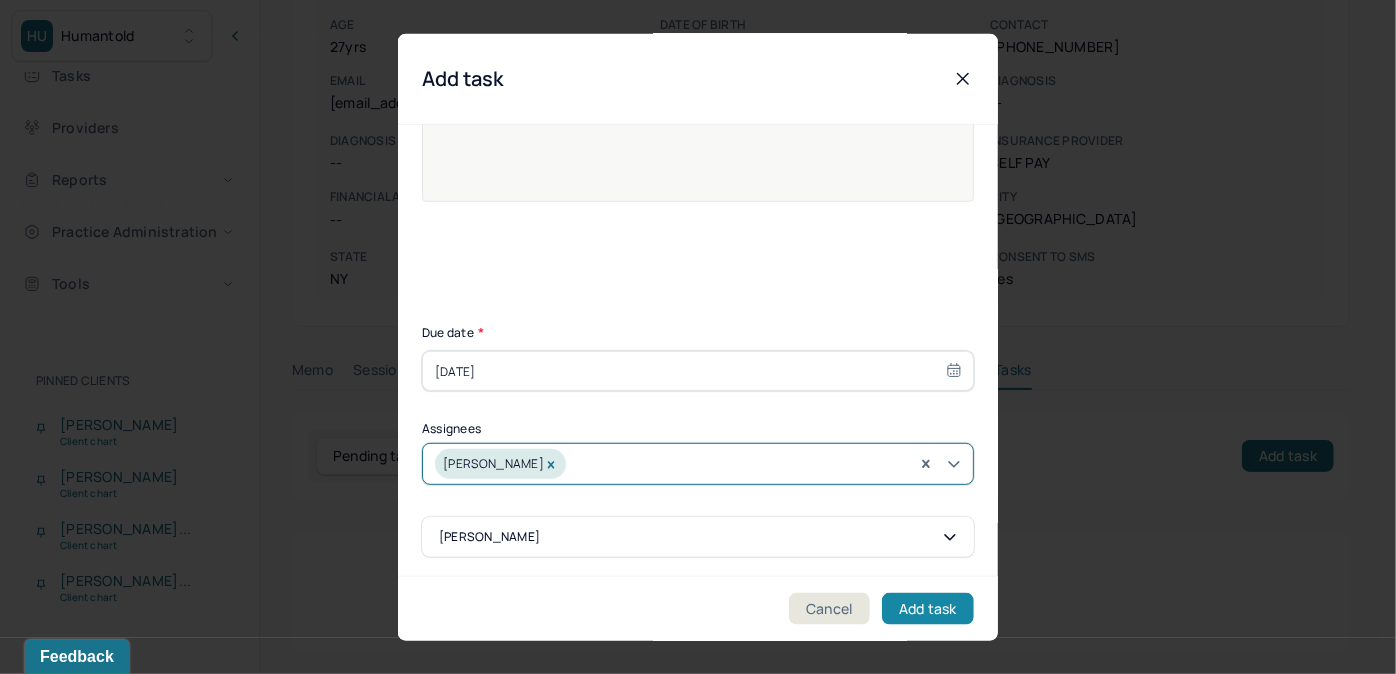 click on "Add task" at bounding box center [928, 608] 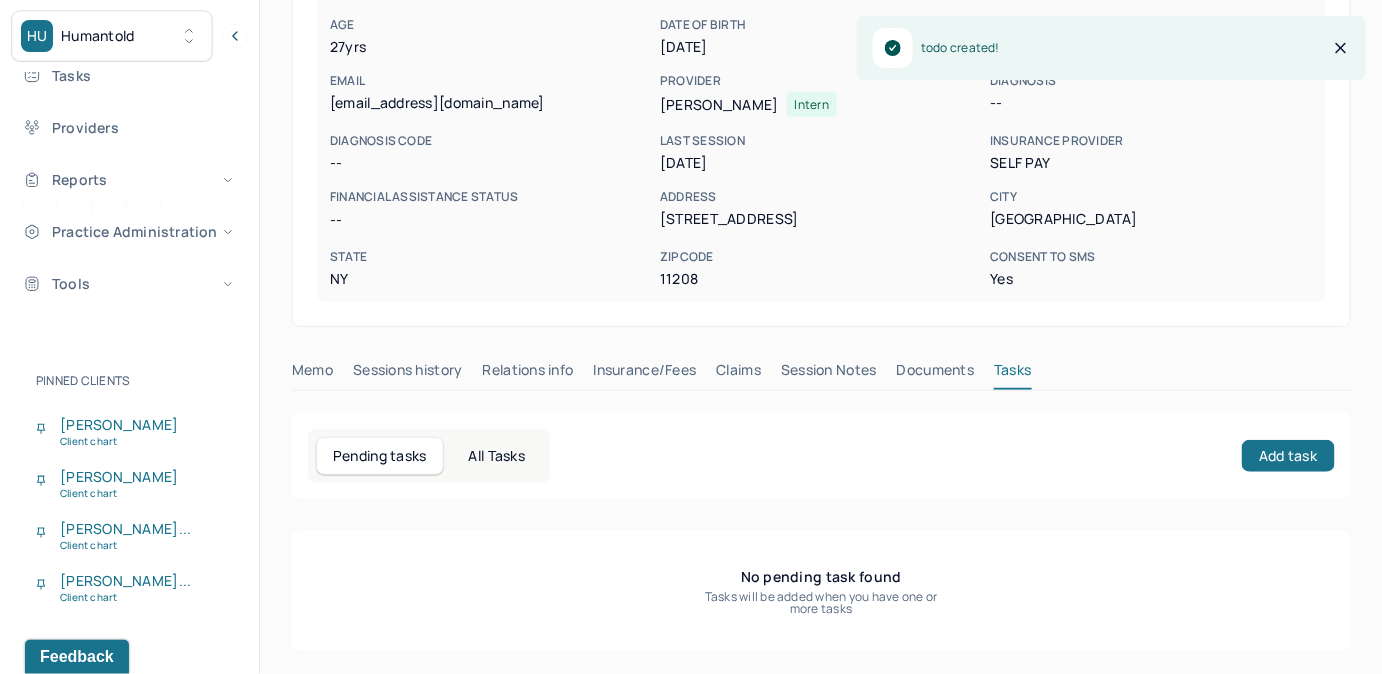 scroll, scrollTop: 0, scrollLeft: 0, axis: both 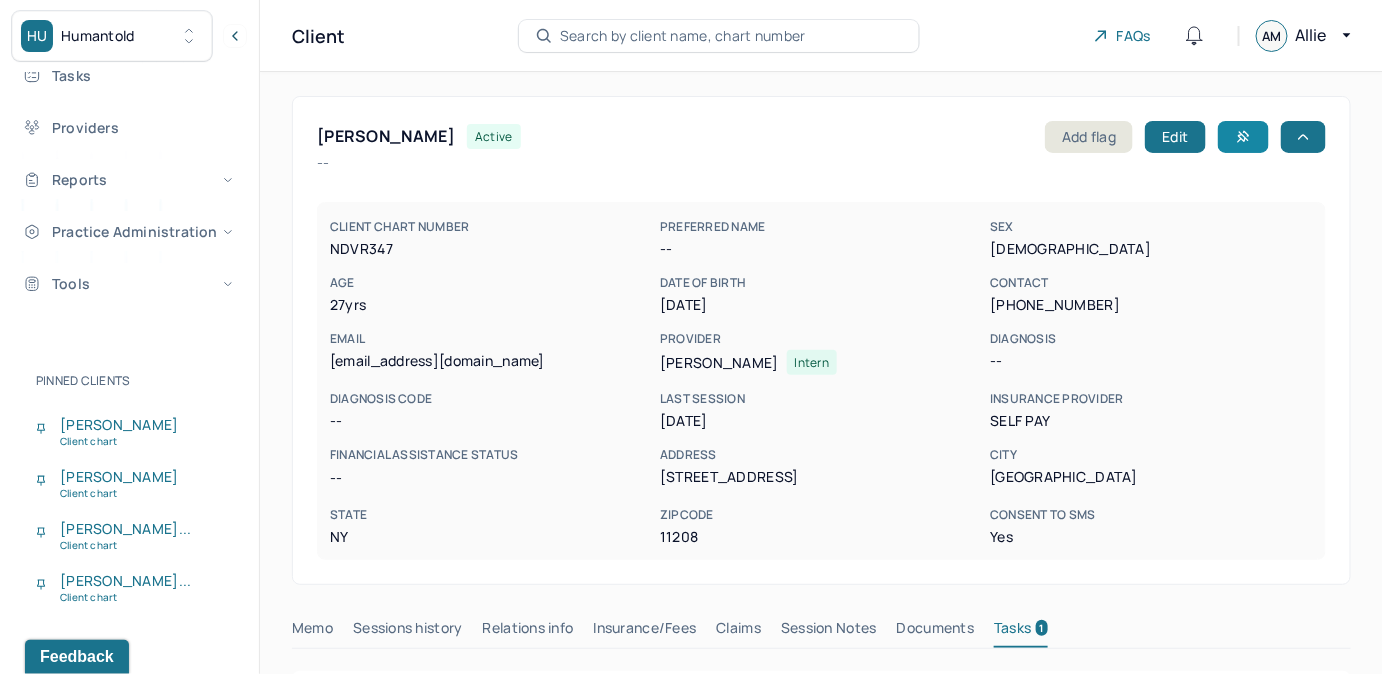 click on "Search by client name, chart number" at bounding box center [719, 36] 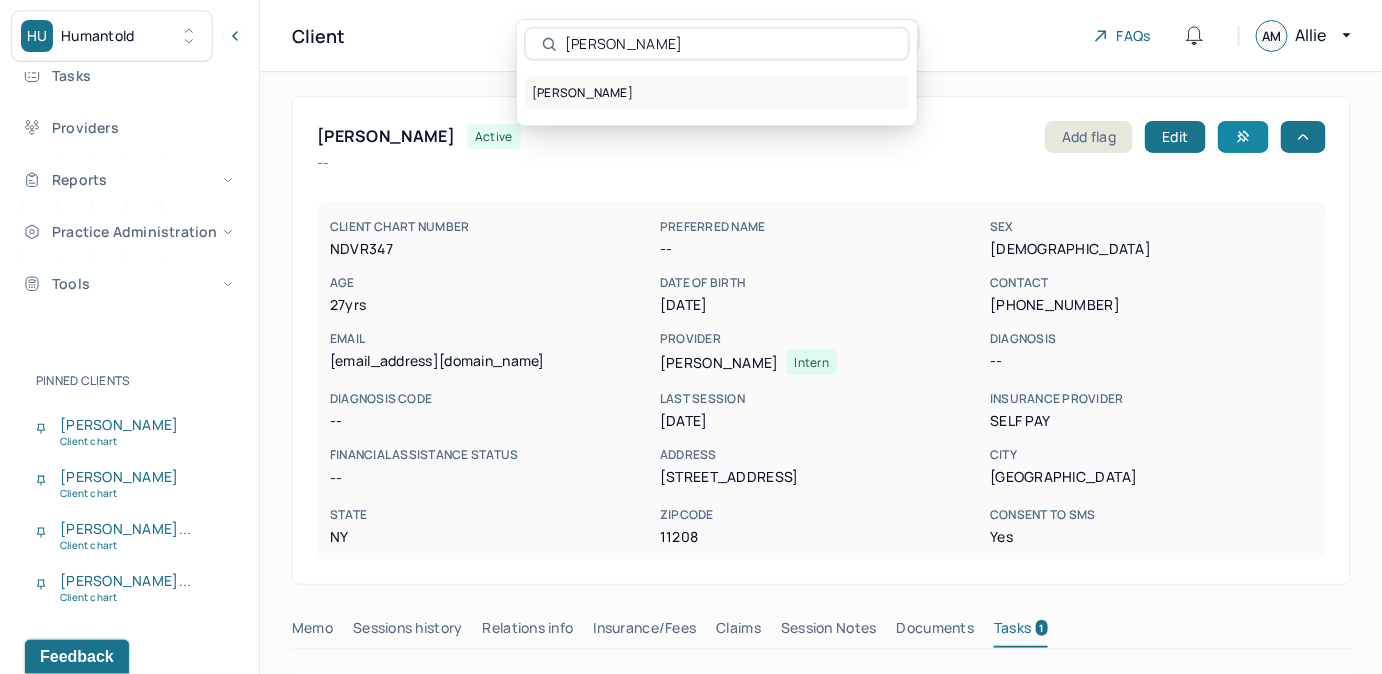 type on "[PERSON_NAME]" 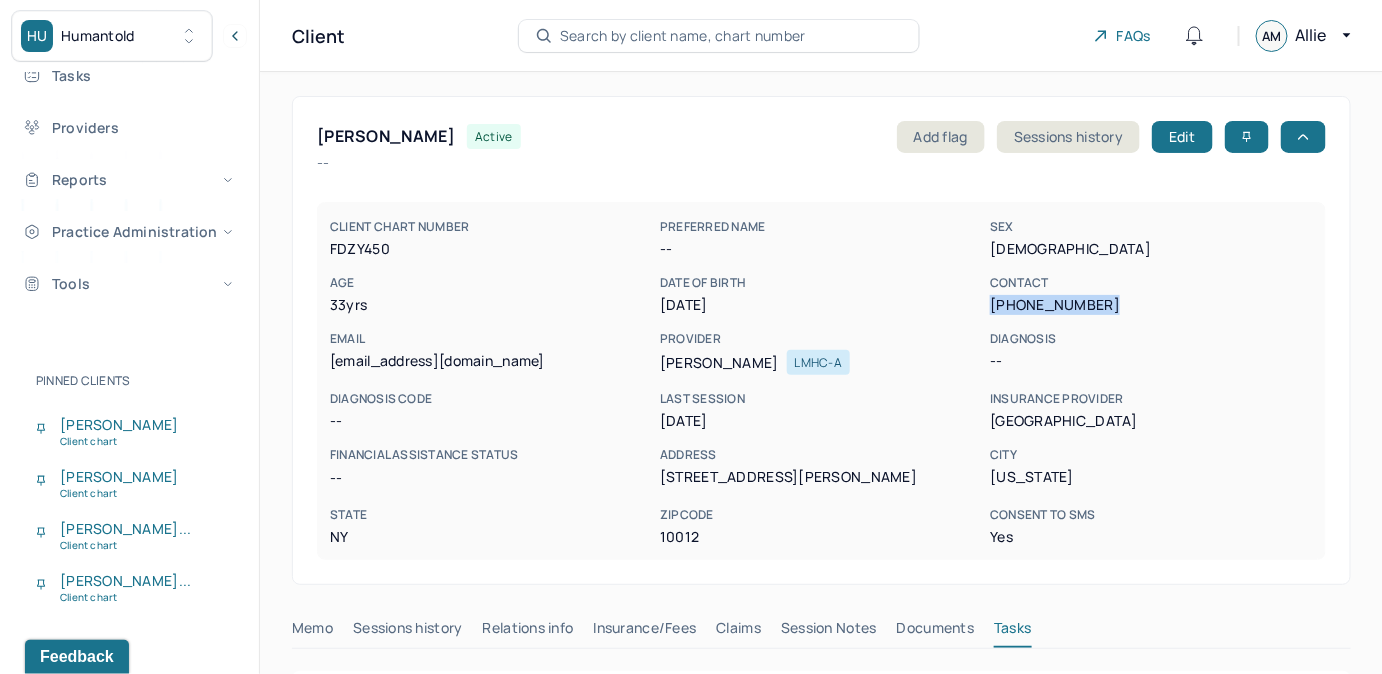 drag, startPoint x: 992, startPoint y: 304, endPoint x: 1106, endPoint y: 308, distance: 114.07015 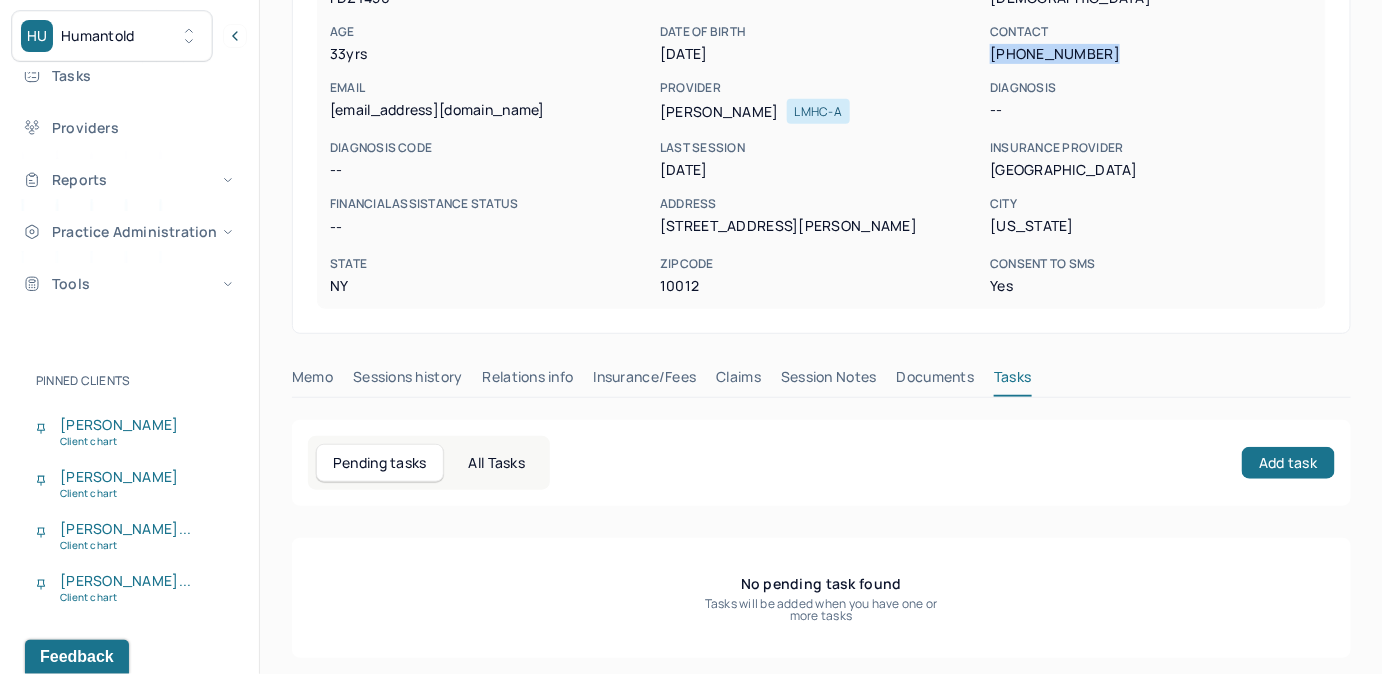 scroll, scrollTop: 258, scrollLeft: 0, axis: vertical 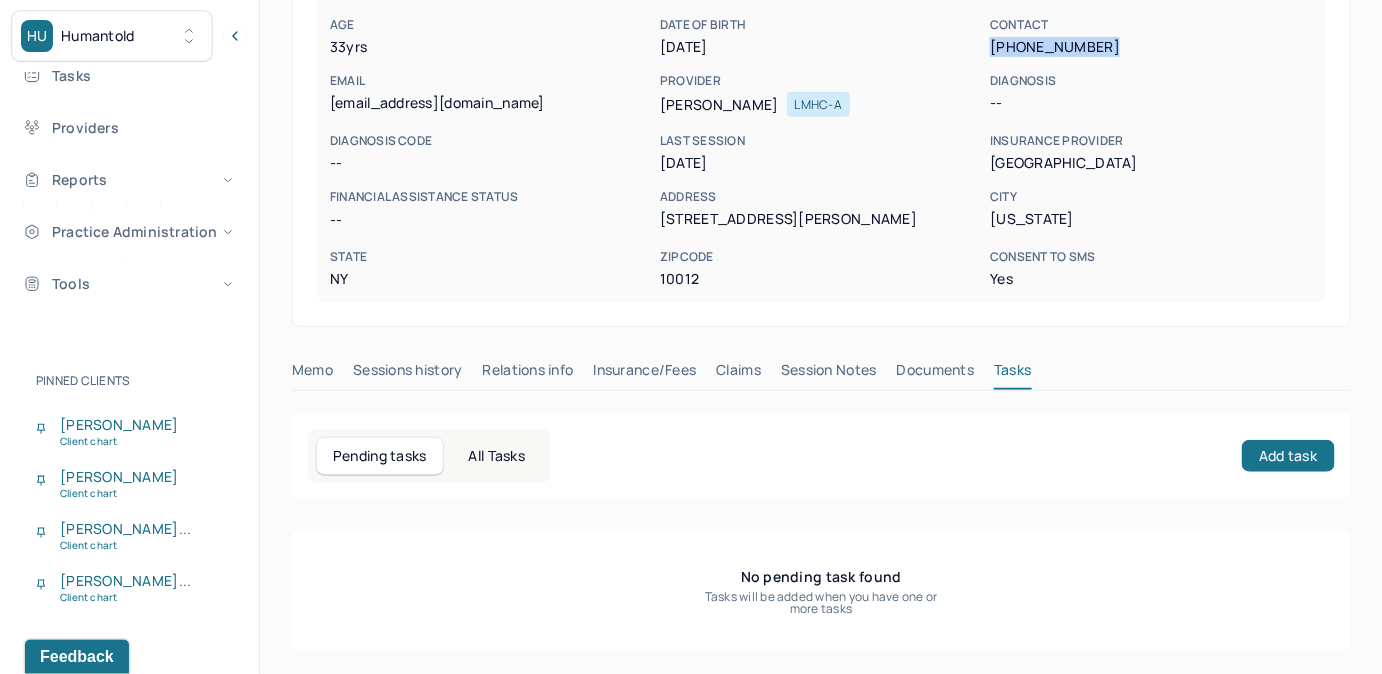 click on "Claims" at bounding box center [738, 374] 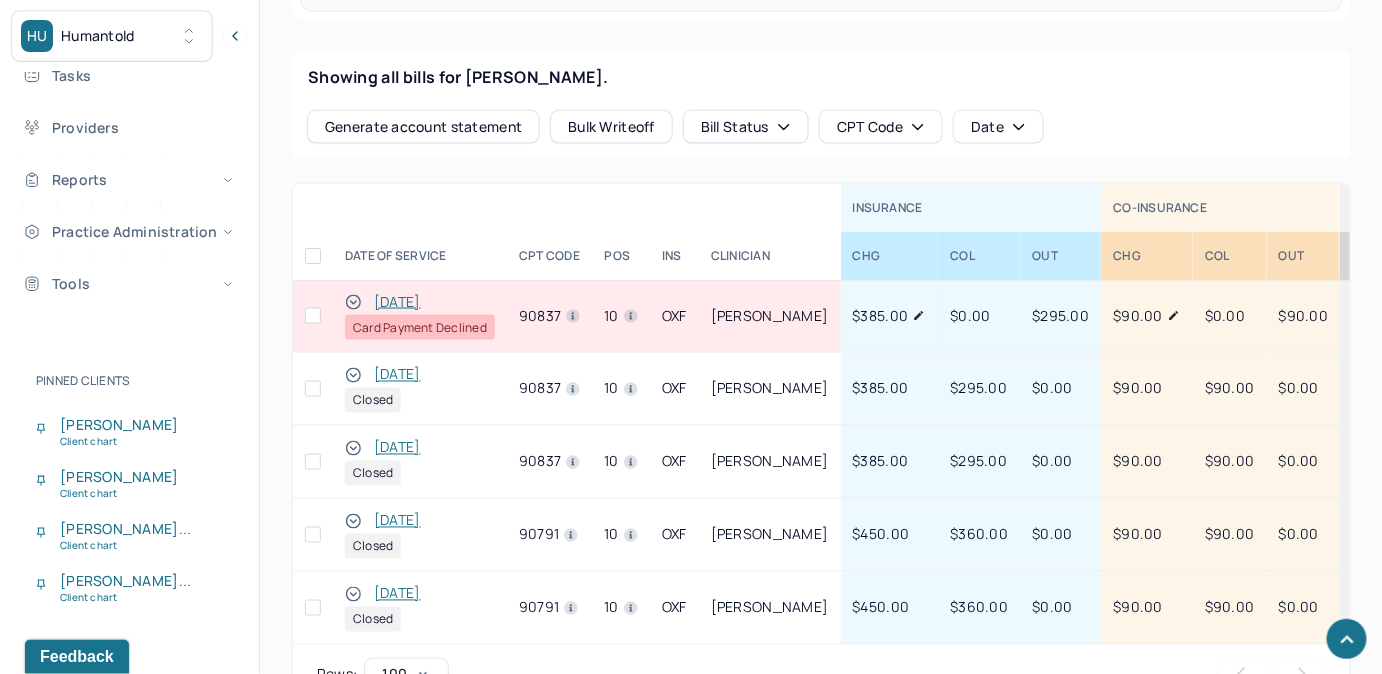 scroll, scrollTop: 894, scrollLeft: 0, axis: vertical 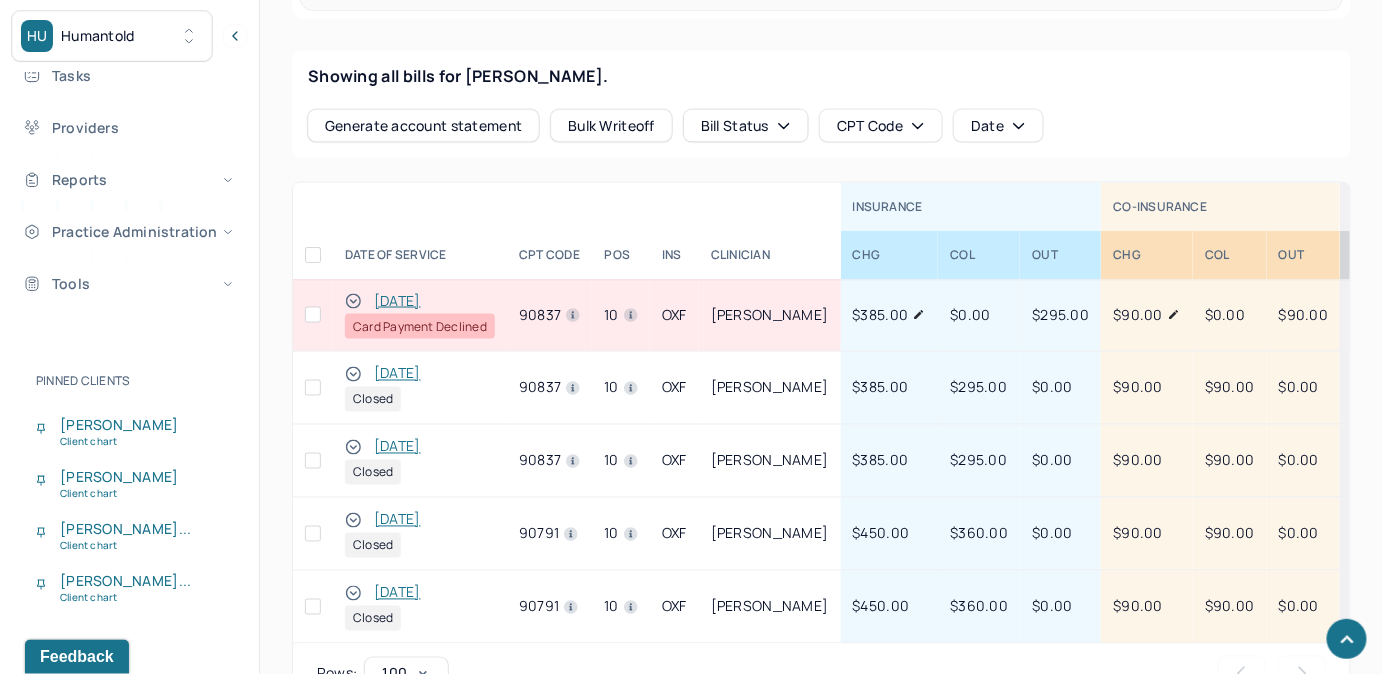 click 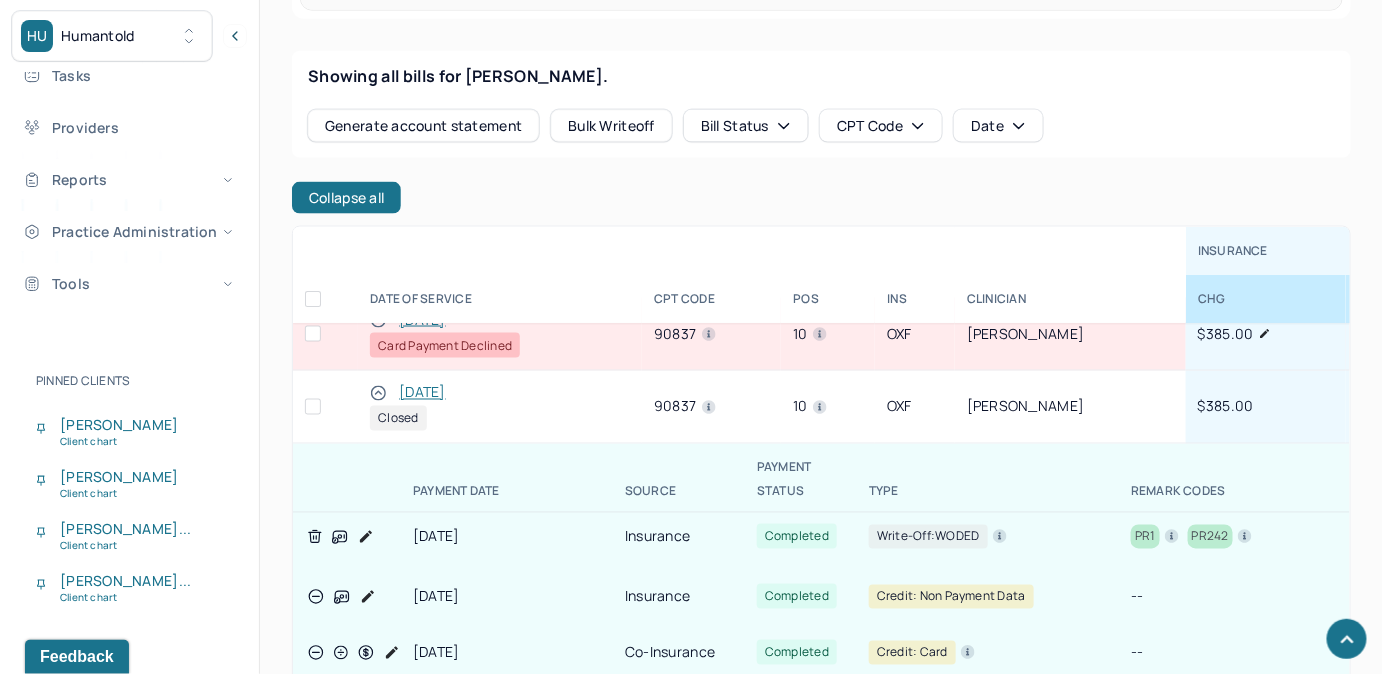 scroll, scrollTop: 0, scrollLeft: 0, axis: both 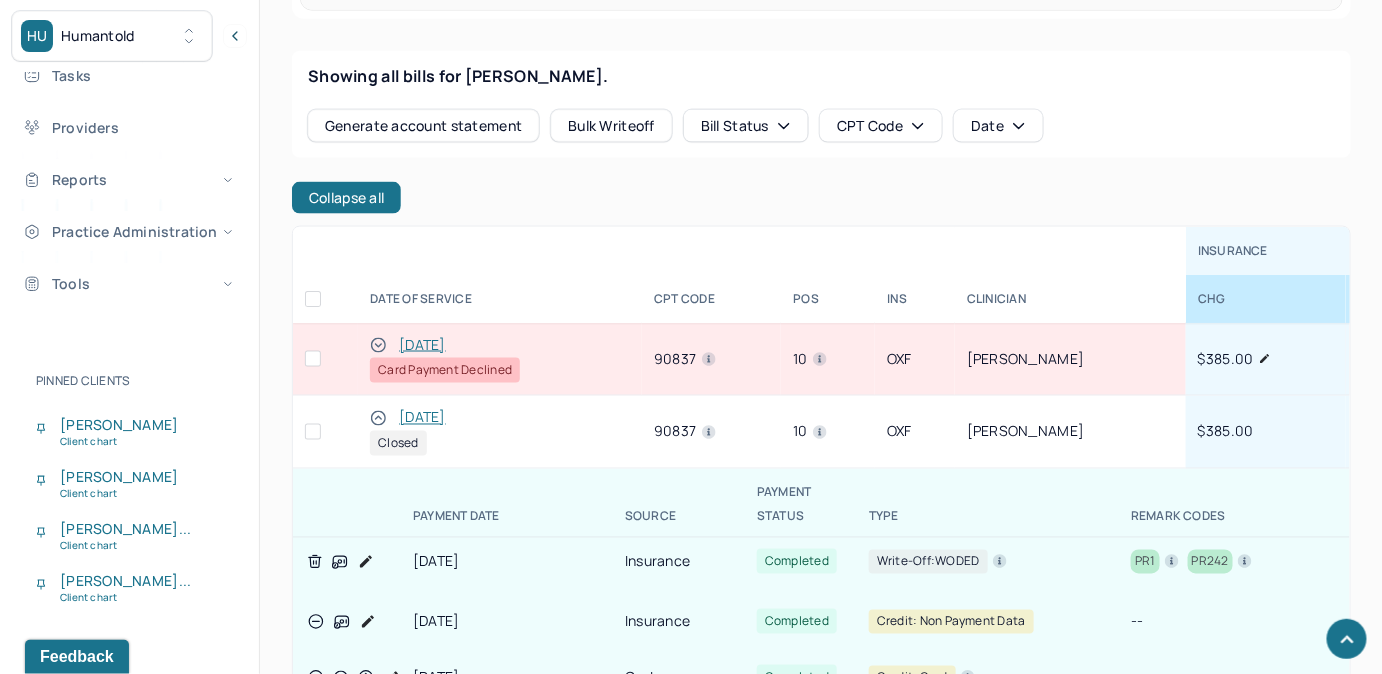 click 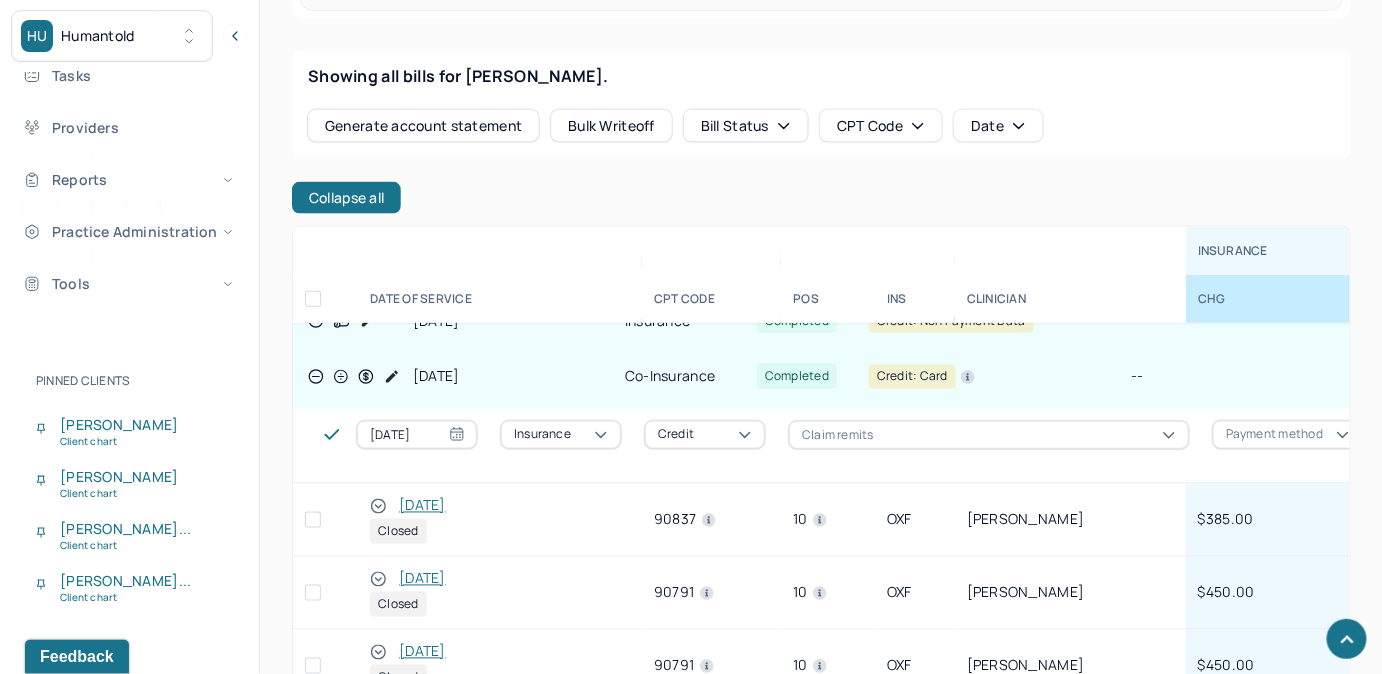 scroll, scrollTop: 454, scrollLeft: 0, axis: vertical 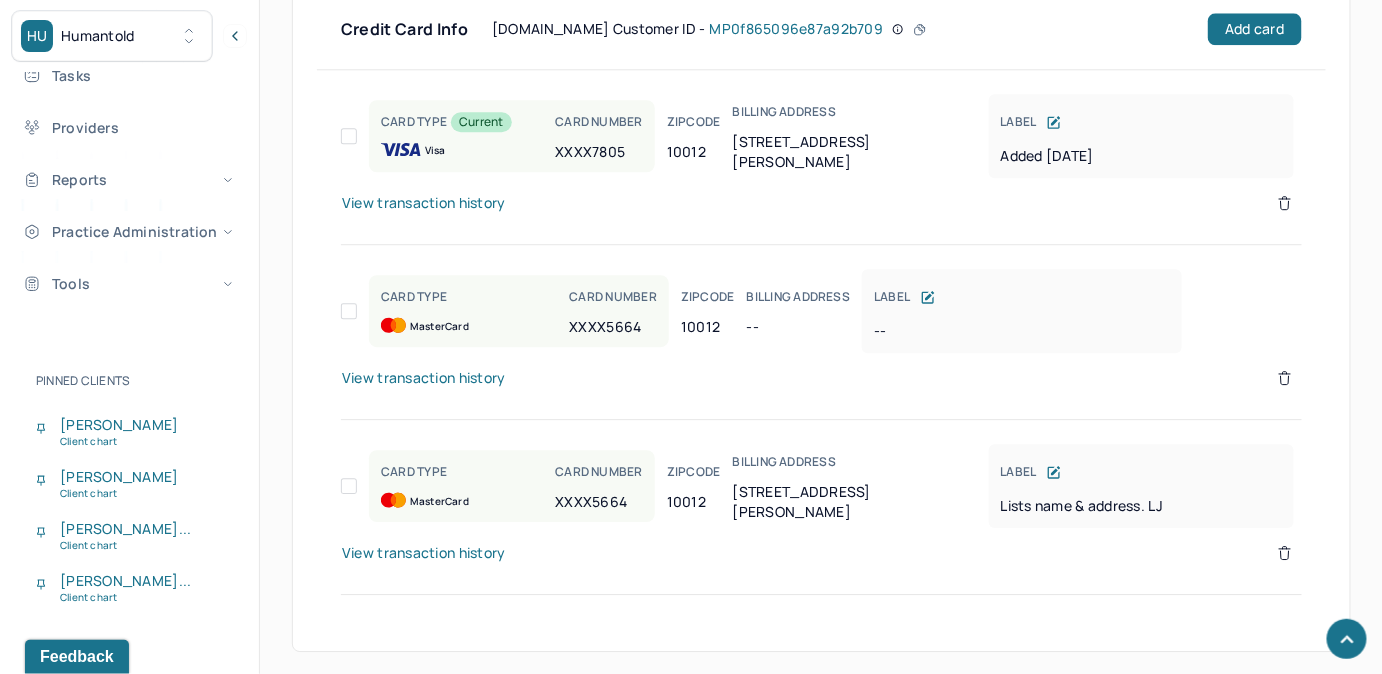 click on "View transaction history" at bounding box center [424, 203] 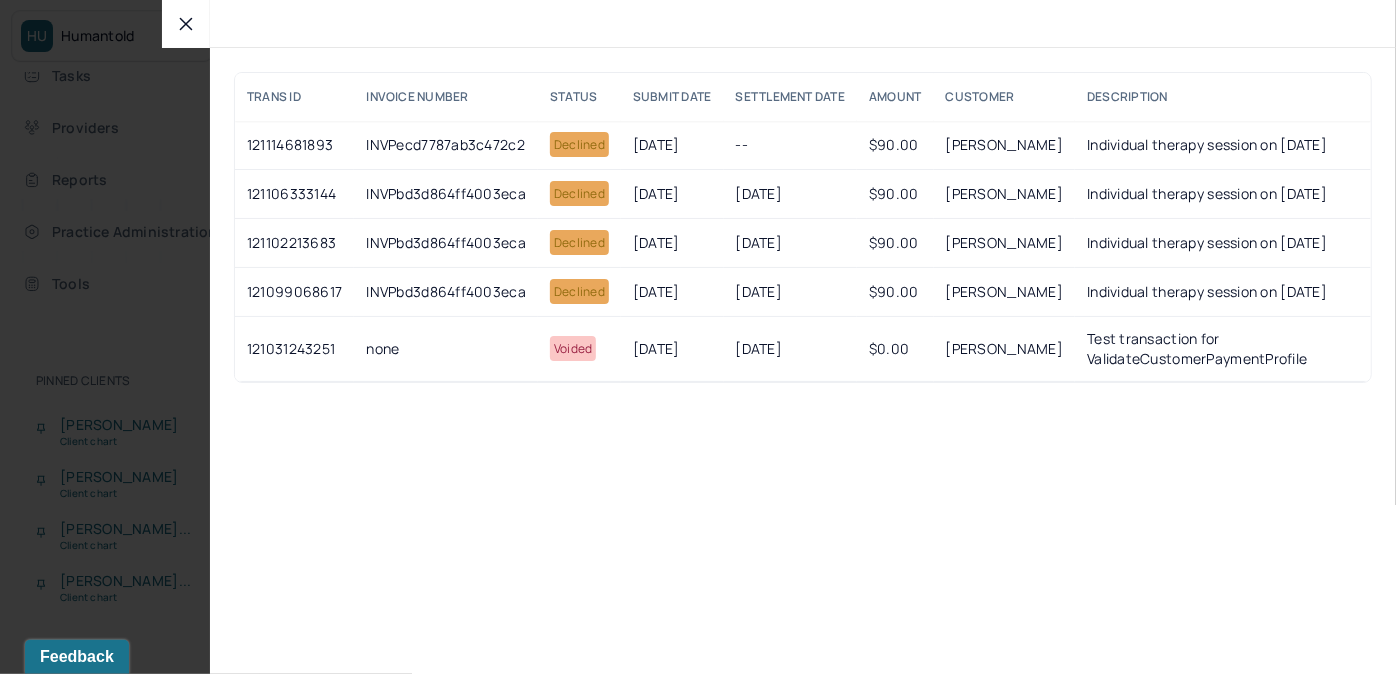click 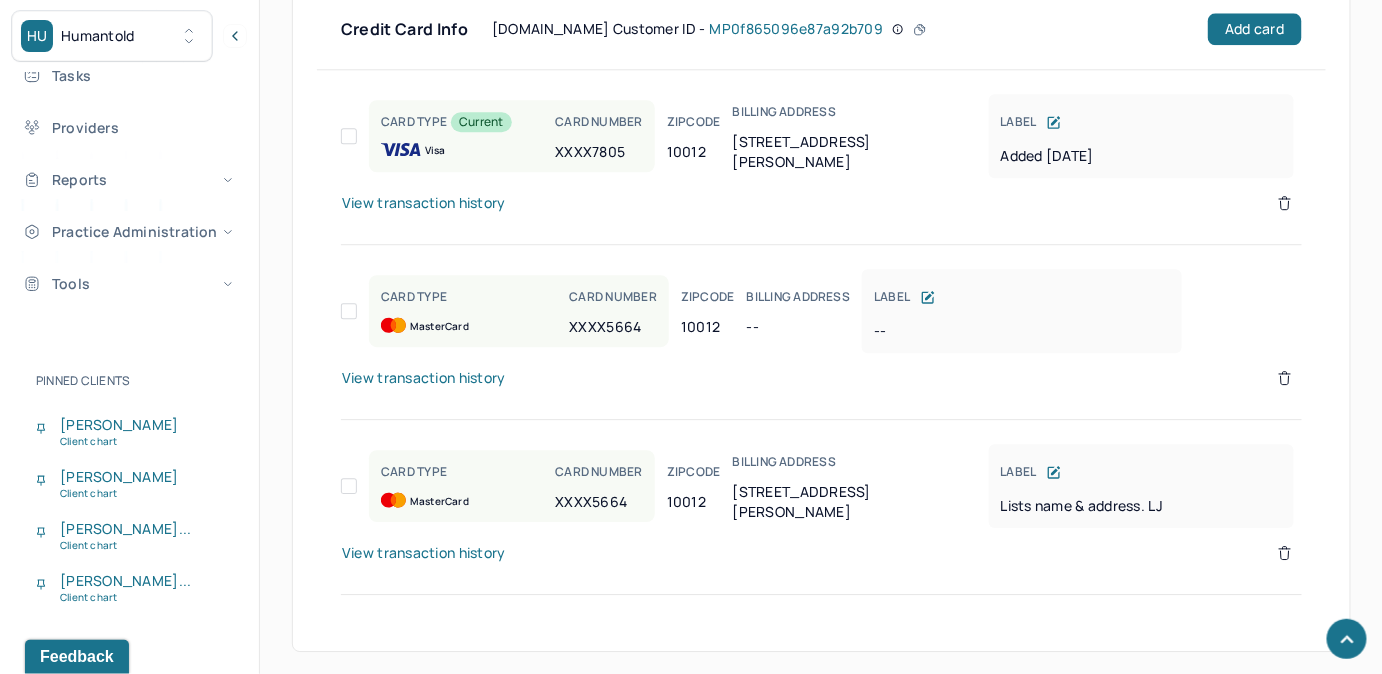 click on "View transaction history" at bounding box center (424, 378) 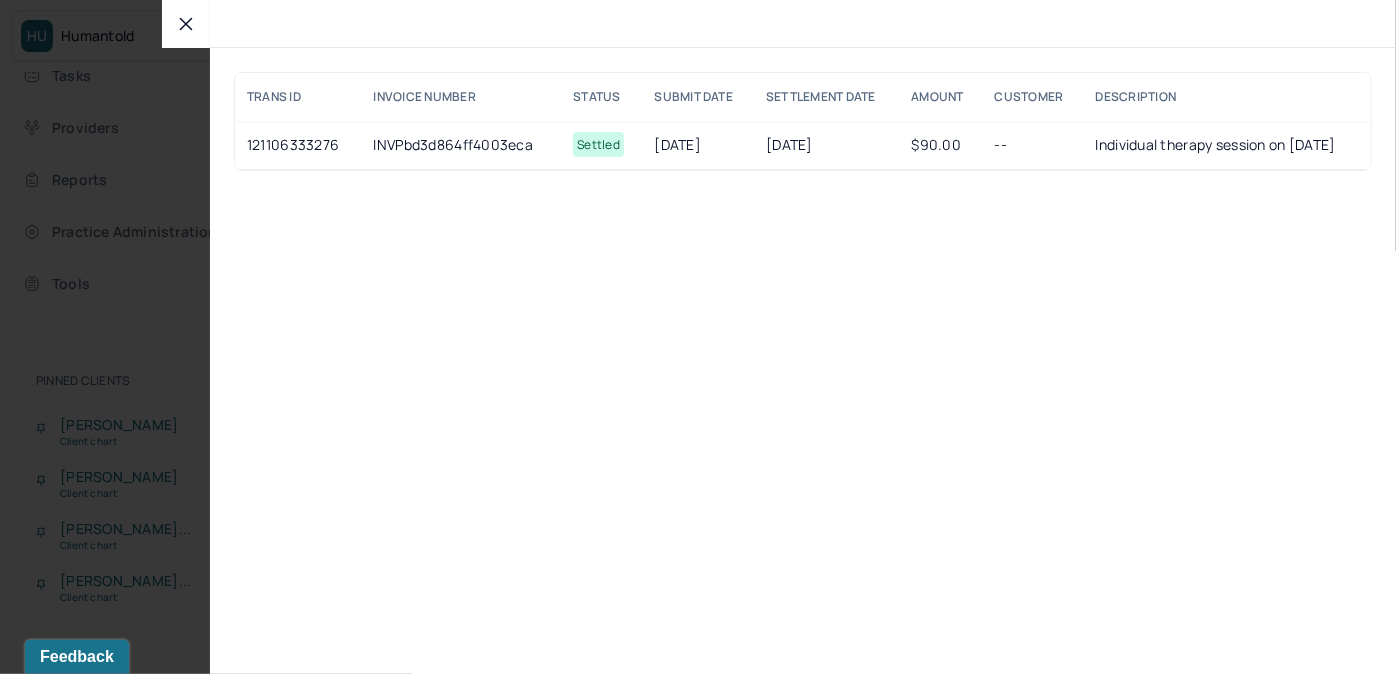 click 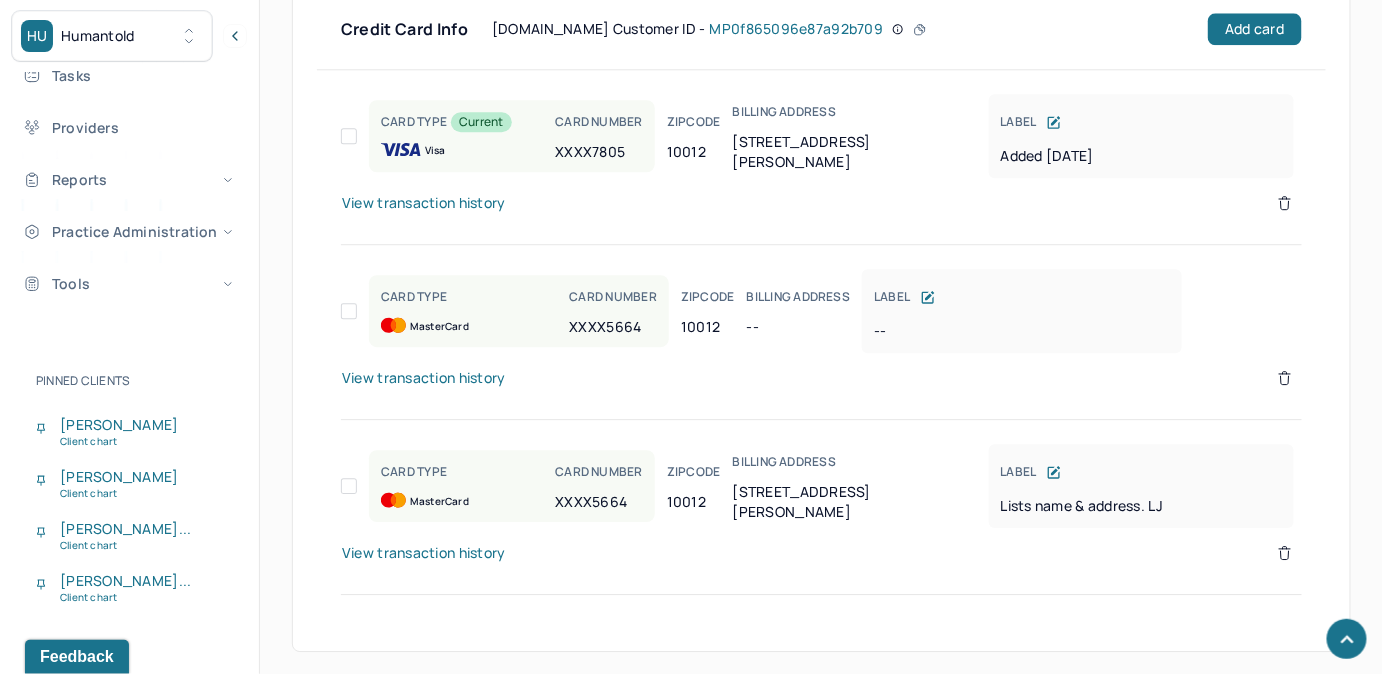 click on "View transaction history" at bounding box center (424, 553) 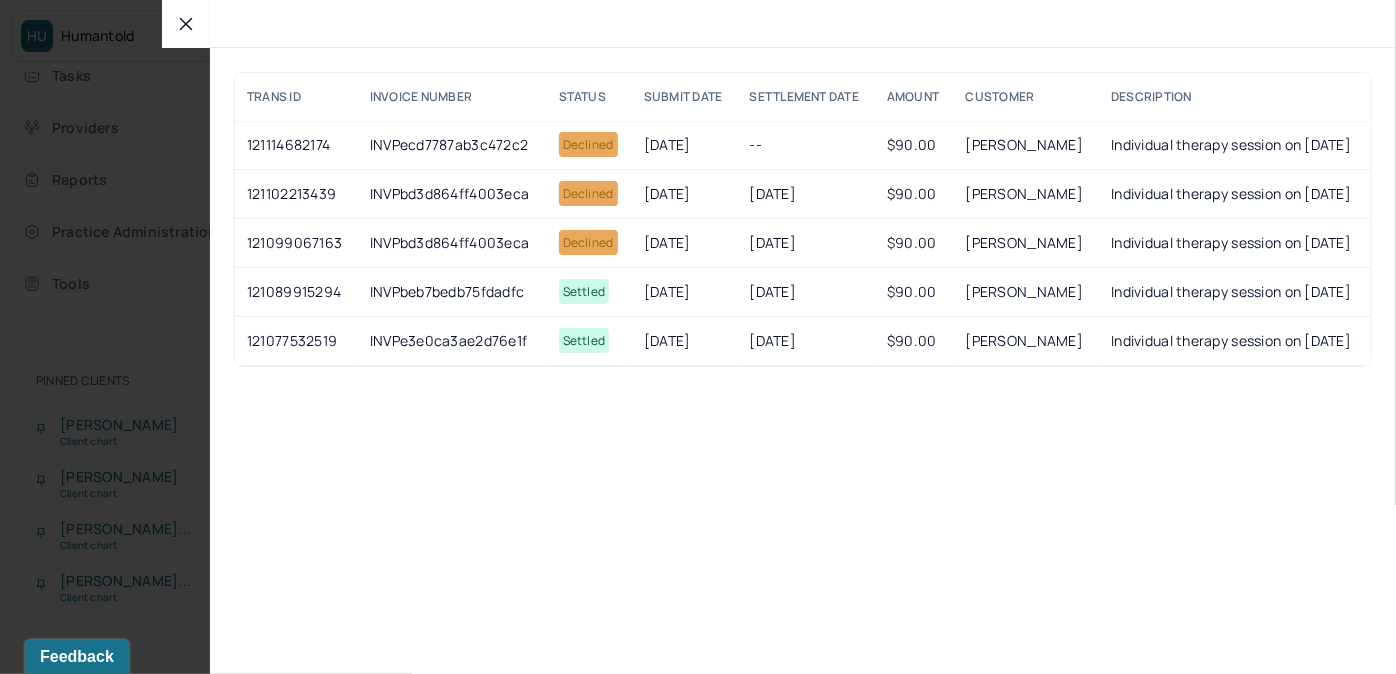 click at bounding box center (186, 24) 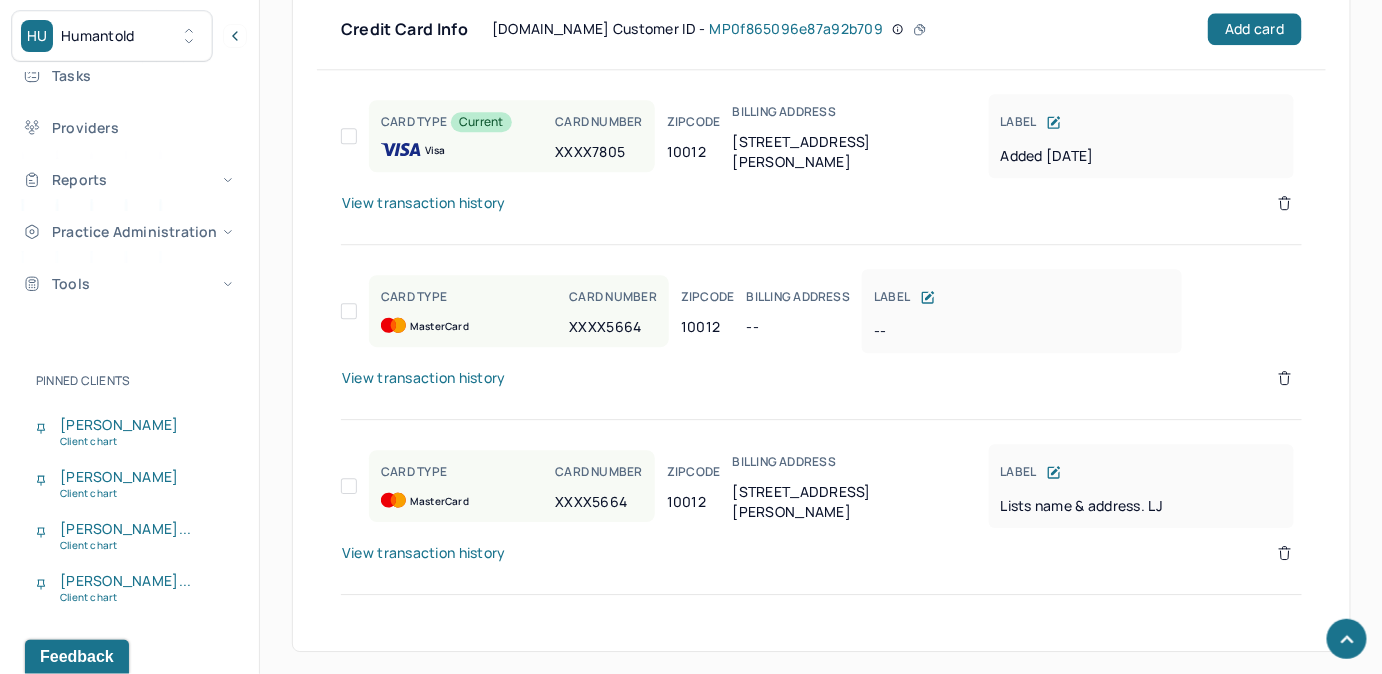 click on "View transaction history" at bounding box center [424, 378] 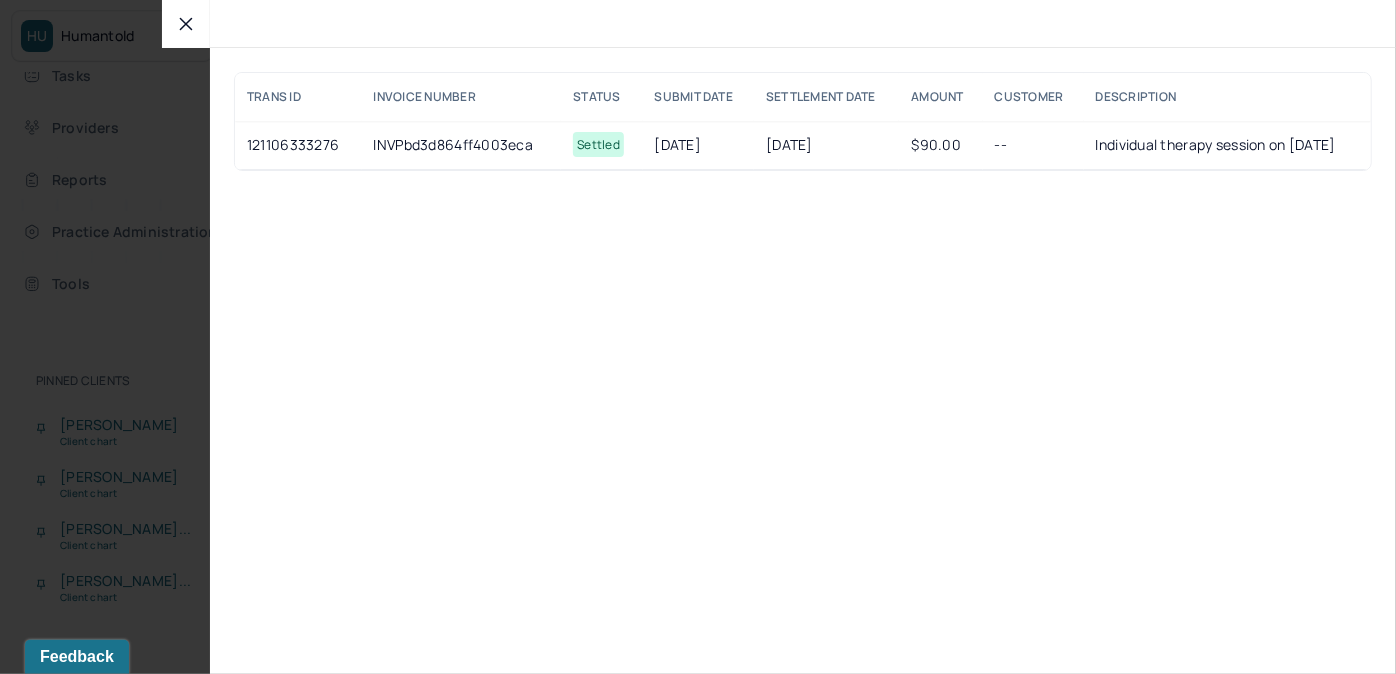 drag, startPoint x: 1264, startPoint y: 147, endPoint x: 1345, endPoint y: 152, distance: 81.154175 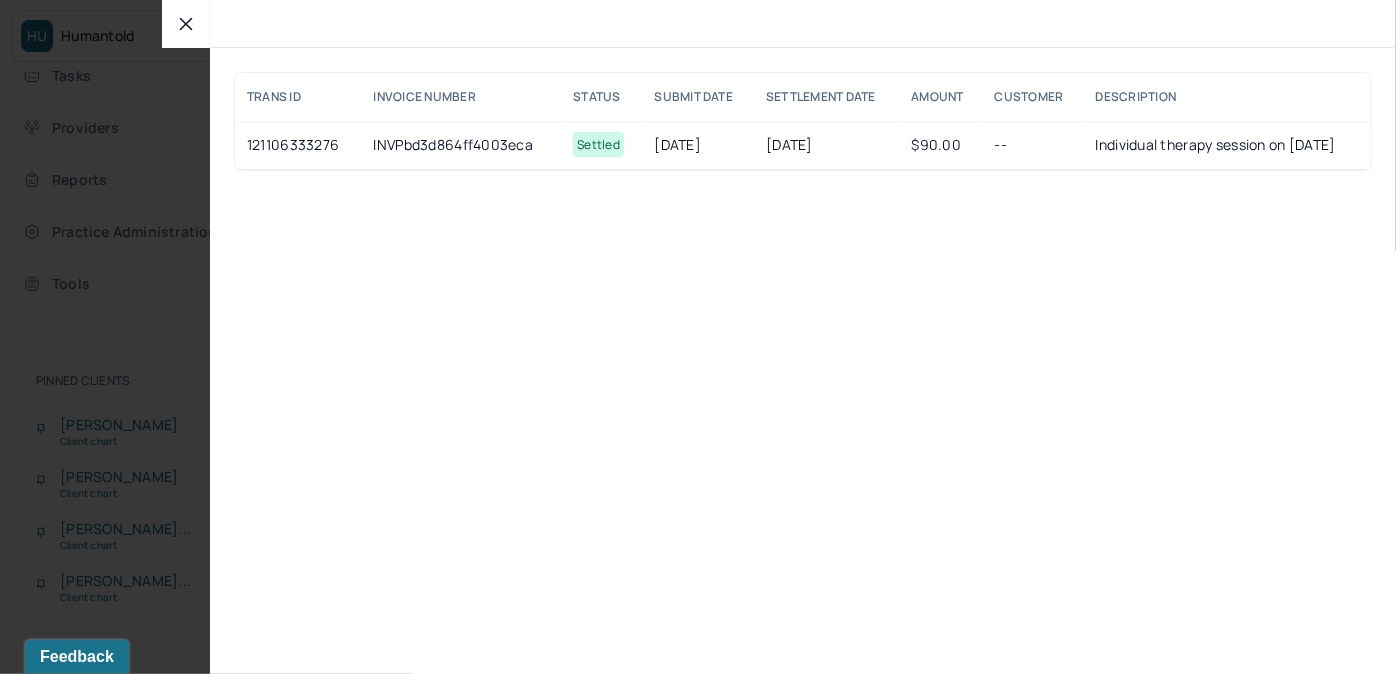 click 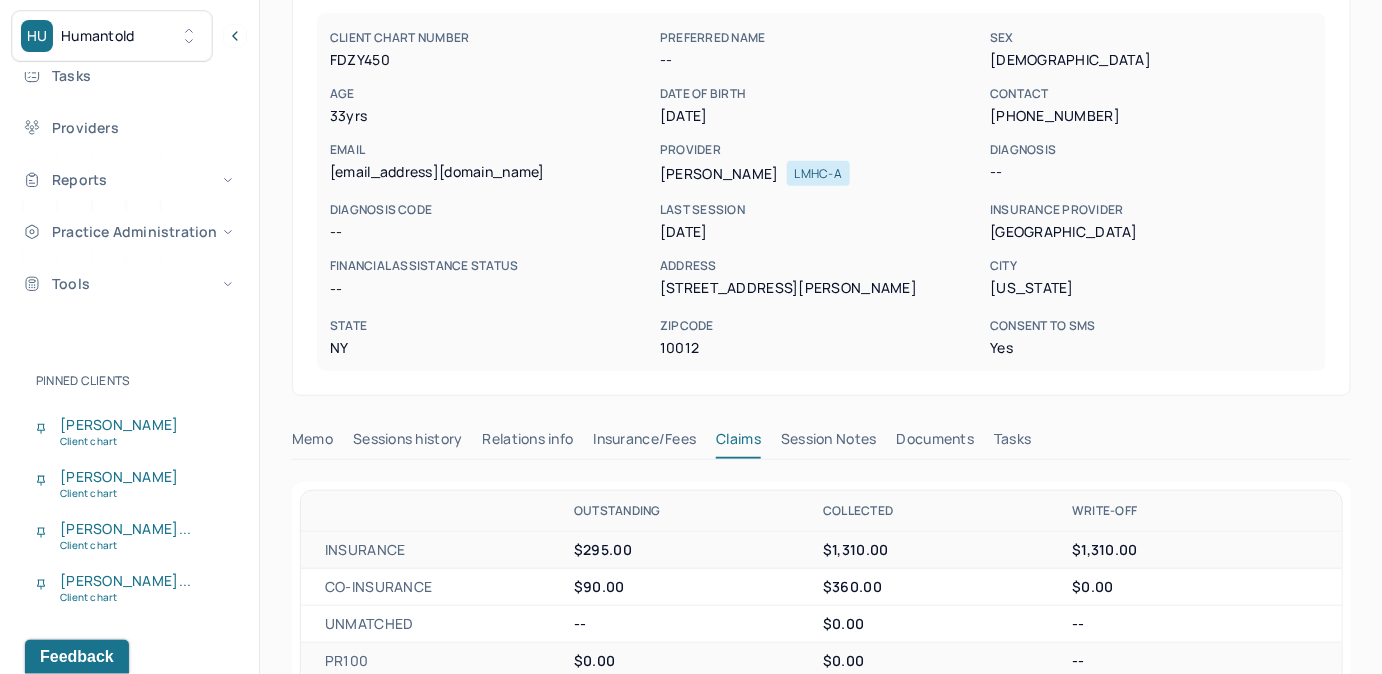 scroll, scrollTop: 0, scrollLeft: 0, axis: both 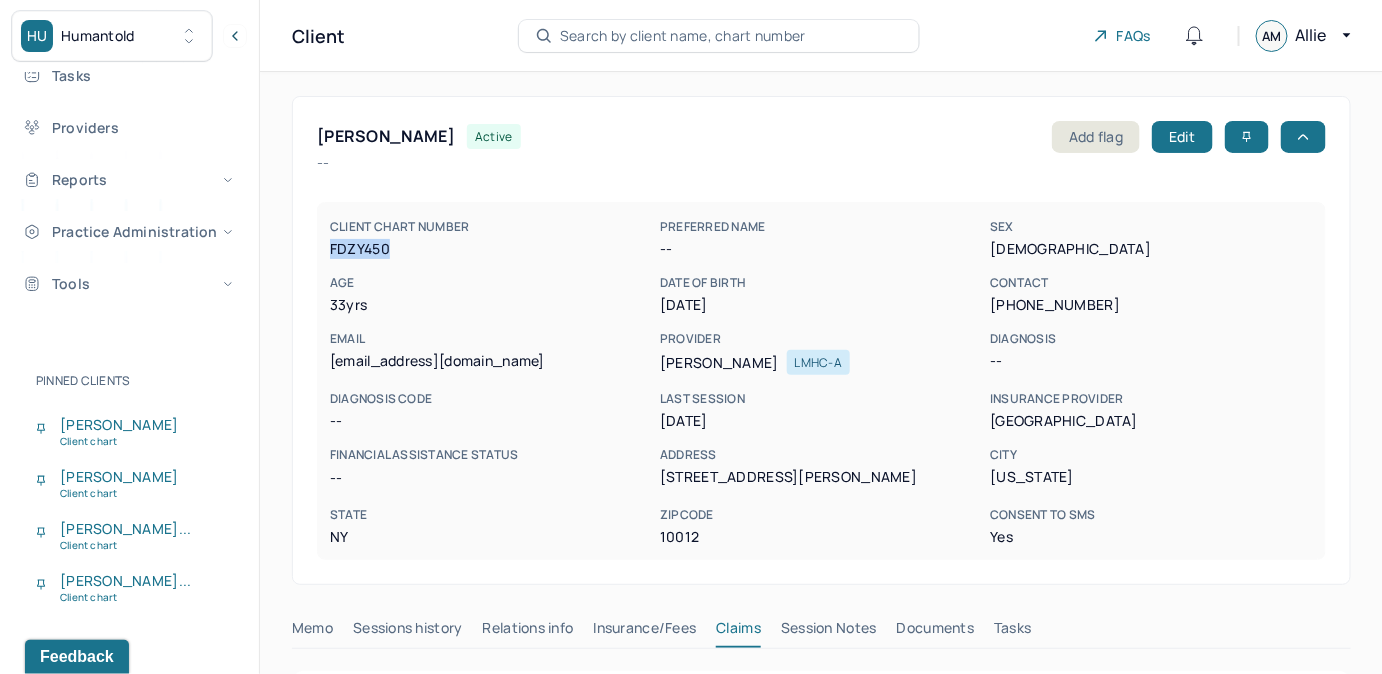 drag, startPoint x: 328, startPoint y: 246, endPoint x: 441, endPoint y: 259, distance: 113.74533 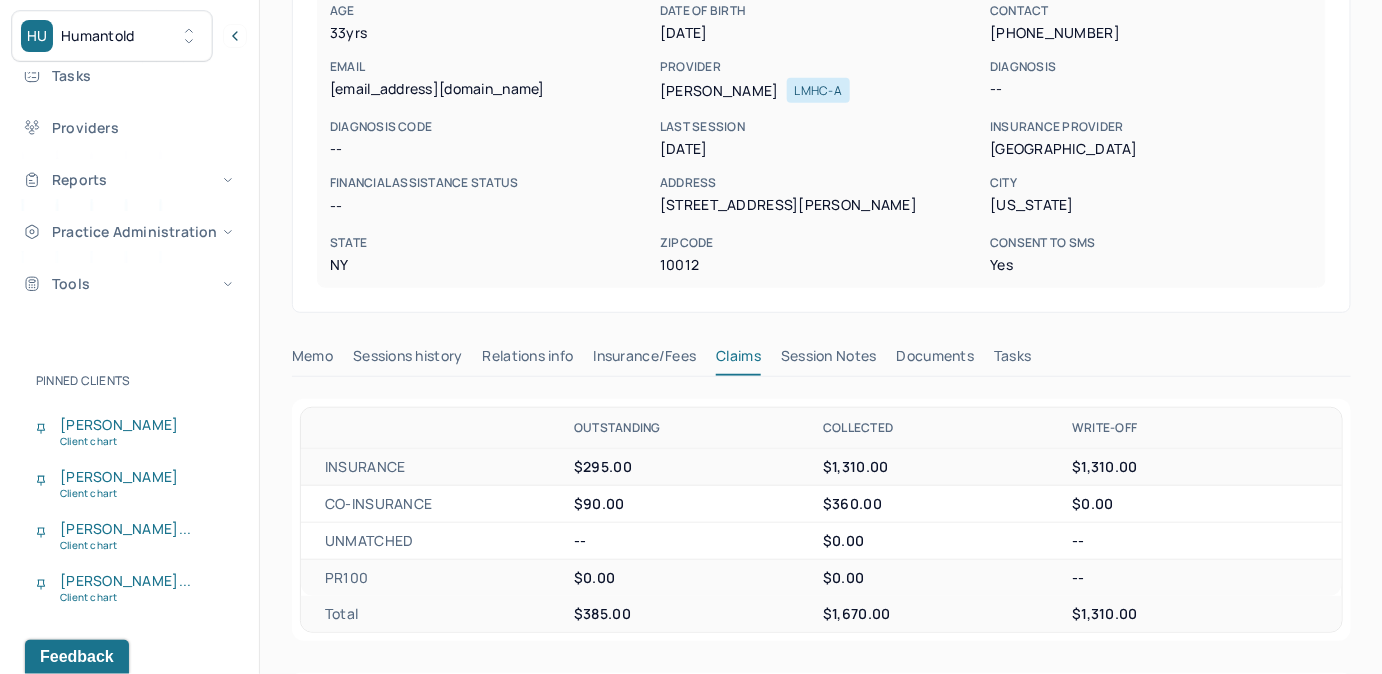 click on "Tasks" at bounding box center [1012, 360] 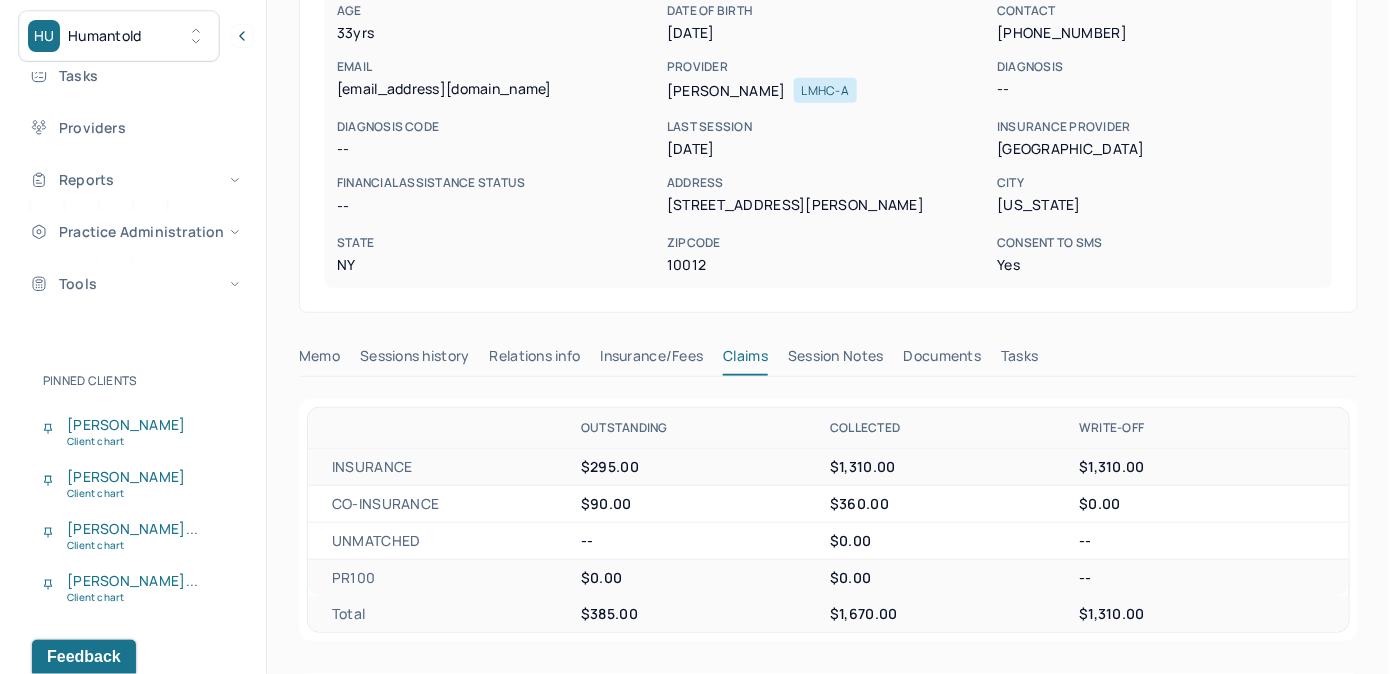 scroll, scrollTop: 258, scrollLeft: 0, axis: vertical 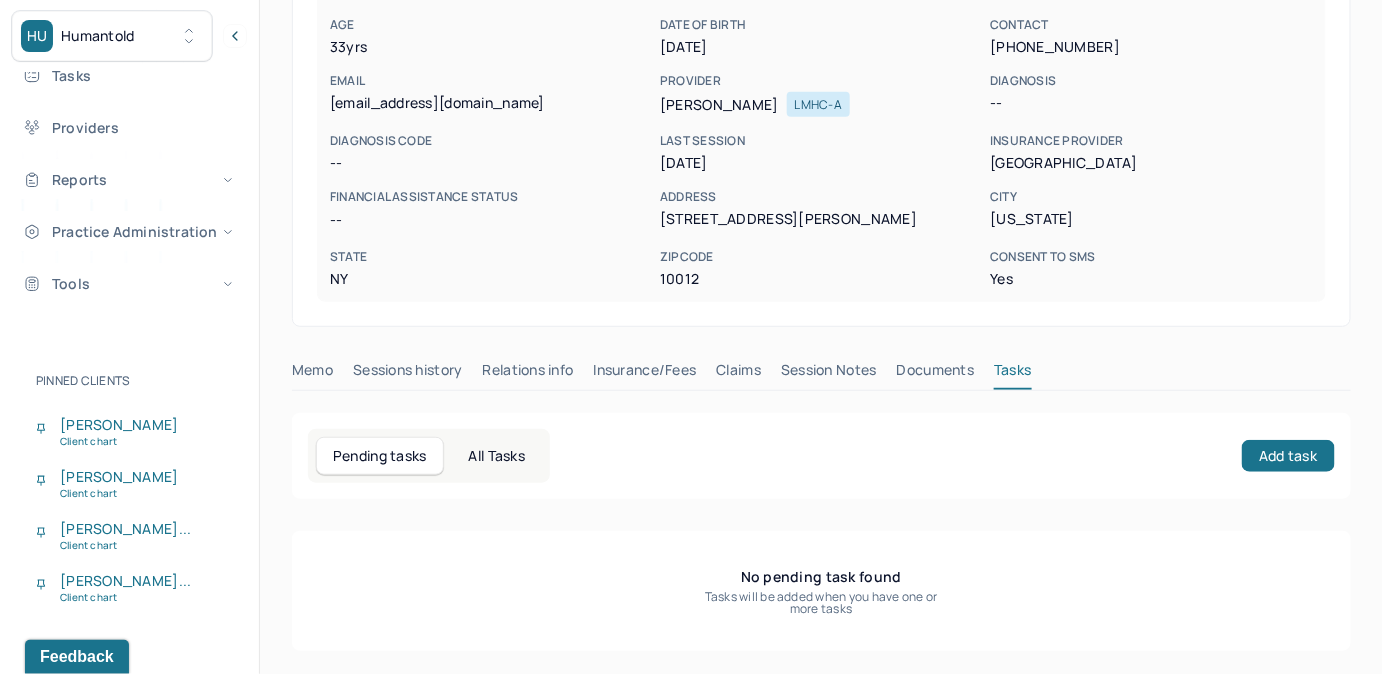 click on "Add task" at bounding box center [1288, 456] 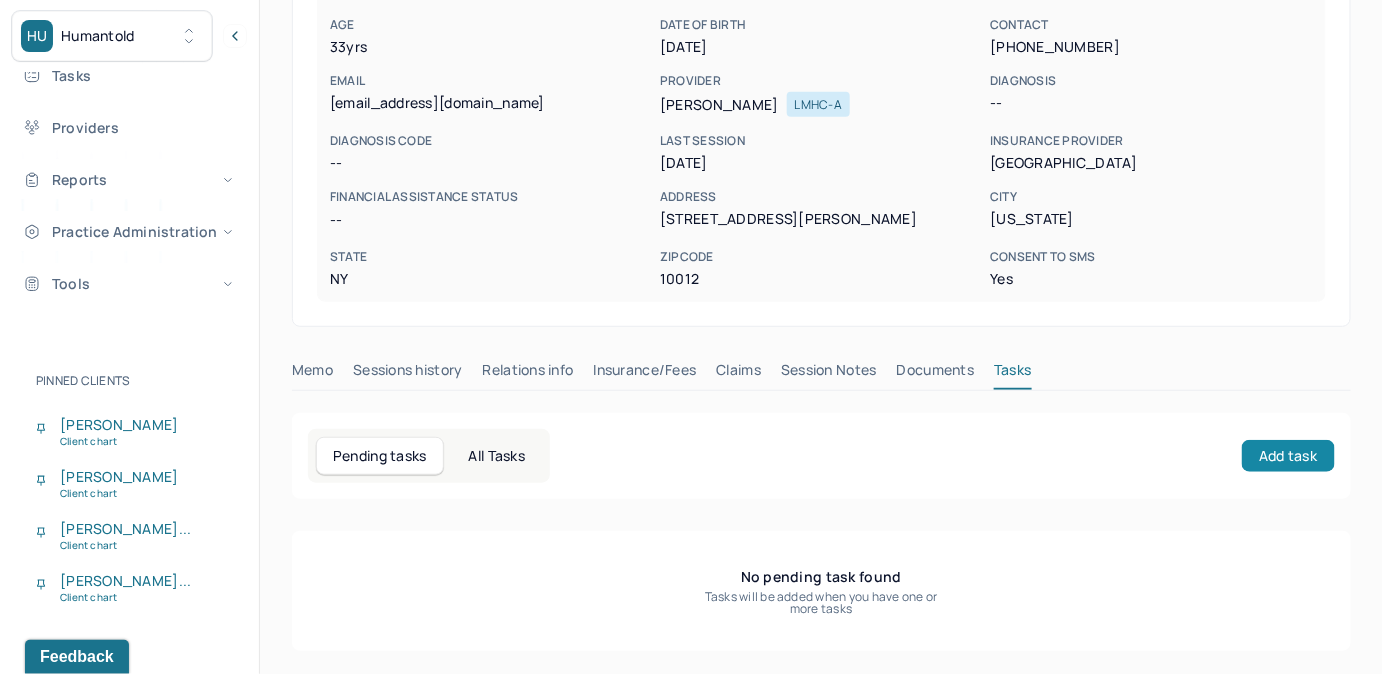 click on "Add task" at bounding box center [1288, 456] 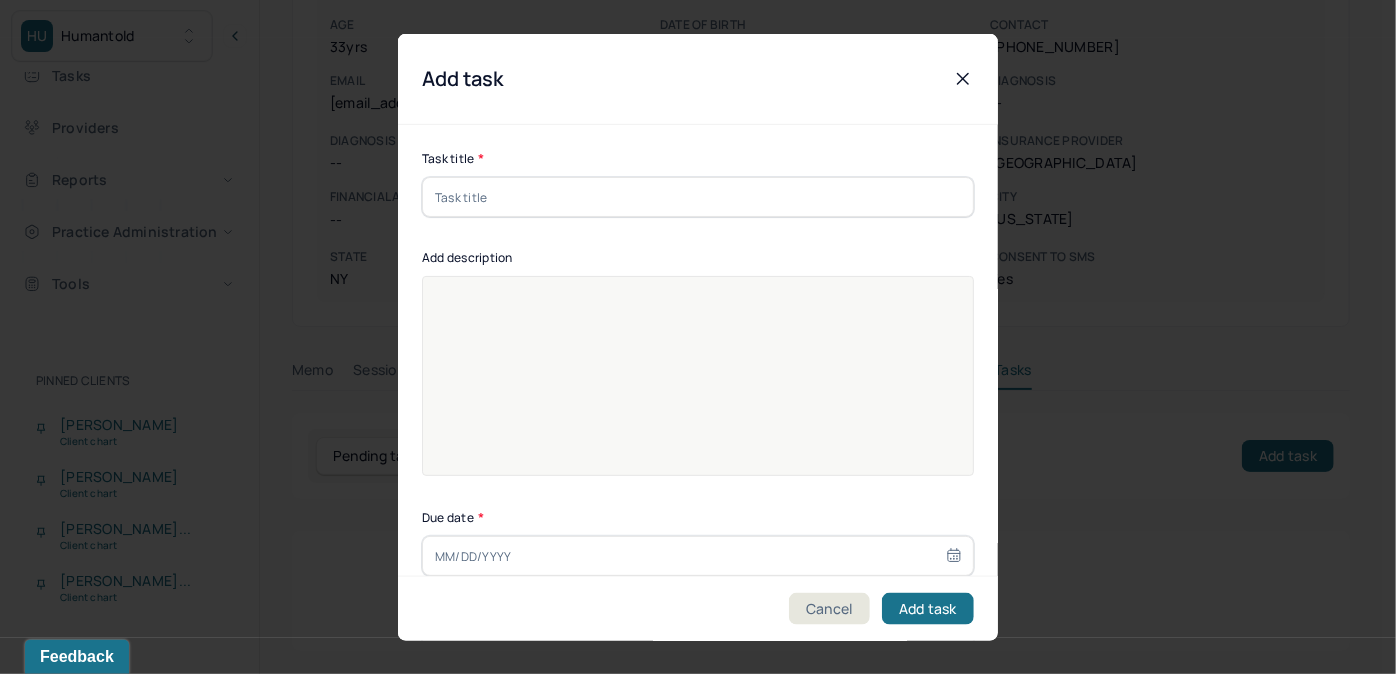 drag, startPoint x: 853, startPoint y: 179, endPoint x: 840, endPoint y: 190, distance: 17.029387 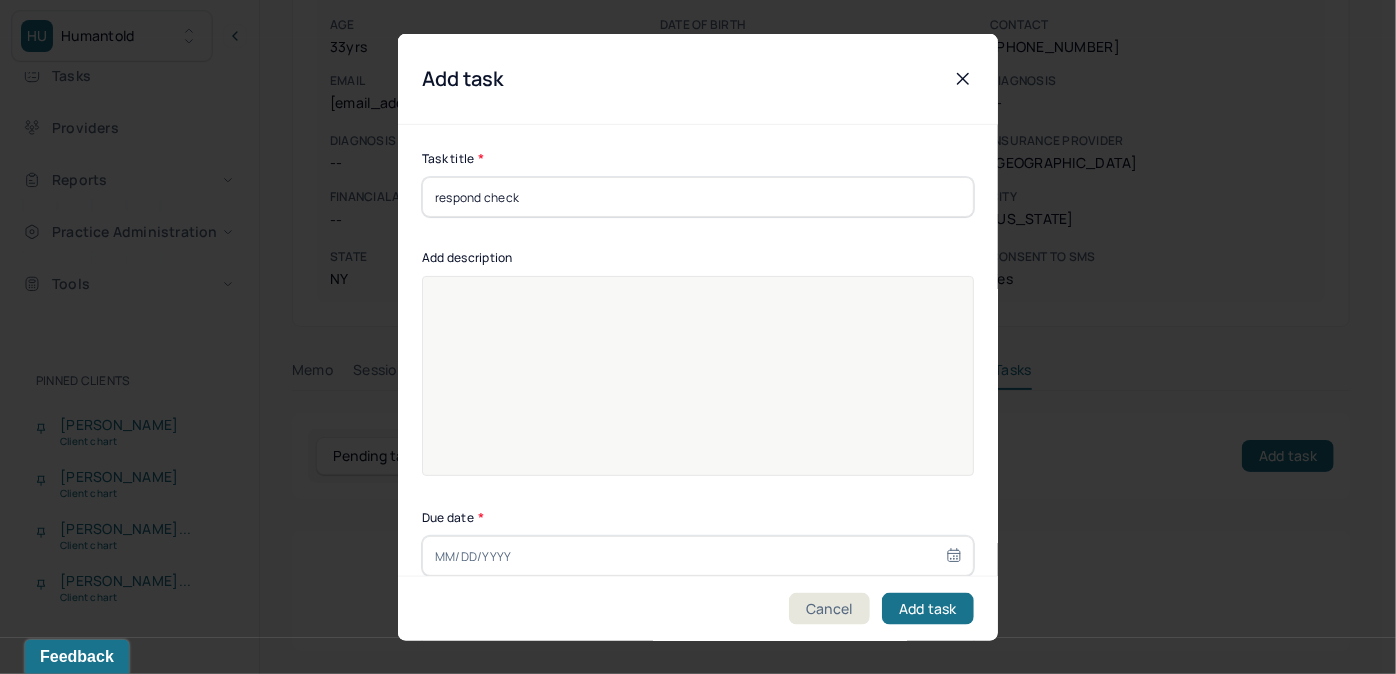 type on "[DATE]" 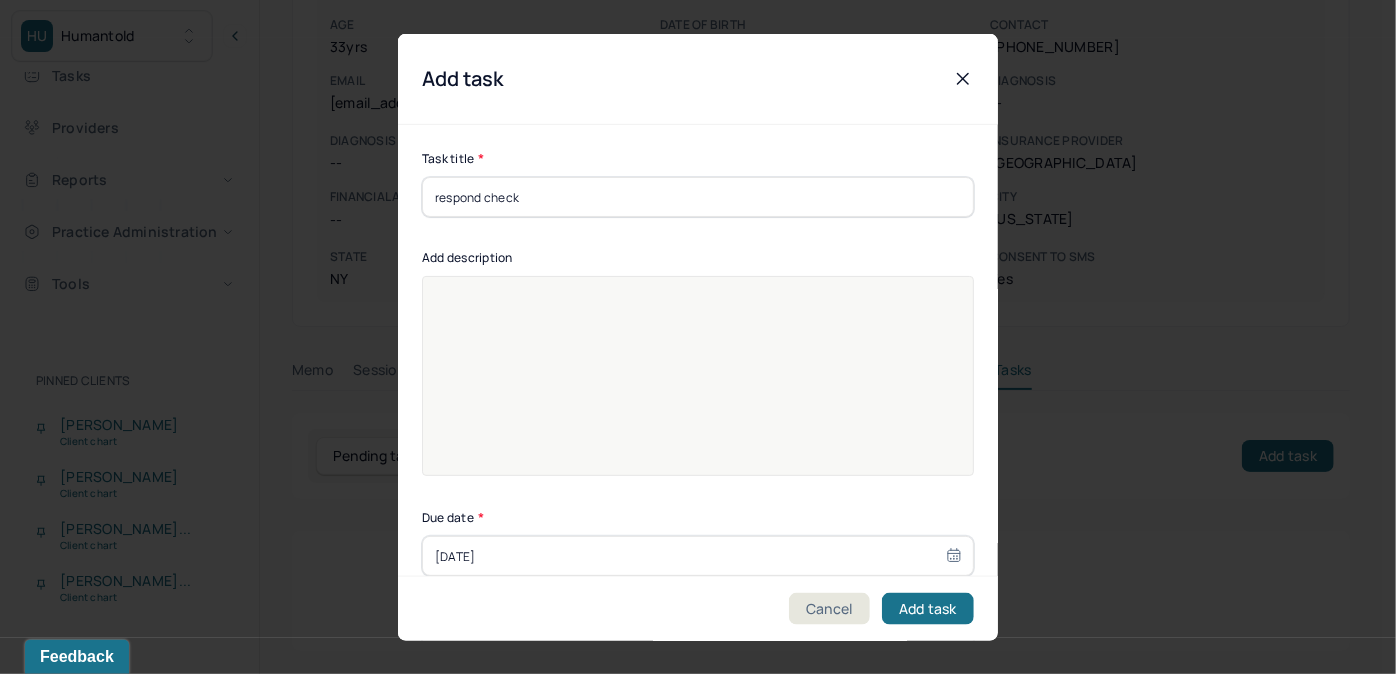 click at bounding box center (698, 389) 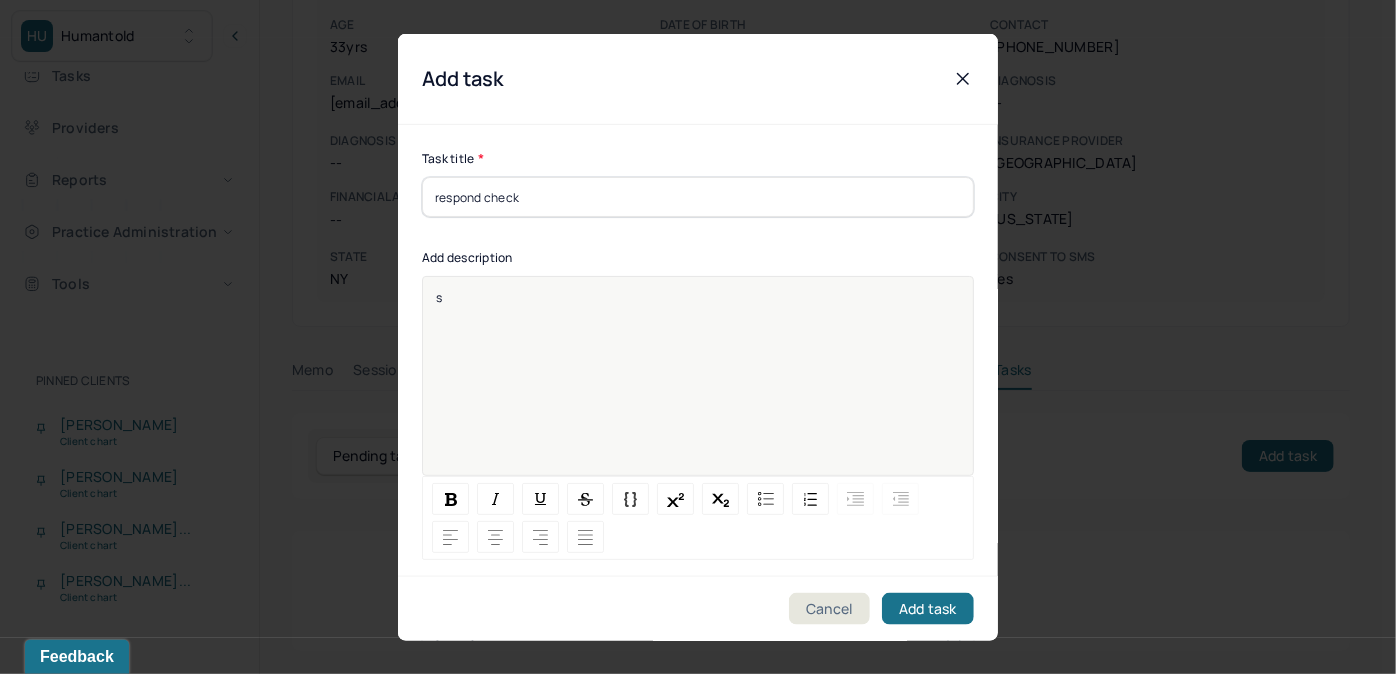 type 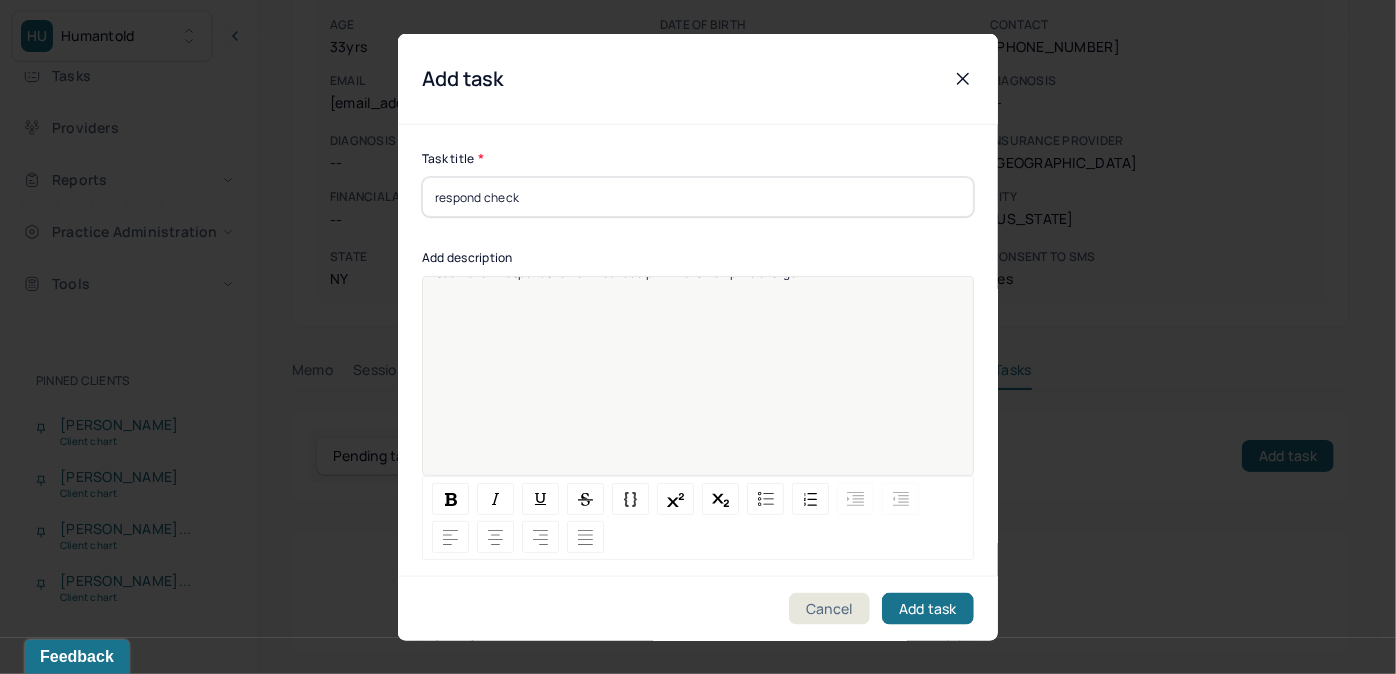 click on "see if client responds to itemized receipt - if not attempt to charge" at bounding box center (698, 364) 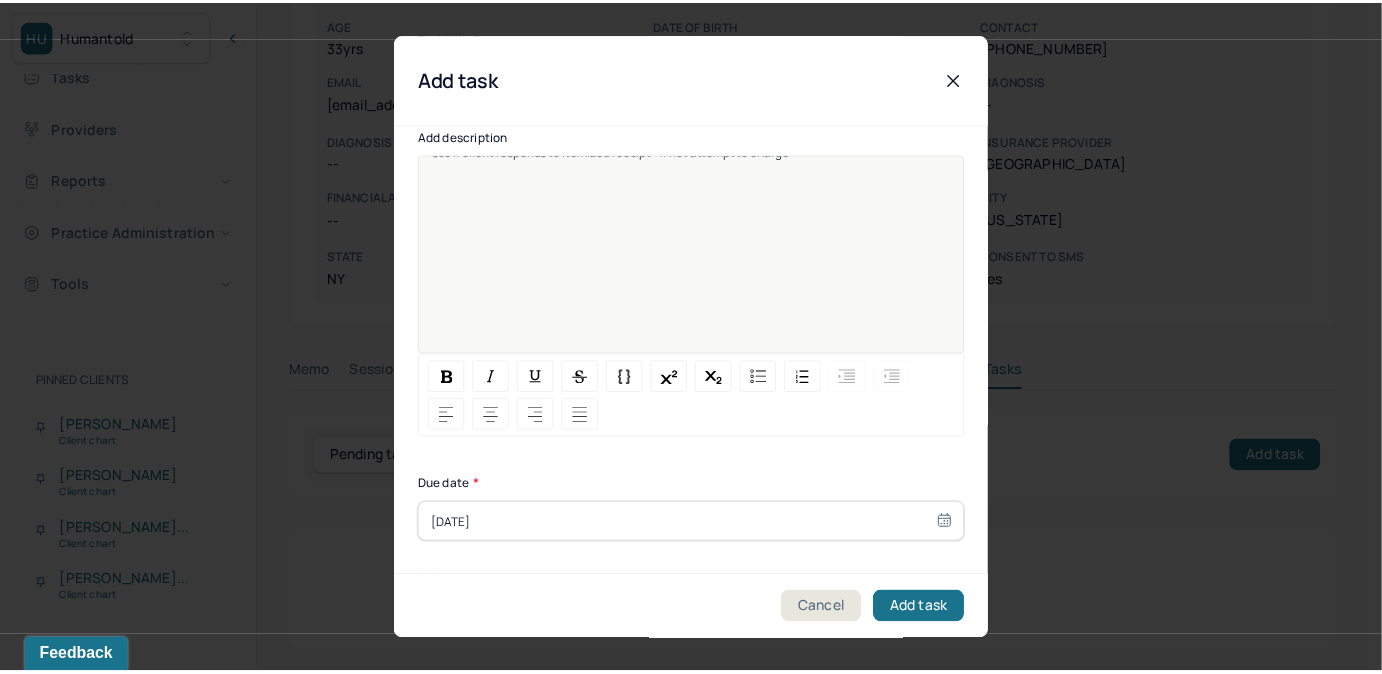 scroll, scrollTop: 274, scrollLeft: 0, axis: vertical 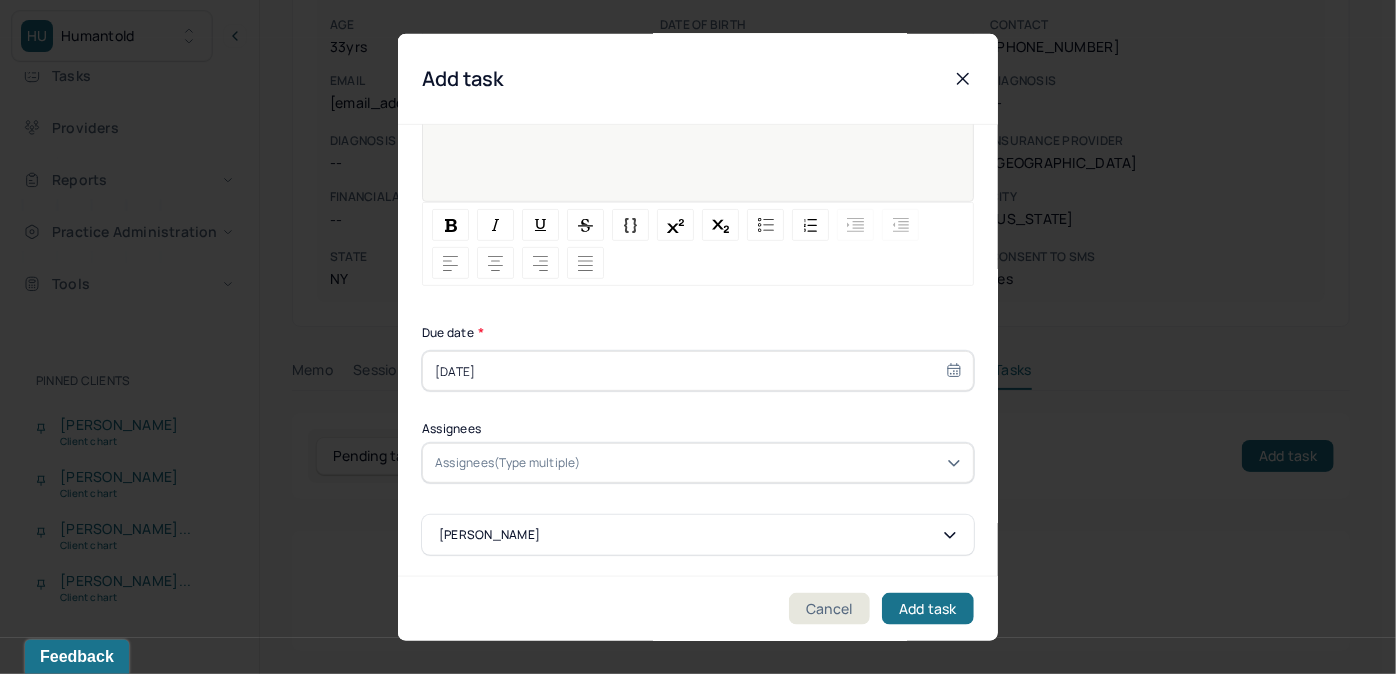 select on "6" 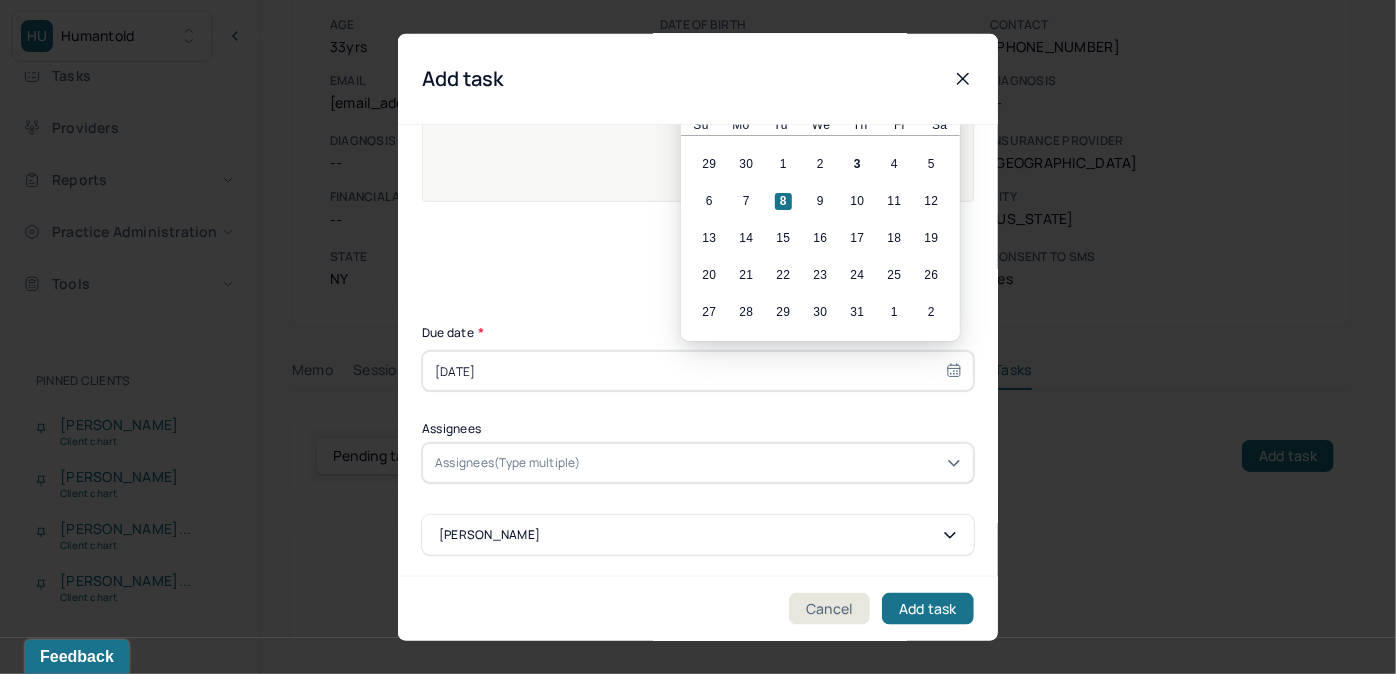 click on "[DATE]" at bounding box center [698, 371] 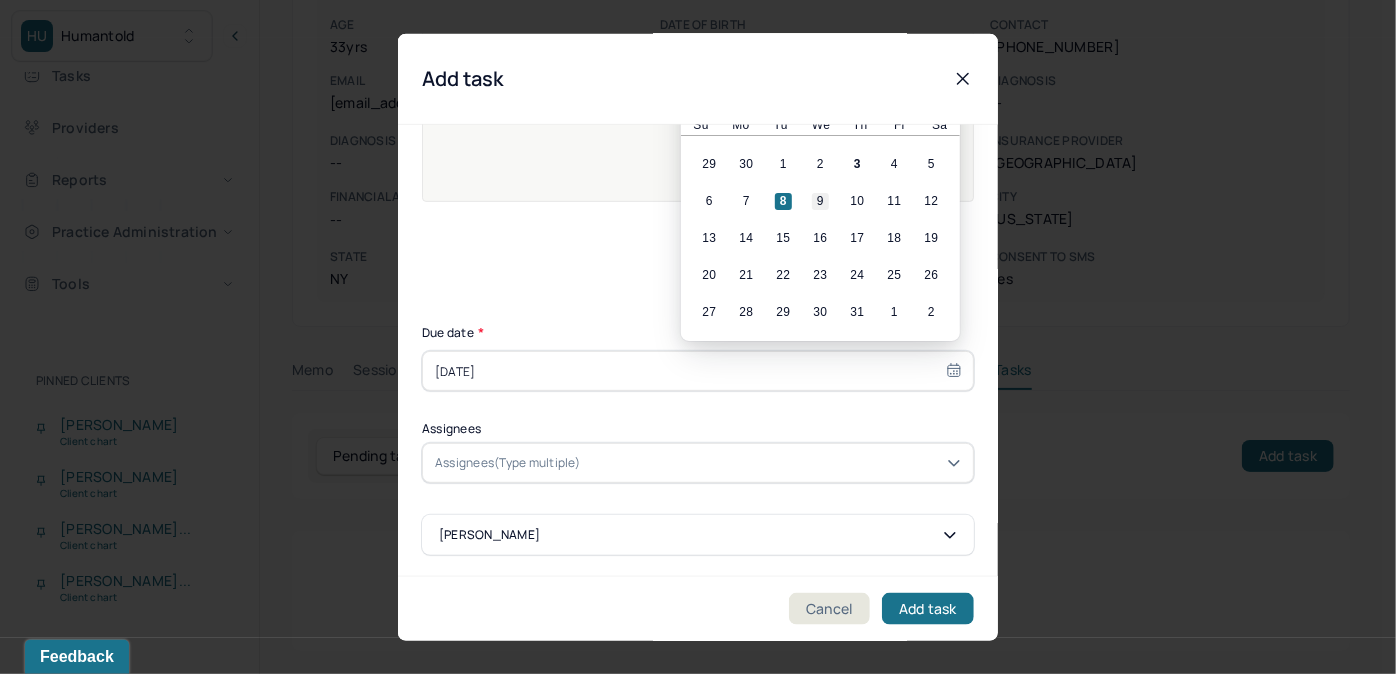 click on "9" at bounding box center [820, 201] 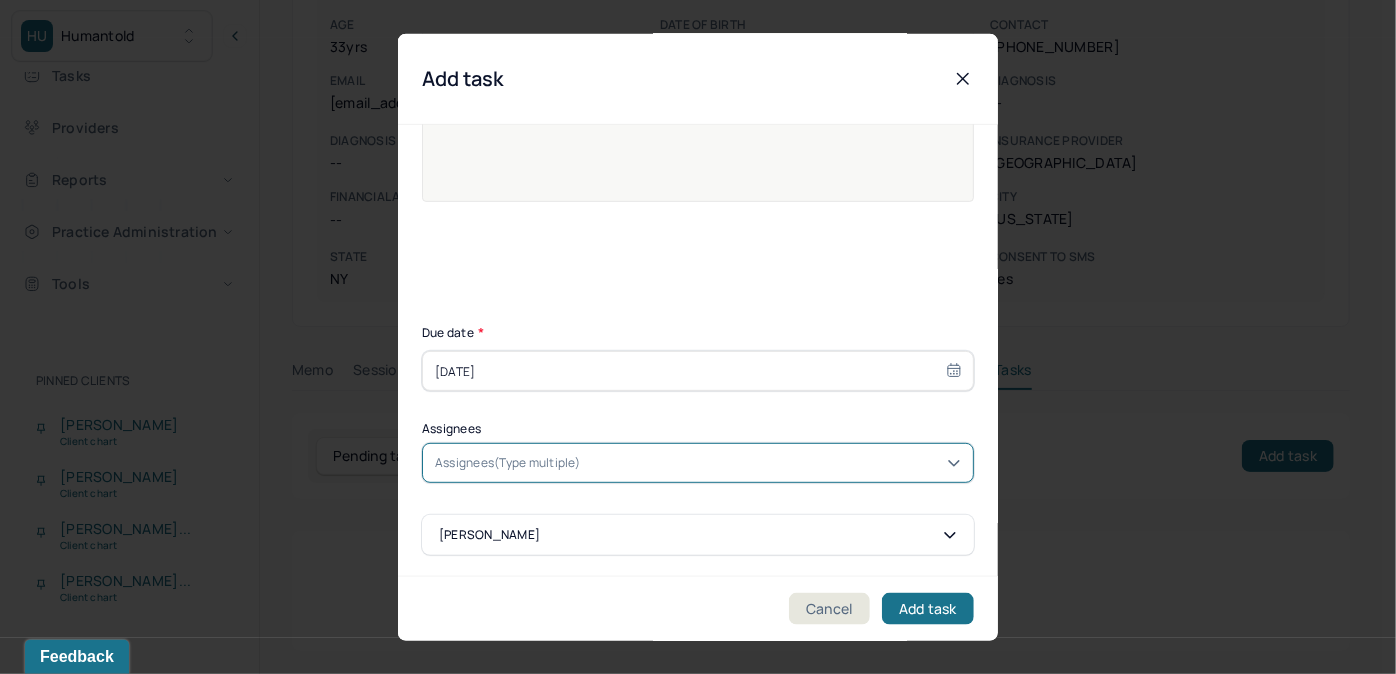 click at bounding box center [773, 463] 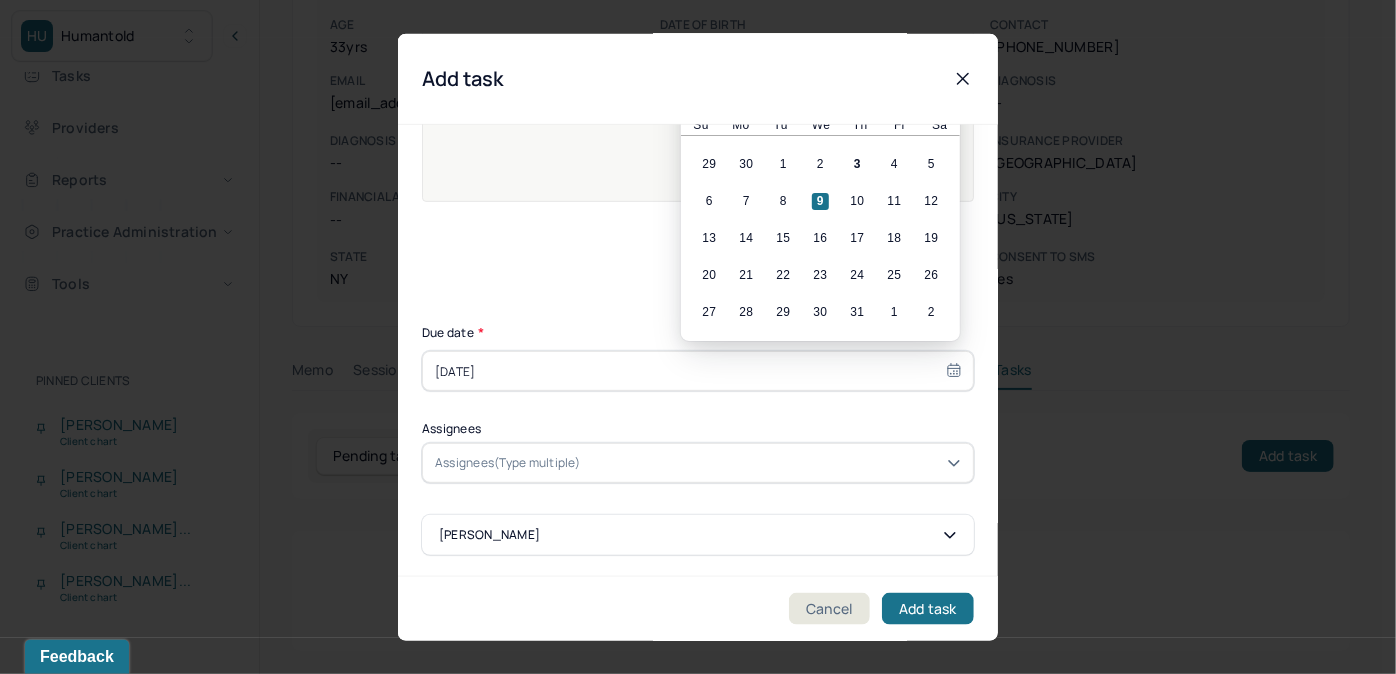 click on "Assignees(Type multiple)" at bounding box center [508, 463] 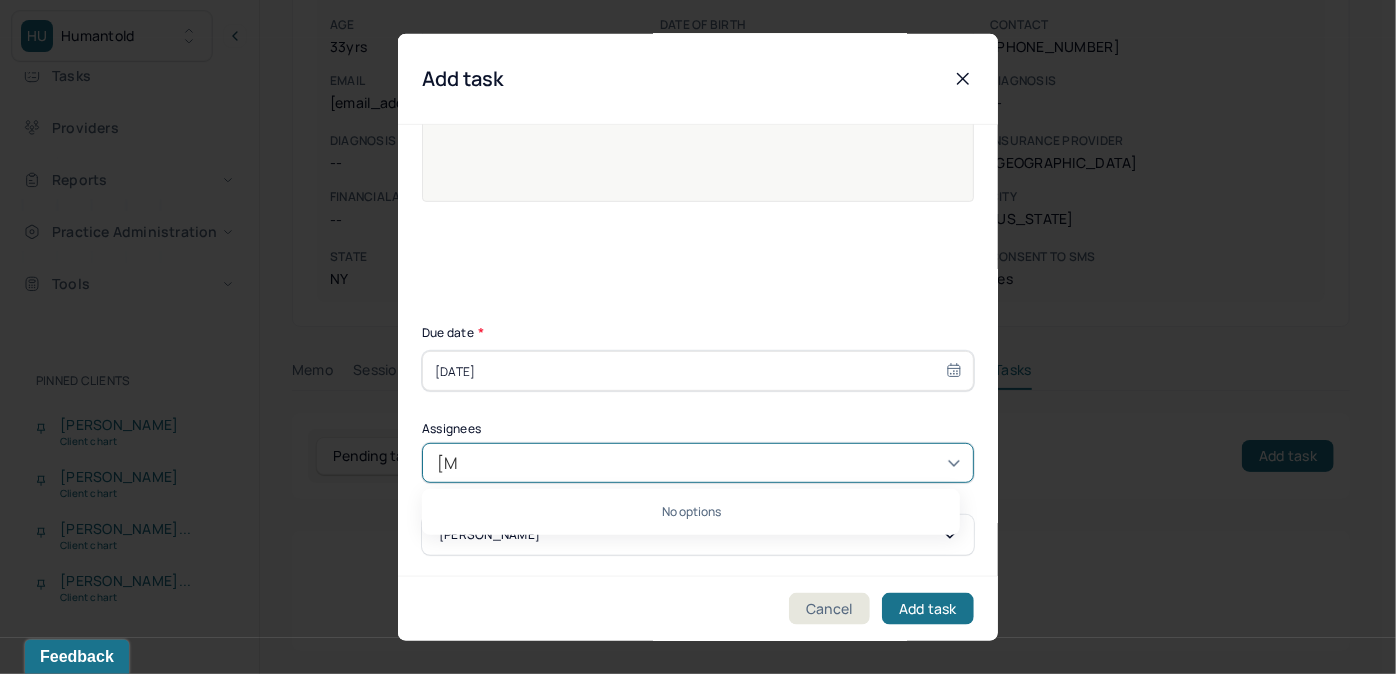 type on "allie" 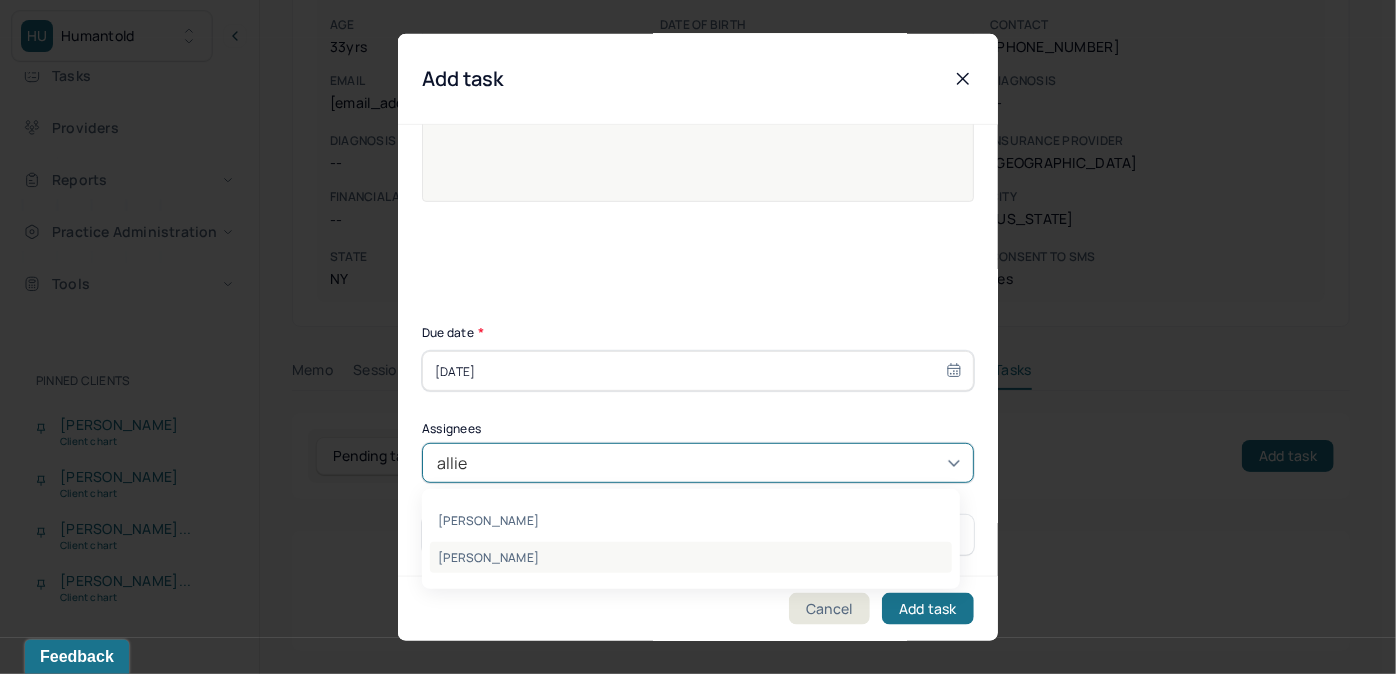 click on "[PERSON_NAME]" at bounding box center (691, 557) 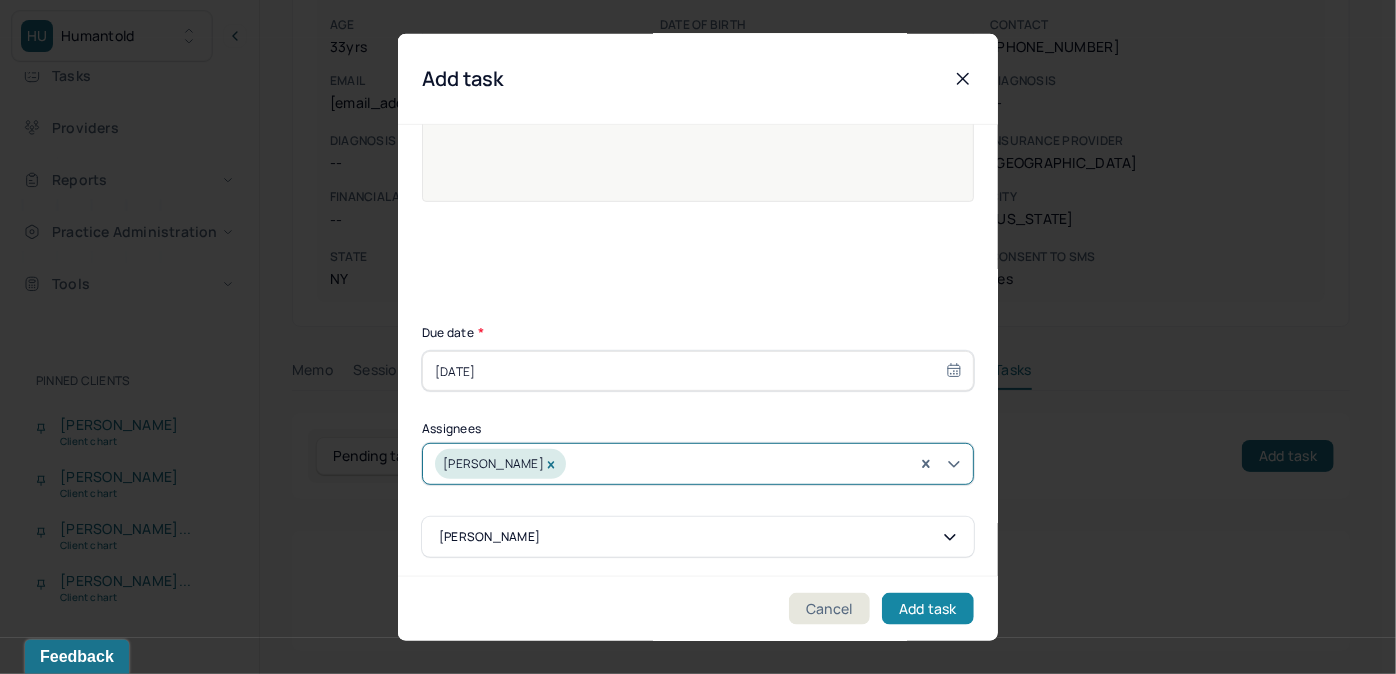 click on "Add task" at bounding box center (928, 608) 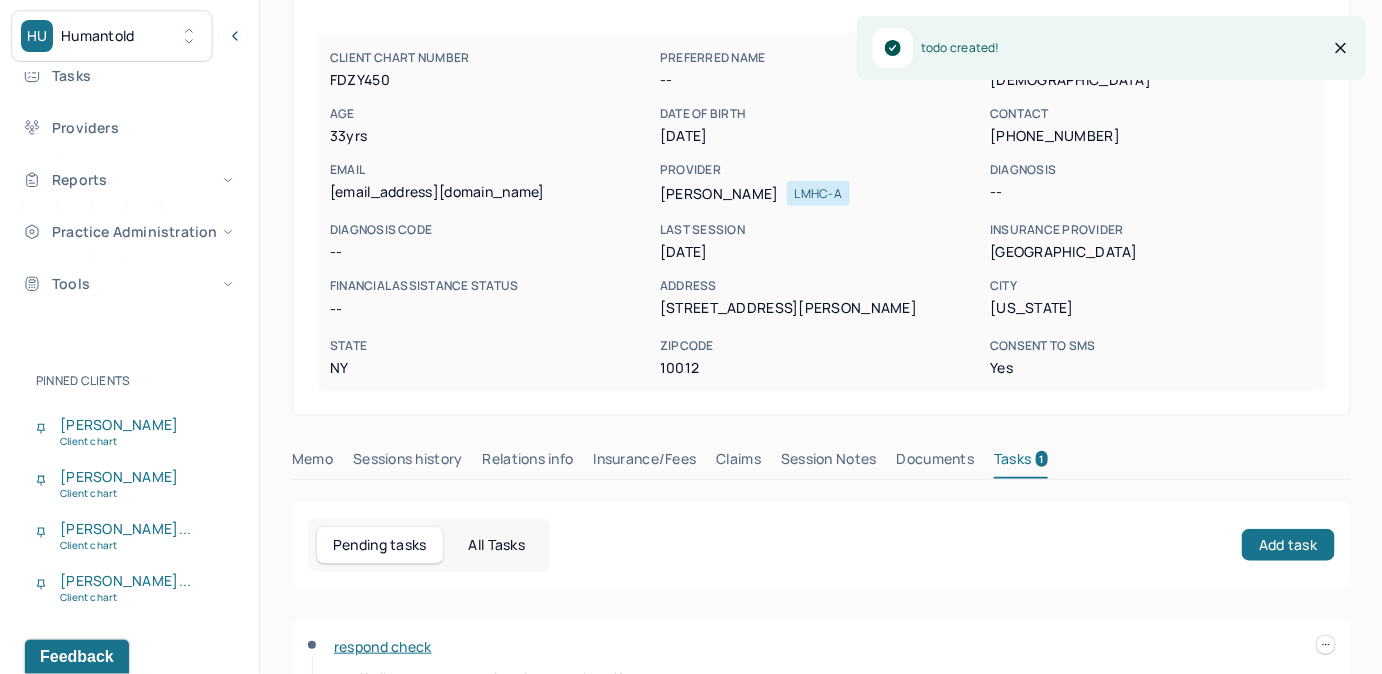 scroll, scrollTop: 167, scrollLeft: 0, axis: vertical 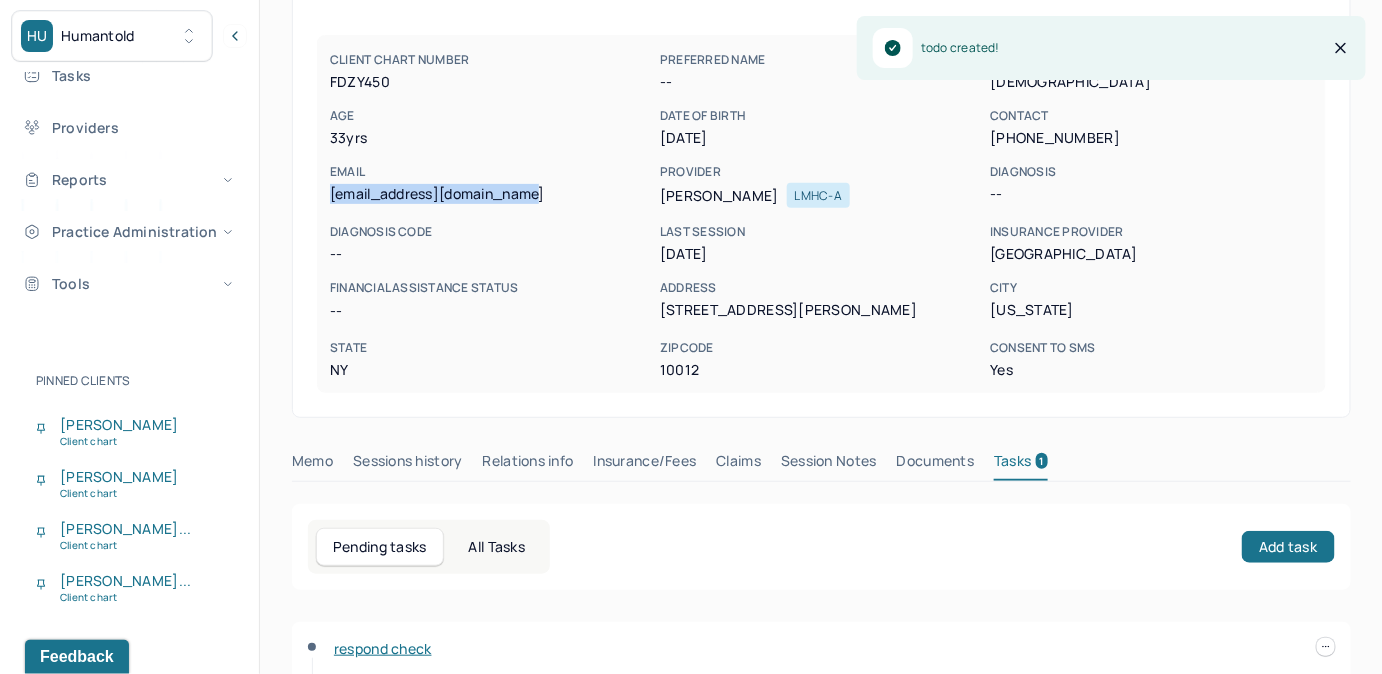 drag, startPoint x: 330, startPoint y: 189, endPoint x: 549, endPoint y: 193, distance: 219.03653 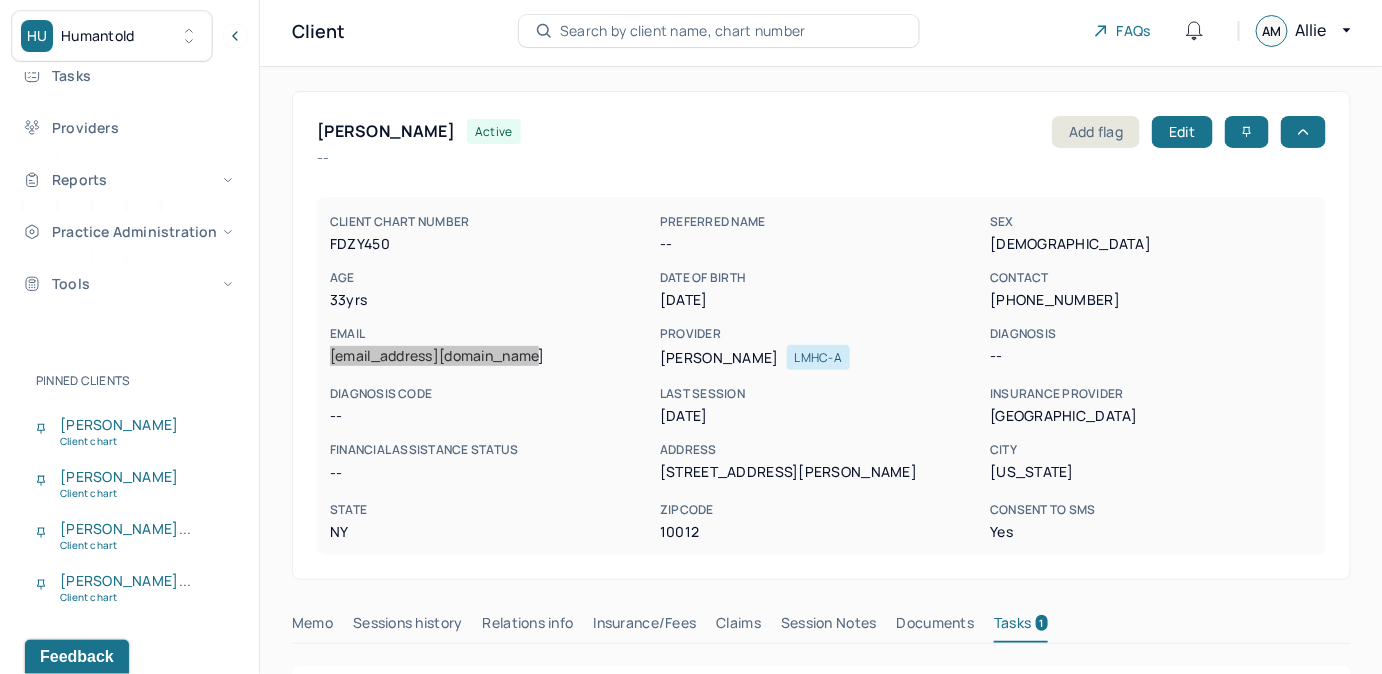 scroll, scrollTop: 0, scrollLeft: 0, axis: both 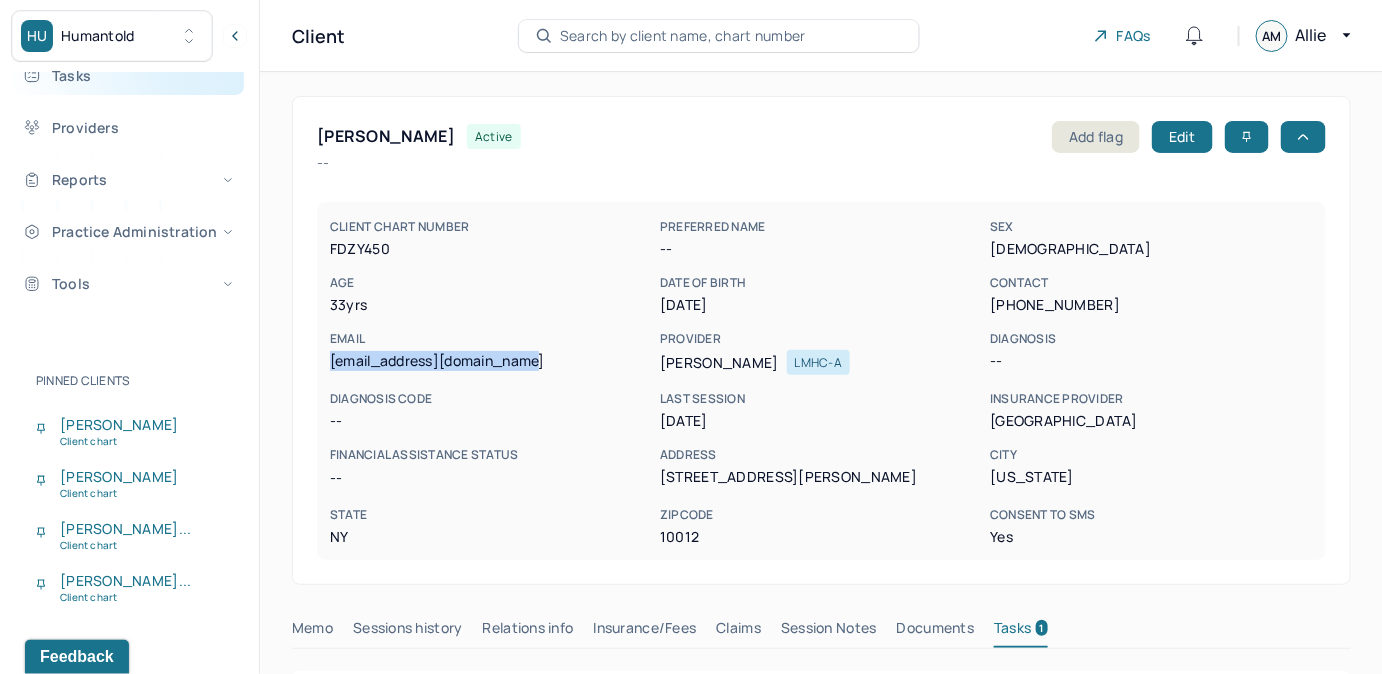 click on "Tasks" at bounding box center [128, 75] 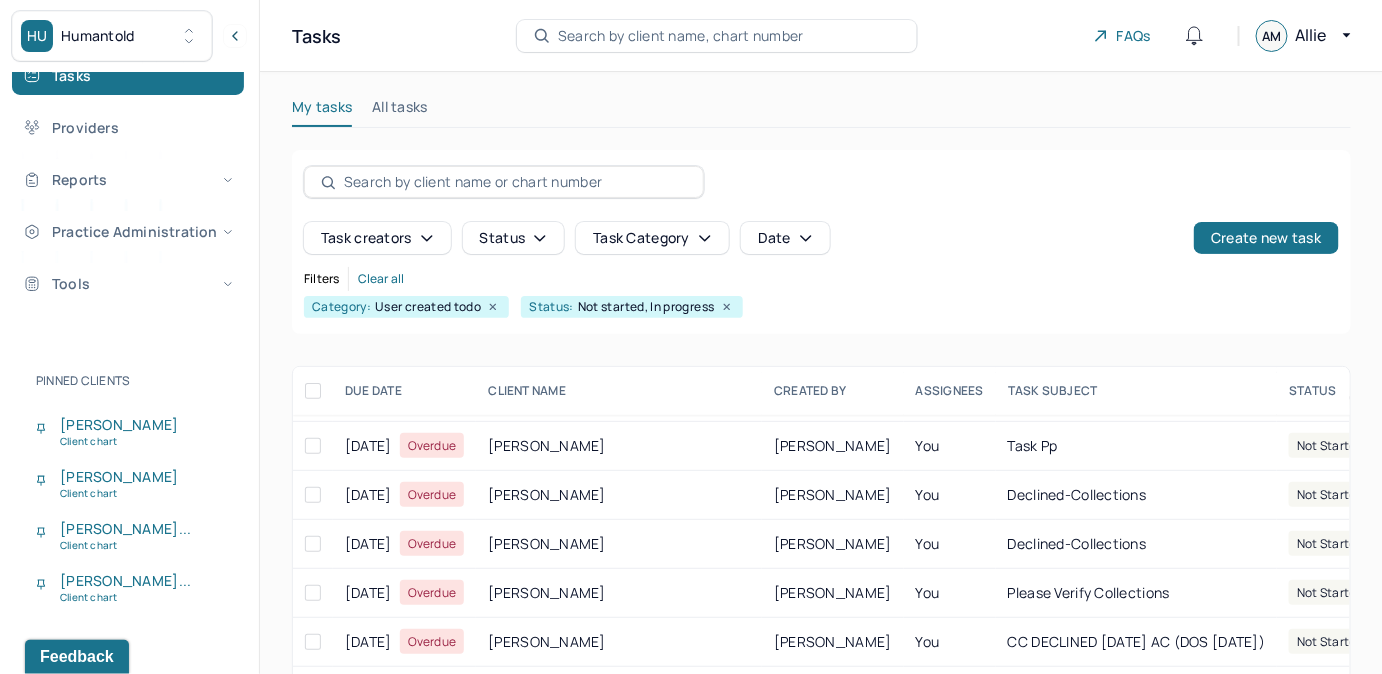 scroll, scrollTop: 363, scrollLeft: 0, axis: vertical 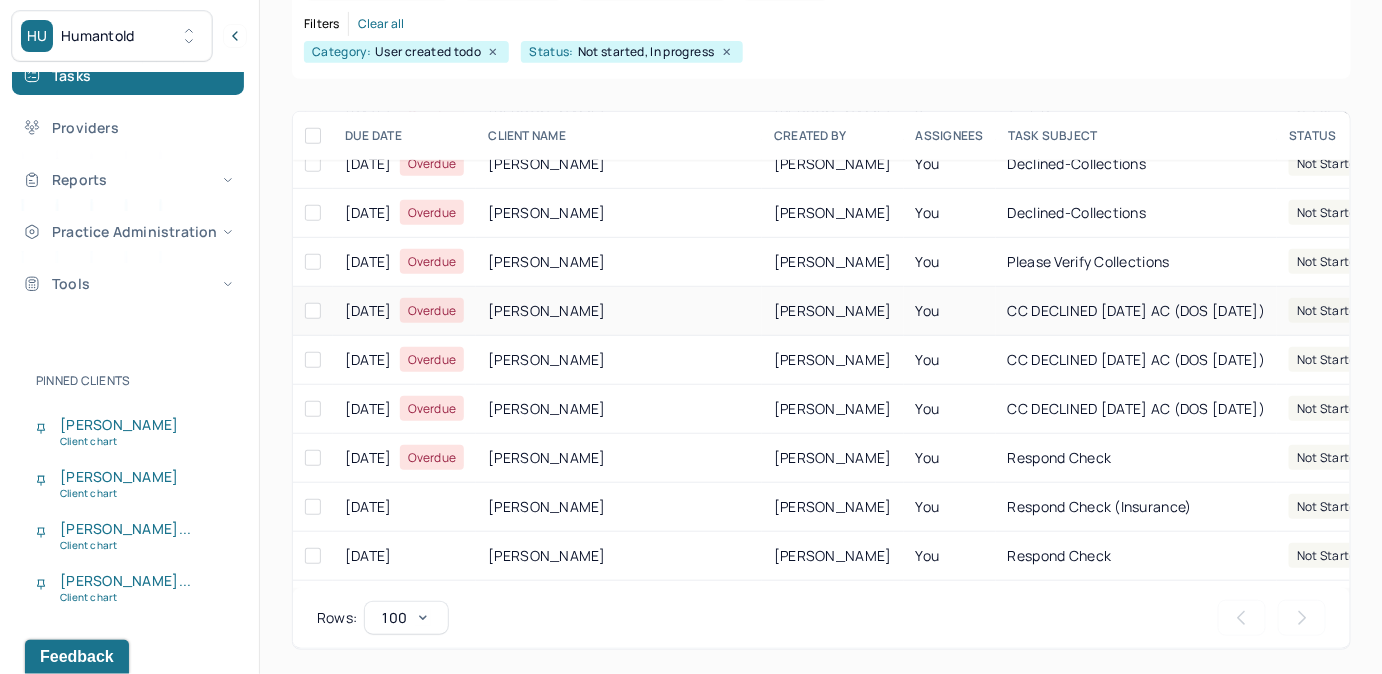 click on "CC DECLINED [DATE] AC (DOS [DATE])" at bounding box center [1137, 311] 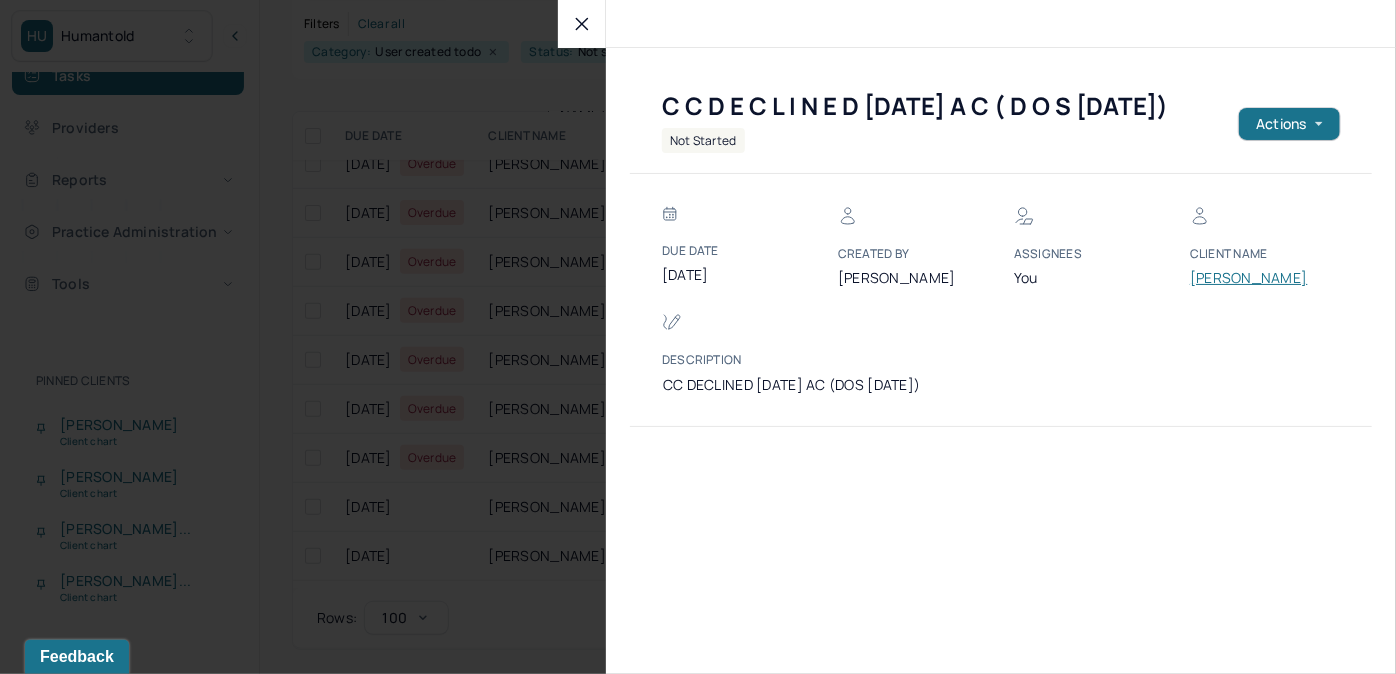 click on "Due Date [DATE] Created by [PERSON_NAME] You Client Name [PERSON_NAME] Description CC DECLINED [DATE] AC (DOS [DATE])" at bounding box center [1001, 300] 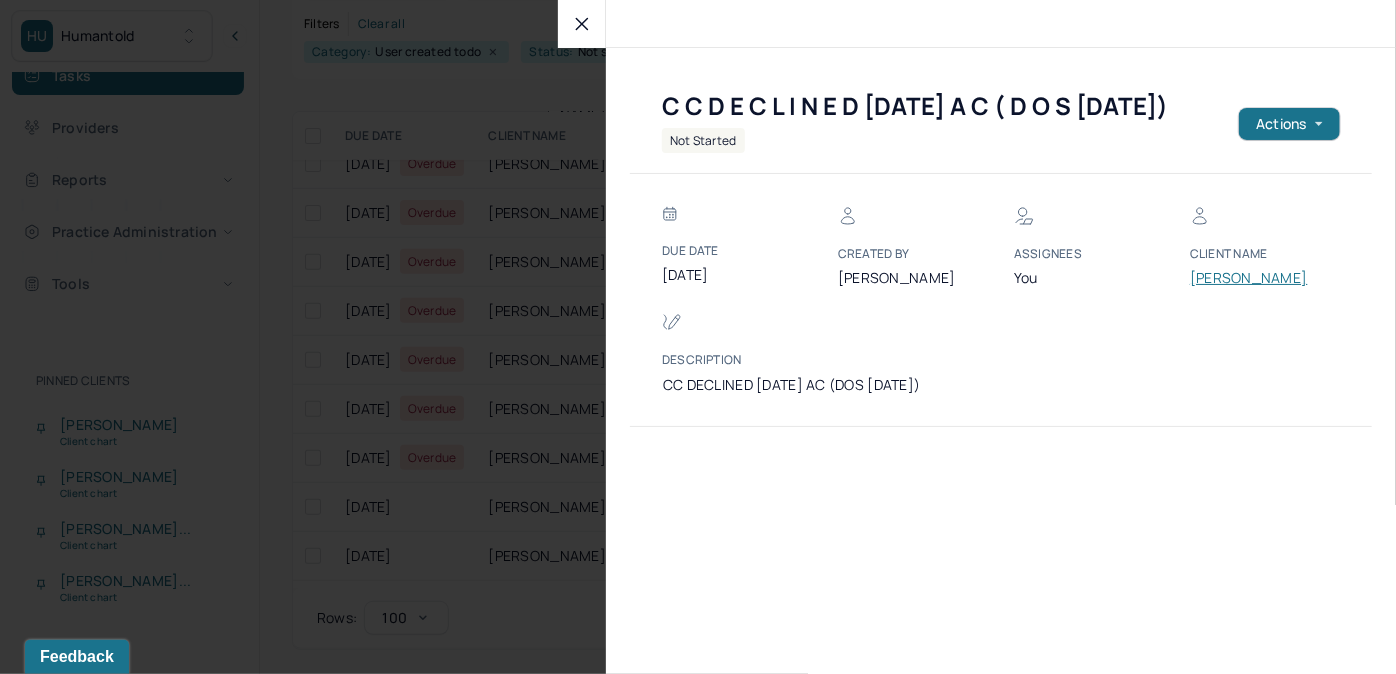 click on "[PERSON_NAME]" at bounding box center [1250, 278] 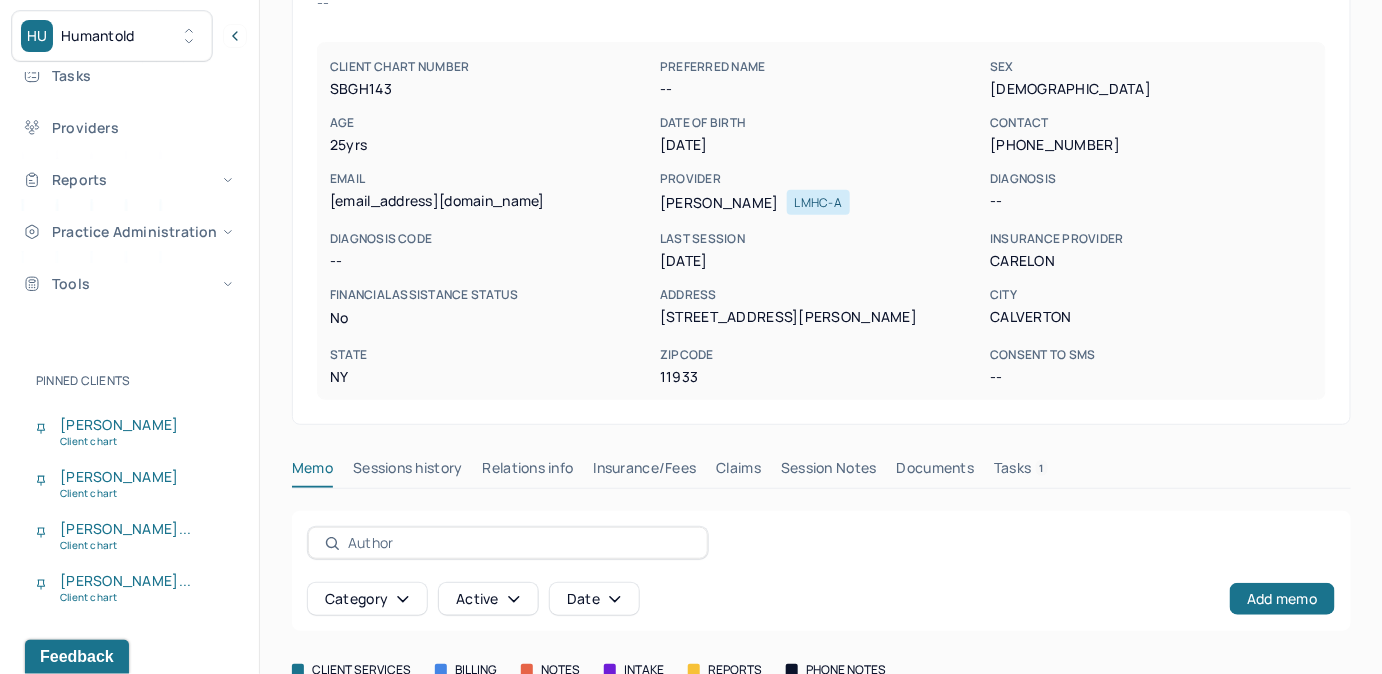 click on "Tasks 1" at bounding box center [1021, 472] 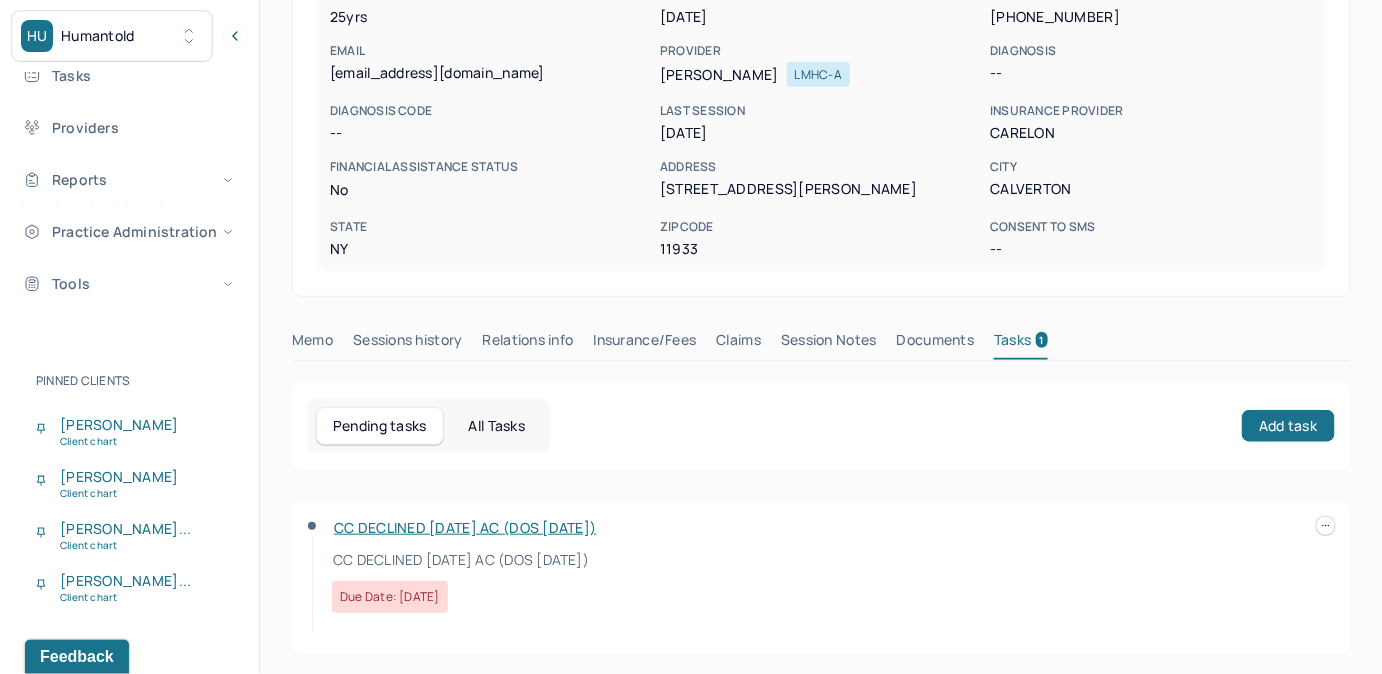 scroll, scrollTop: 292, scrollLeft: 0, axis: vertical 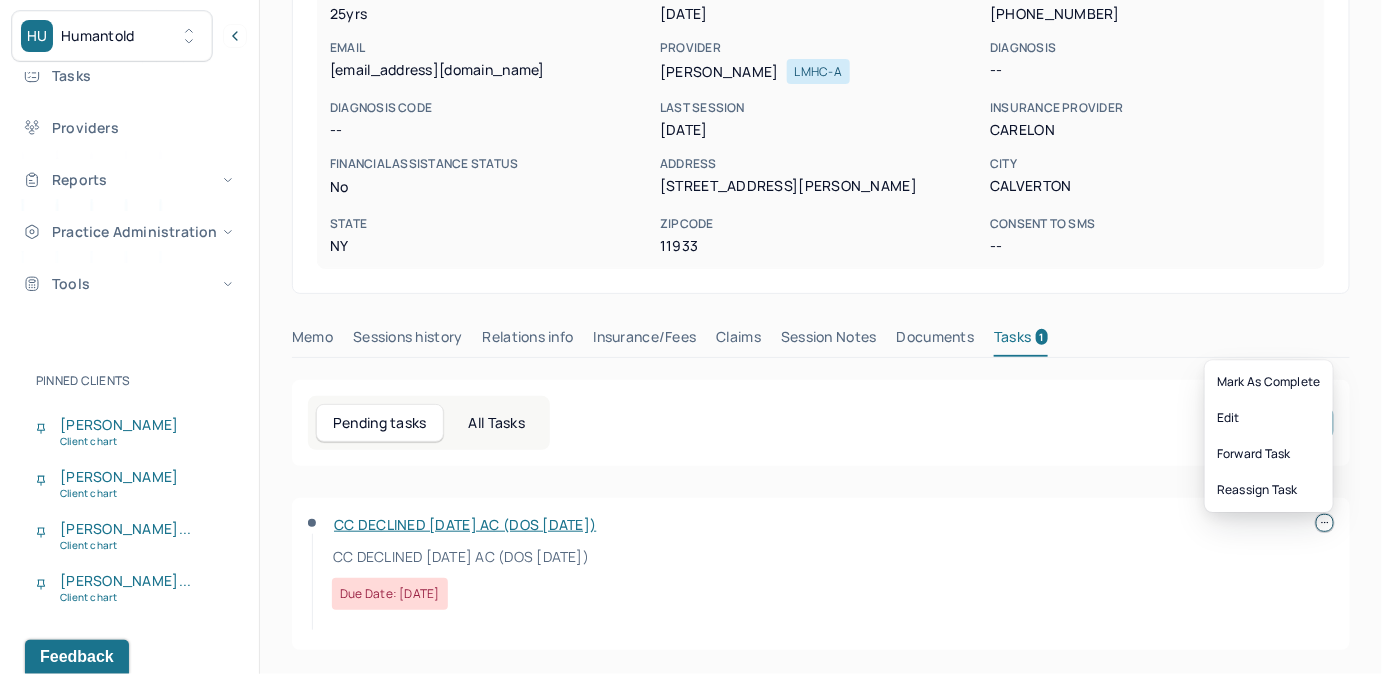 click at bounding box center (1325, 523) 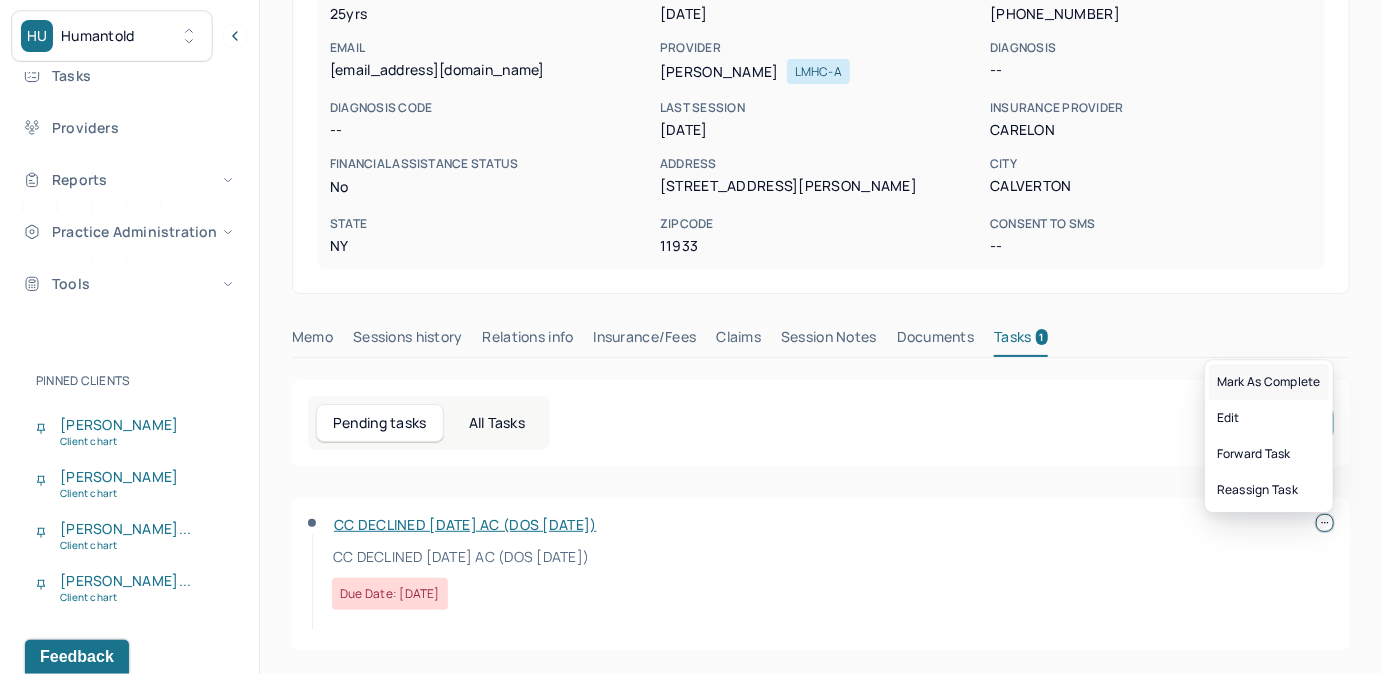 click on "Mark as complete" at bounding box center [1269, 382] 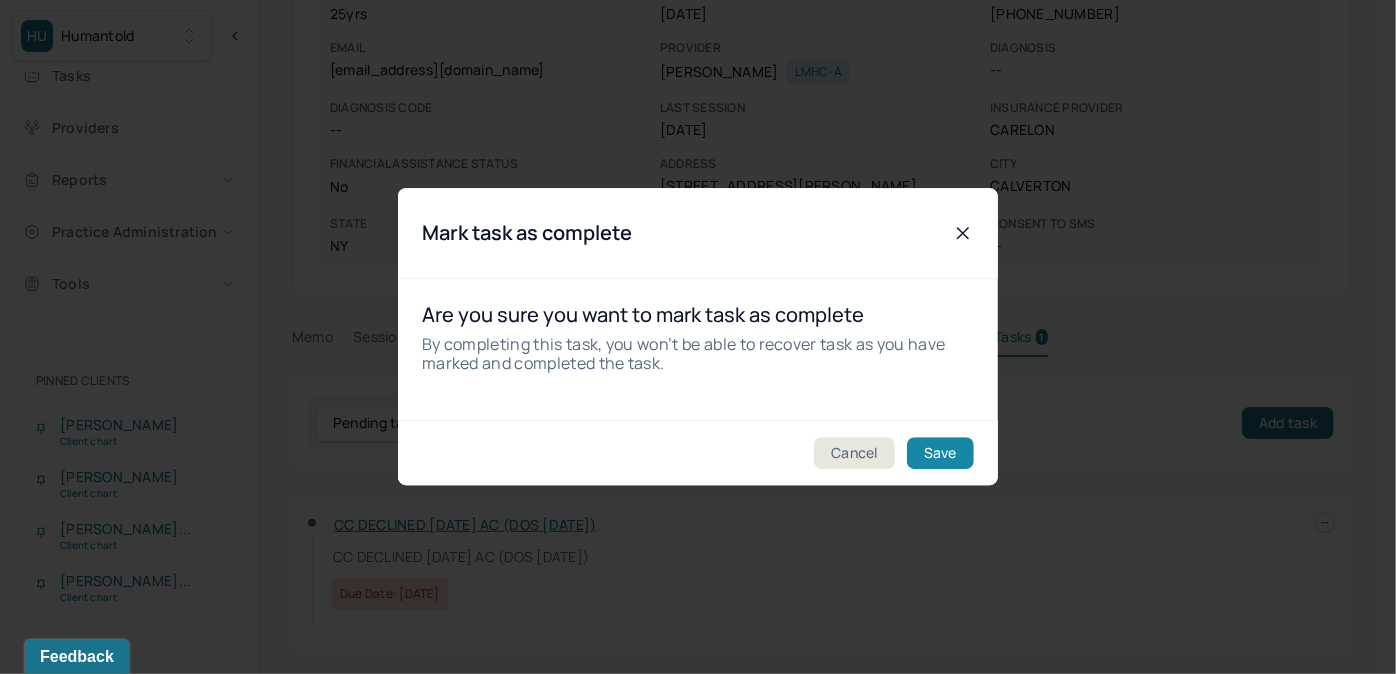 click on "Save" at bounding box center [940, 454] 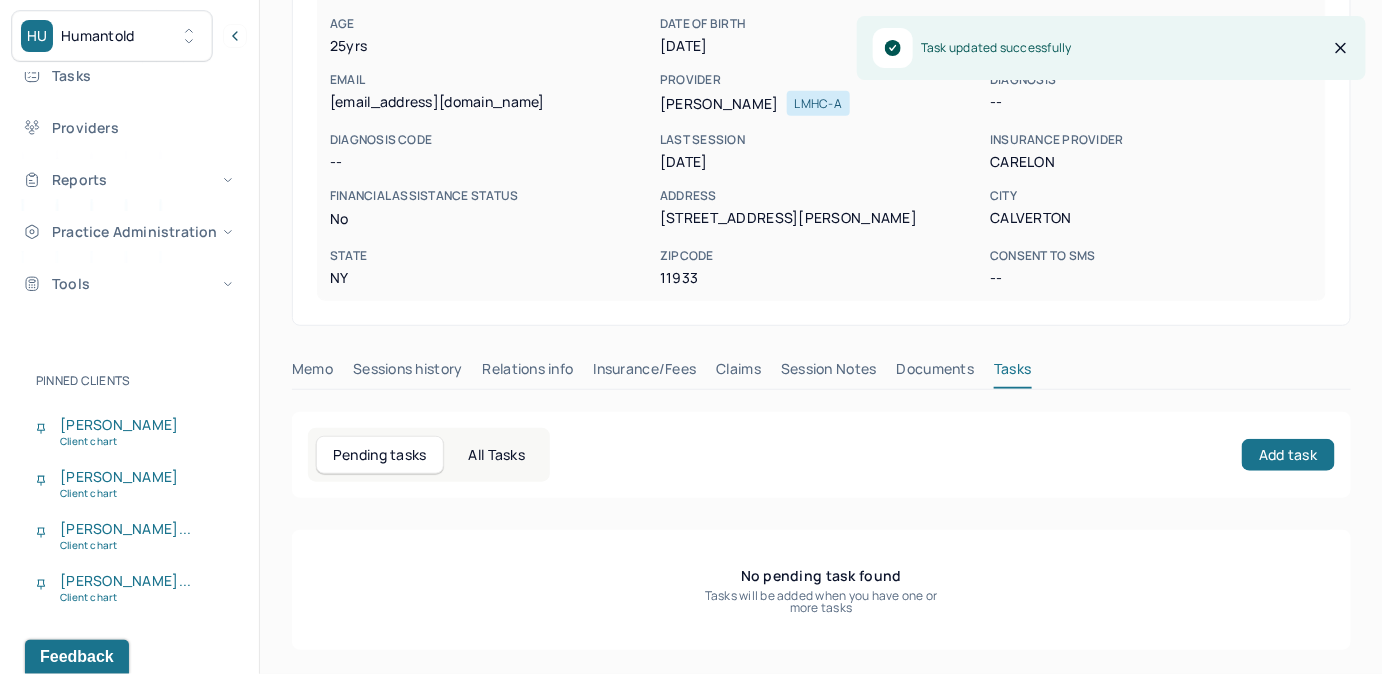 scroll, scrollTop: 258, scrollLeft: 0, axis: vertical 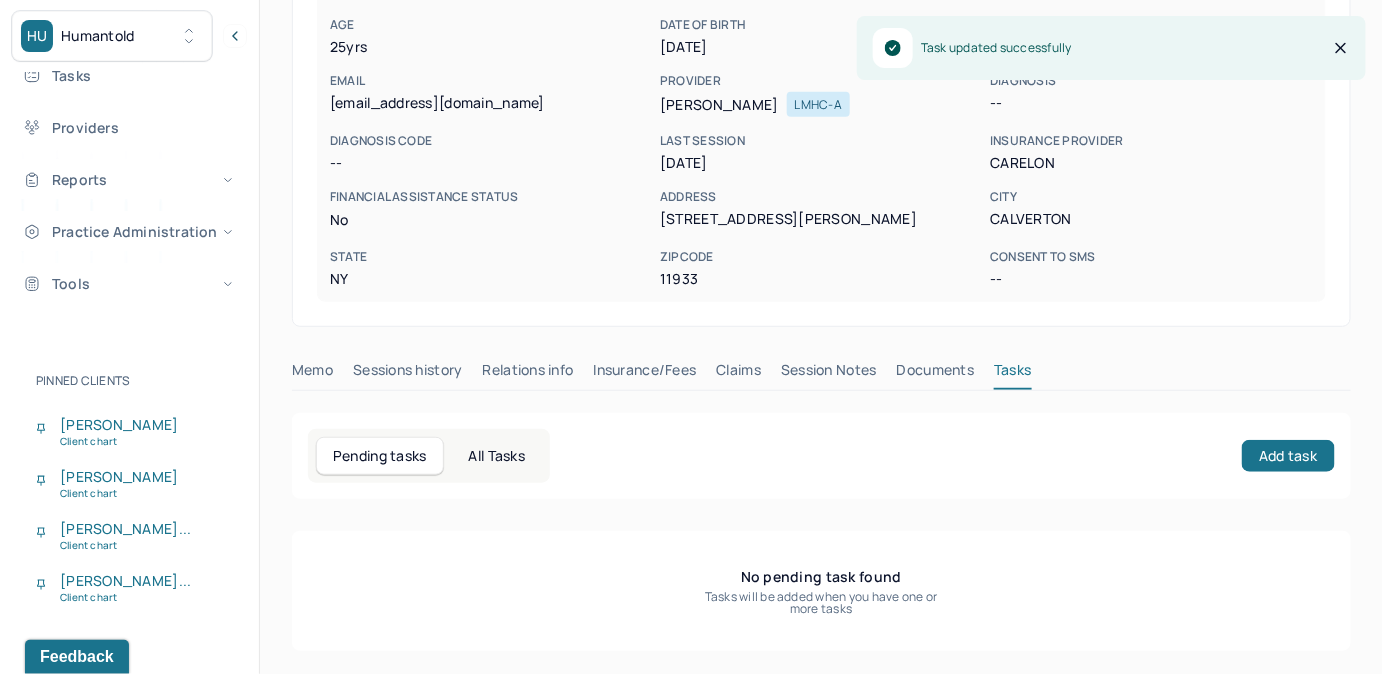click on "Claims" at bounding box center [738, 374] 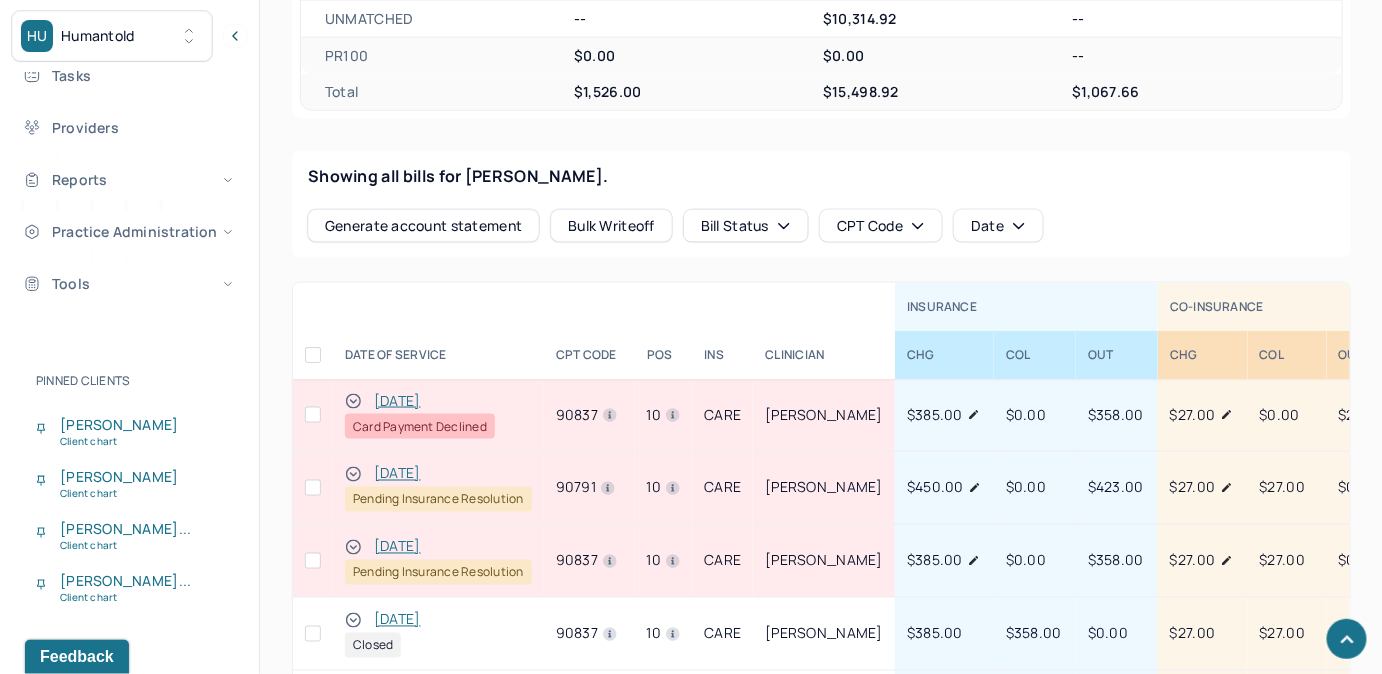 scroll, scrollTop: 803, scrollLeft: 0, axis: vertical 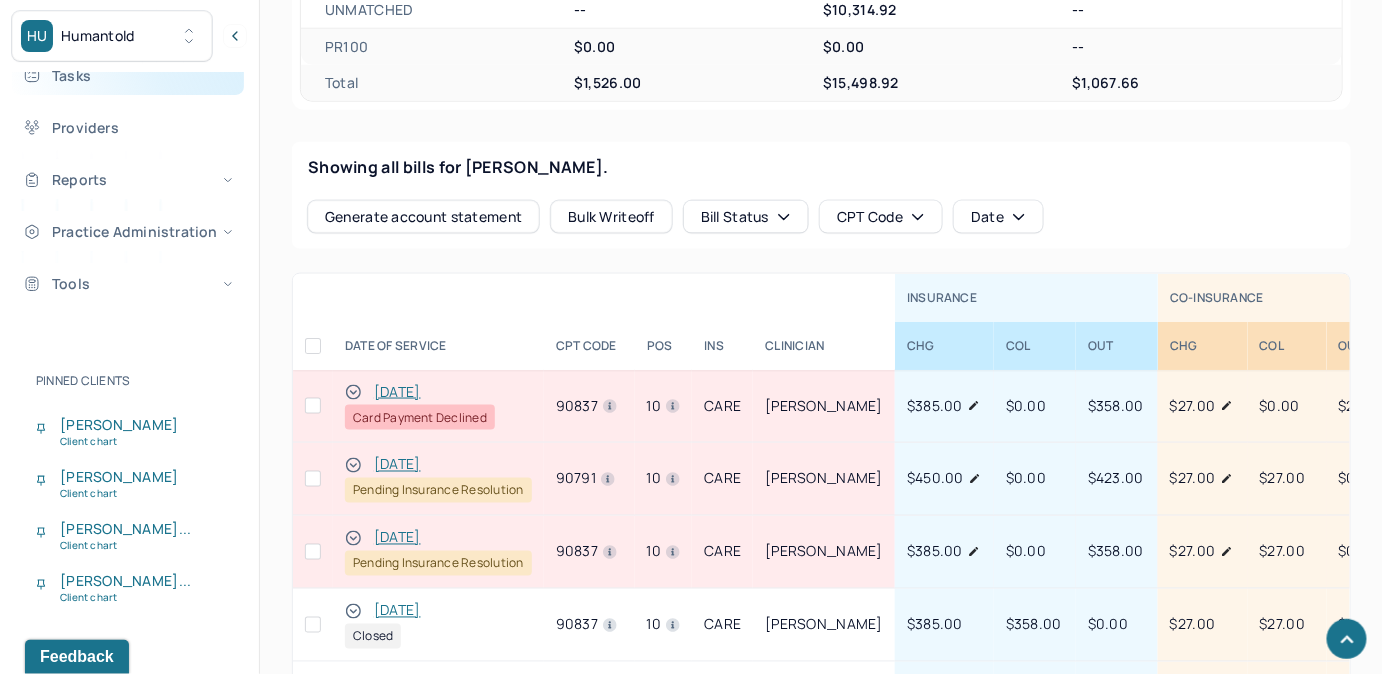 click on "Tasks" at bounding box center [128, 75] 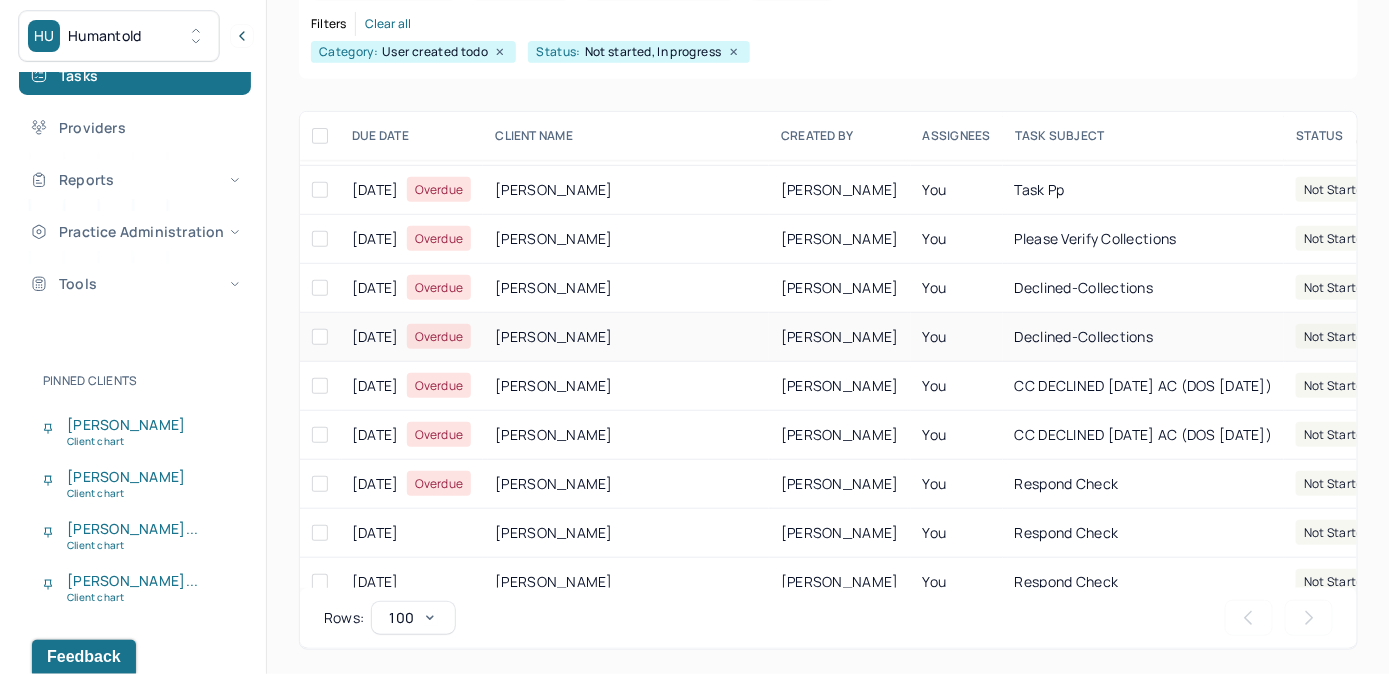 scroll, scrollTop: 363, scrollLeft: 0, axis: vertical 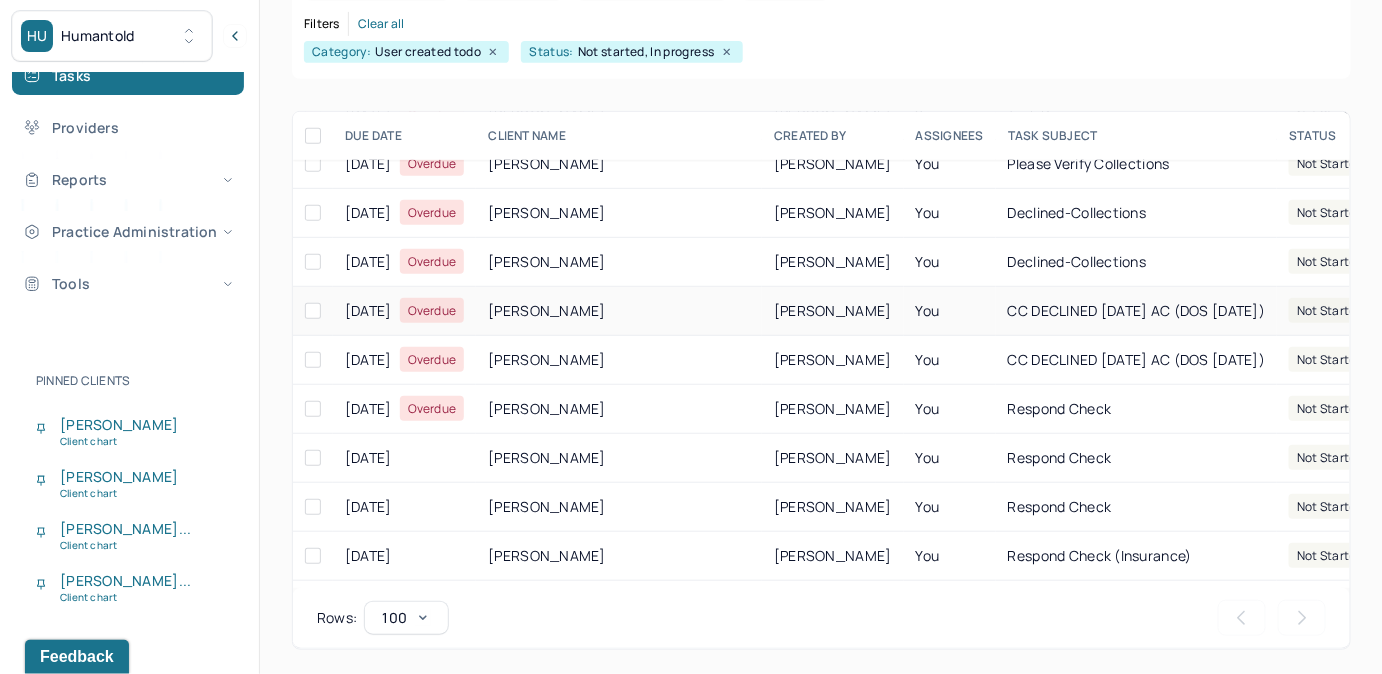 click on "CC DECLINED [DATE] AC (DOS [DATE])" at bounding box center [1137, 310] 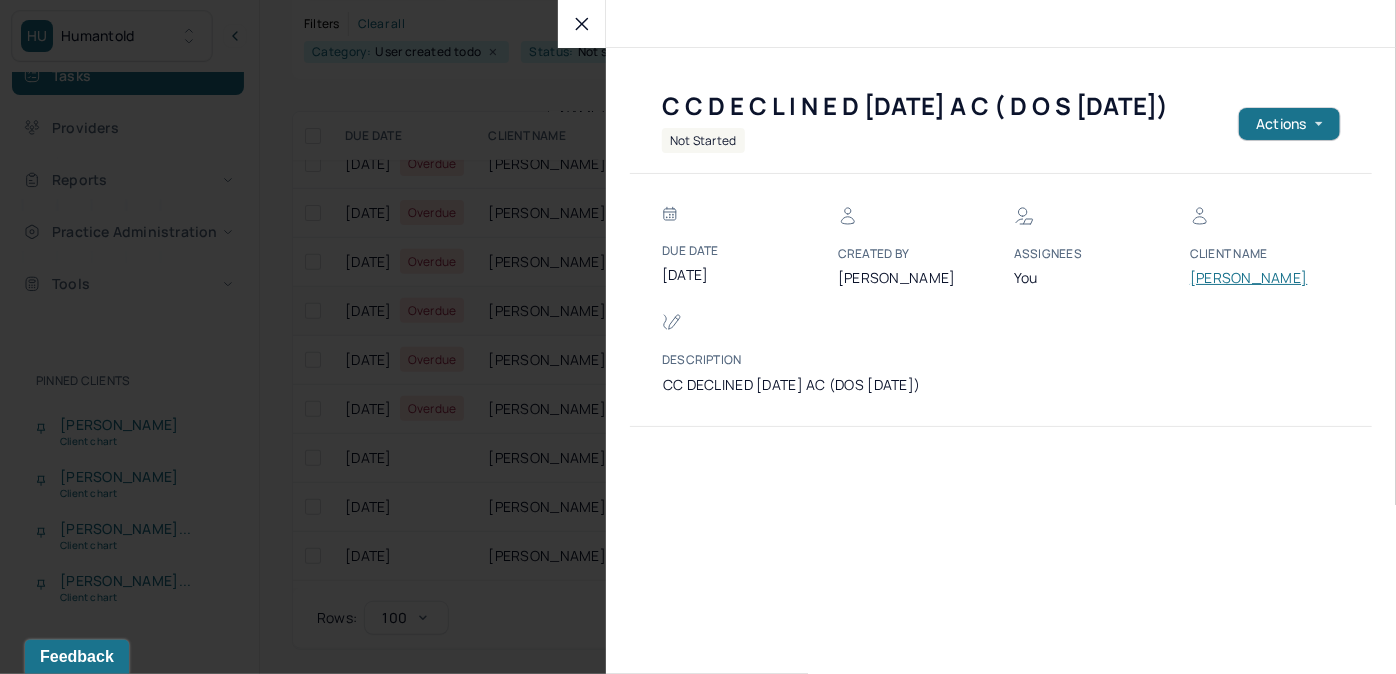 click on "[PERSON_NAME]" at bounding box center [1250, 278] 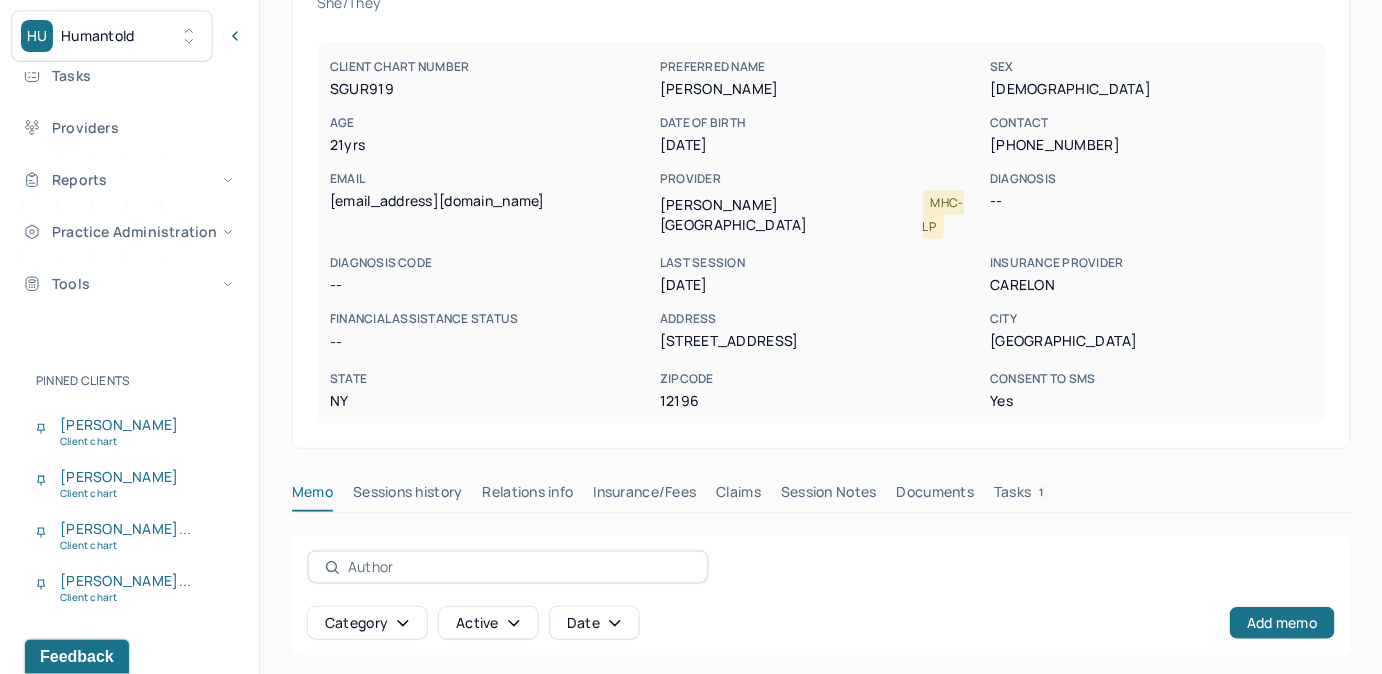 drag, startPoint x: 1020, startPoint y: 472, endPoint x: 1029, endPoint y: 467, distance: 10.29563 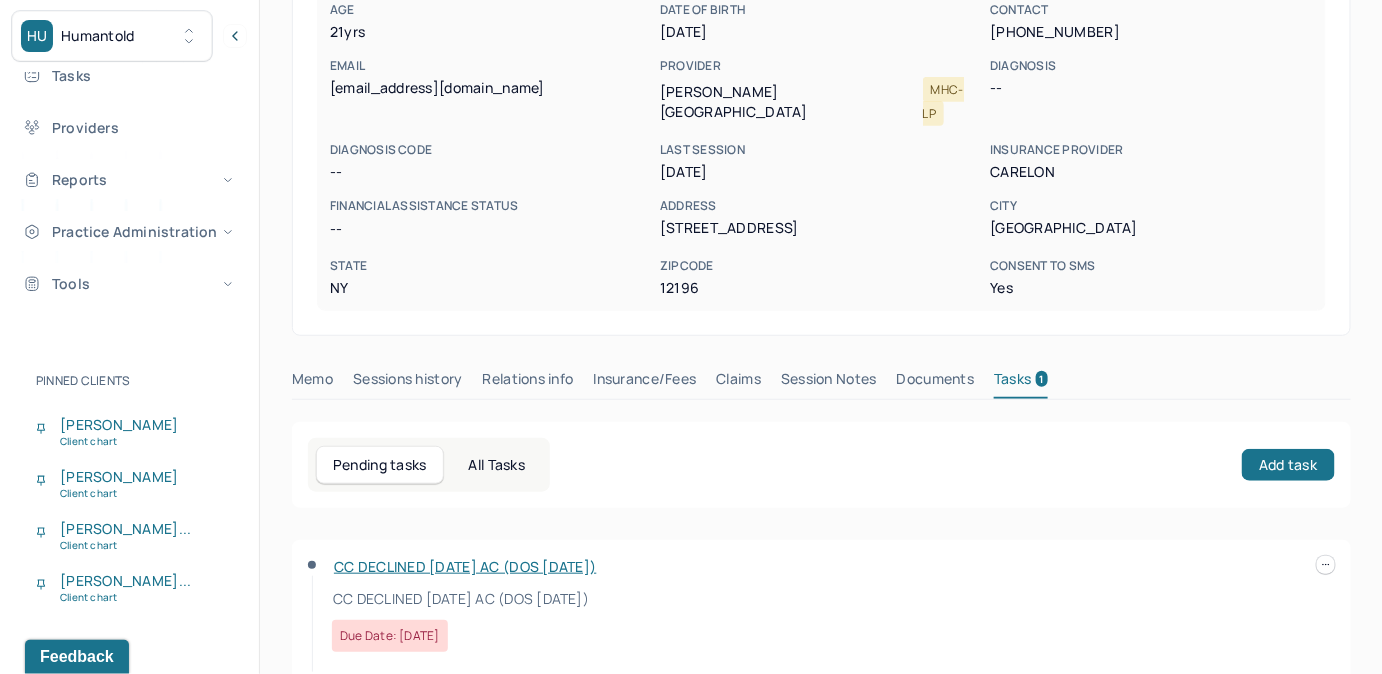 scroll, scrollTop: 292, scrollLeft: 0, axis: vertical 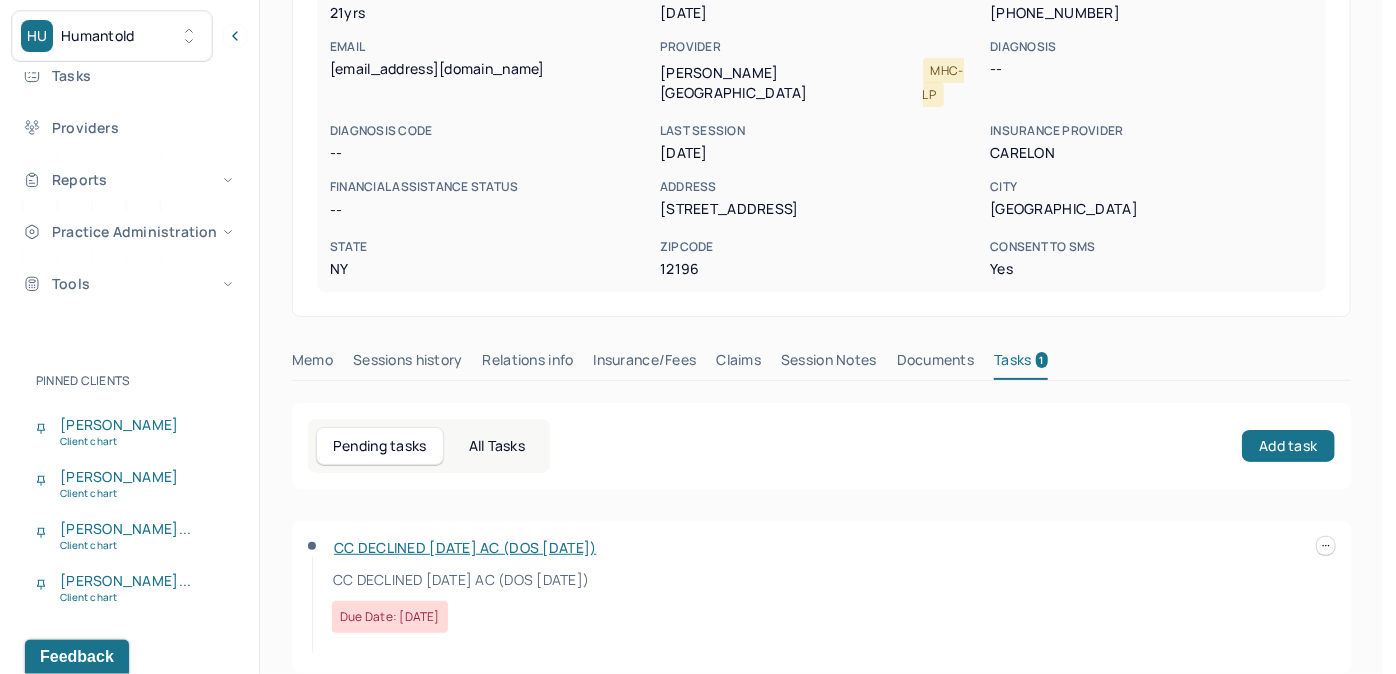 click 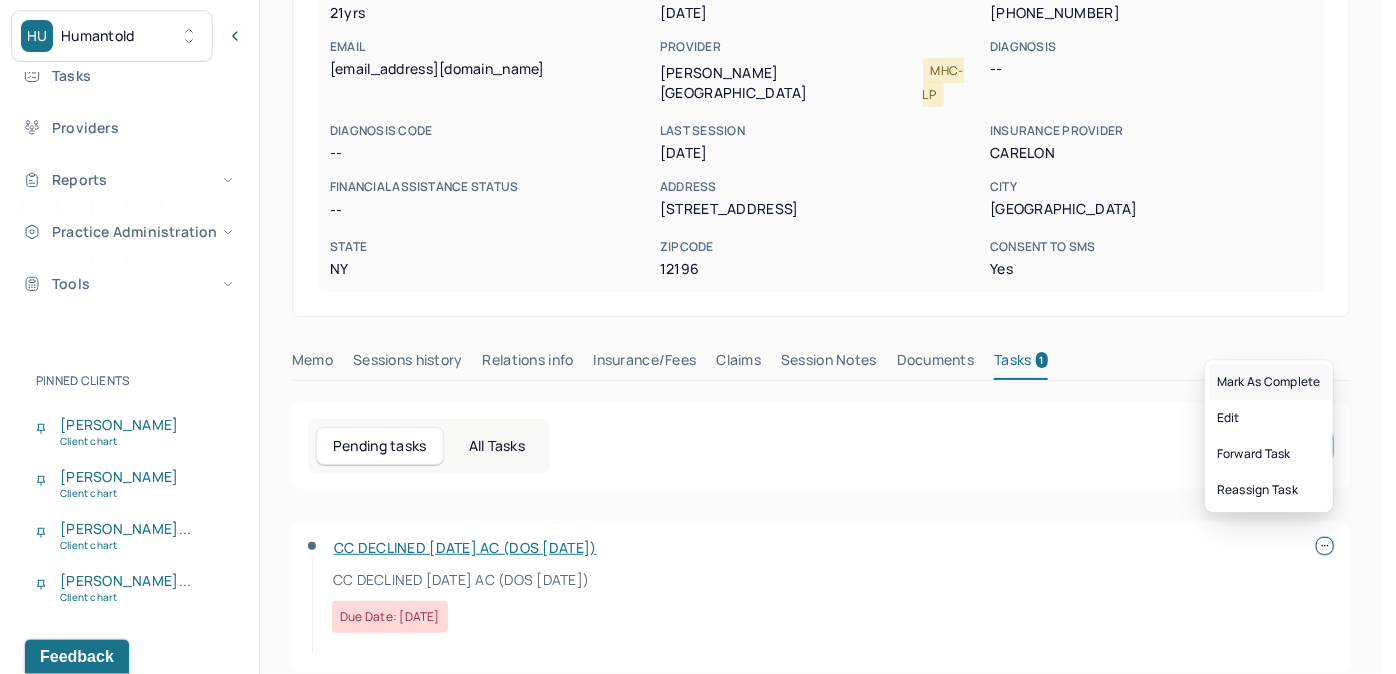 click on "Mark as complete" at bounding box center (1269, 382) 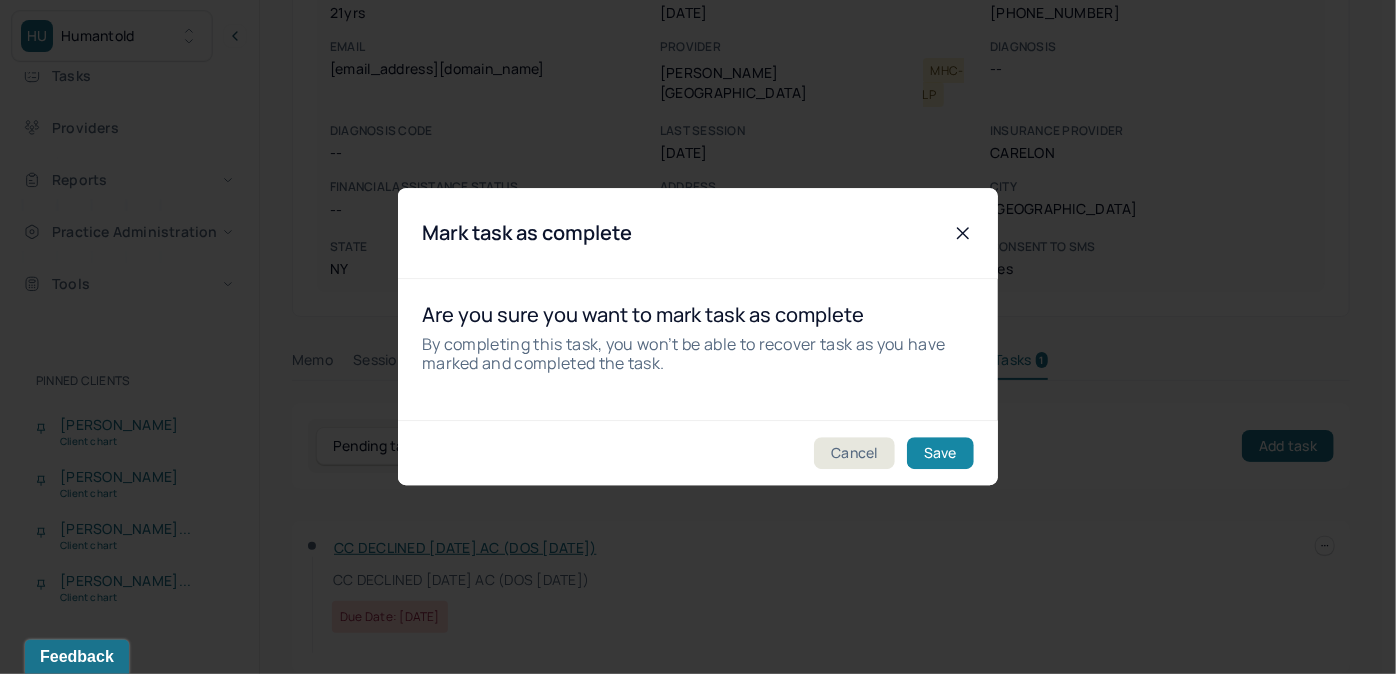 click on "Save" at bounding box center (940, 454) 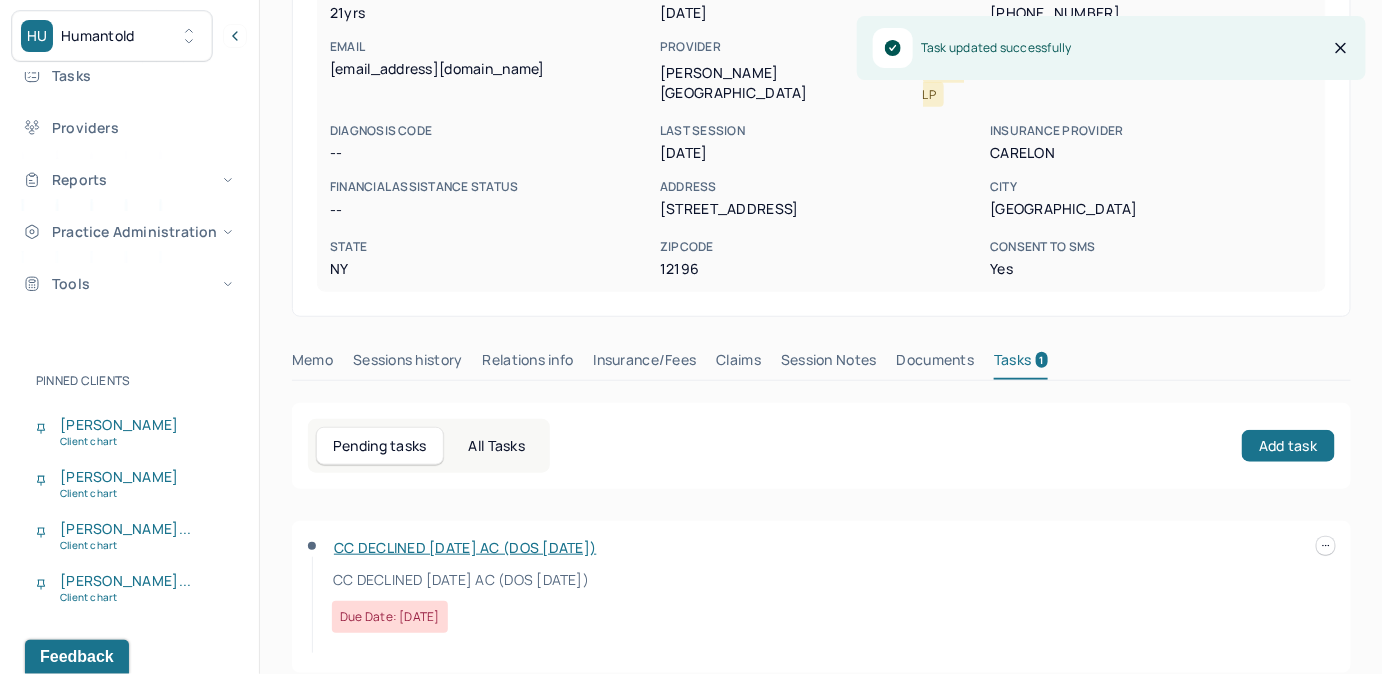 scroll, scrollTop: 258, scrollLeft: 0, axis: vertical 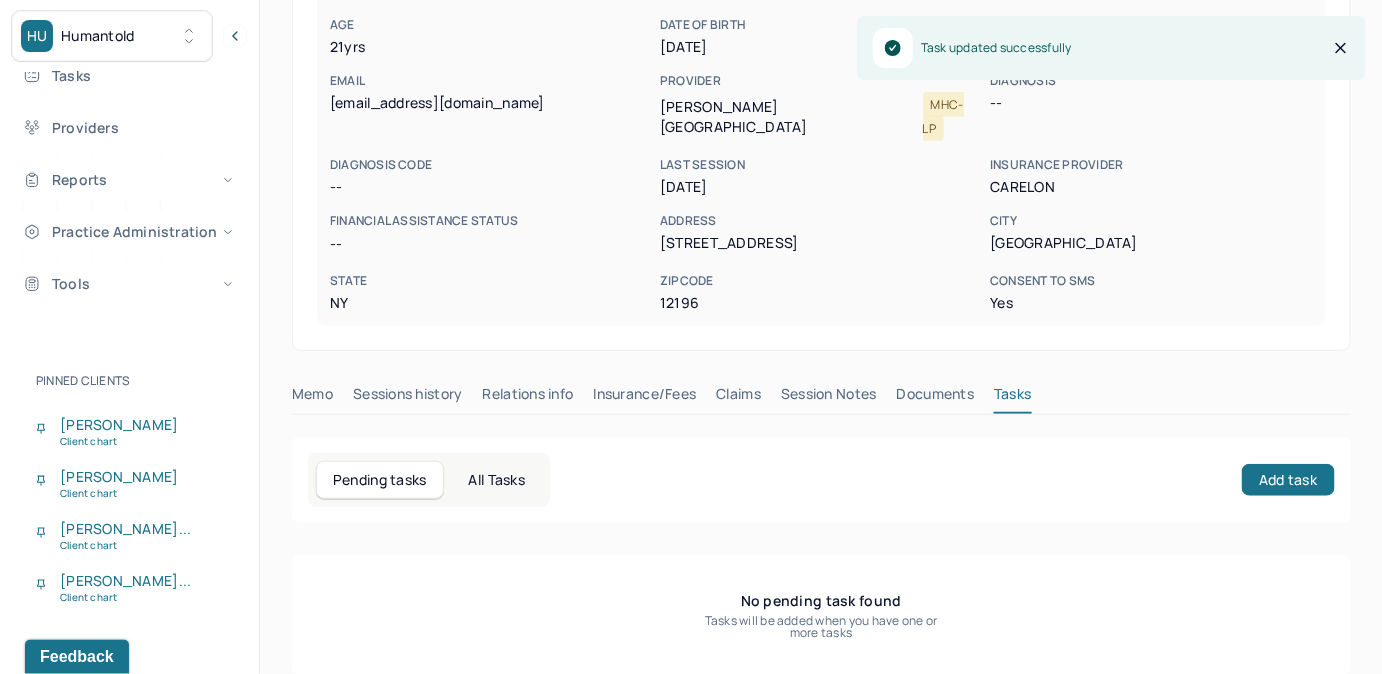 click on "Claims" at bounding box center [738, 398] 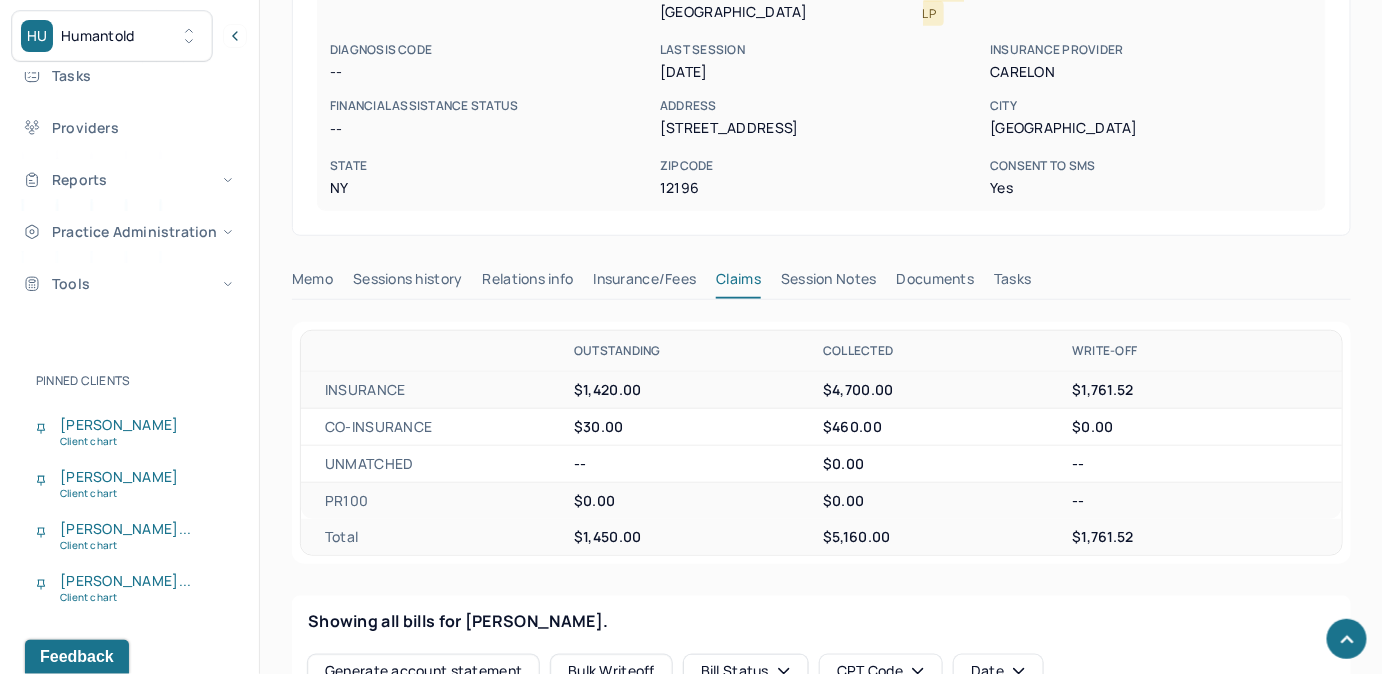 scroll, scrollTop: 167, scrollLeft: 0, axis: vertical 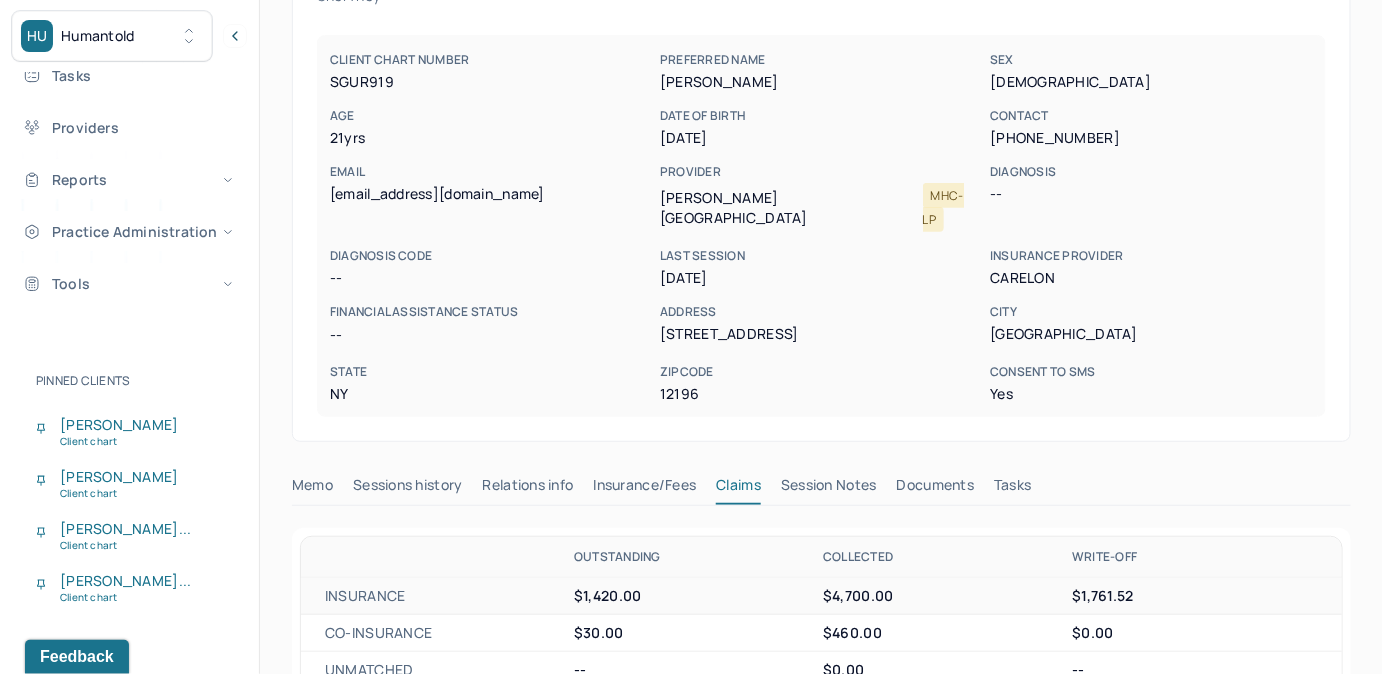click on "Dashboard Clients Schedule Session Notes [PERSON_NAME] Claims Tasks Providers Reports Practice Administration Tools" at bounding box center [129, 23] 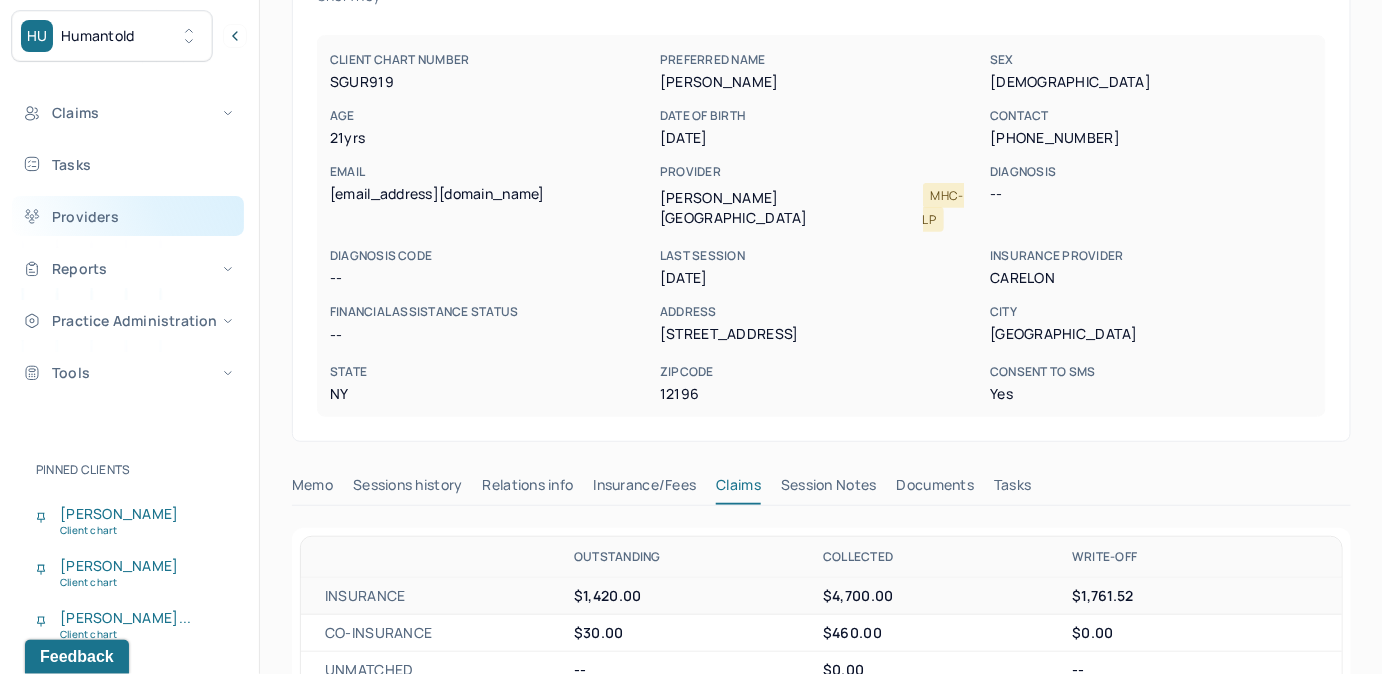 scroll, scrollTop: 254, scrollLeft: 0, axis: vertical 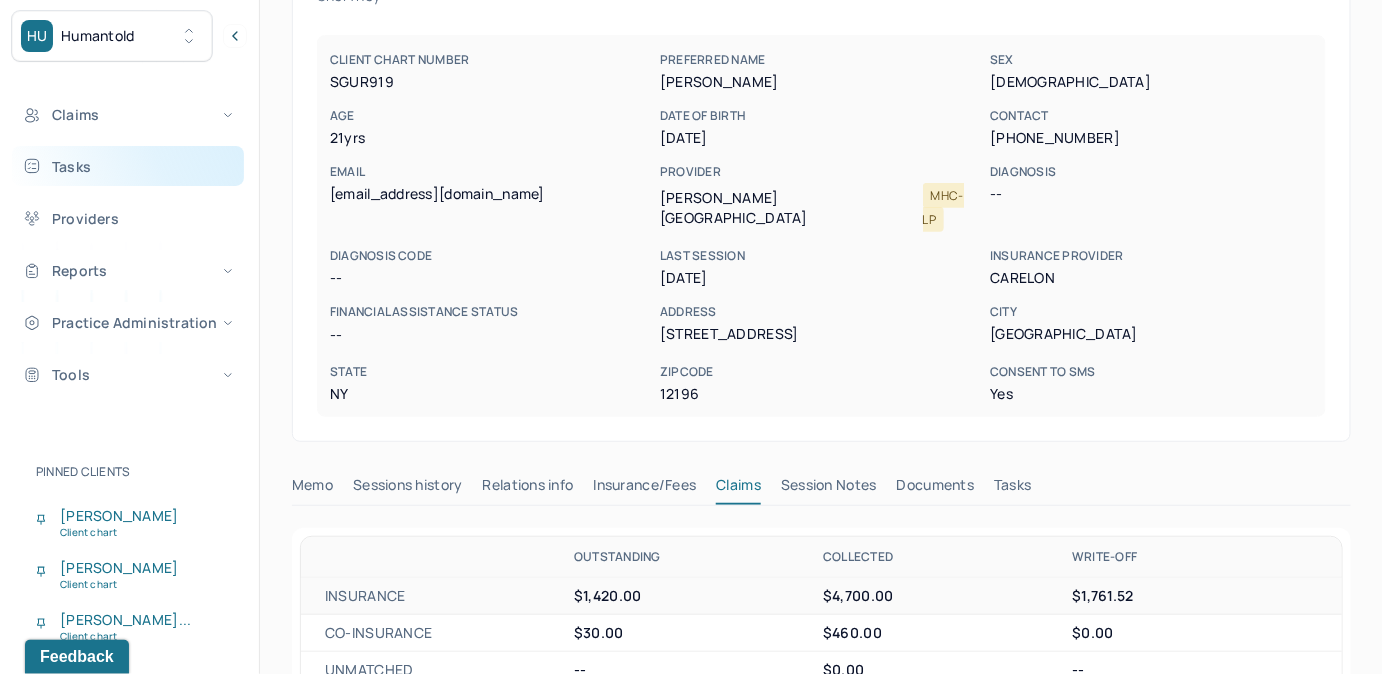 click on "Tasks" at bounding box center (128, 166) 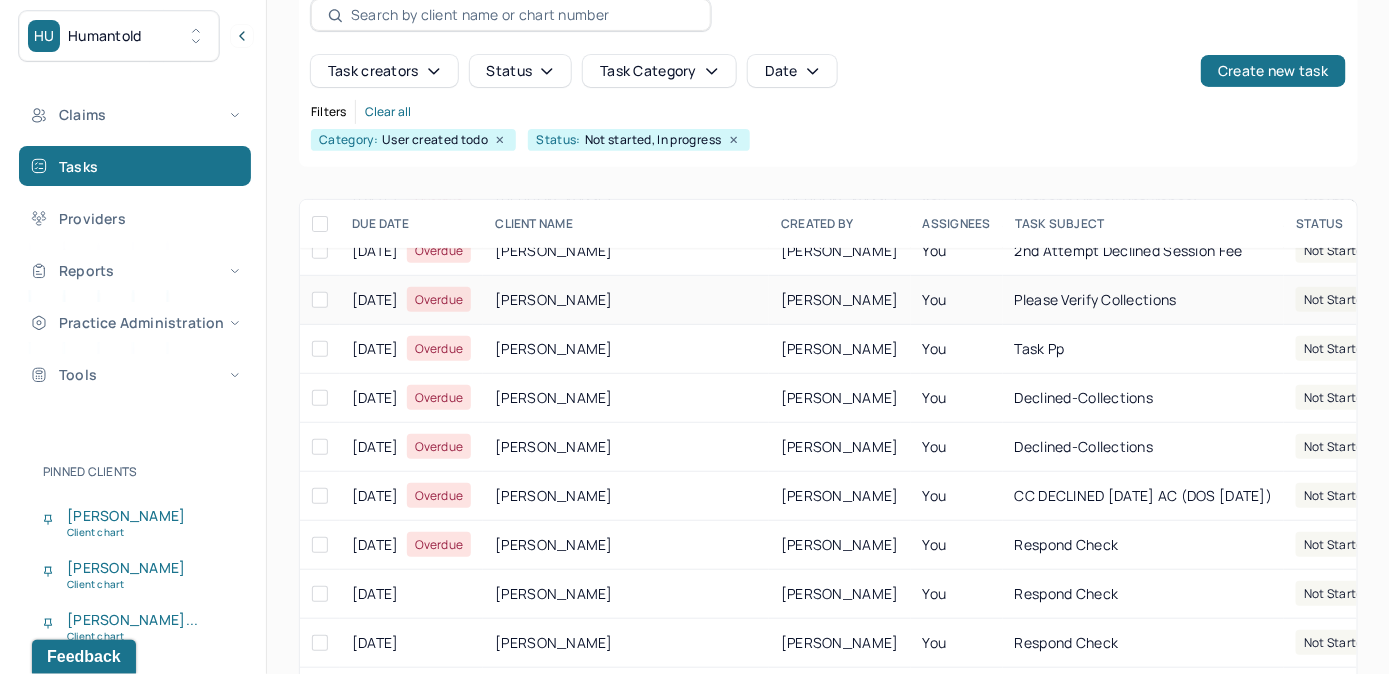 scroll, scrollTop: 363, scrollLeft: 0, axis: vertical 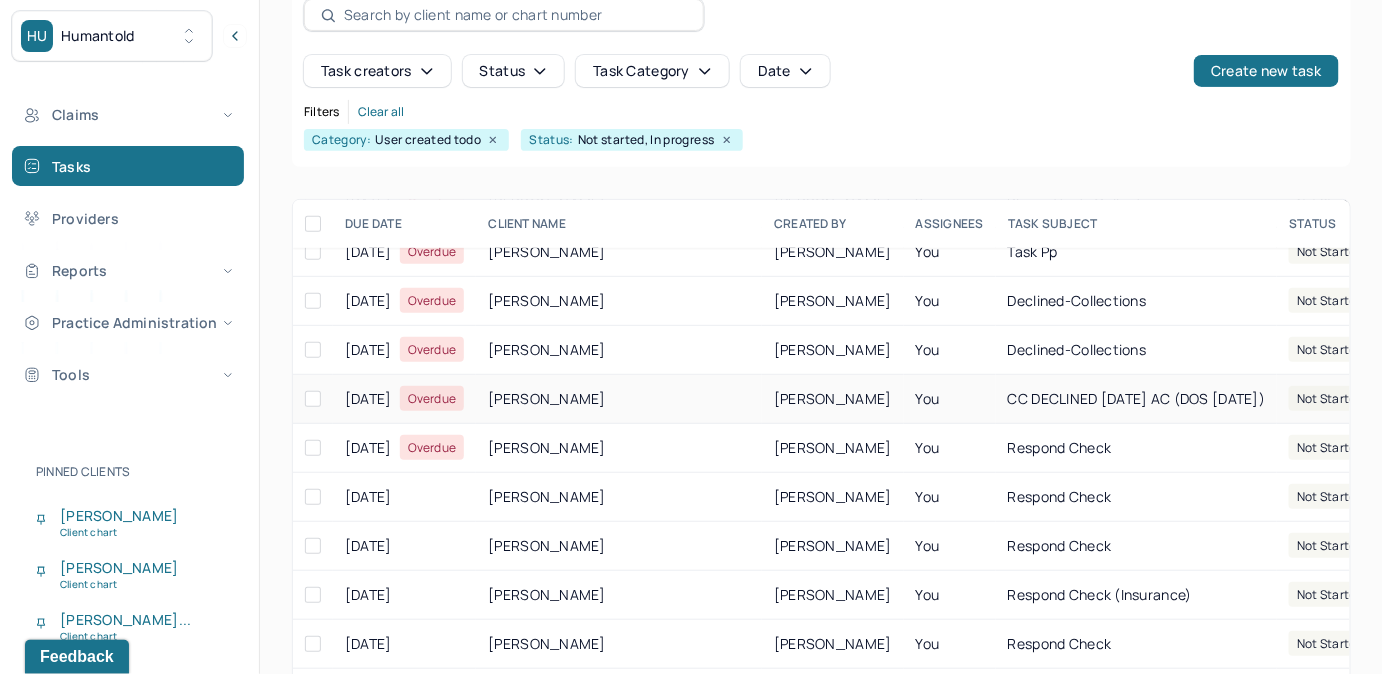 click on "CC DECLINED [DATE] AC (DOS [DATE])" at bounding box center (1137, 398) 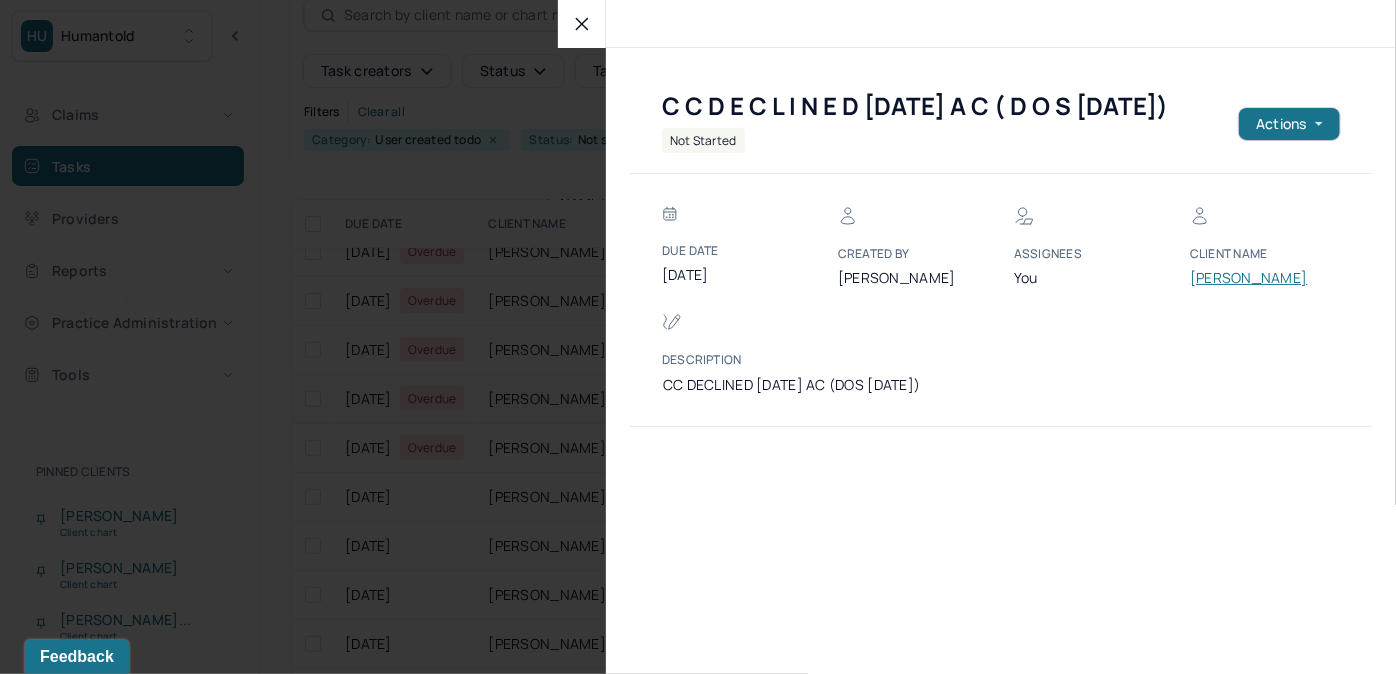 click on "[PERSON_NAME]" at bounding box center (1250, 278) 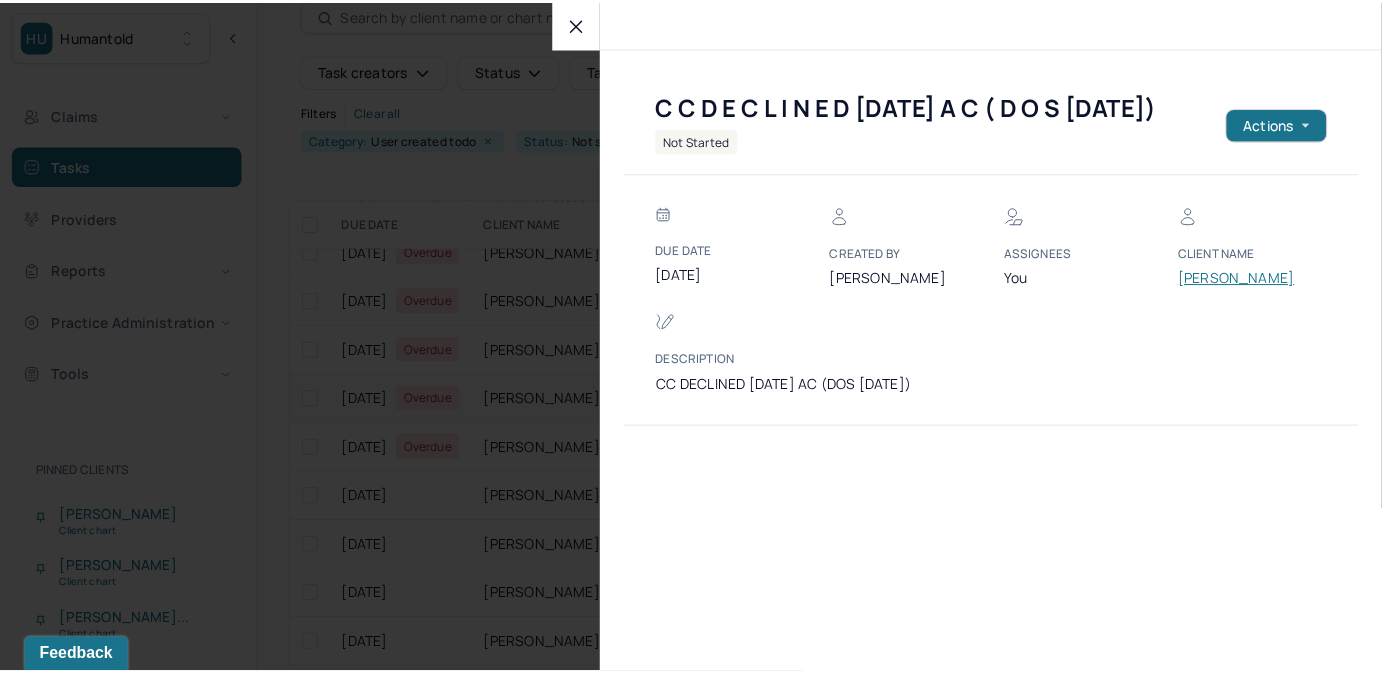 scroll, scrollTop: 95, scrollLeft: 0, axis: vertical 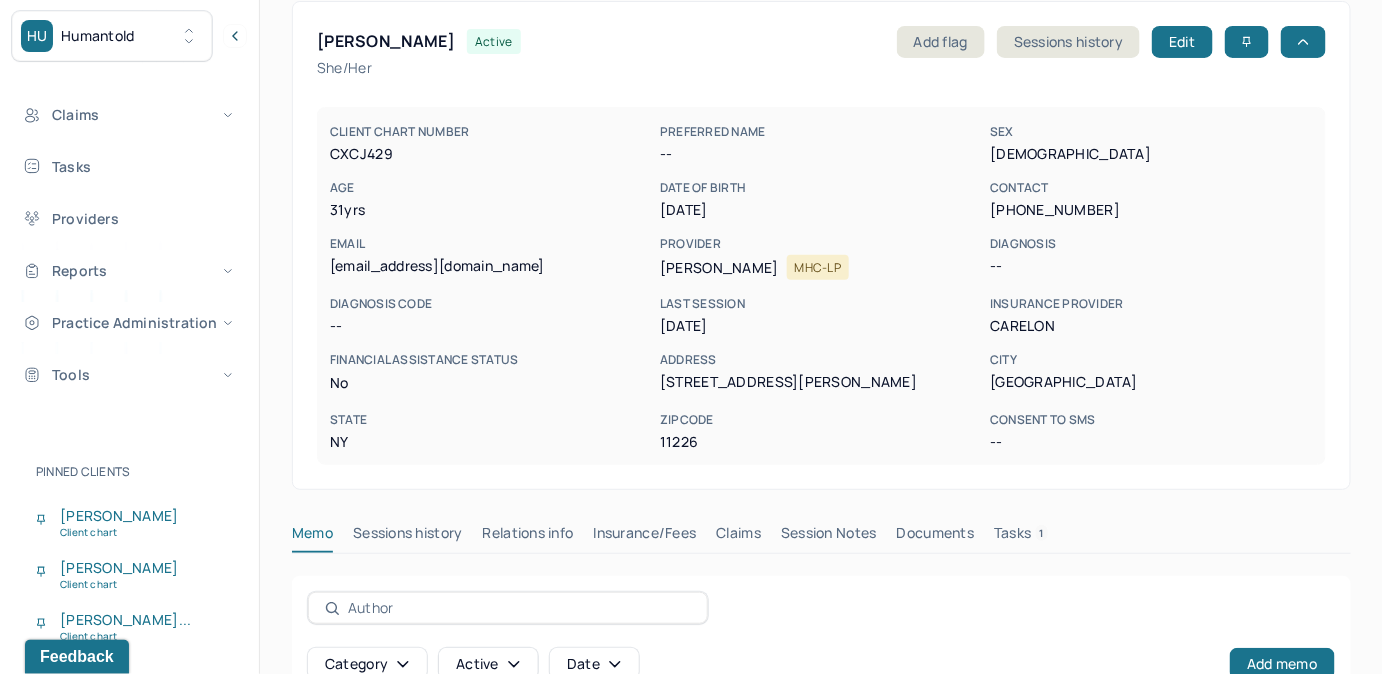 click on "Tasks 1" at bounding box center (1021, 537) 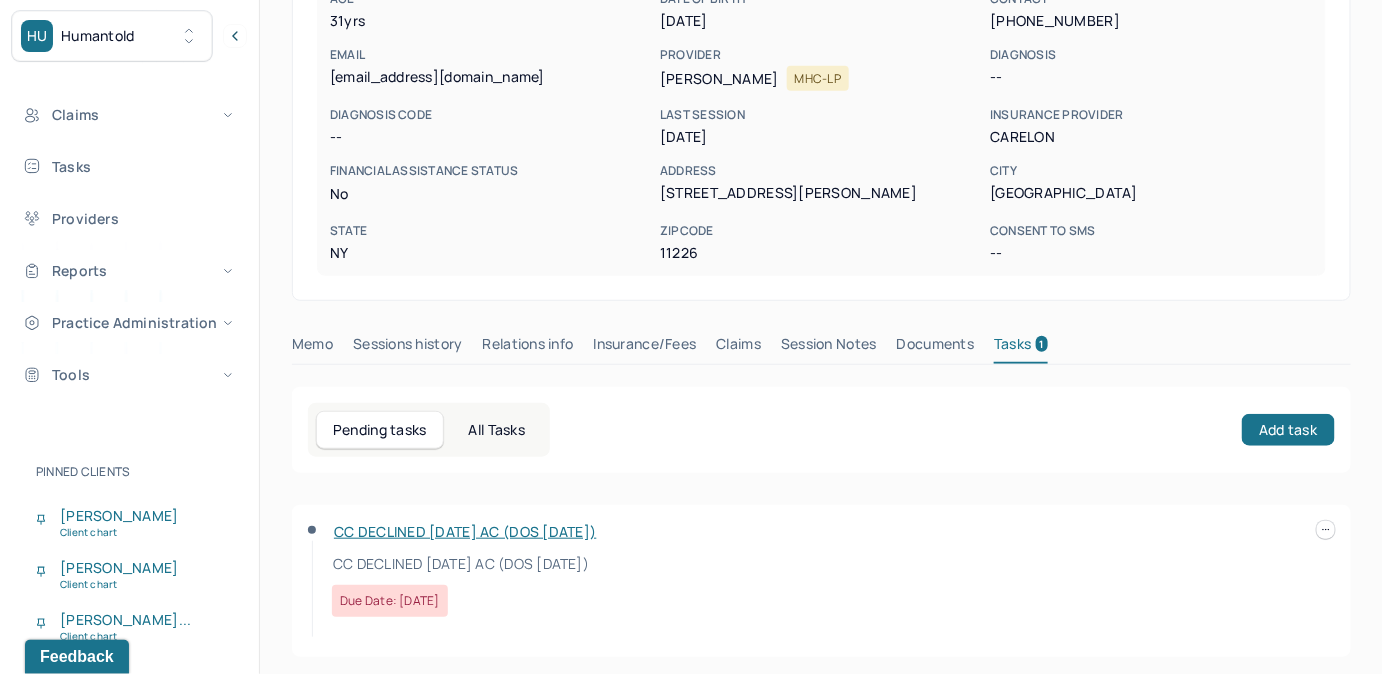 scroll, scrollTop: 292, scrollLeft: 0, axis: vertical 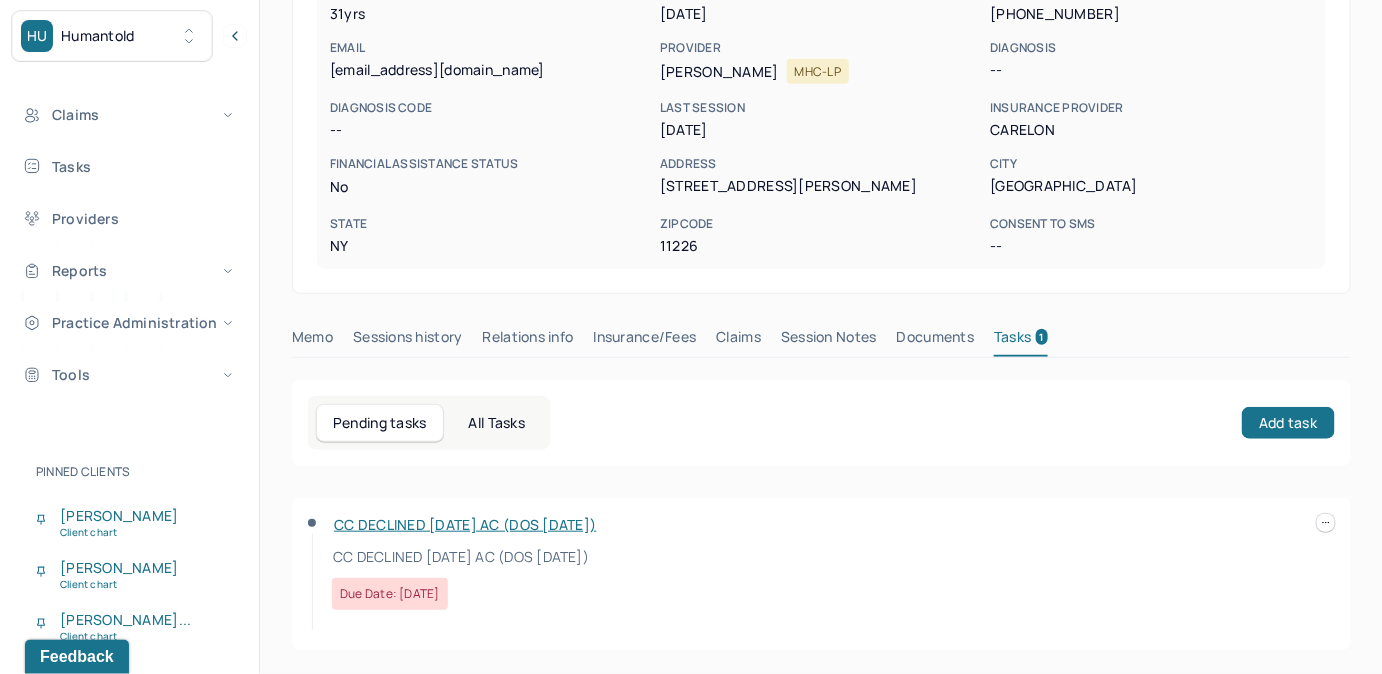 click at bounding box center [1326, 523] 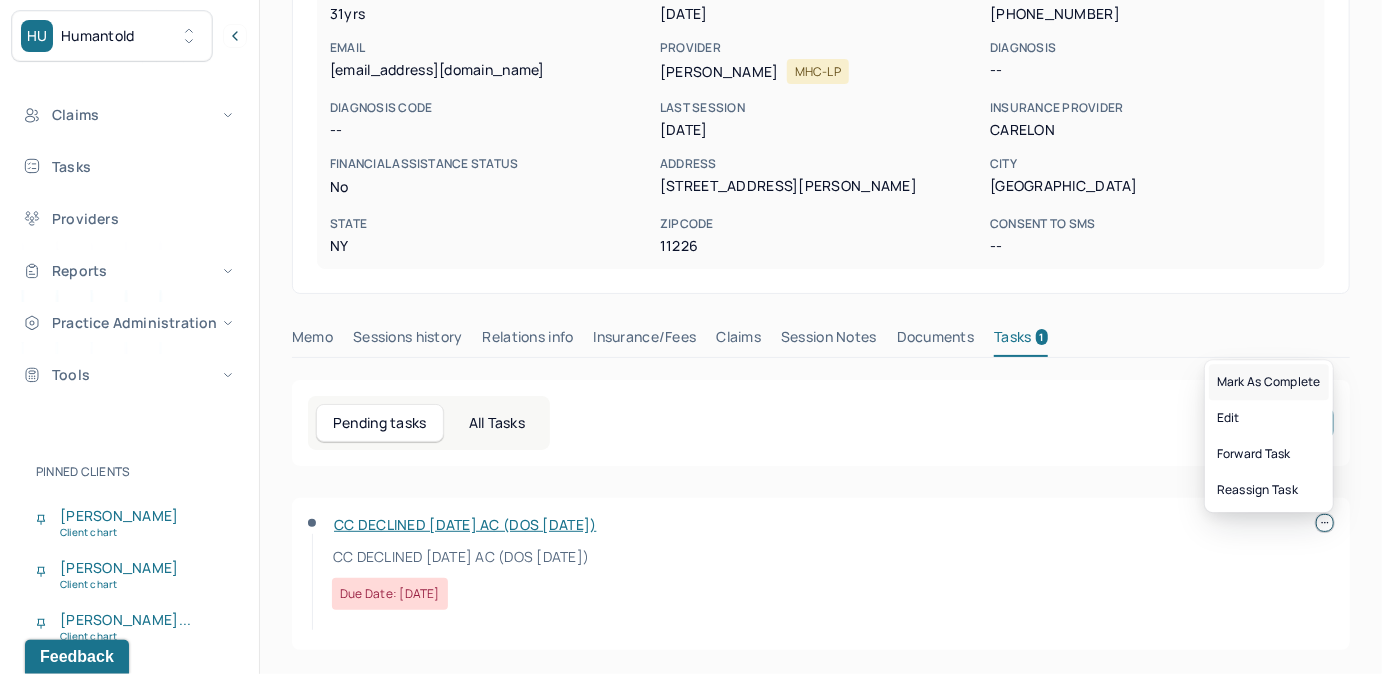 click on "Mark as complete" at bounding box center (1269, 382) 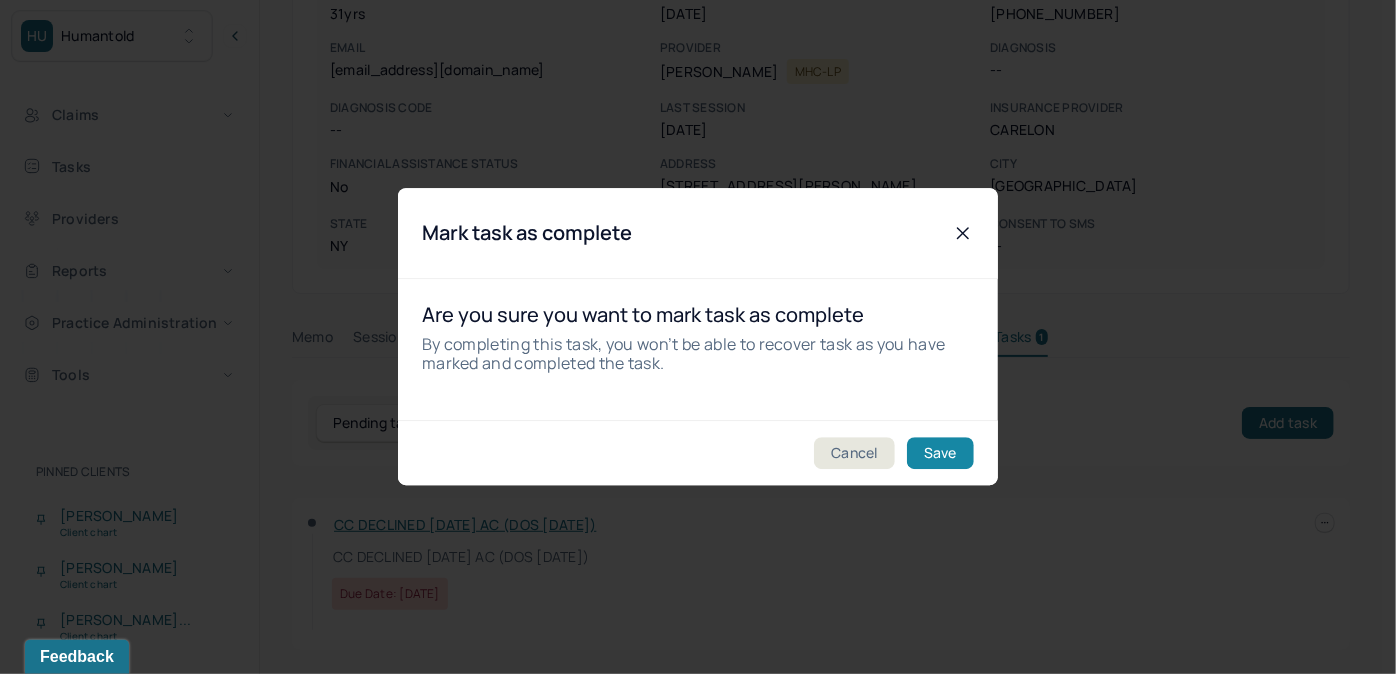 click on "Save" at bounding box center (940, 454) 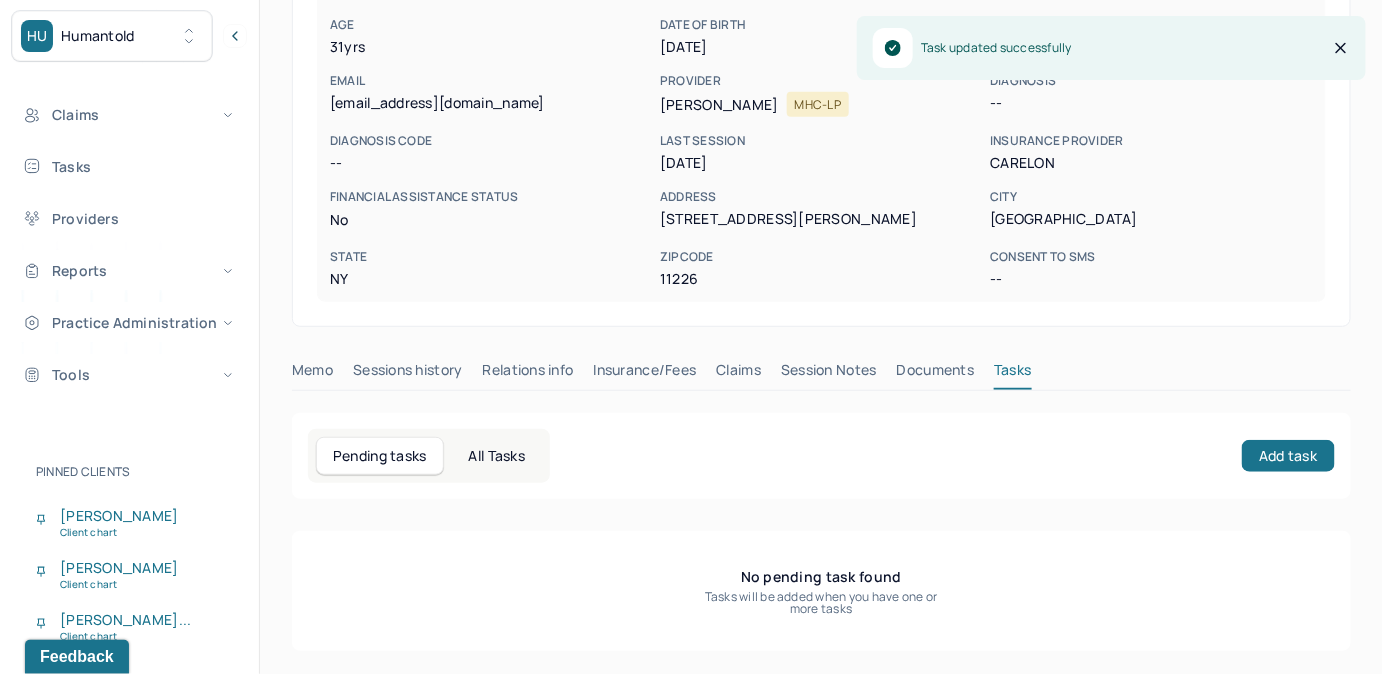 click on "Claims" at bounding box center (738, 374) 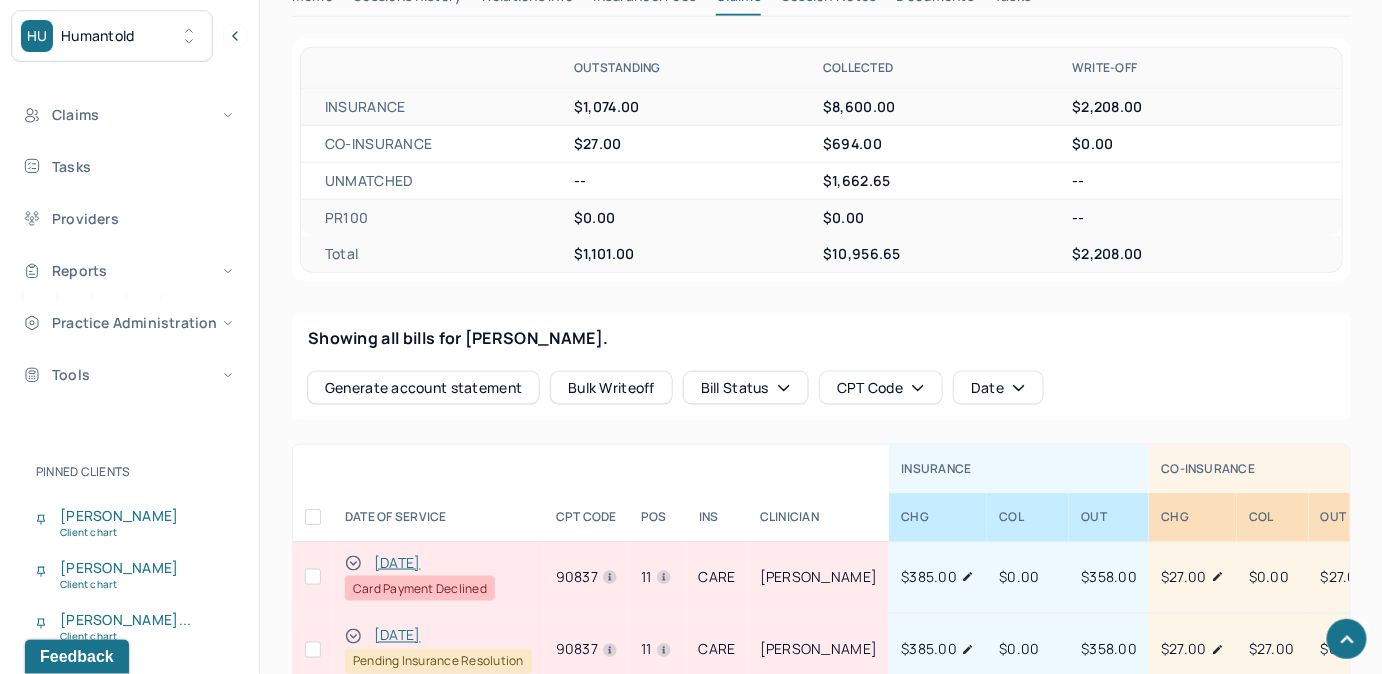 scroll, scrollTop: 636, scrollLeft: 0, axis: vertical 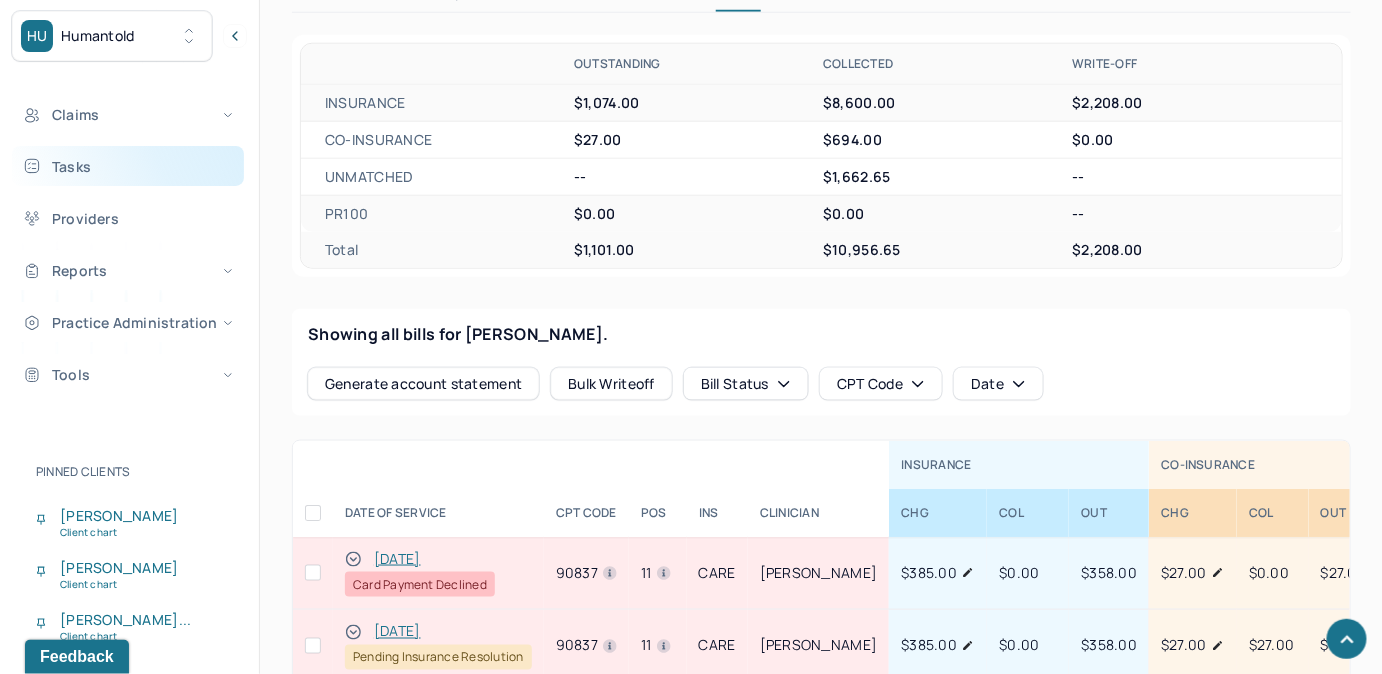 click on "Tasks" at bounding box center (128, 166) 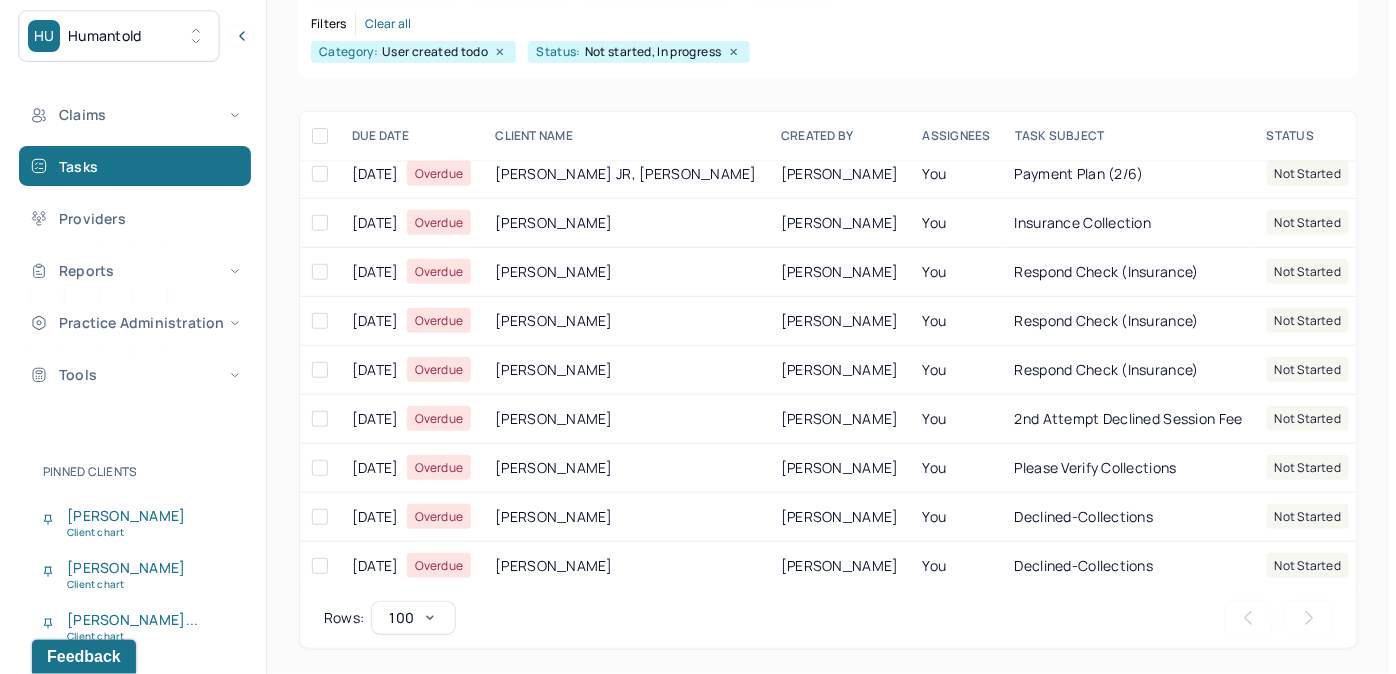 scroll, scrollTop: 0, scrollLeft: 0, axis: both 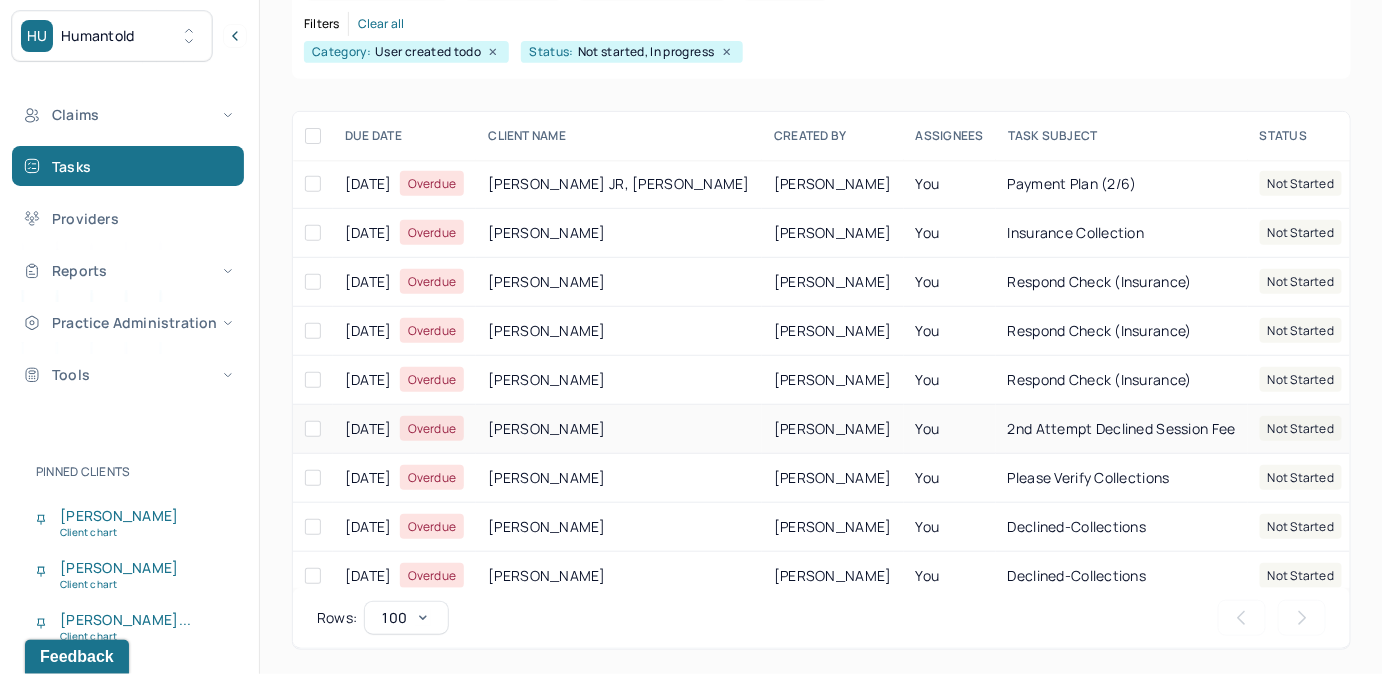 click on "[PERSON_NAME]" at bounding box center [833, 429] 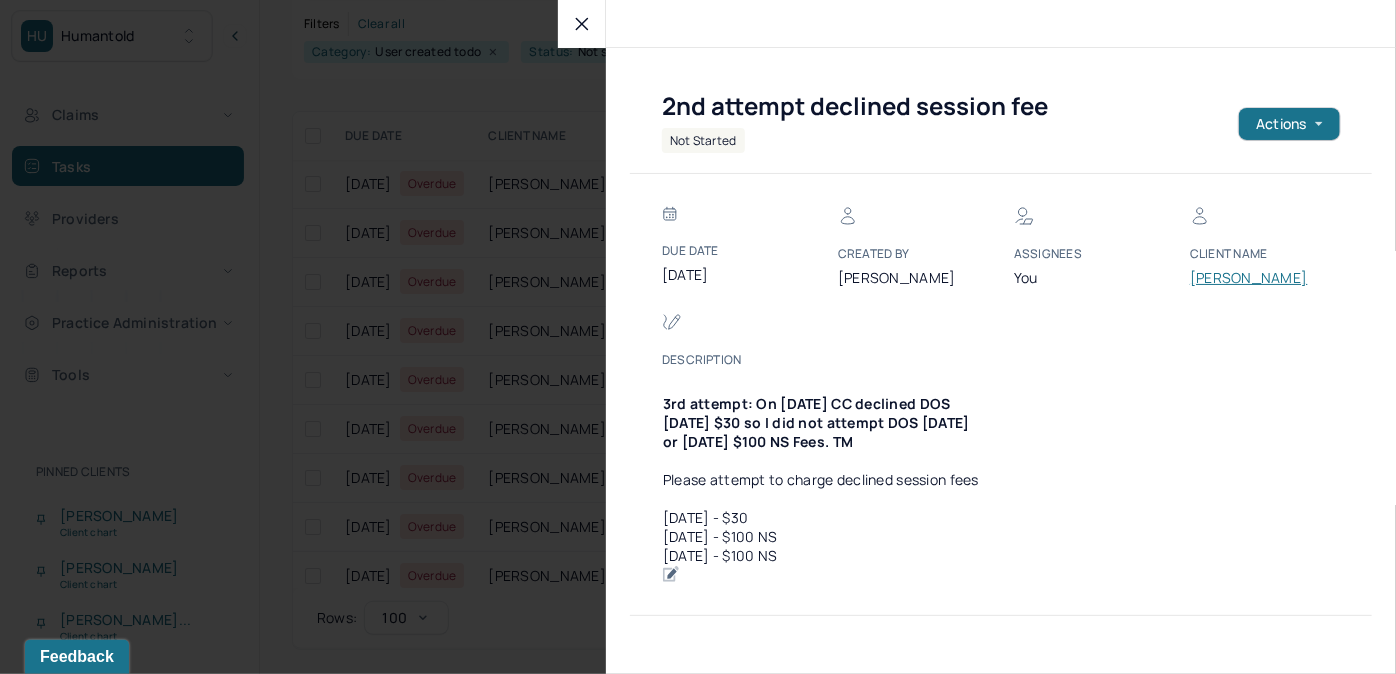 click on "[PERSON_NAME]" at bounding box center [1250, 278] 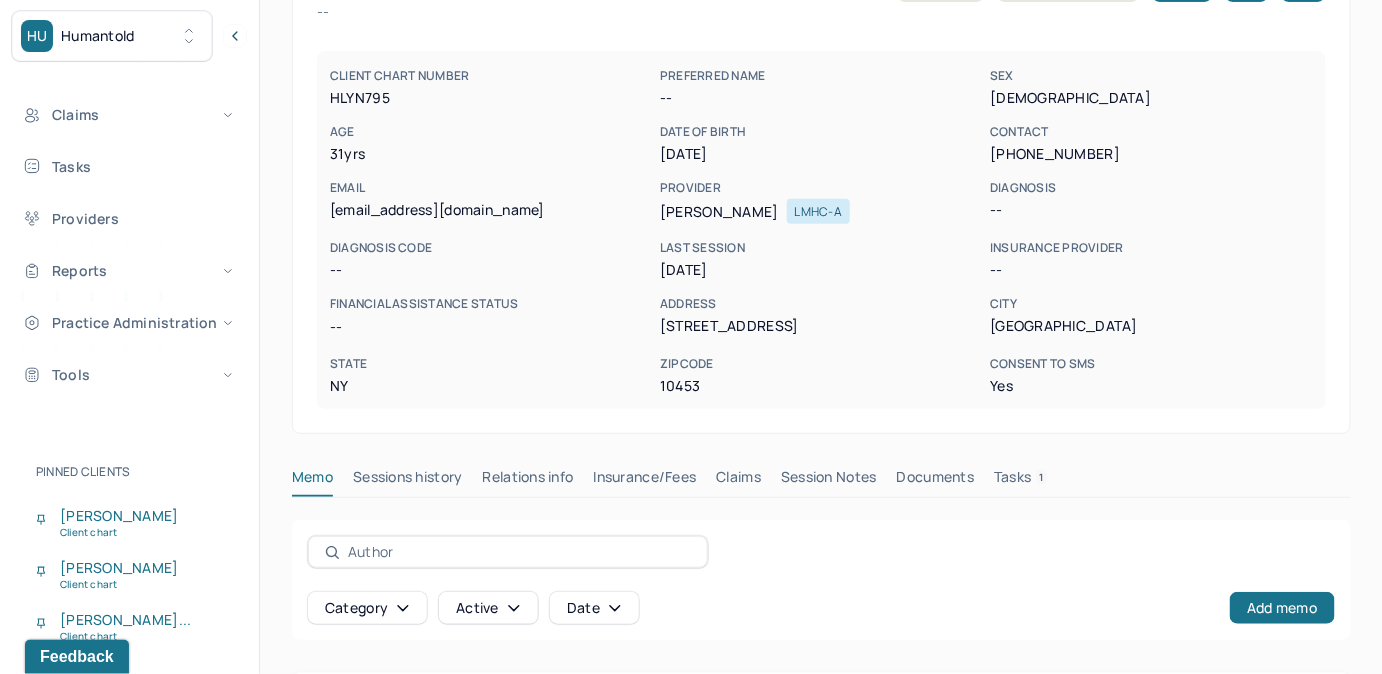 scroll, scrollTop: 160, scrollLeft: 0, axis: vertical 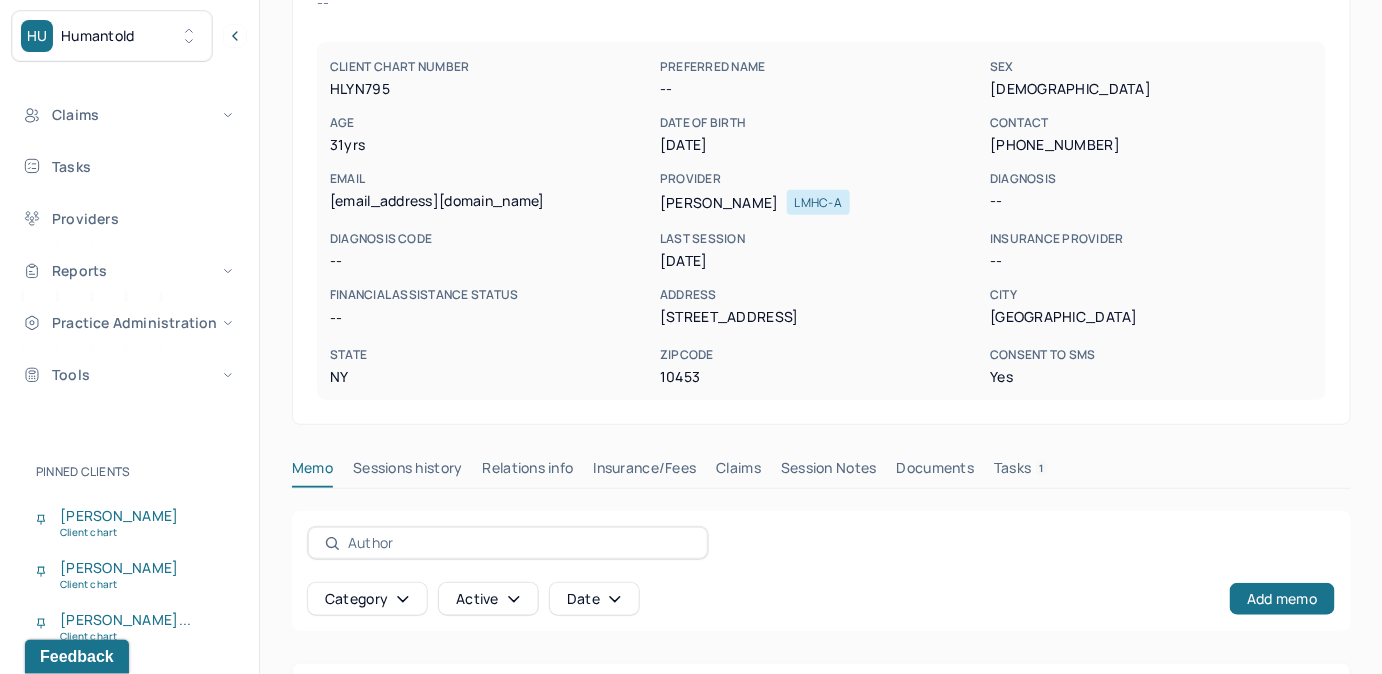 click on "Tasks 1" at bounding box center (1021, 472) 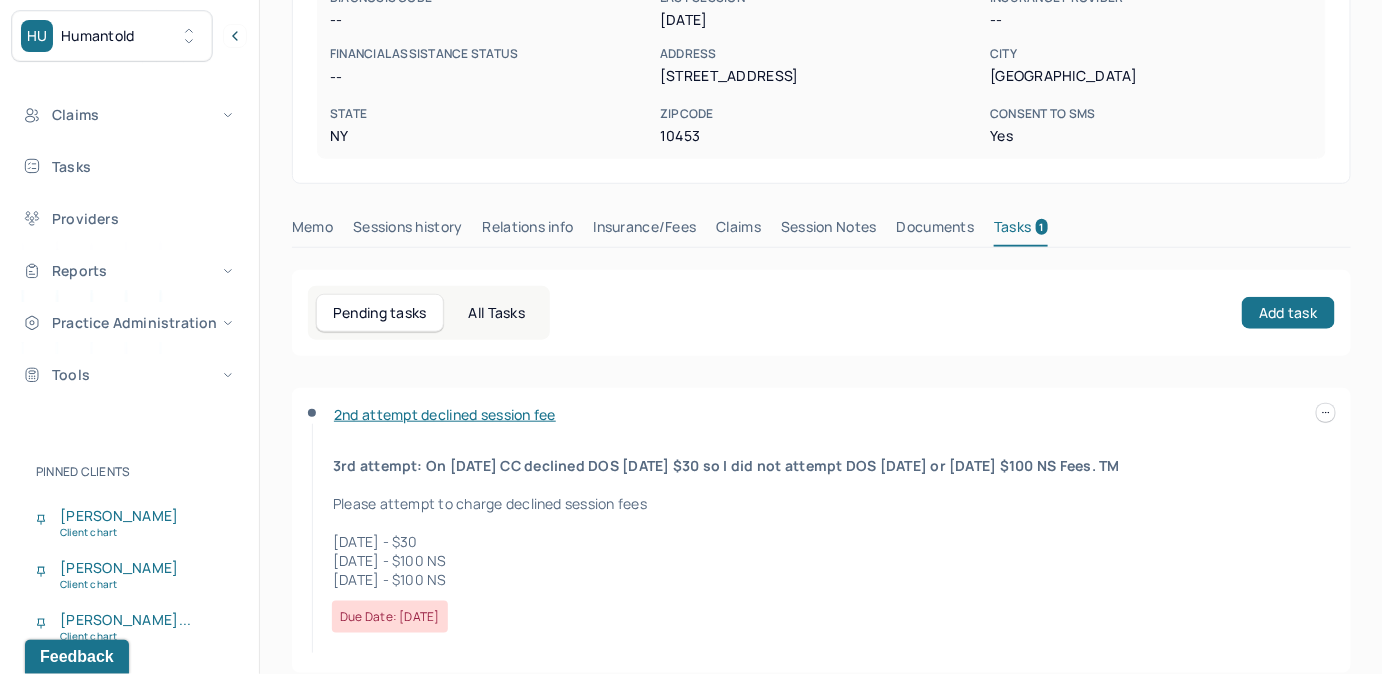 scroll, scrollTop: 449, scrollLeft: 0, axis: vertical 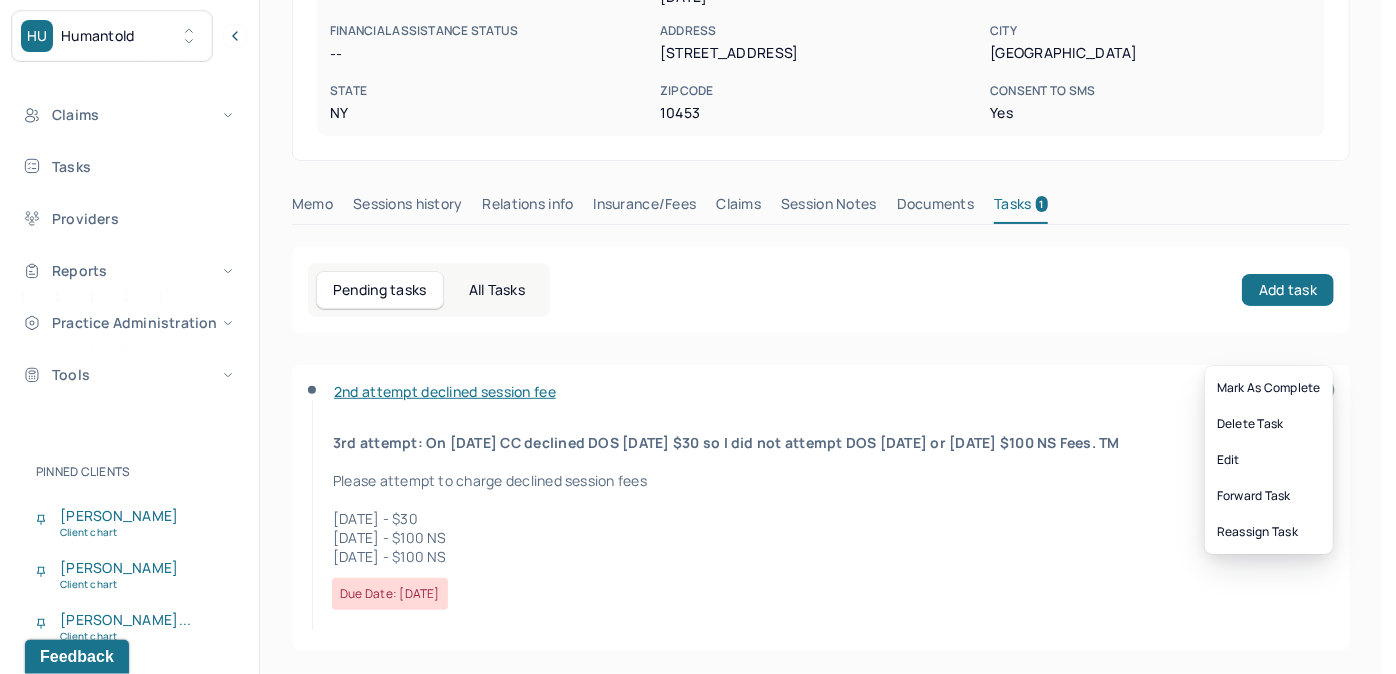 click at bounding box center (1325, 390) 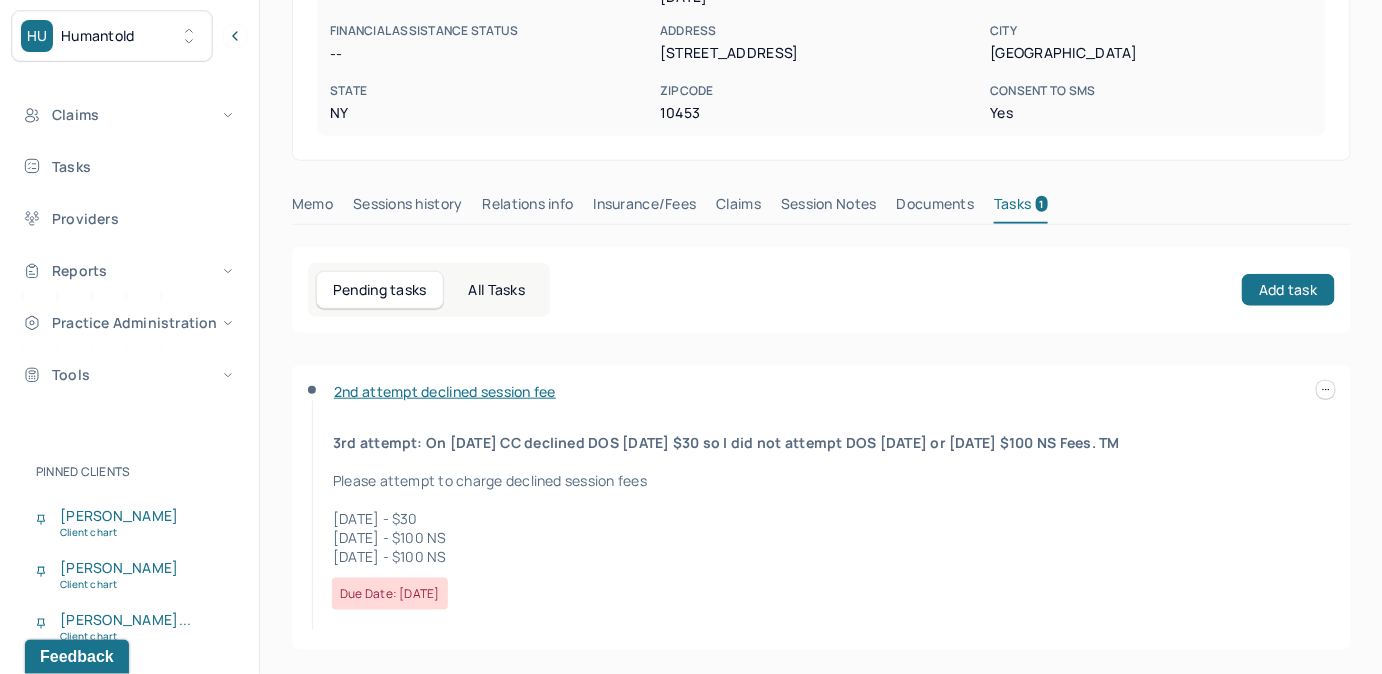 scroll, scrollTop: 0, scrollLeft: 0, axis: both 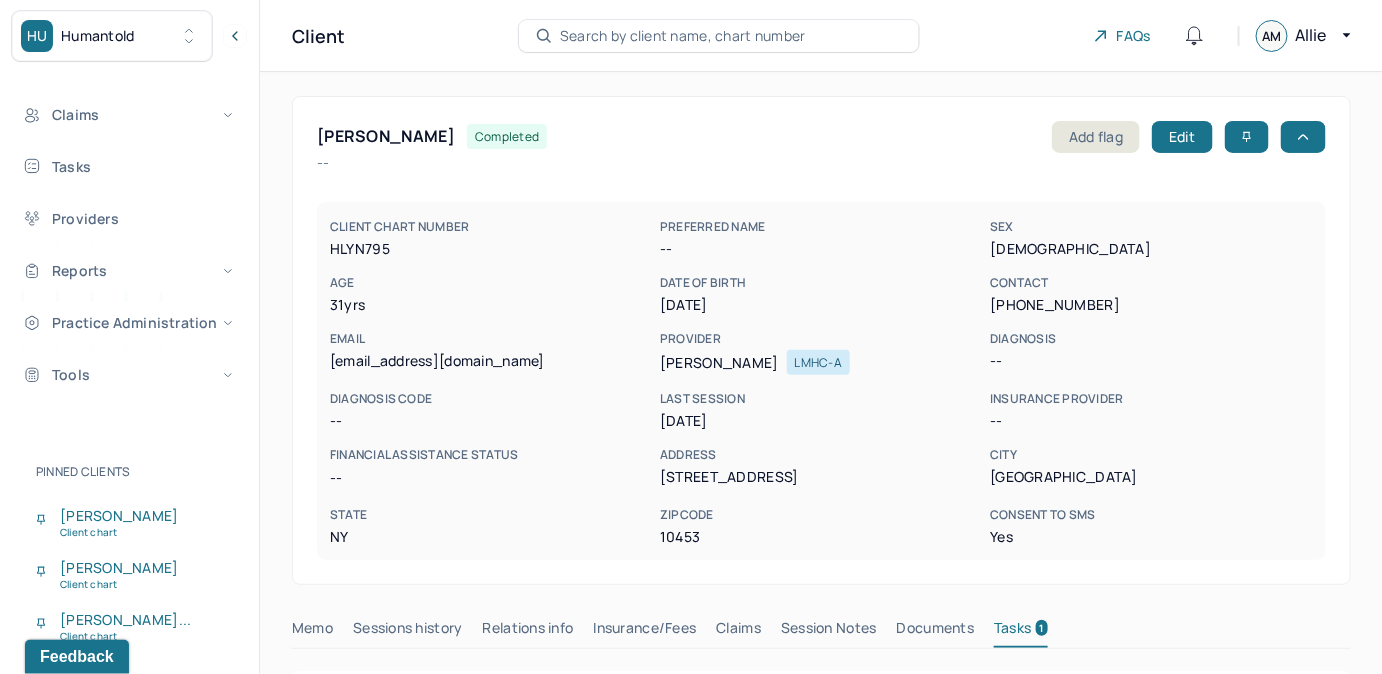 click on "Search by client name, chart number" at bounding box center [683, 36] 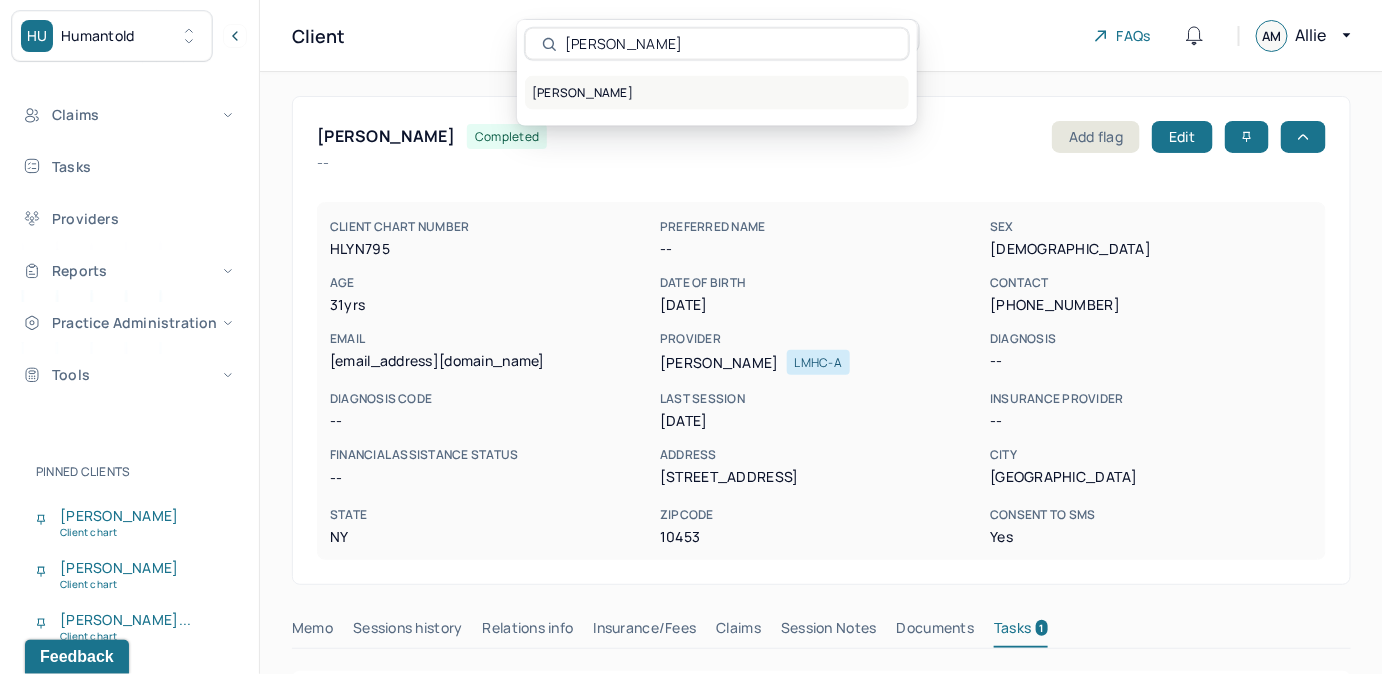 type on "[PERSON_NAME]" 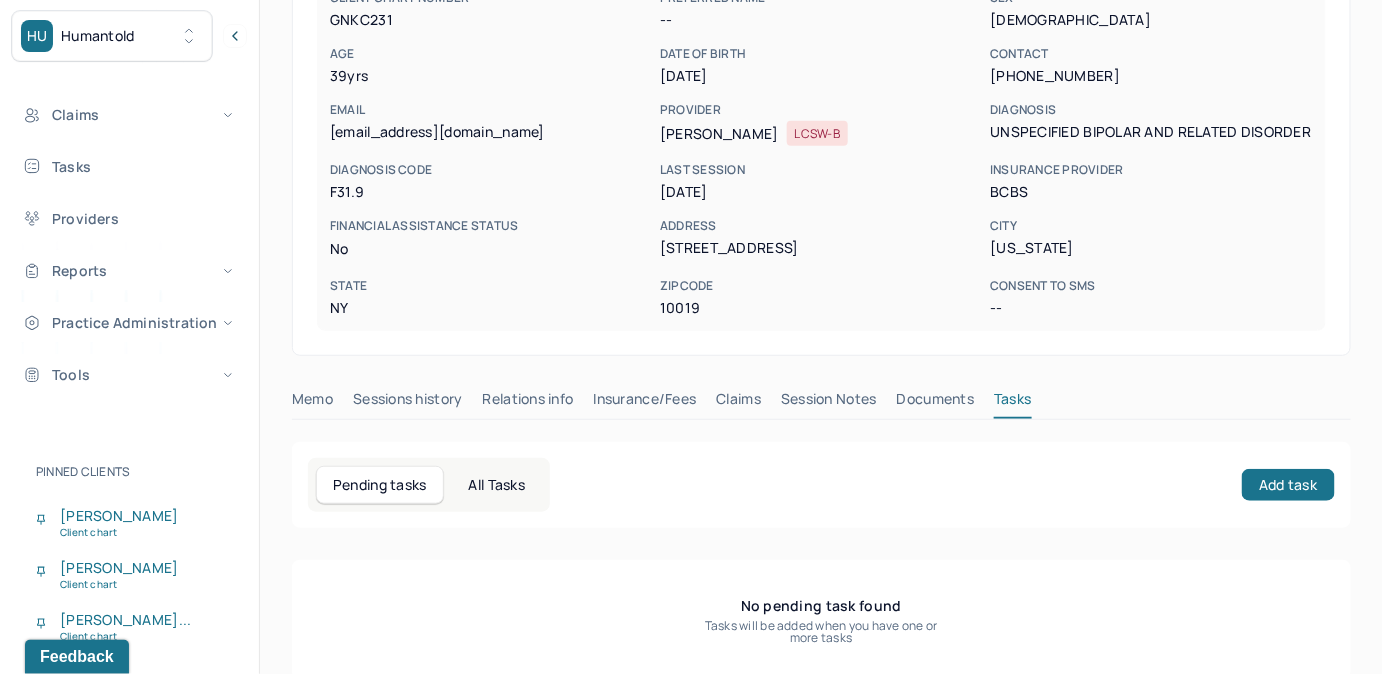 scroll, scrollTop: 282, scrollLeft: 0, axis: vertical 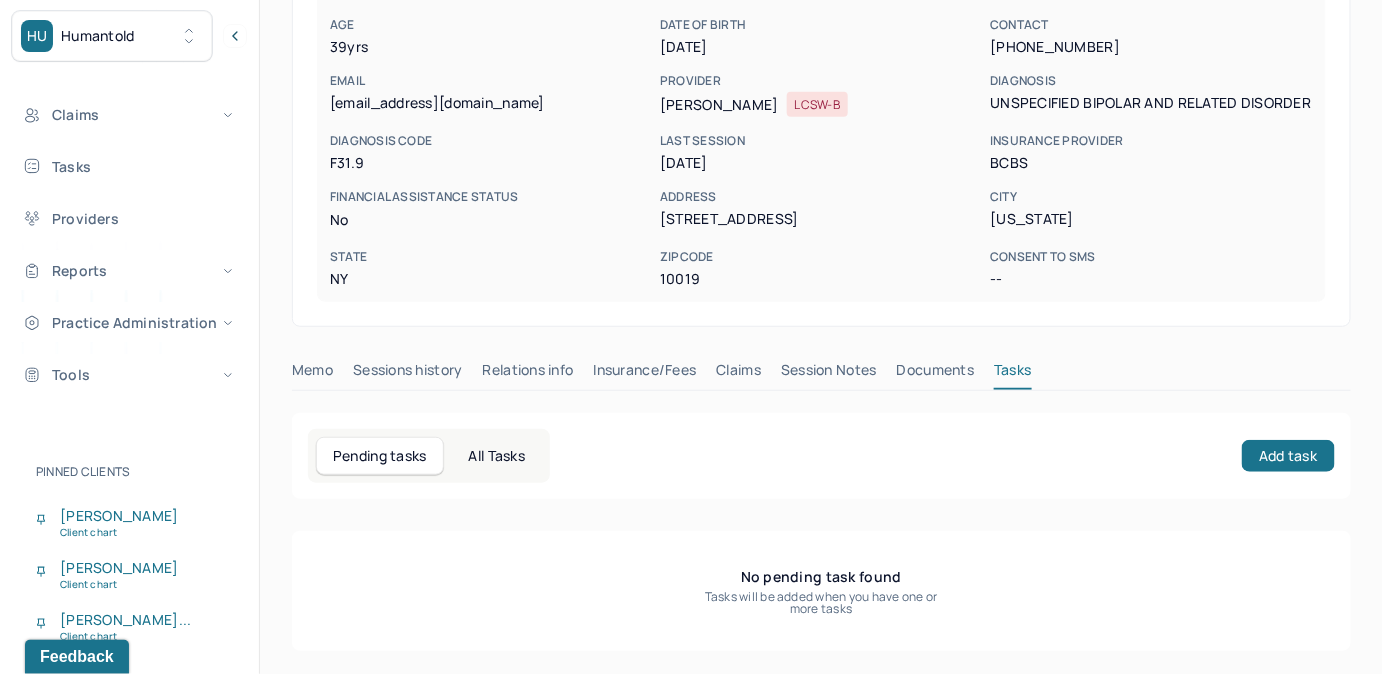 click on "Insurance/Fees" at bounding box center [645, 374] 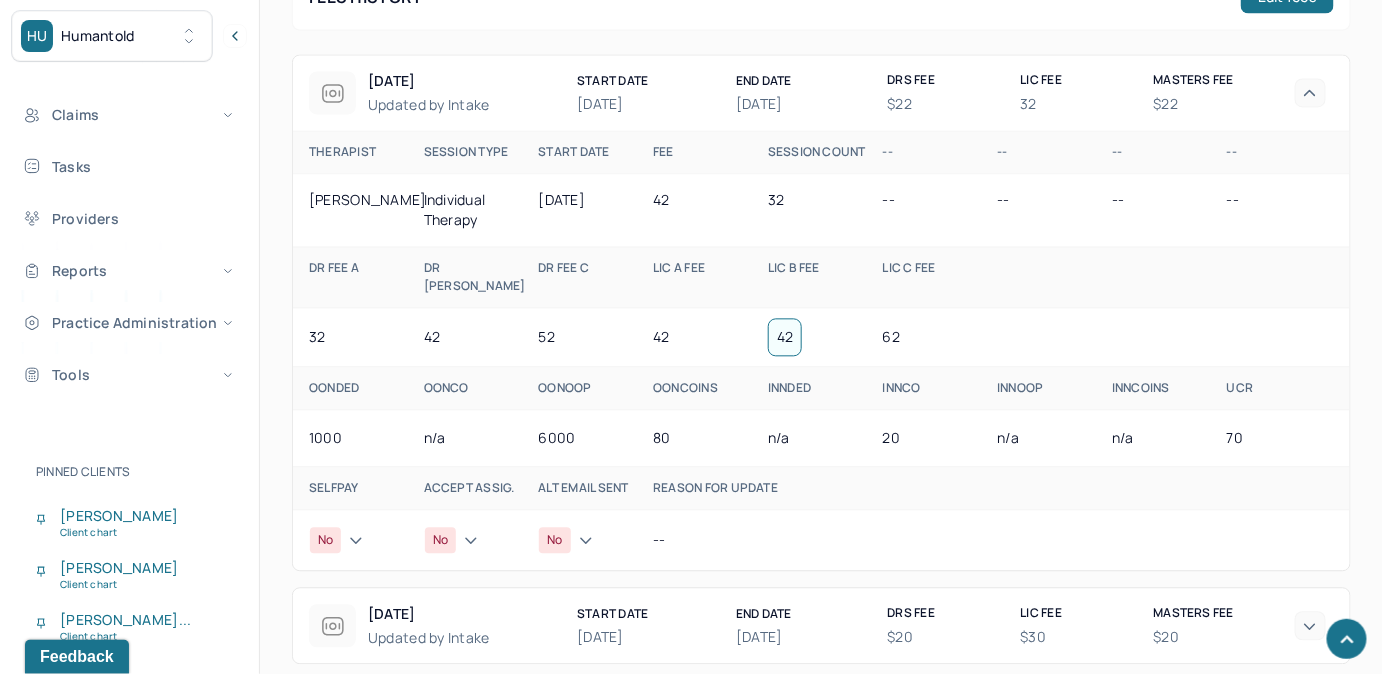 scroll, scrollTop: 1317, scrollLeft: 0, axis: vertical 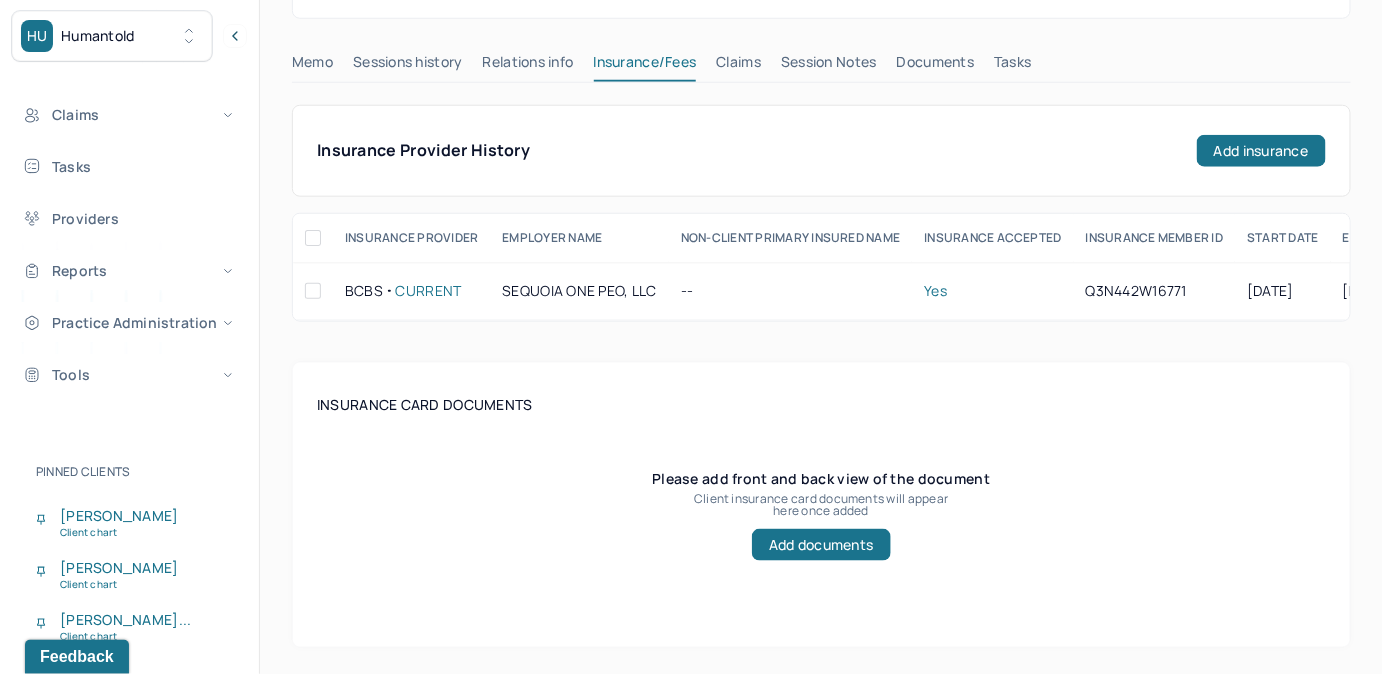 click on "Documents" at bounding box center [936, 66] 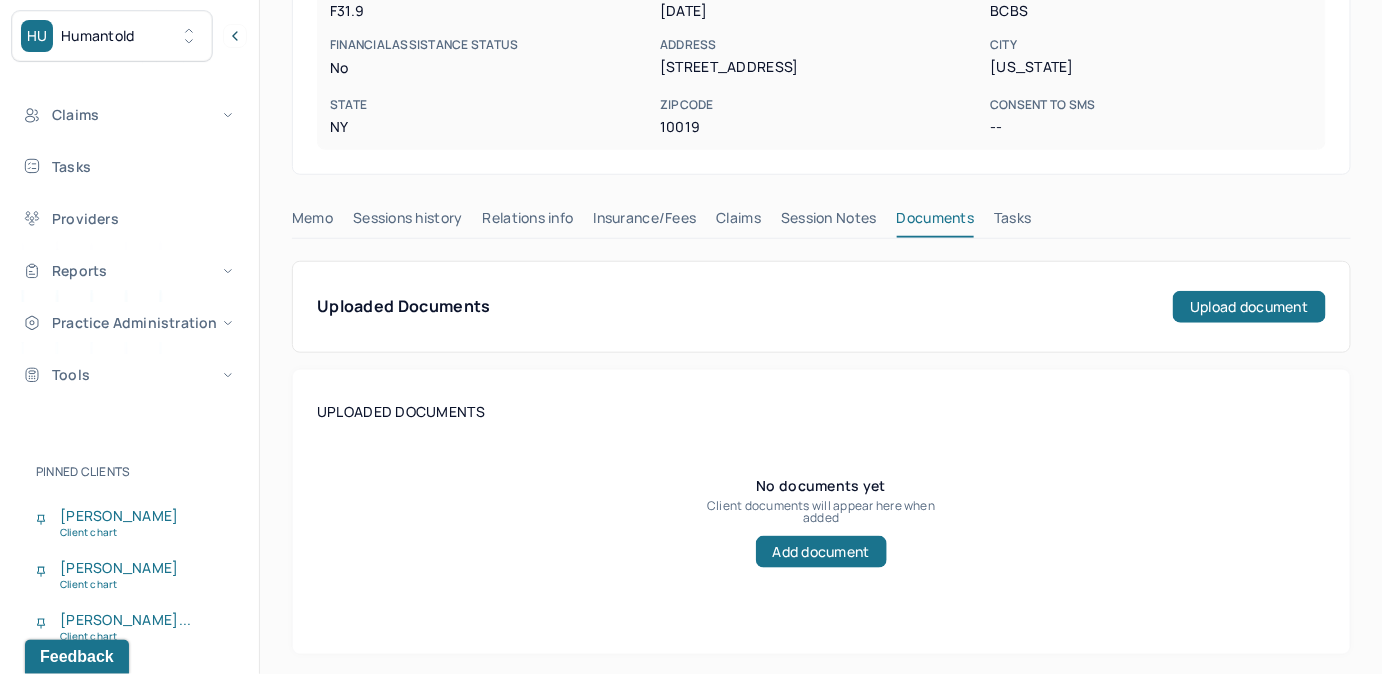 scroll, scrollTop: 436, scrollLeft: 0, axis: vertical 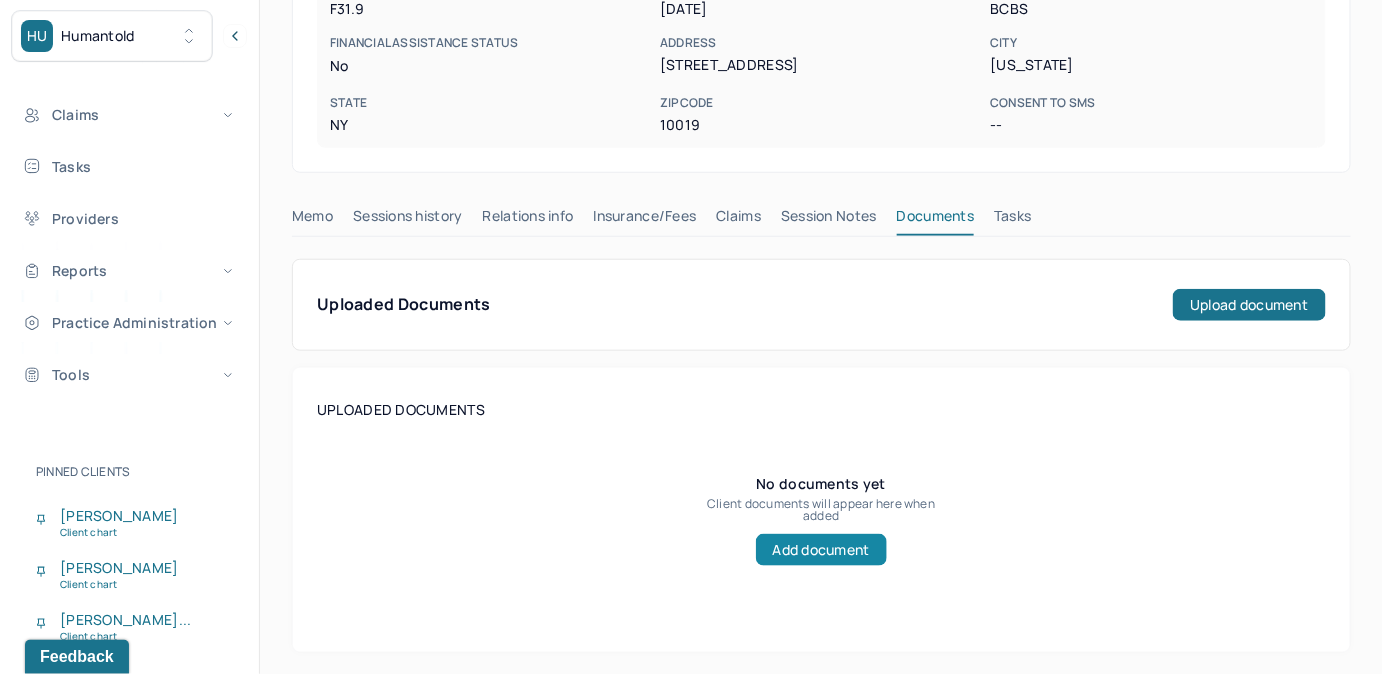 click on "Add document" at bounding box center [821, 550] 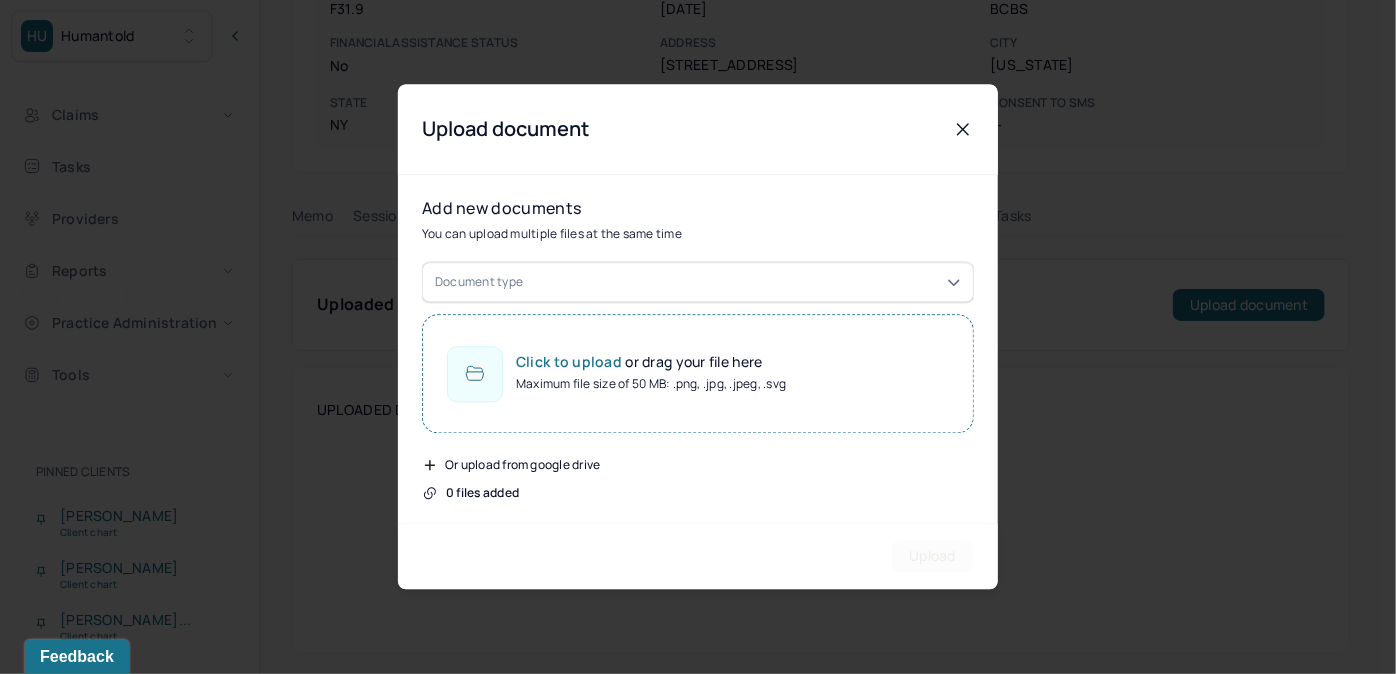 click on "Document type" at bounding box center [698, 283] 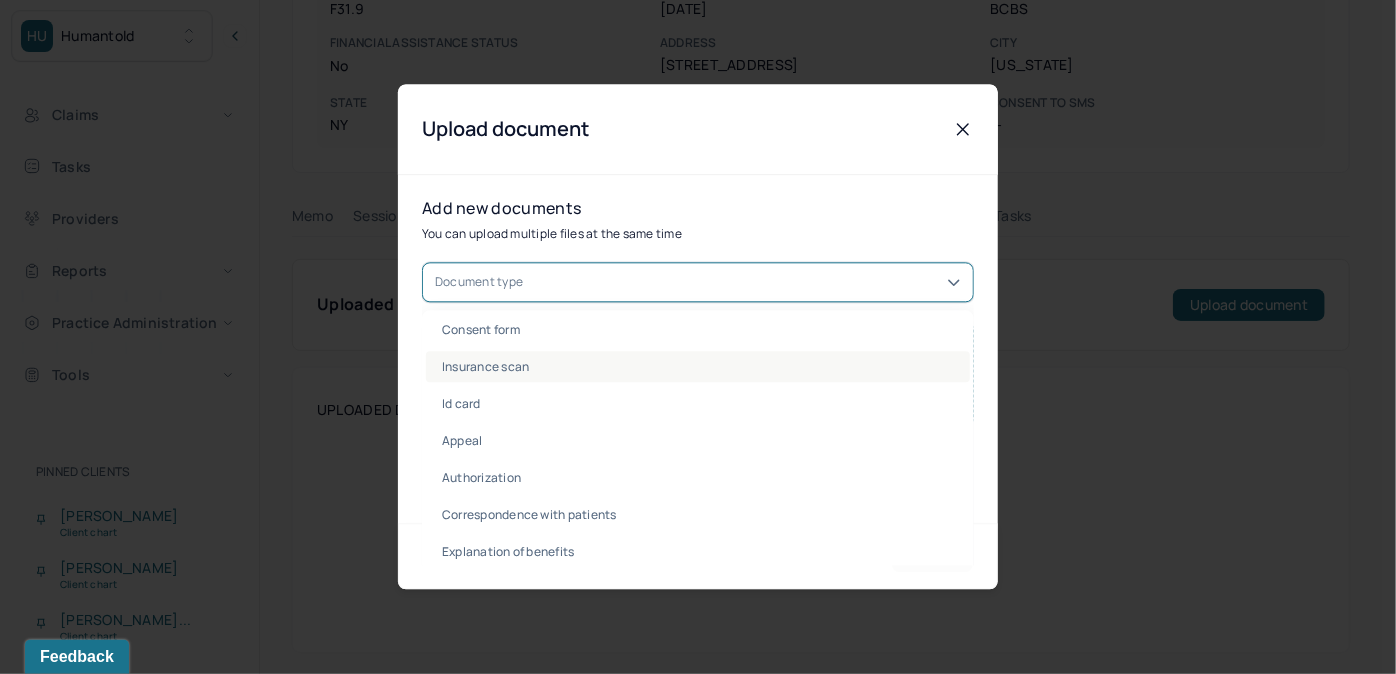 click on "Insurance scan" at bounding box center (698, 367) 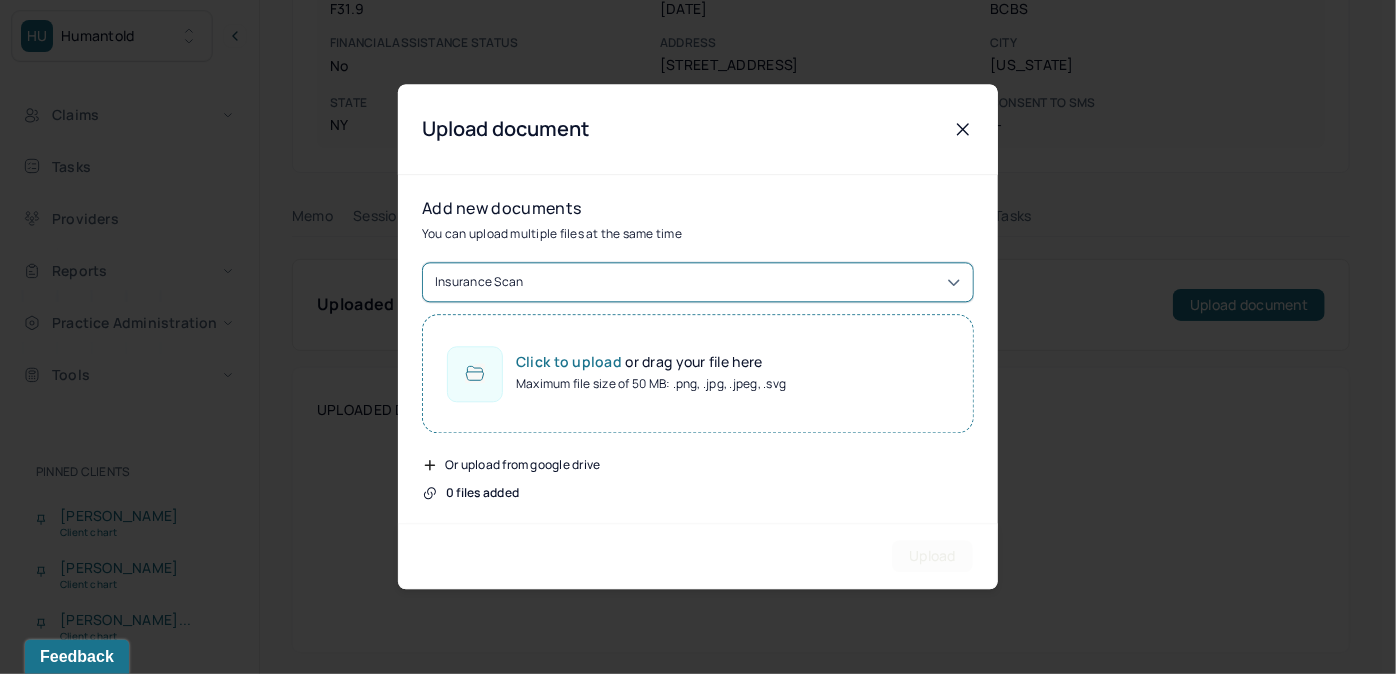 click on "Maximum file size of 50 MB: .png, .jpg, .jpeg, .svg" at bounding box center (651, 385) 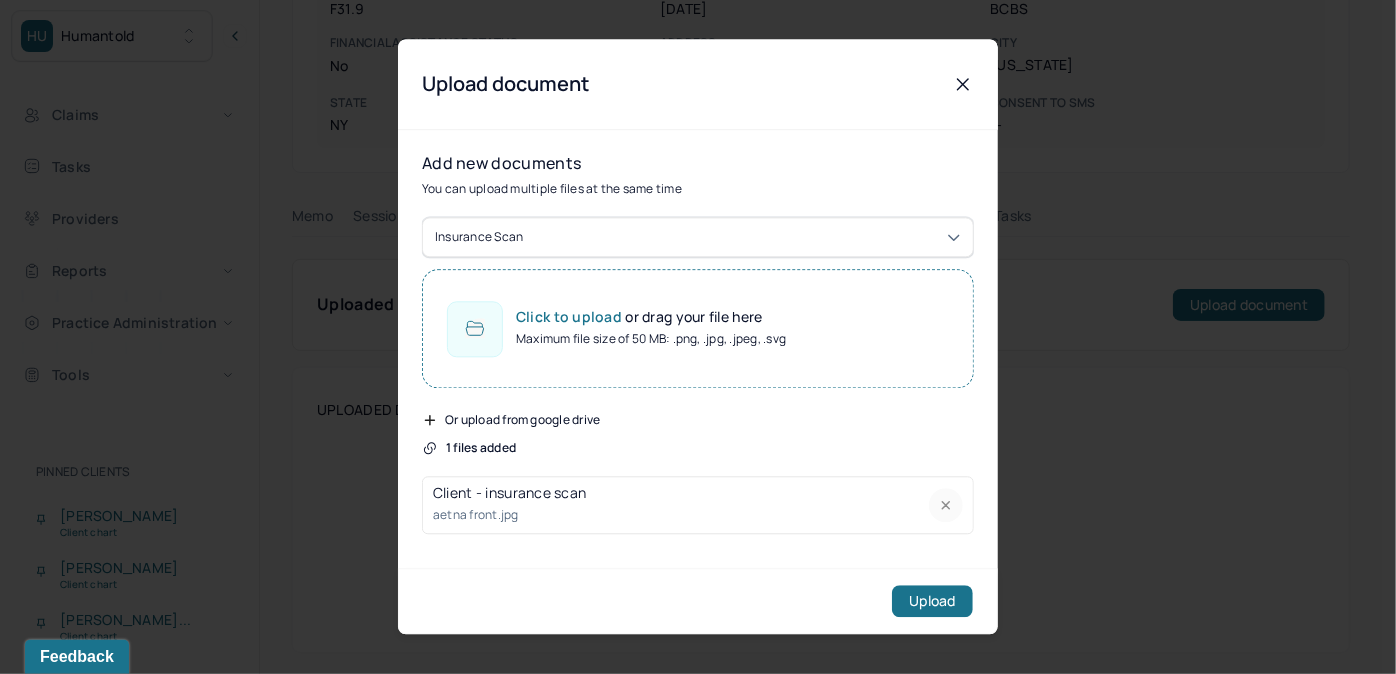click on "Maximum file size of 50 MB: .png, .jpg, .jpeg, .svg" at bounding box center (651, 340) 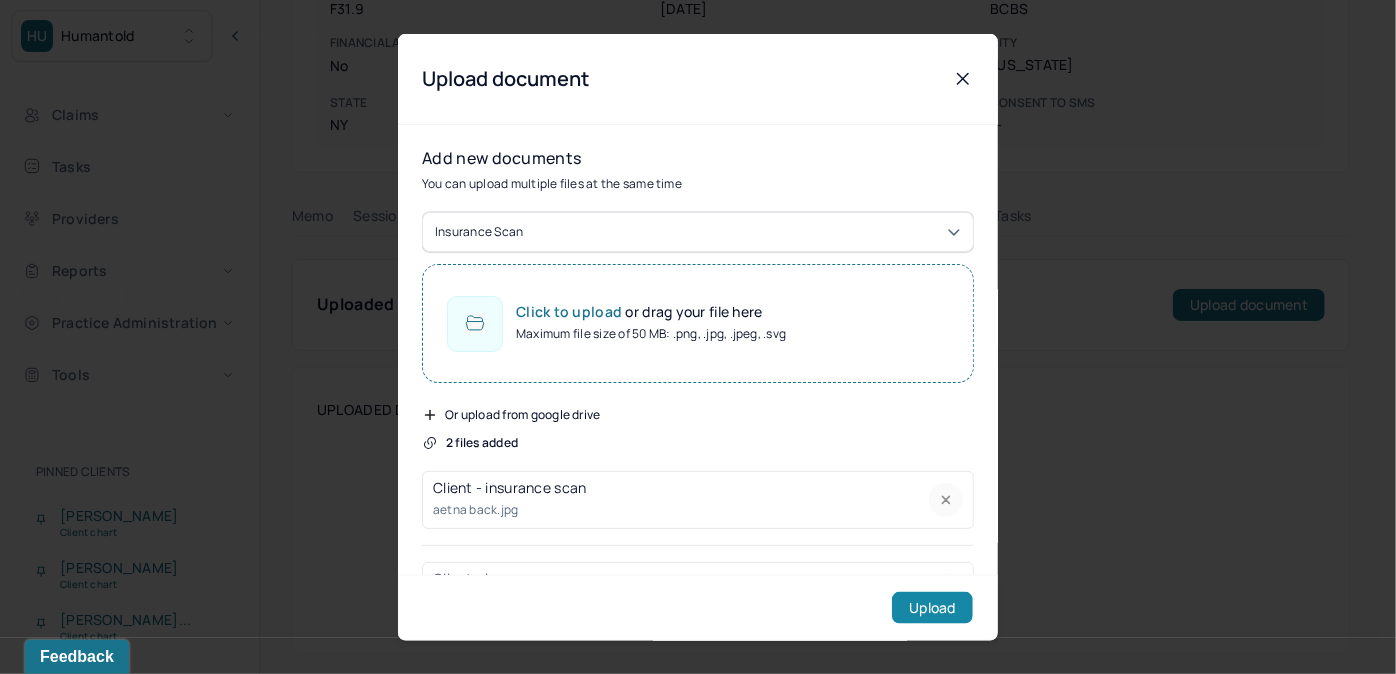 click on "Upload" at bounding box center [932, 607] 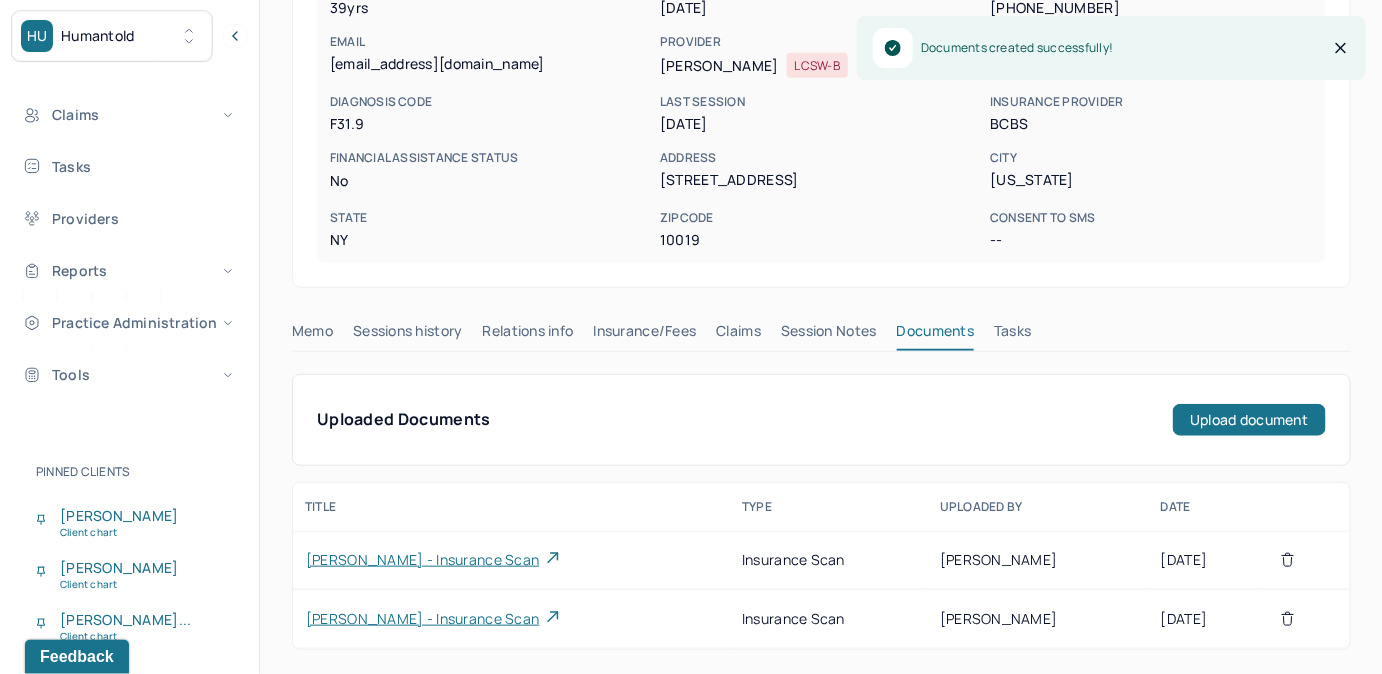 scroll, scrollTop: 319, scrollLeft: 0, axis: vertical 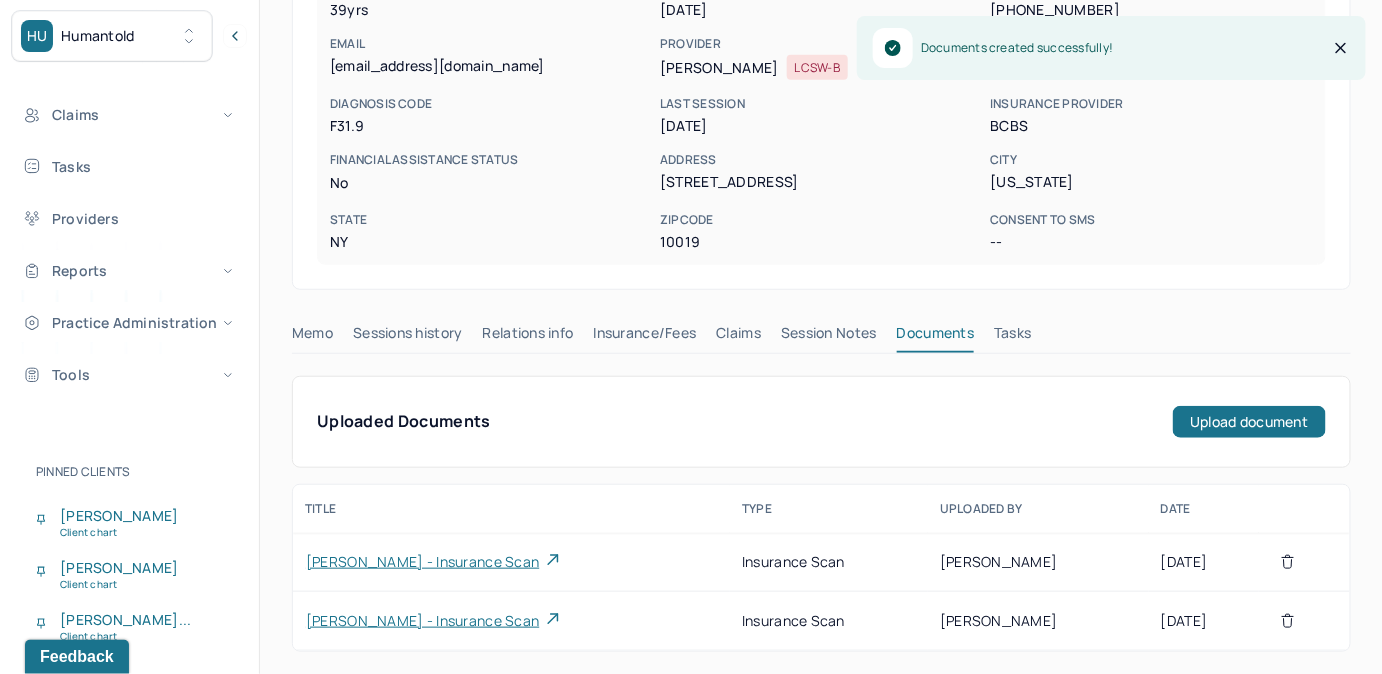 click on "Insurance/Fees" at bounding box center [645, 337] 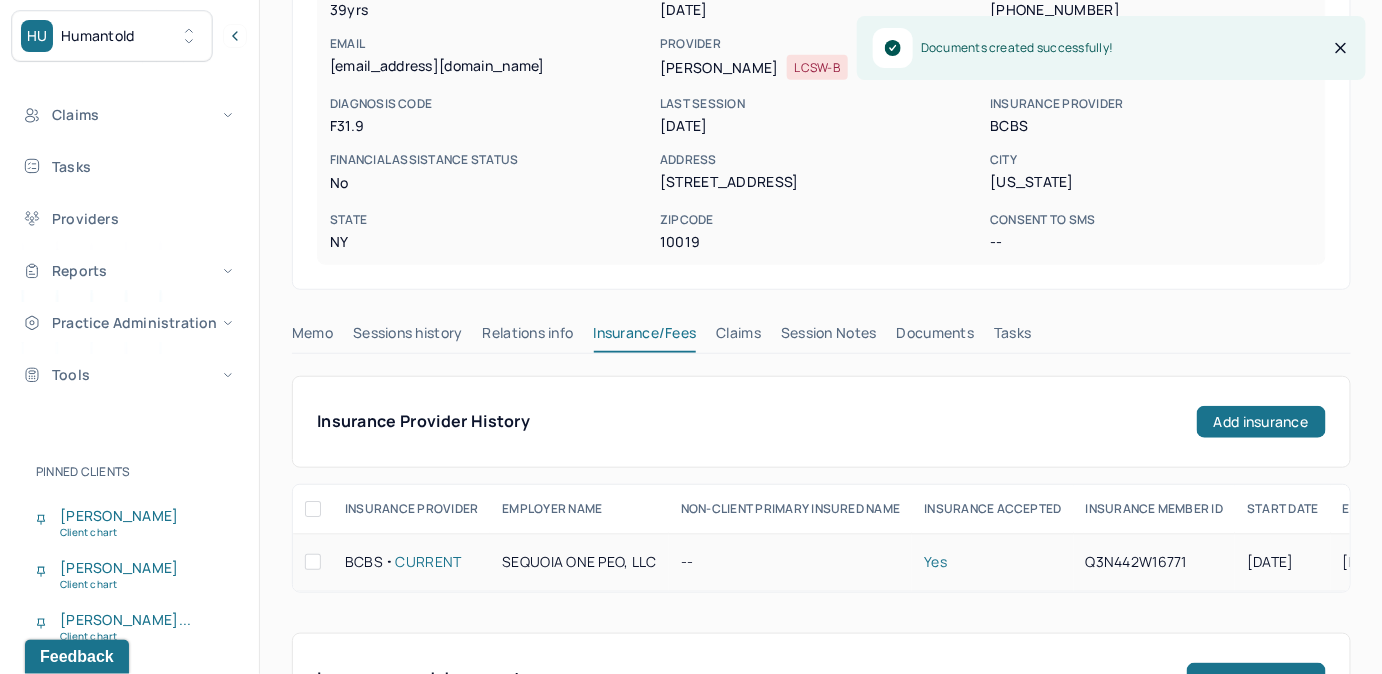 click on "--" at bounding box center [790, 562] 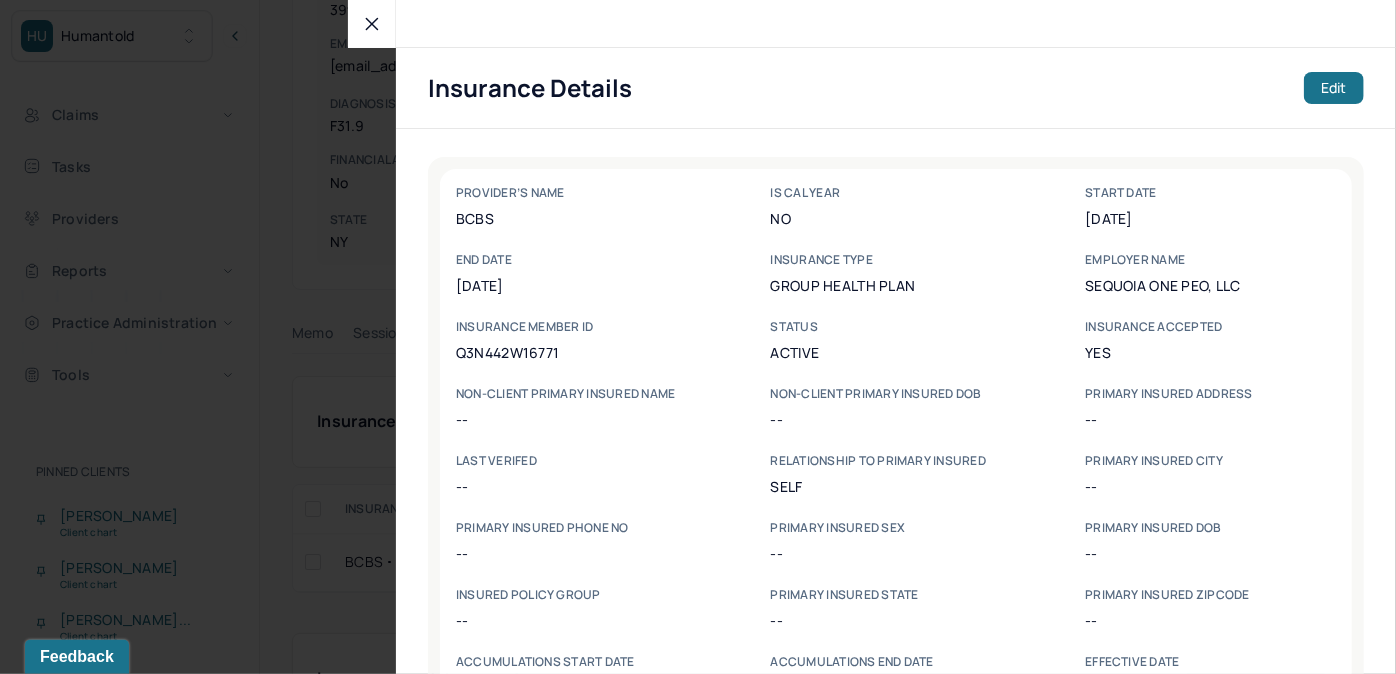 click 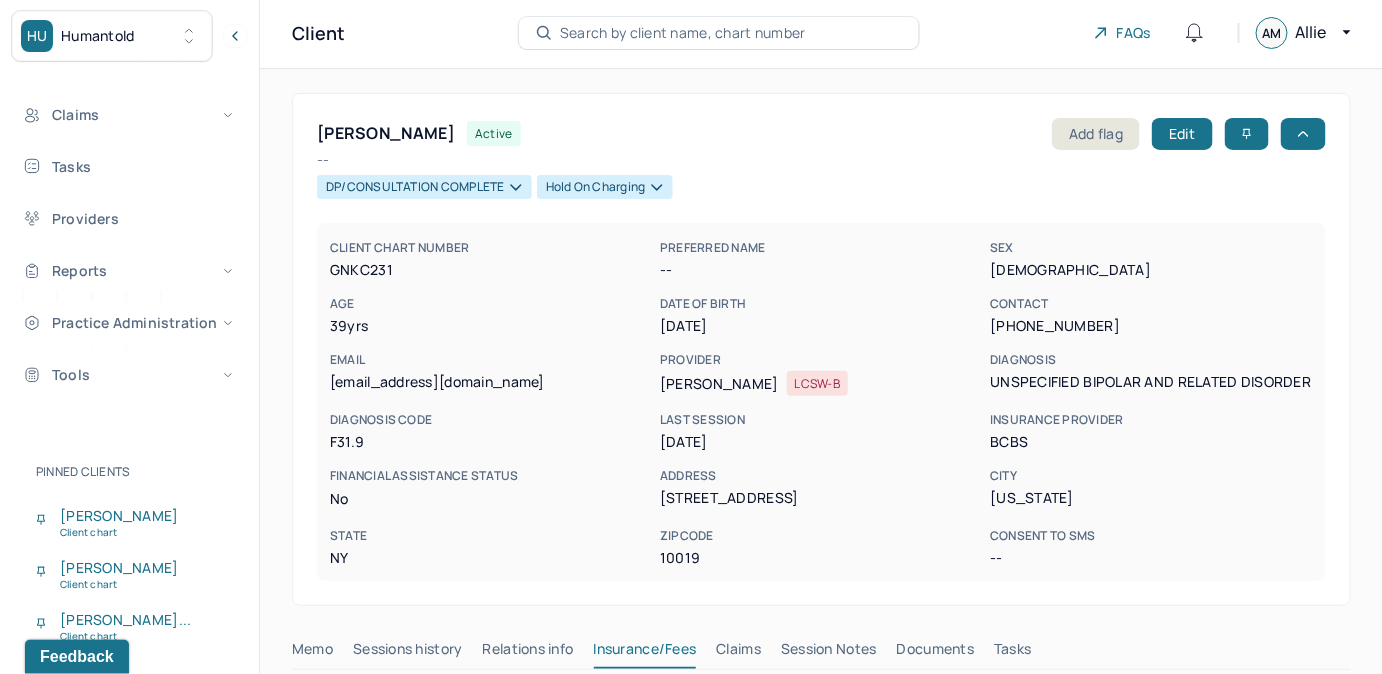 scroll, scrollTop: 0, scrollLeft: 0, axis: both 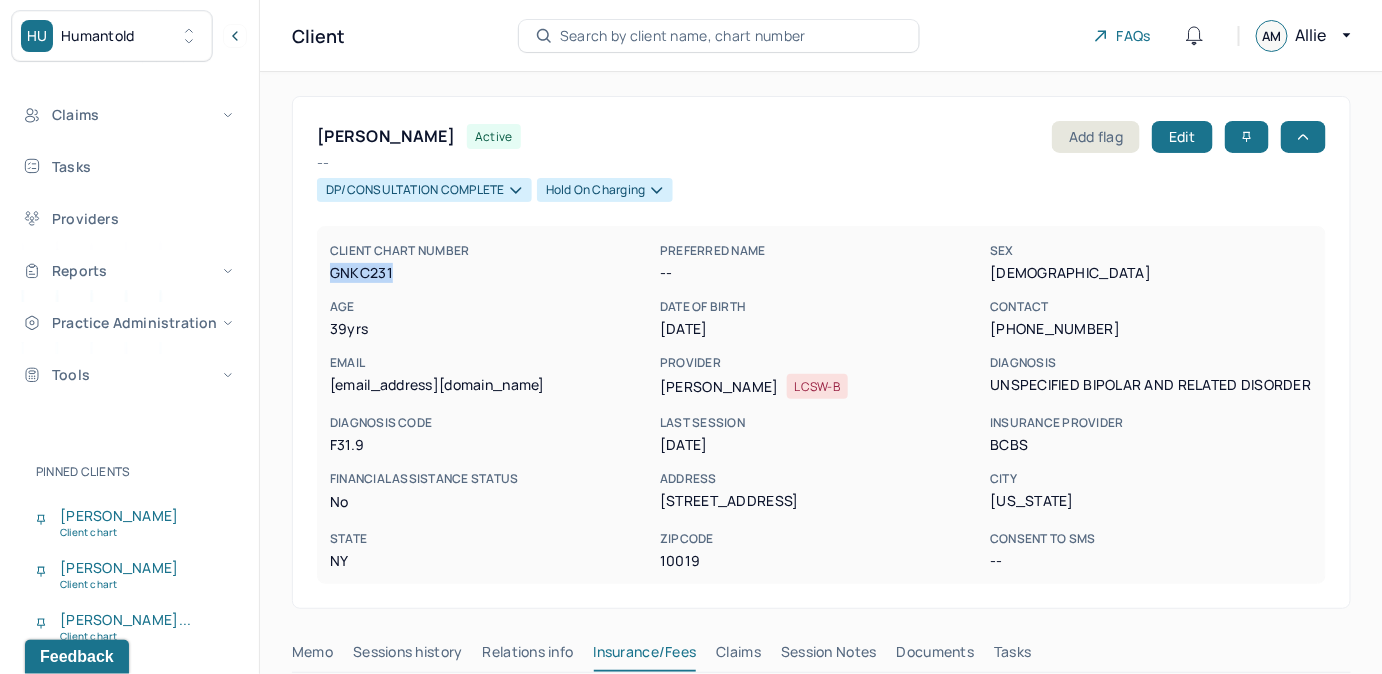 drag, startPoint x: 328, startPoint y: 276, endPoint x: 427, endPoint y: 278, distance: 99.0202 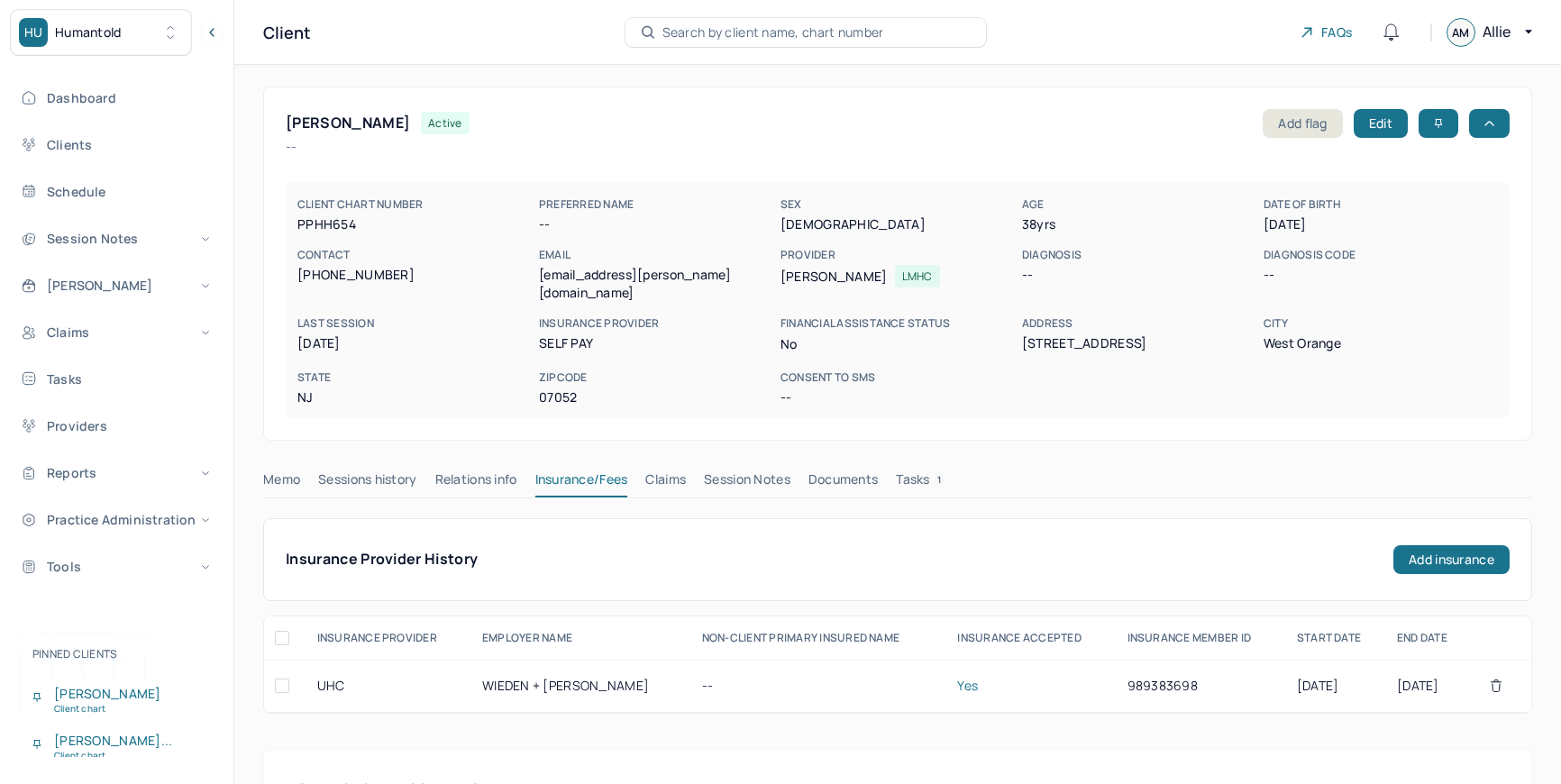 scroll, scrollTop: 0, scrollLeft: 0, axis: both 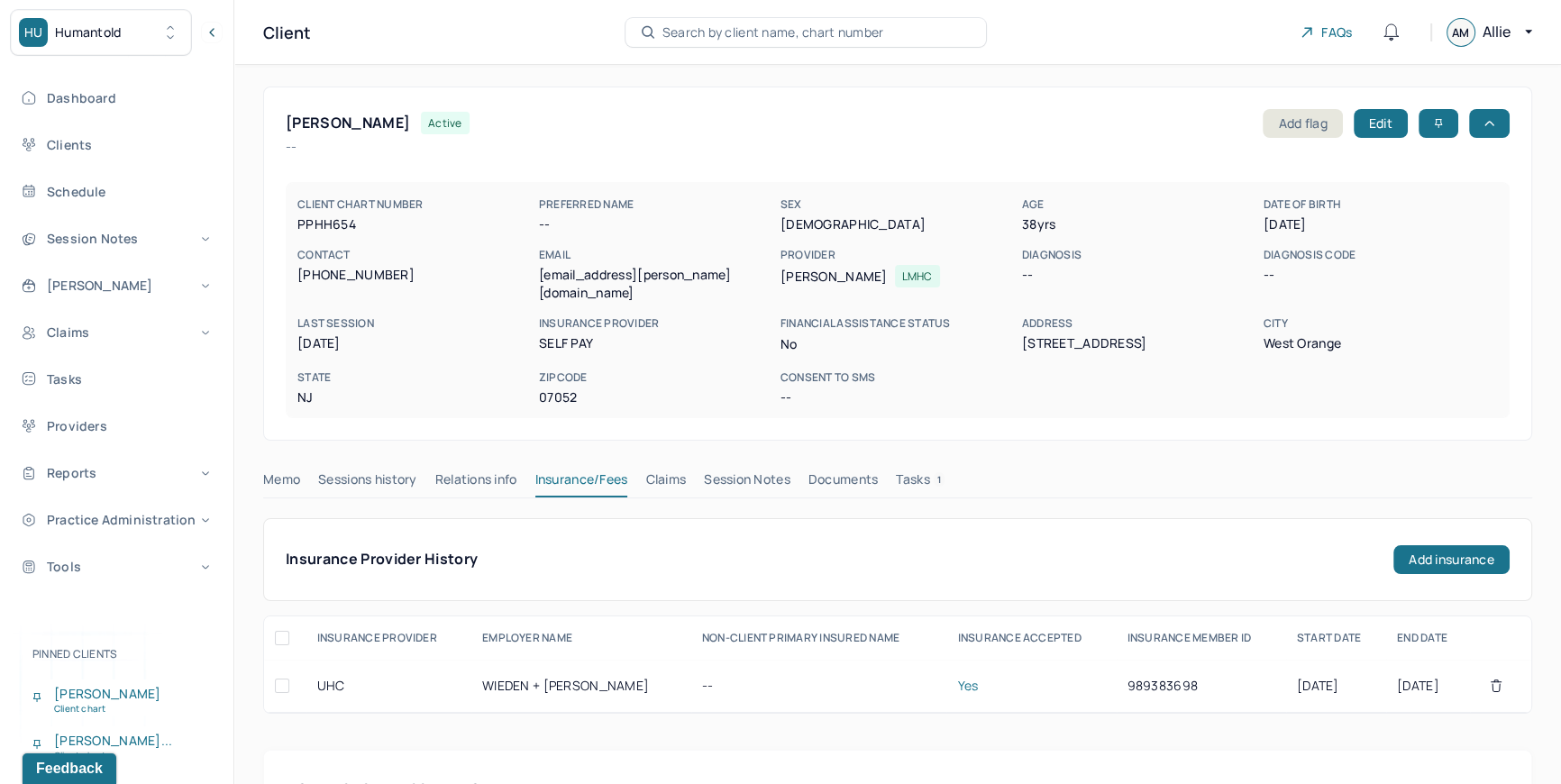 click on "Search by client name, chart number" at bounding box center [773, 32] 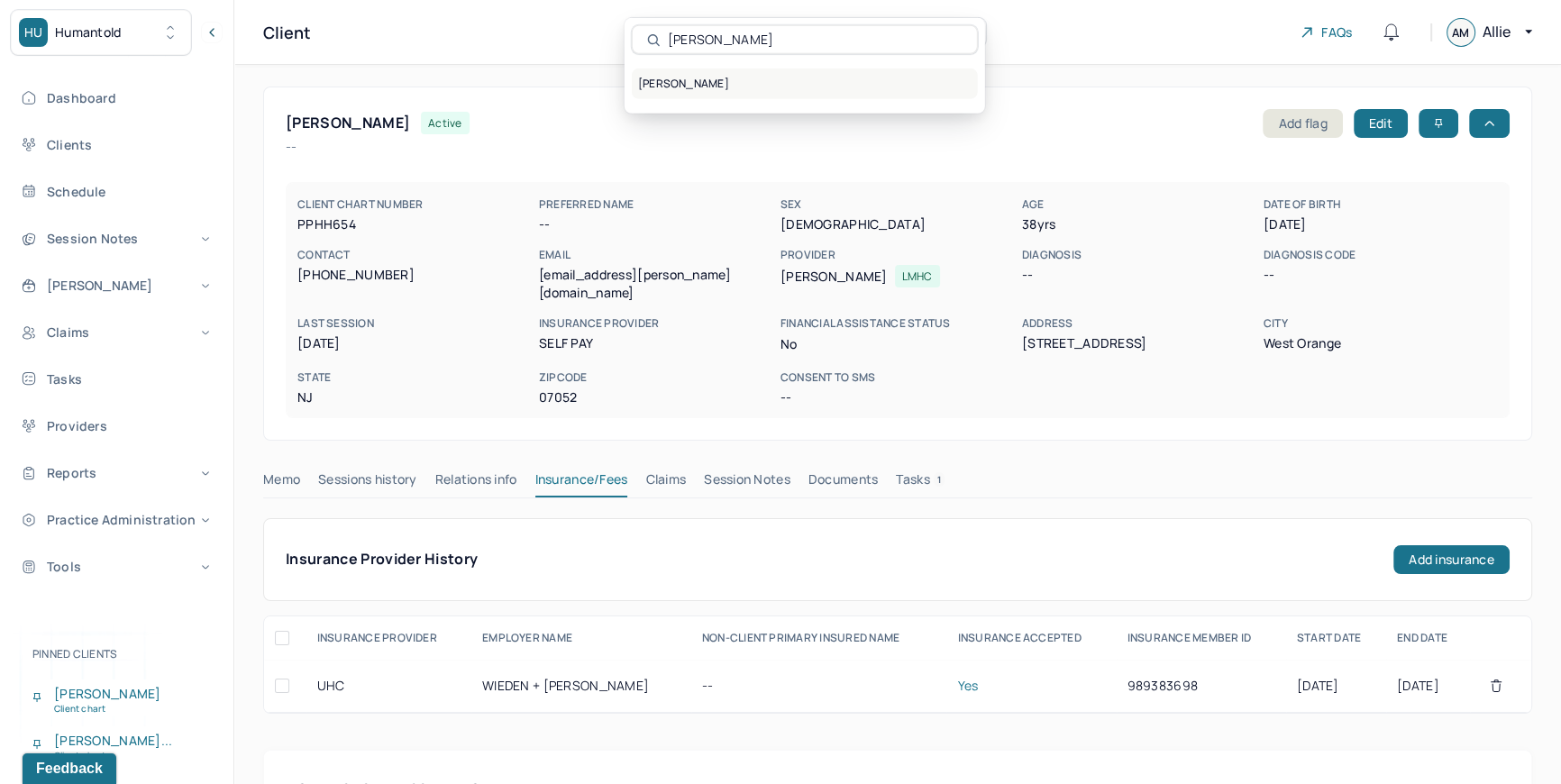 type on "[PERSON_NAME]" 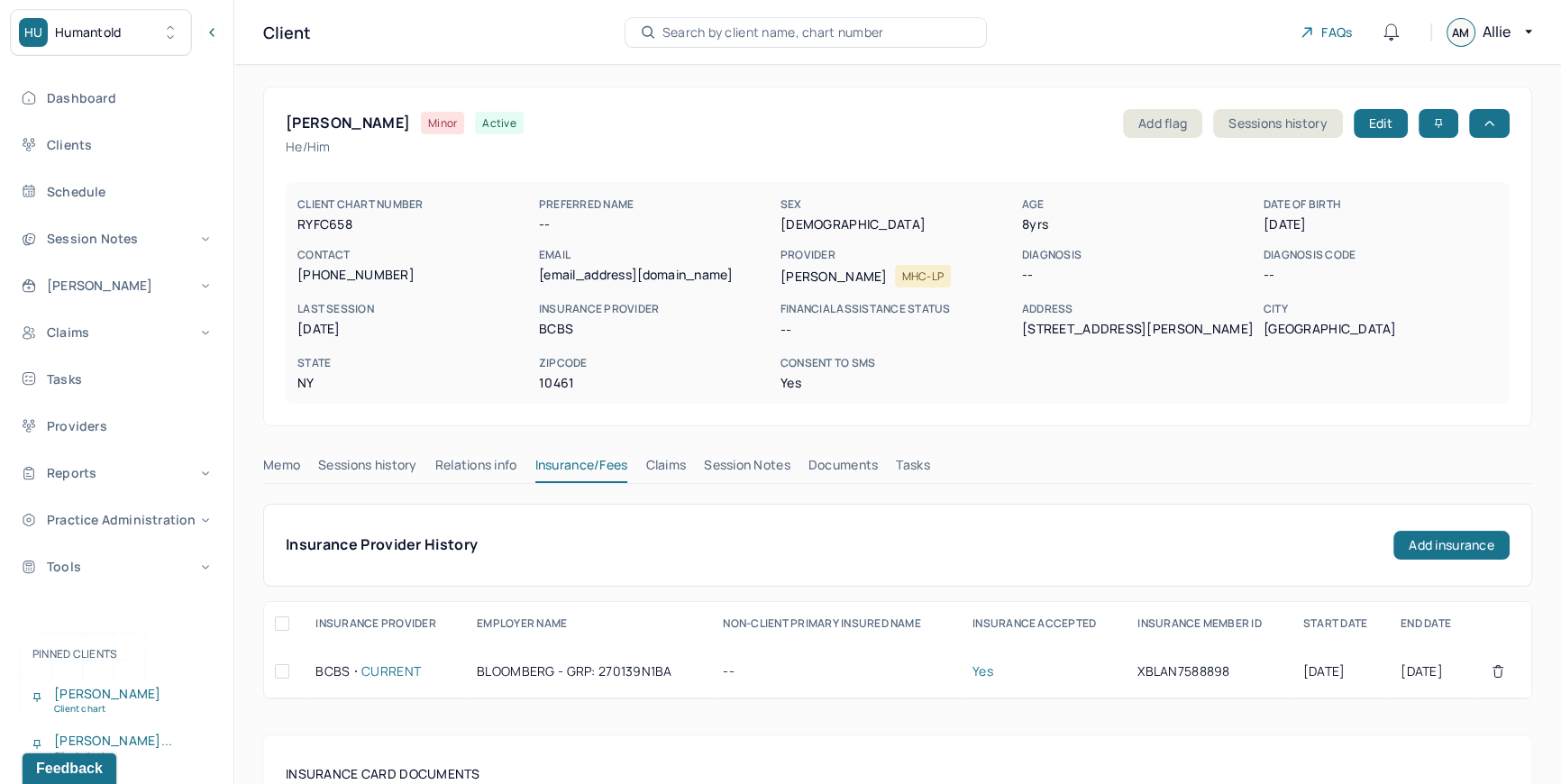 click on "Claims" at bounding box center [665, 469] 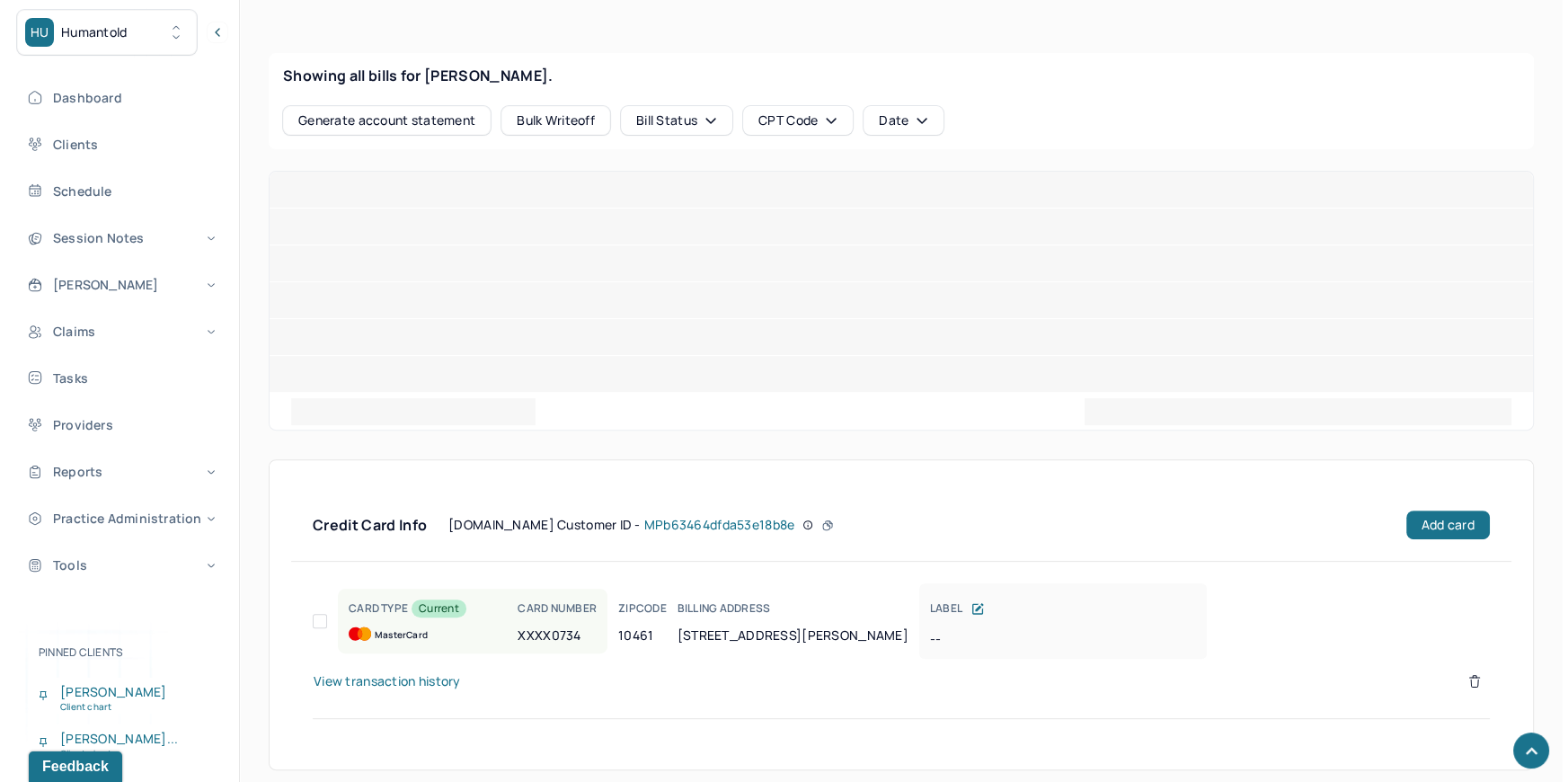 scroll, scrollTop: 665, scrollLeft: 0, axis: vertical 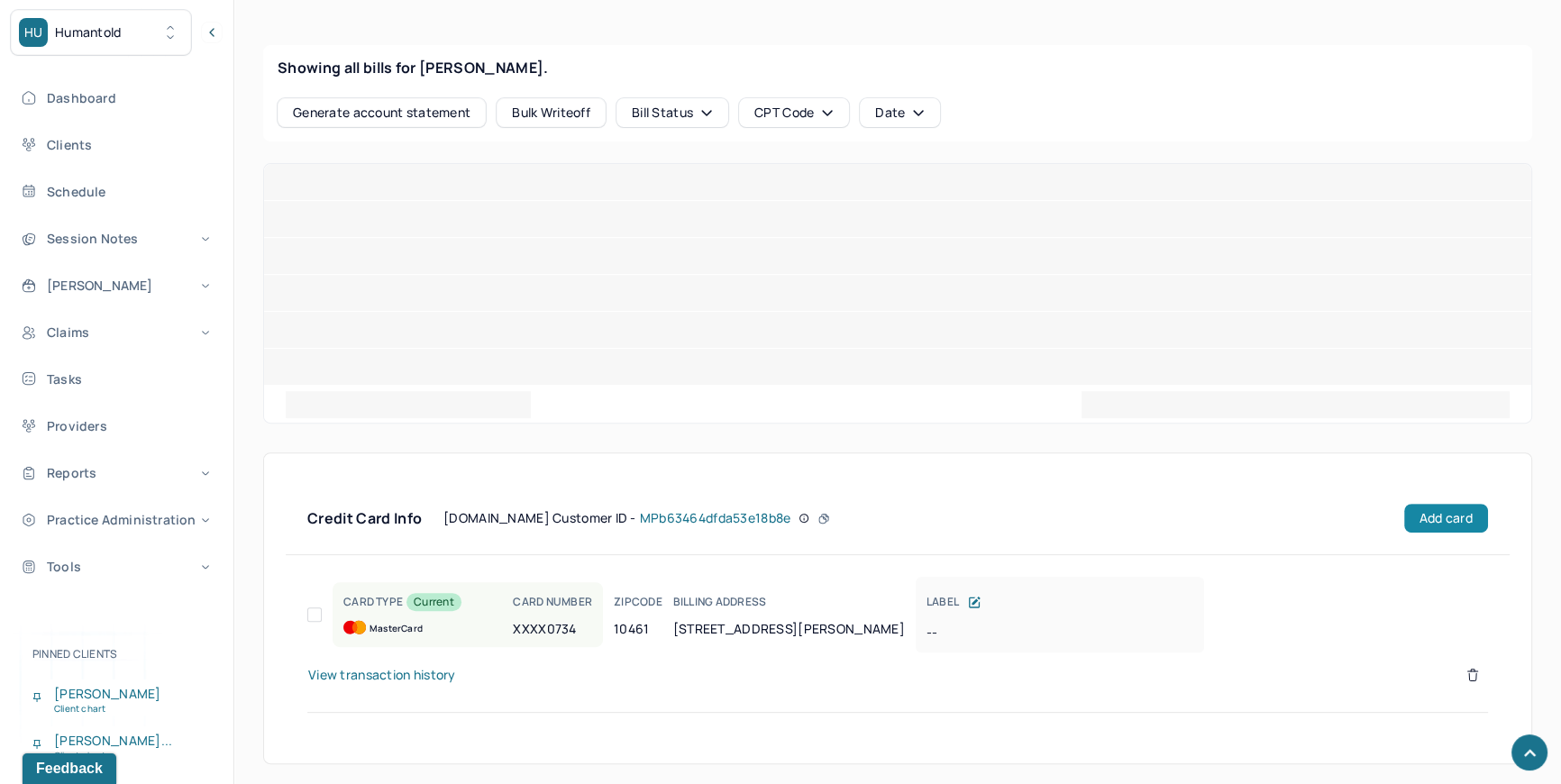 click on "Add card" at bounding box center (1446, 518) 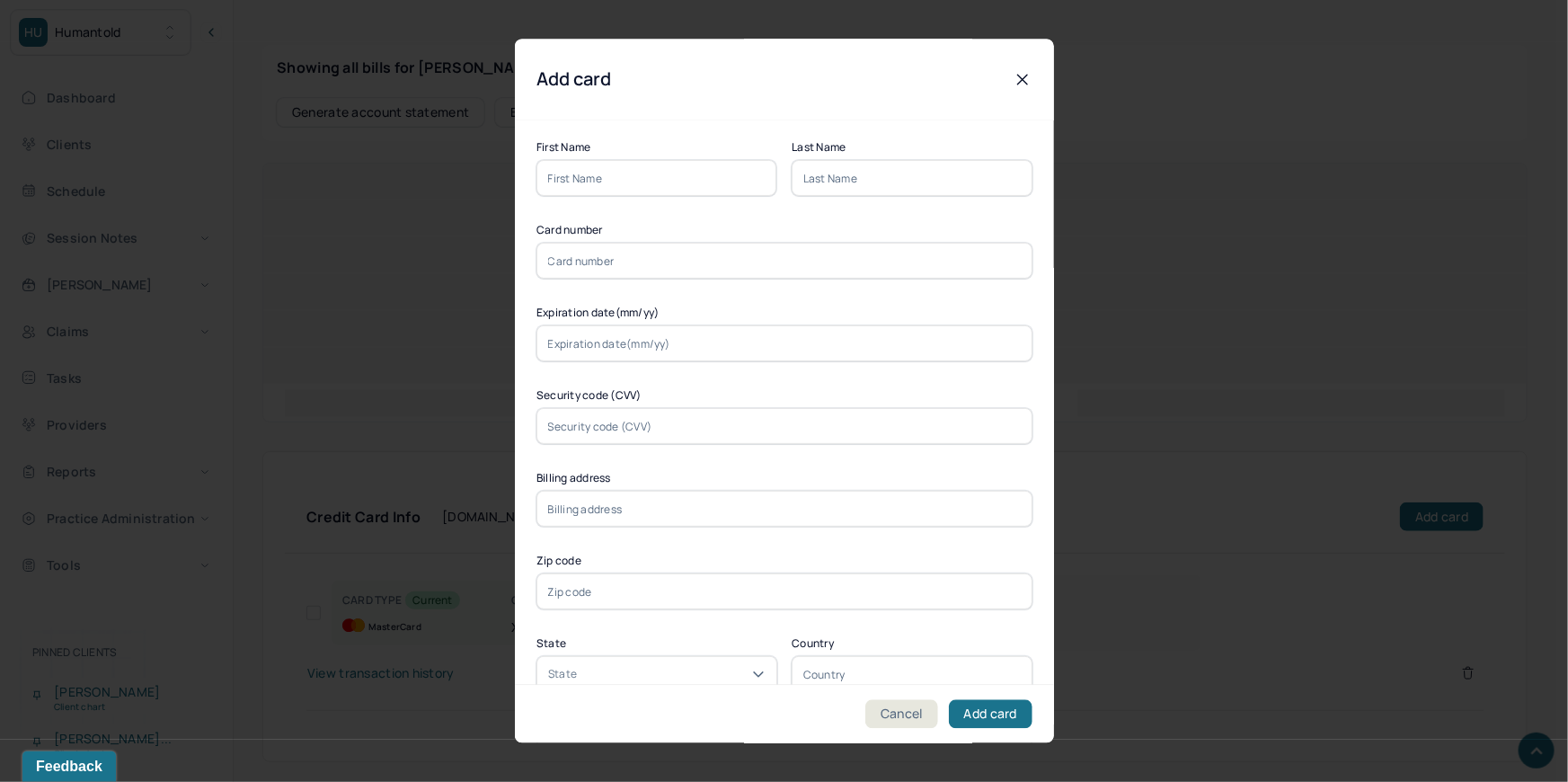 click at bounding box center [657, 179] 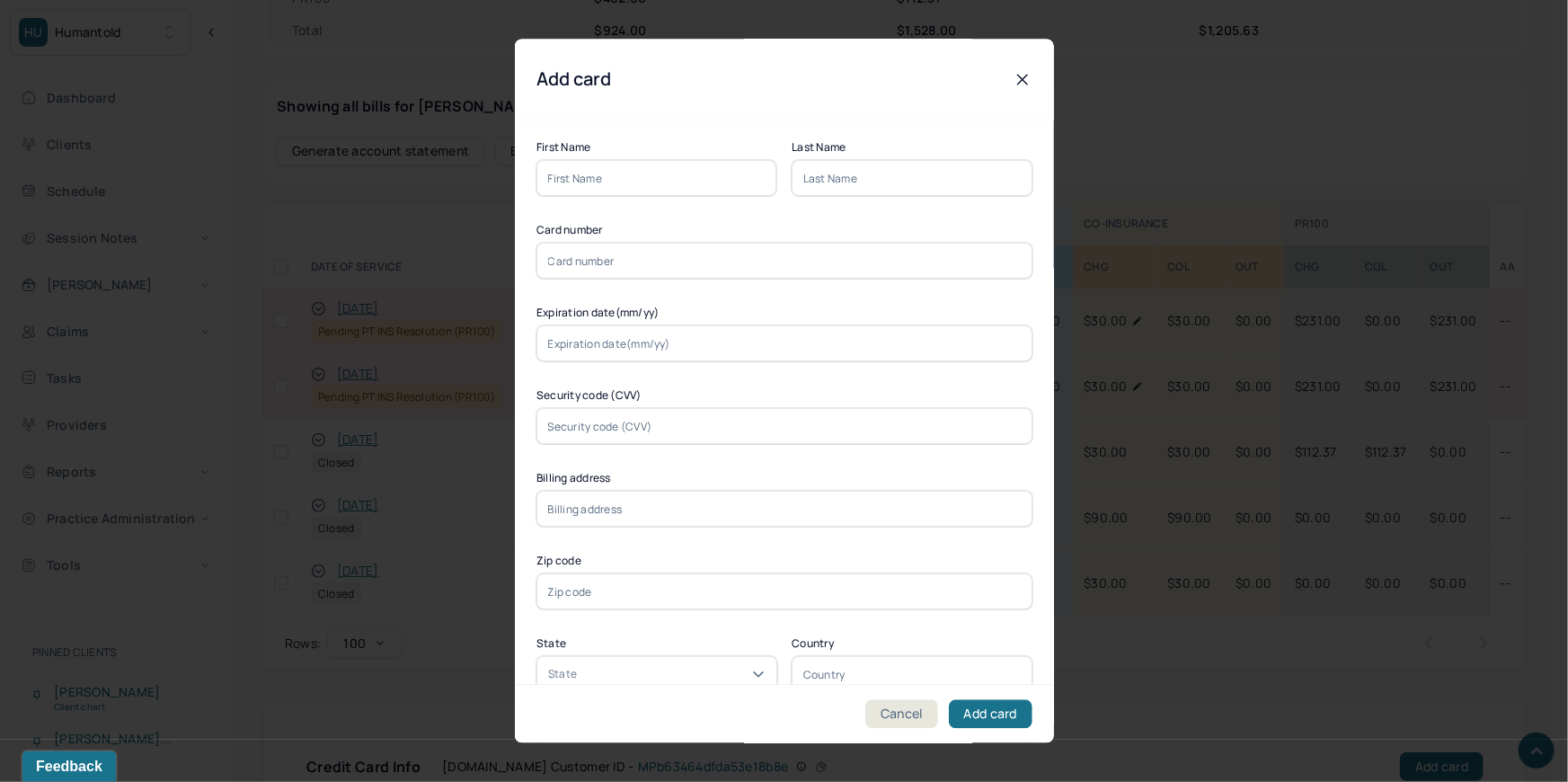 scroll, scrollTop: 703, scrollLeft: 0, axis: vertical 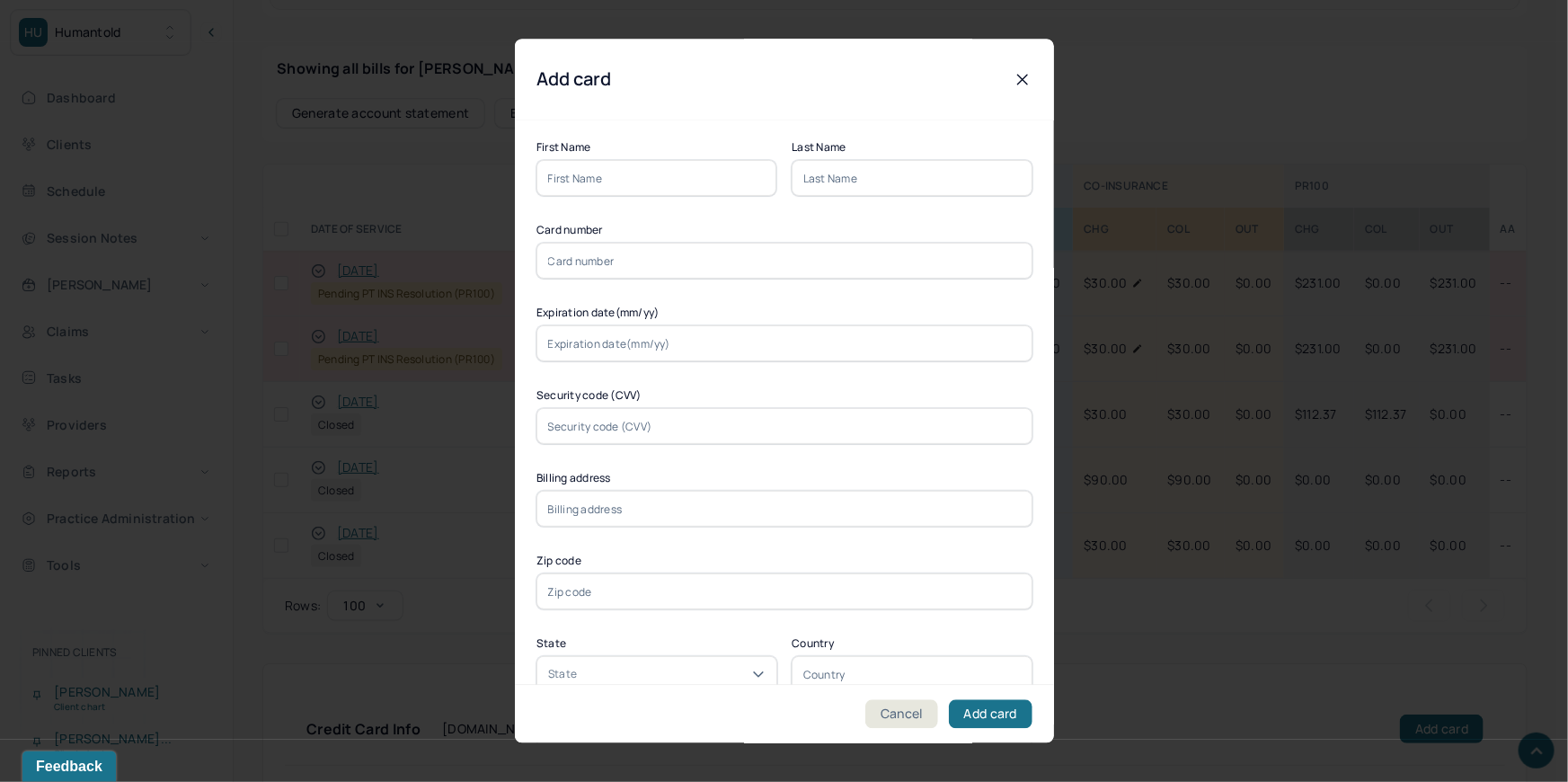 paste on "[PERSON_NAME]" 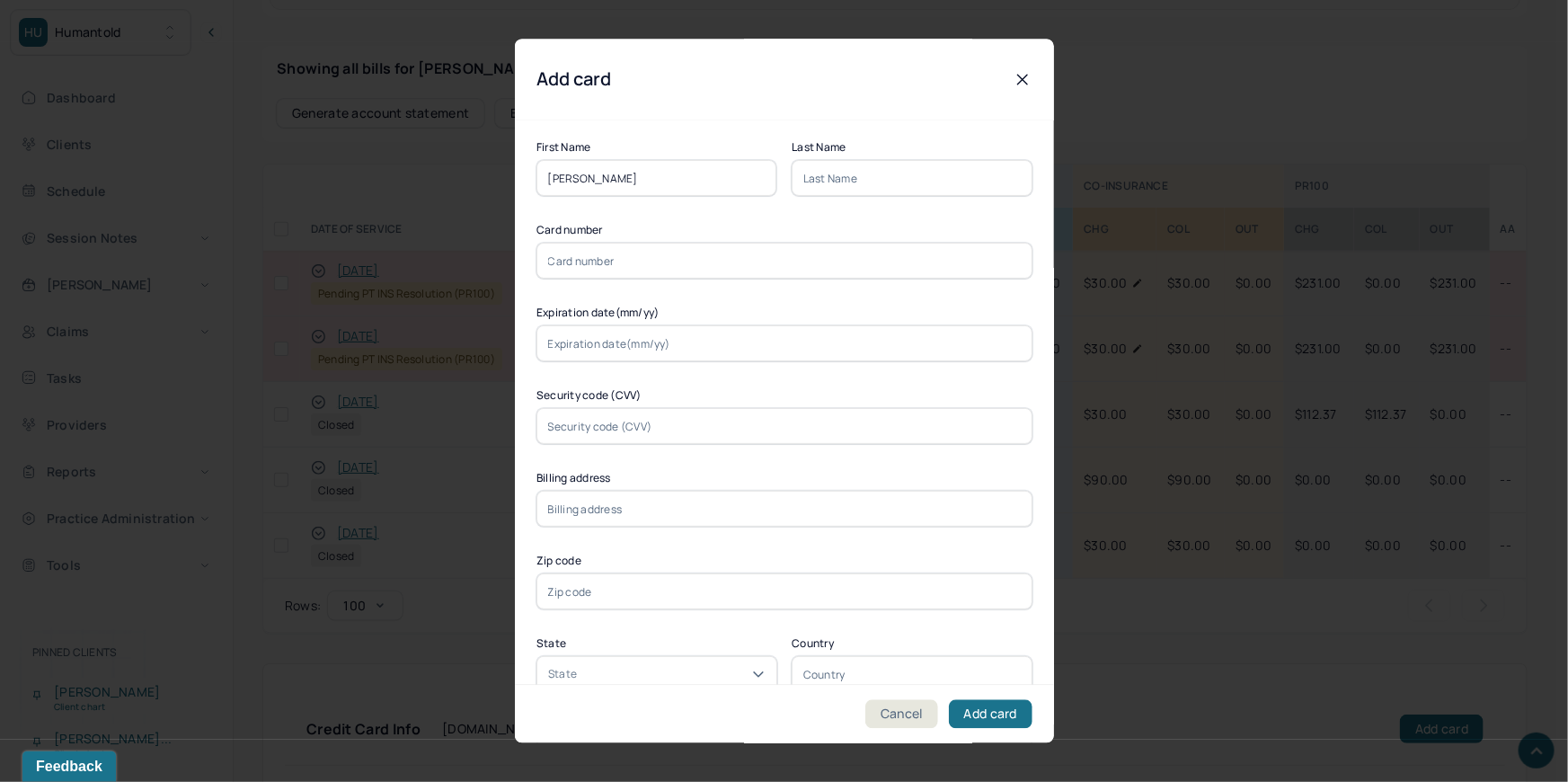 drag, startPoint x: 629, startPoint y: 186, endPoint x: 580, endPoint y: 190, distance: 49.162994 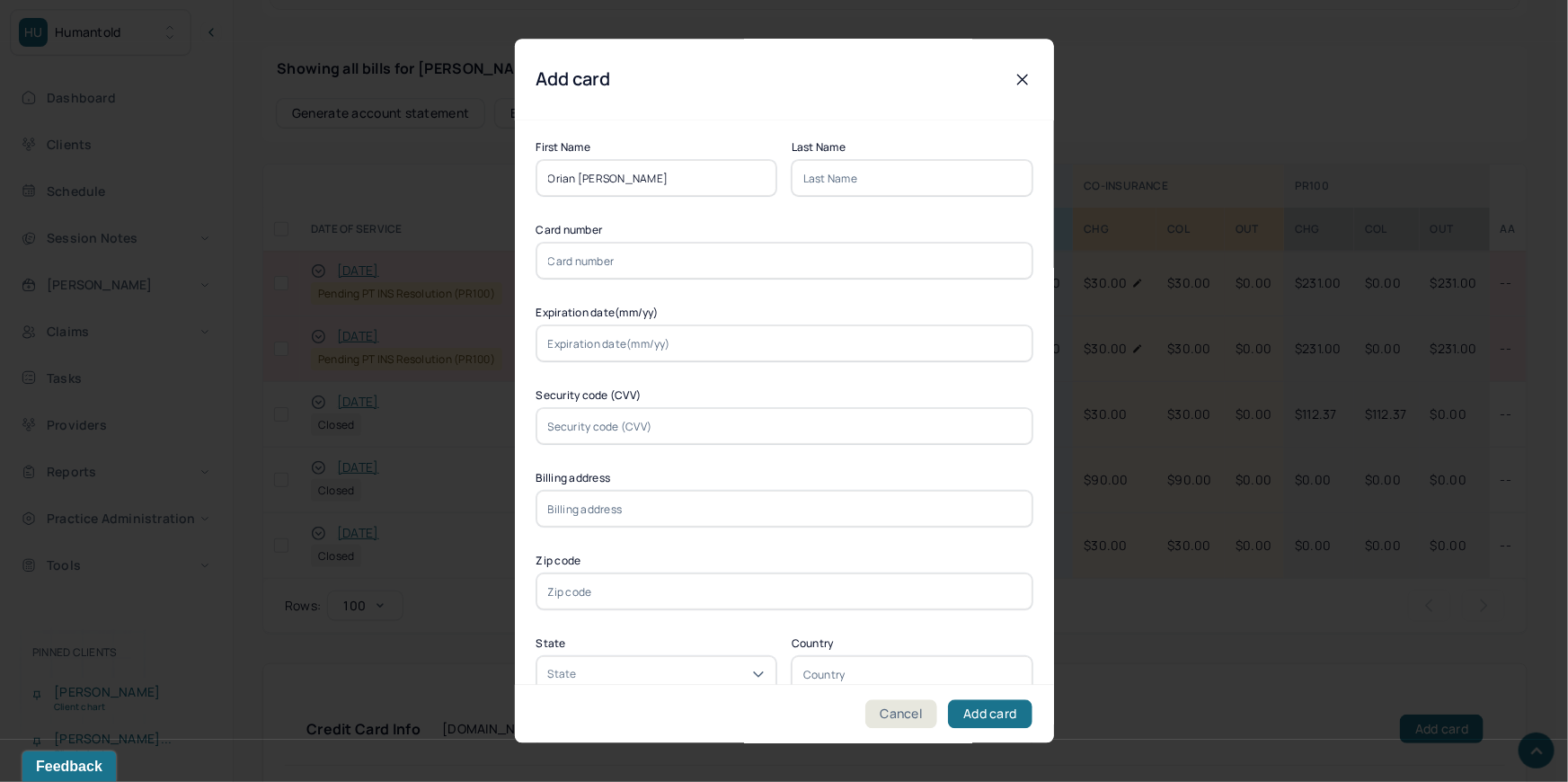drag, startPoint x: 660, startPoint y: 172, endPoint x: 522, endPoint y: 215, distance: 144.54411 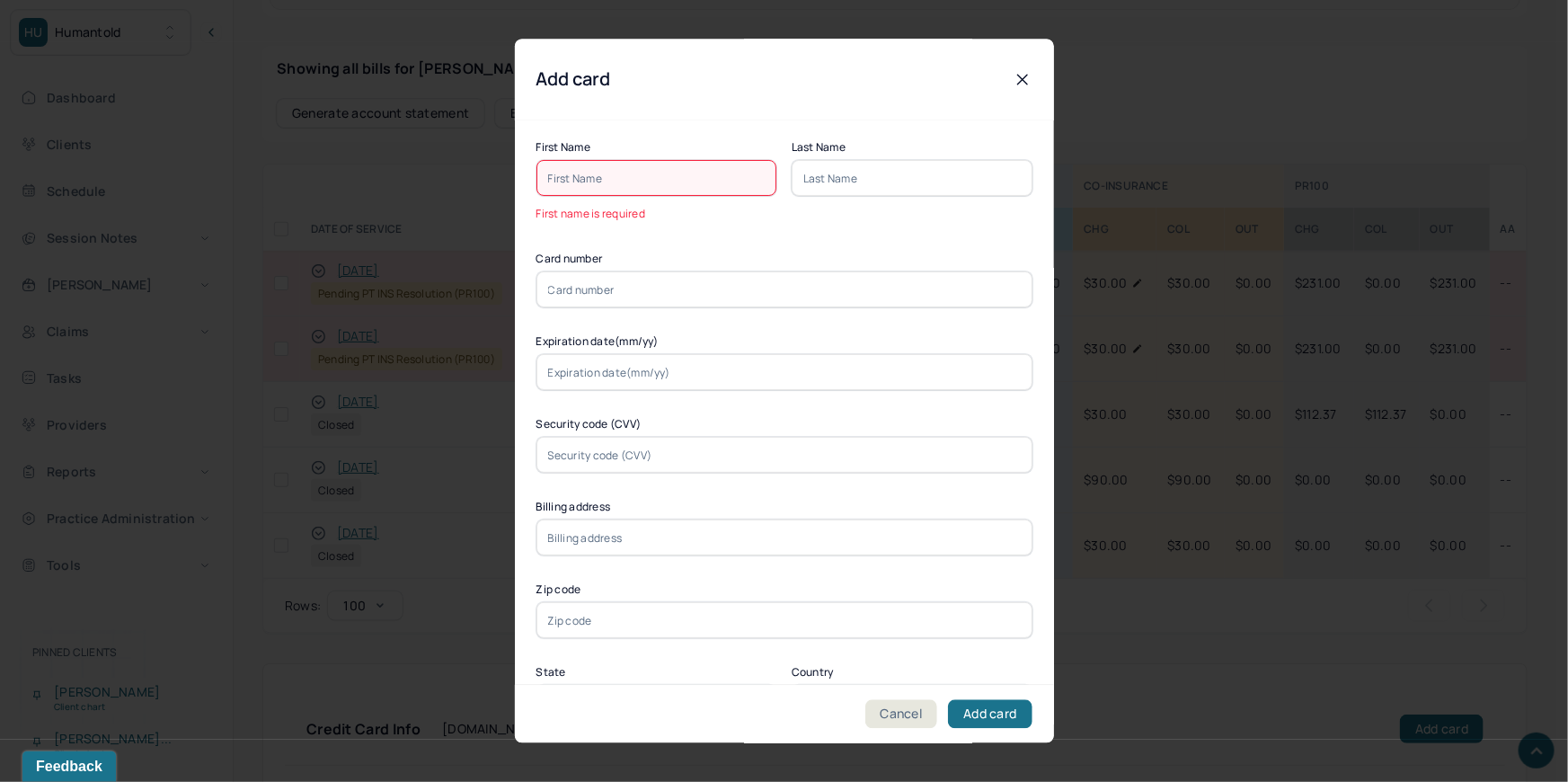 click at bounding box center [657, 179] 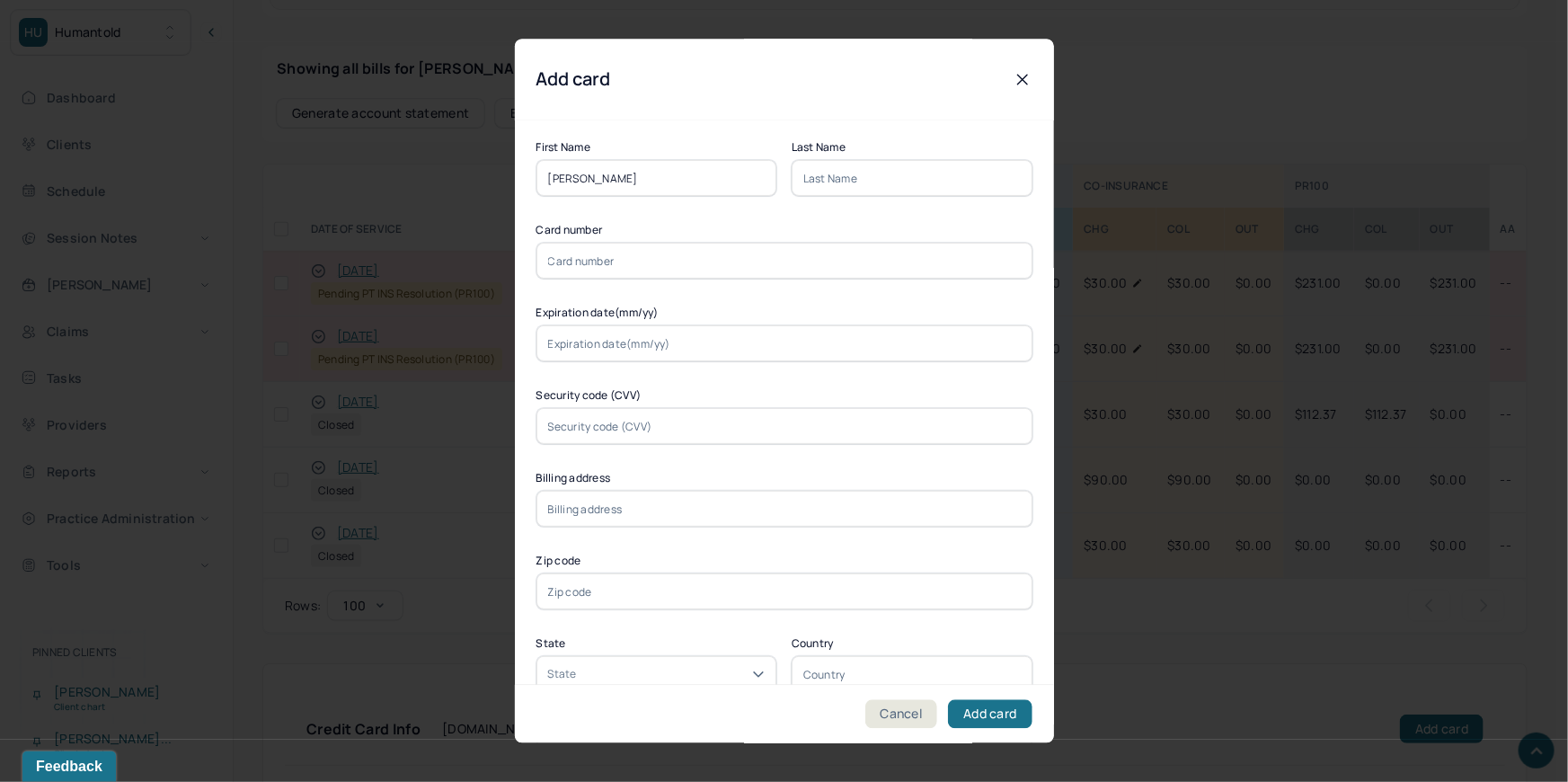 drag, startPoint x: 638, startPoint y: 177, endPoint x: 598, endPoint y: 180, distance: 40.112342 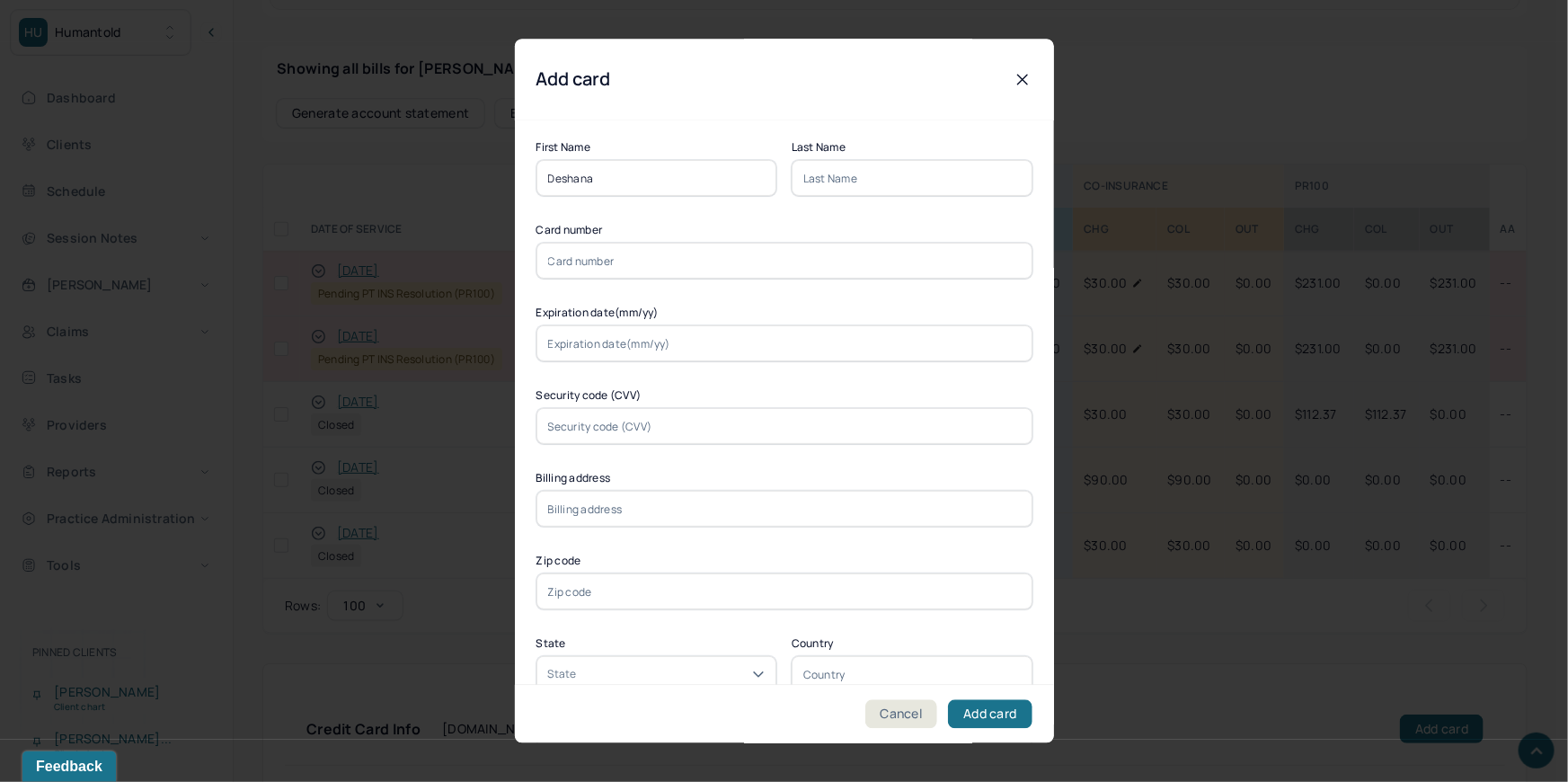 type on "Deshana" 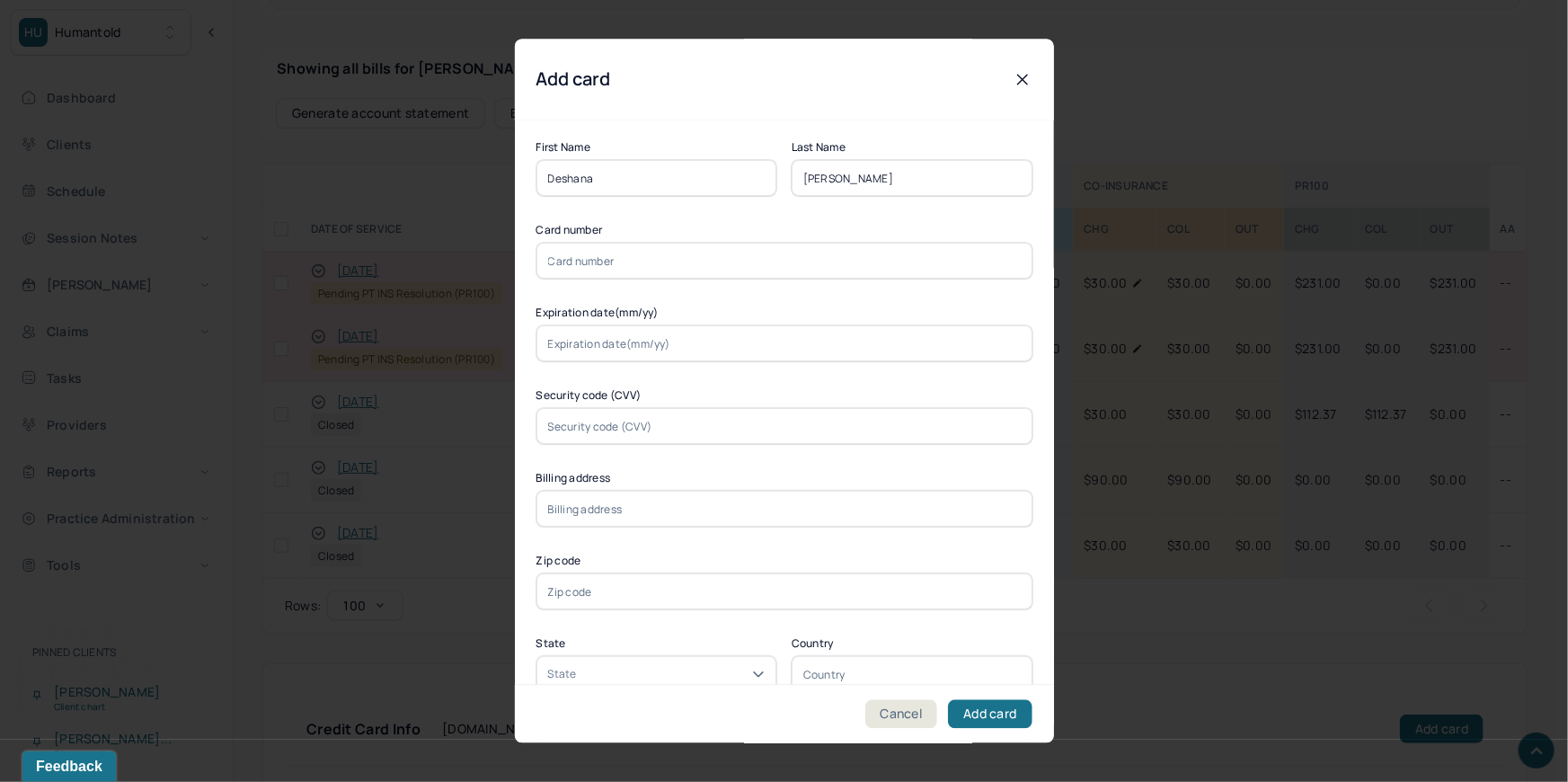 type on "Richards" 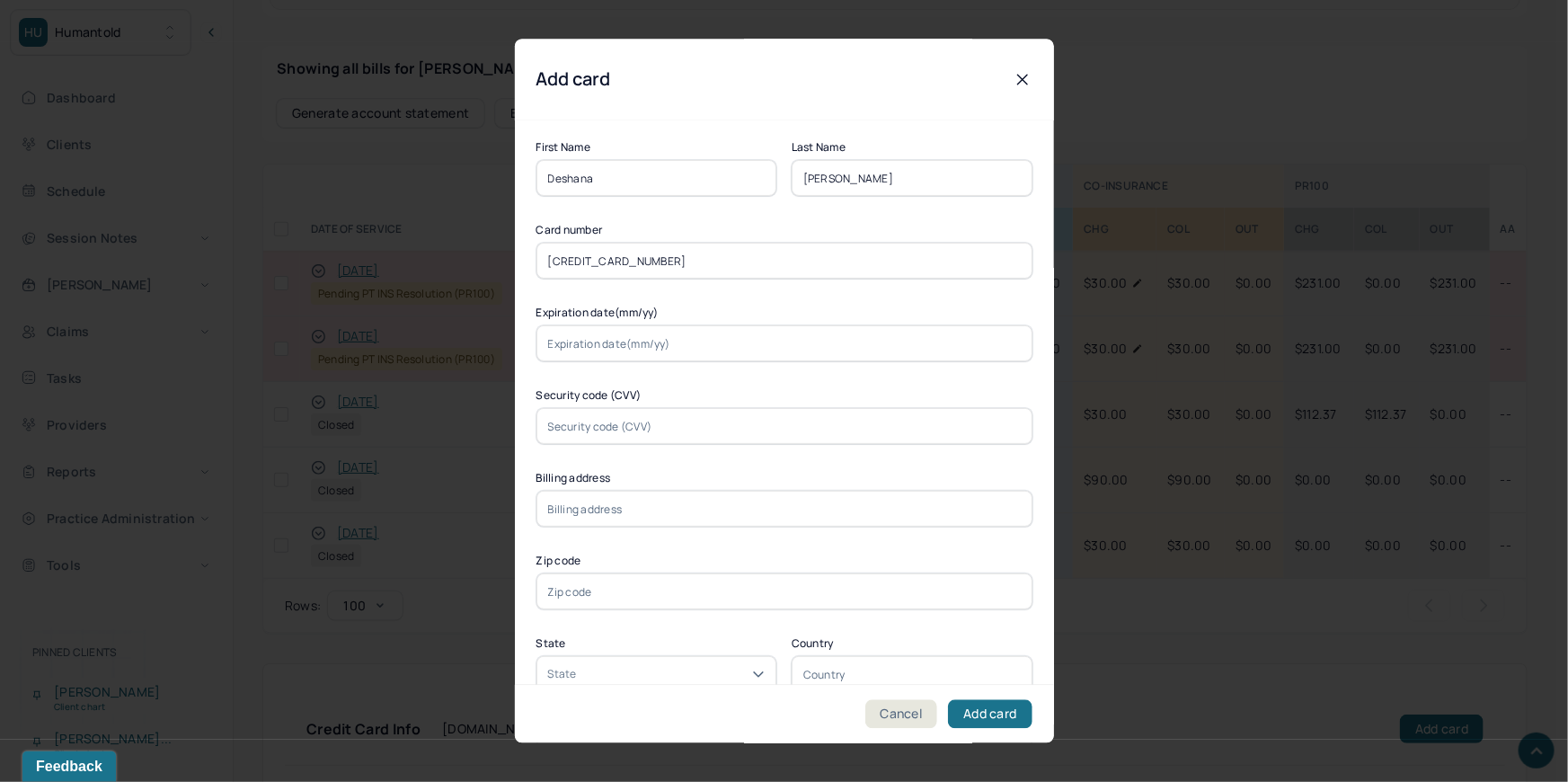 type on "4482330197200447" 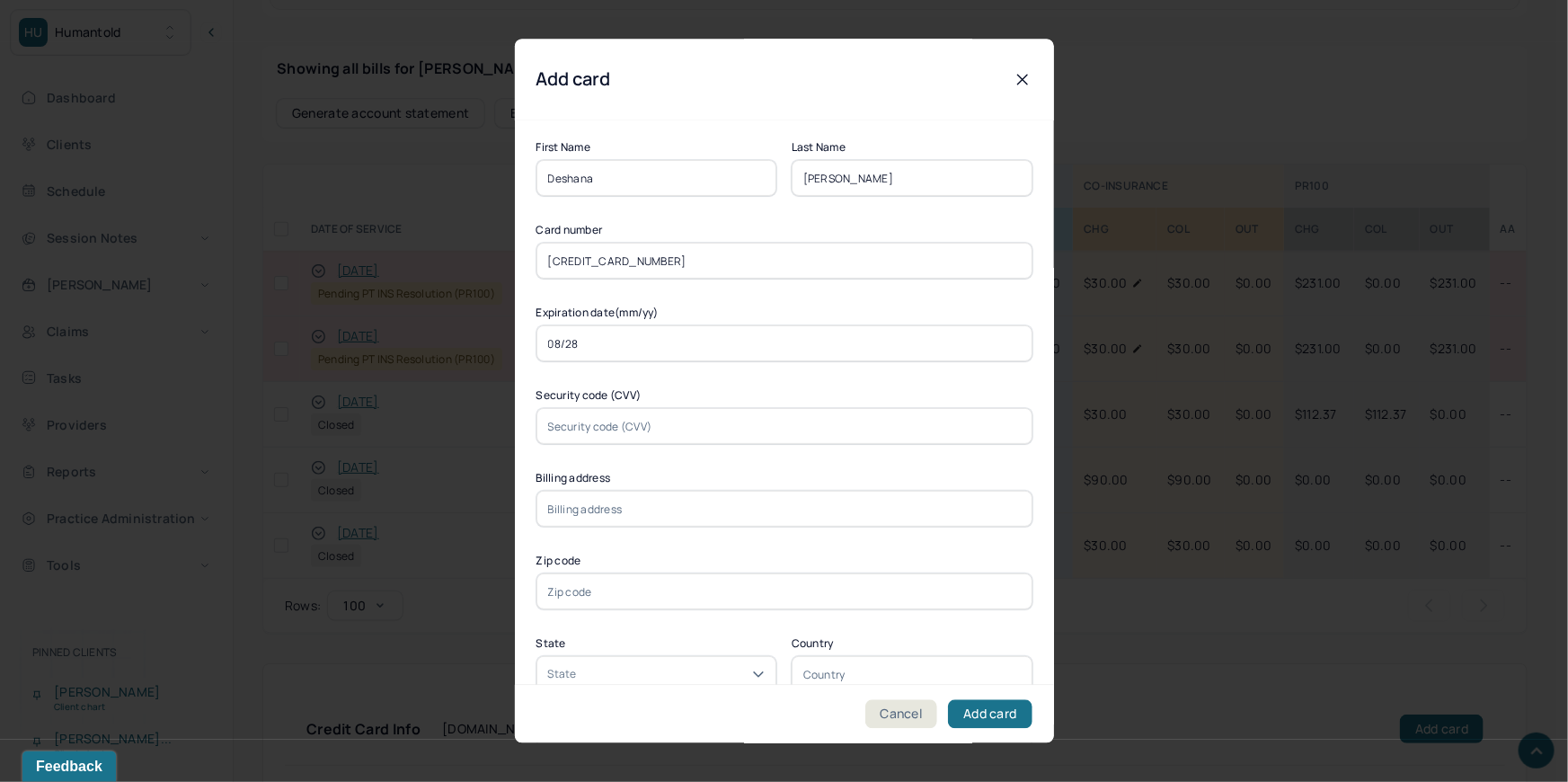 type on "08/28" 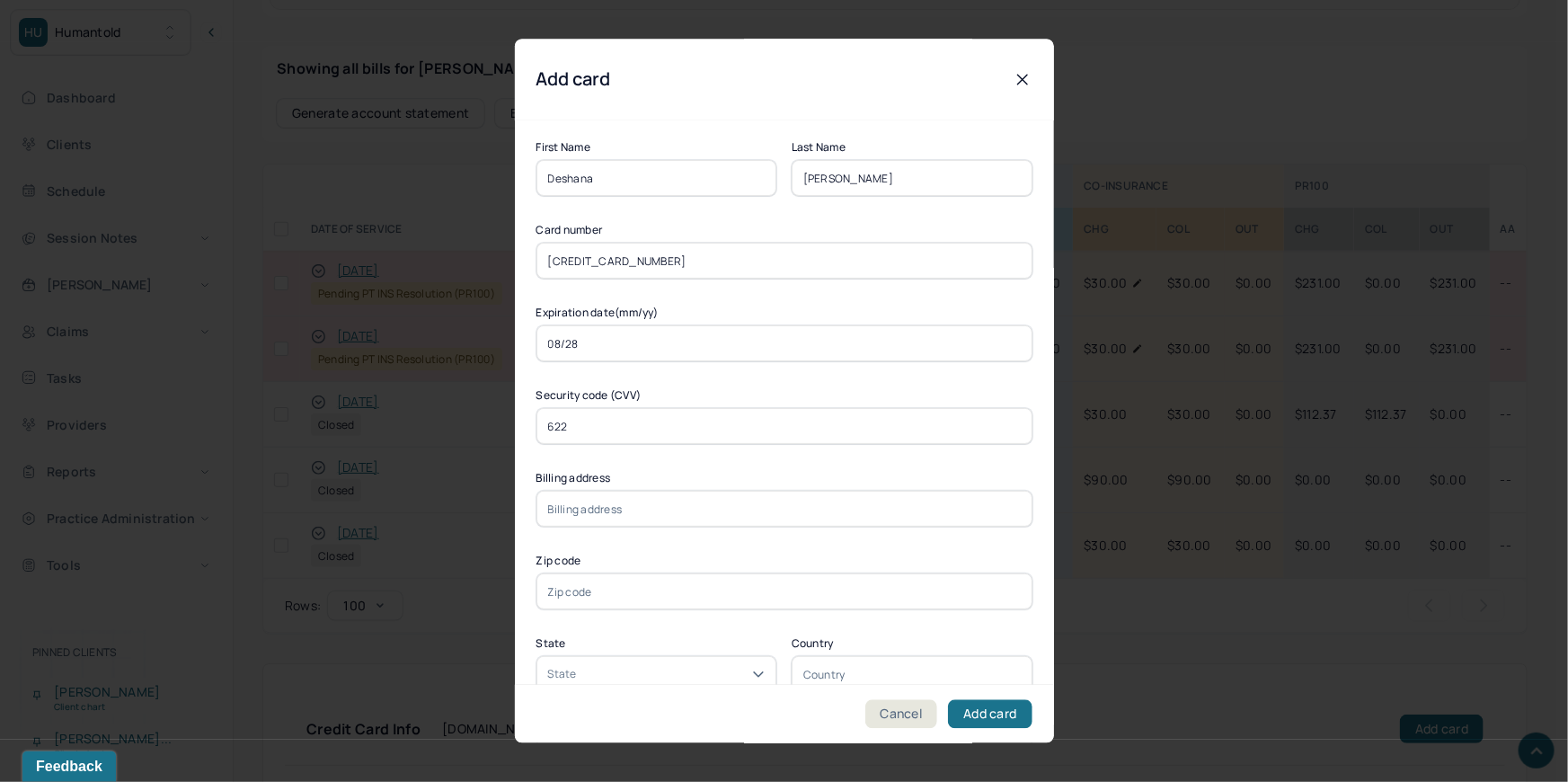 type on "622" 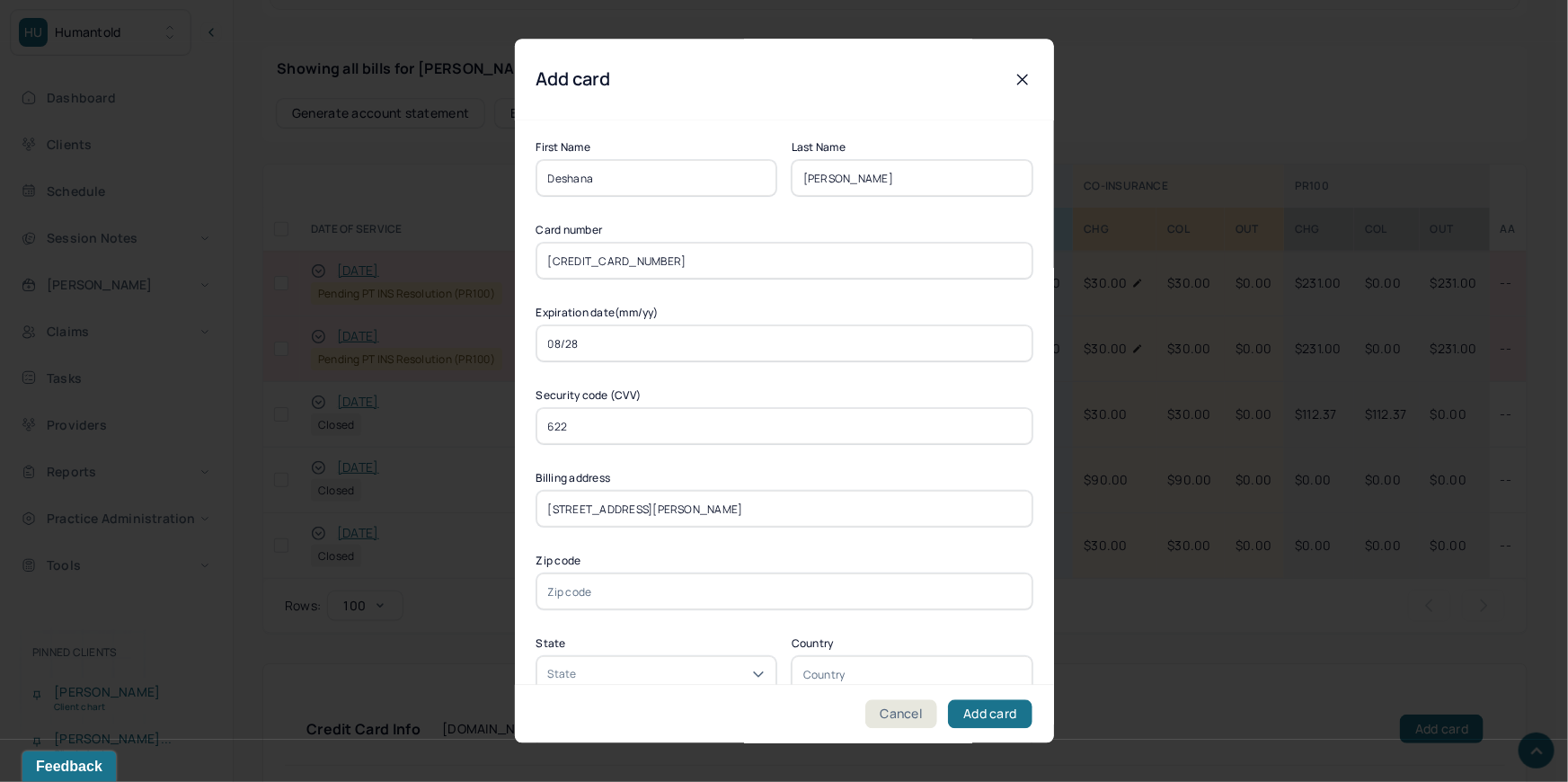 type on "1803 Haight Avenue #3K" 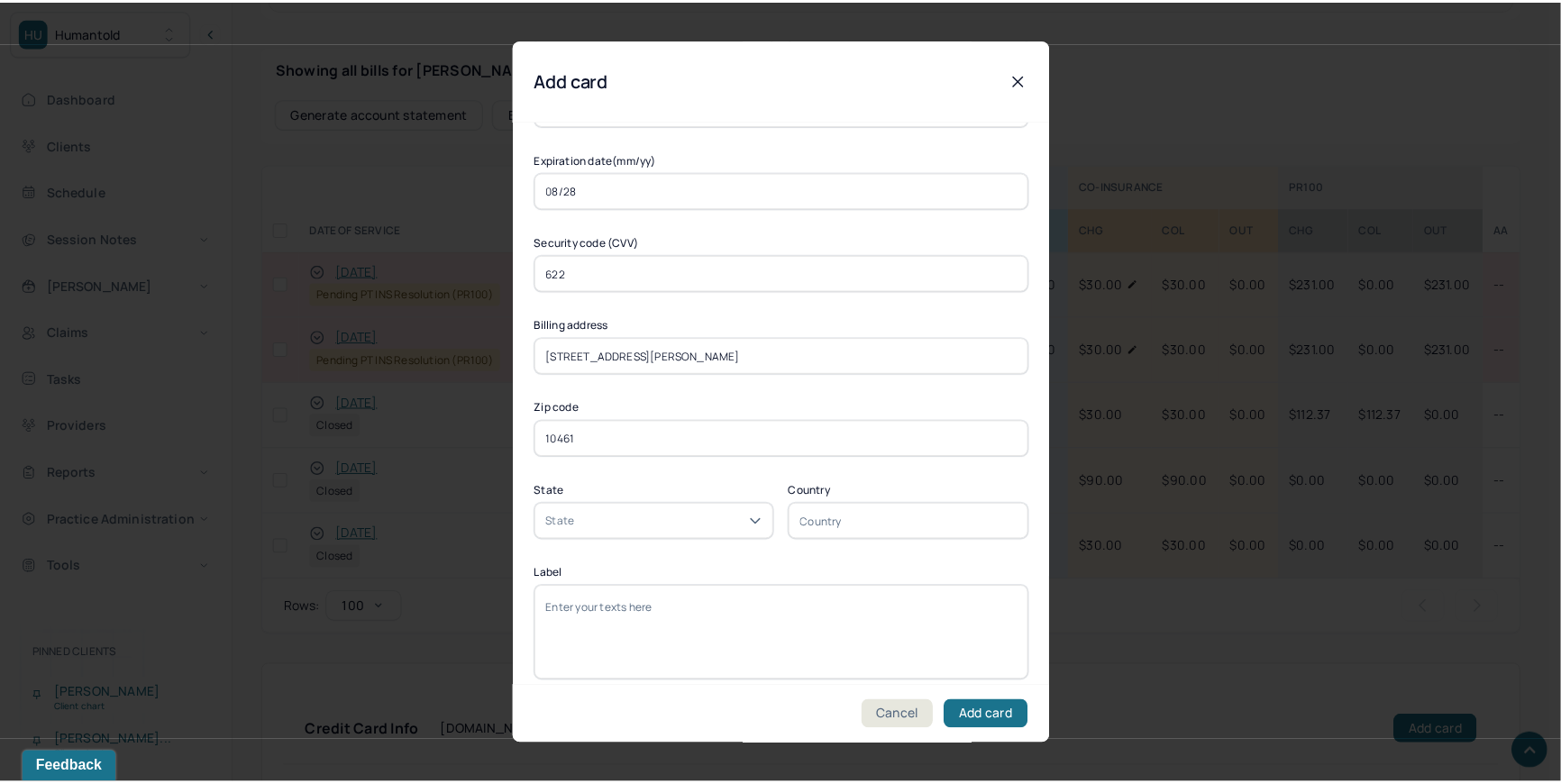 scroll, scrollTop: 170, scrollLeft: 0, axis: vertical 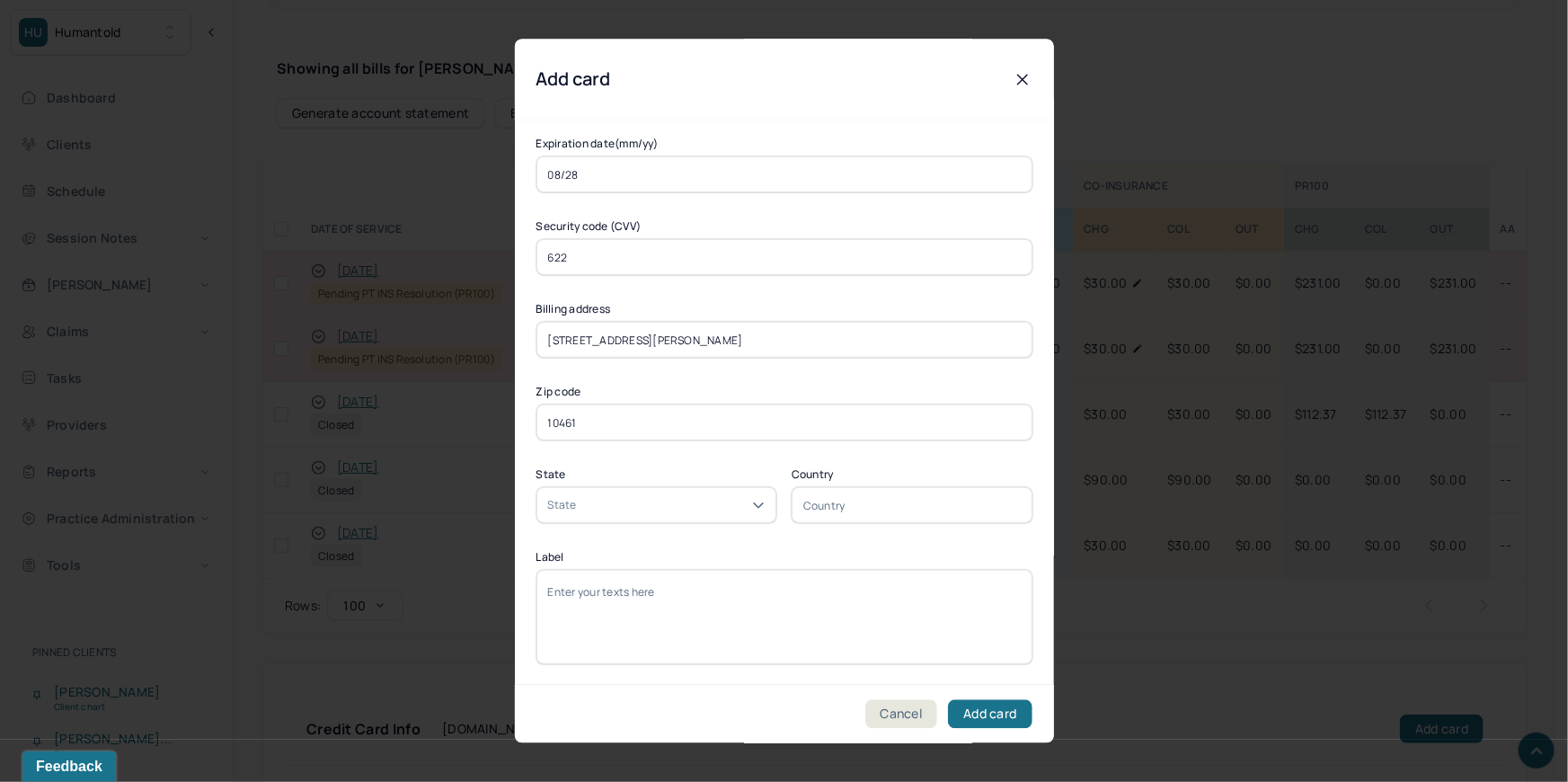 type on "10461" 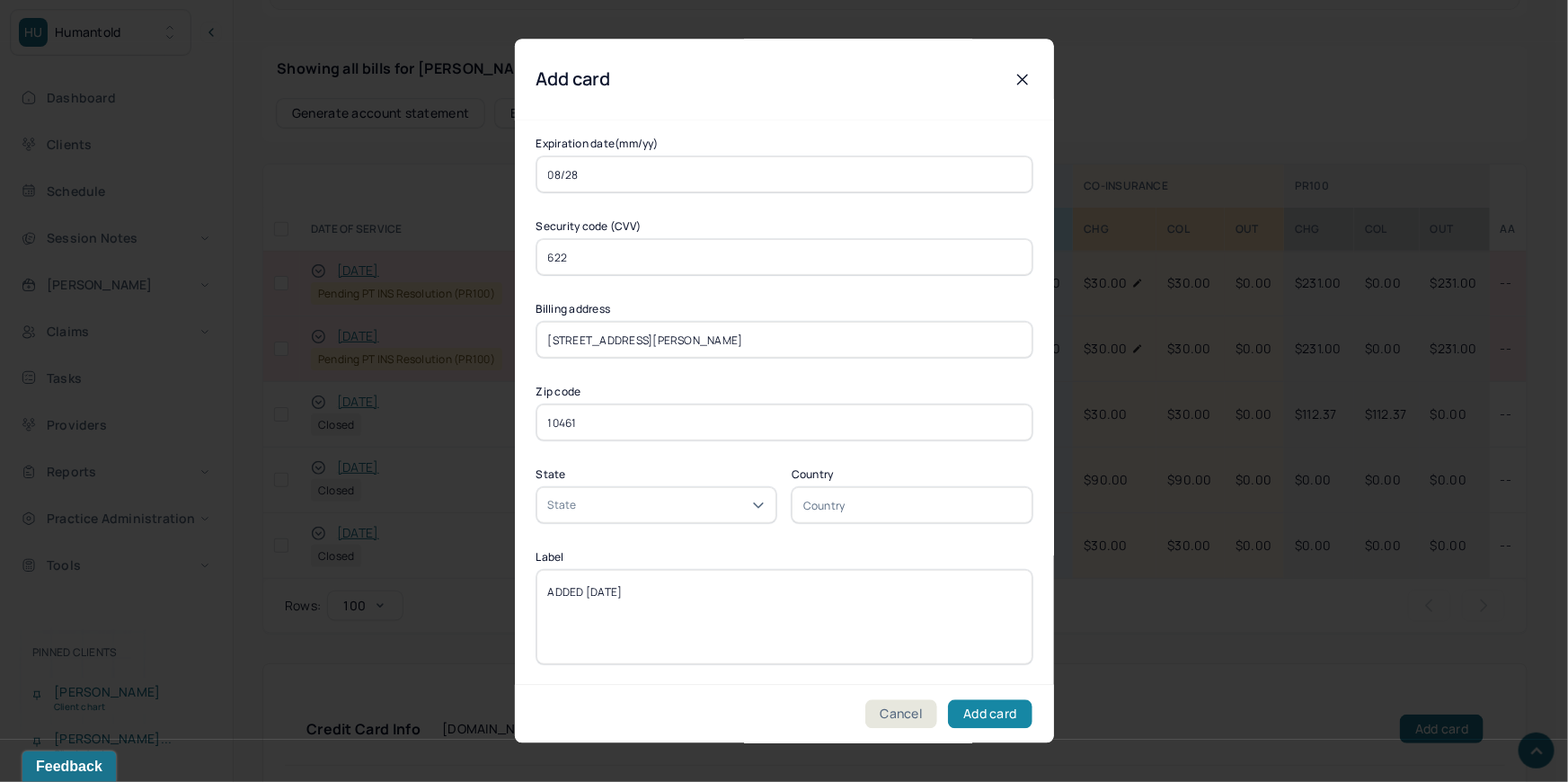 type on "ADDED 7/3/25" 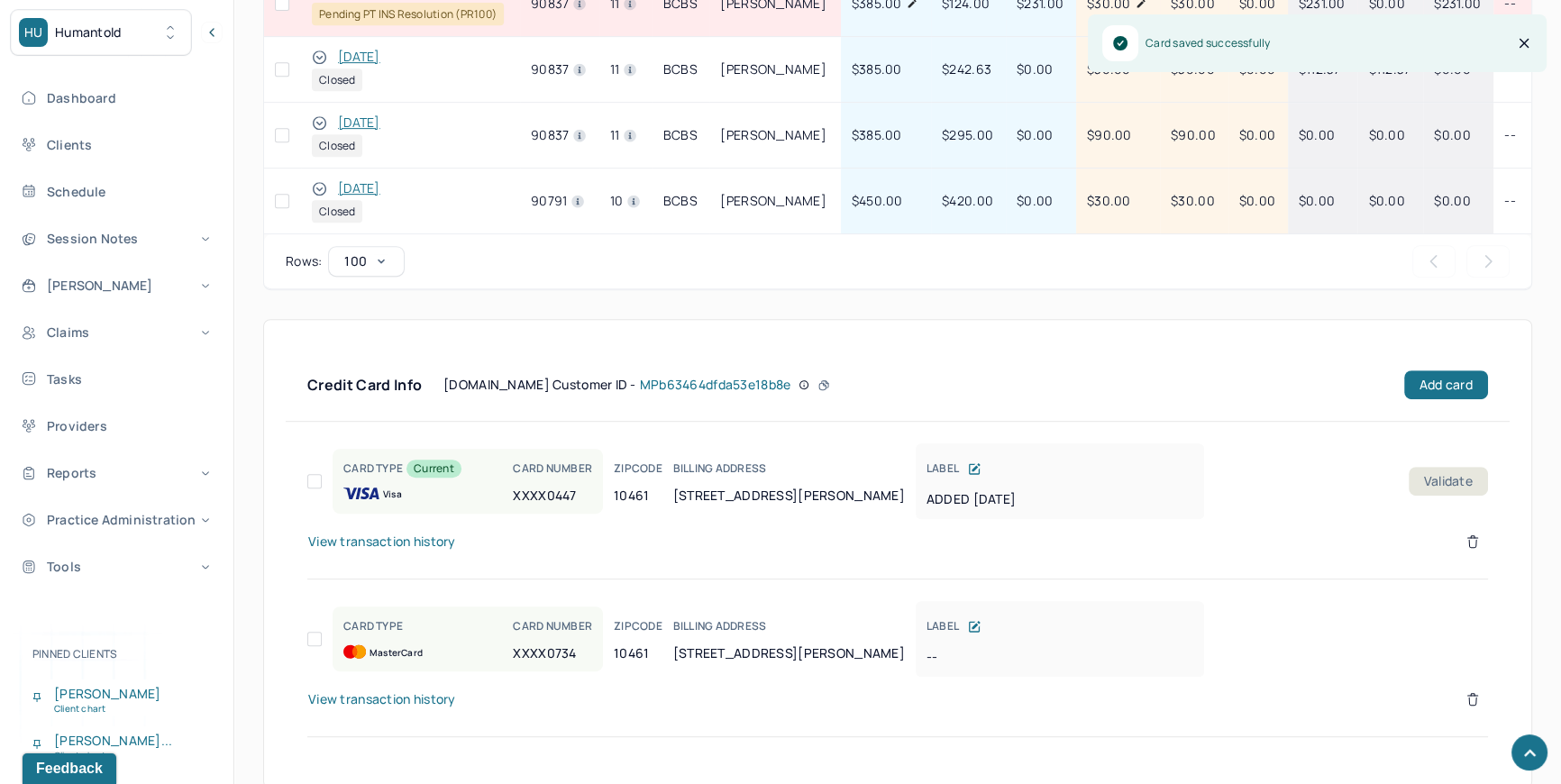 scroll, scrollTop: 1073, scrollLeft: 0, axis: vertical 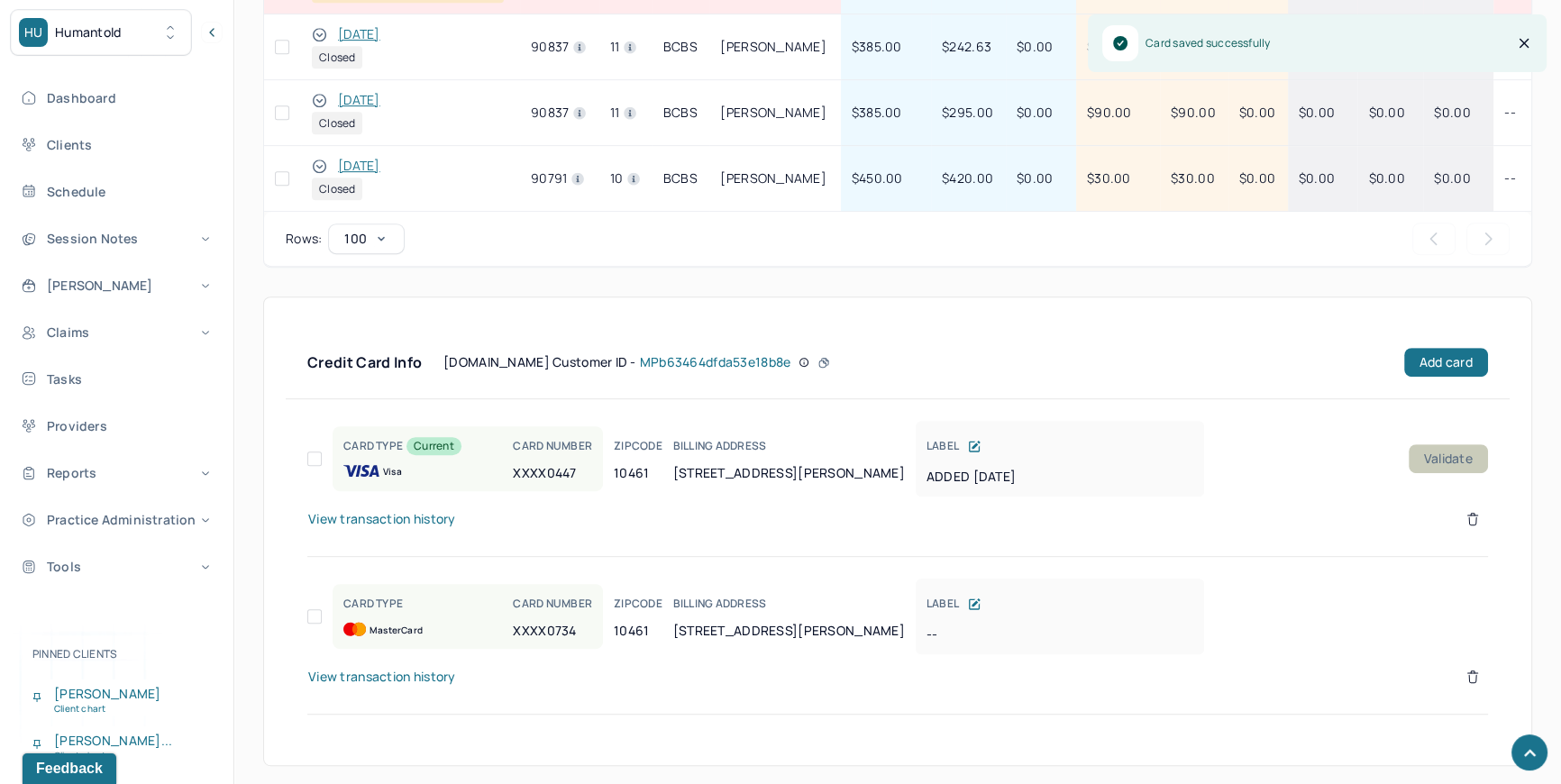 click on "Validate" at bounding box center (1448, 459) 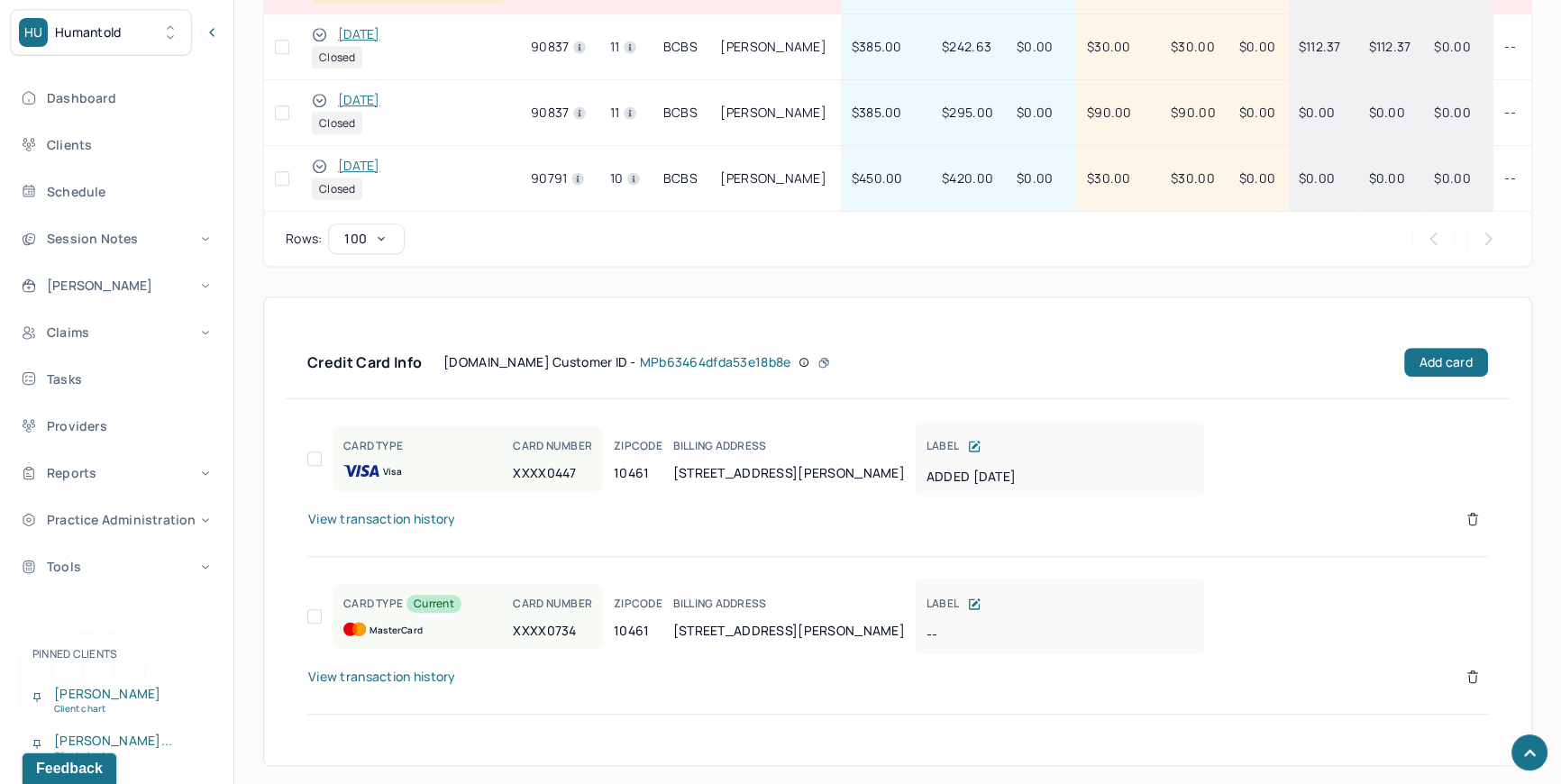 click on "CARD TYPE Visa CARD NUMBER XXXX0447" at bounding box center [468, 459] 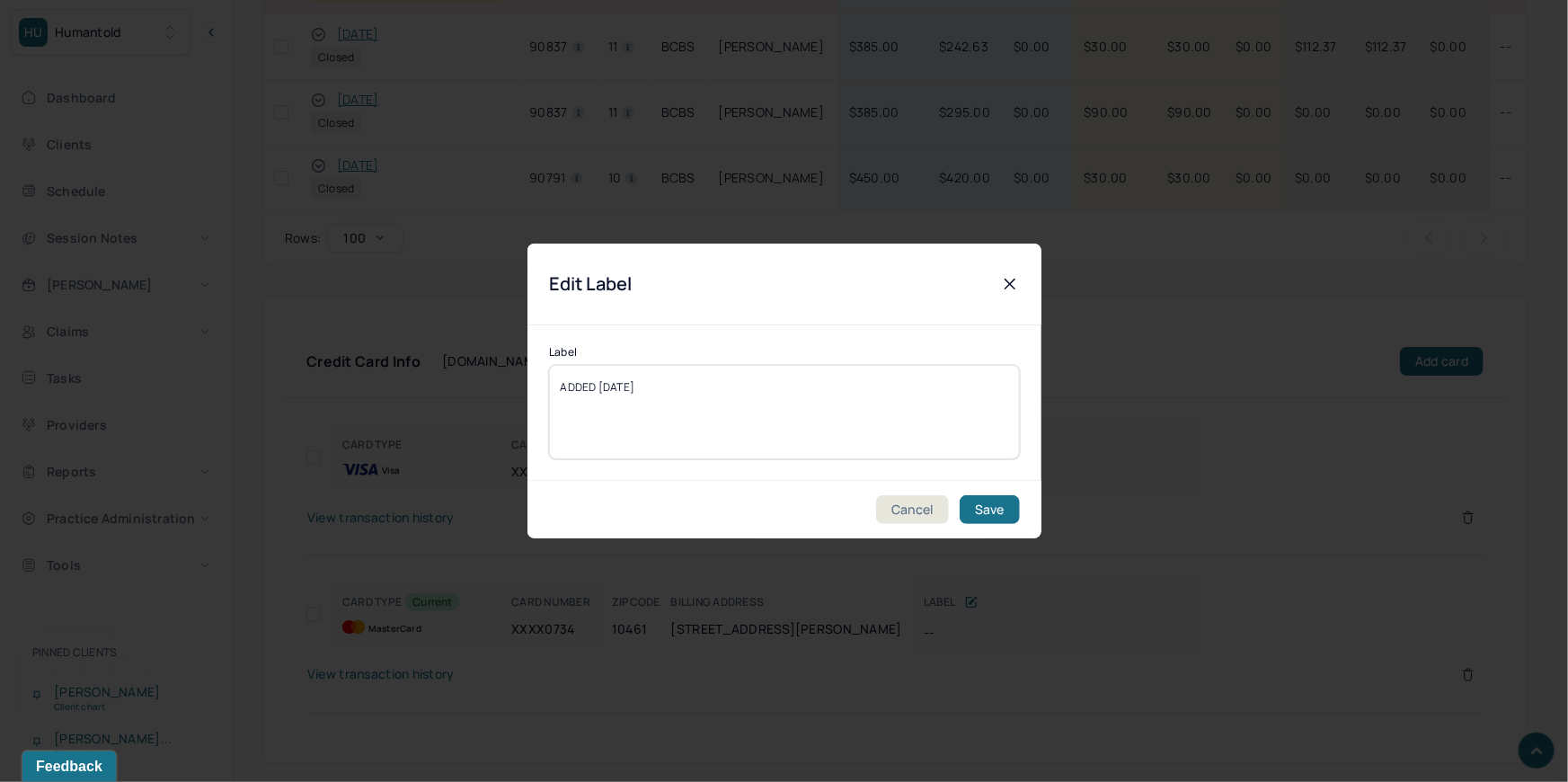 click on "ADDED 7/3/25" at bounding box center (784, 412) 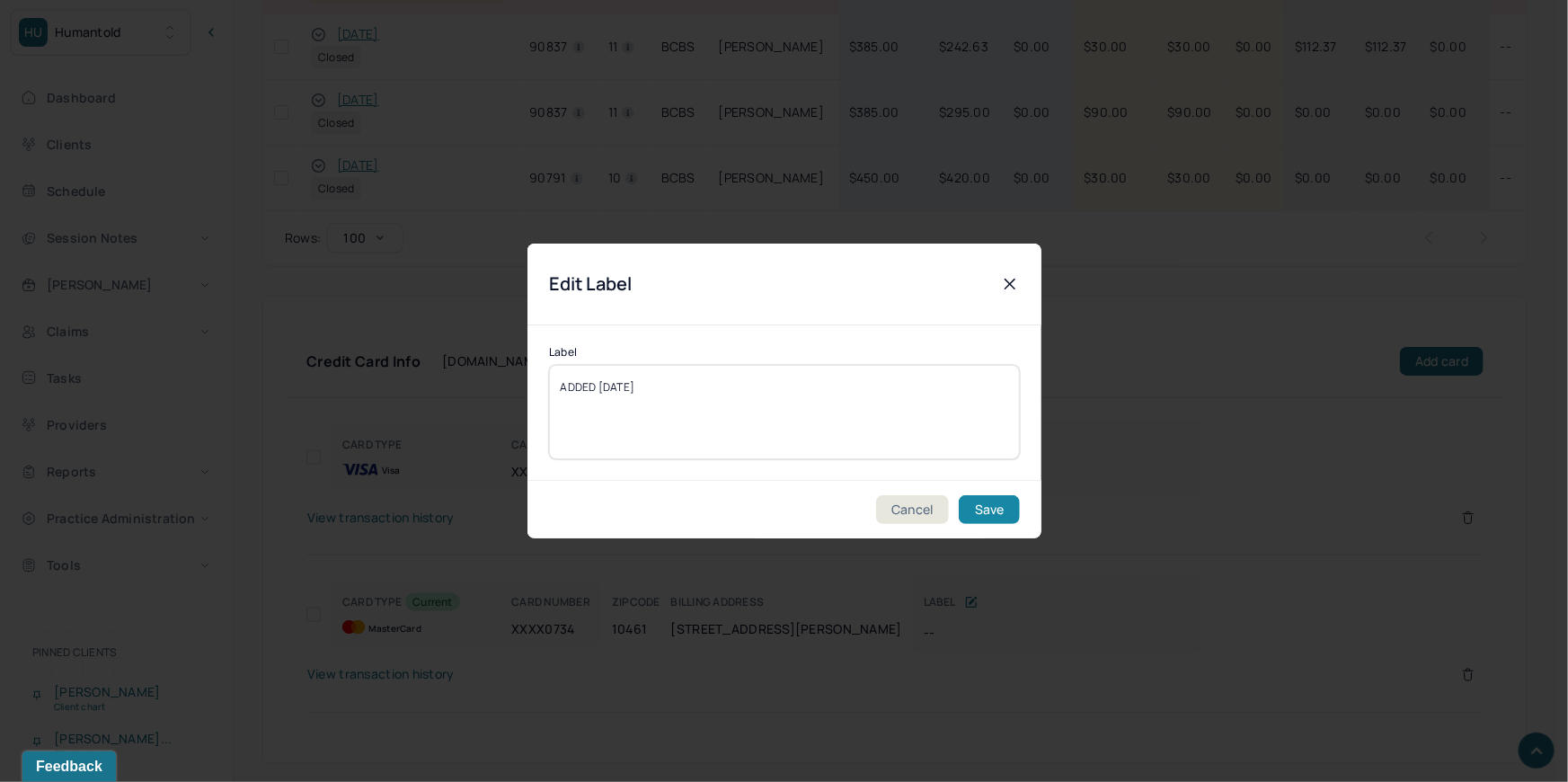 click on "Save" at bounding box center (988, 510) 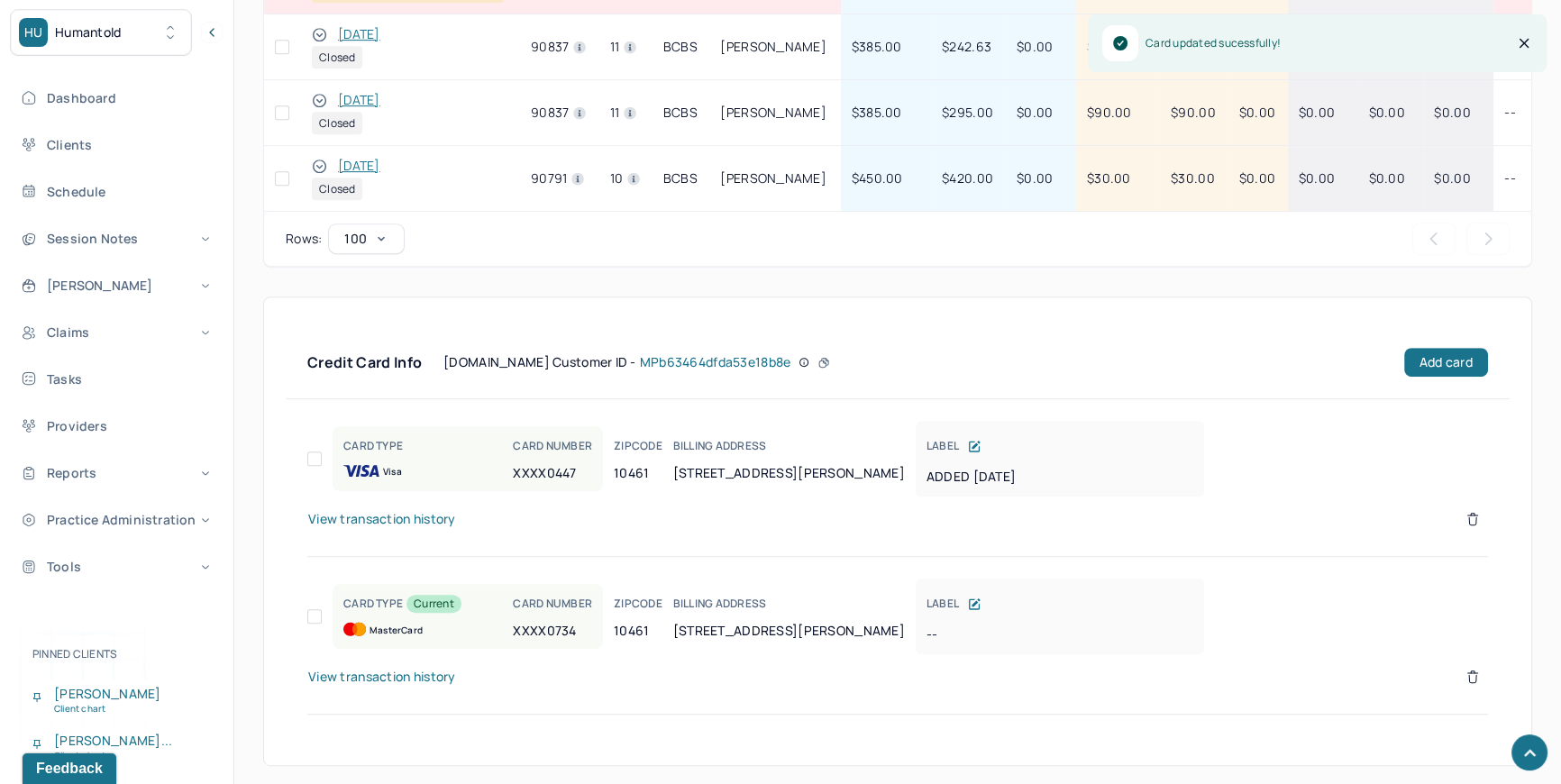 click 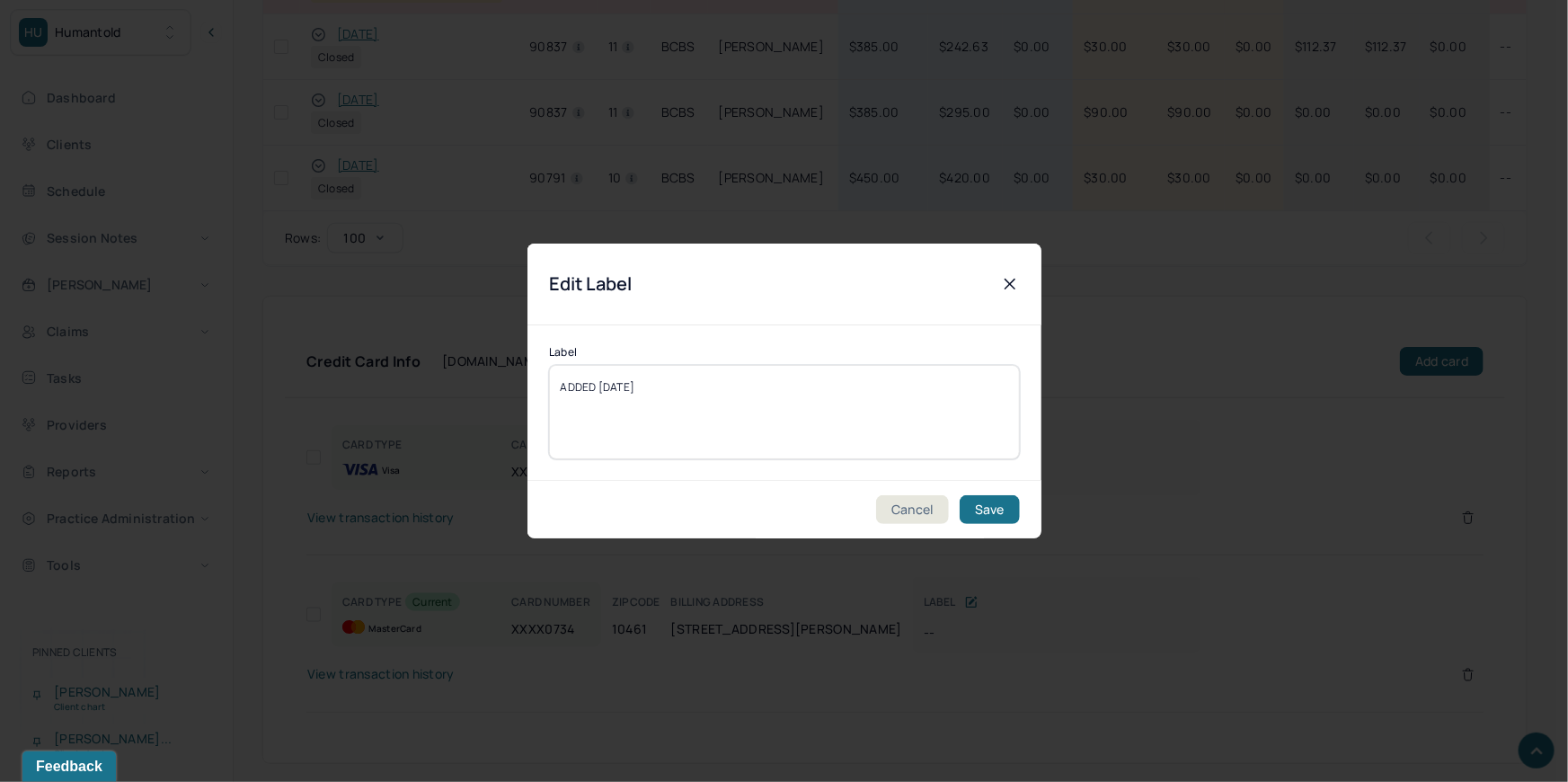 click on "ADDED 7/3/25" at bounding box center (784, 412) 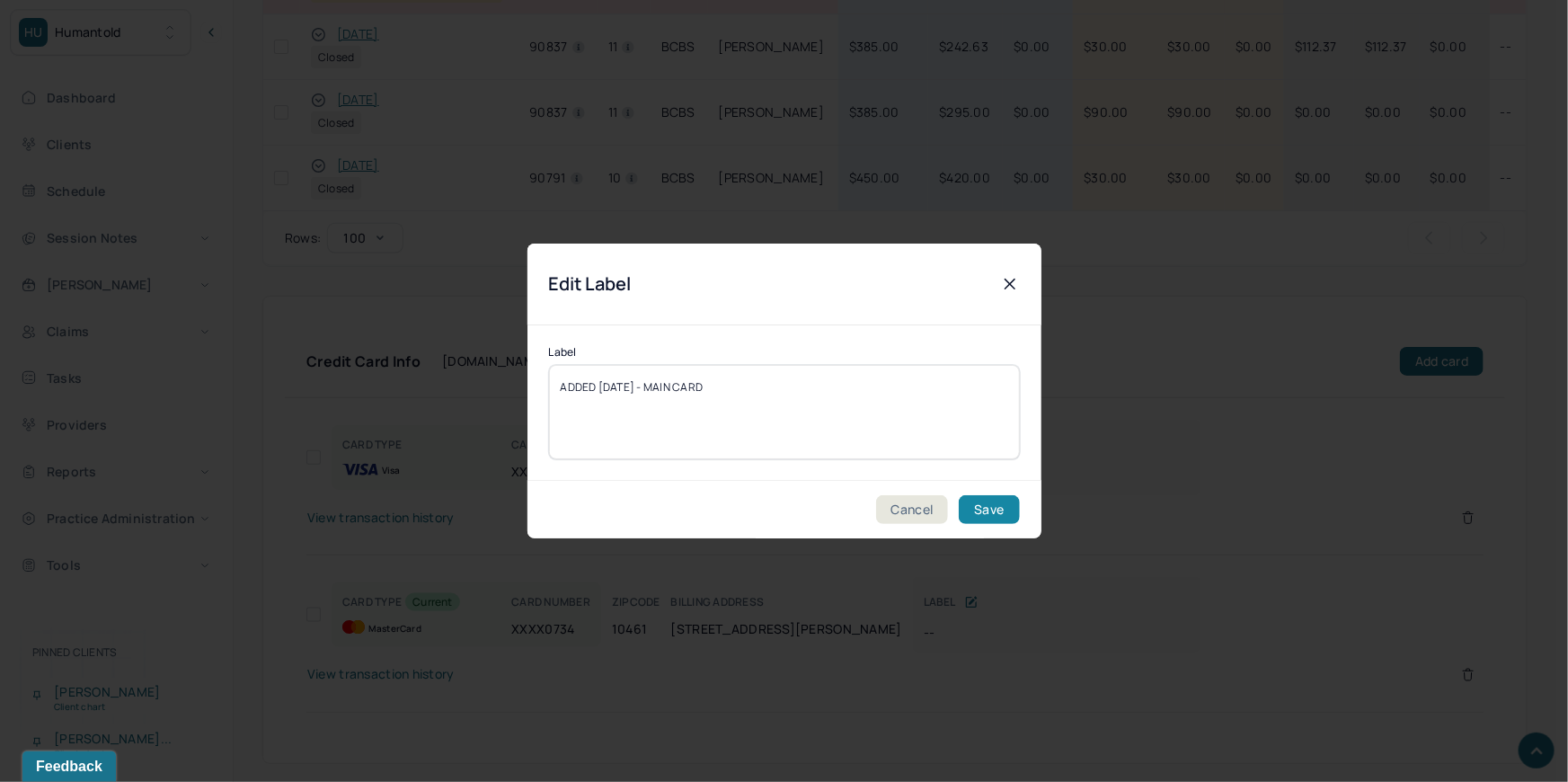 type on "ADDED 7/3/25 - MAIN CARD" 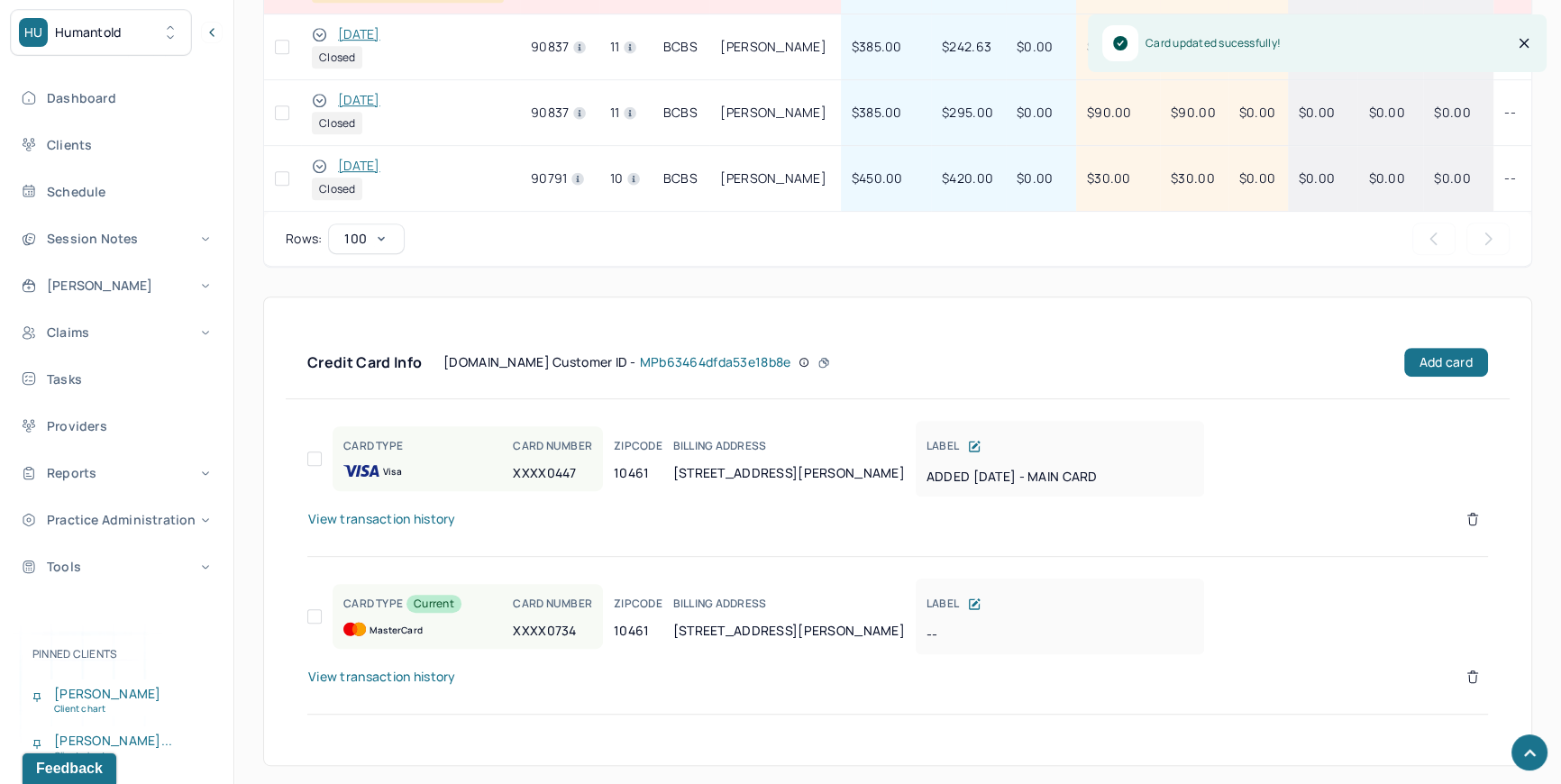 click on "Visa" at bounding box center (392, 471) 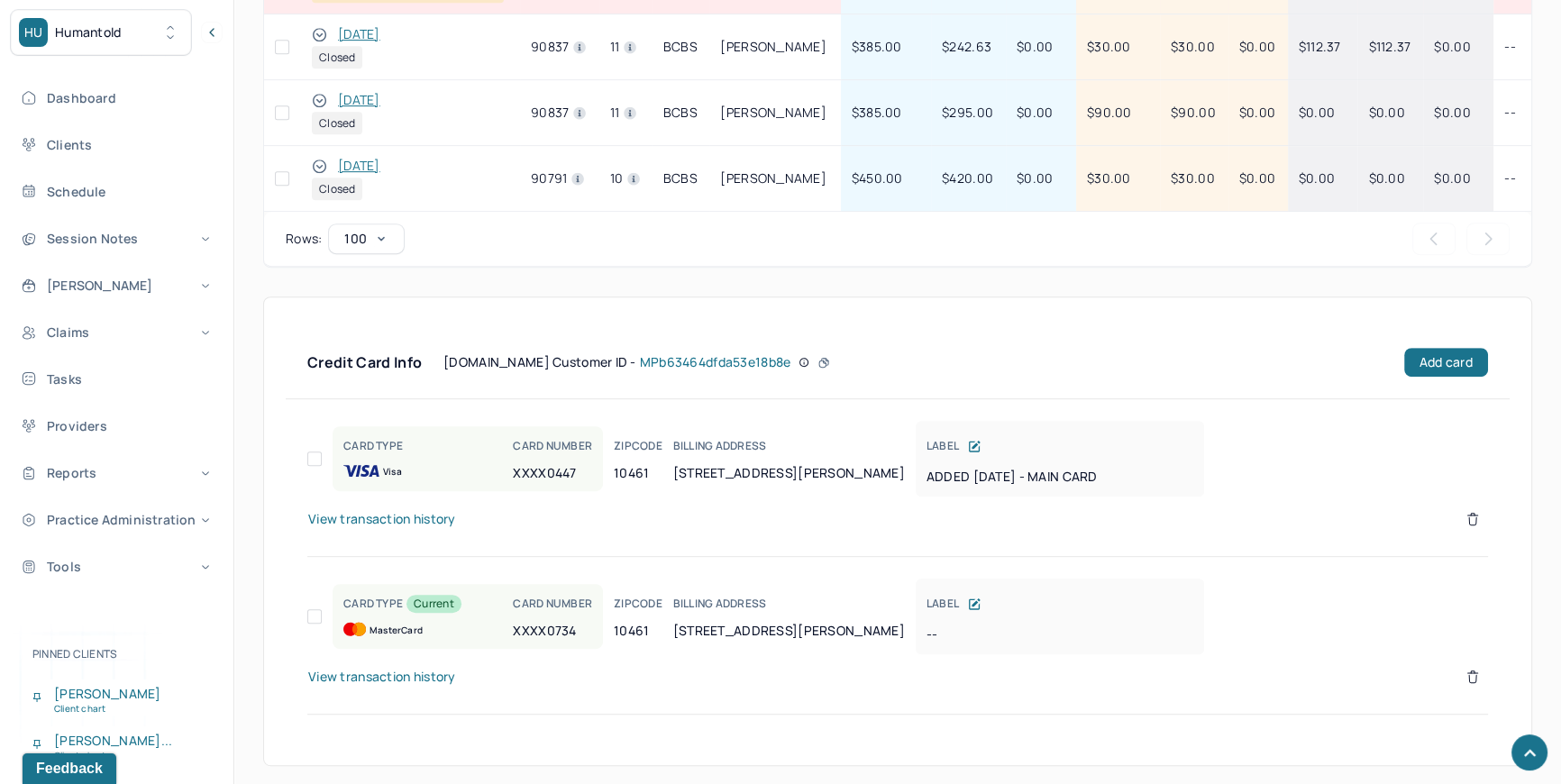 click on "CARD TYPE Current" at bounding box center [402, 604] 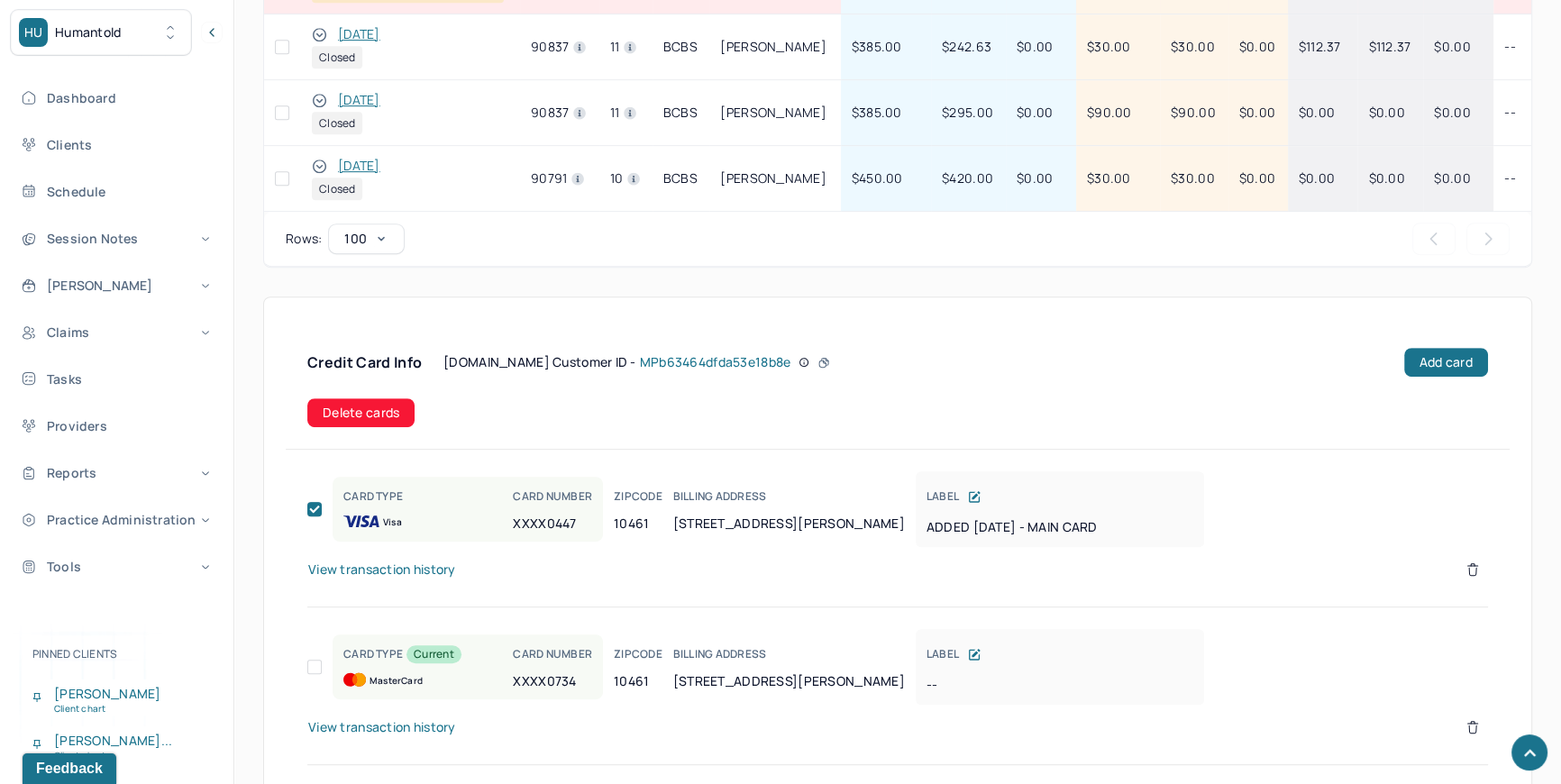 click on "Delete cards" at bounding box center (898, 413) 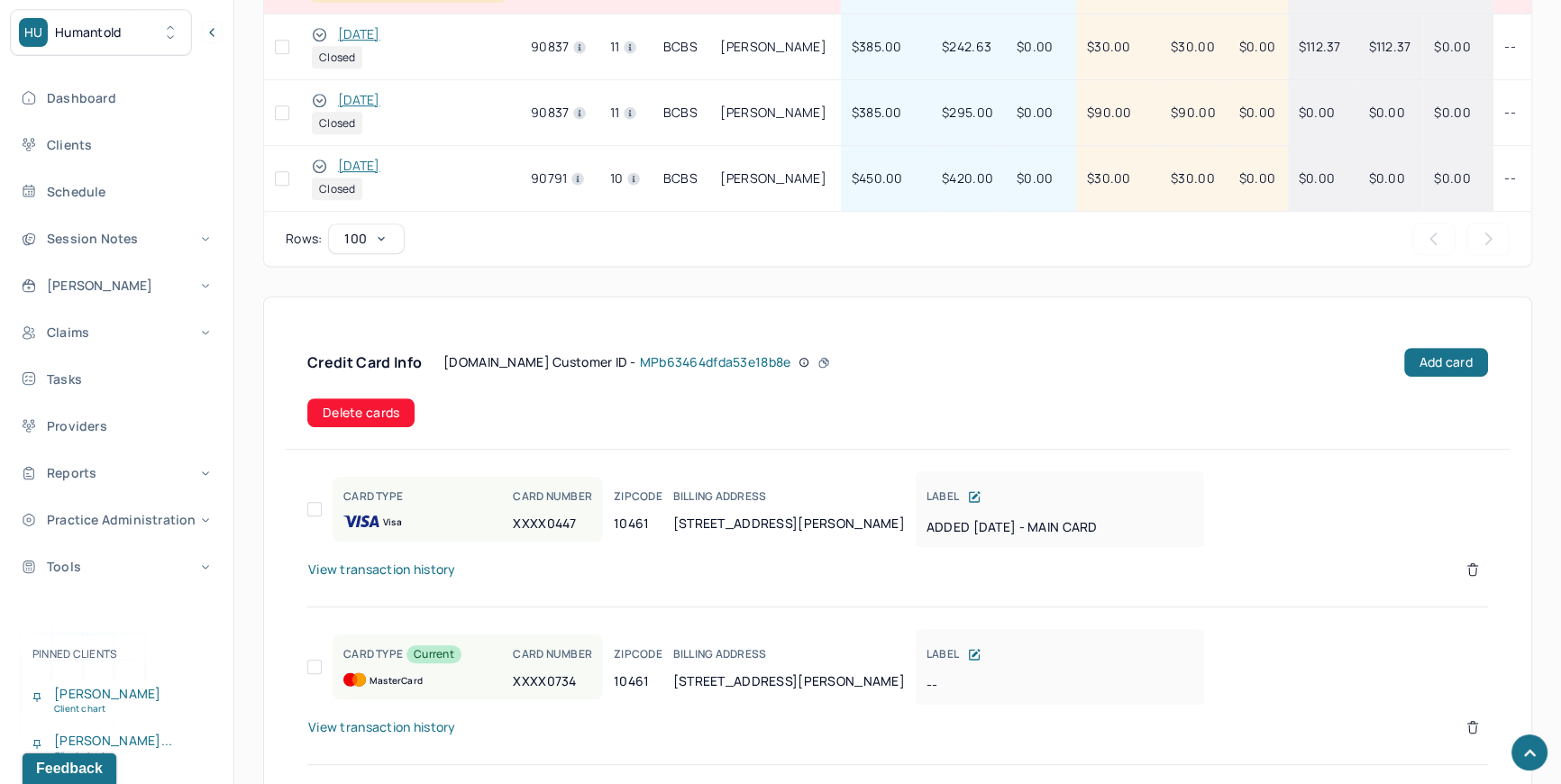checkbox on "false" 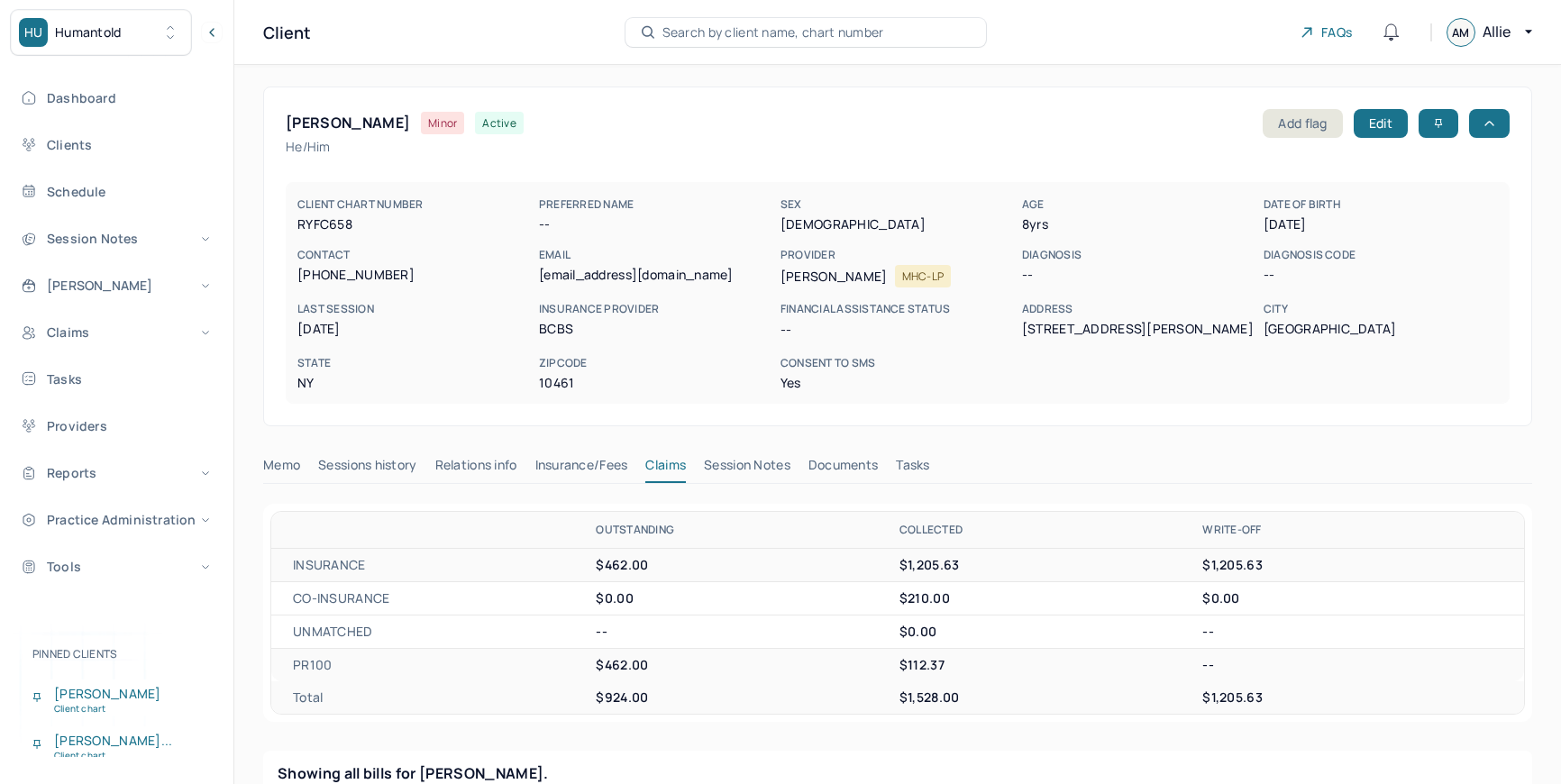 scroll, scrollTop: 232, scrollLeft: 0, axis: vertical 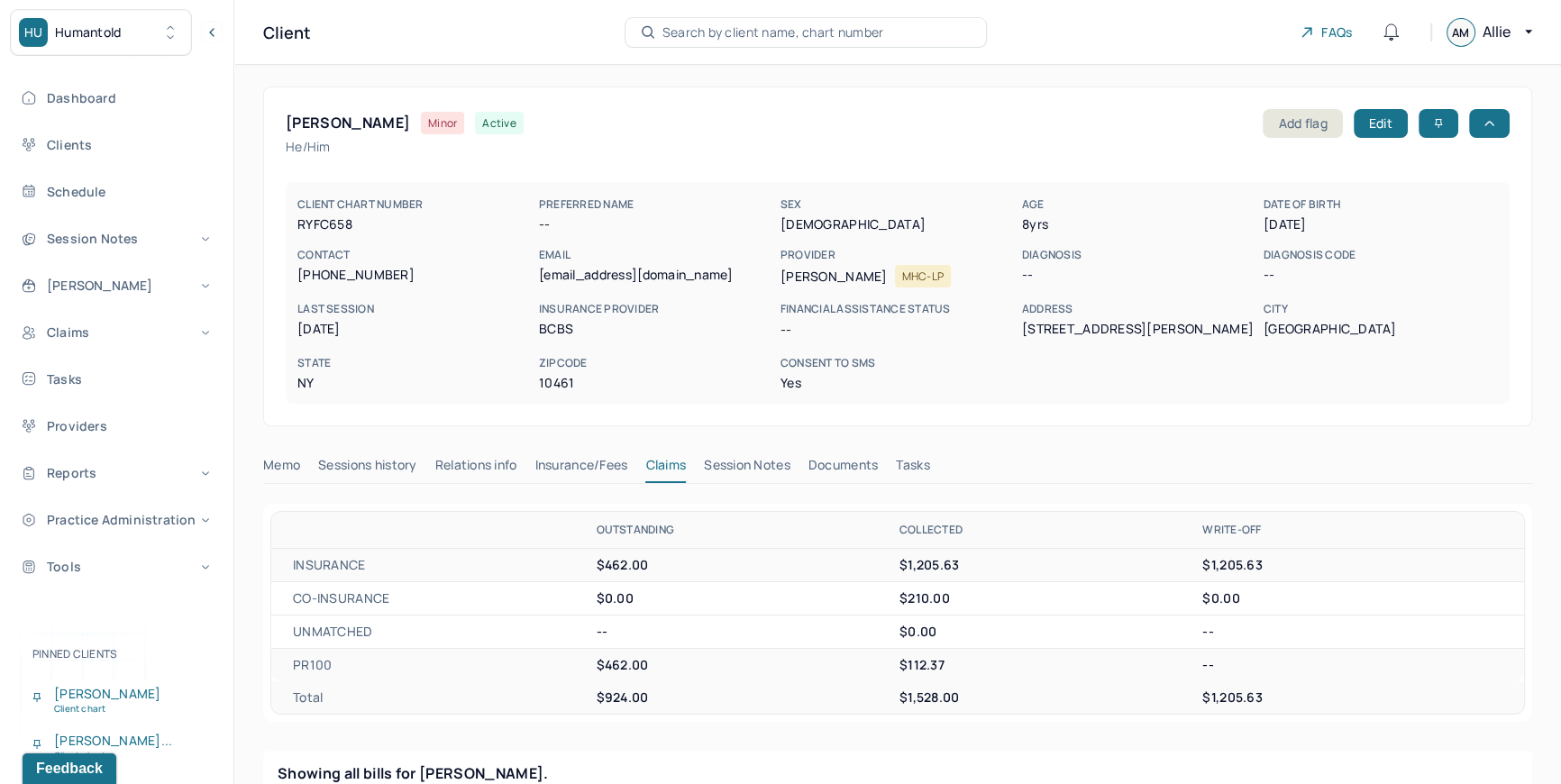 click on "Search by client name, chart number" at bounding box center (773, 32) 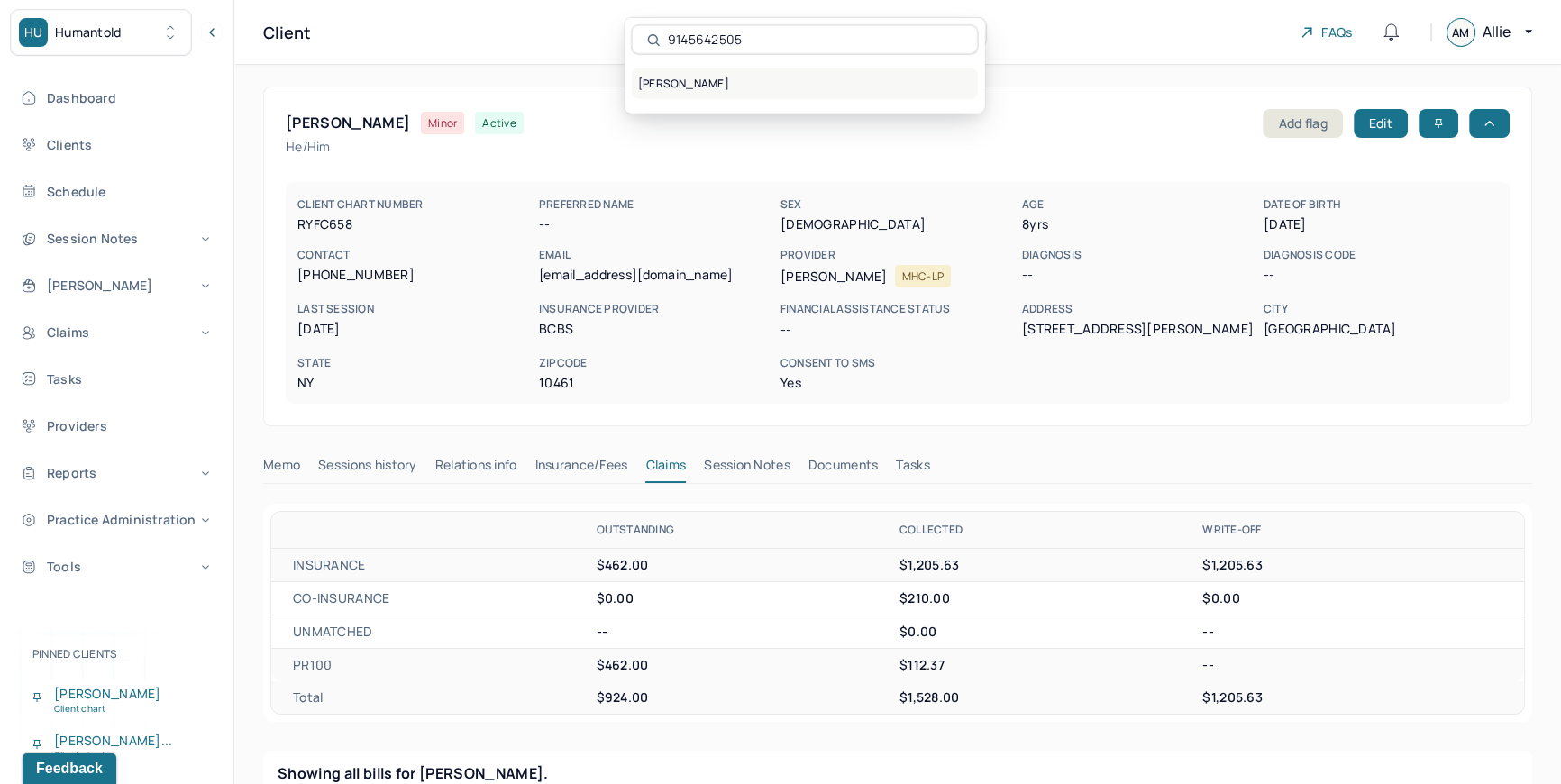 type on "9145642505" 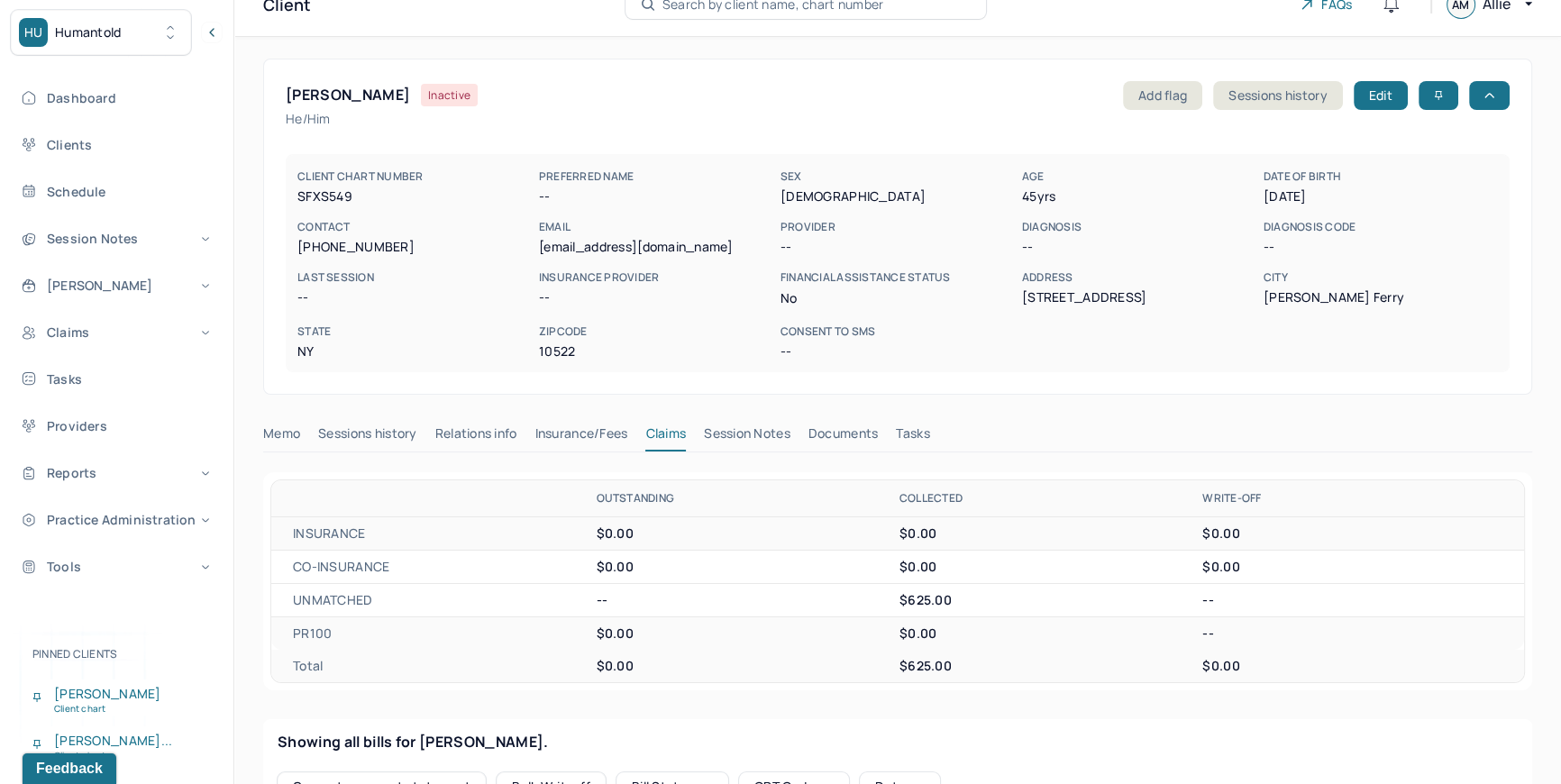 scroll, scrollTop: 0, scrollLeft: 0, axis: both 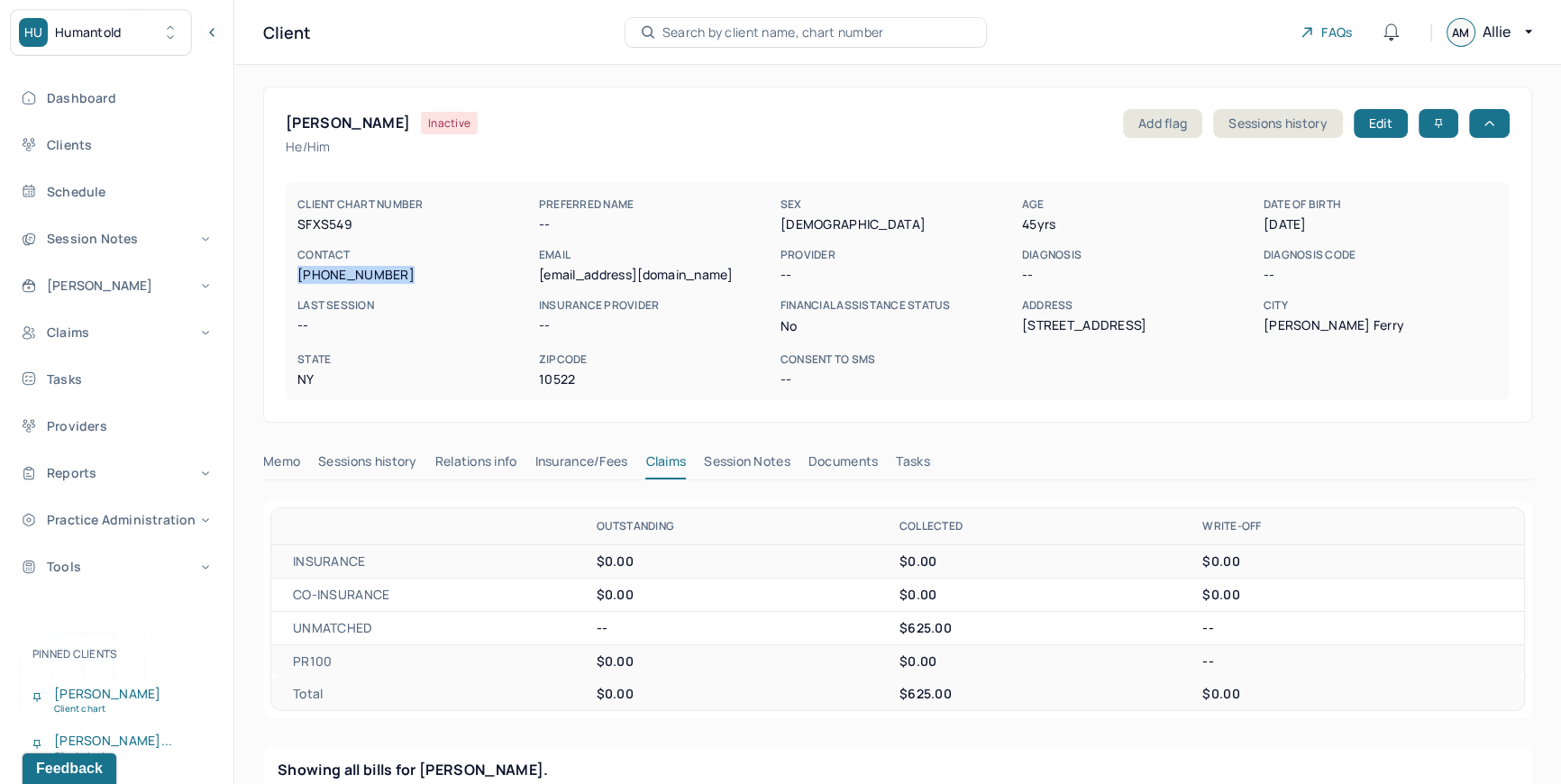 drag, startPoint x: 298, startPoint y: 272, endPoint x: 399, endPoint y: 278, distance: 101.1781 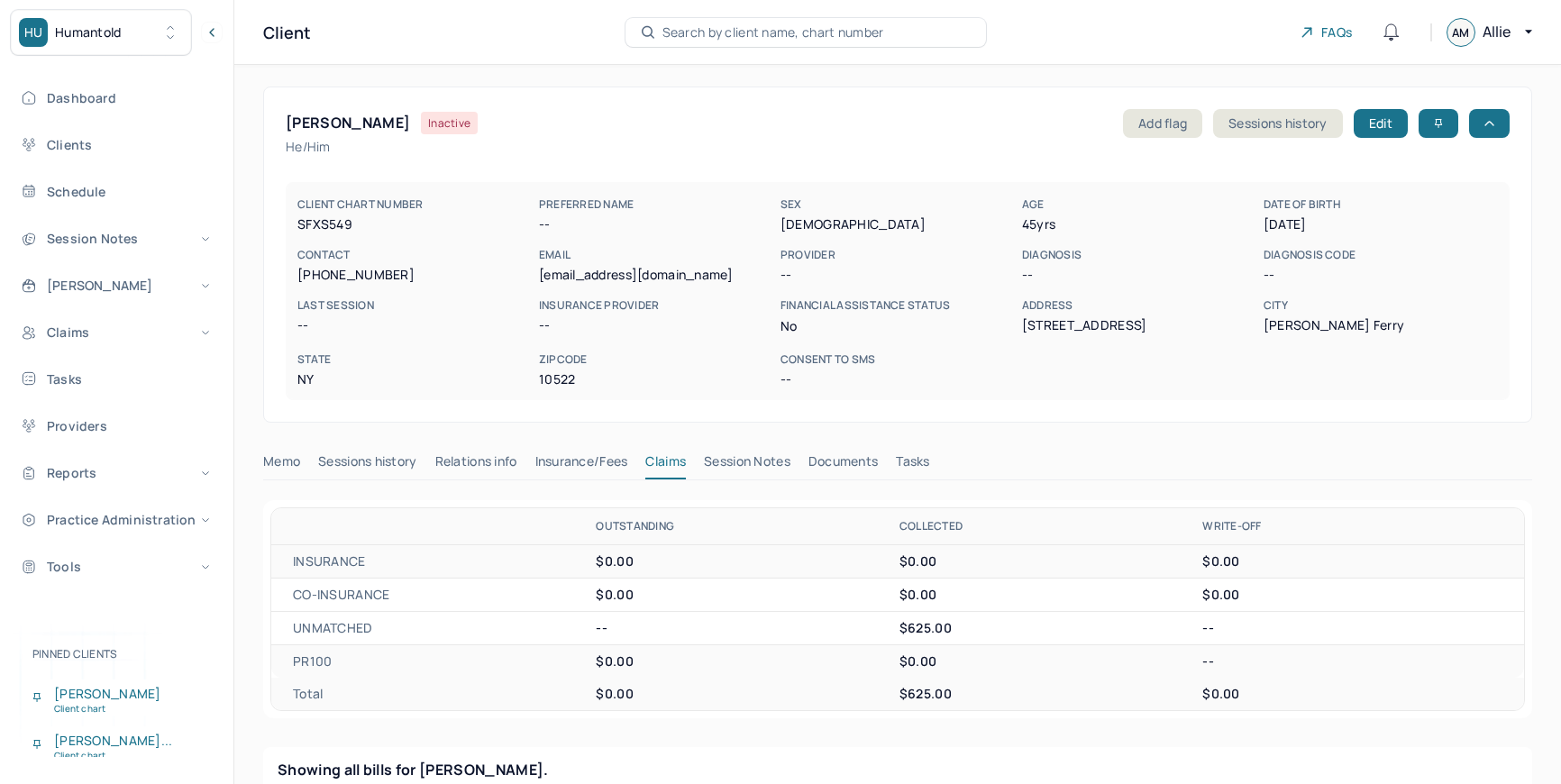 scroll, scrollTop: 0, scrollLeft: 0, axis: both 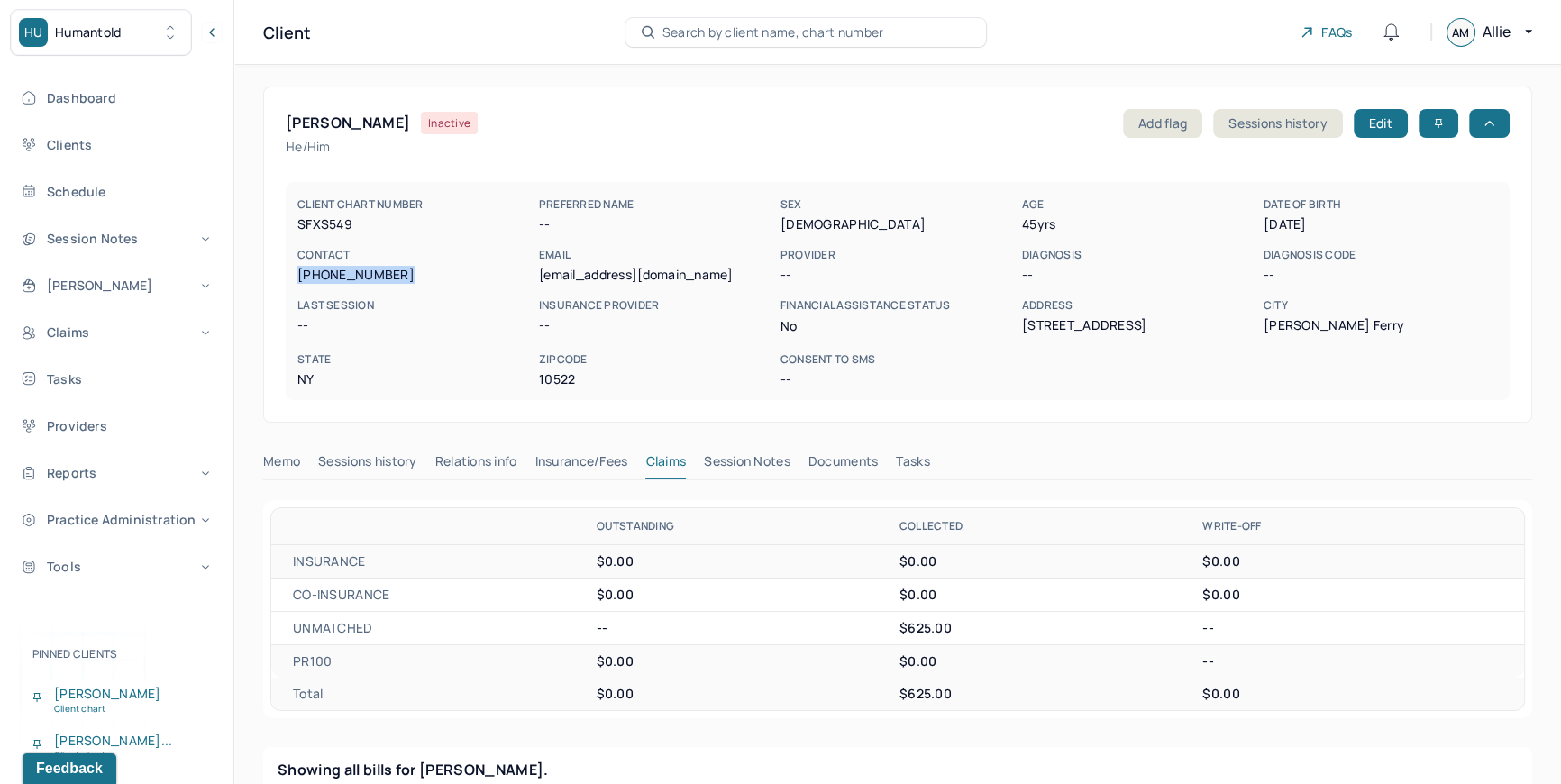 click on "Search by client name, chart number" at bounding box center [773, 32] 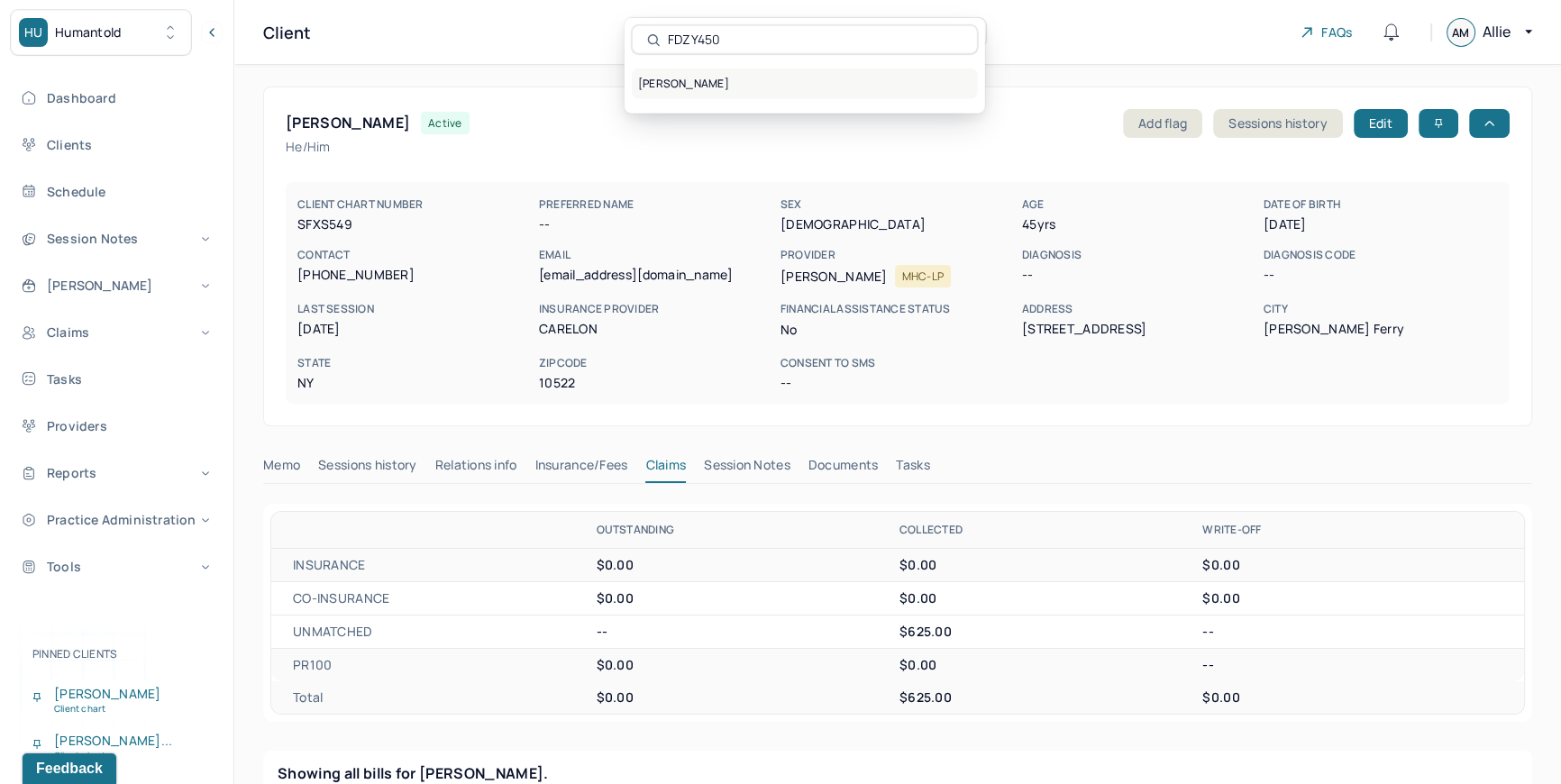 type on "FDZY450" 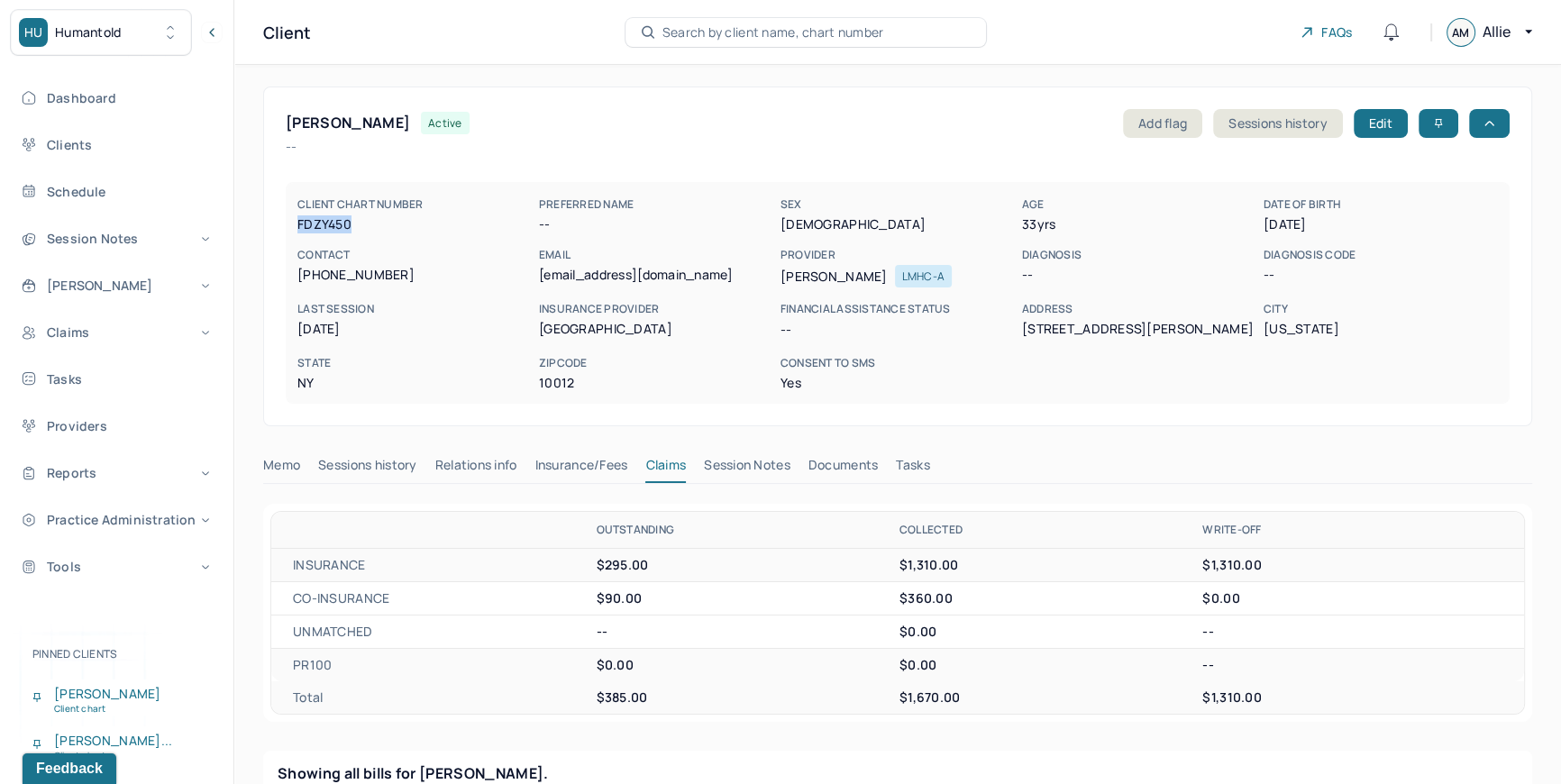 drag, startPoint x: 297, startPoint y: 218, endPoint x: 367, endPoint y: 215, distance: 70.06426 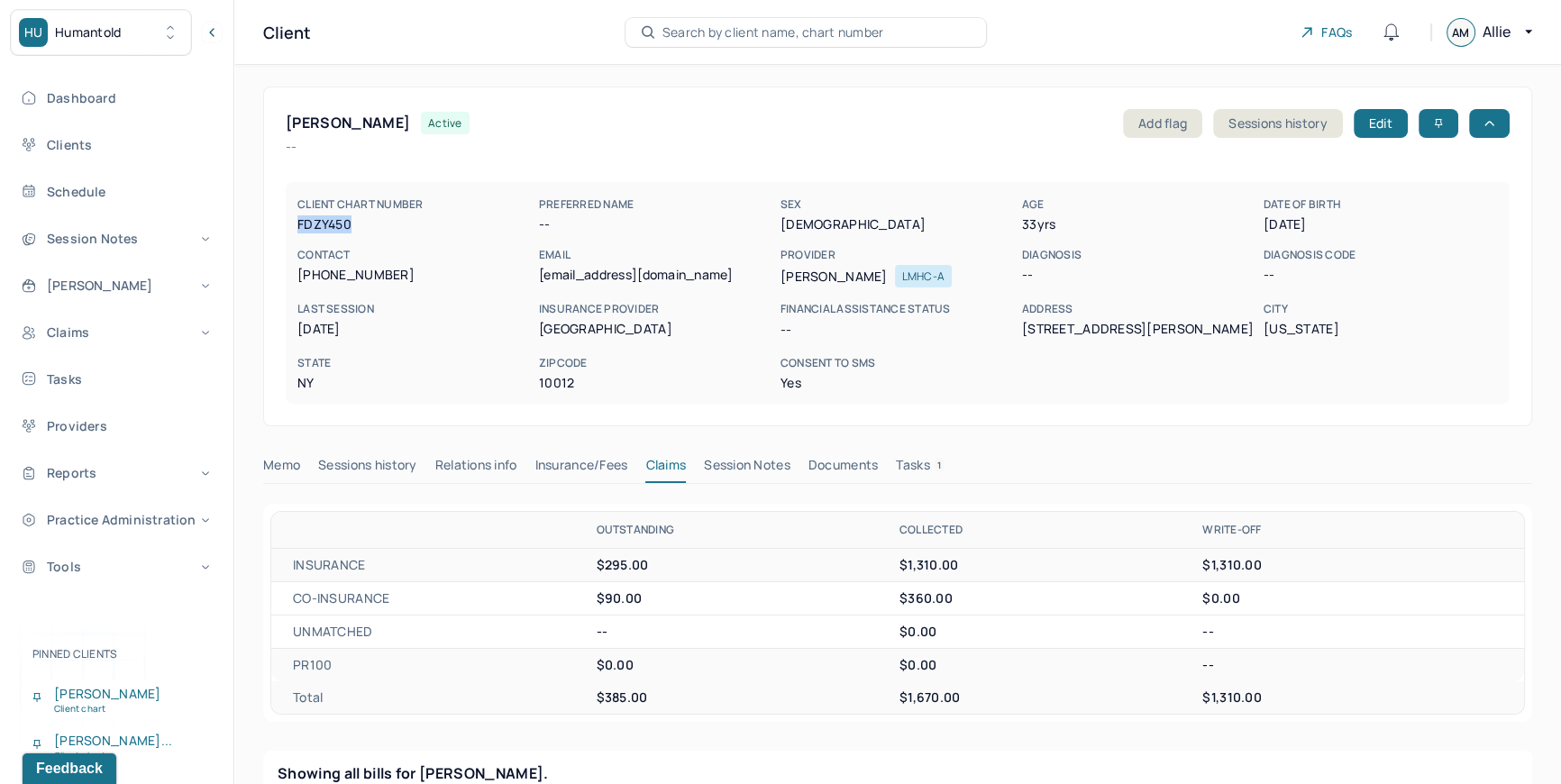 click on "Search by client name, chart number" at bounding box center (773, 32) 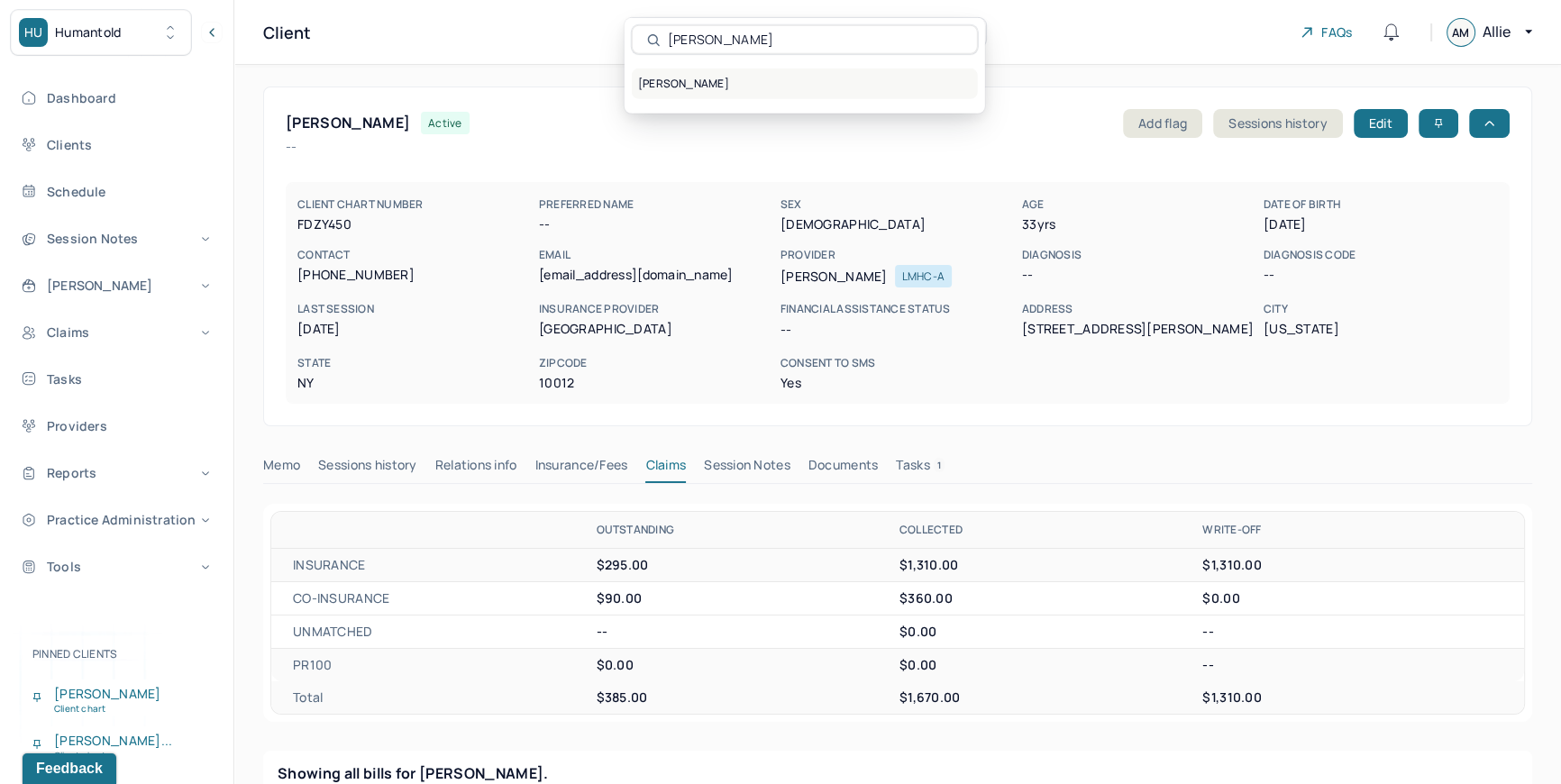 type on "jesse steph" 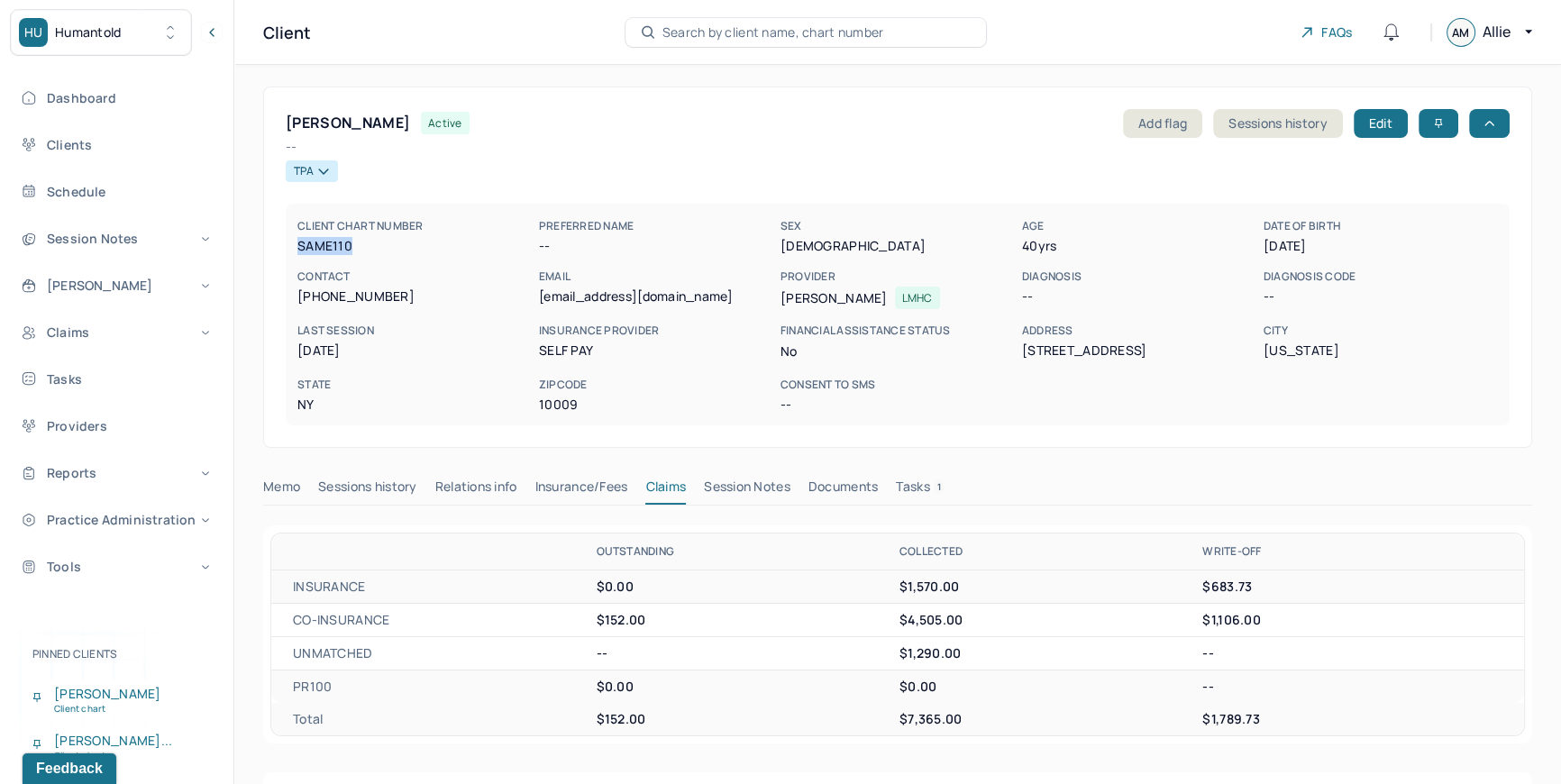 drag, startPoint x: 298, startPoint y: 243, endPoint x: 363, endPoint y: 242, distance: 65.00769 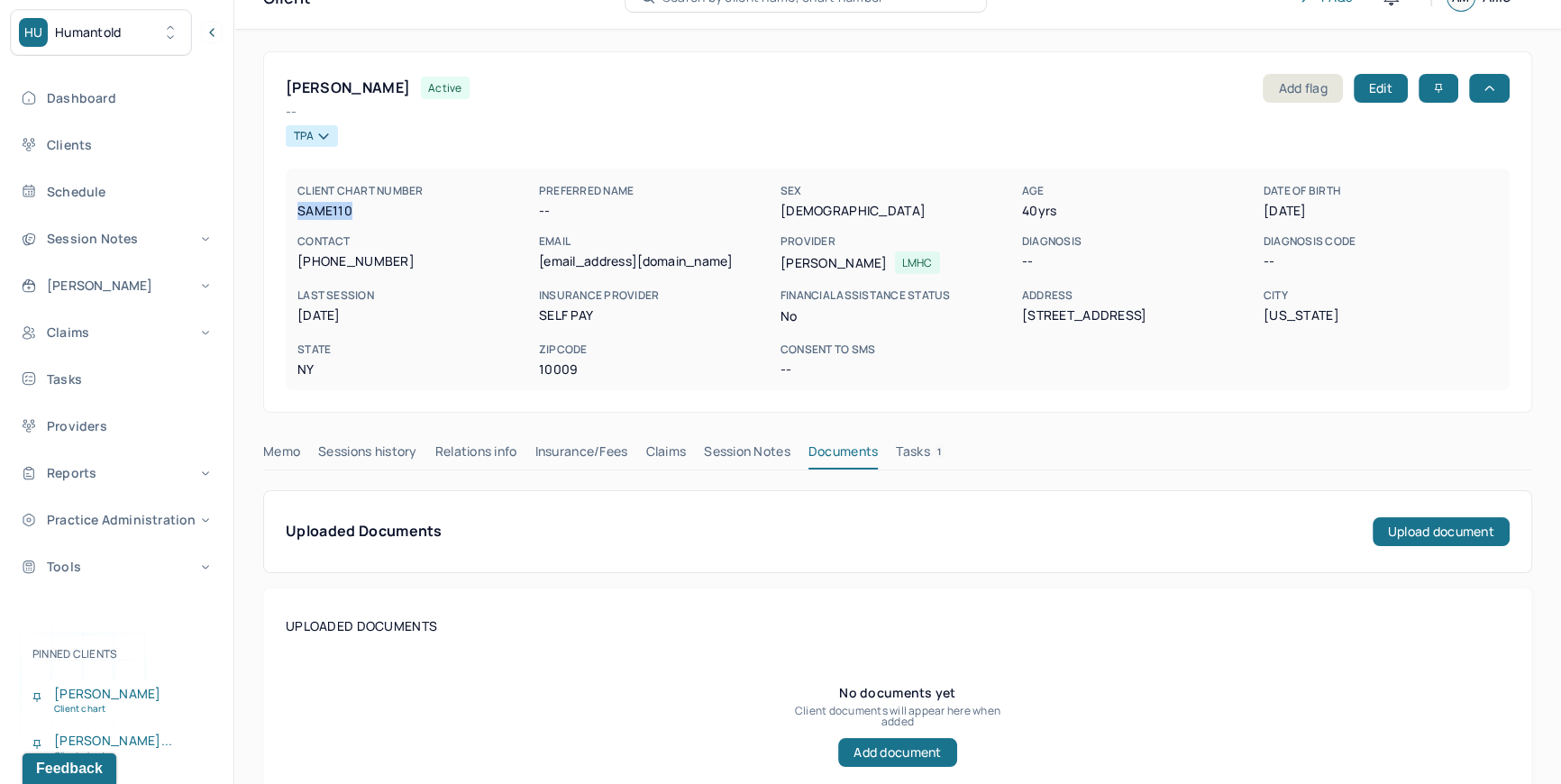 scroll, scrollTop: 117, scrollLeft: 0, axis: vertical 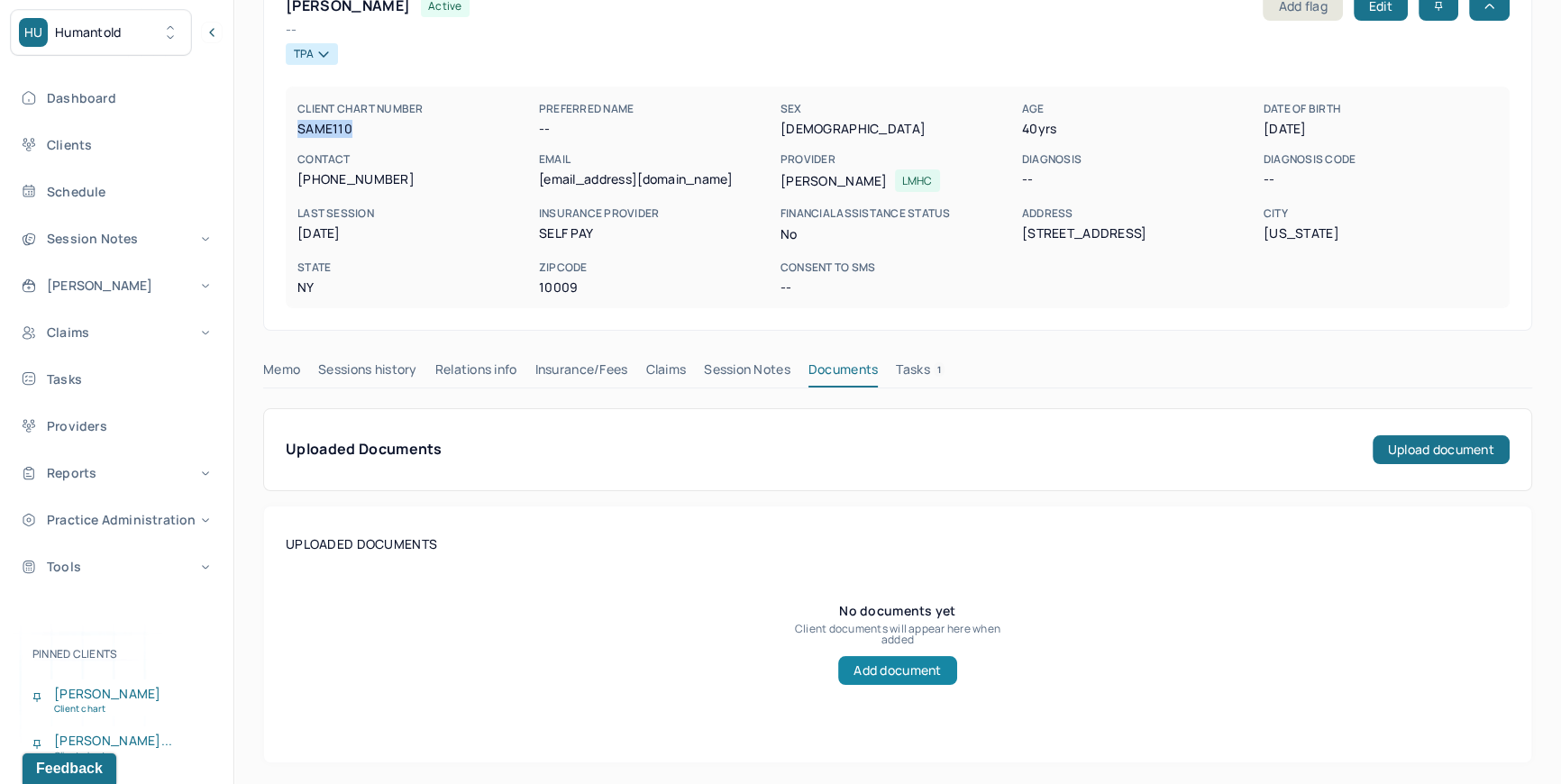 click on "Add document" at bounding box center [897, 670] 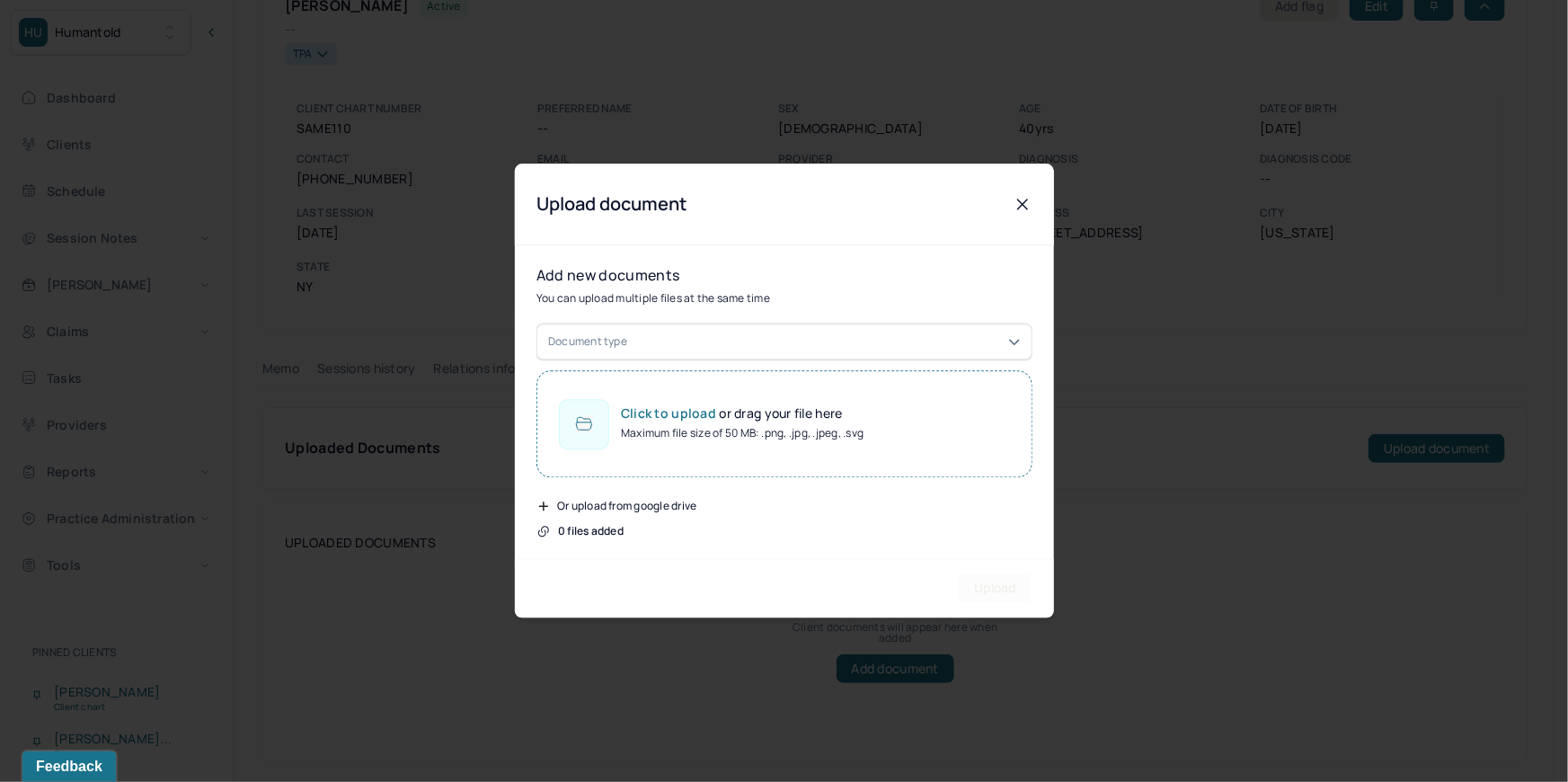 click on "Document type" at bounding box center [784, 342] 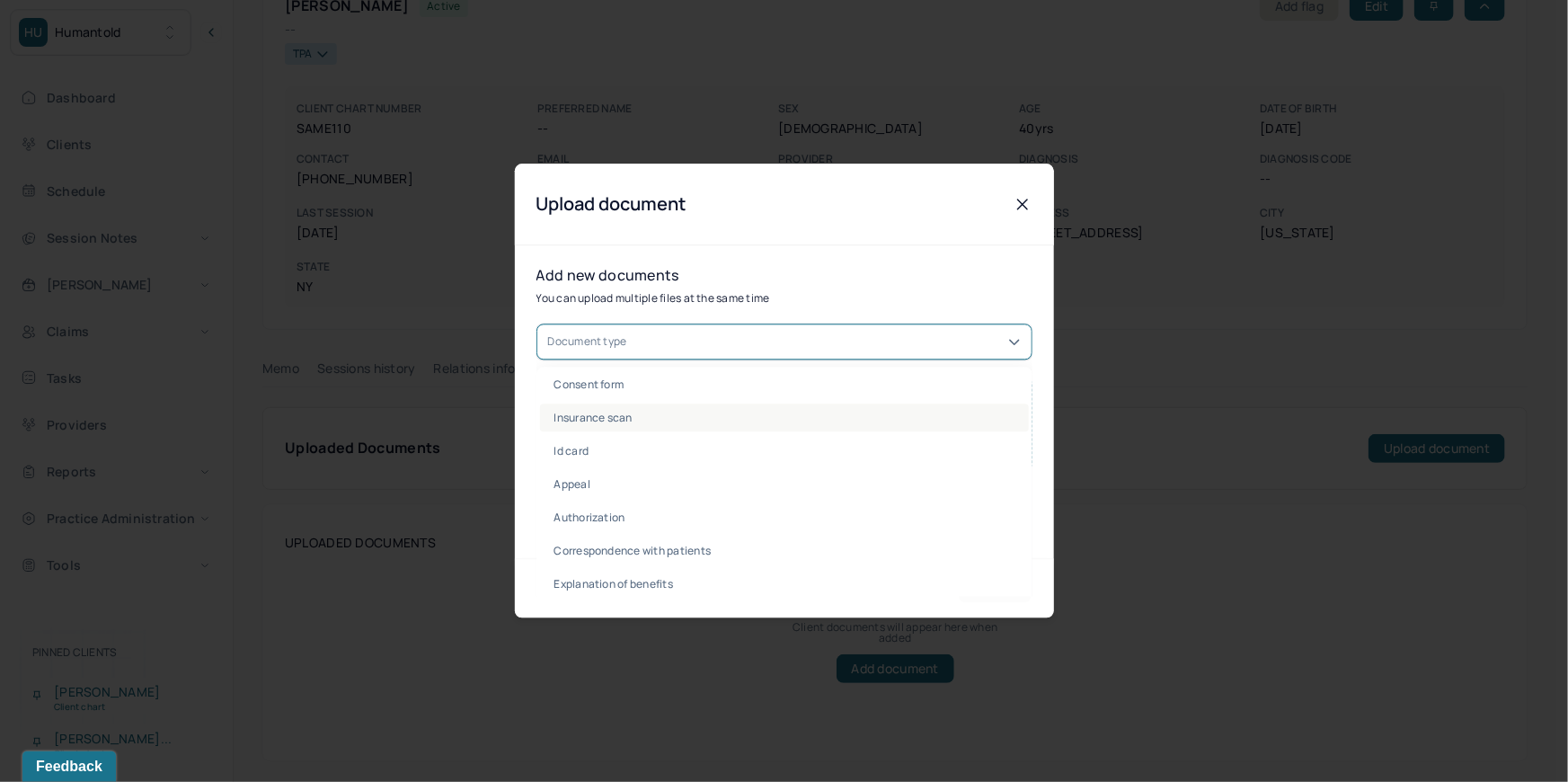 click on "Insurance scan" at bounding box center (784, 418) 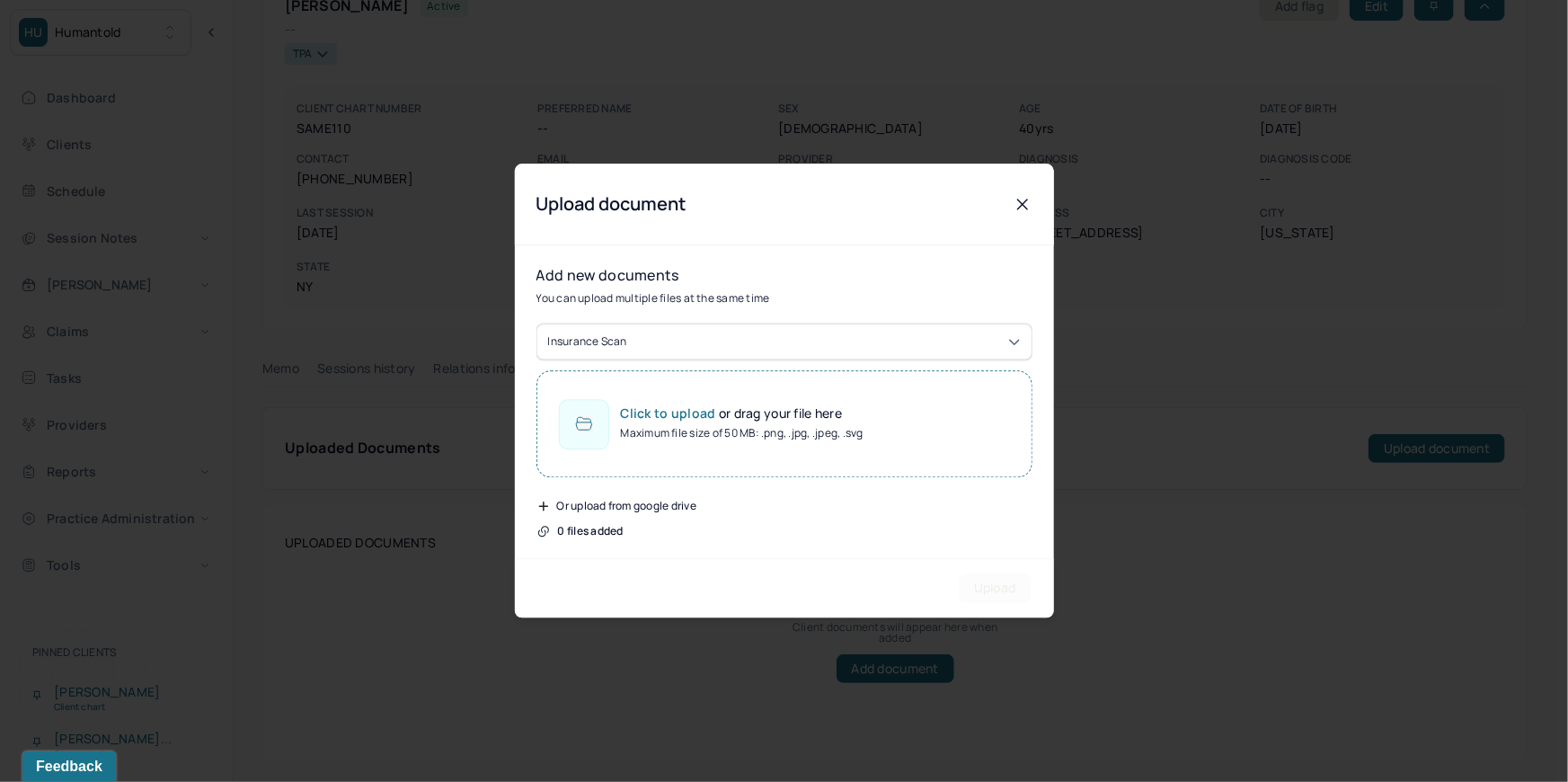 click on "Maximum file size of 50 MB: .png, .jpg, .jpeg, .svg" at bounding box center (742, 434) 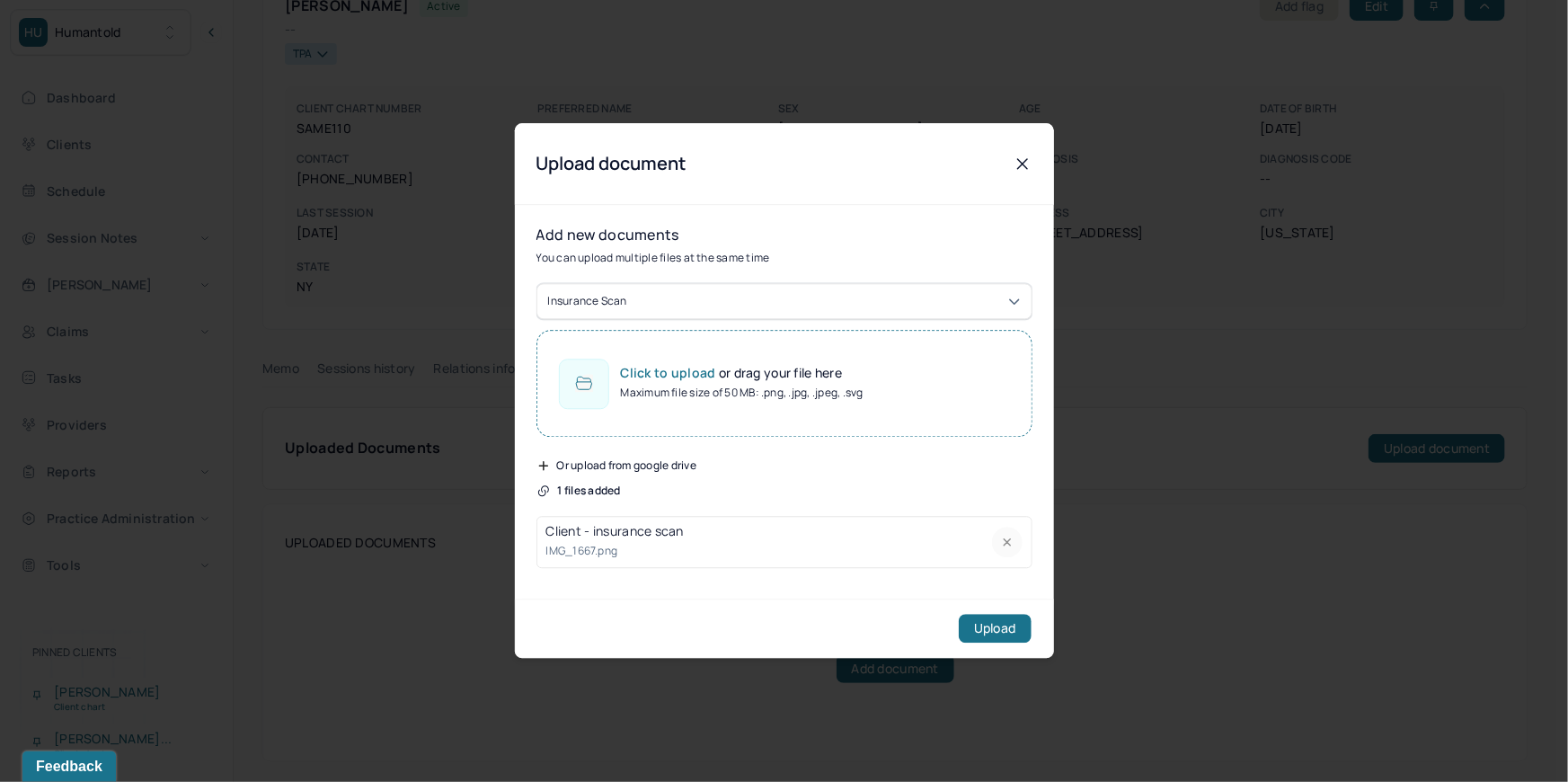 click on "Maximum file size of 50 MB: .png, .jpg, .jpeg, .svg" at bounding box center (742, 394) 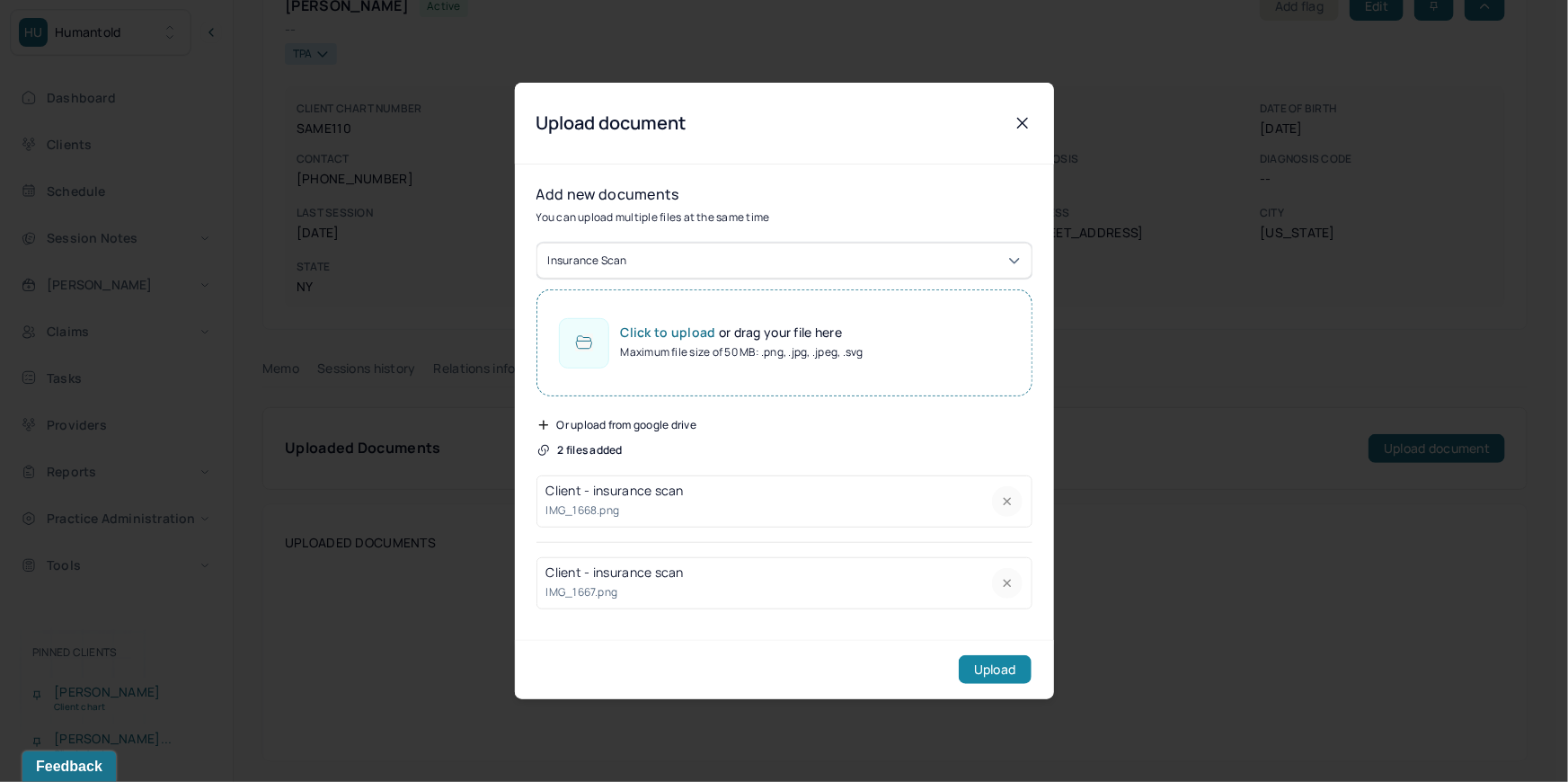 click on "Upload" at bounding box center (995, 670) 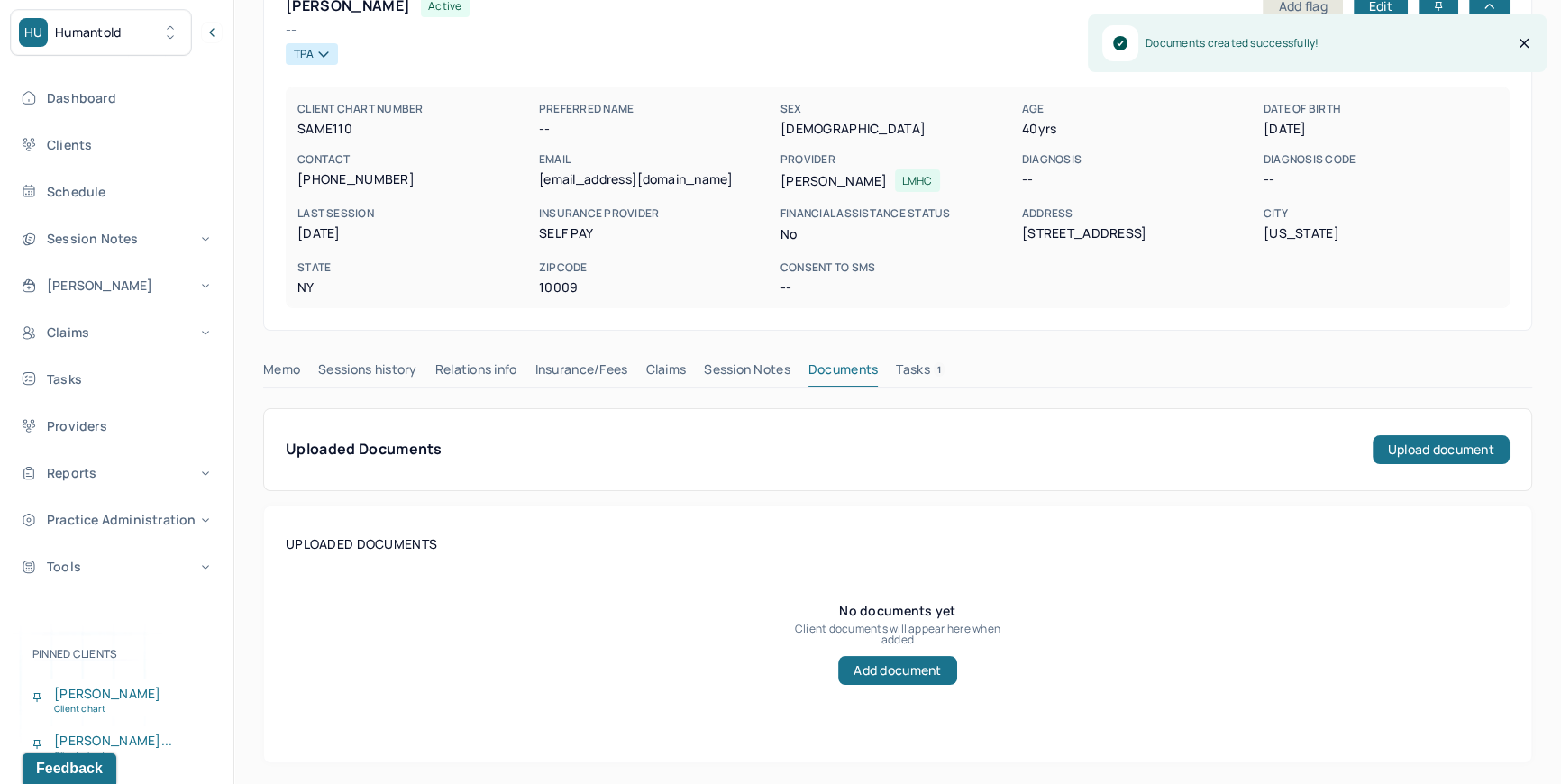 scroll, scrollTop: 9, scrollLeft: 0, axis: vertical 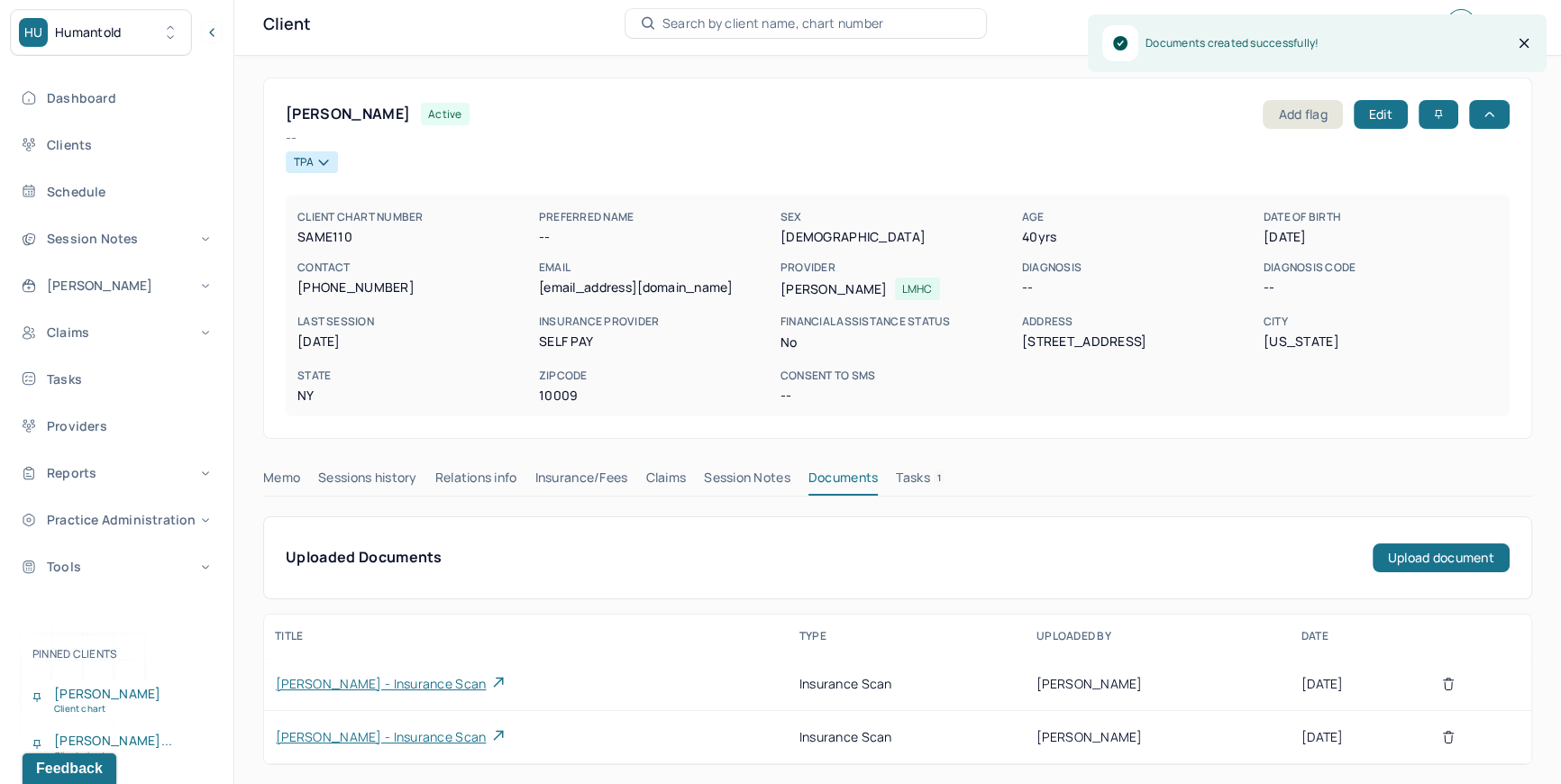 click on "Jesse Stephens - insurance scan" at bounding box center [380, 684] 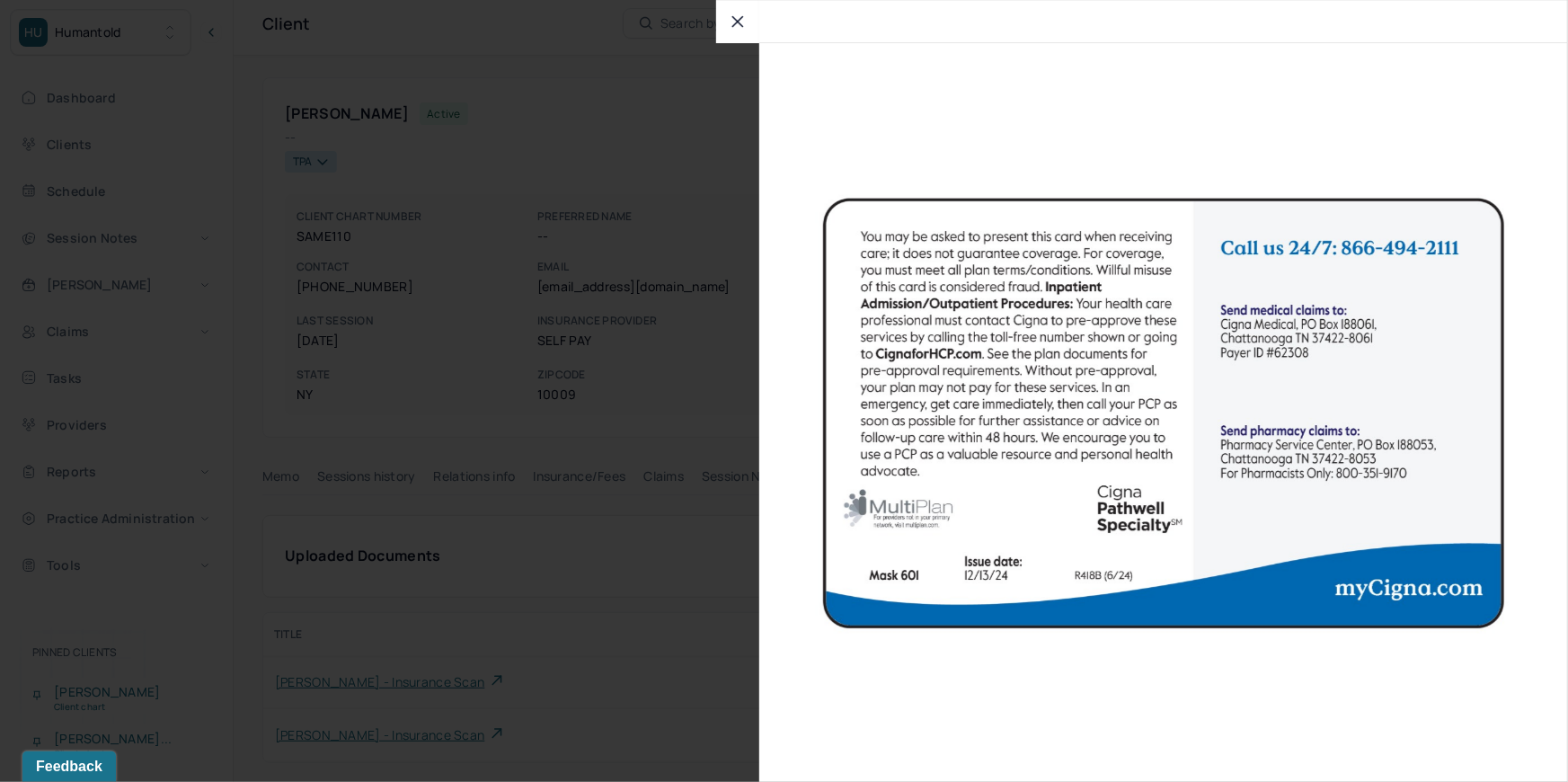 click 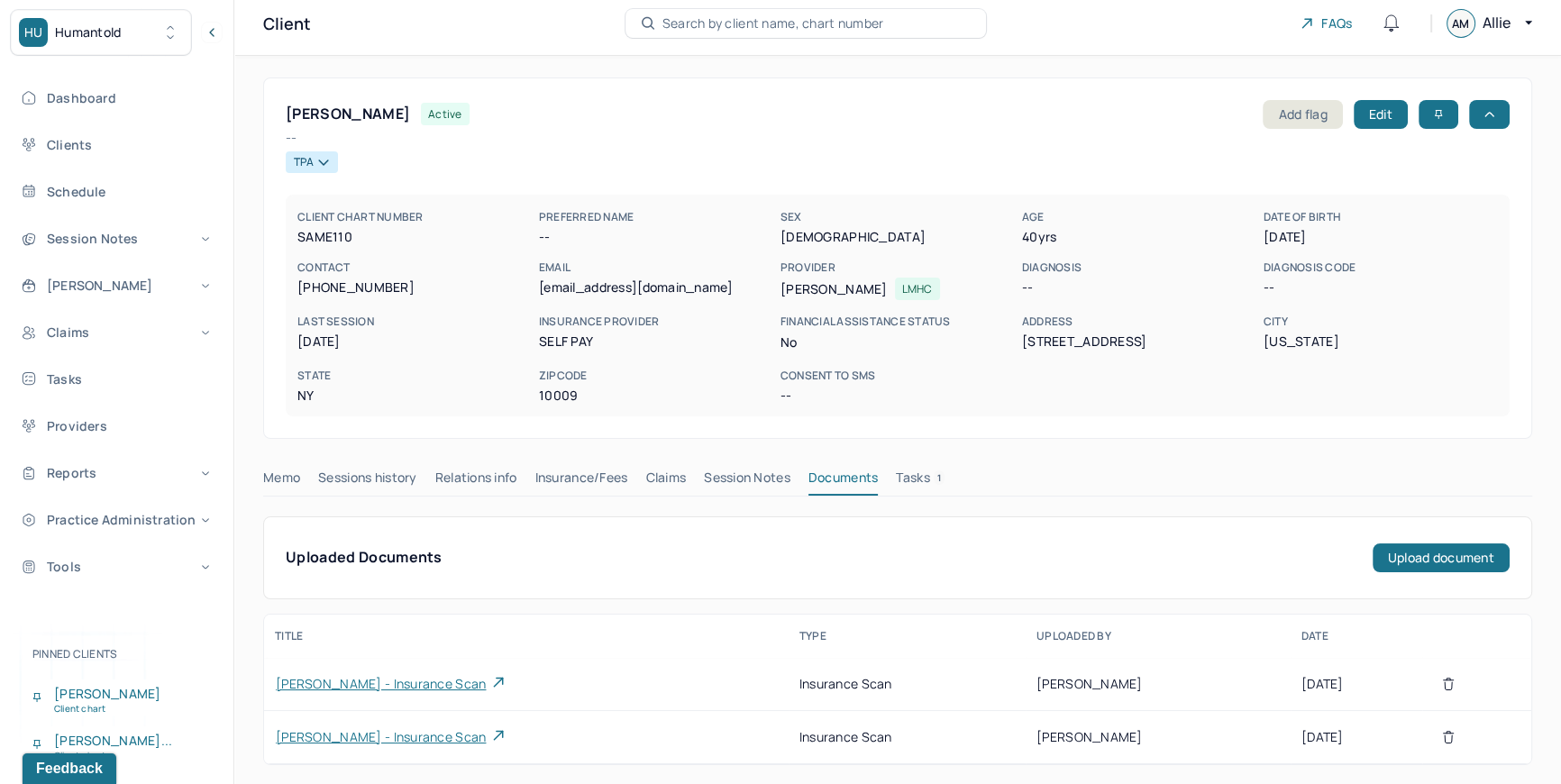 click on "Jesse Stephens - insurance scan" at bounding box center (380, 737) 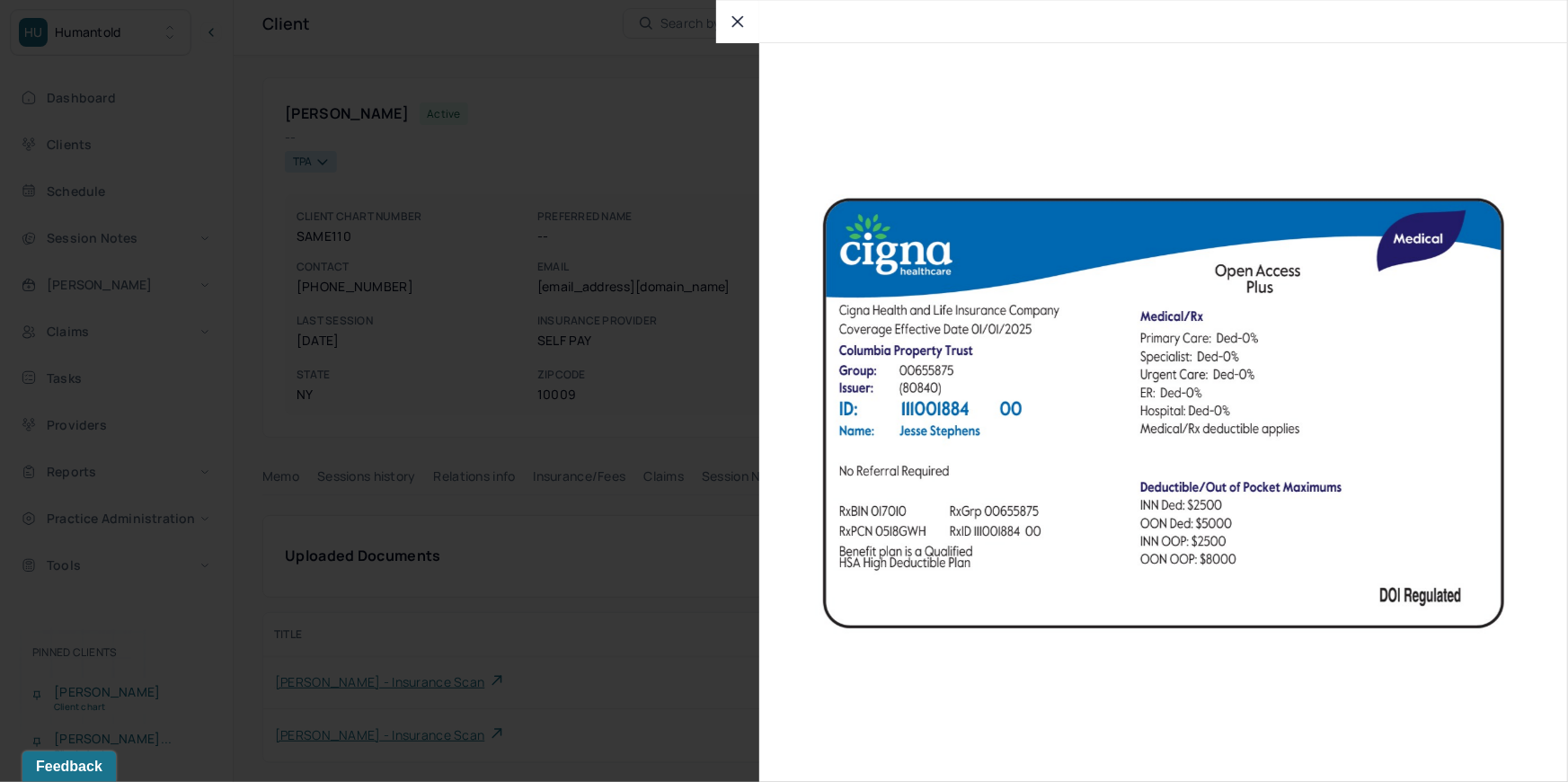 click 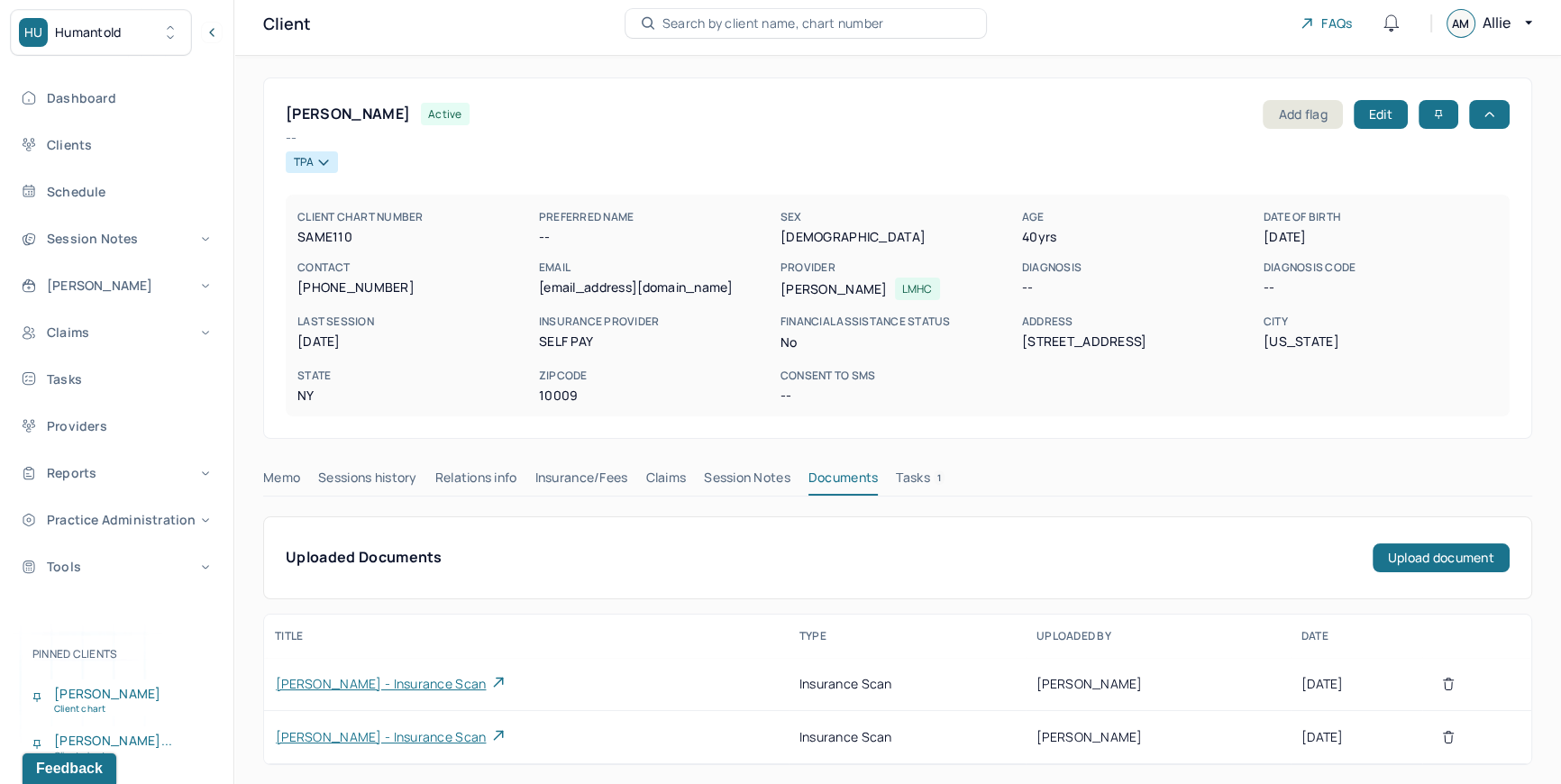 click on "Search by client name, chart number" at bounding box center [806, 23] 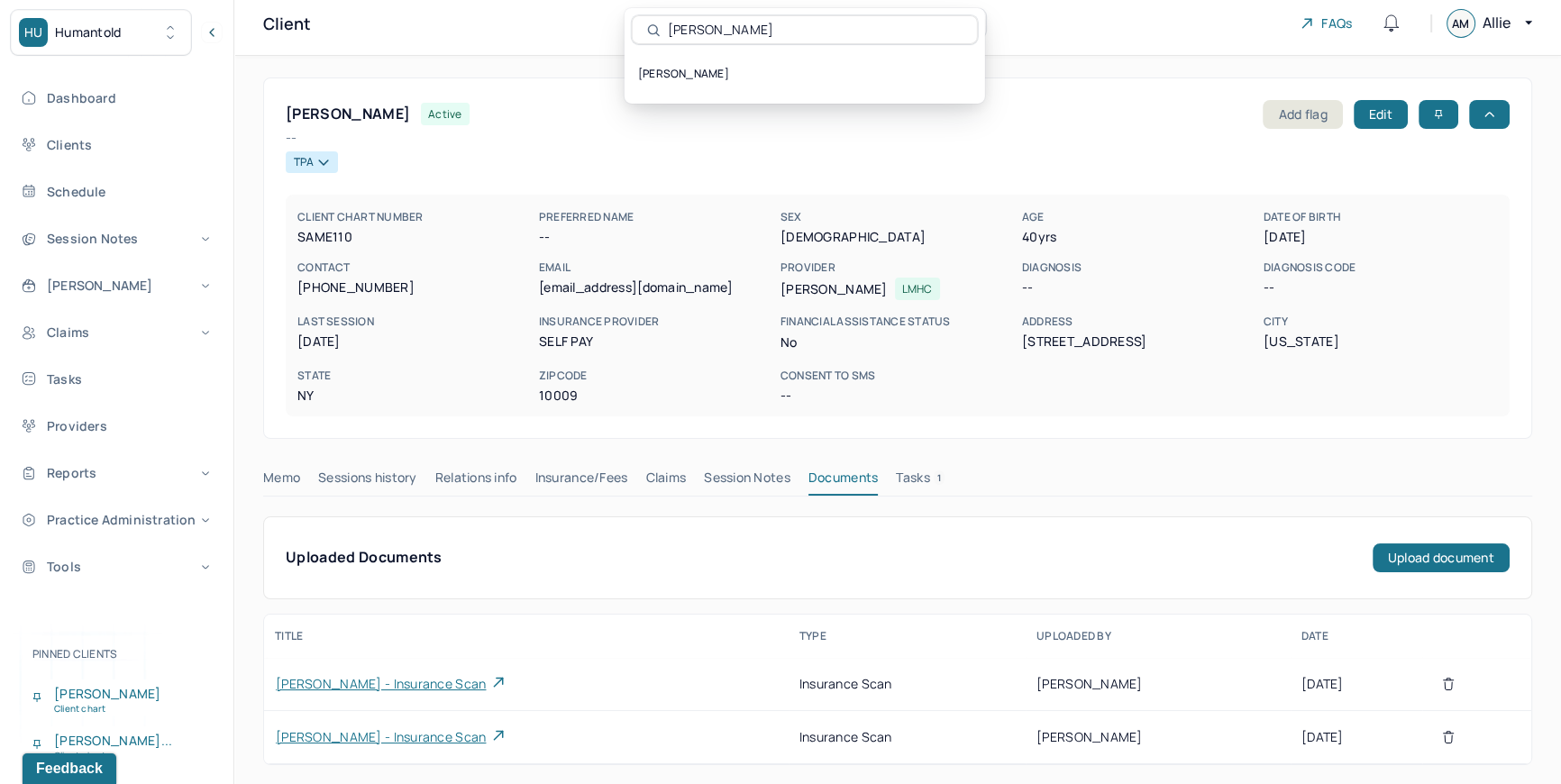 drag, startPoint x: 658, startPoint y: 27, endPoint x: 680, endPoint y: 42, distance: 26.627054 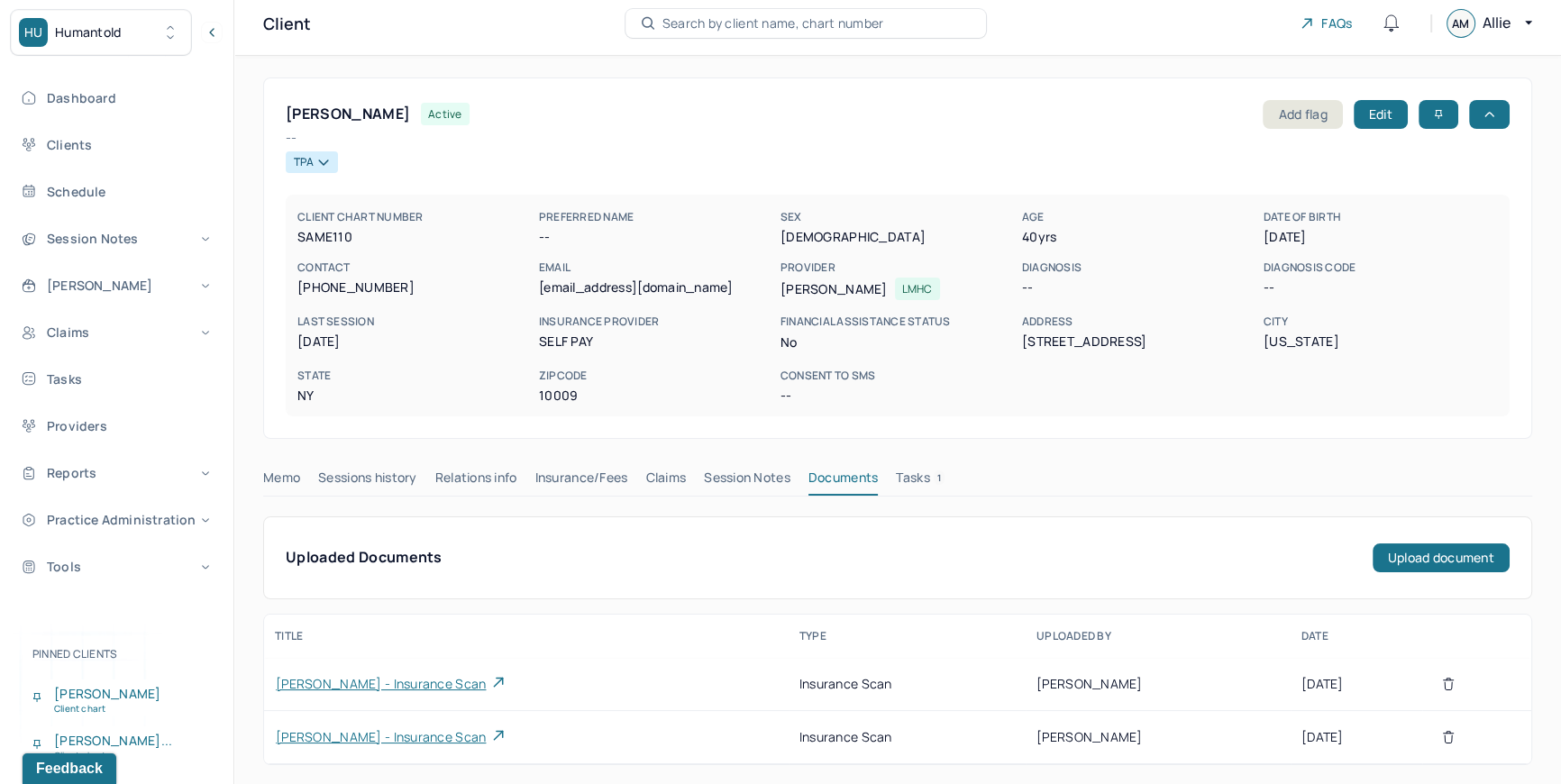 click on "Search by client name, chart number" at bounding box center (773, 23) 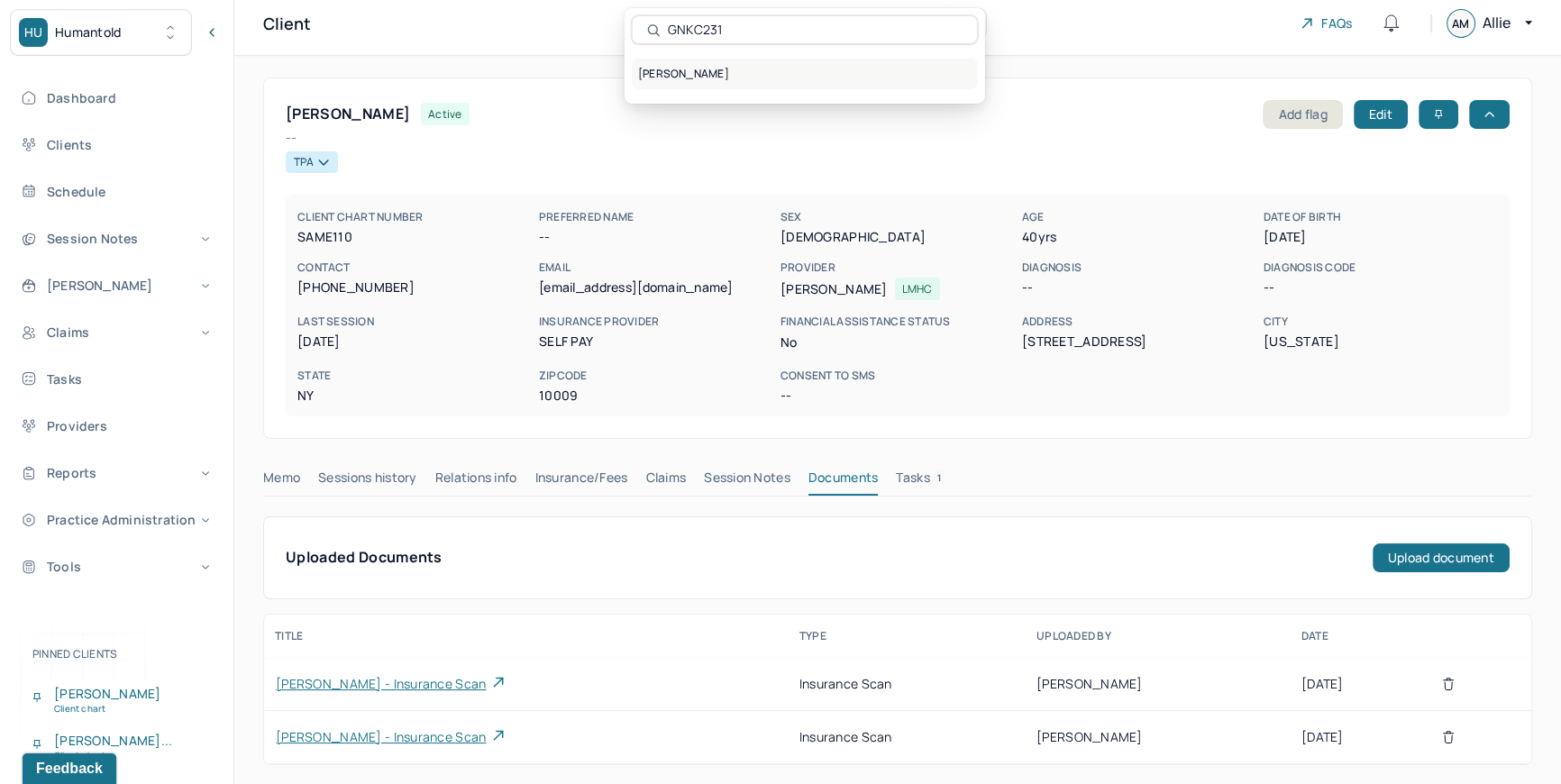 type on "GNKC231" 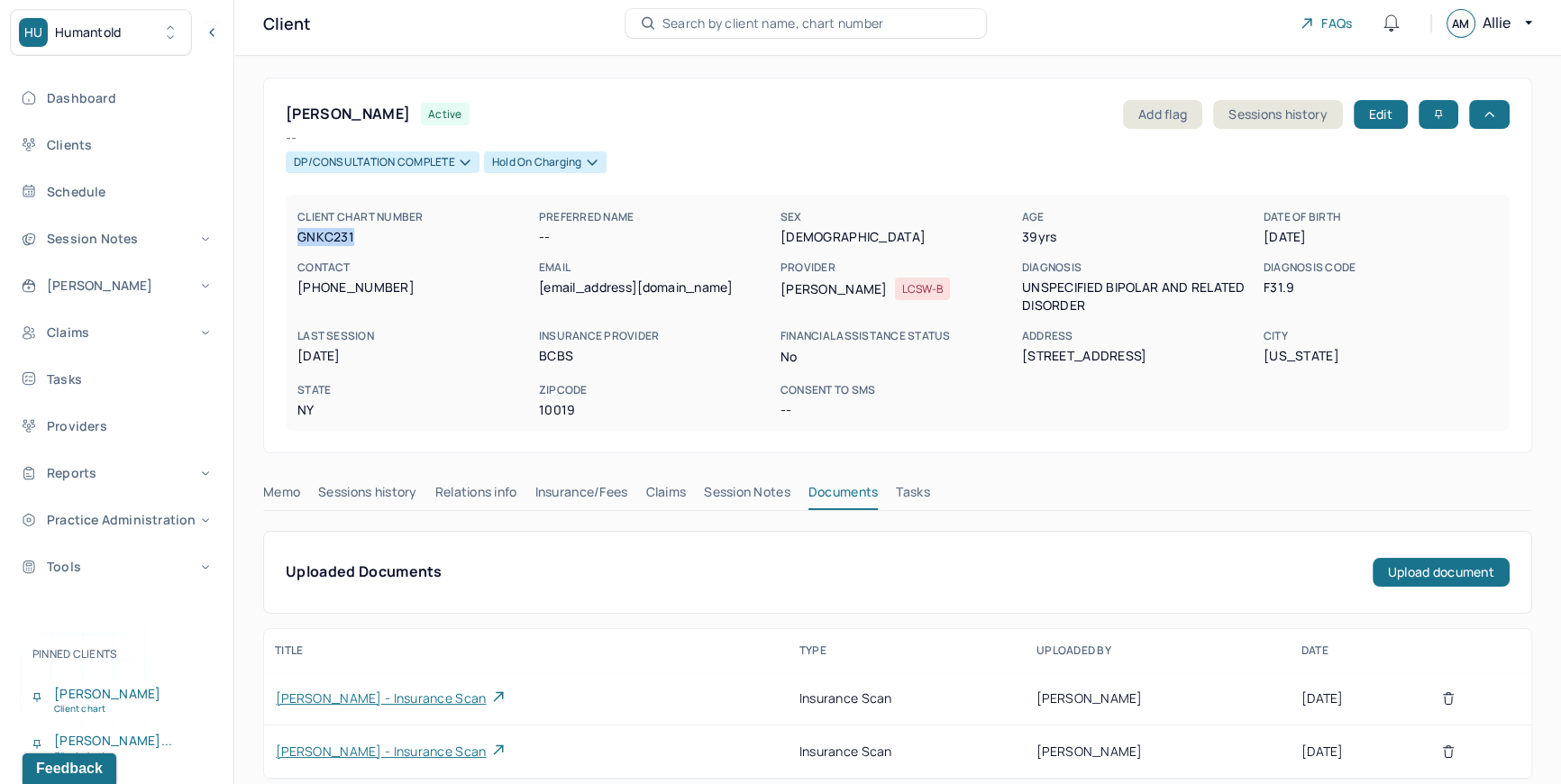 drag, startPoint x: 301, startPoint y: 231, endPoint x: 374, endPoint y: 232, distance: 73.00685 